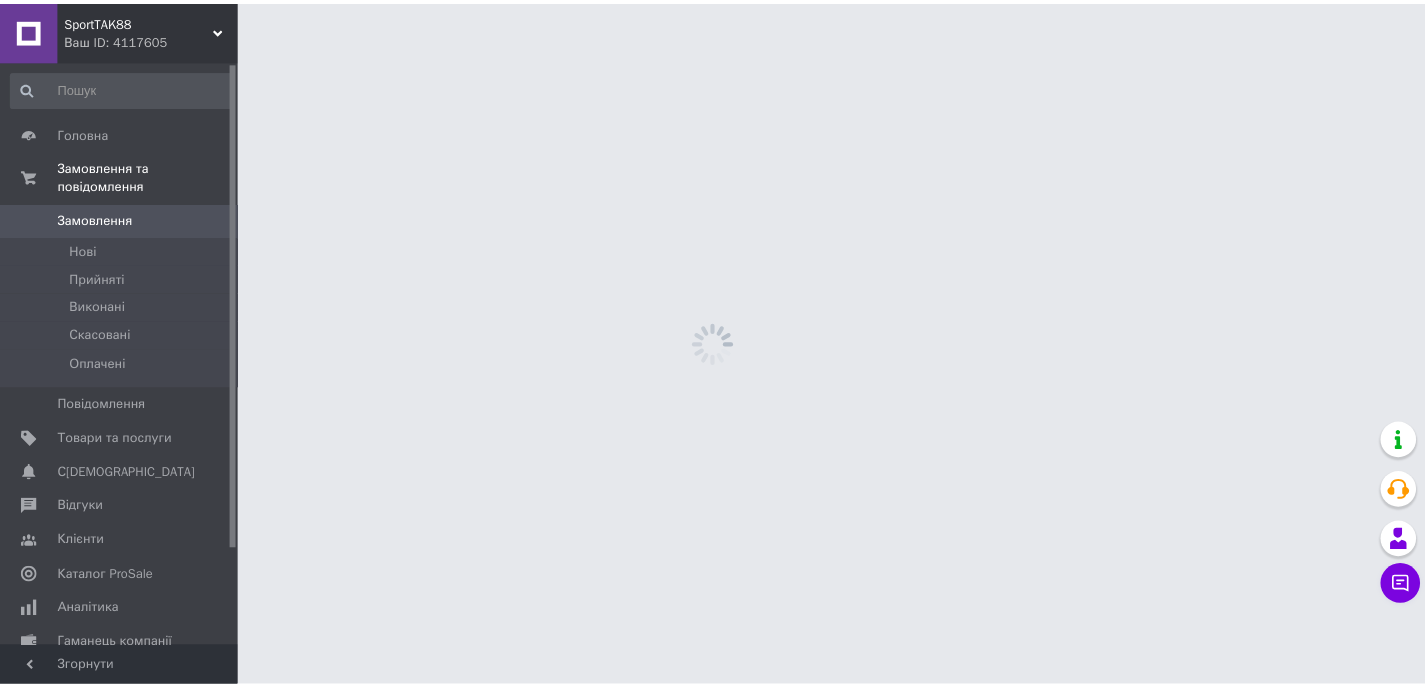 scroll, scrollTop: 0, scrollLeft: 0, axis: both 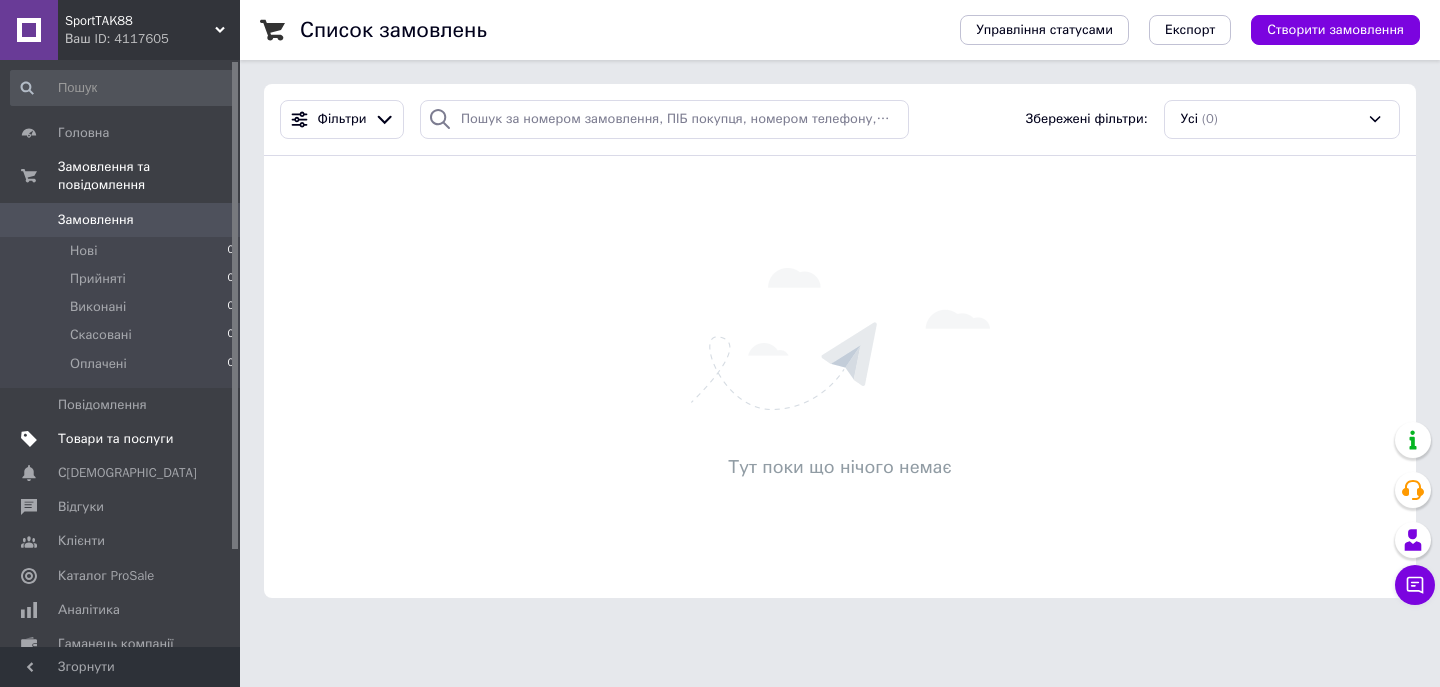 click on "Товари та послуги" at bounding box center (115, 439) 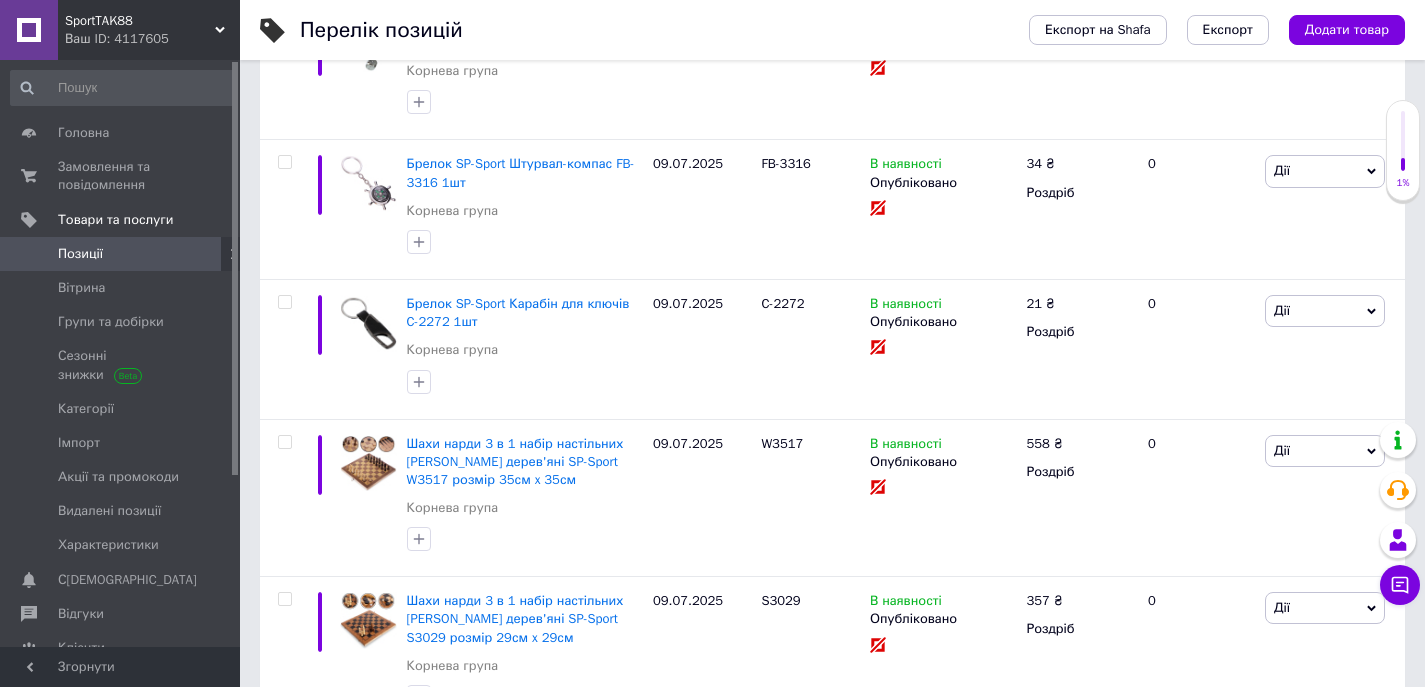 scroll, scrollTop: 600, scrollLeft: 0, axis: vertical 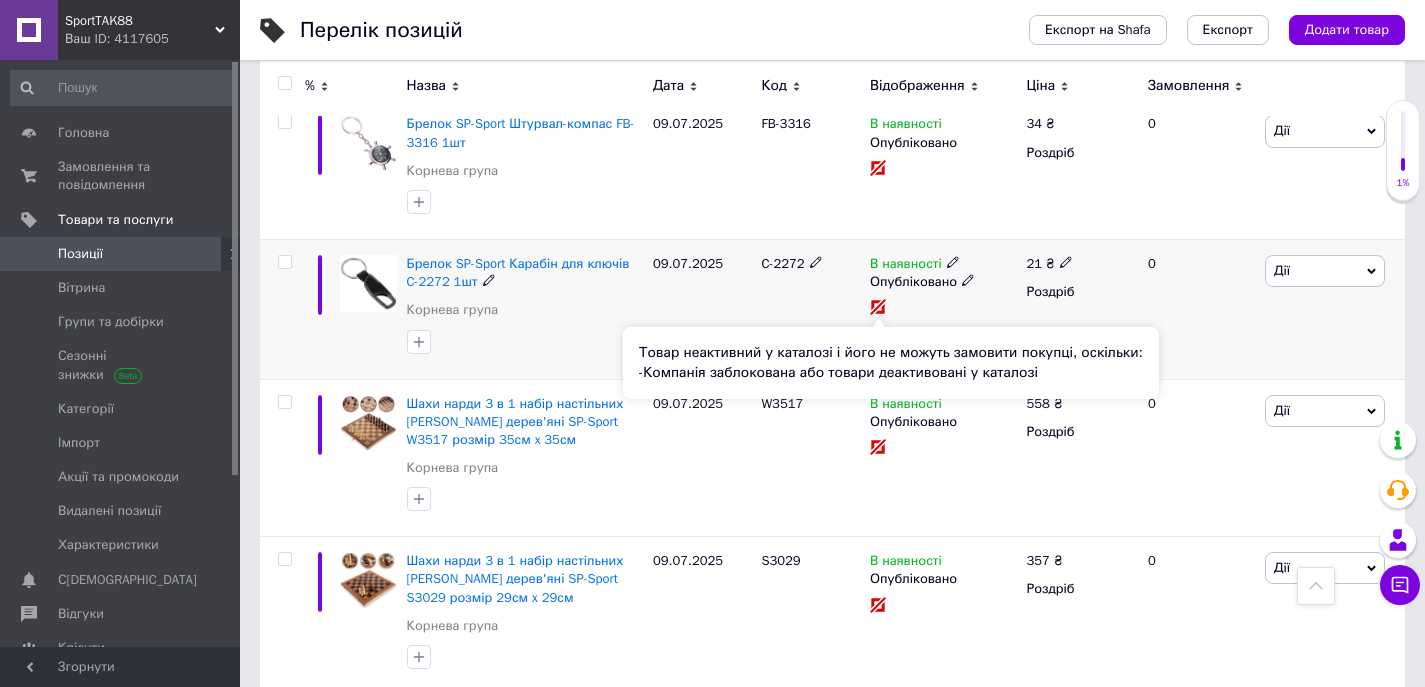 click 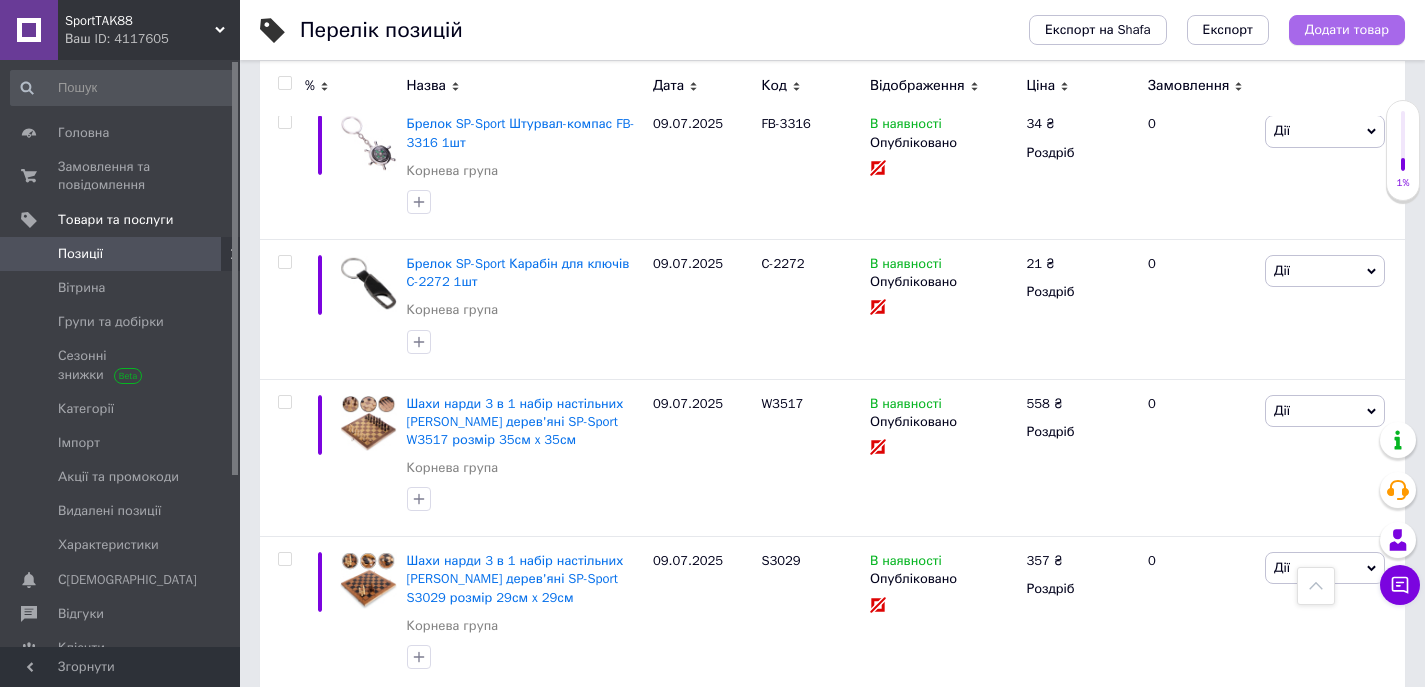 click on "Додати товар" at bounding box center [1347, 30] 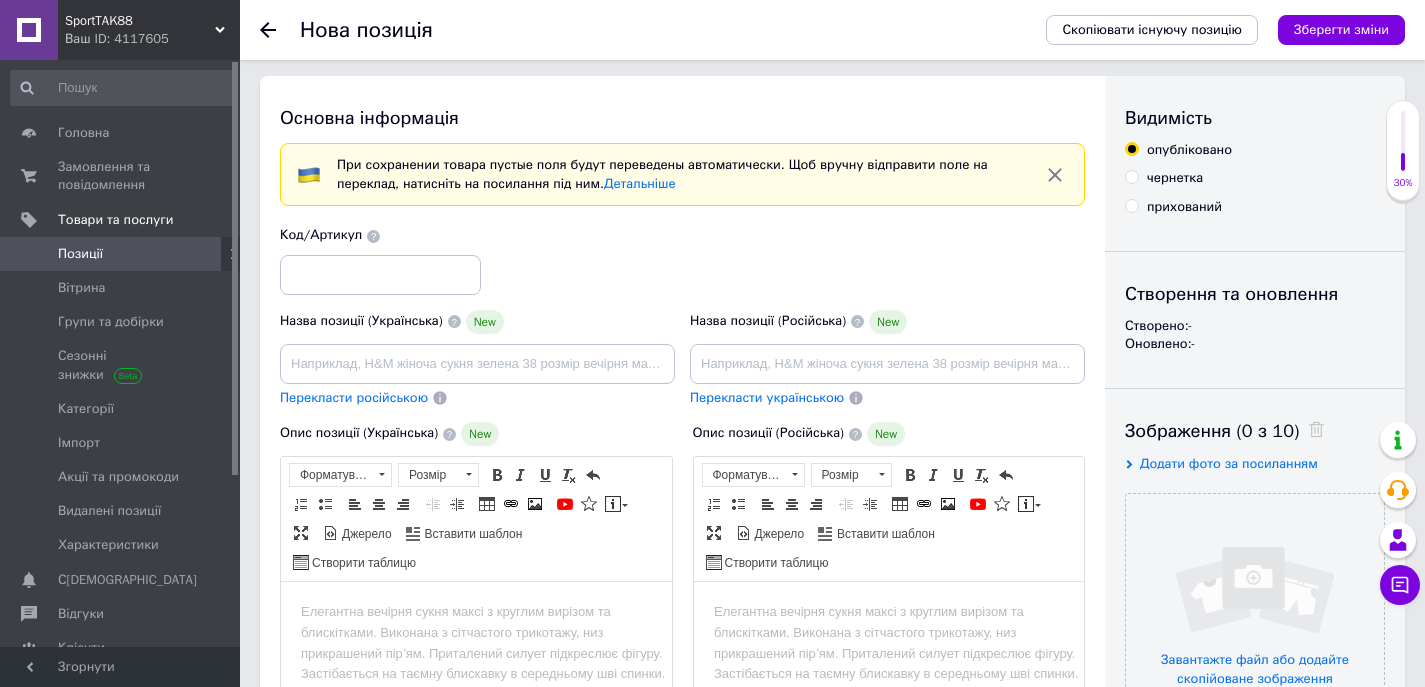 scroll, scrollTop: 0, scrollLeft: 0, axis: both 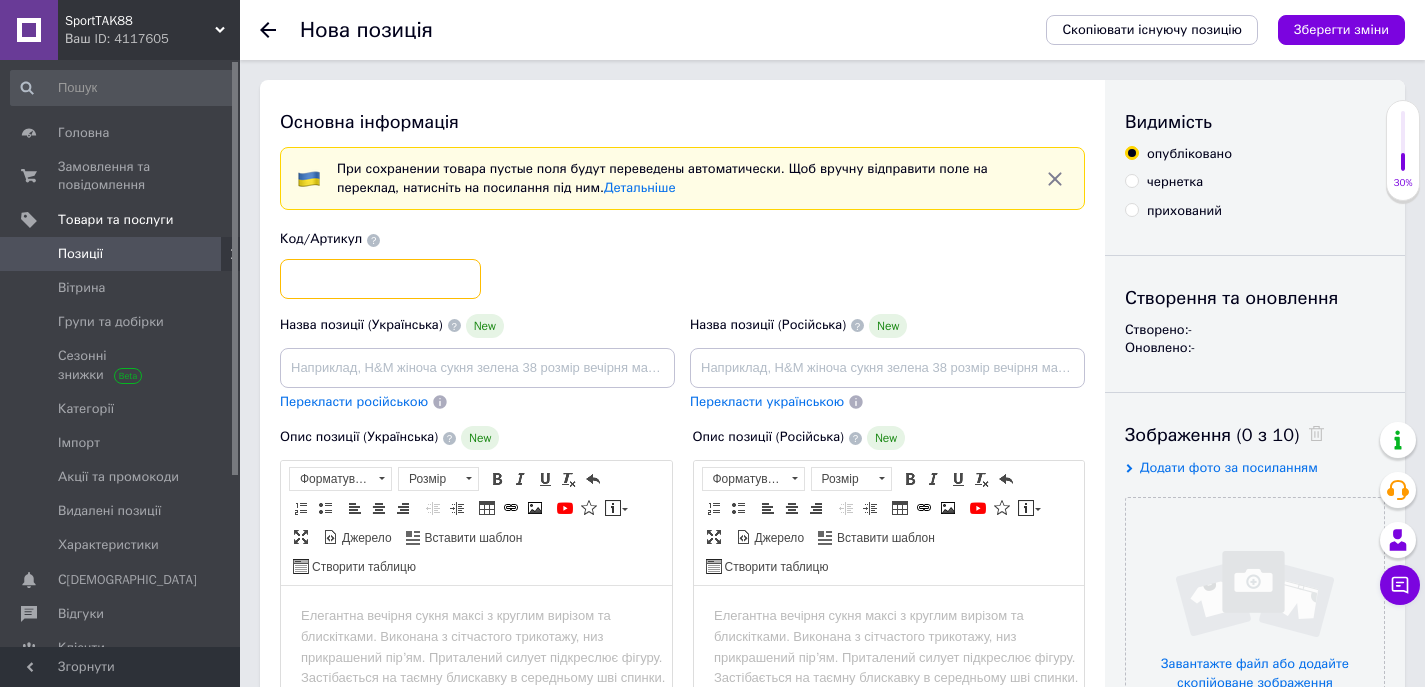 click at bounding box center (380, 279) 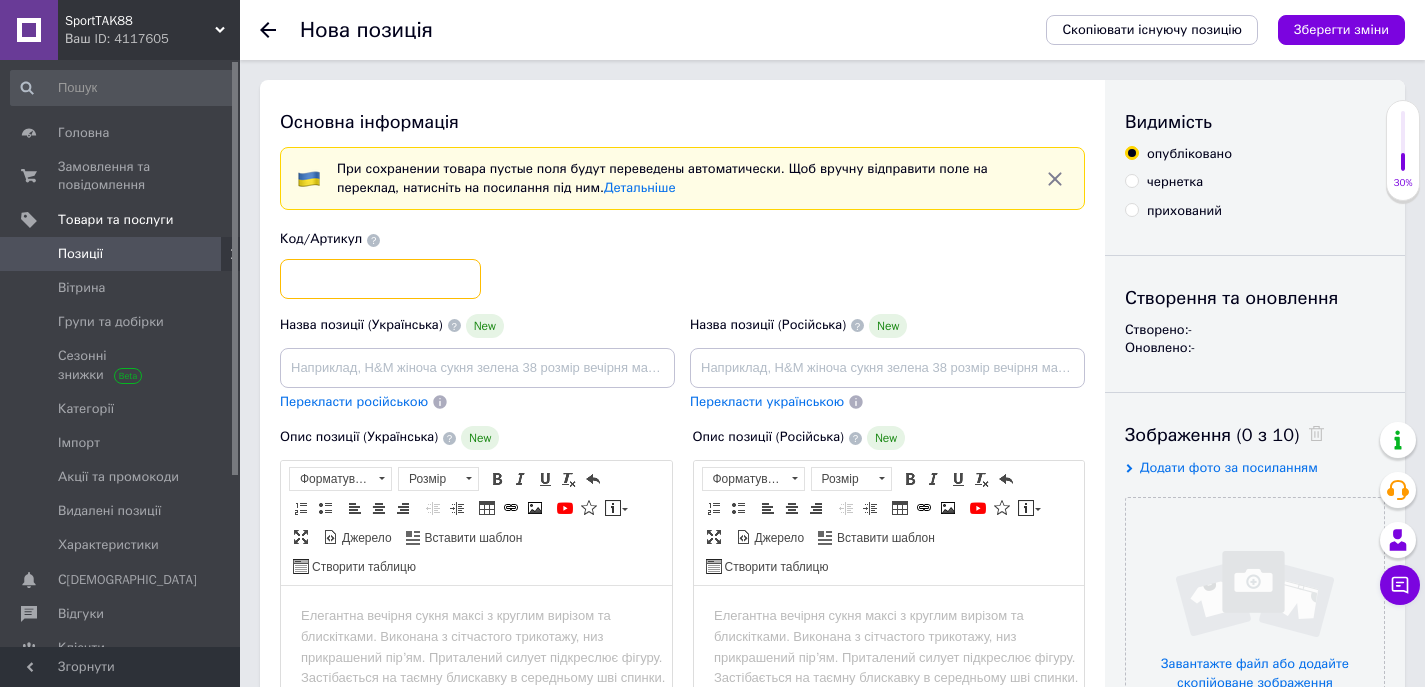 paste on "BC-1673" 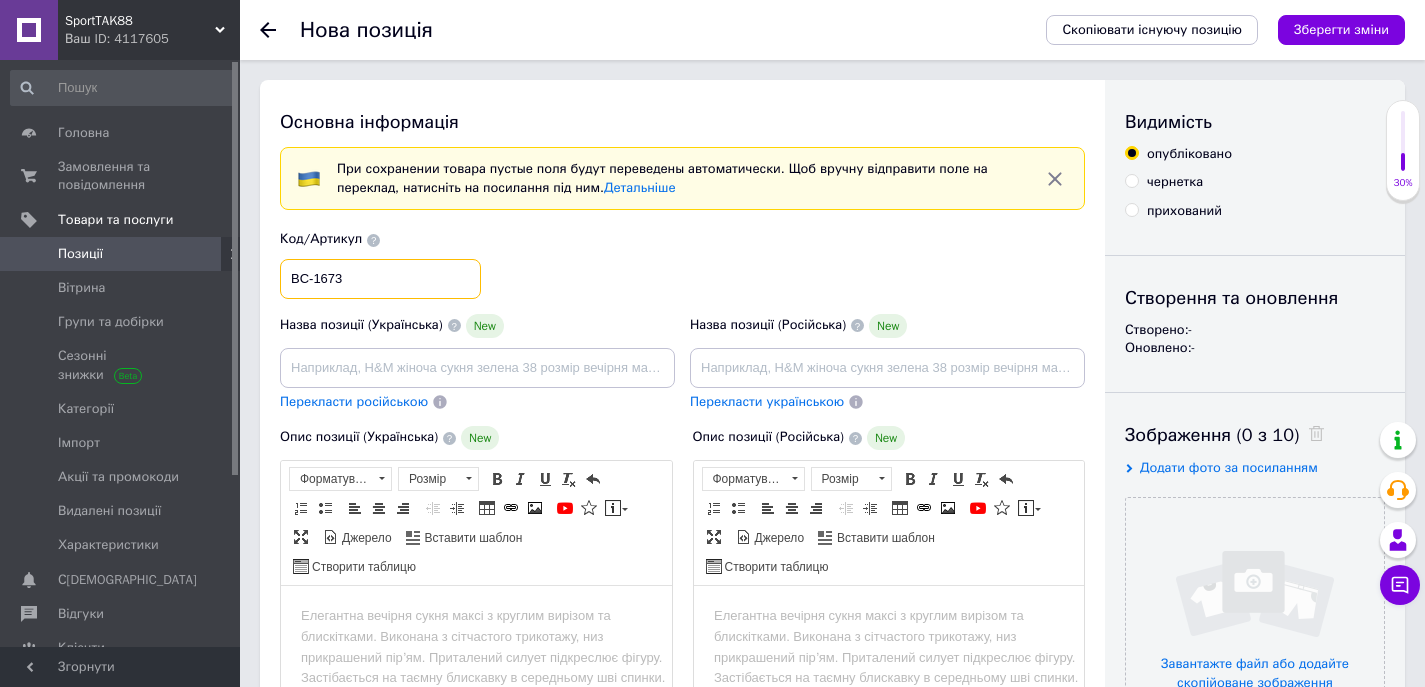 type on "BC-1673" 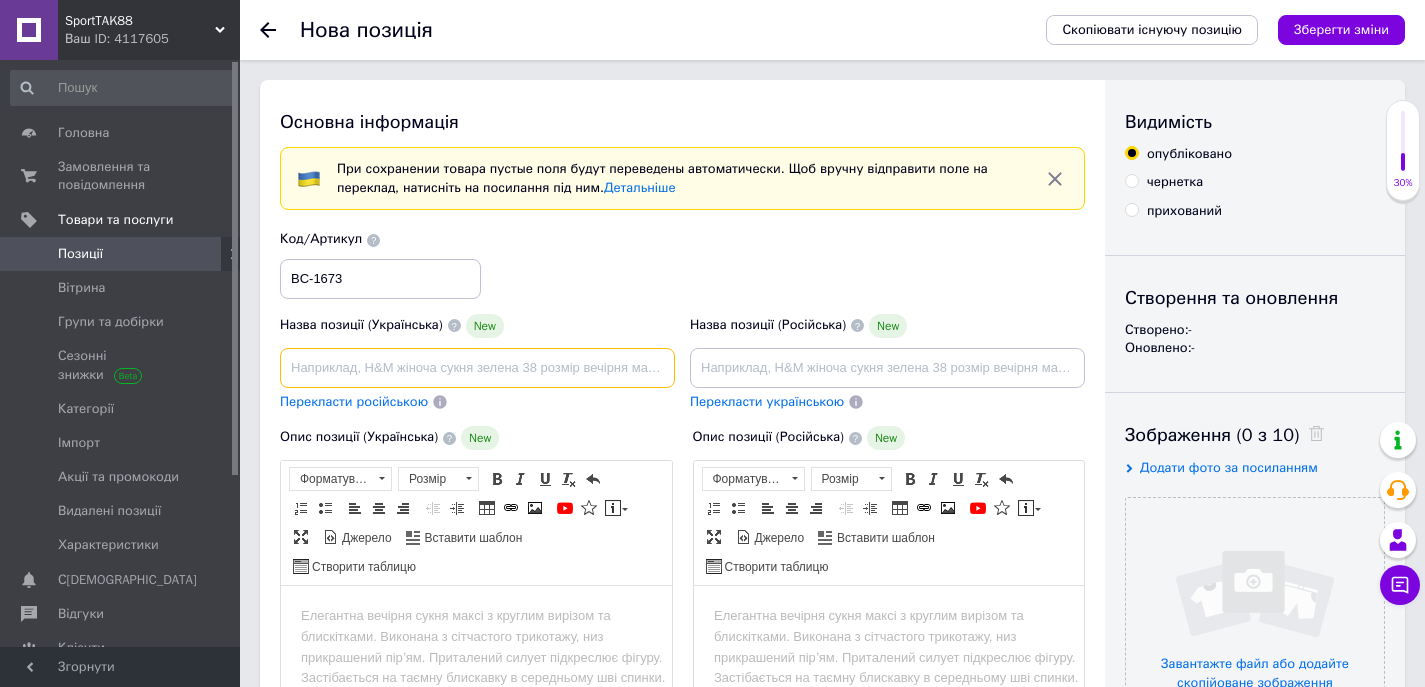 click at bounding box center [477, 368] 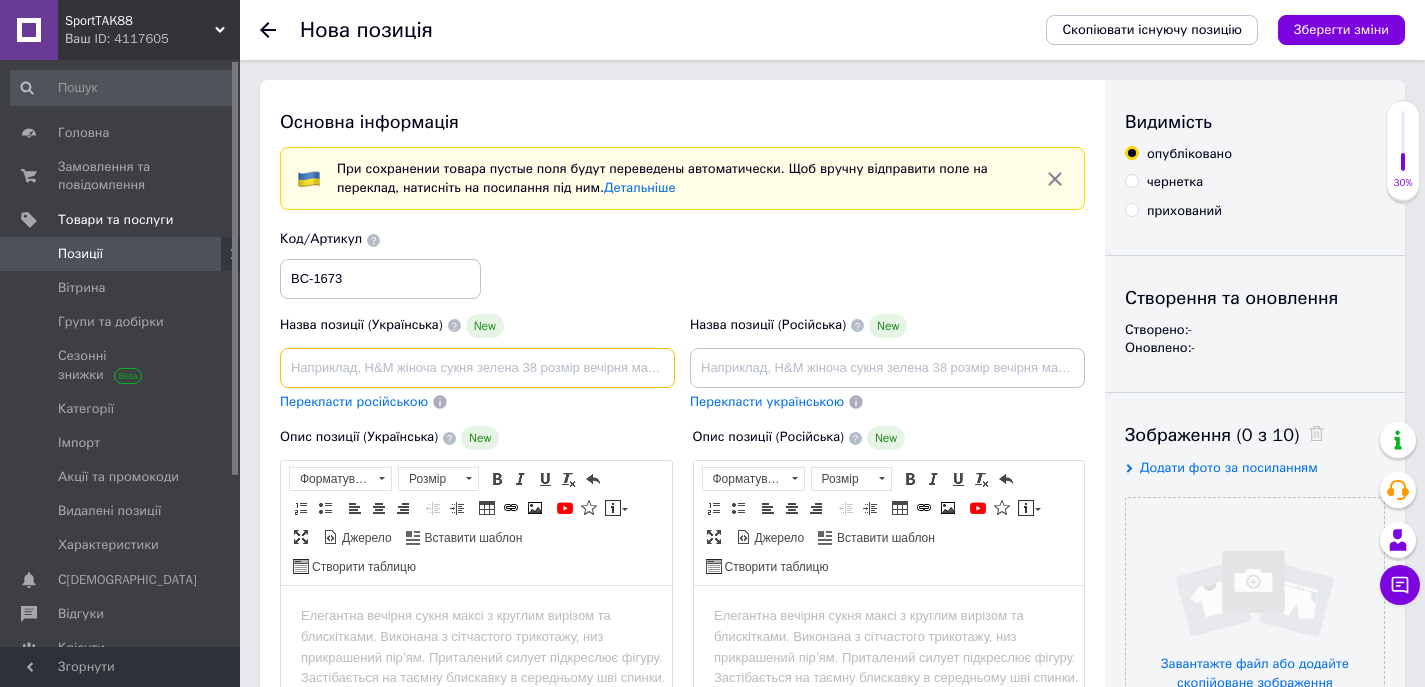 paste on "Наколінники спортивні Zelart BC-1673 S-L" 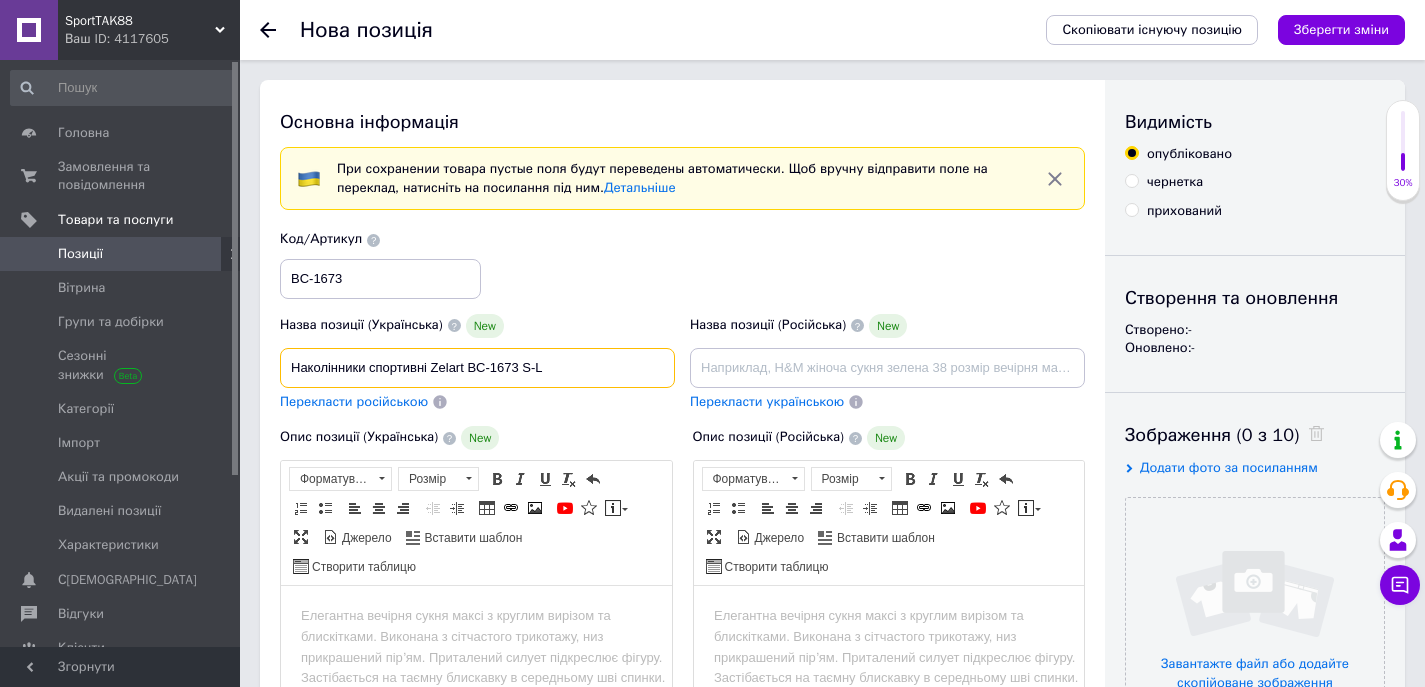 type on "Наколінники спортивні Zelart BC-1673 S-L" 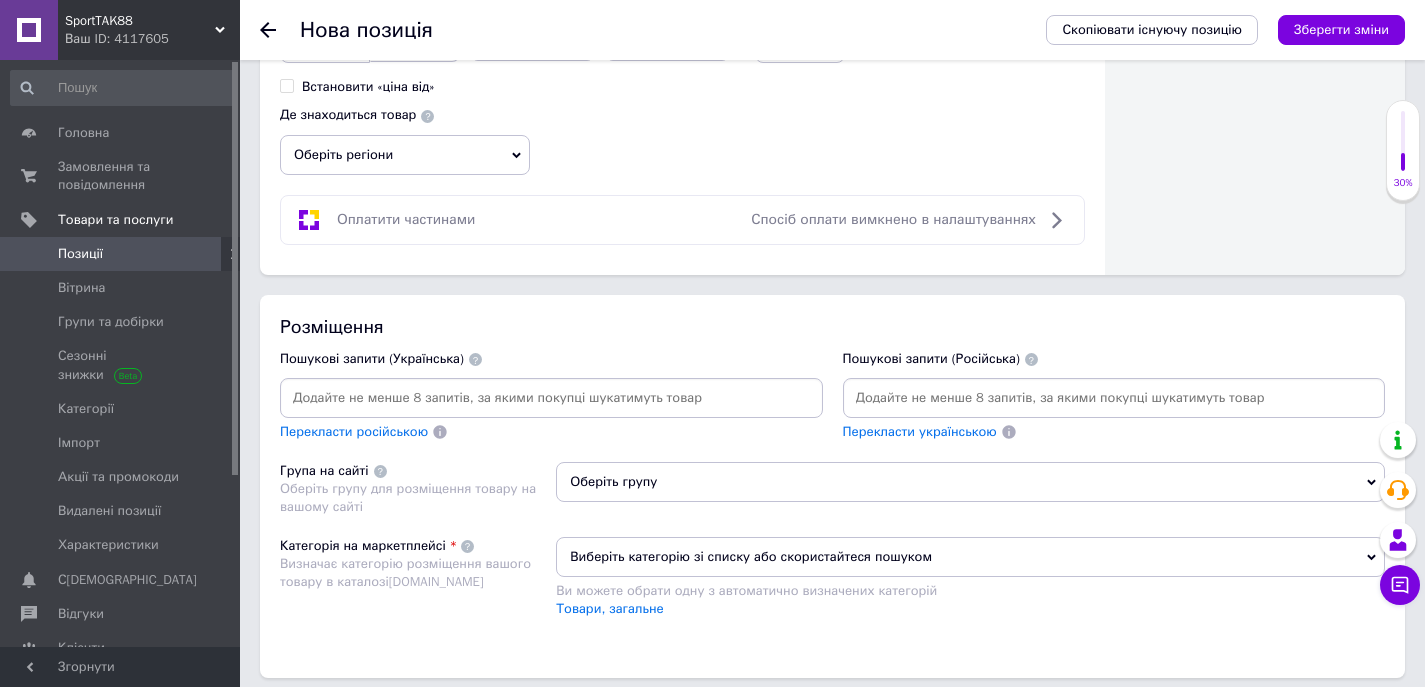 scroll, scrollTop: 1200, scrollLeft: 0, axis: vertical 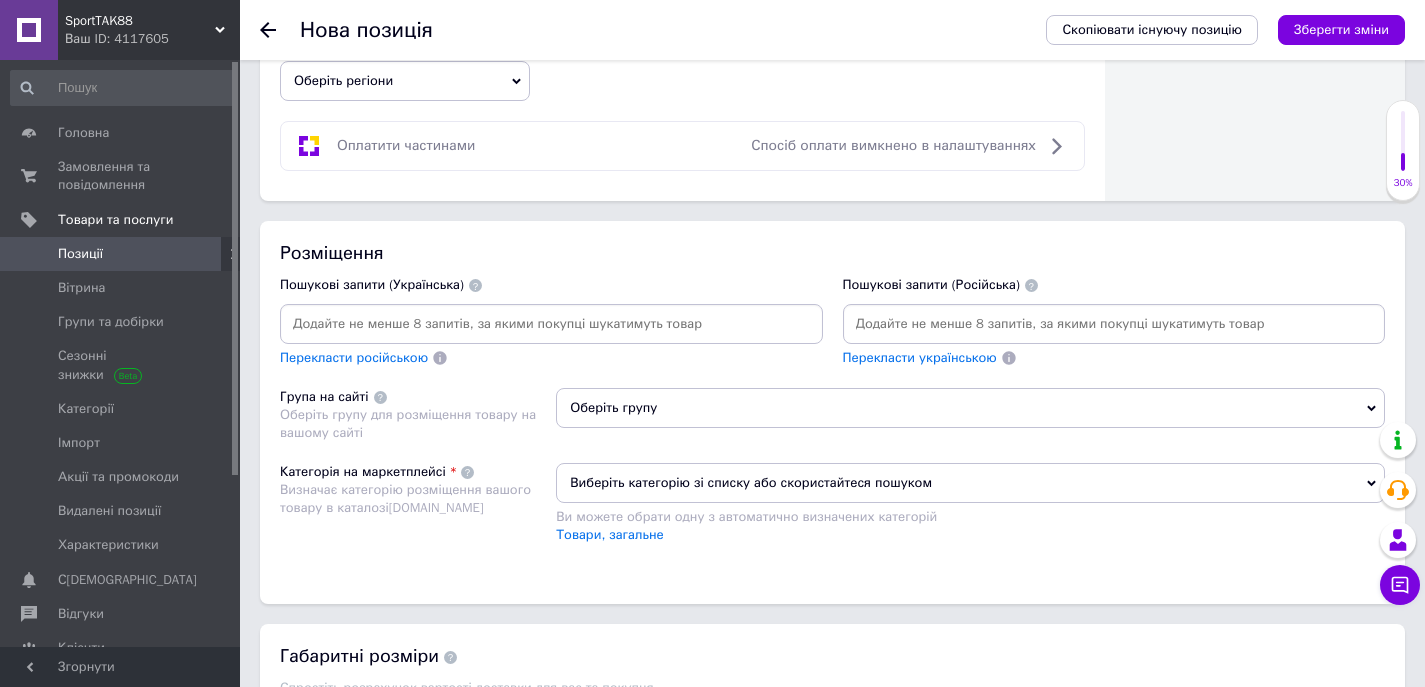 click at bounding box center [551, 324] 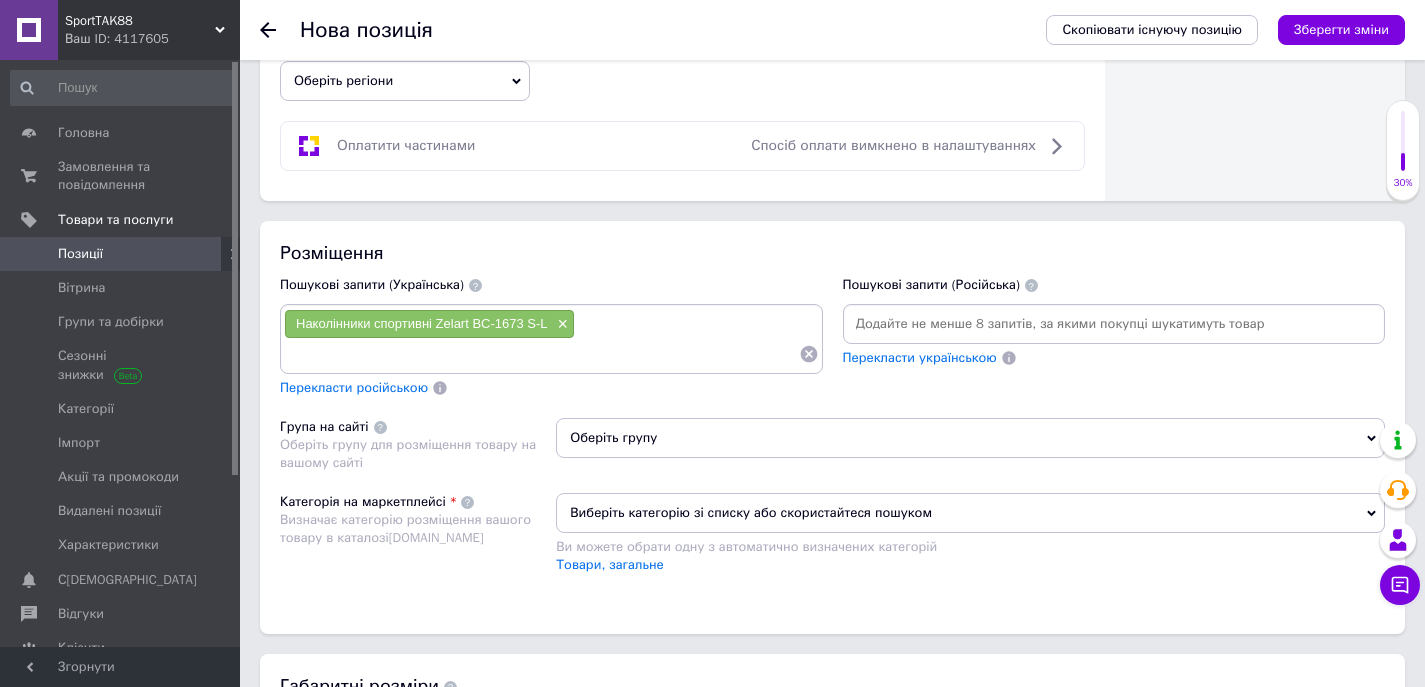 paste on "Наколінники спортивні Zelart BC-1673 S-L" 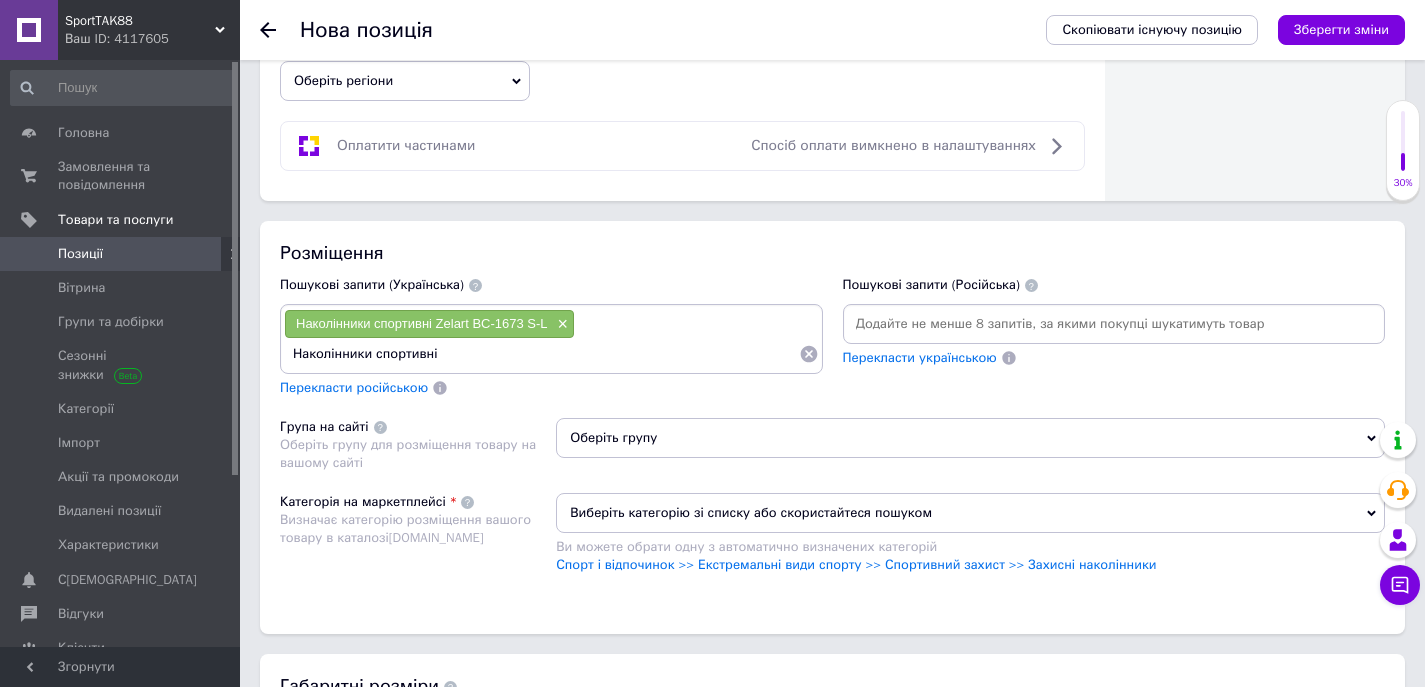 type on "Наколінники спортивні" 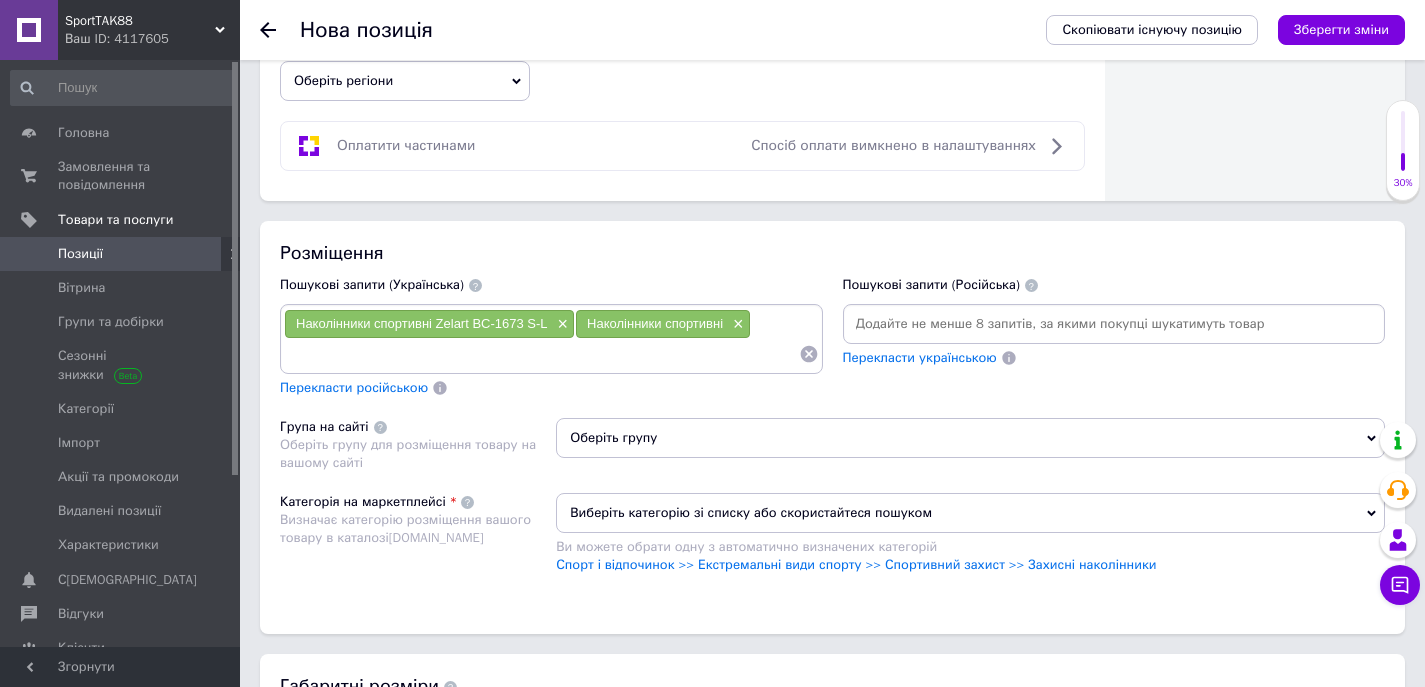 paste on "Наколінники спортивні Zelart BC-1673 S-L" 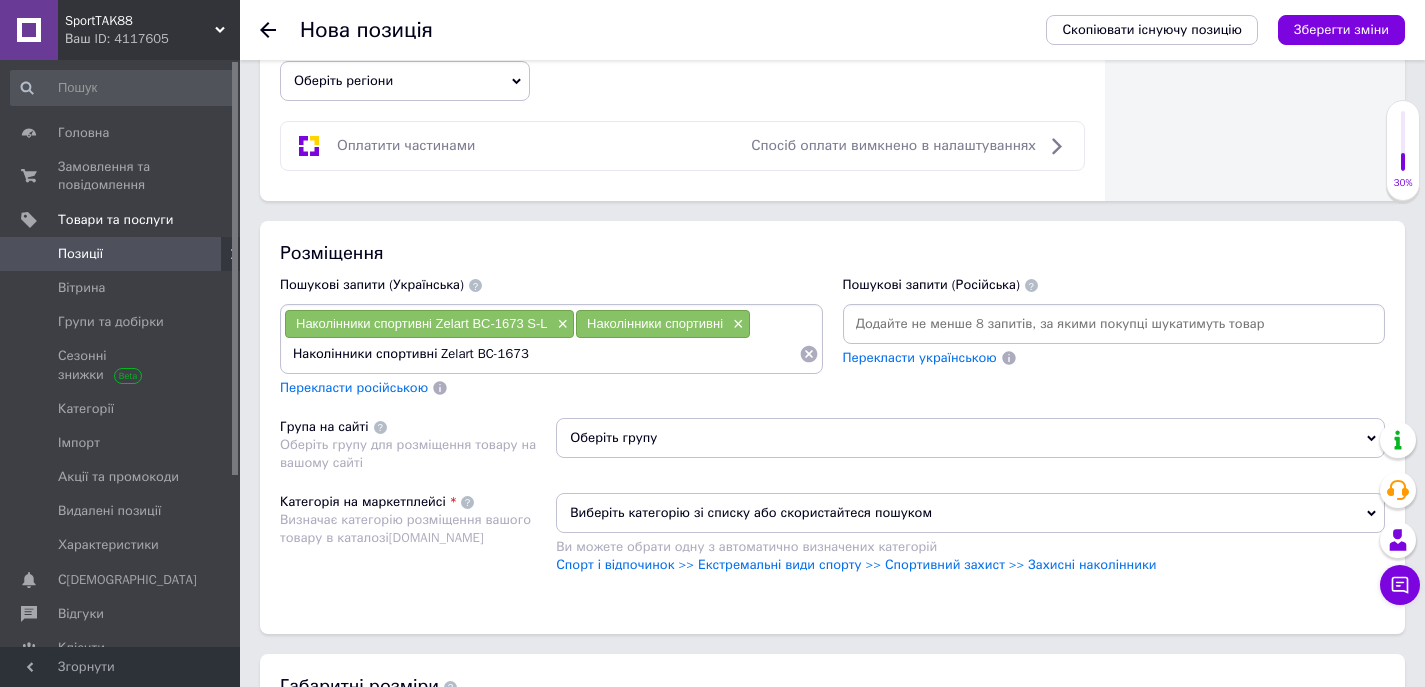 type on "Наколінники спортивні Zelart BC-1673" 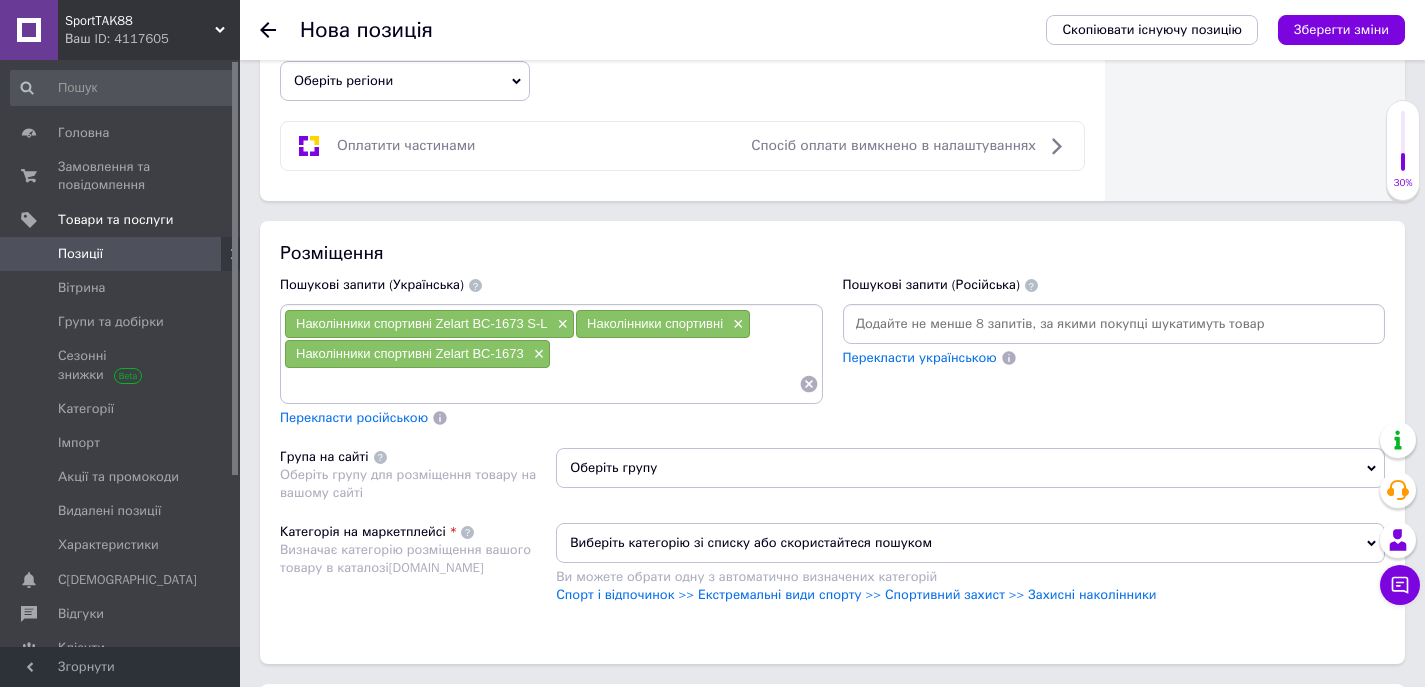 click on "Перекласти російською" at bounding box center (354, 417) 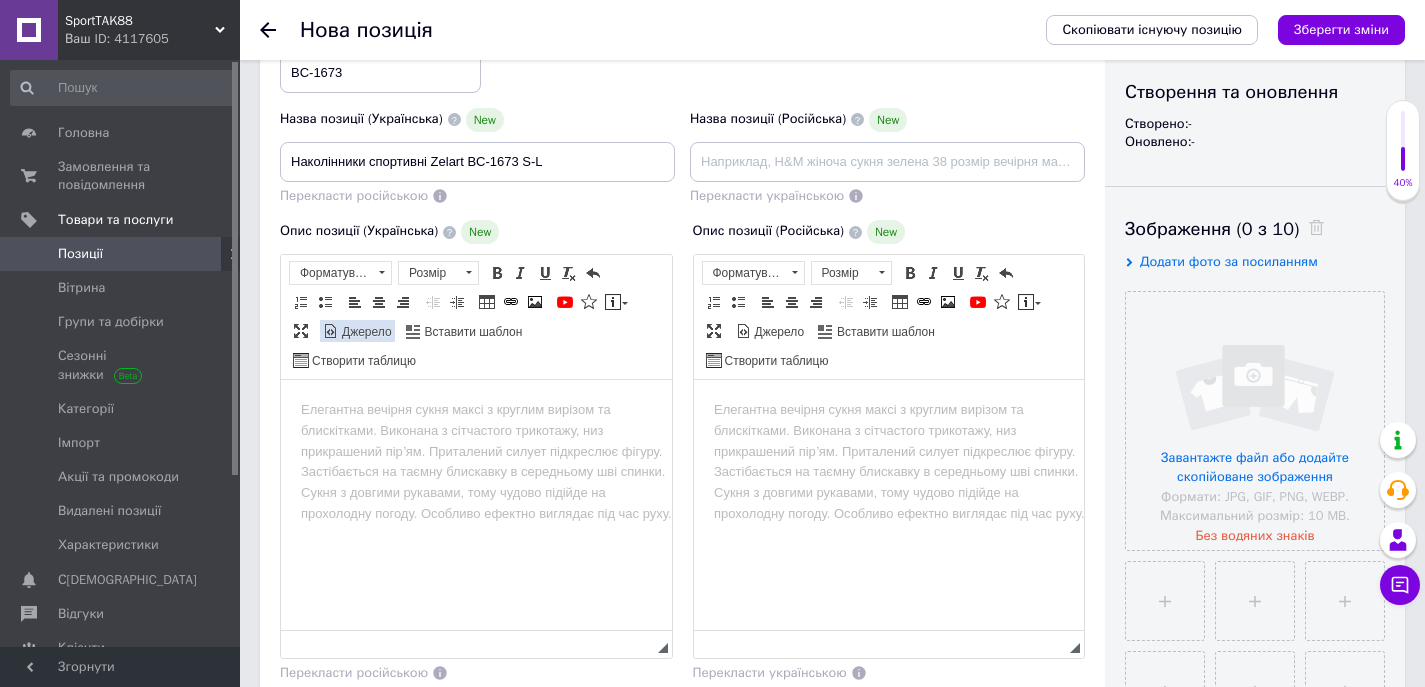 scroll, scrollTop: 200, scrollLeft: 0, axis: vertical 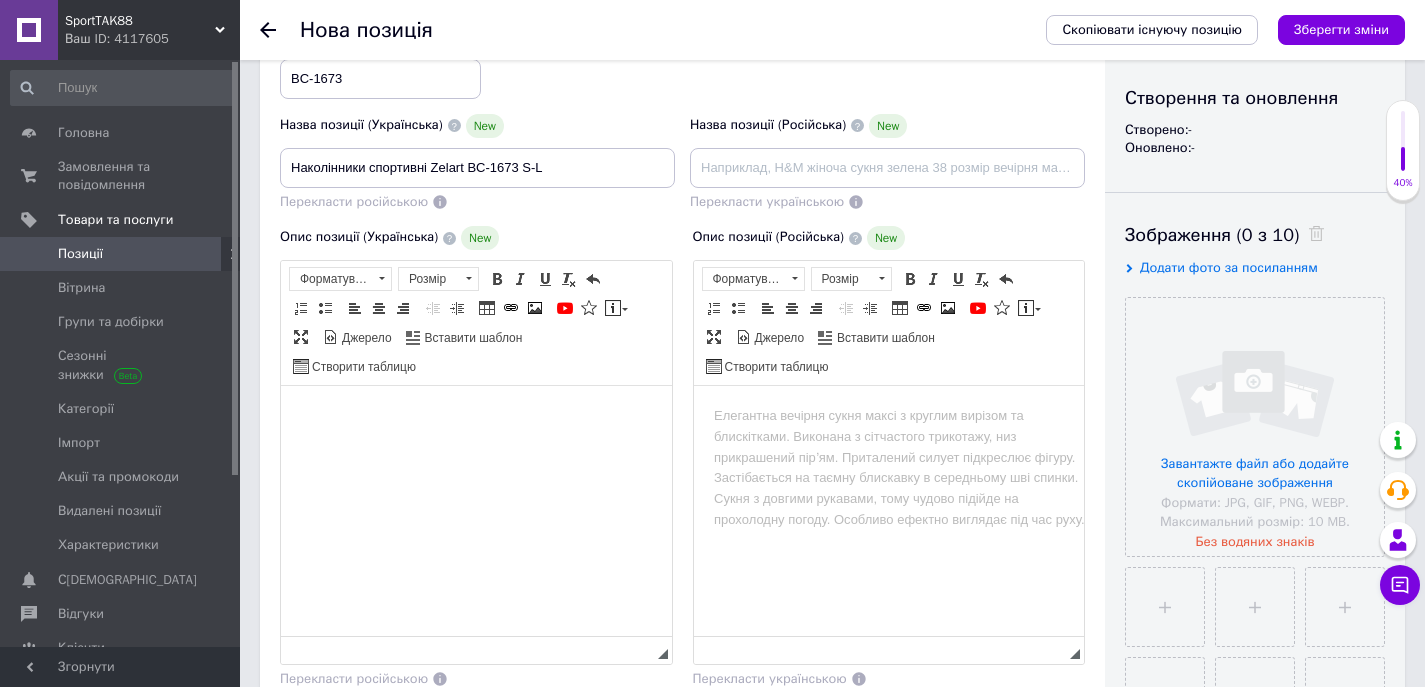 click at bounding box center (476, 416) 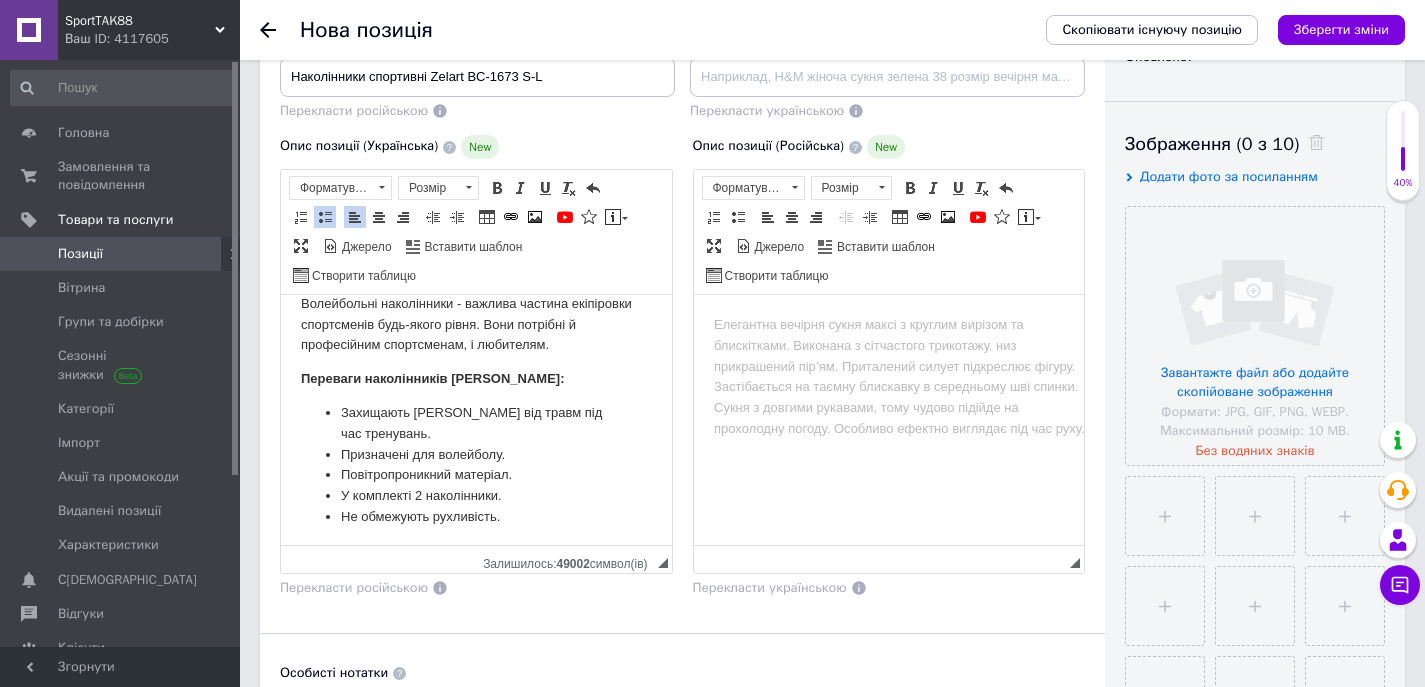 scroll, scrollTop: 400, scrollLeft: 0, axis: vertical 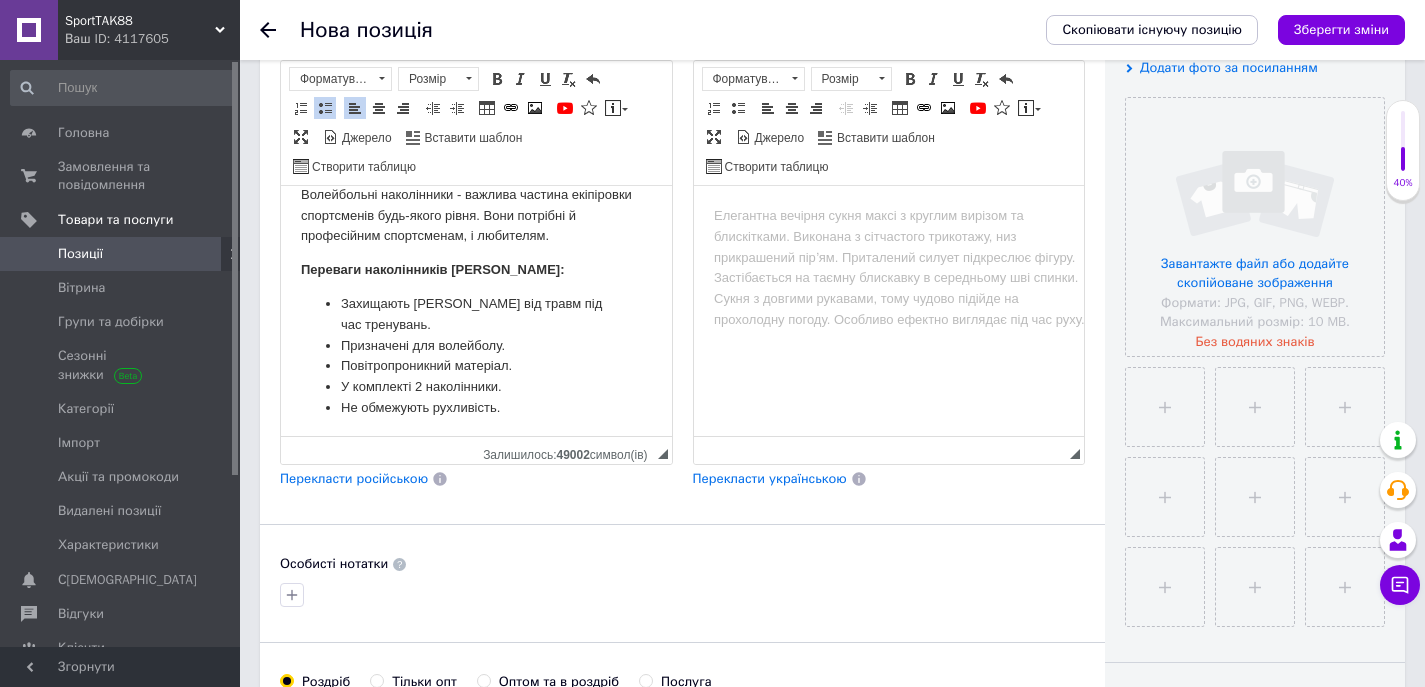 click on "Перекласти російською" at bounding box center (354, 478) 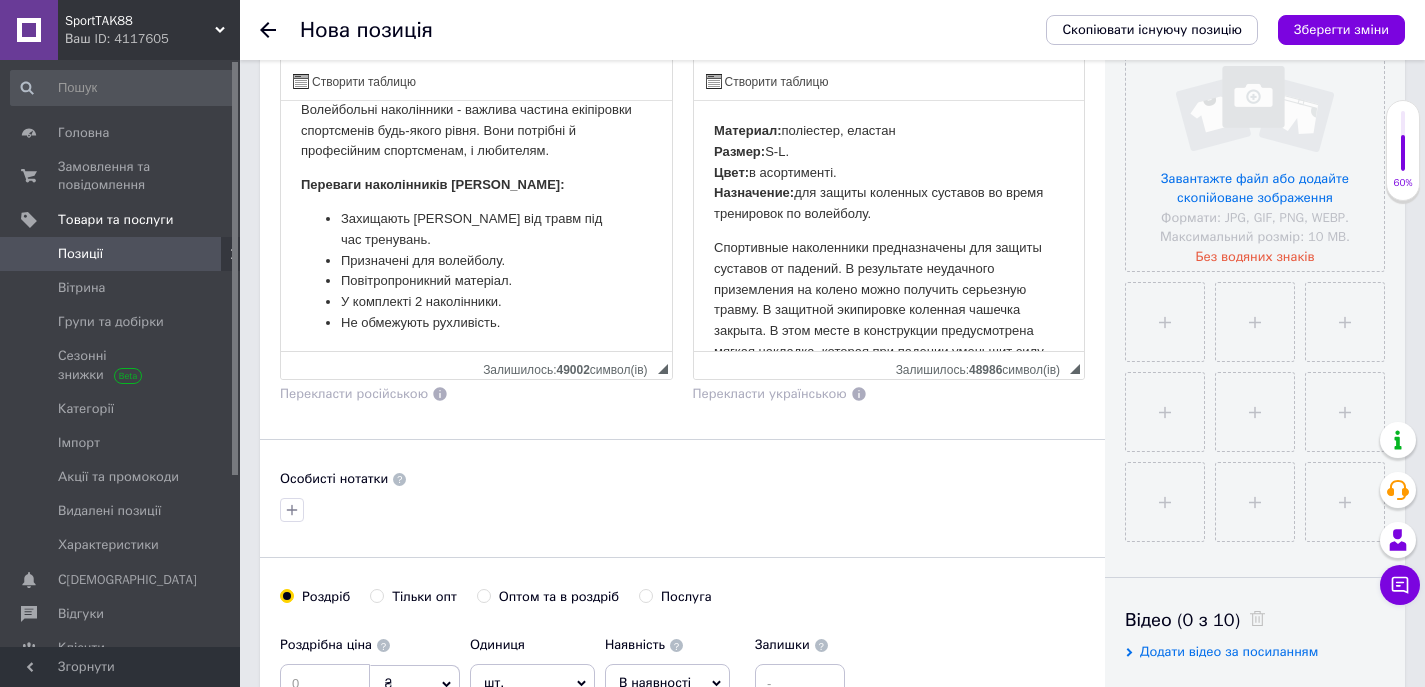 scroll, scrollTop: 700, scrollLeft: 0, axis: vertical 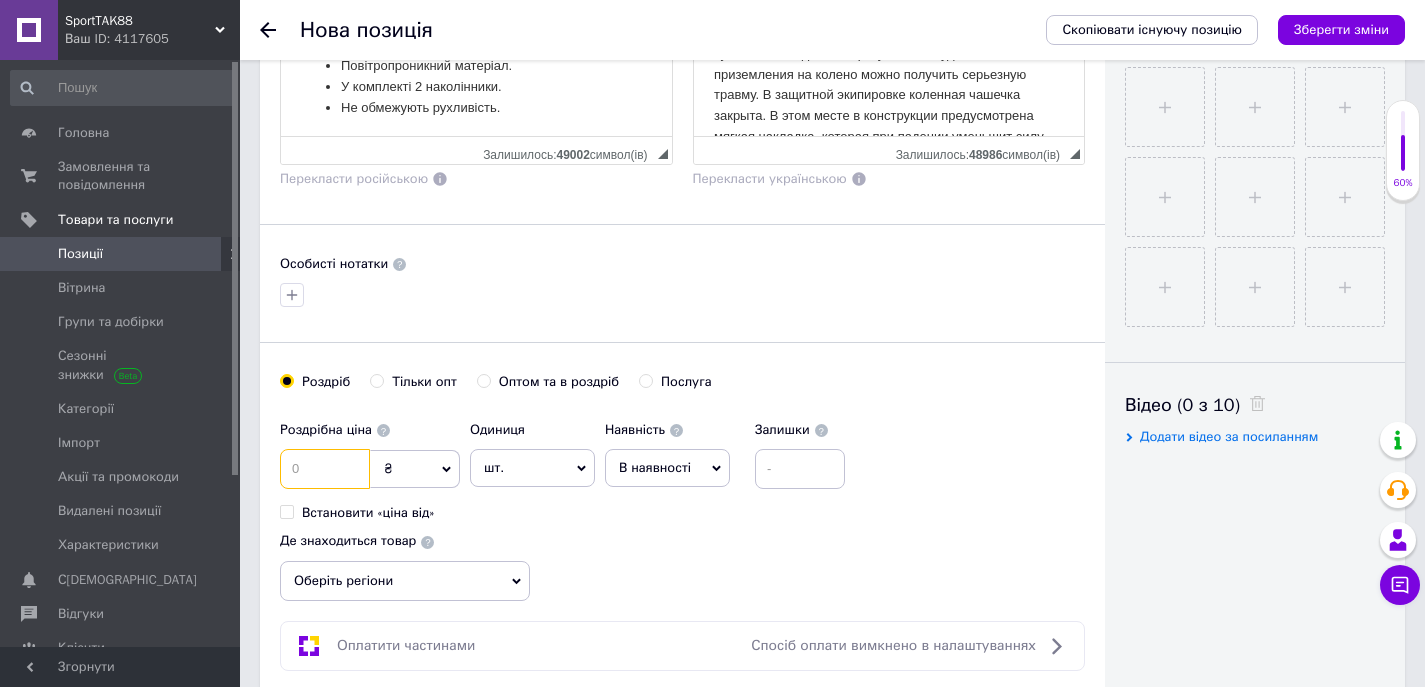 click at bounding box center (325, 469) 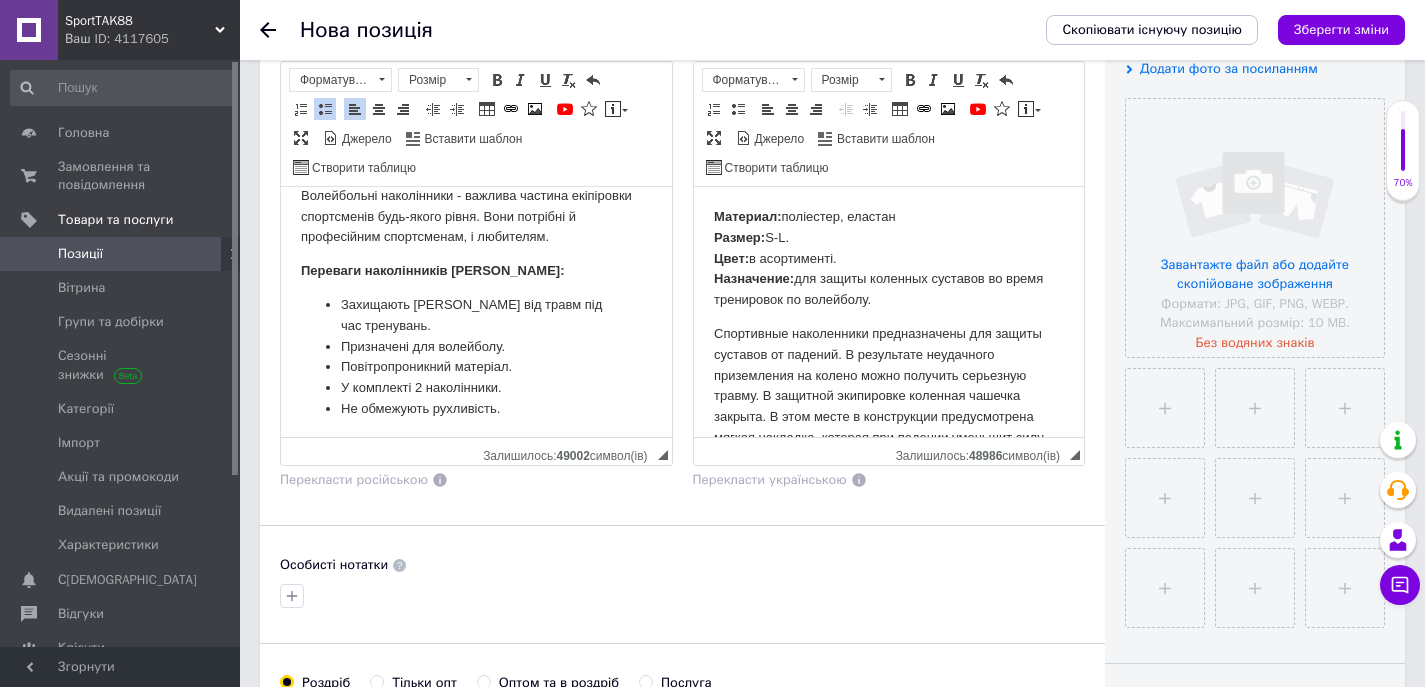 scroll, scrollTop: 400, scrollLeft: 0, axis: vertical 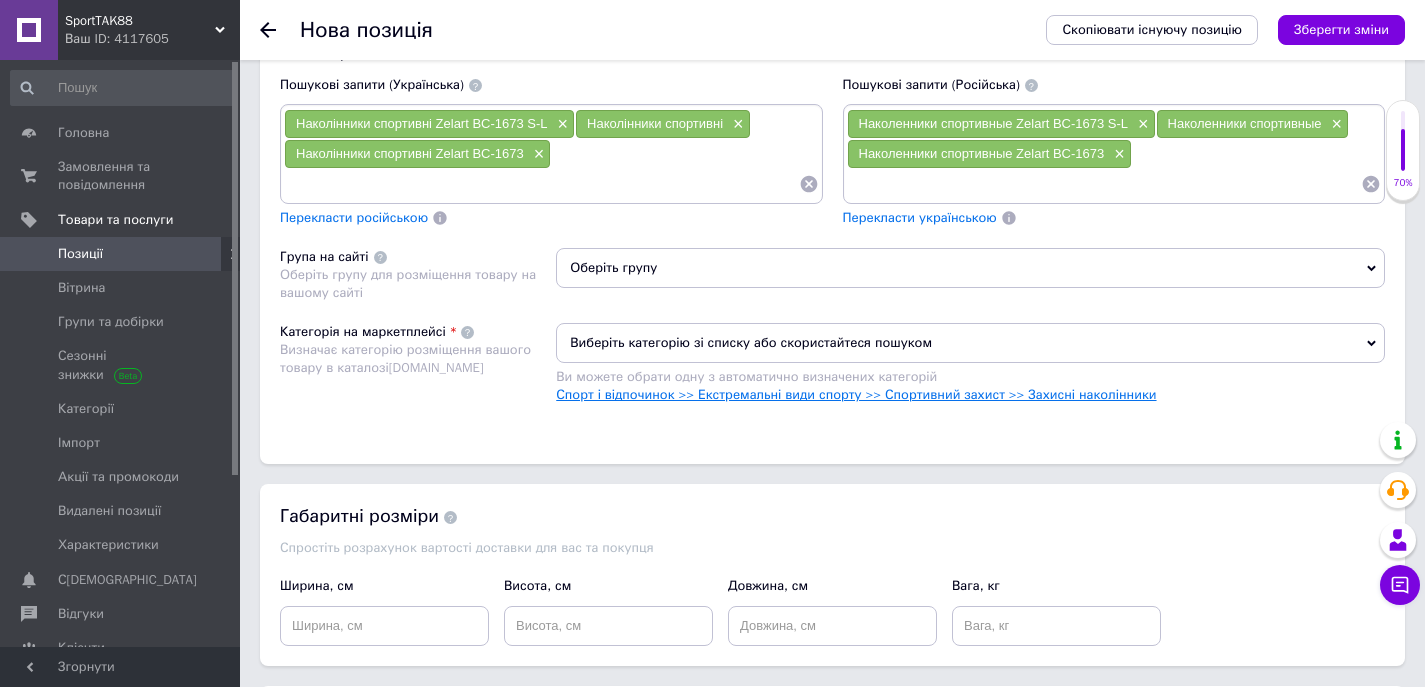 type on "349" 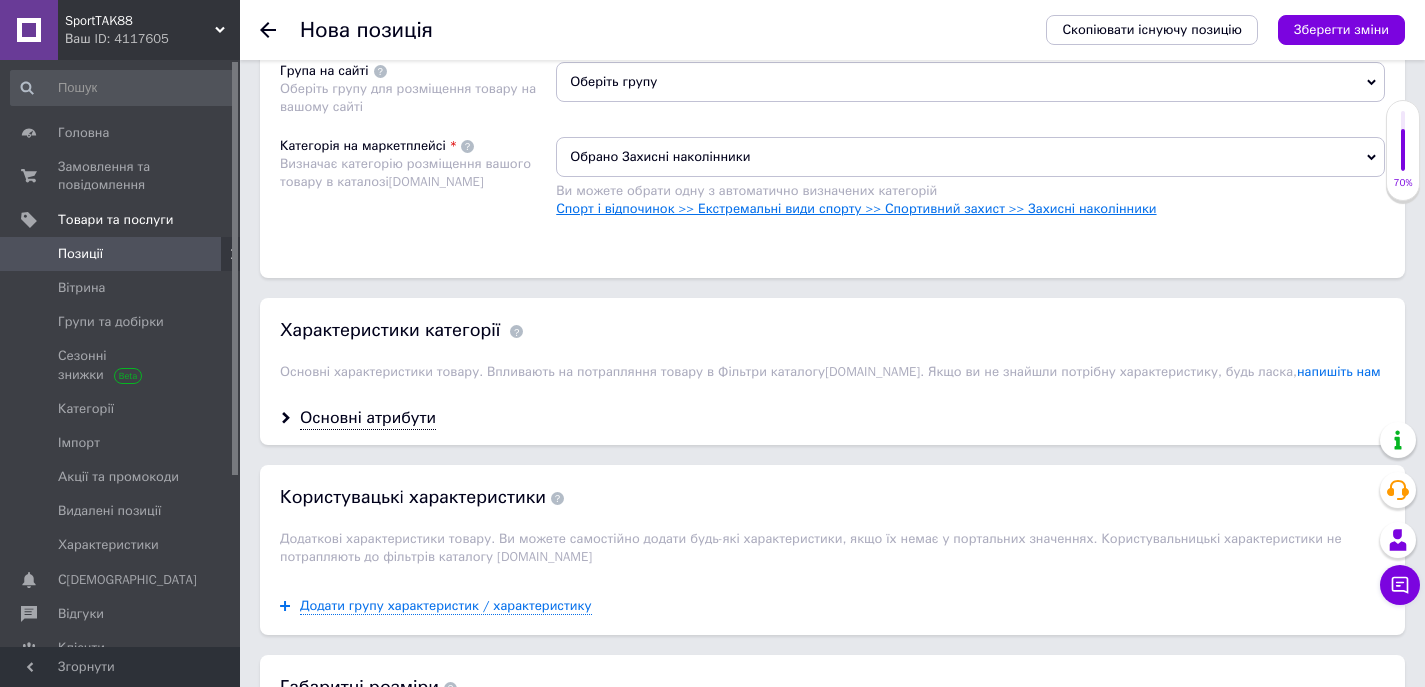 scroll, scrollTop: 1600, scrollLeft: 0, axis: vertical 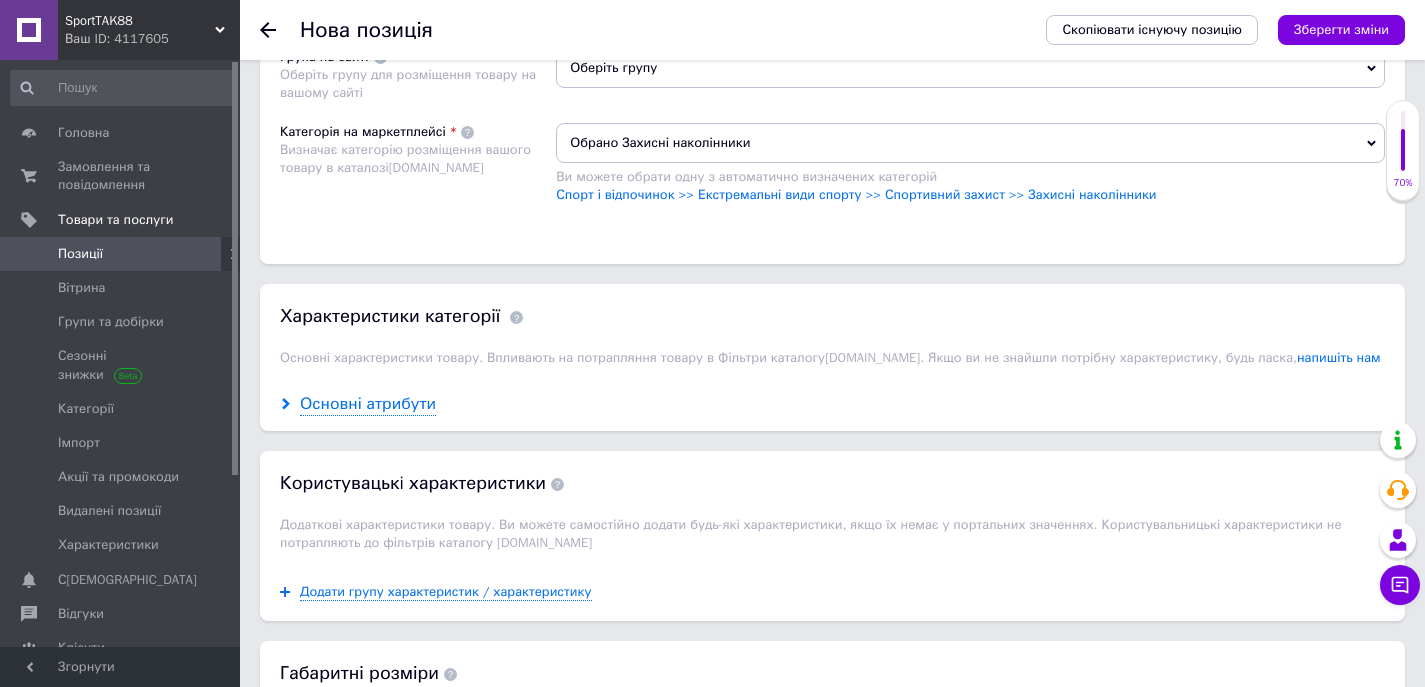 click on "Основні атрибути" at bounding box center [368, 404] 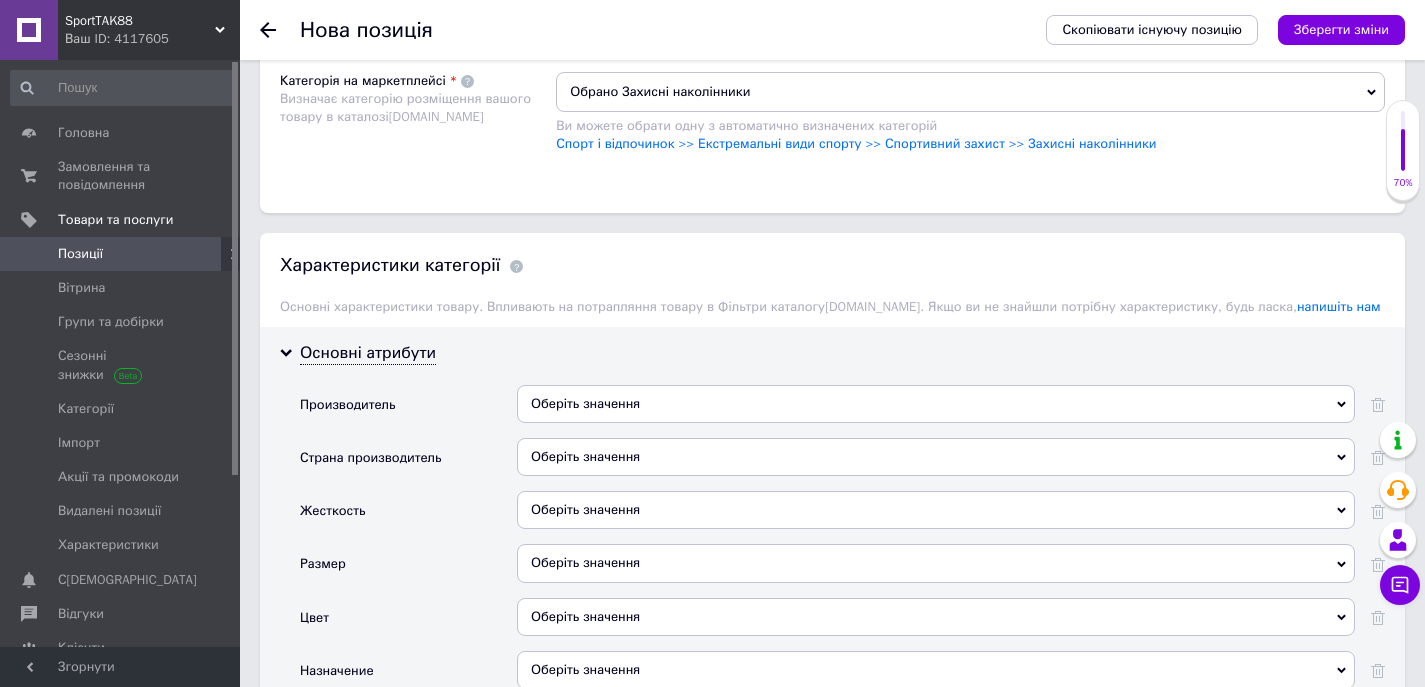 scroll, scrollTop: 1700, scrollLeft: 0, axis: vertical 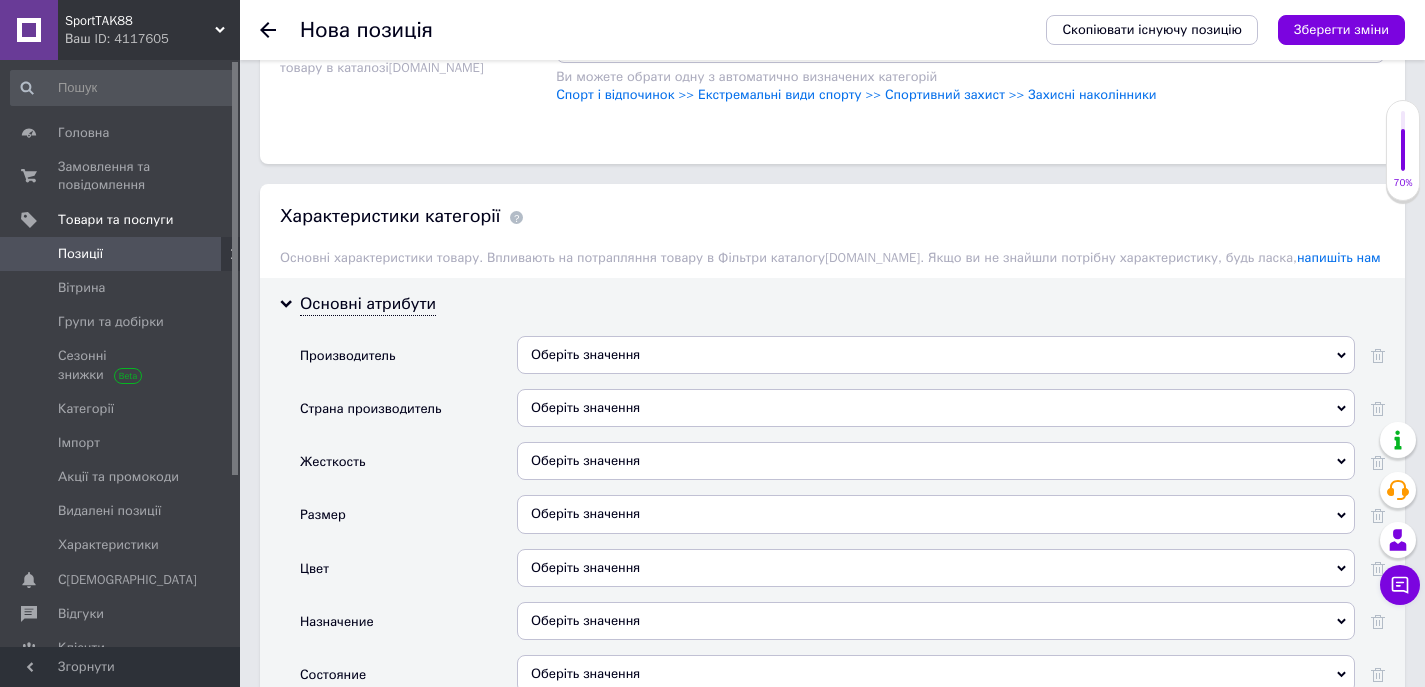 click on "Оберіть значення" at bounding box center [936, 408] 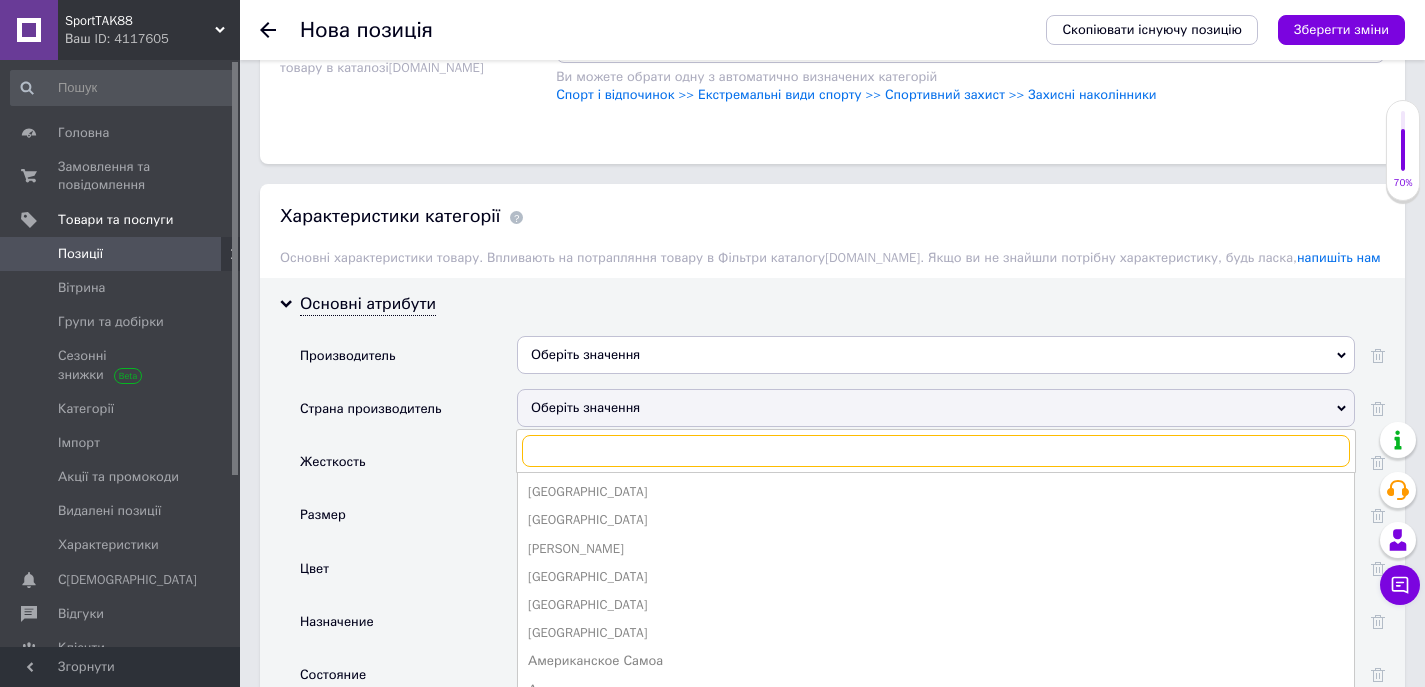 click at bounding box center (936, 451) 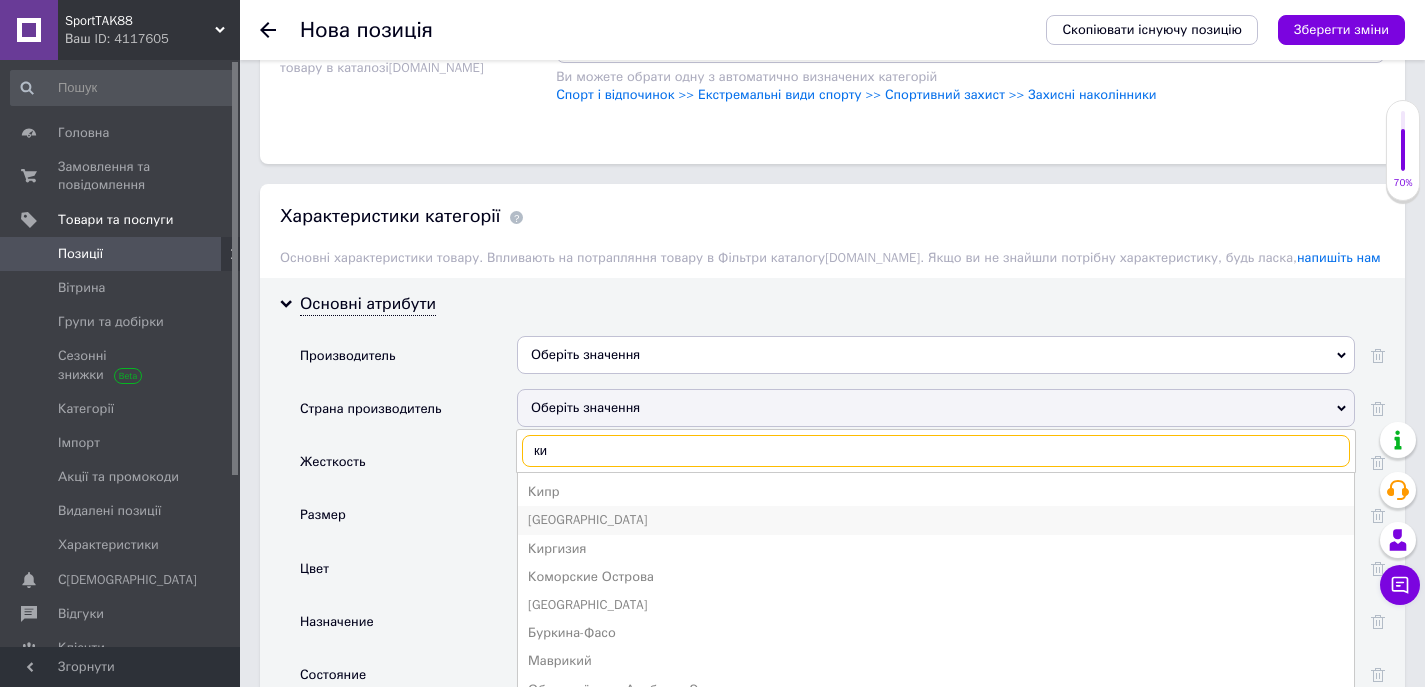 type on "ки" 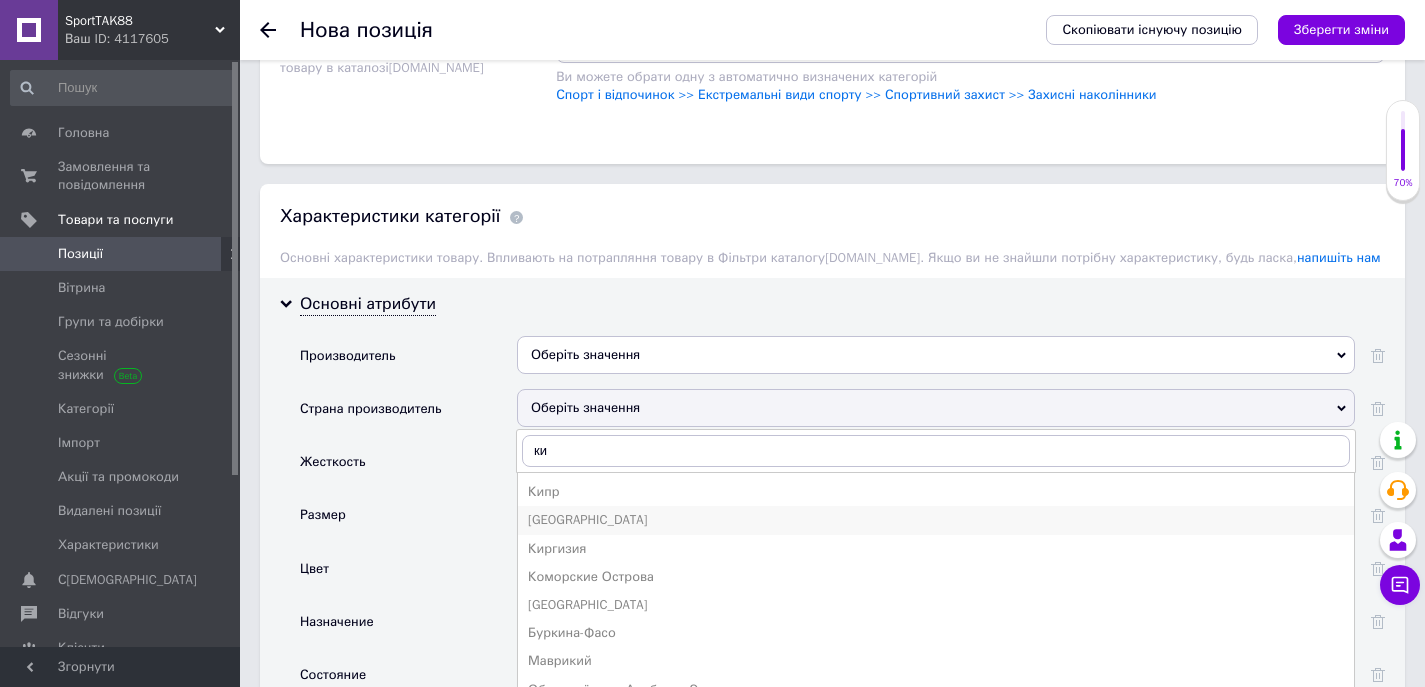 click on "[GEOGRAPHIC_DATA]" at bounding box center (936, 520) 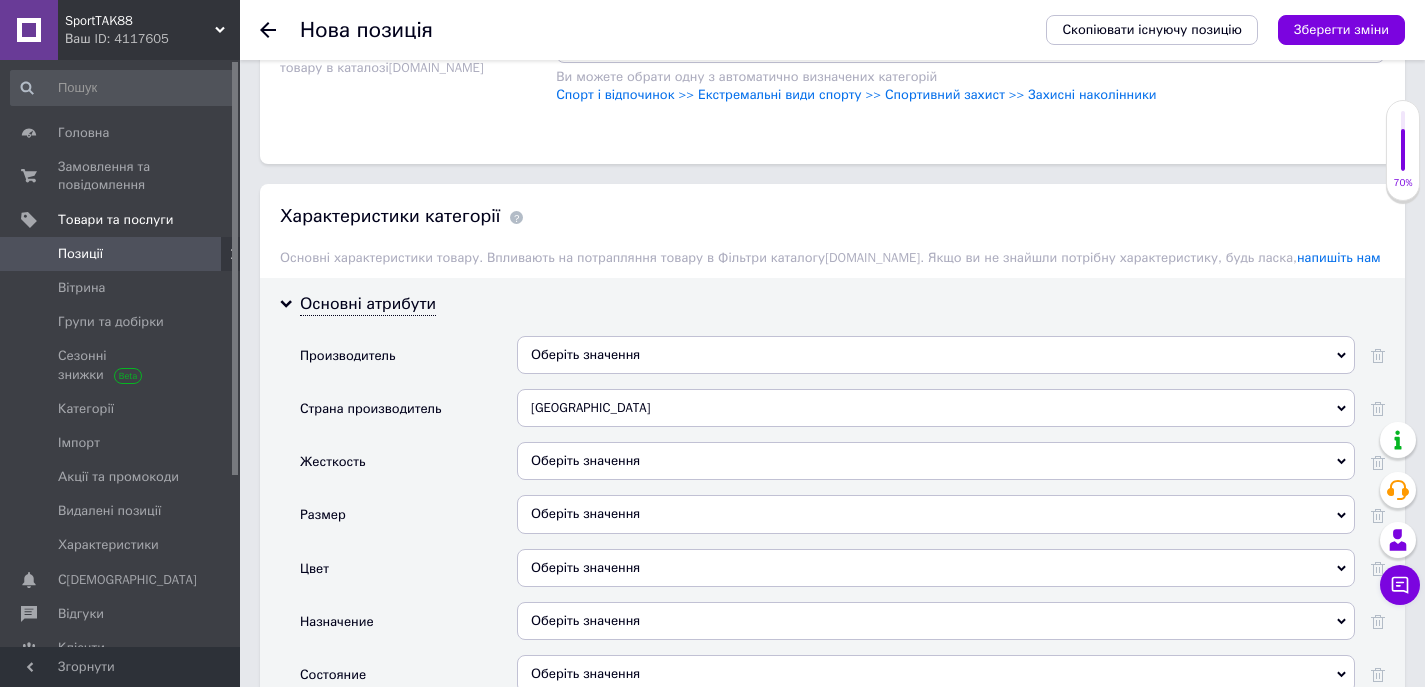 click on "Оберіть значення" at bounding box center [936, 461] 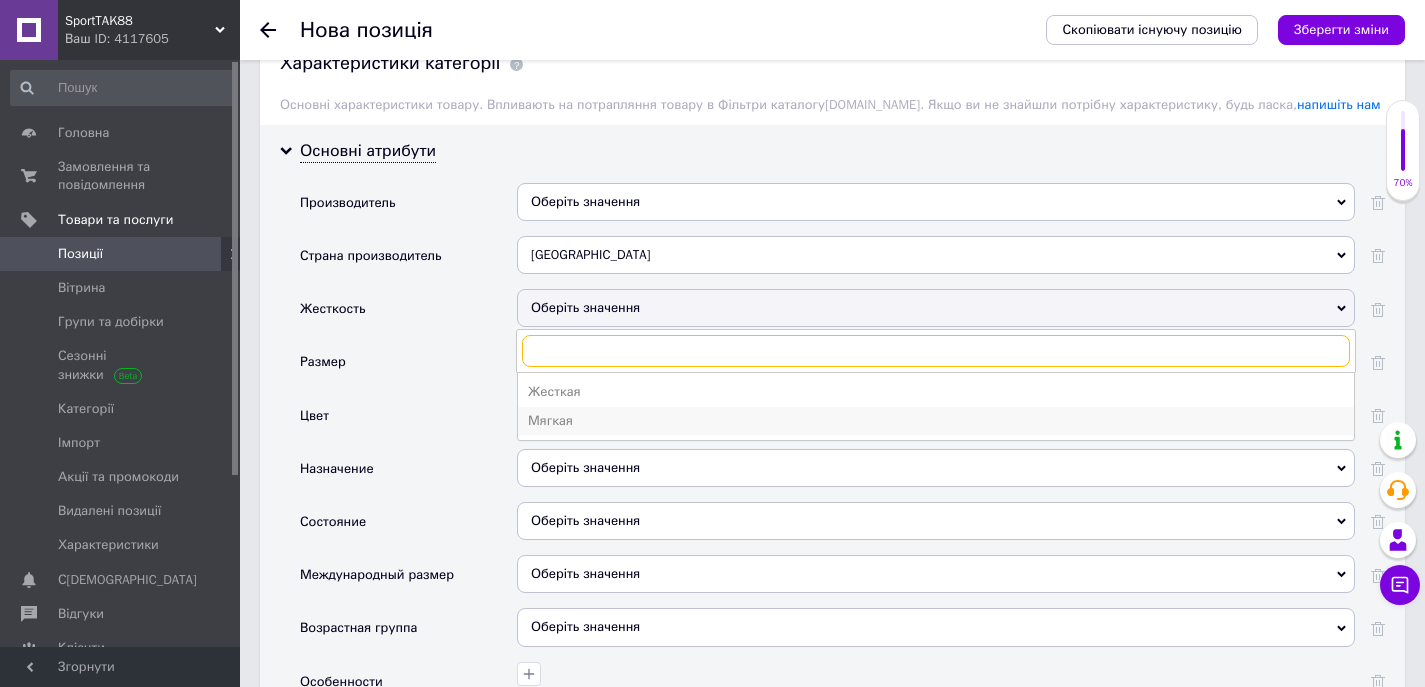 scroll, scrollTop: 1900, scrollLeft: 0, axis: vertical 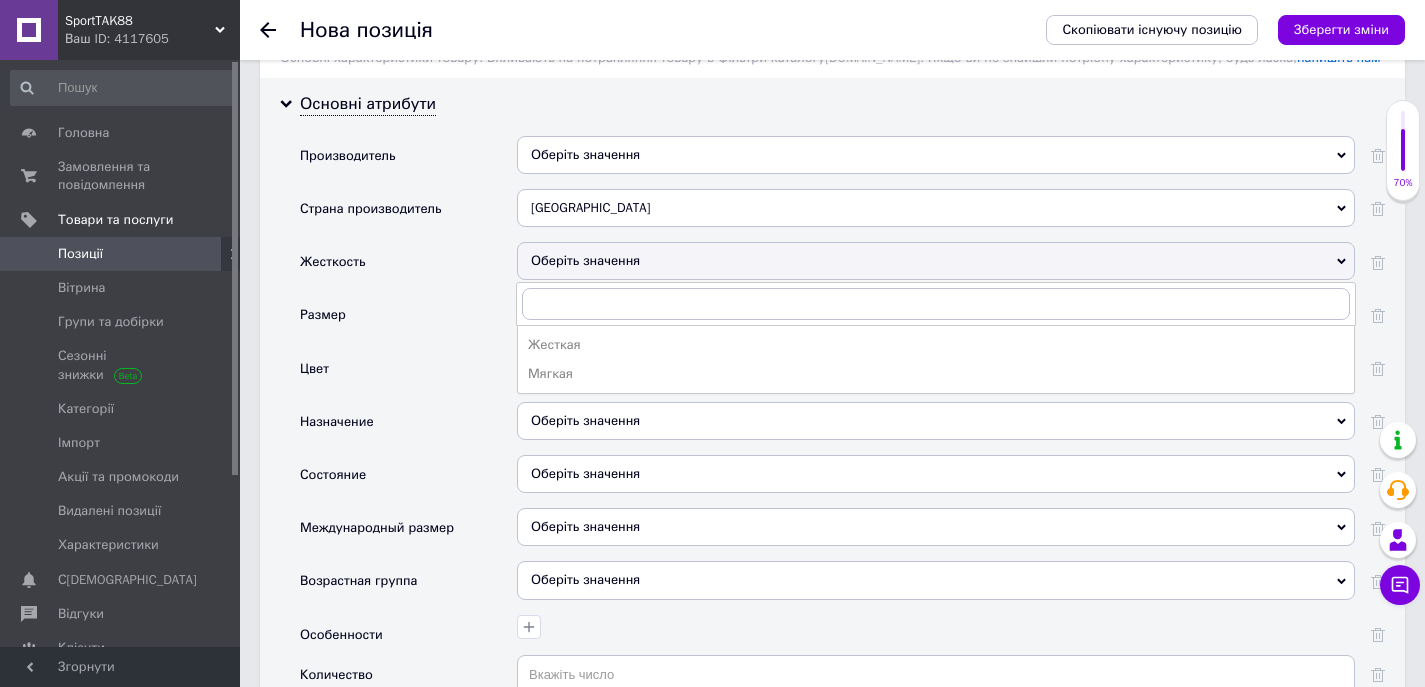 click on "Оберіть значення" at bounding box center [936, 261] 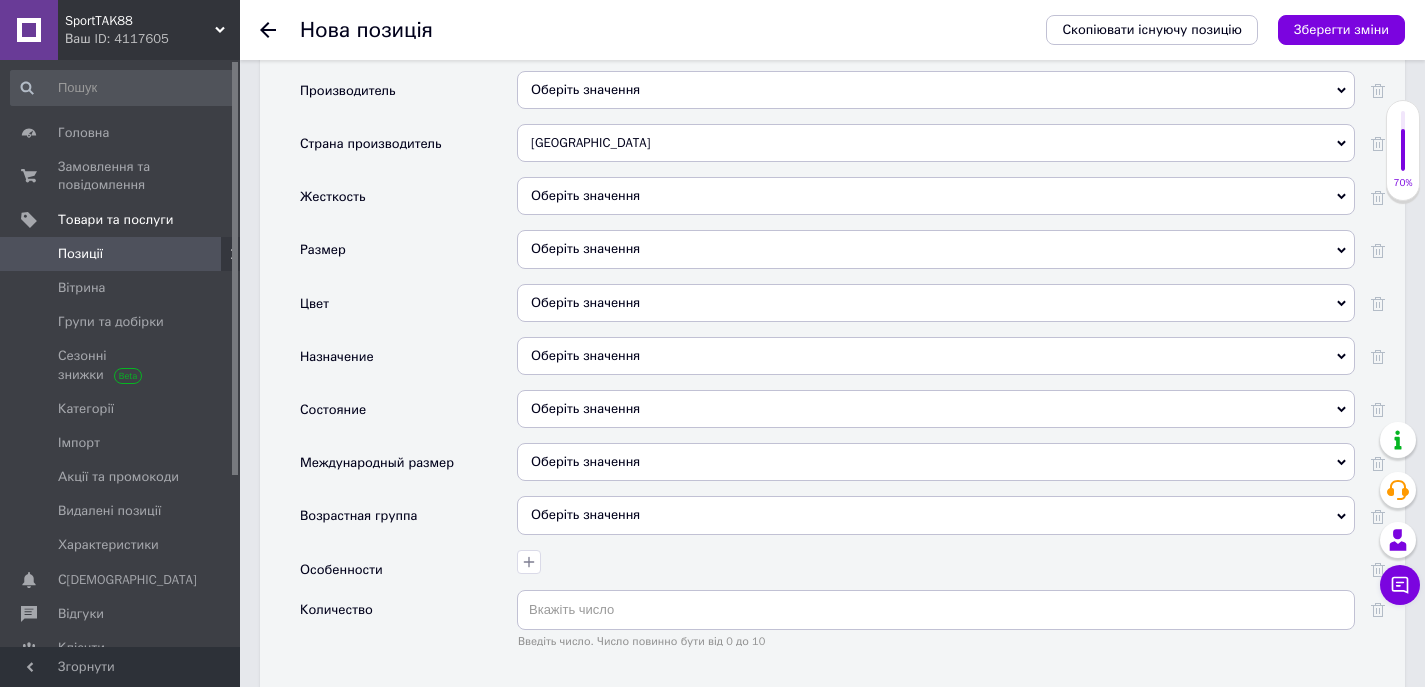 scroll, scrollTop: 2000, scrollLeft: 0, axis: vertical 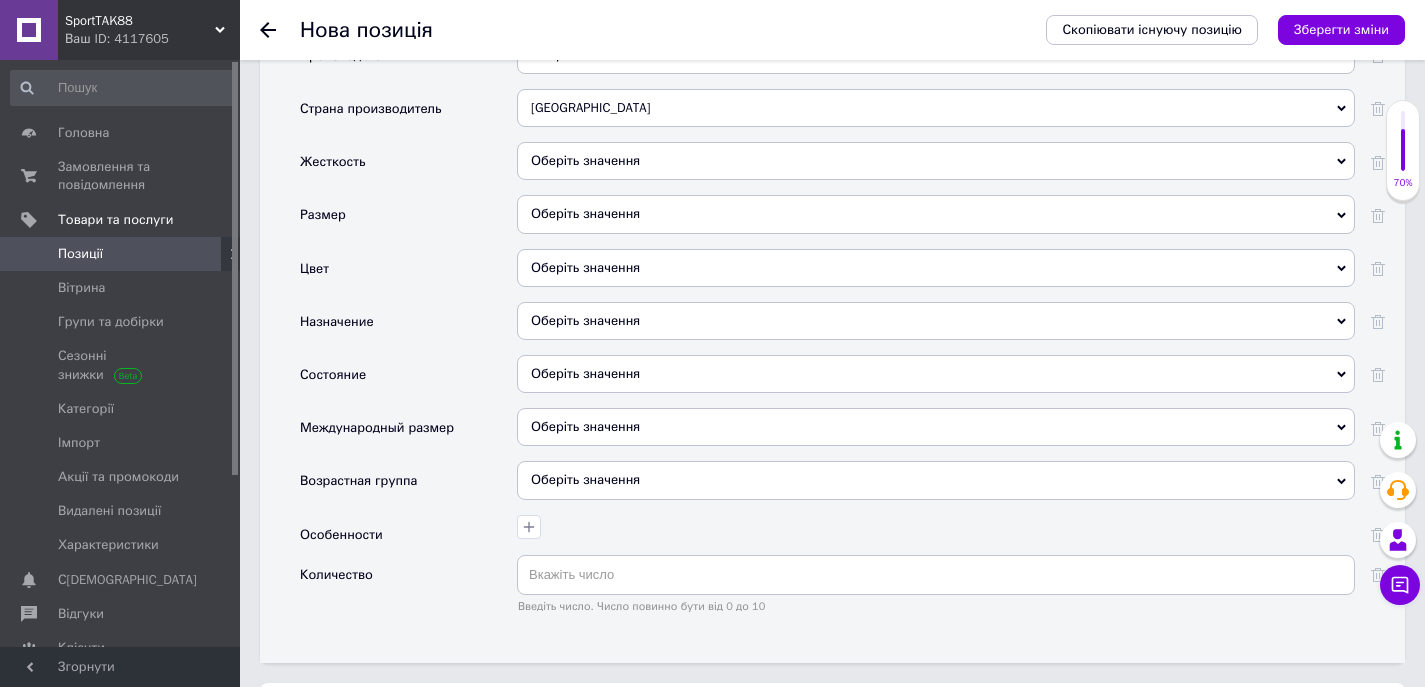 click on "Оберіть значення" at bounding box center (936, 321) 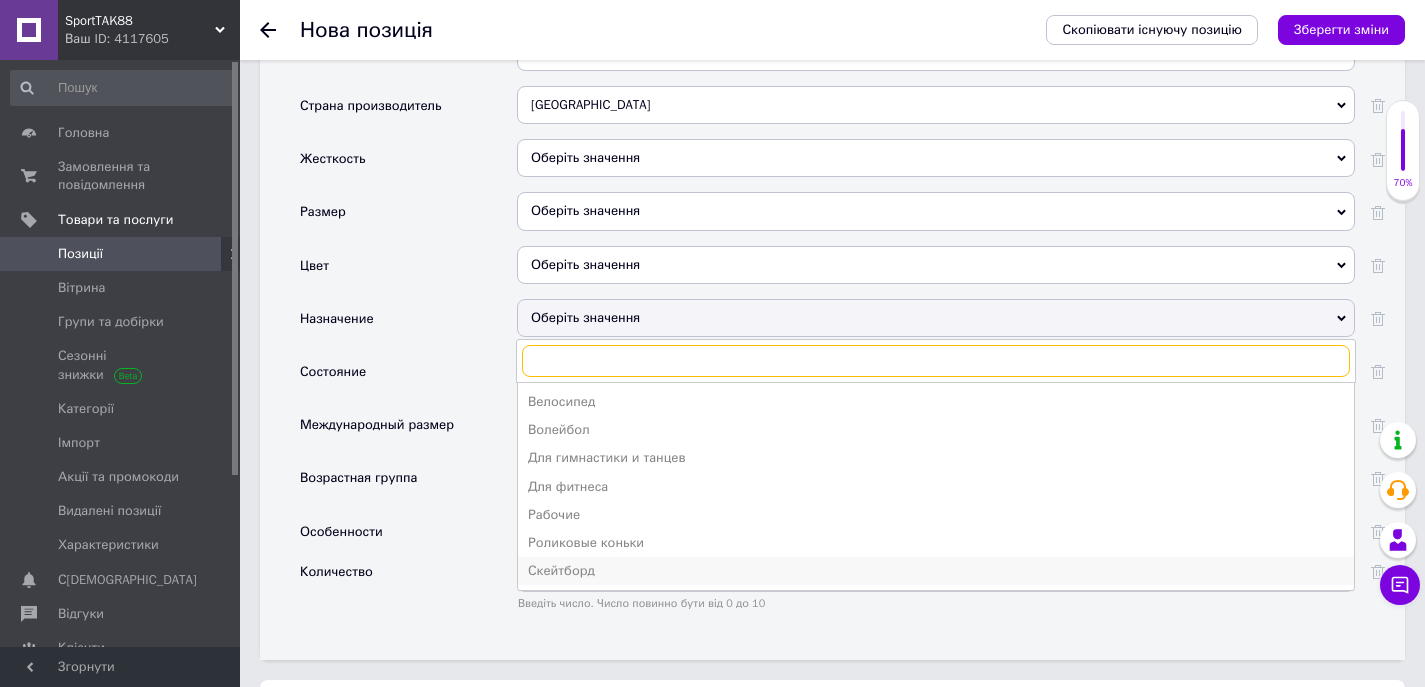 scroll, scrollTop: 2000, scrollLeft: 0, axis: vertical 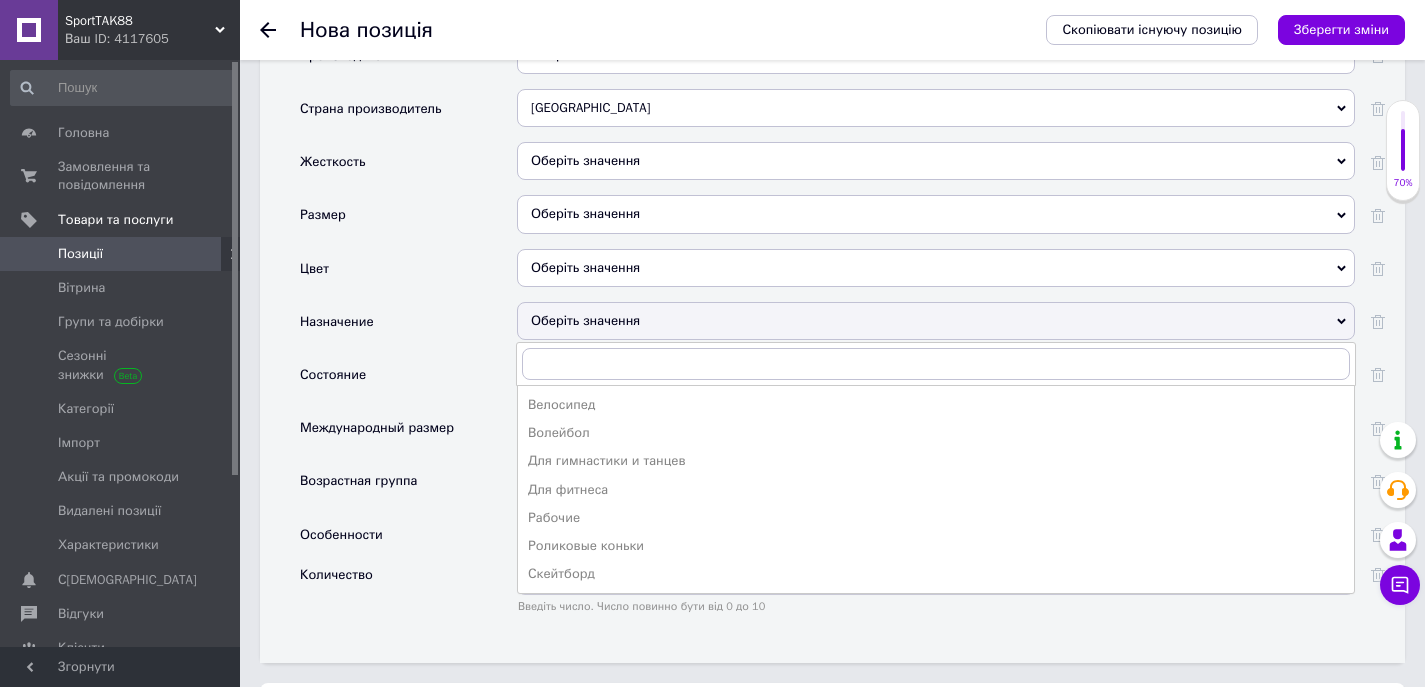 click on "Оберіть значення" at bounding box center [936, 214] 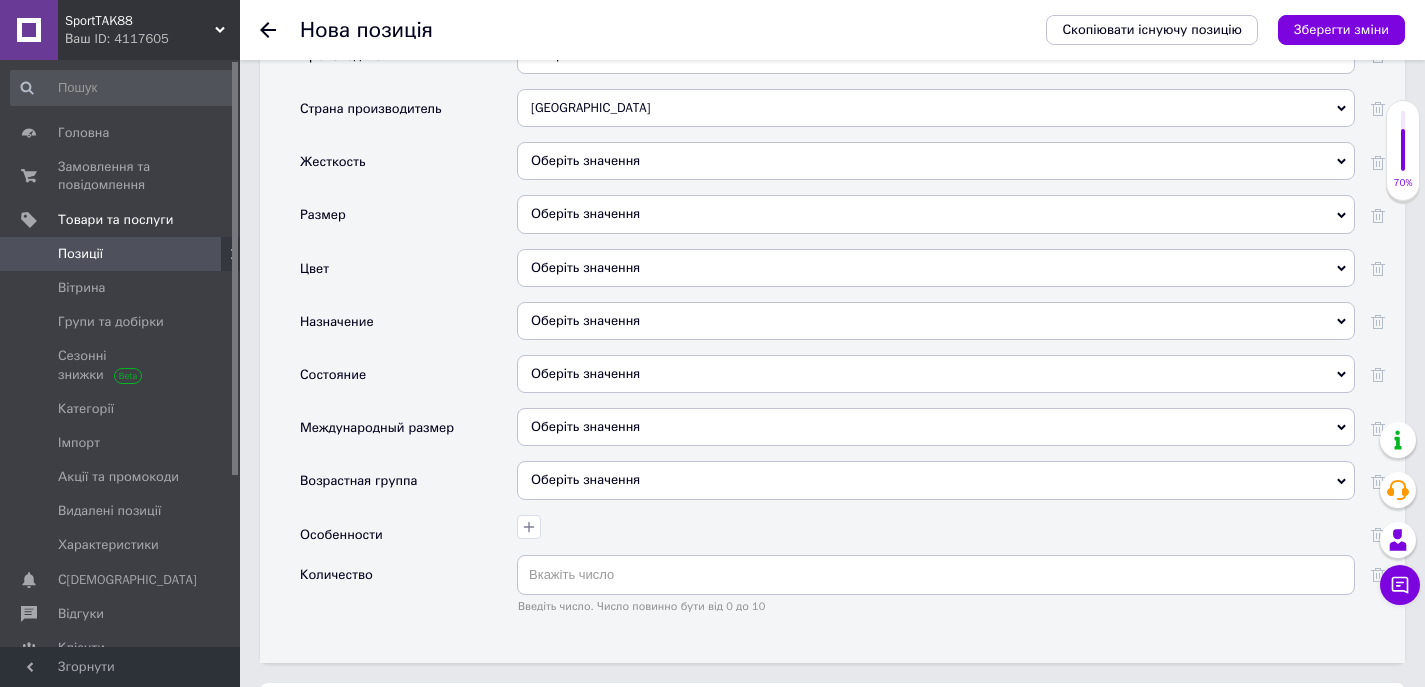 click on "Состояние" at bounding box center [408, 381] 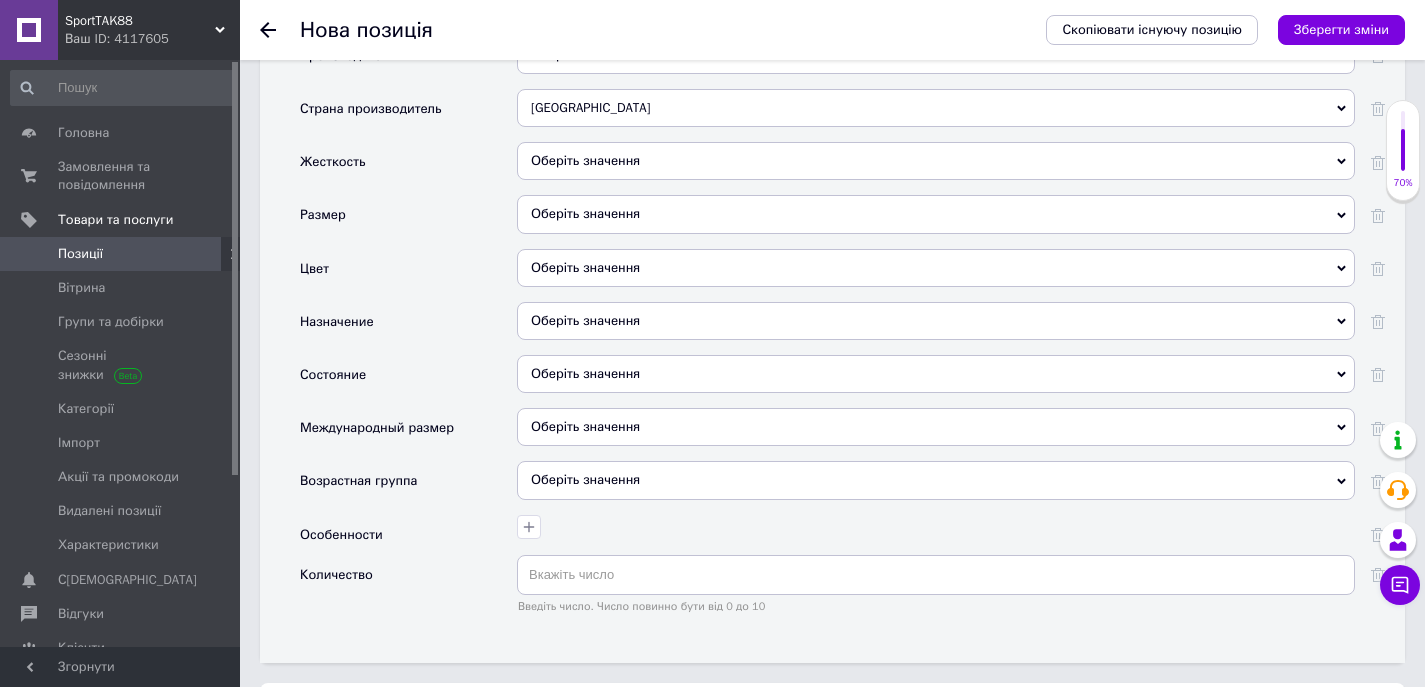 click on "Оберіть значення" at bounding box center [936, 374] 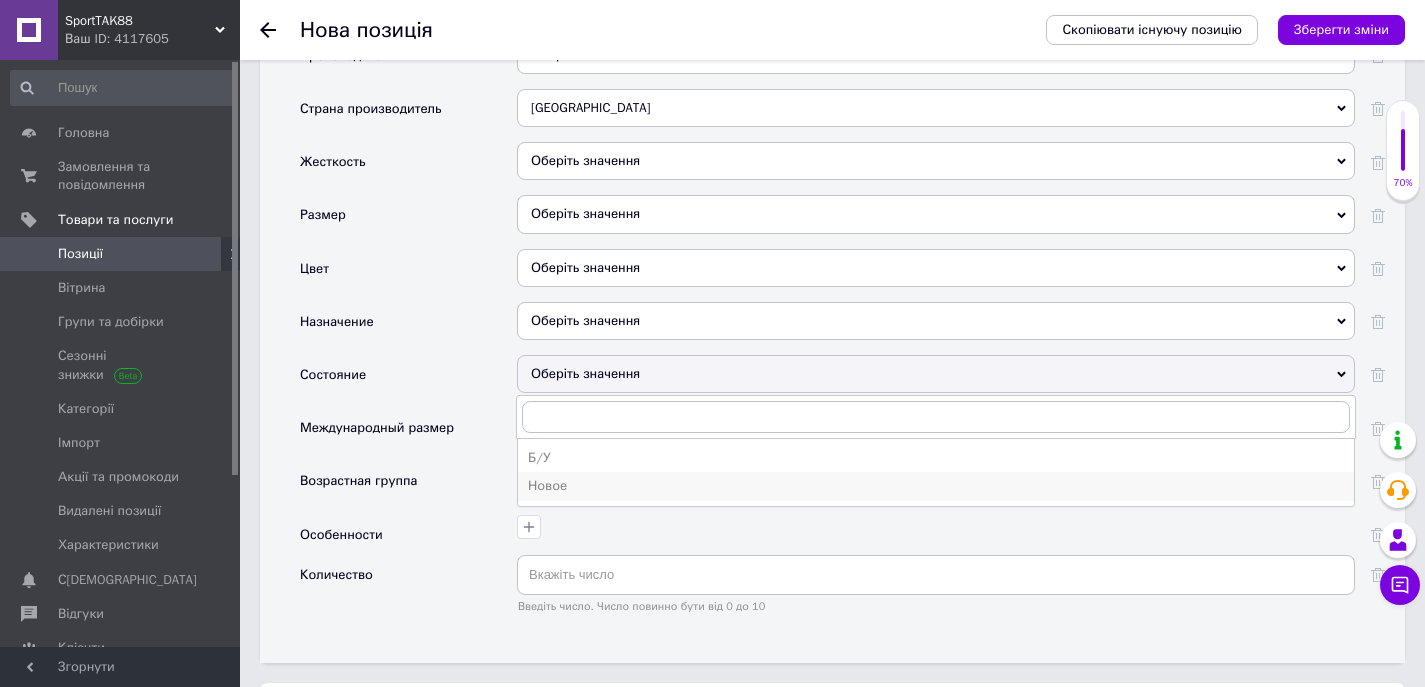 click on "Новое" at bounding box center (936, 486) 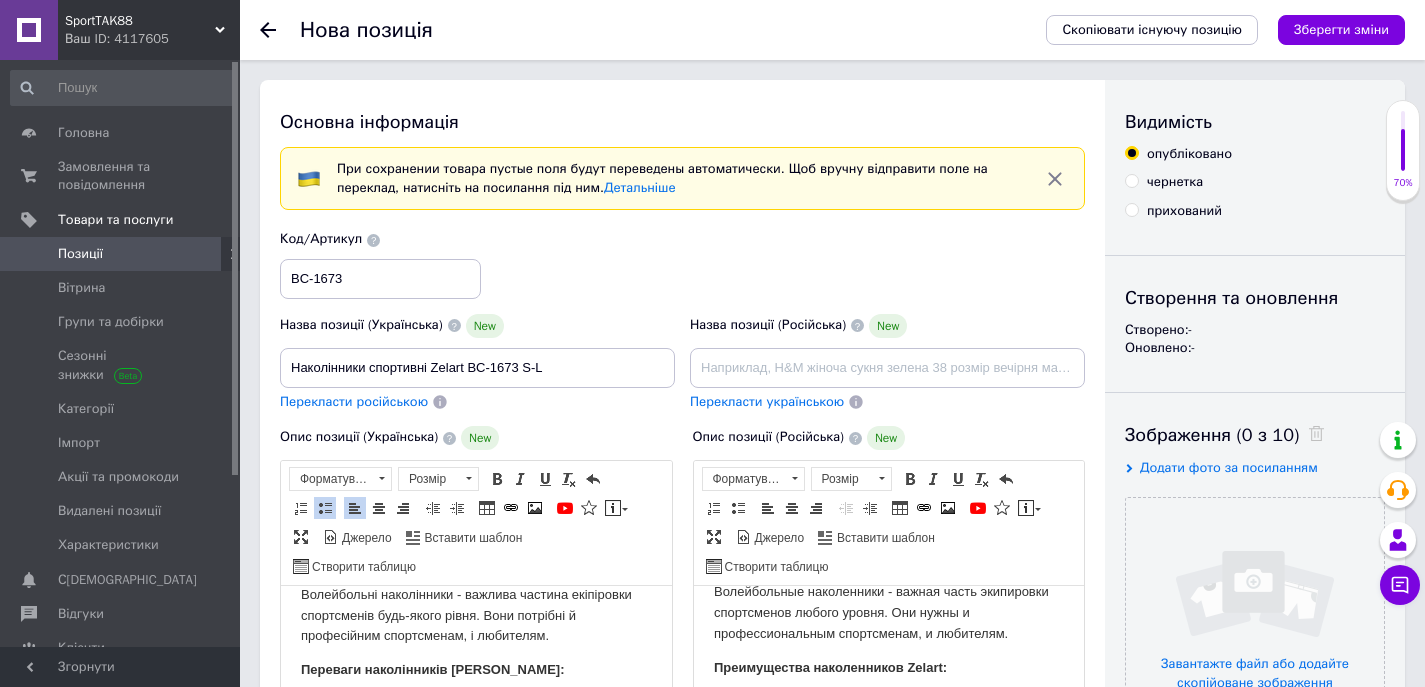 scroll, scrollTop: 300, scrollLeft: 0, axis: vertical 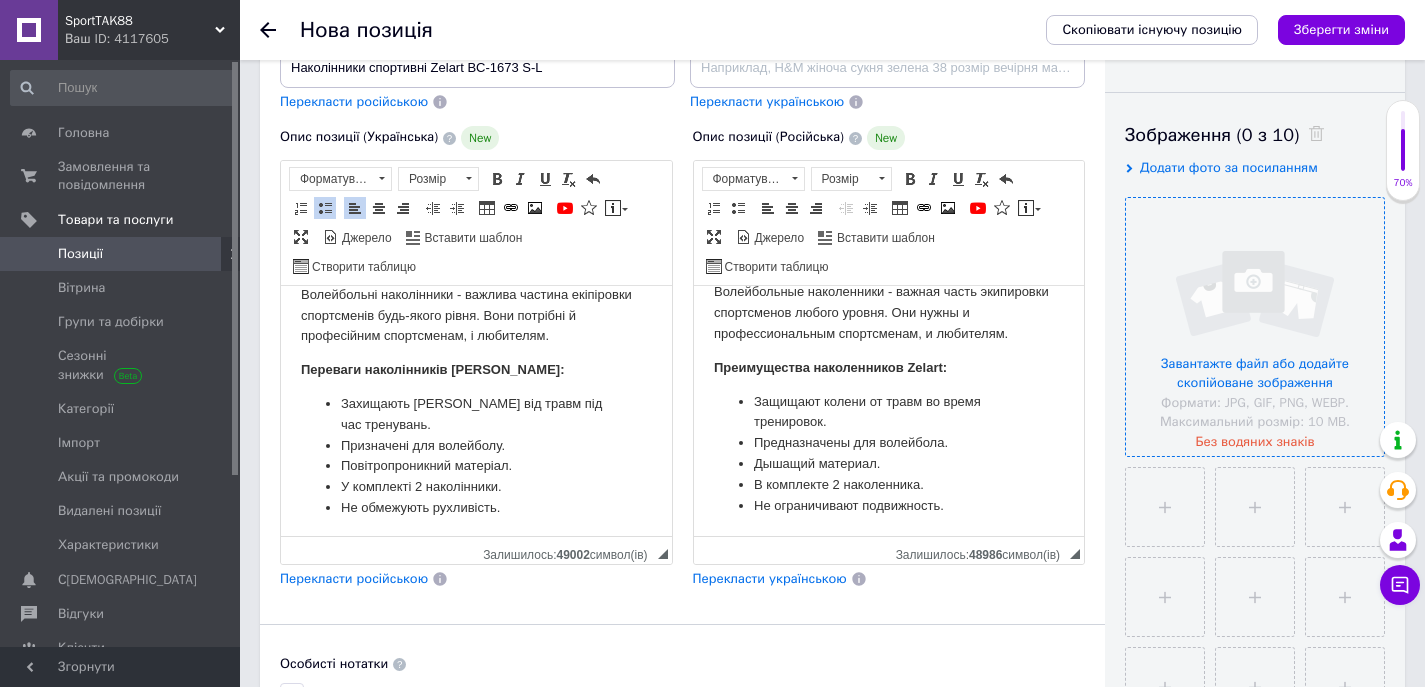click at bounding box center [1255, 327] 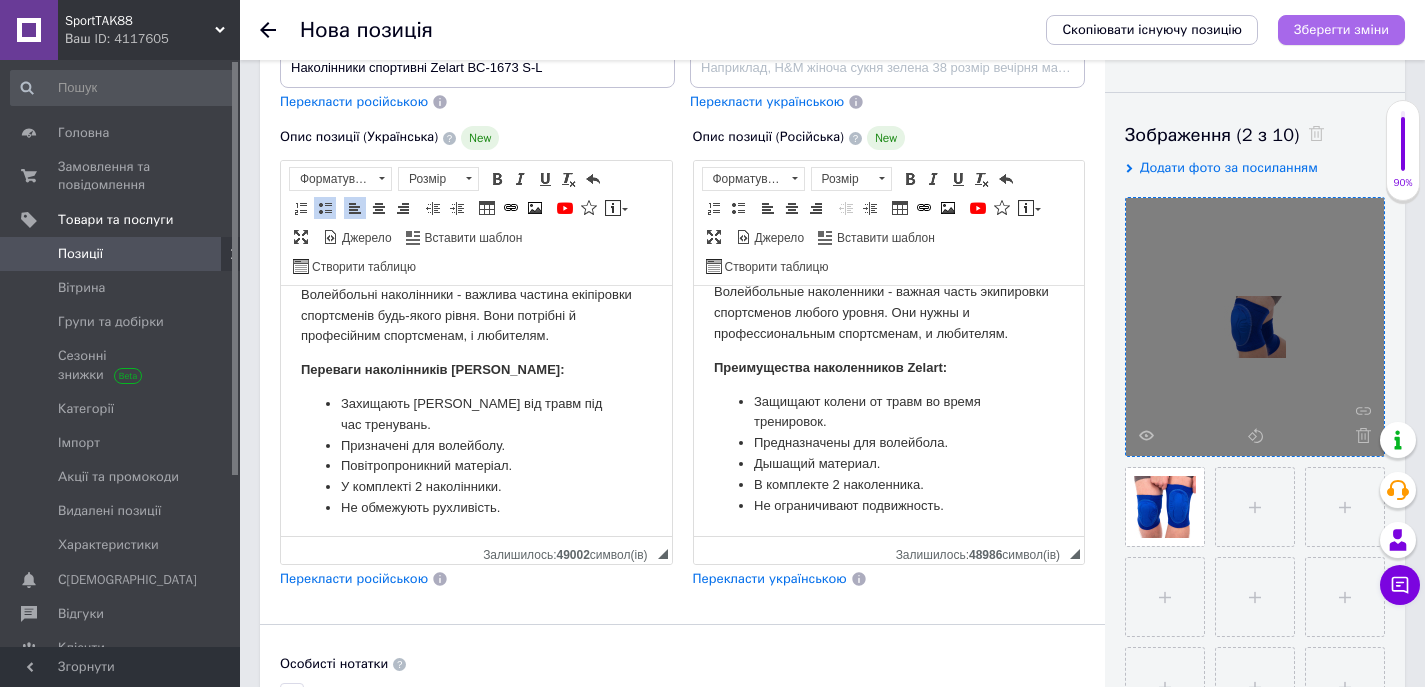 click on "Зберегти зміни" at bounding box center [1341, 29] 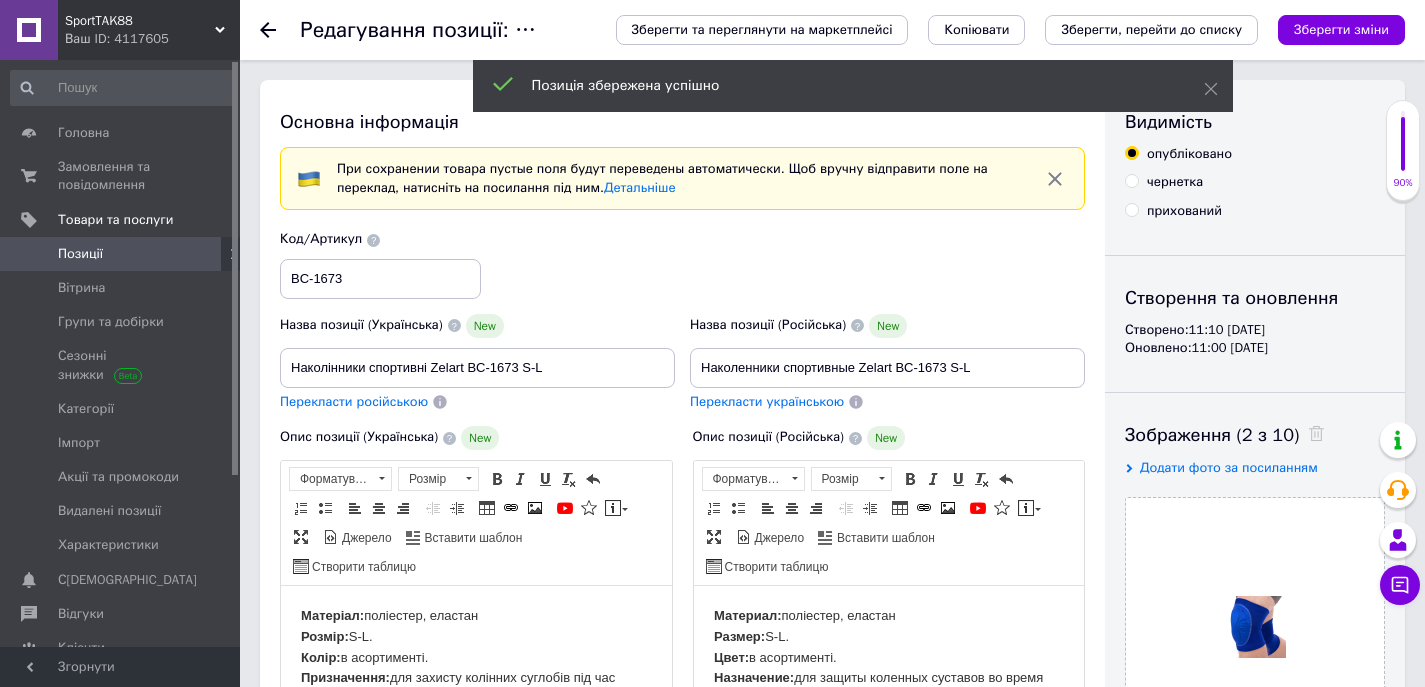 scroll, scrollTop: 0, scrollLeft: 0, axis: both 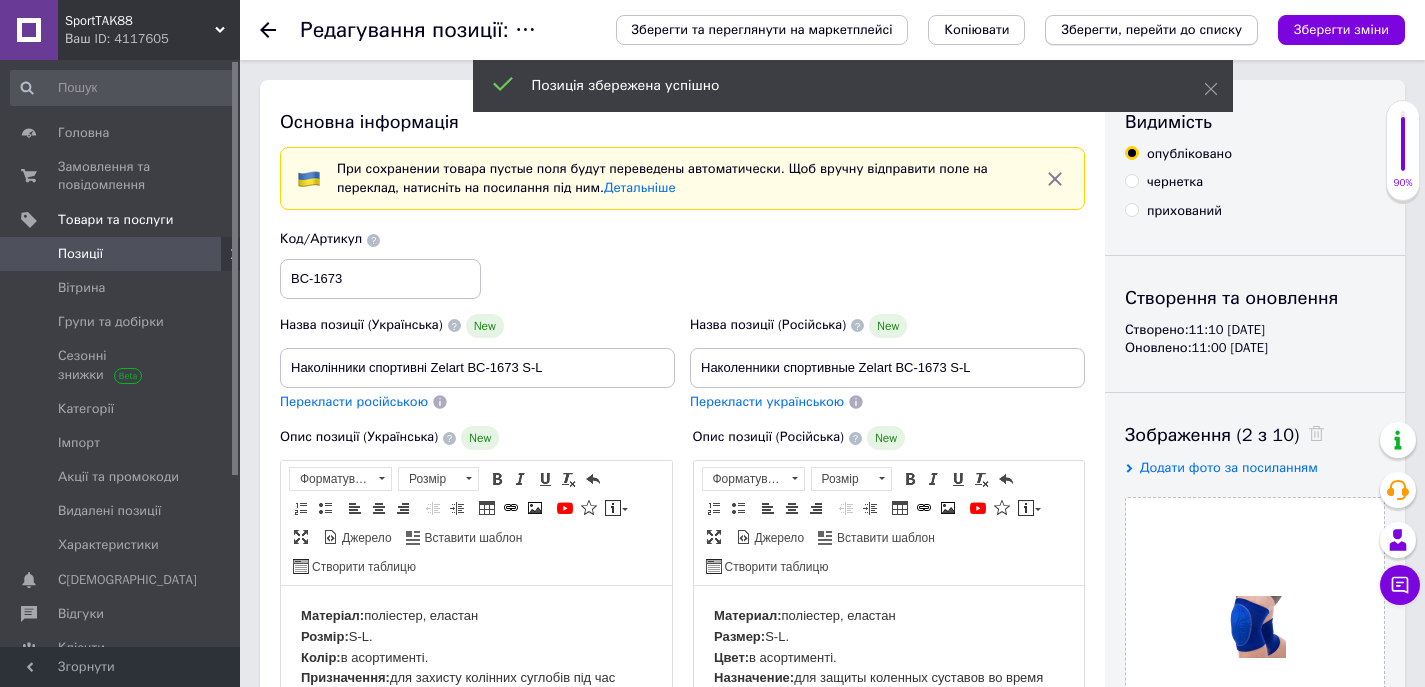 click on "Зберегти, перейти до списку" at bounding box center (1151, 29) 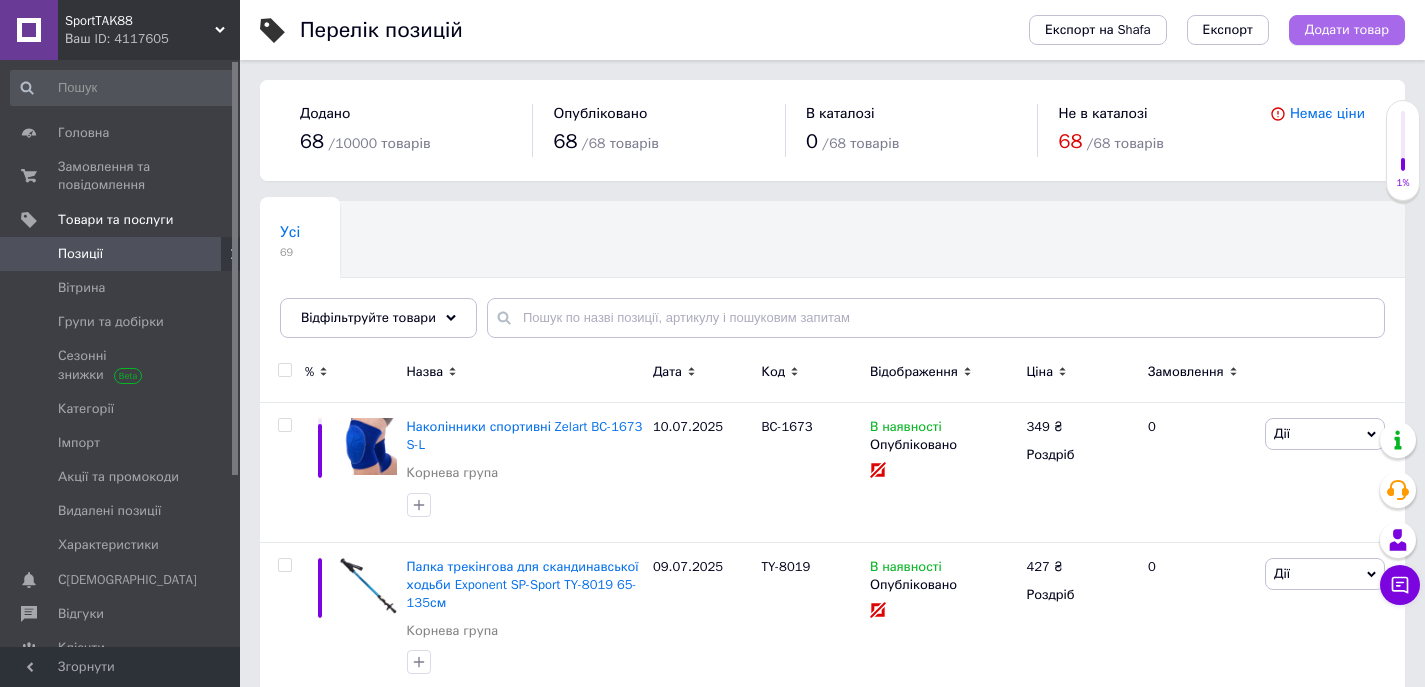 click on "Додати товар" at bounding box center (1347, 30) 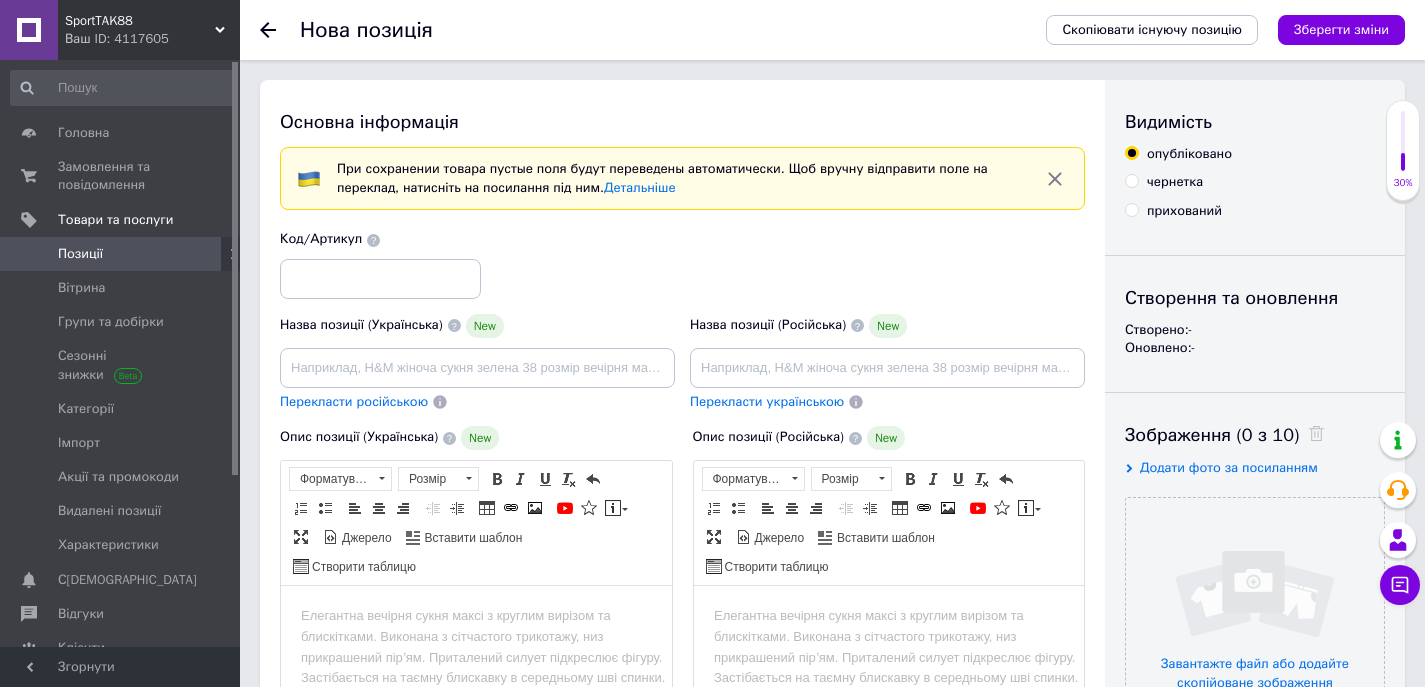 scroll, scrollTop: 0, scrollLeft: 0, axis: both 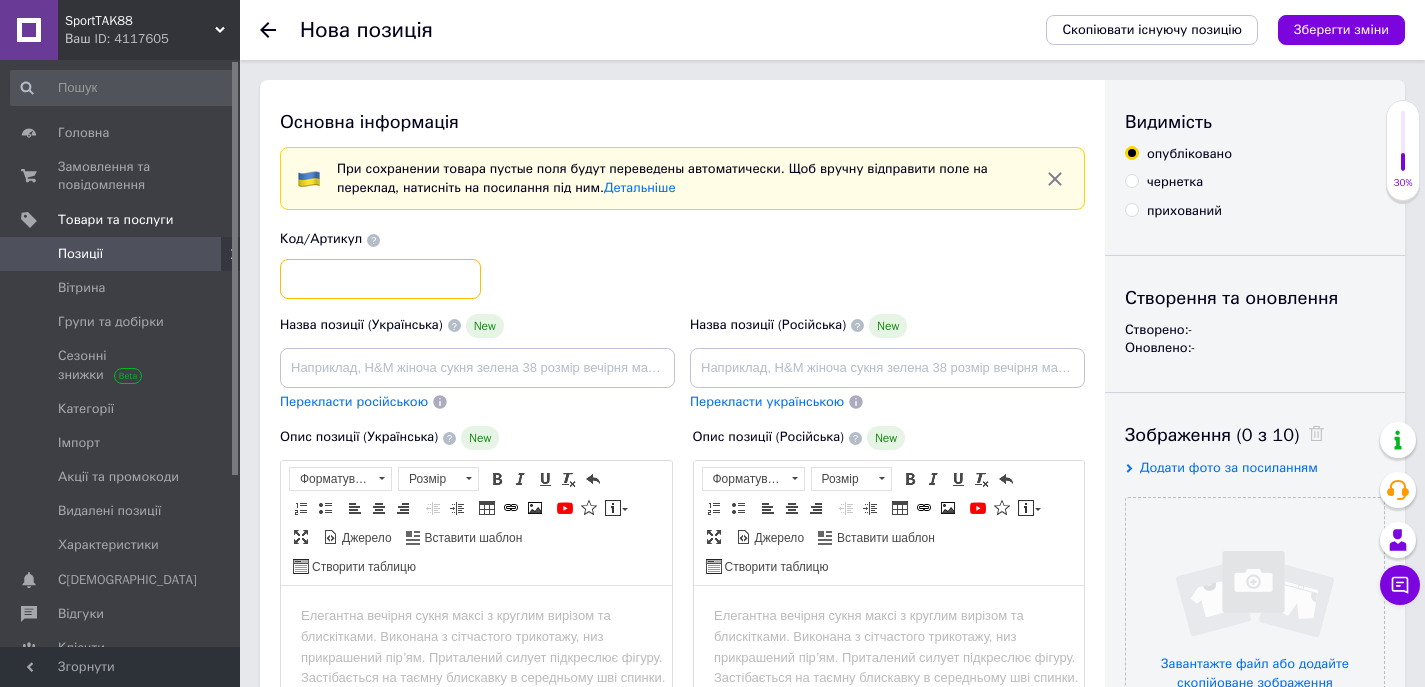 click at bounding box center [380, 279] 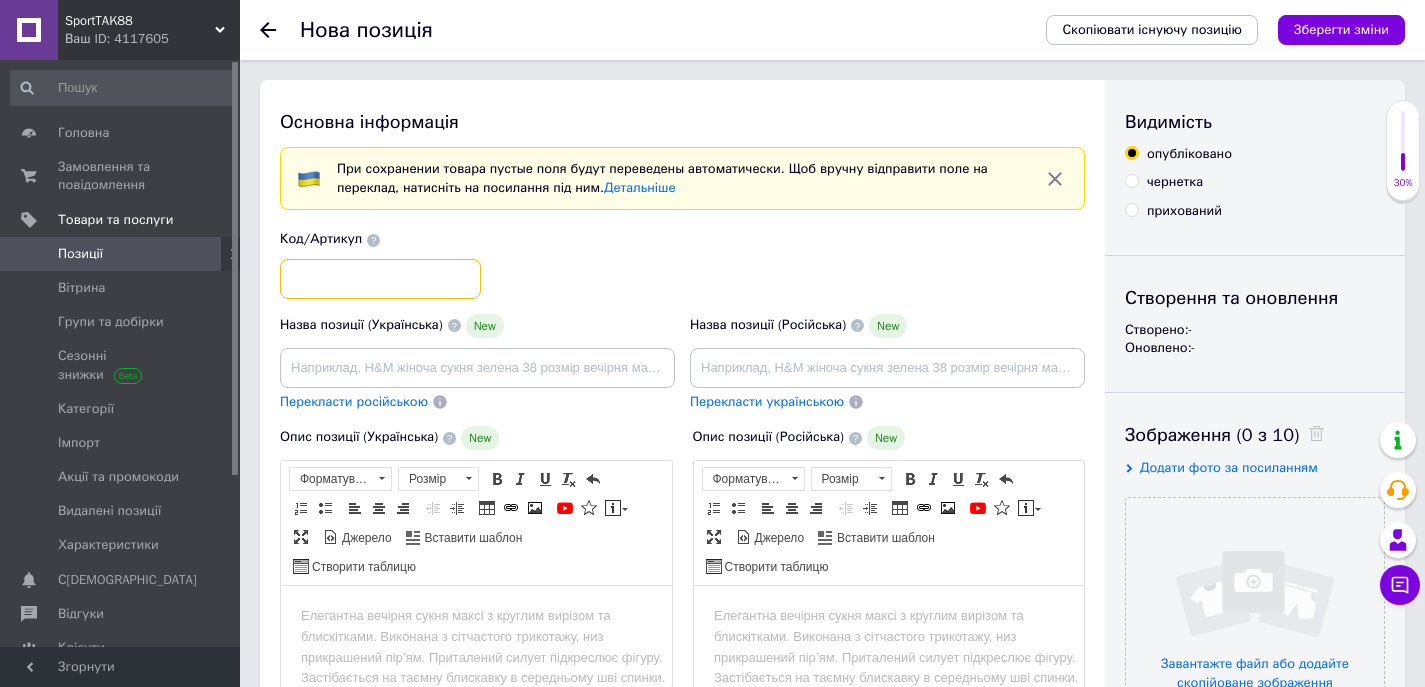 paste on "BC-0835" 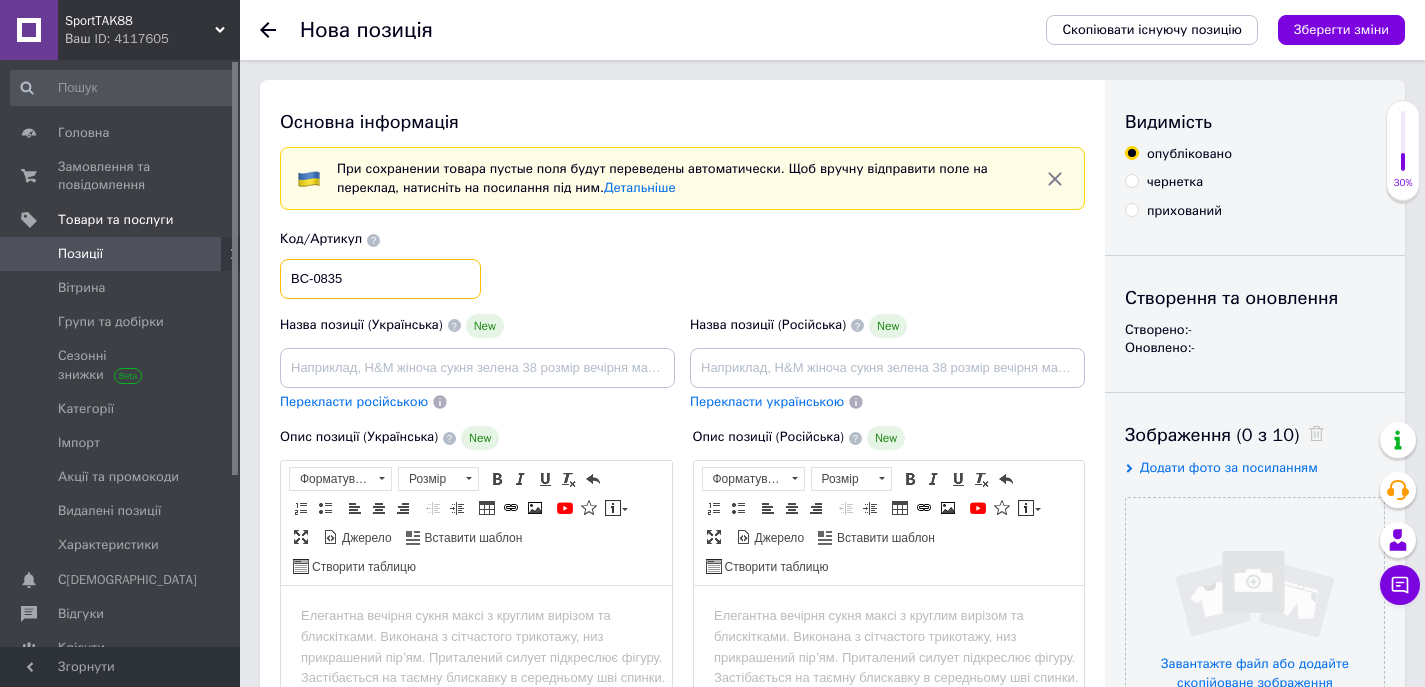 type on "BC-0835" 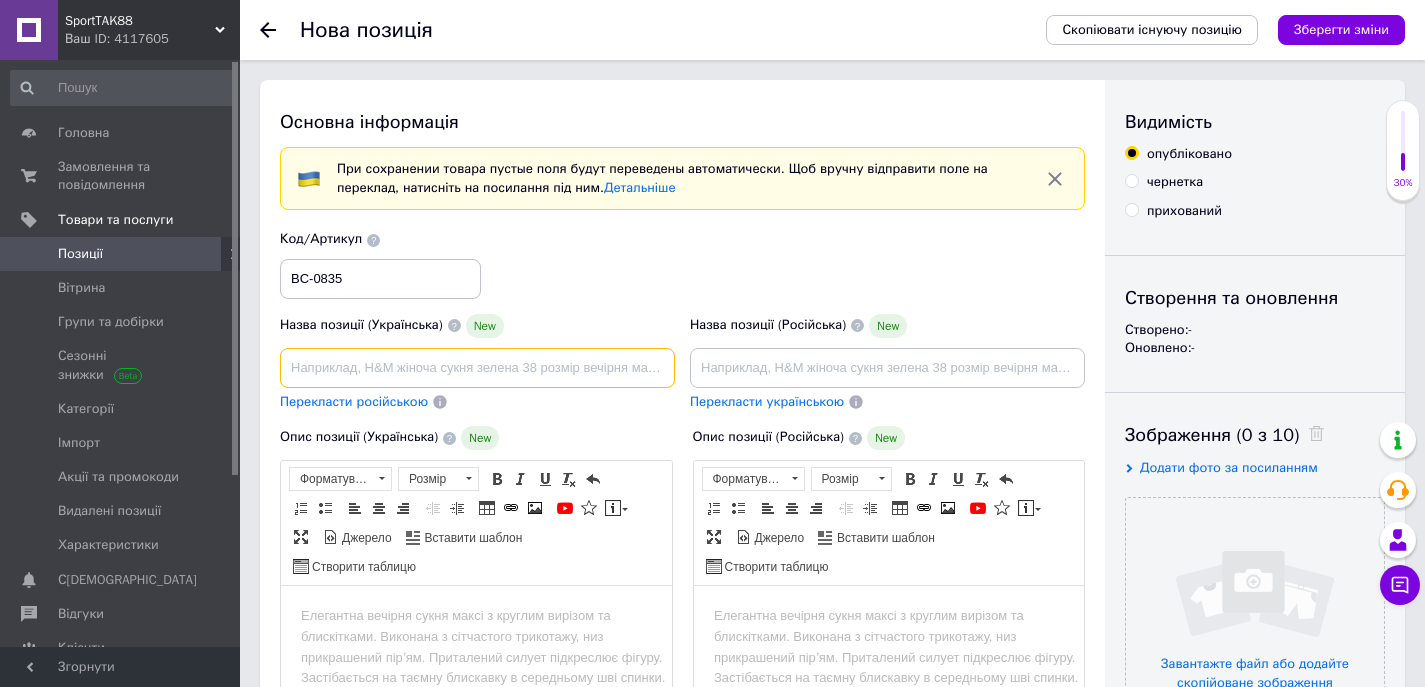 click at bounding box center (477, 368) 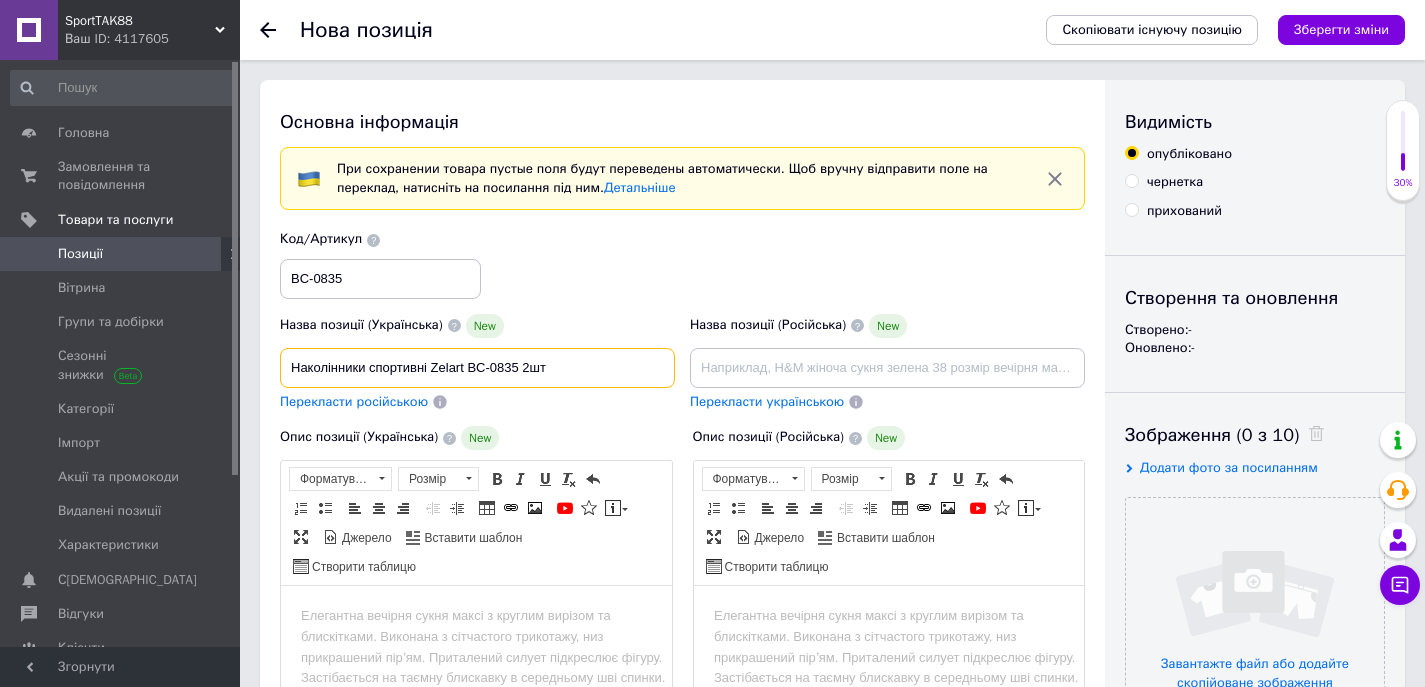 type on "Наколінники спортивні Zelart BC-0835 2шт" 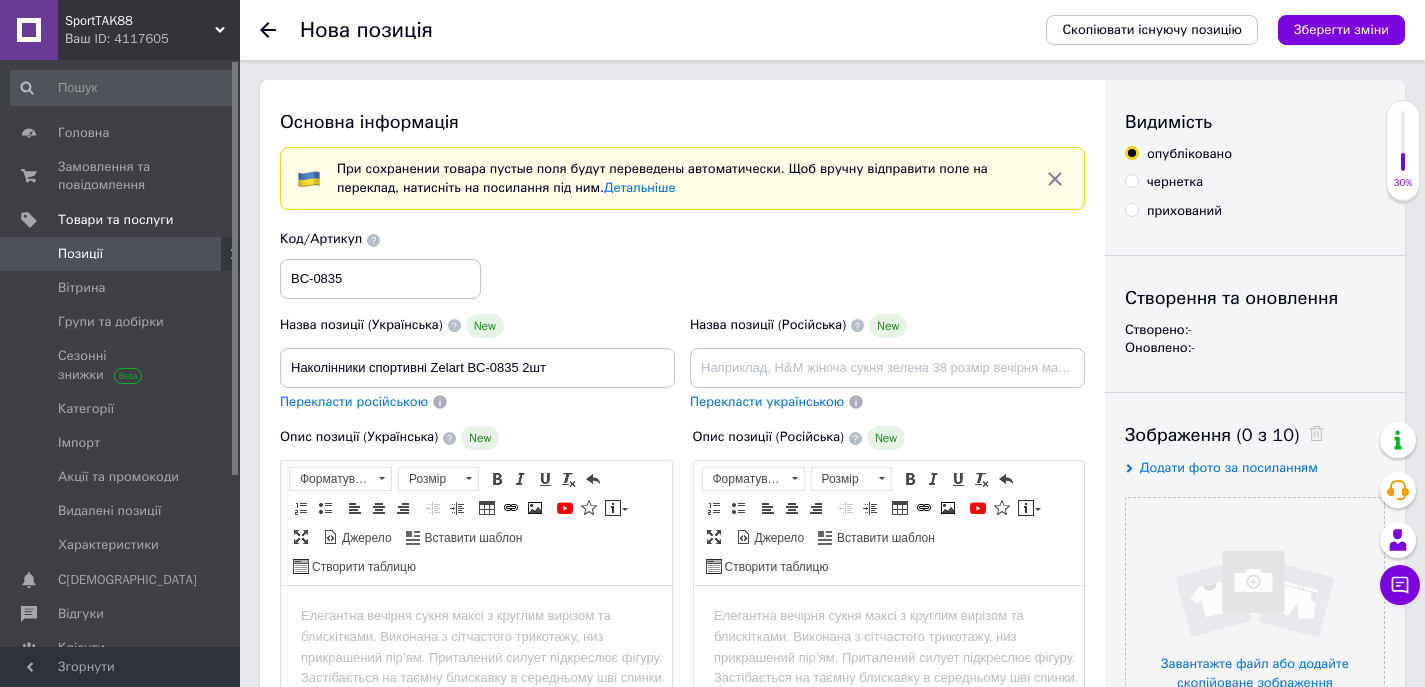click on "Перекласти російською" at bounding box center [354, 401] 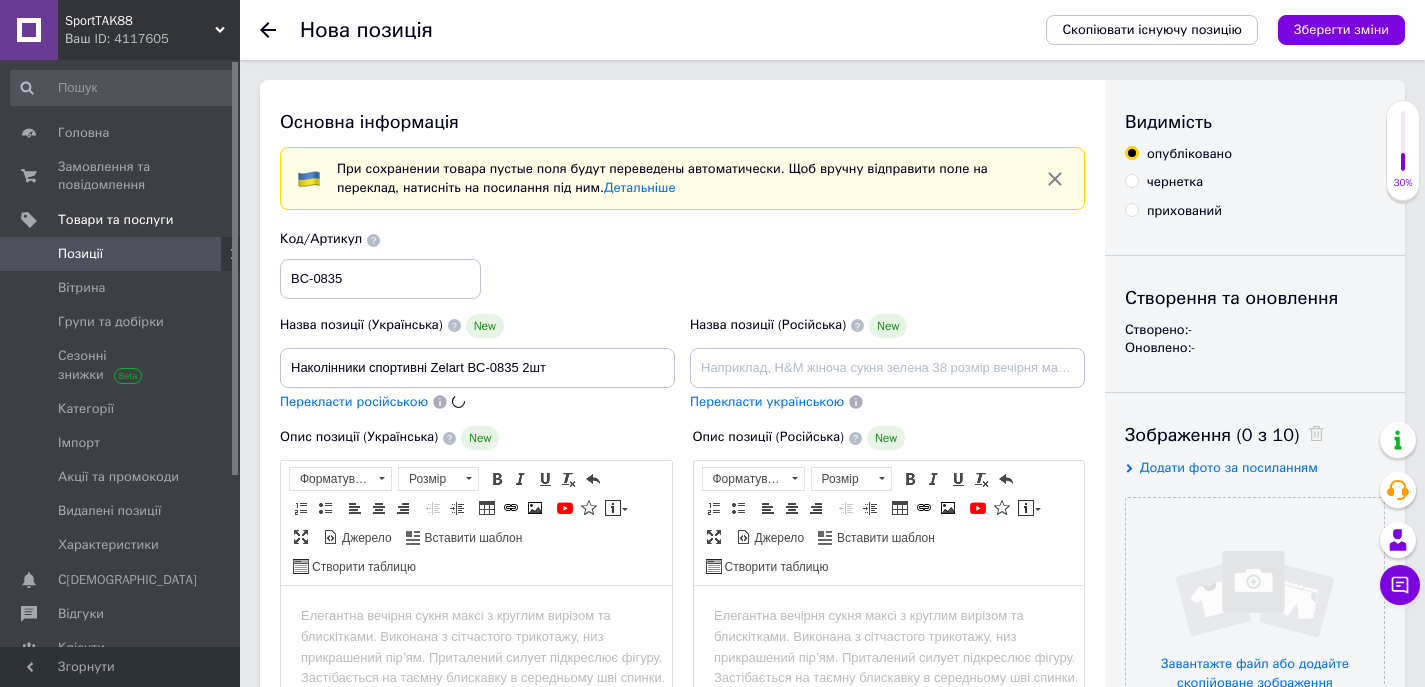type on "Наколенники спортивные Zelart BC-0835 2шт" 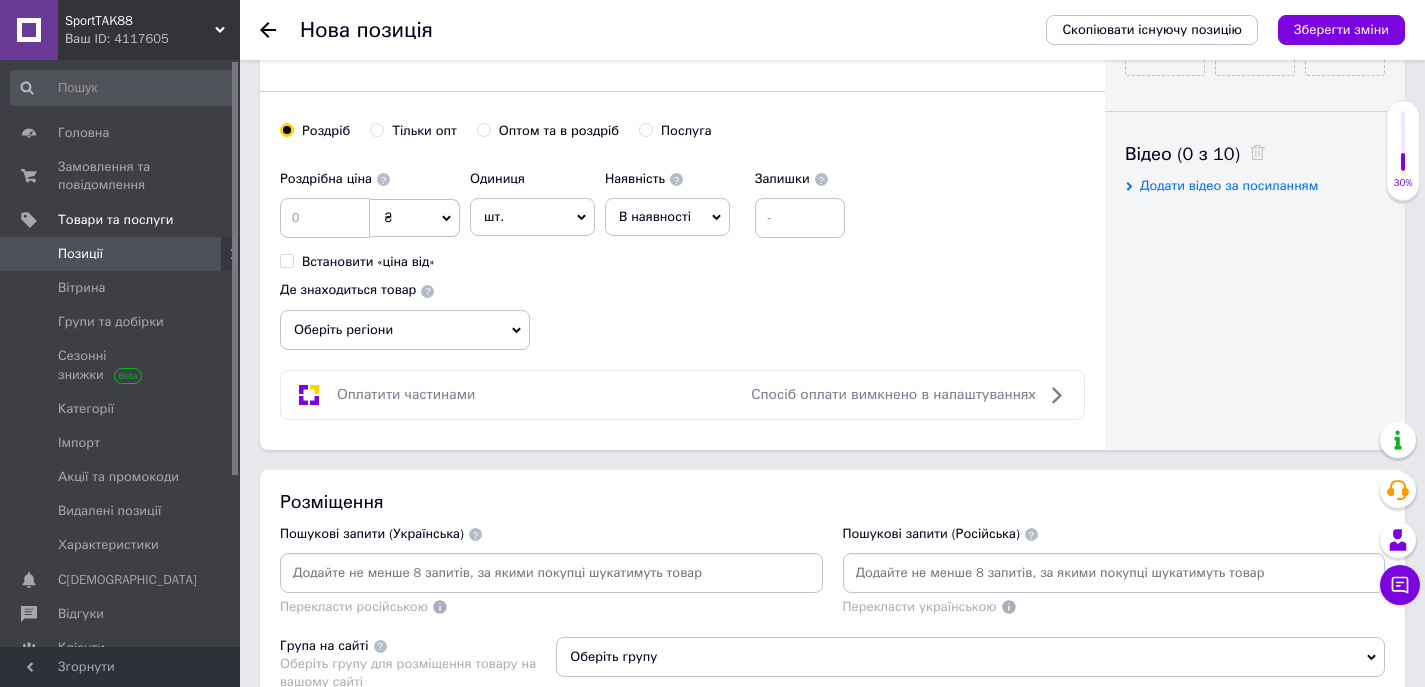 scroll, scrollTop: 1000, scrollLeft: 0, axis: vertical 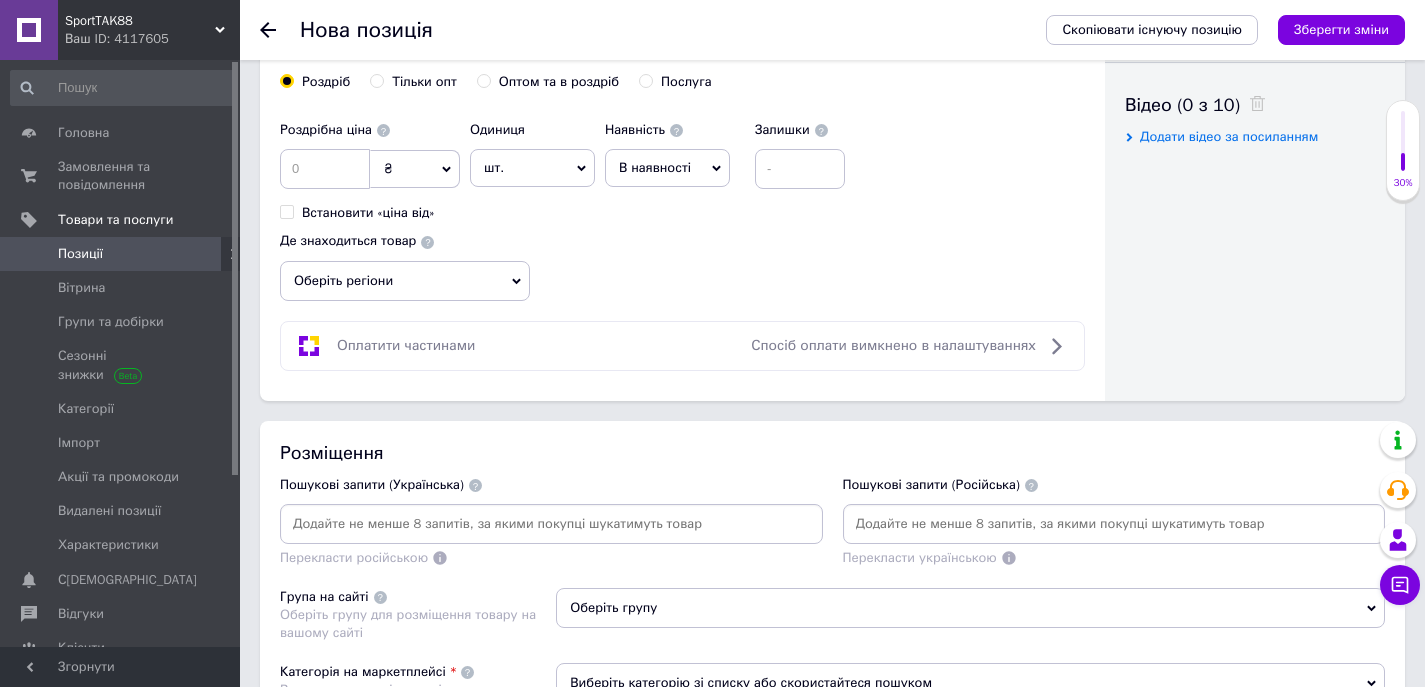 click at bounding box center (551, 524) 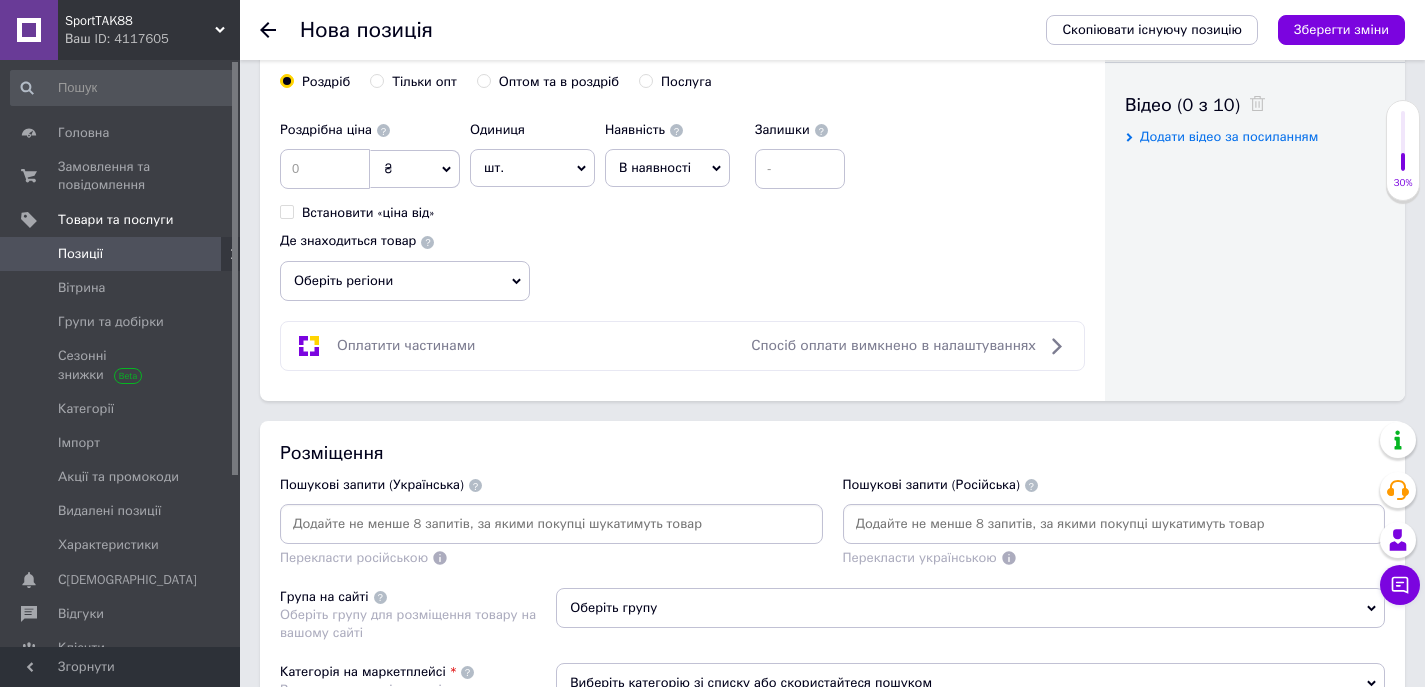 paste on "Наколінники спортивні Zelart BC-0835 2шт" 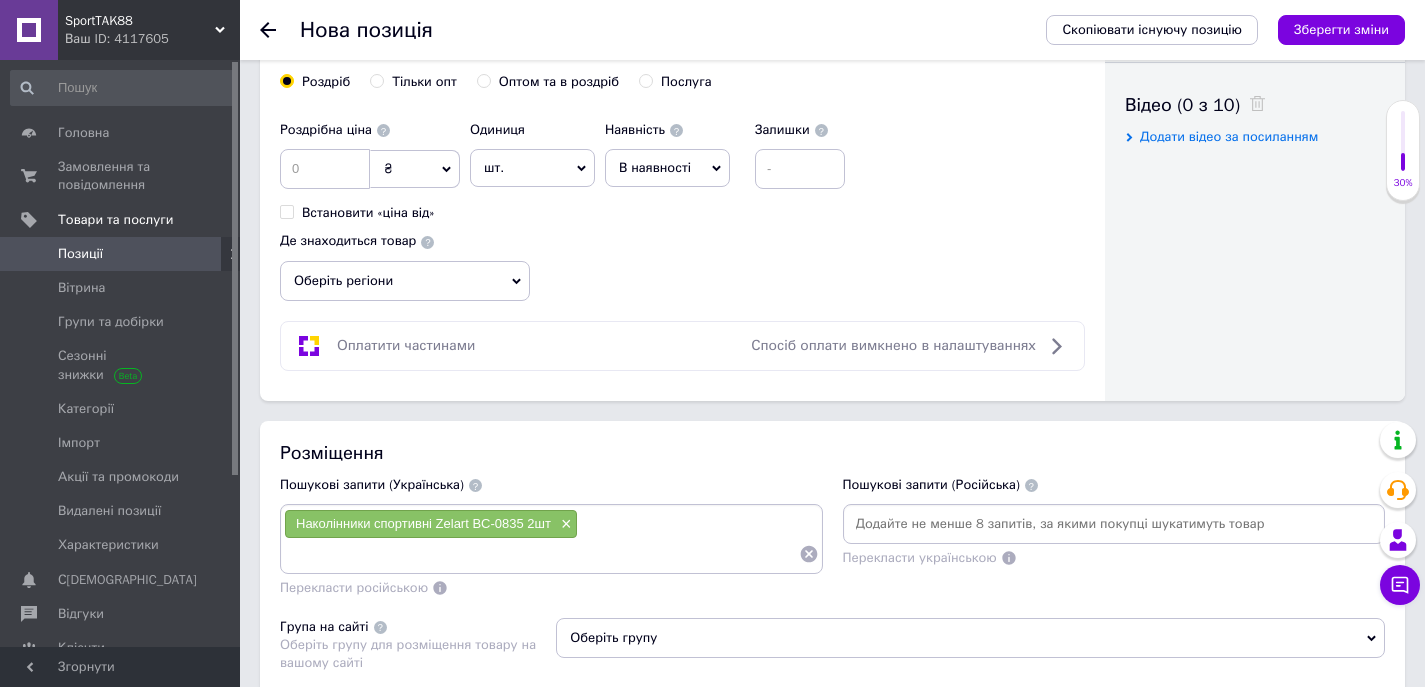 paste on "Наколінники спортивні Zelart BC-0835 2шт" 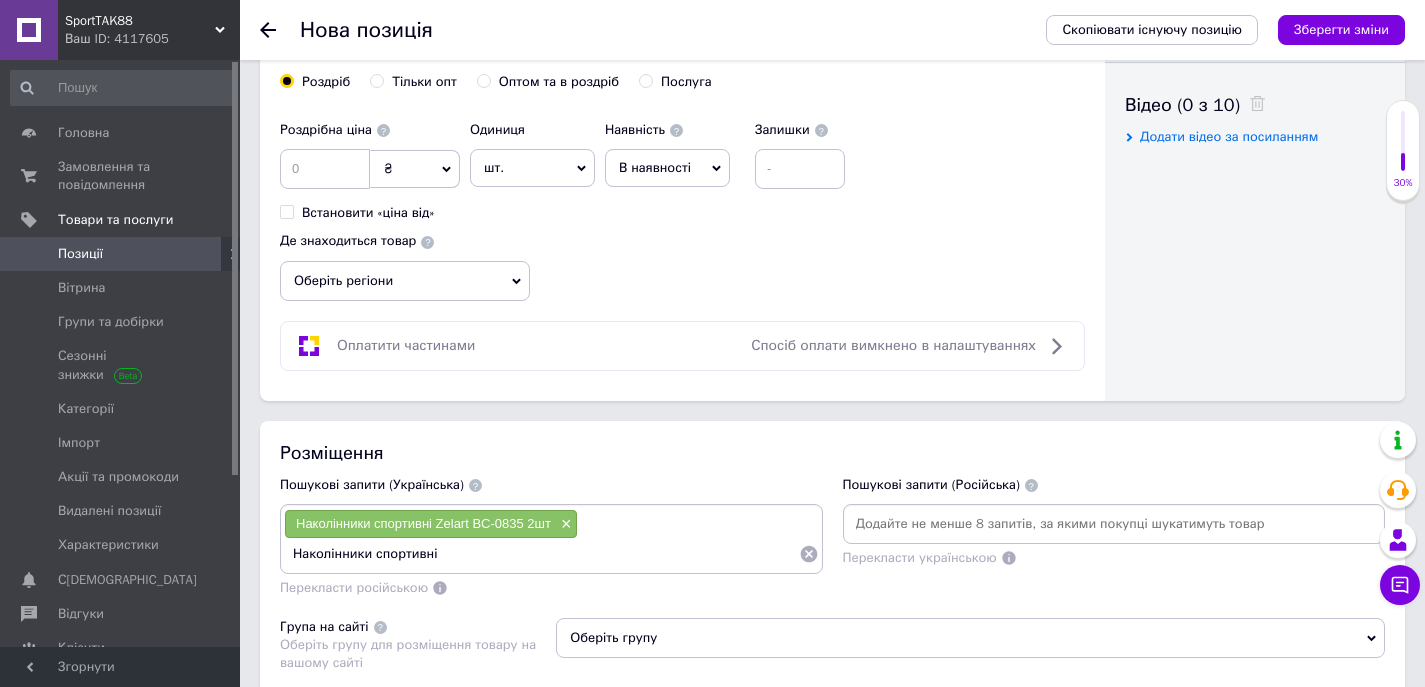 type on "Наколінники спортивні" 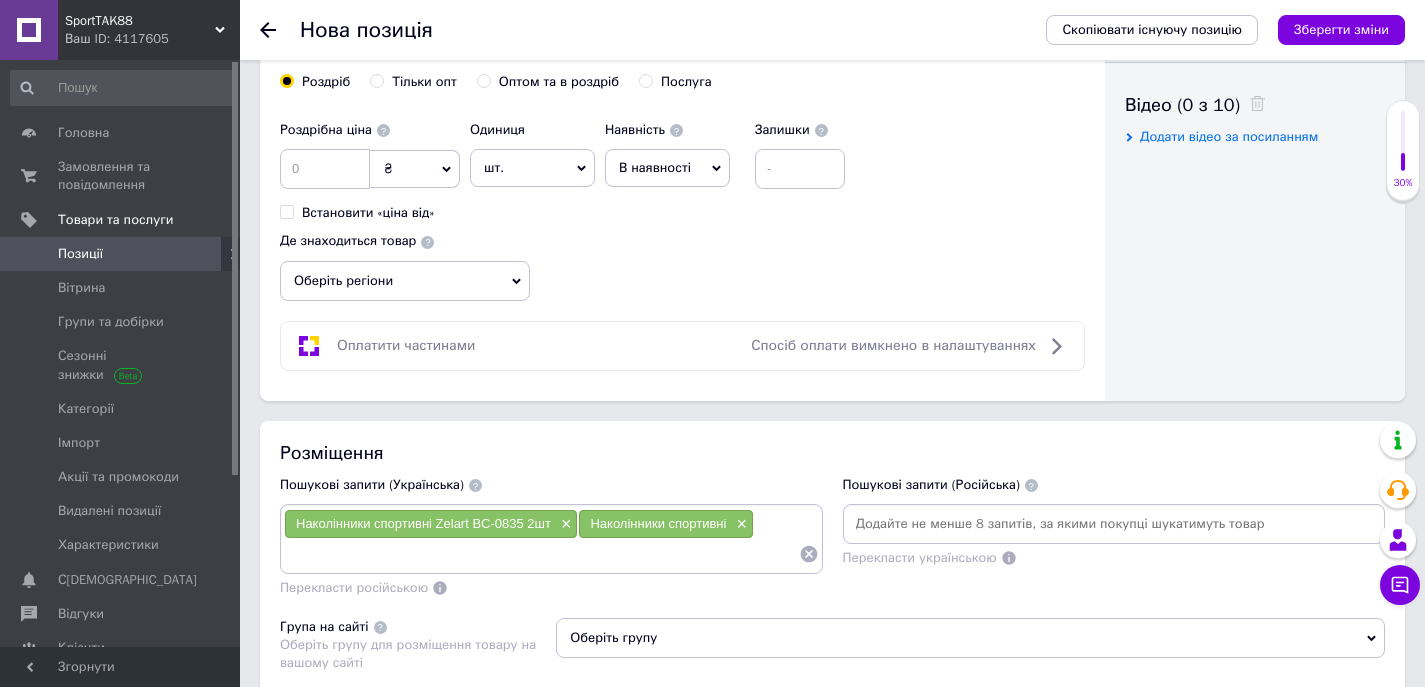 paste on "Наколінники спортивні Zelart BC-0835 2шт" 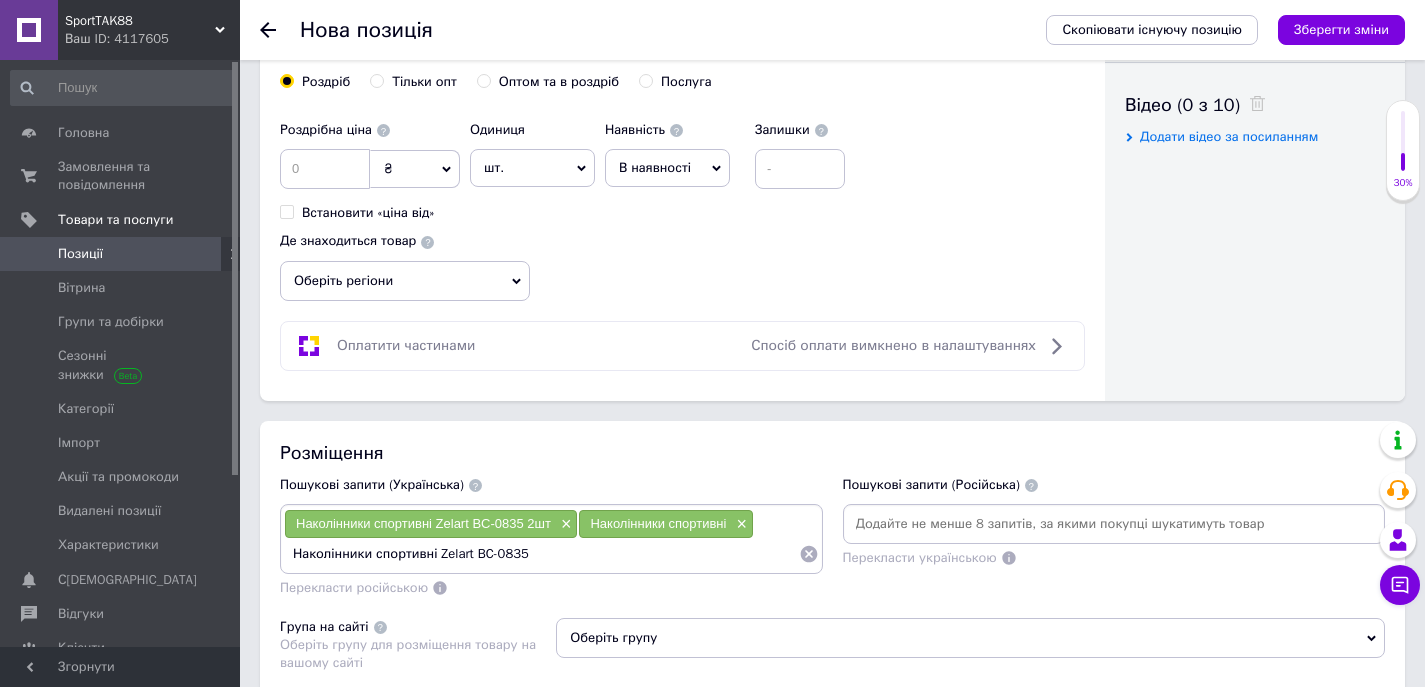 type on "Наколінники спортивні Zelart BC-0835" 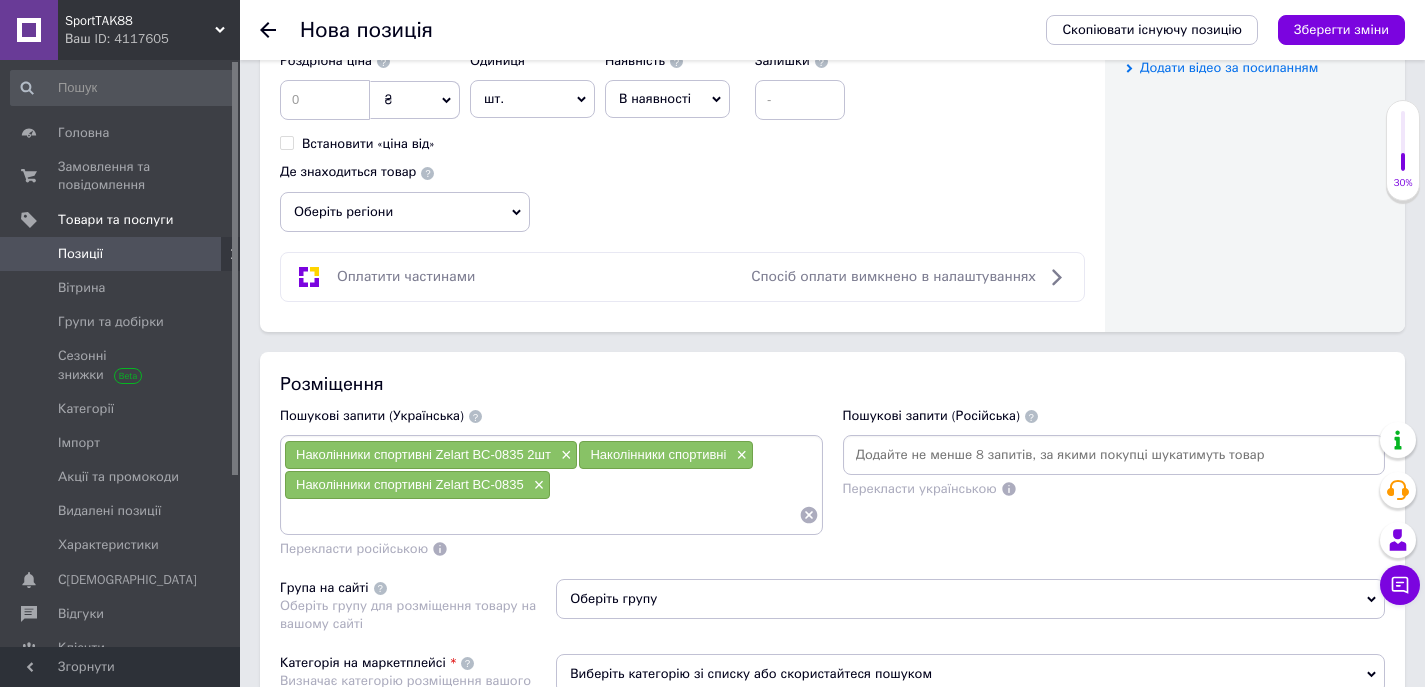 scroll, scrollTop: 1200, scrollLeft: 0, axis: vertical 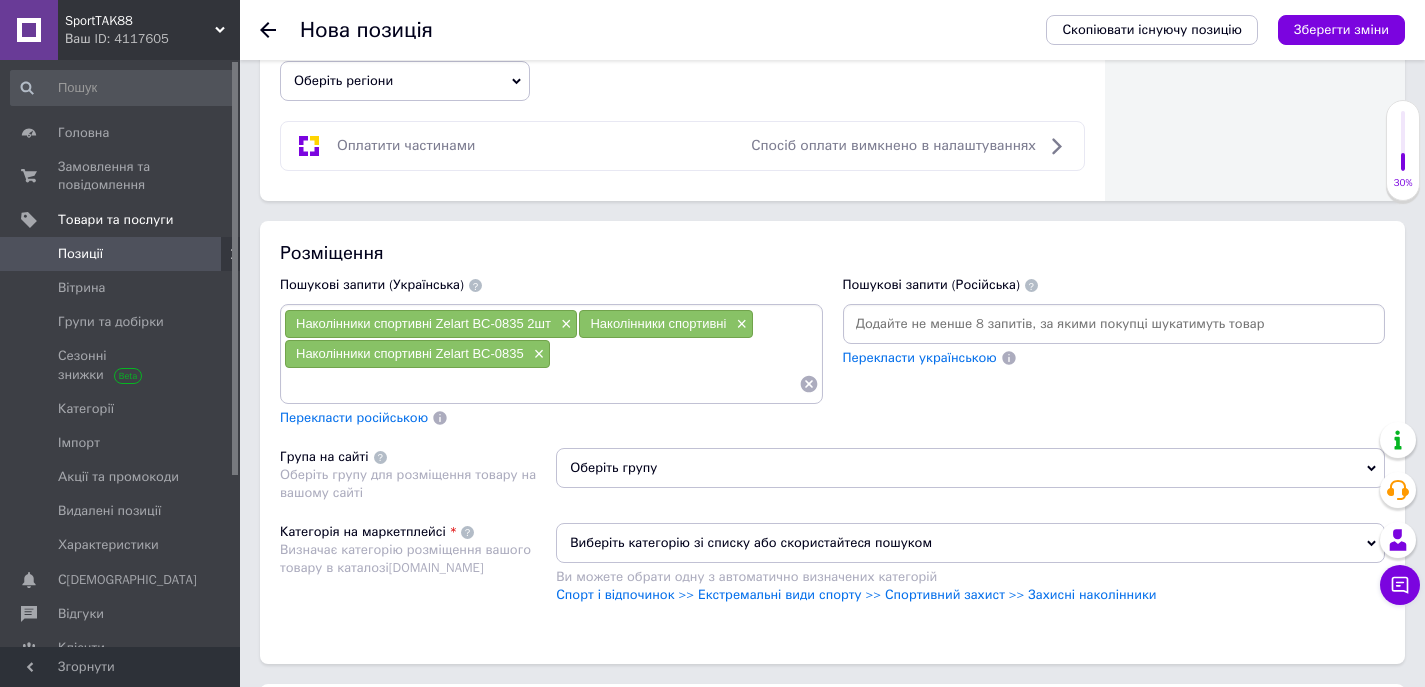 click on "Перекласти російською" at bounding box center [354, 417] 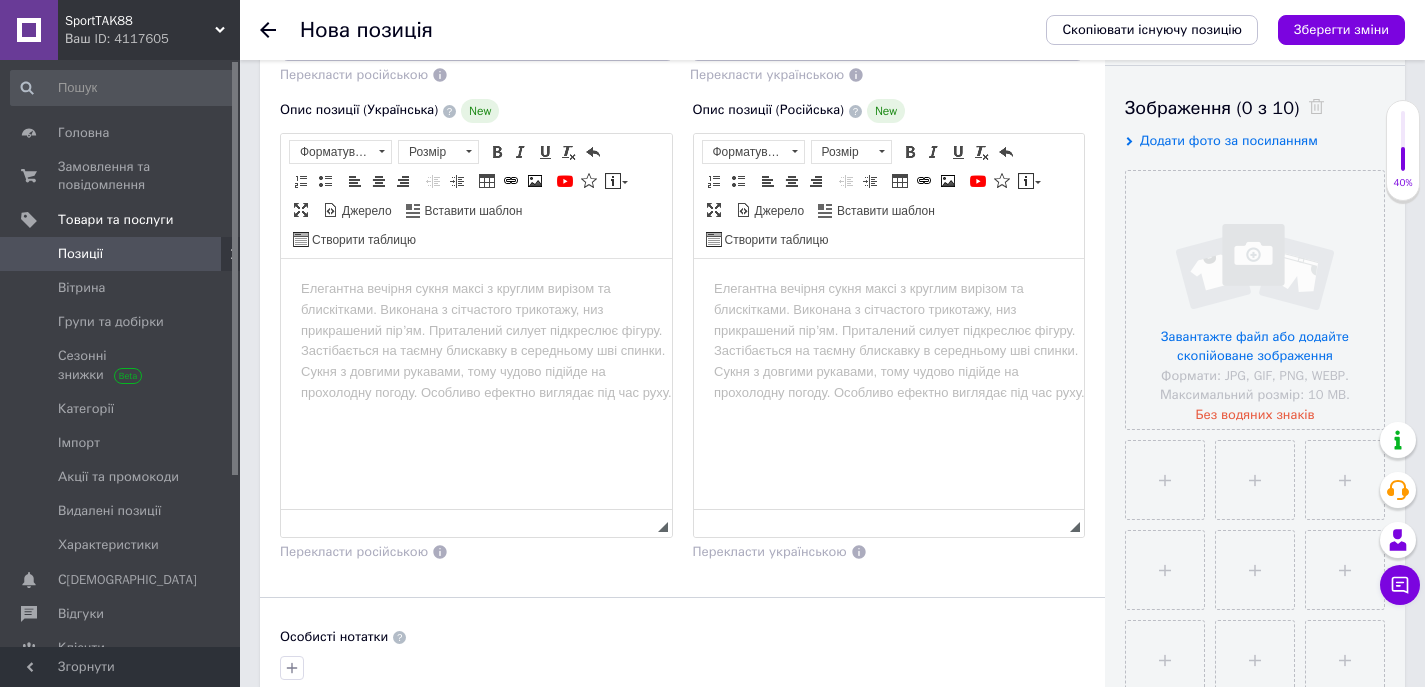 scroll, scrollTop: 300, scrollLeft: 0, axis: vertical 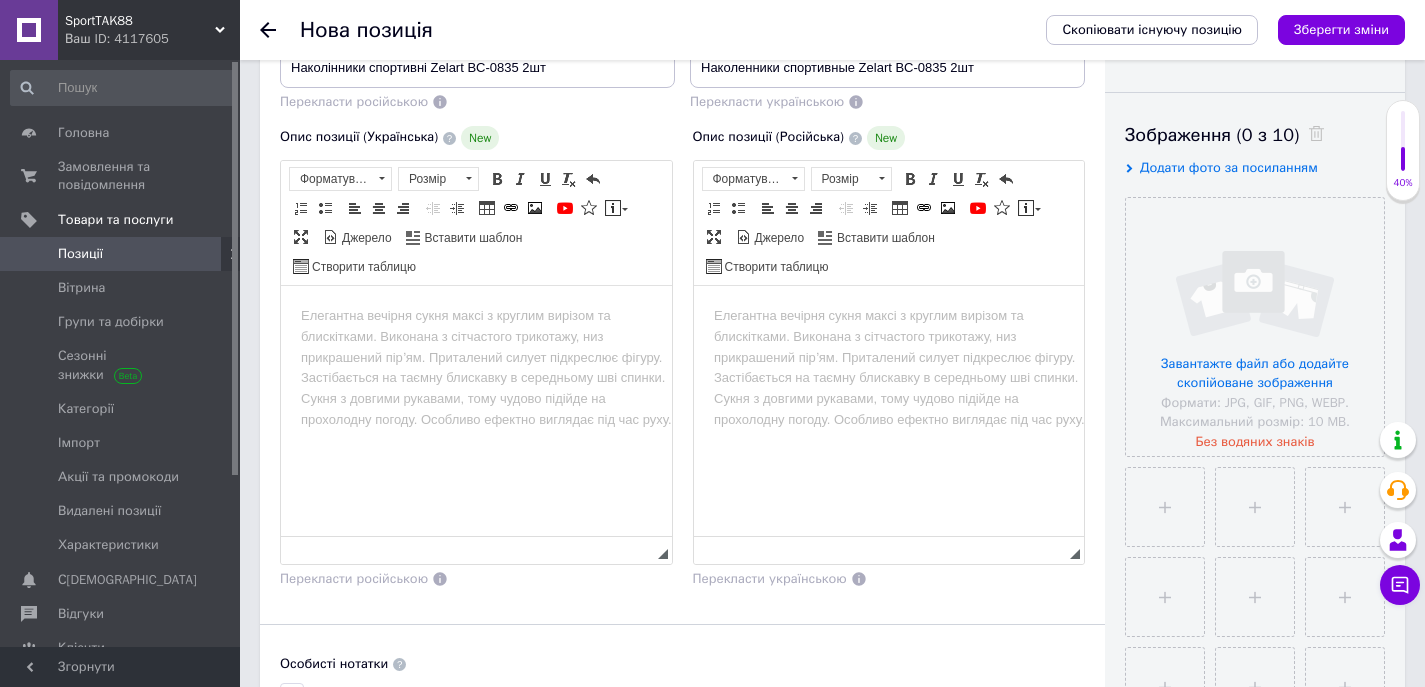 click at bounding box center (476, 316) 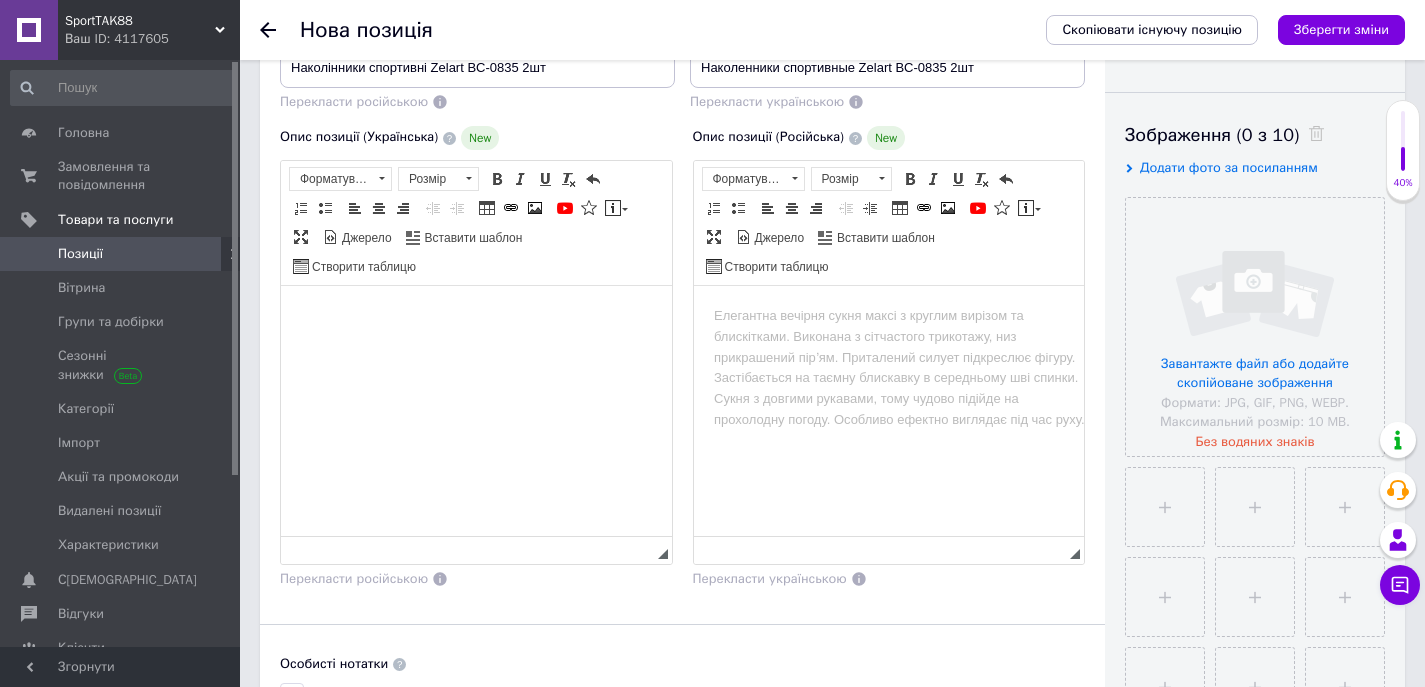 scroll, scrollTop: 414, scrollLeft: 0, axis: vertical 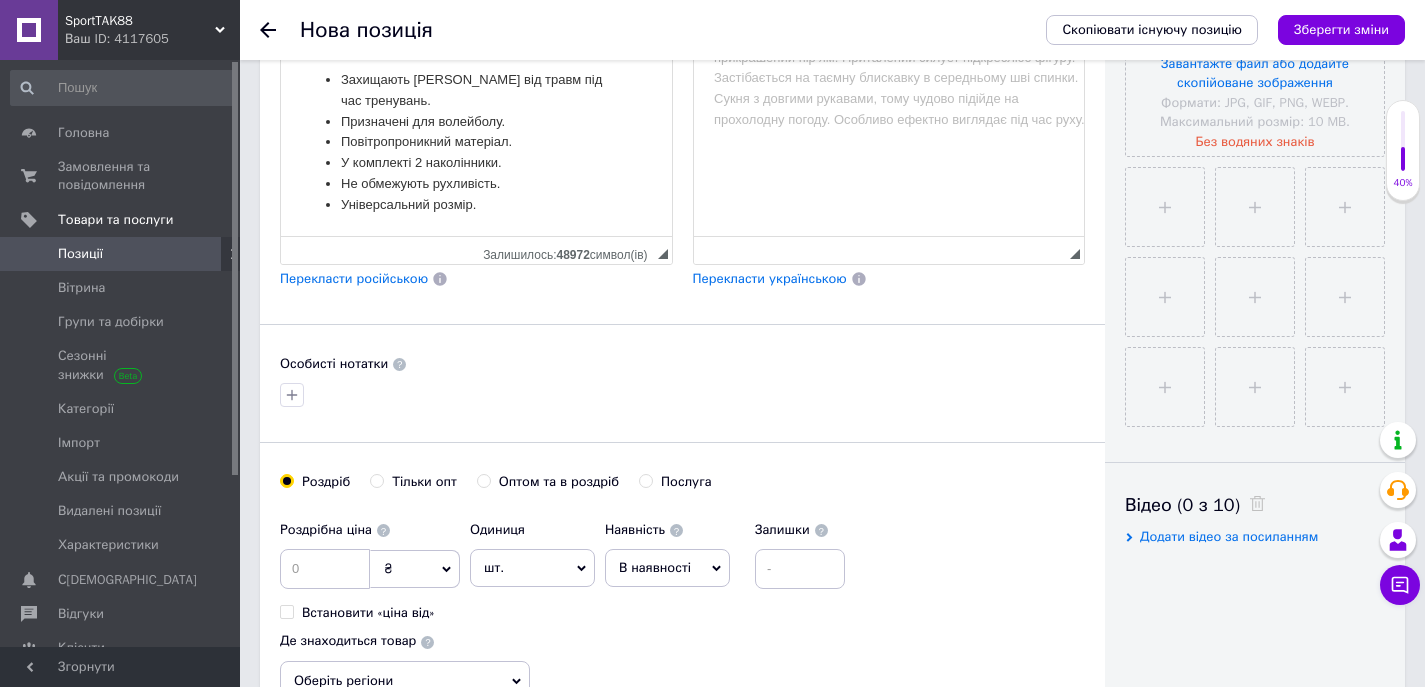 click on "Перекласти російською" at bounding box center (354, 278) 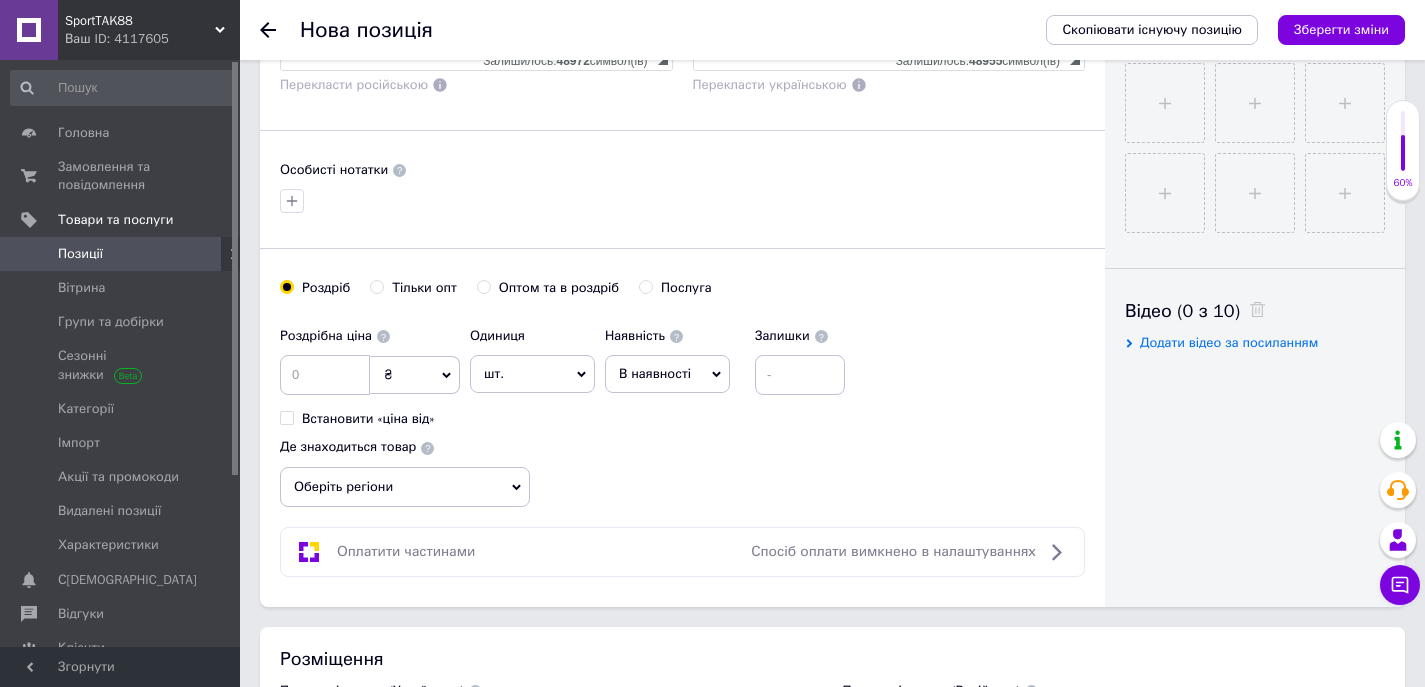 scroll, scrollTop: 800, scrollLeft: 0, axis: vertical 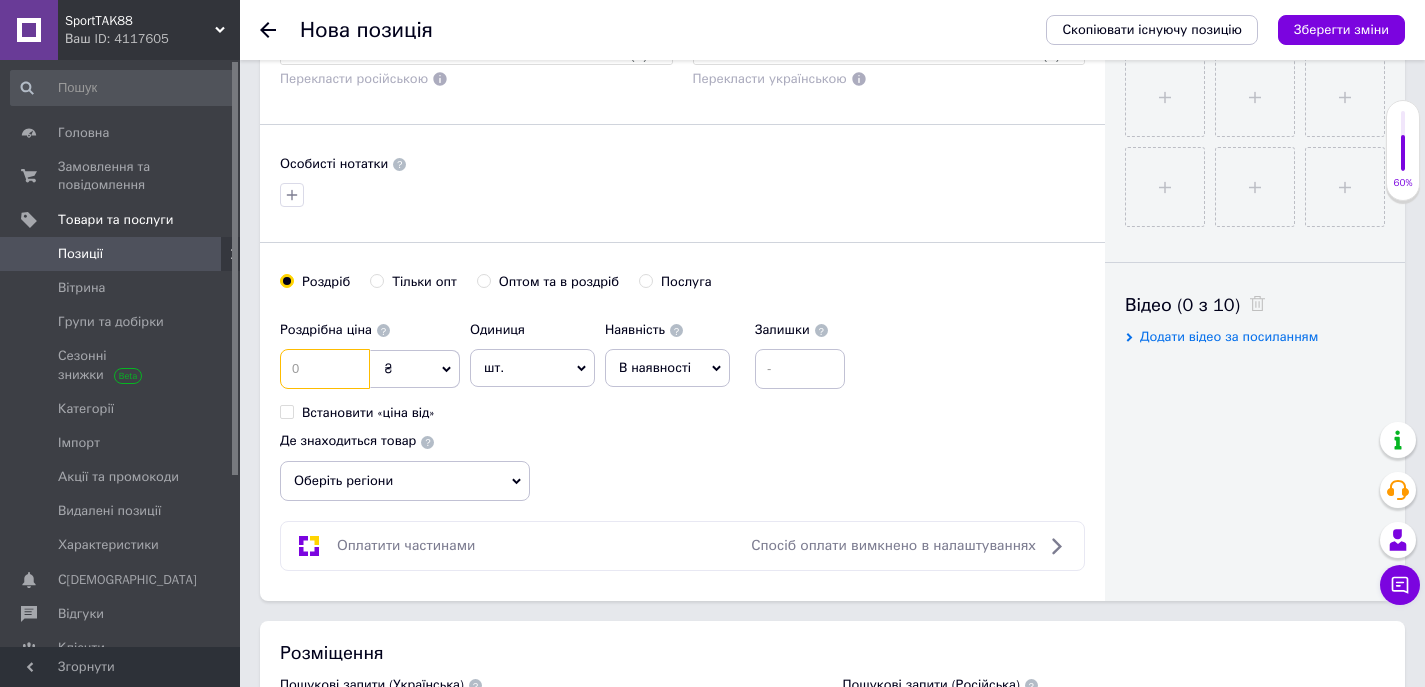 click at bounding box center (325, 369) 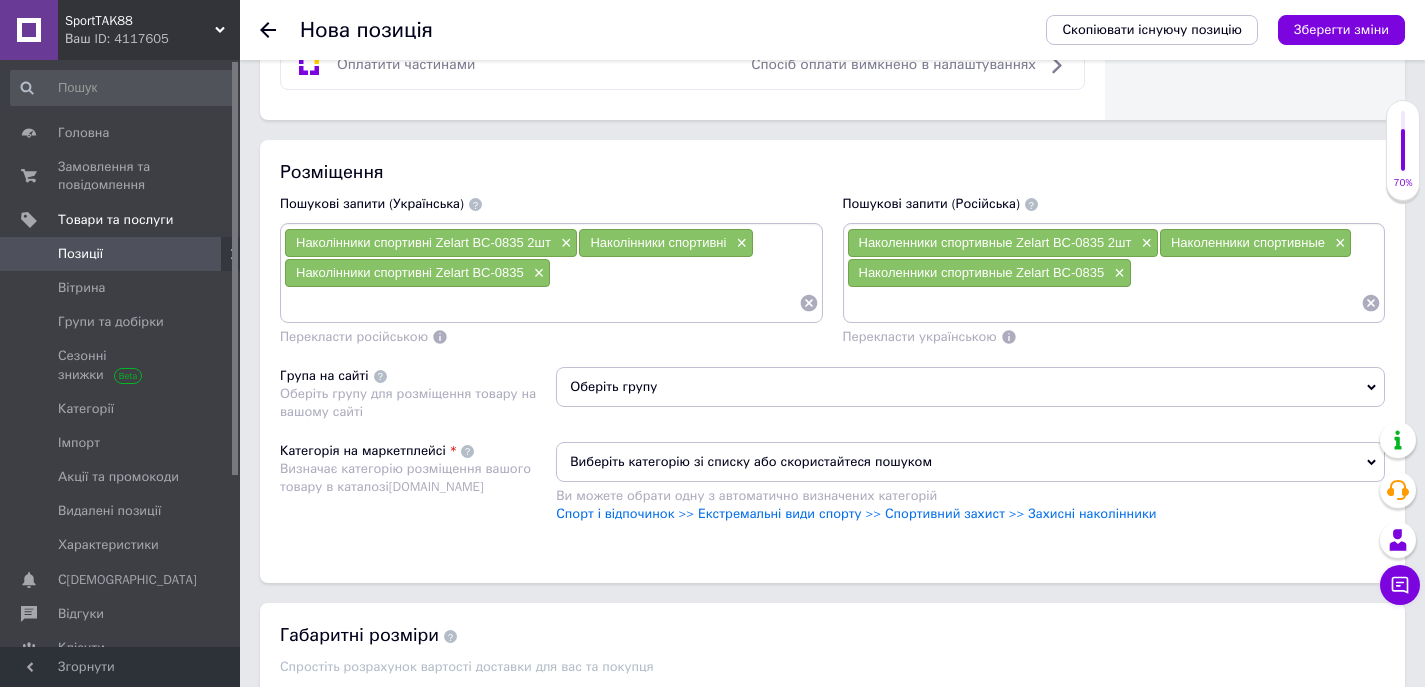 scroll, scrollTop: 1300, scrollLeft: 0, axis: vertical 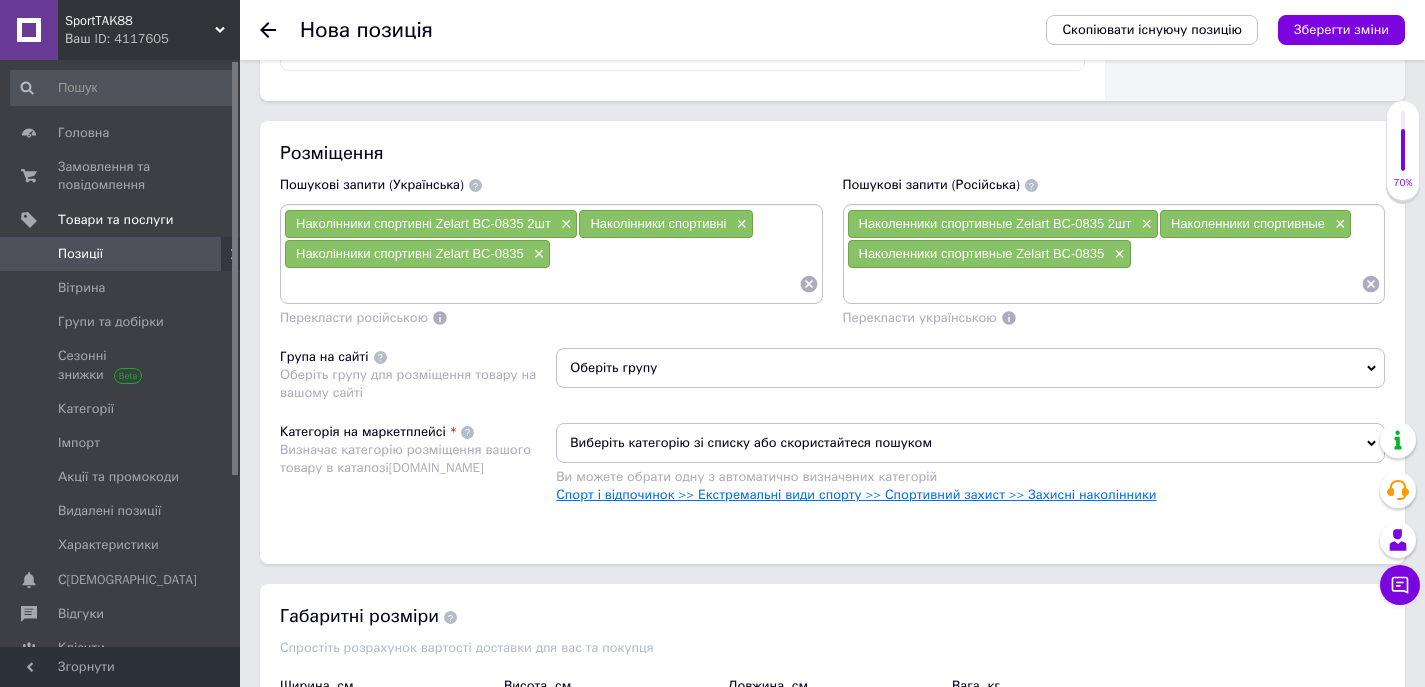 type on "173" 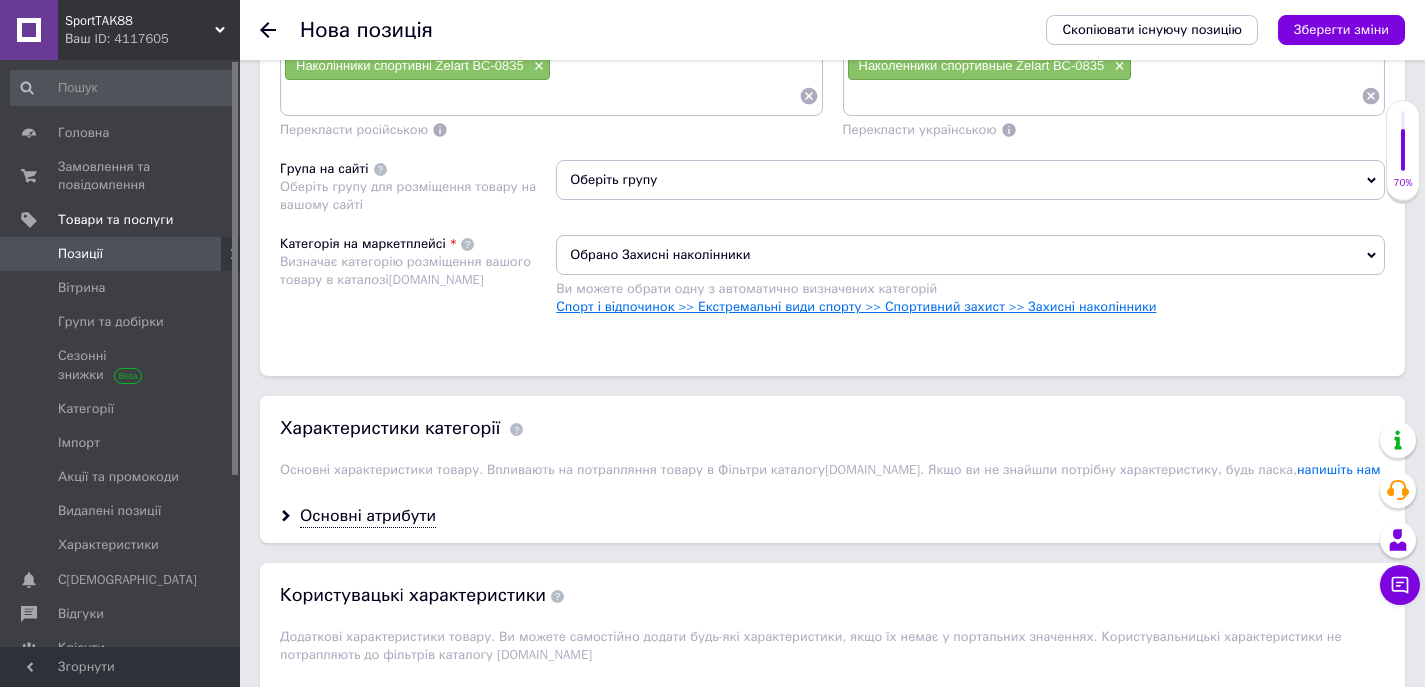scroll, scrollTop: 1600, scrollLeft: 0, axis: vertical 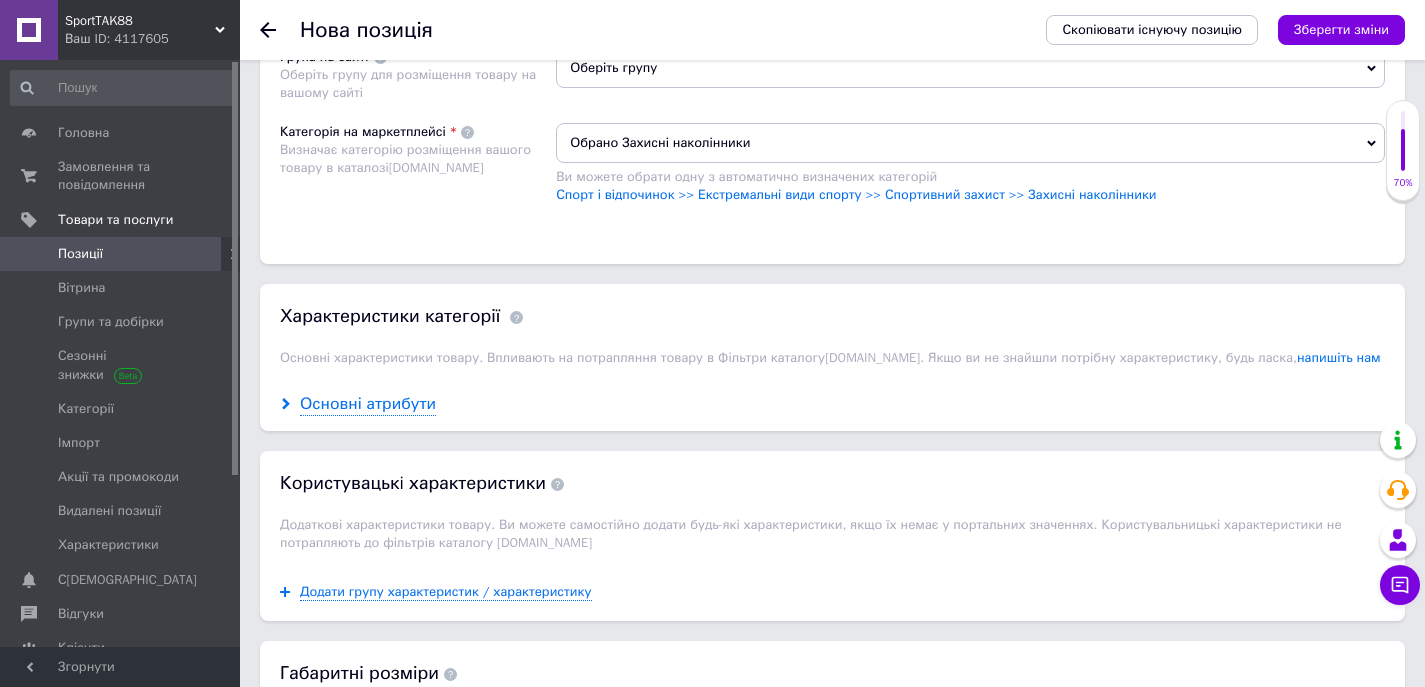 click on "Основні атрибути" at bounding box center (368, 404) 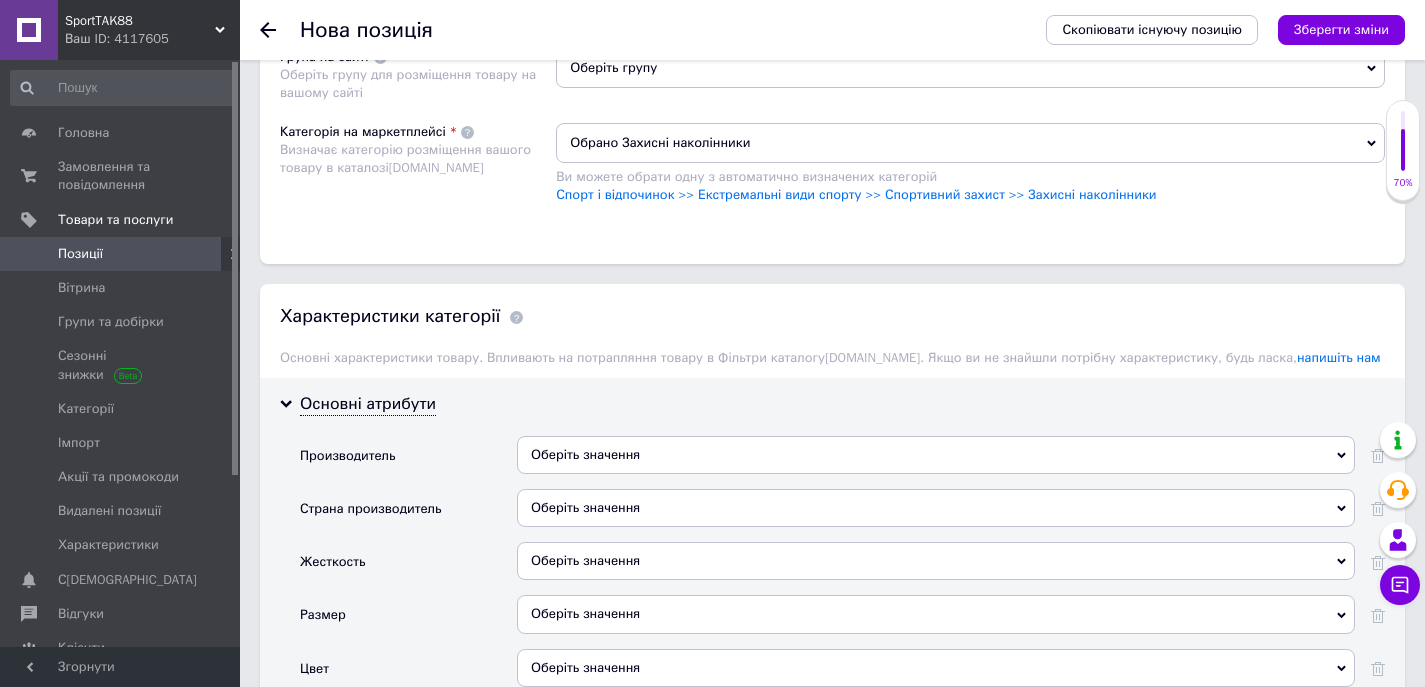 click on "Оберіть значення" at bounding box center (936, 508) 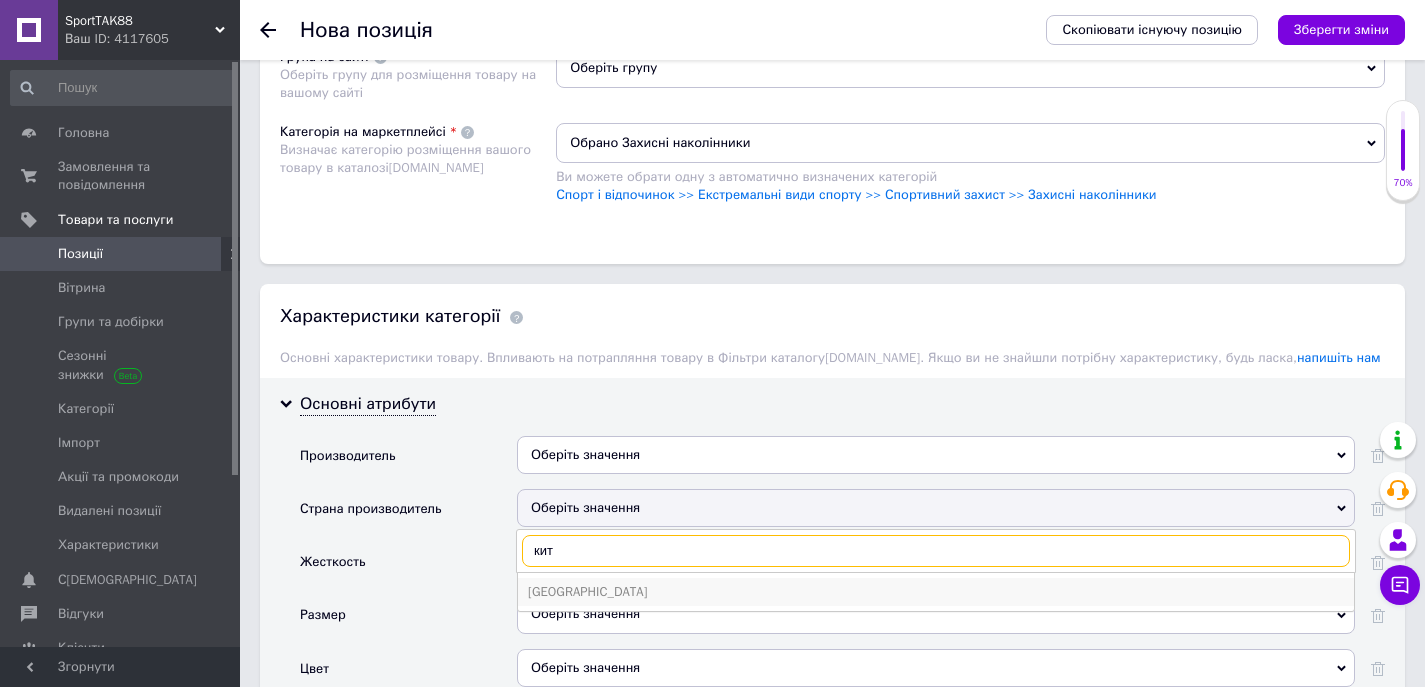 type on "кит" 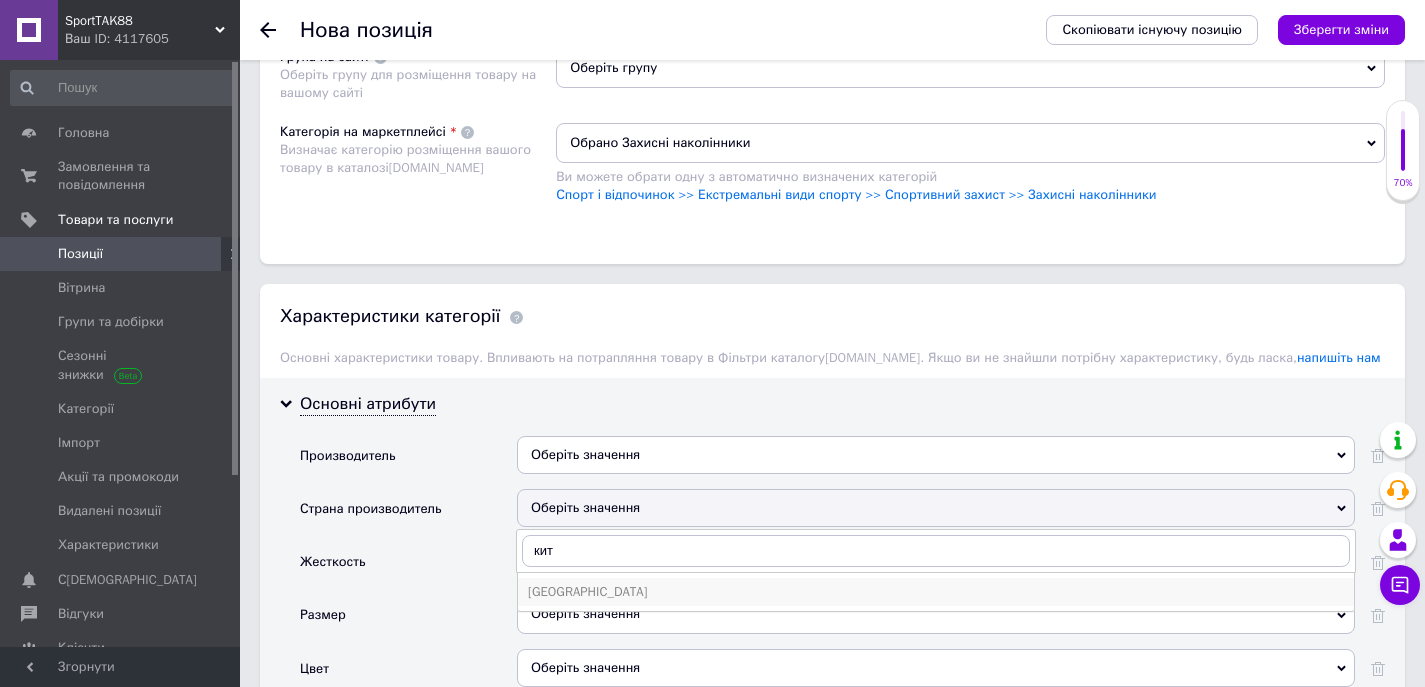 click on "[GEOGRAPHIC_DATA]" at bounding box center [936, 592] 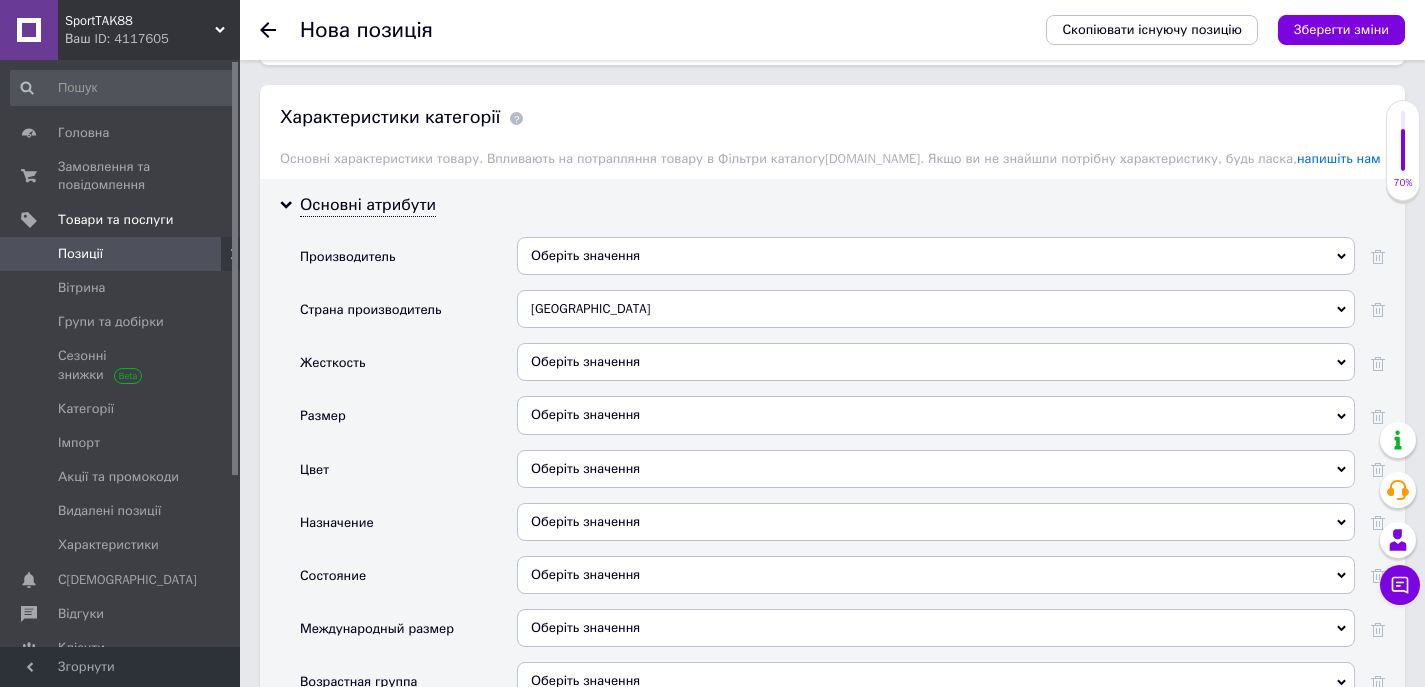 scroll, scrollTop: 1800, scrollLeft: 0, axis: vertical 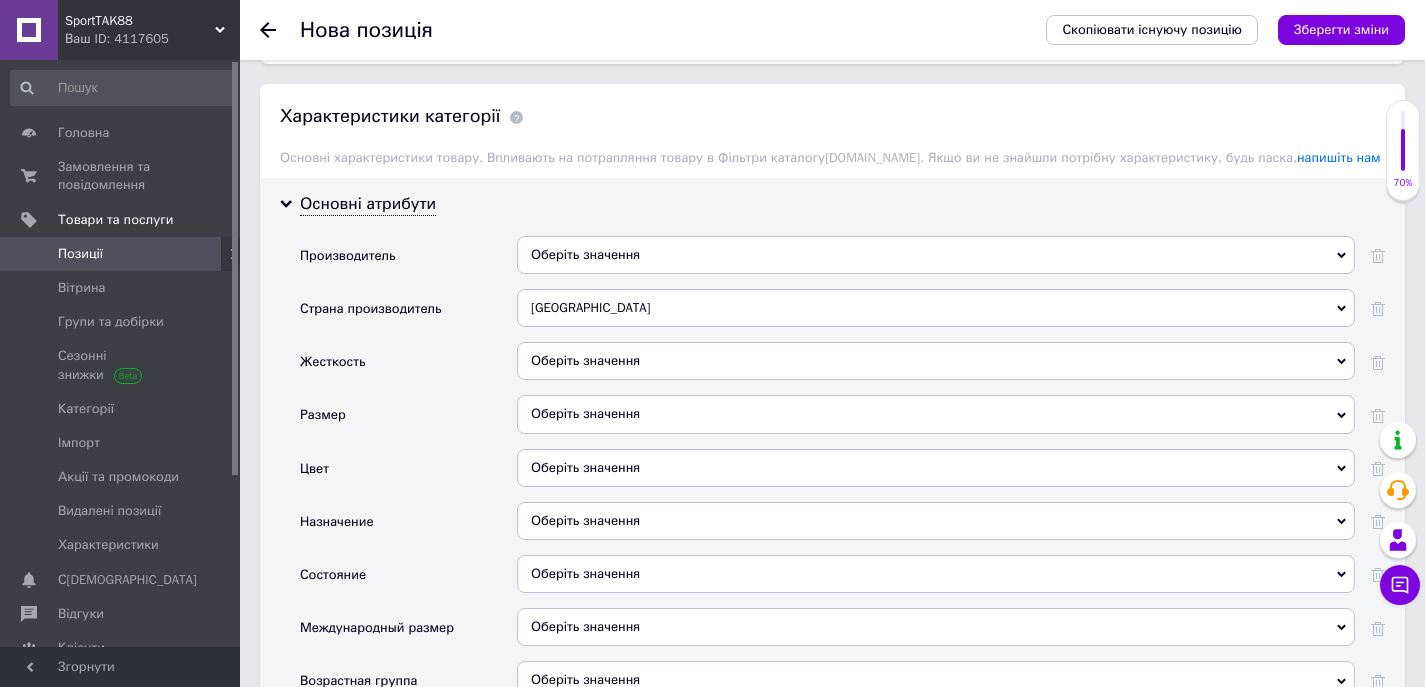 click on "Оберіть значення" at bounding box center [936, 361] 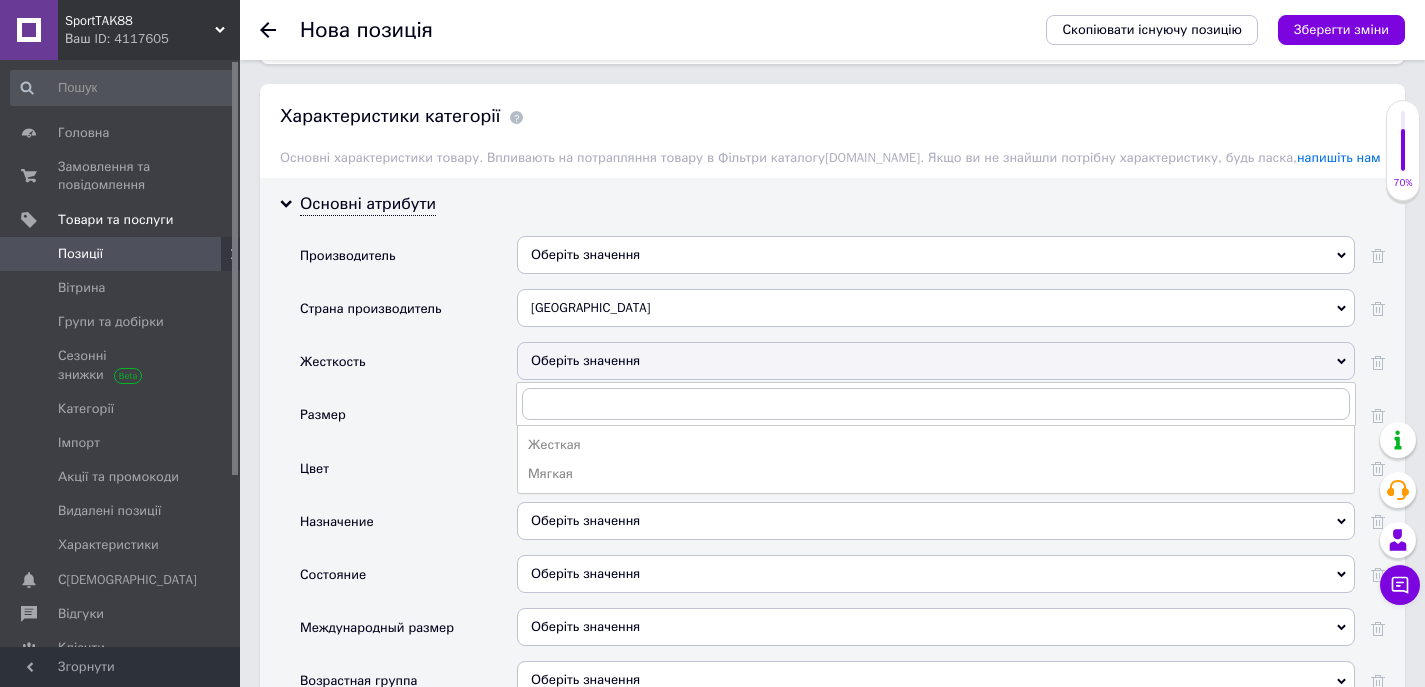 click on "Оберіть значення" at bounding box center (936, 361) 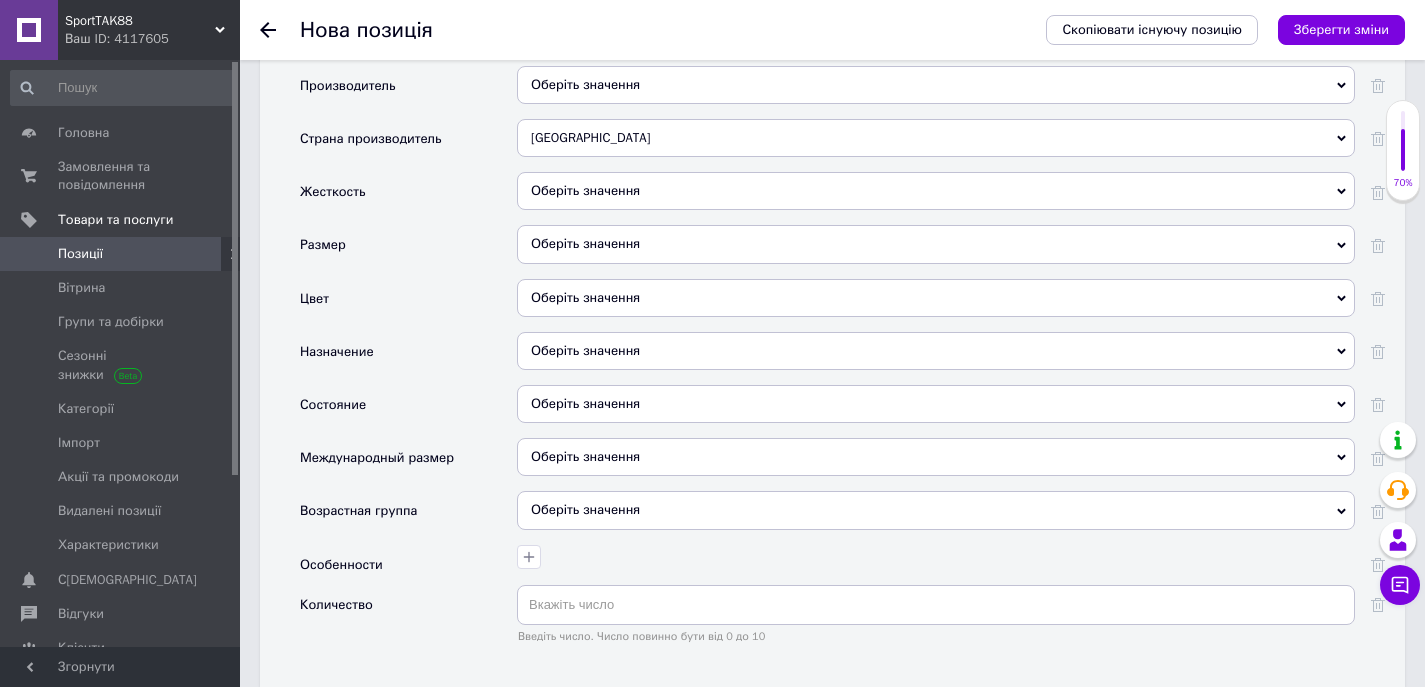 scroll, scrollTop: 2000, scrollLeft: 0, axis: vertical 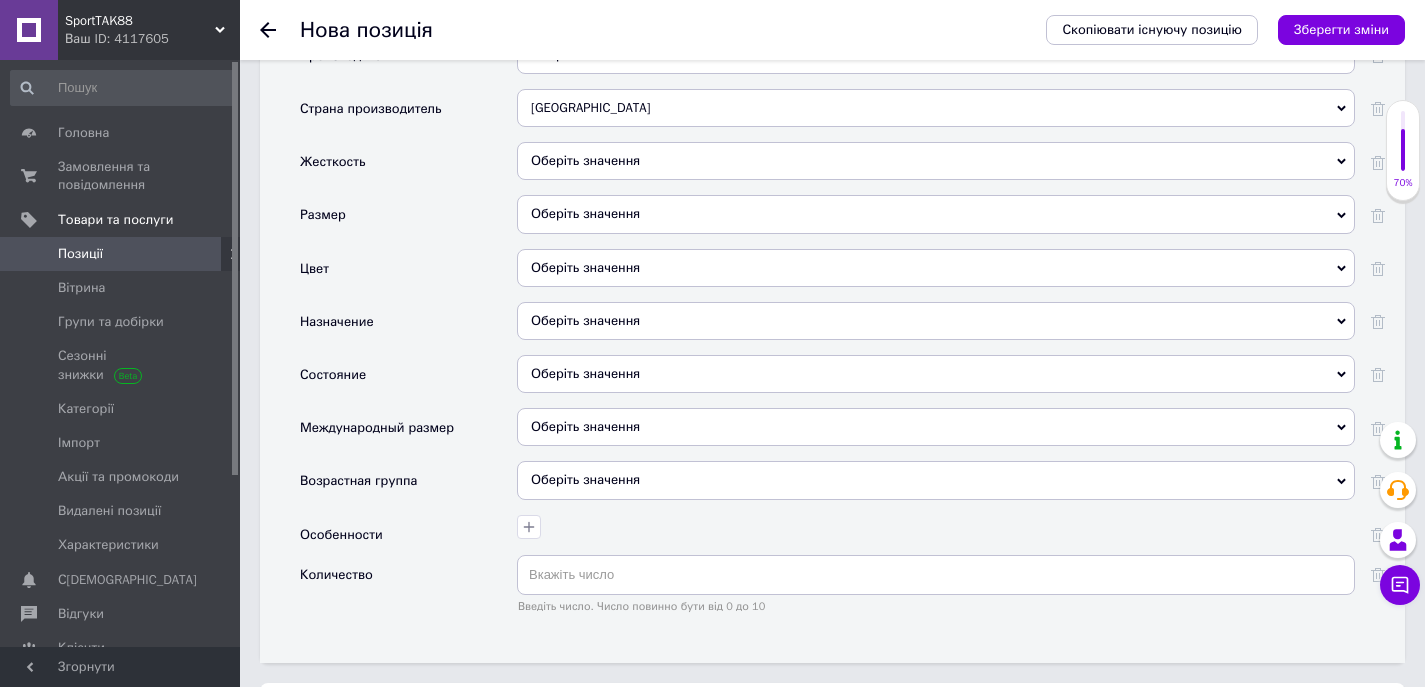 click on "Оберіть значення" at bounding box center [936, 321] 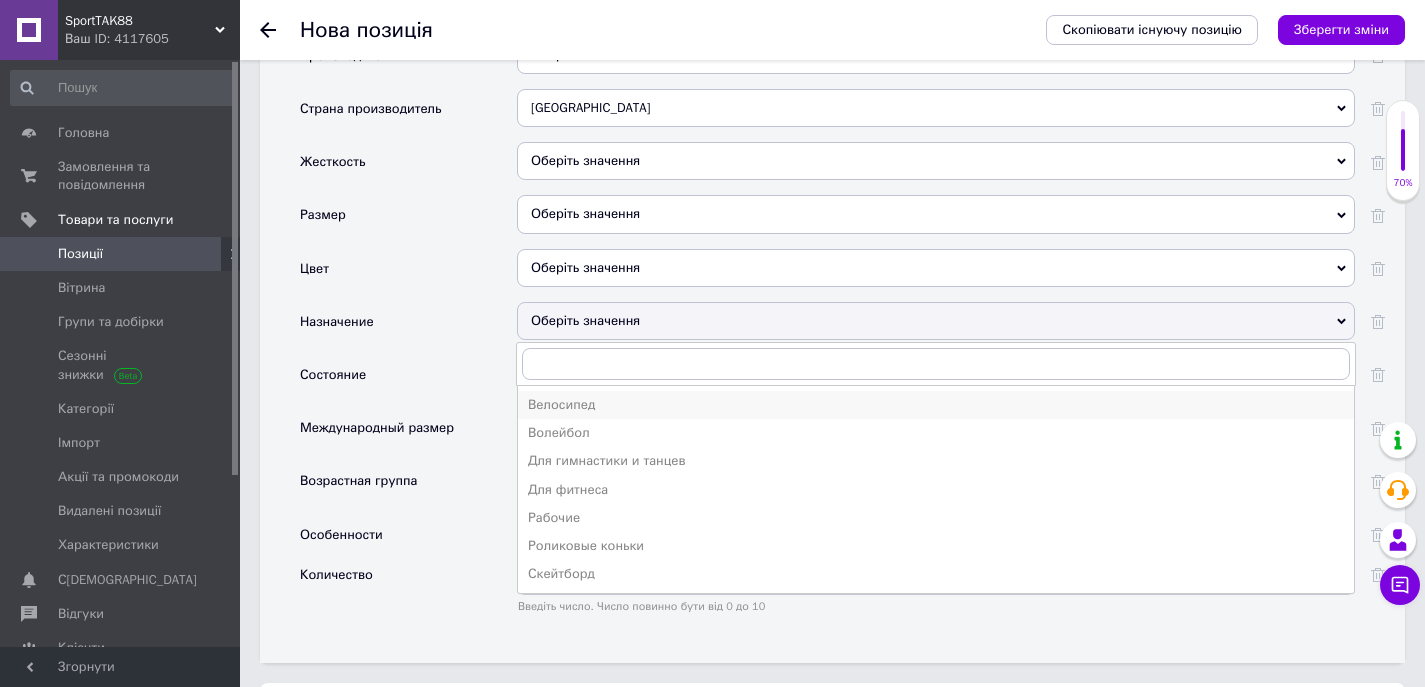 click on "Велосипед" at bounding box center (936, 405) 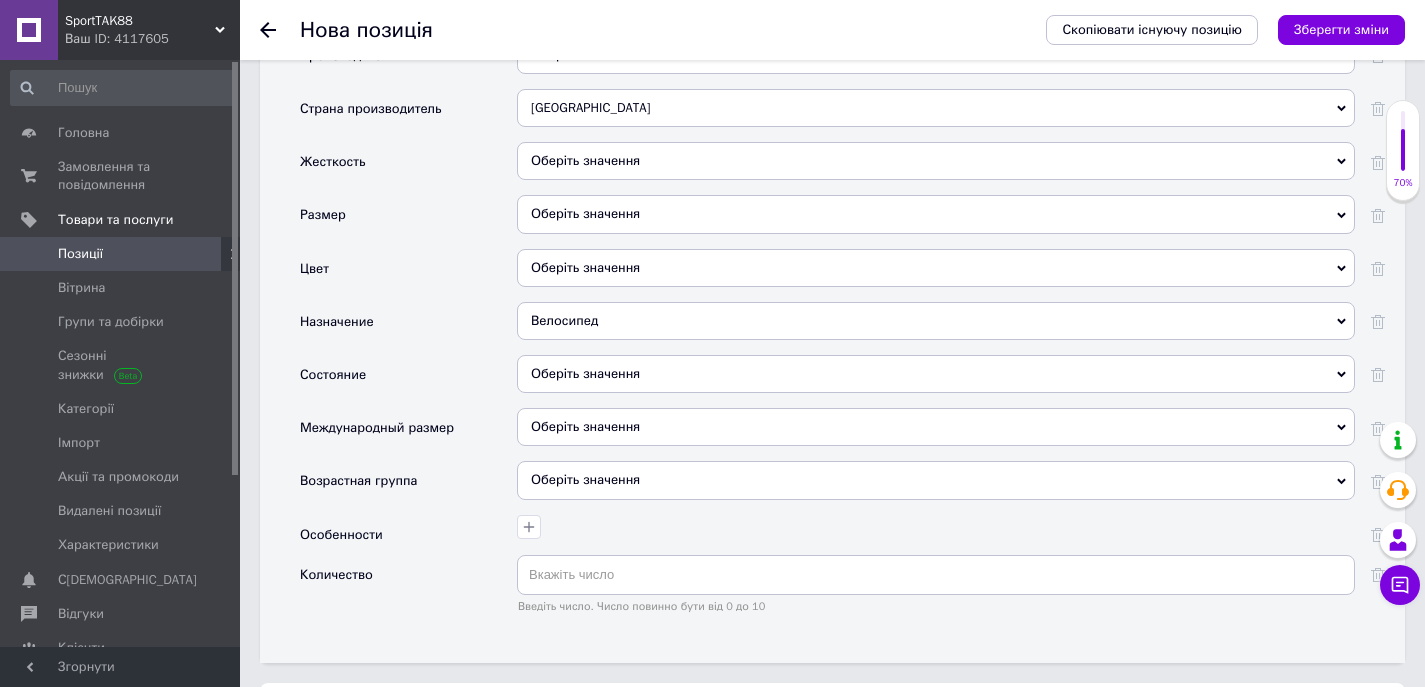 click on "Велосипед" at bounding box center (936, 321) 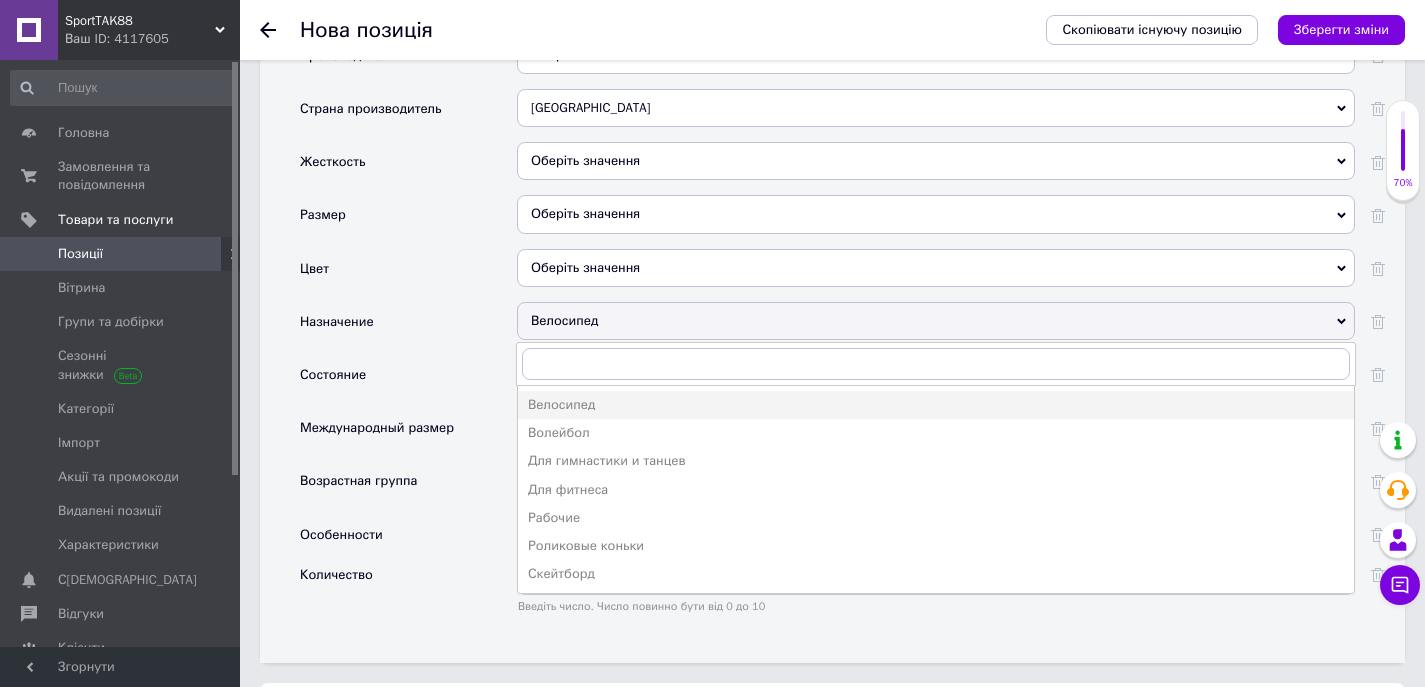 click on "Велосипед" at bounding box center (936, 321) 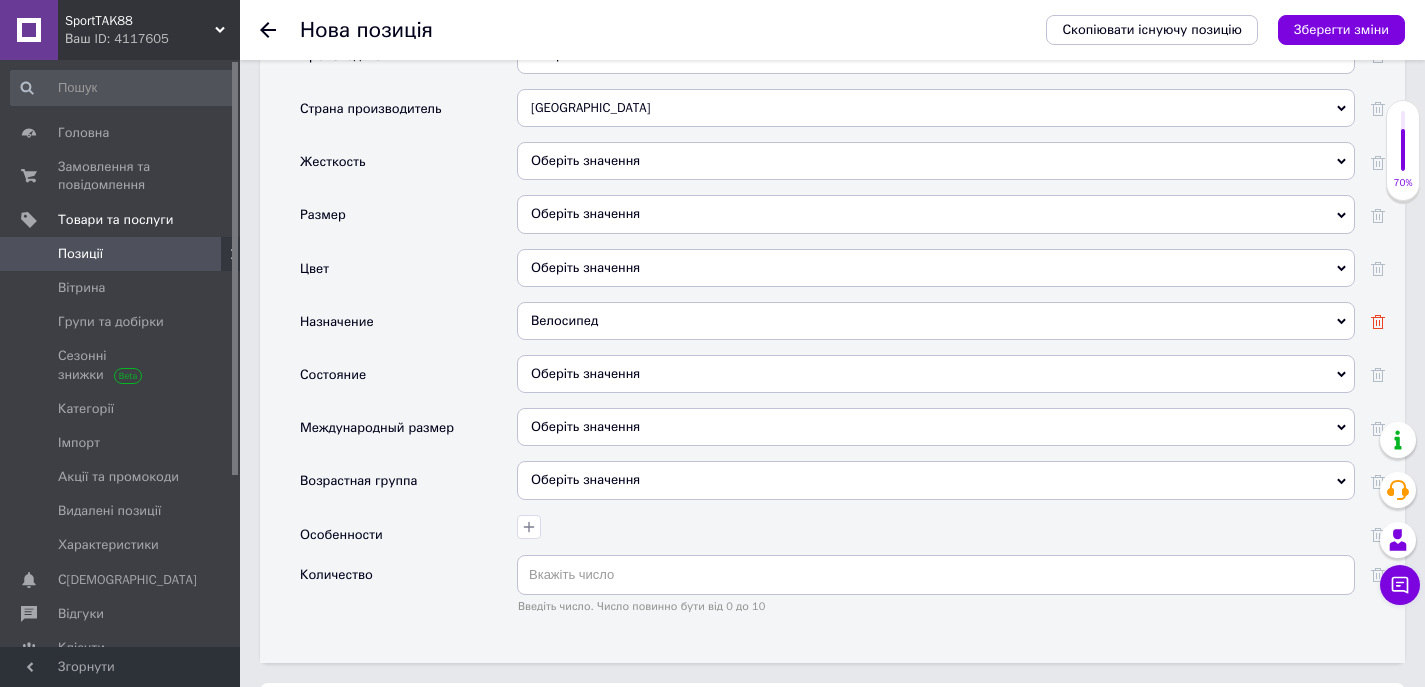 click 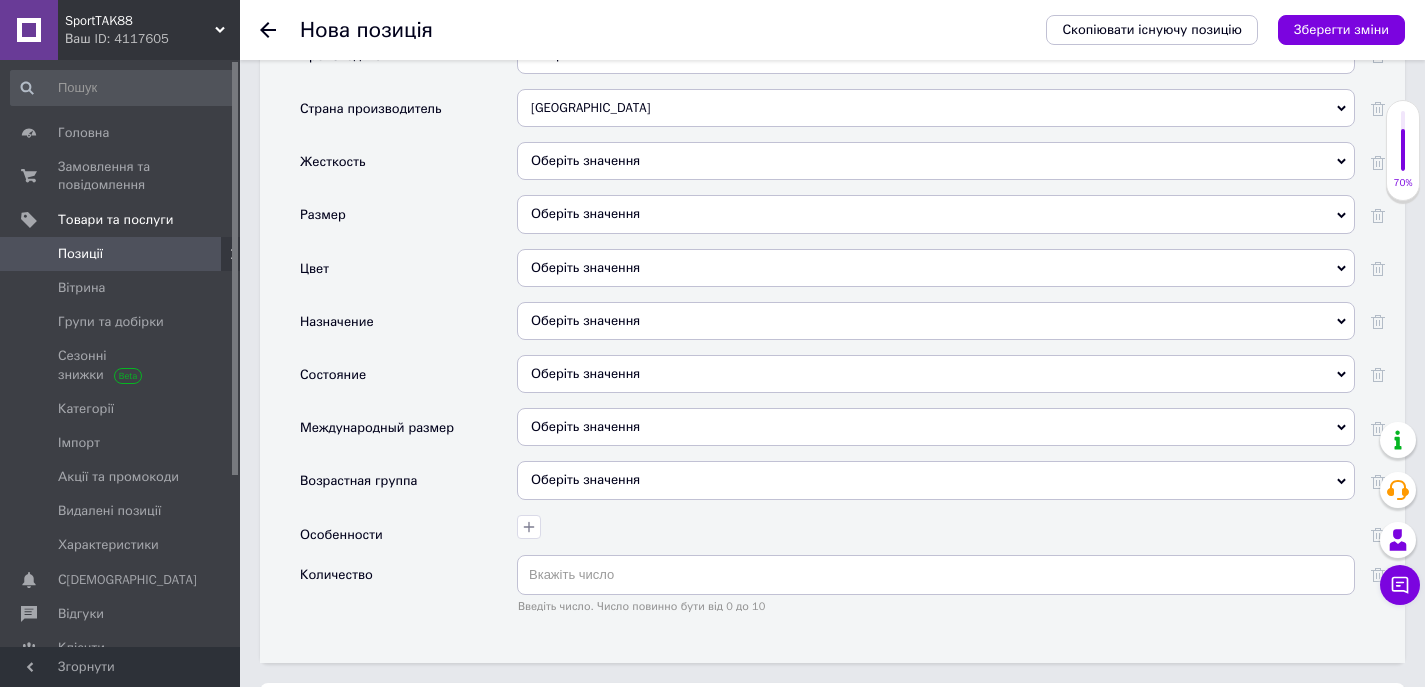 click on "Оберіть значення" at bounding box center (936, 374) 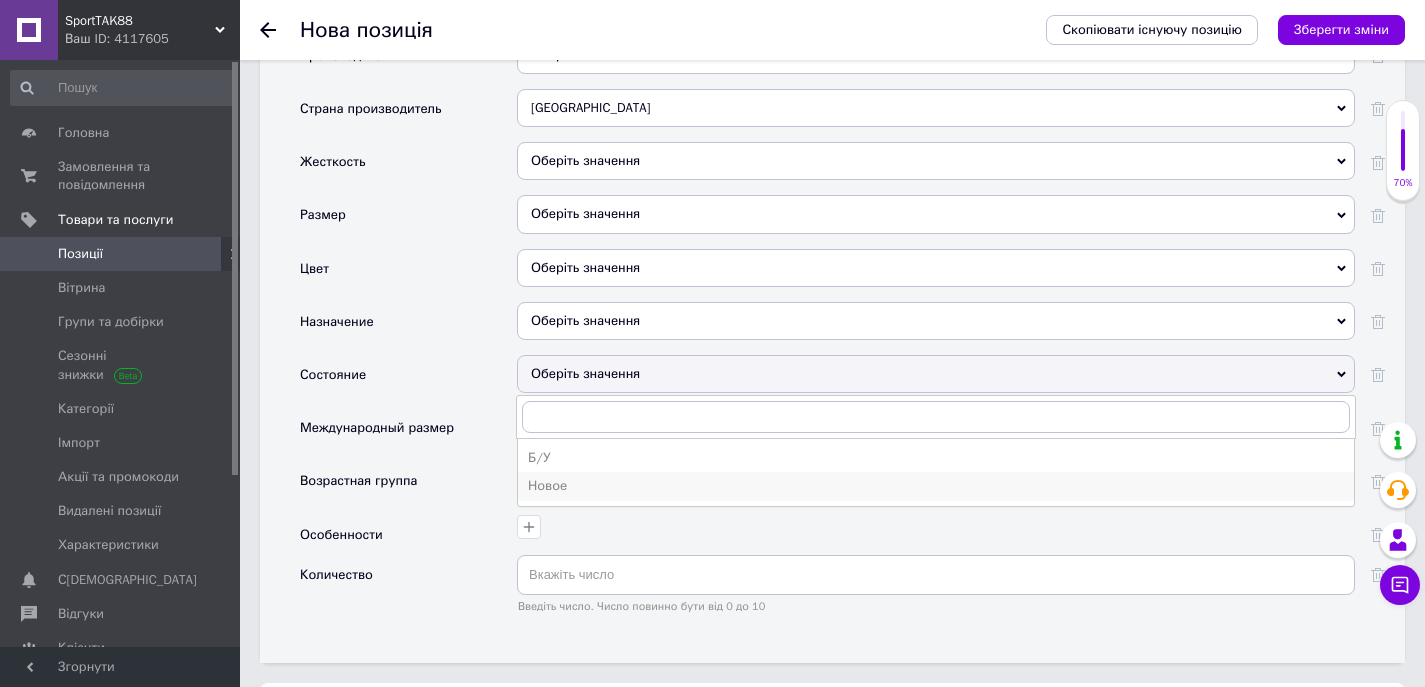 click on "Новое" at bounding box center (936, 486) 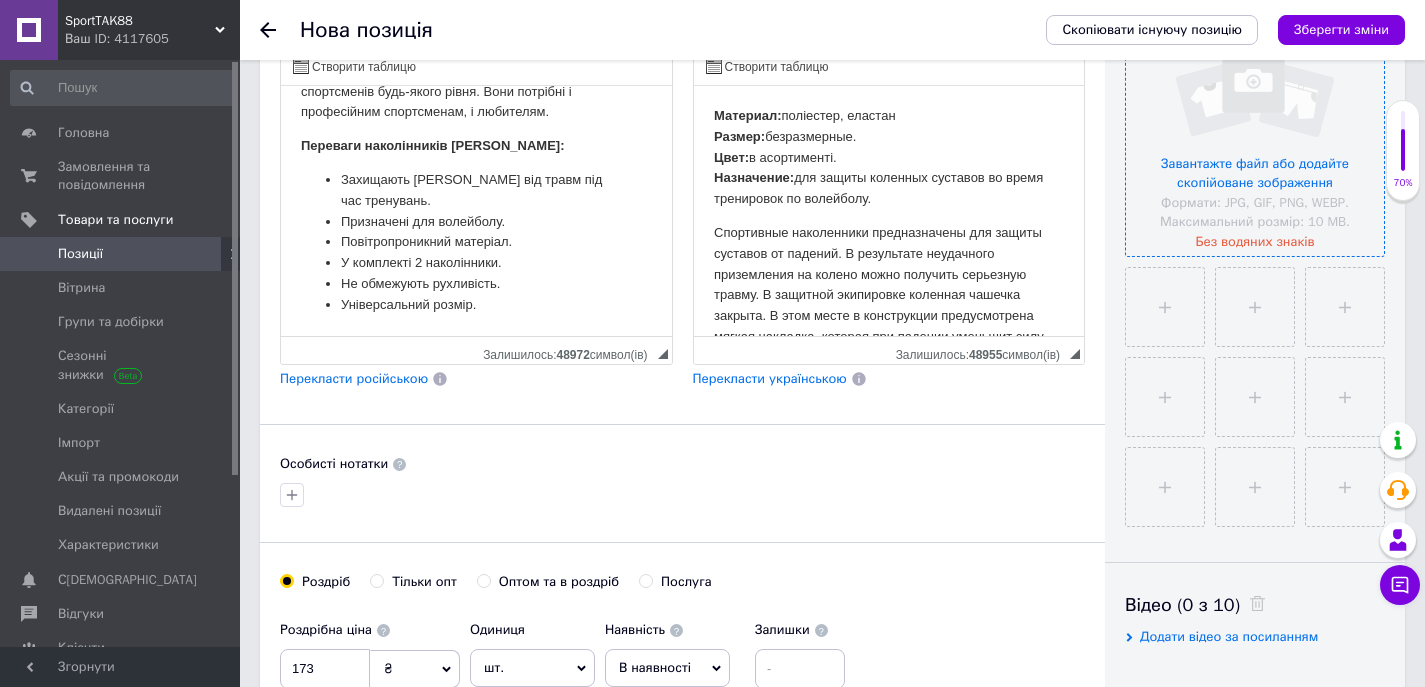 scroll, scrollTop: 400, scrollLeft: 0, axis: vertical 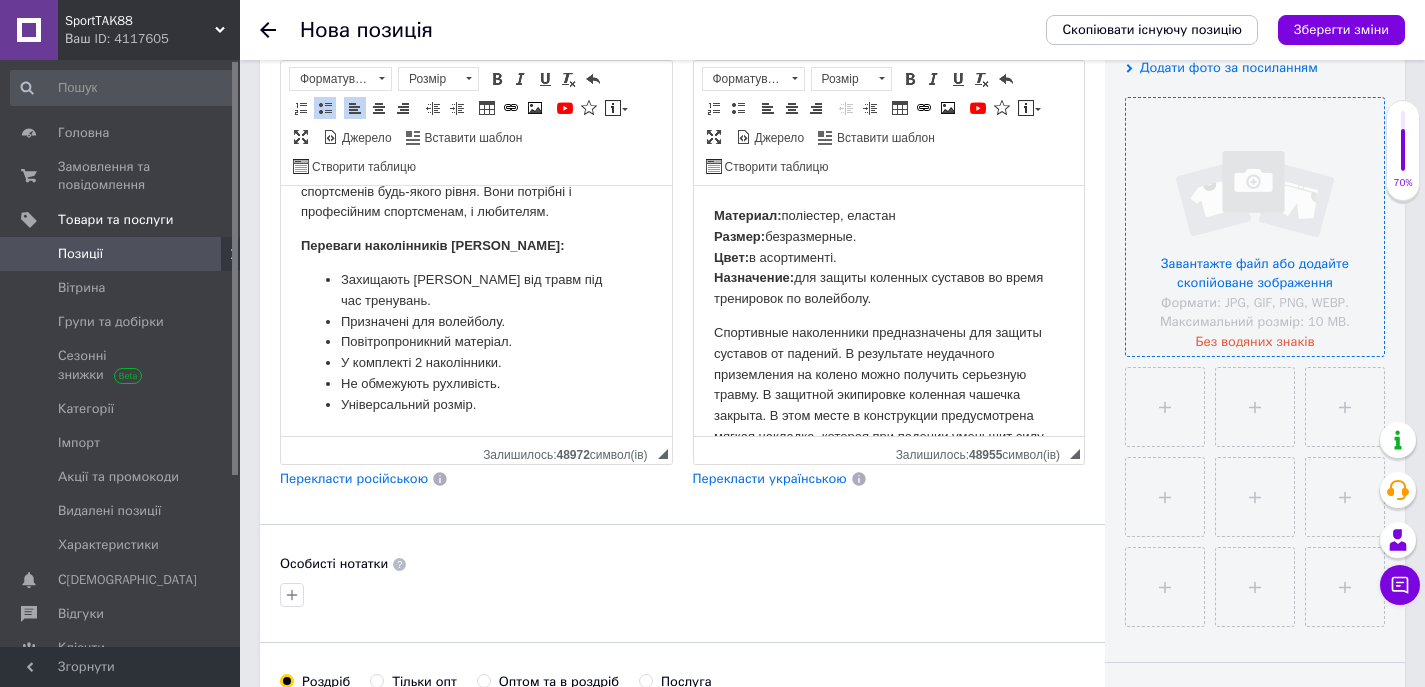 click at bounding box center (1255, 227) 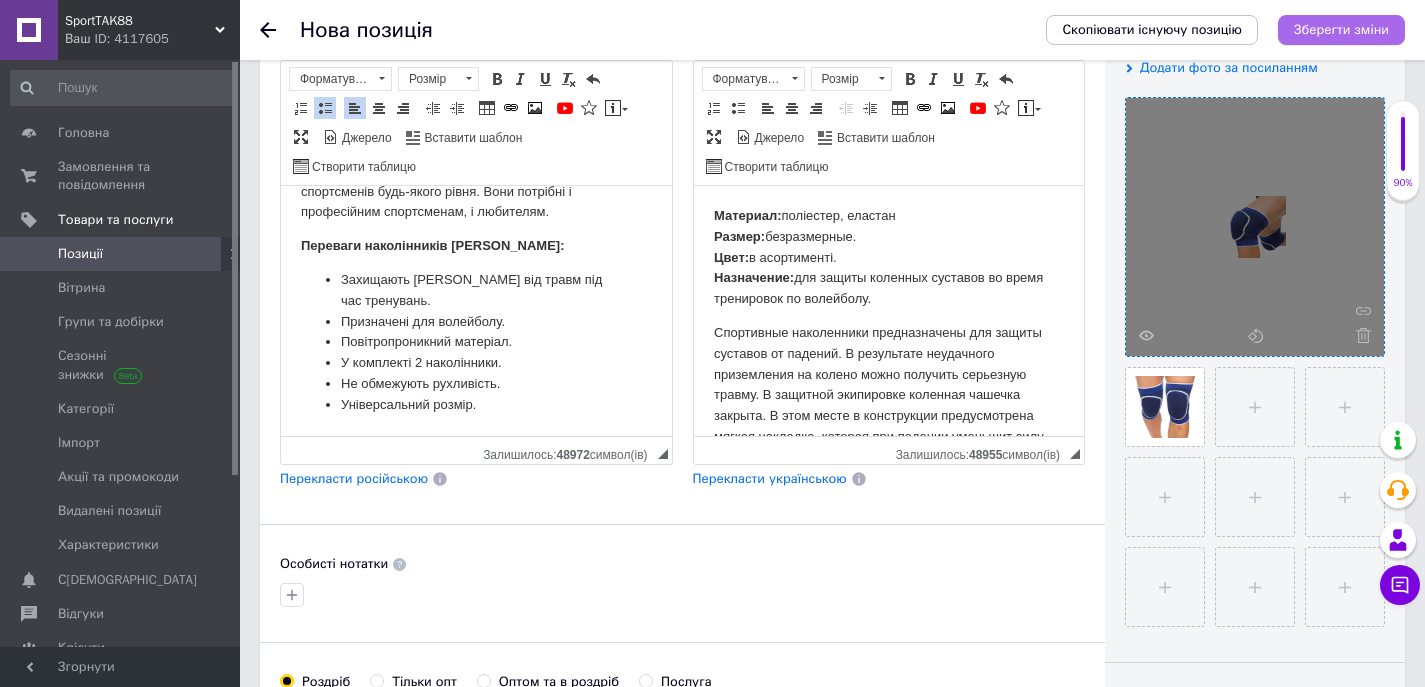 click on "Зберегти зміни" at bounding box center (1341, 29) 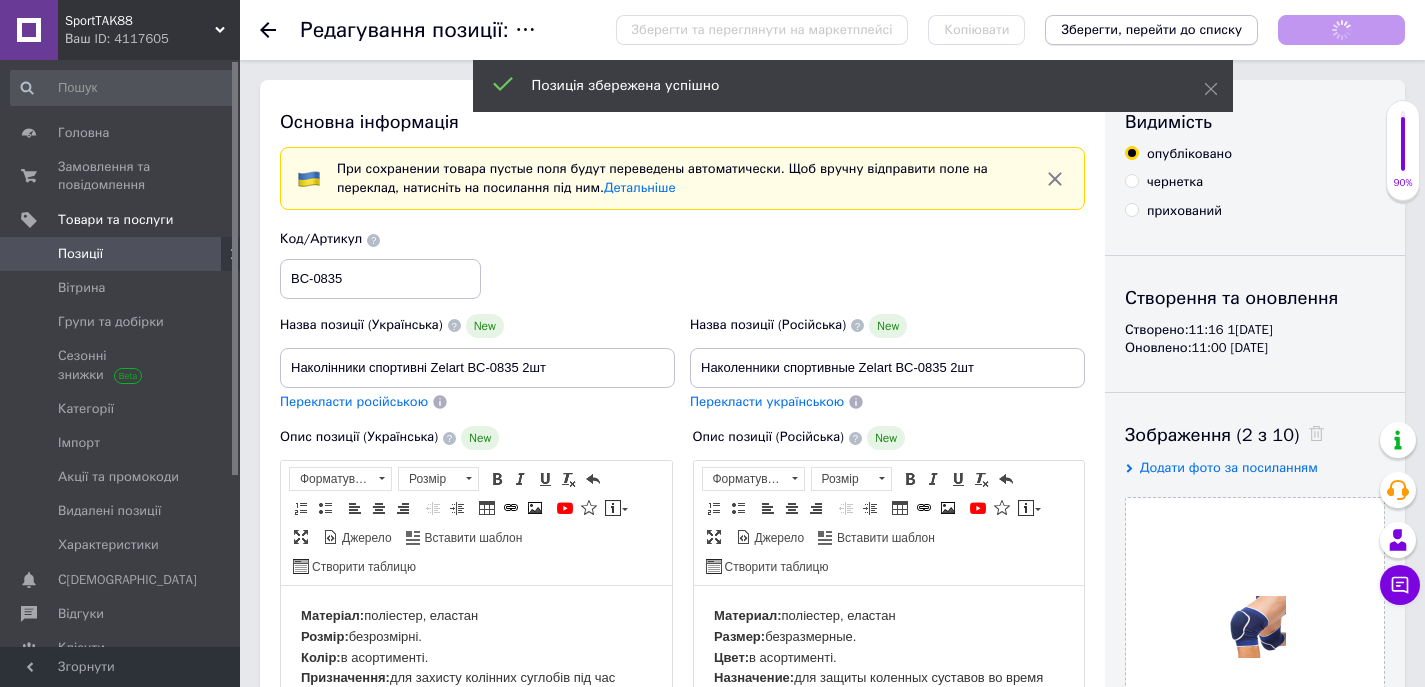 scroll, scrollTop: 0, scrollLeft: 0, axis: both 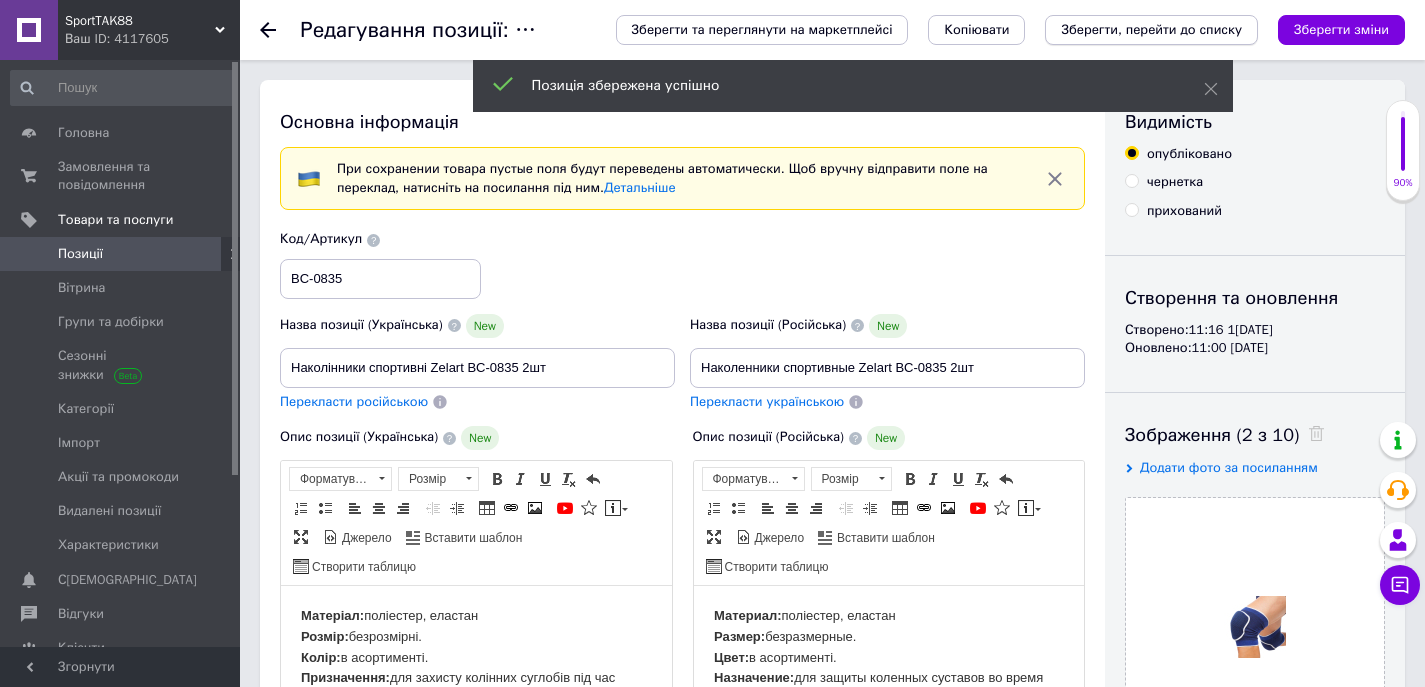 click on "Зберегти, перейти до списку" at bounding box center [1151, 29] 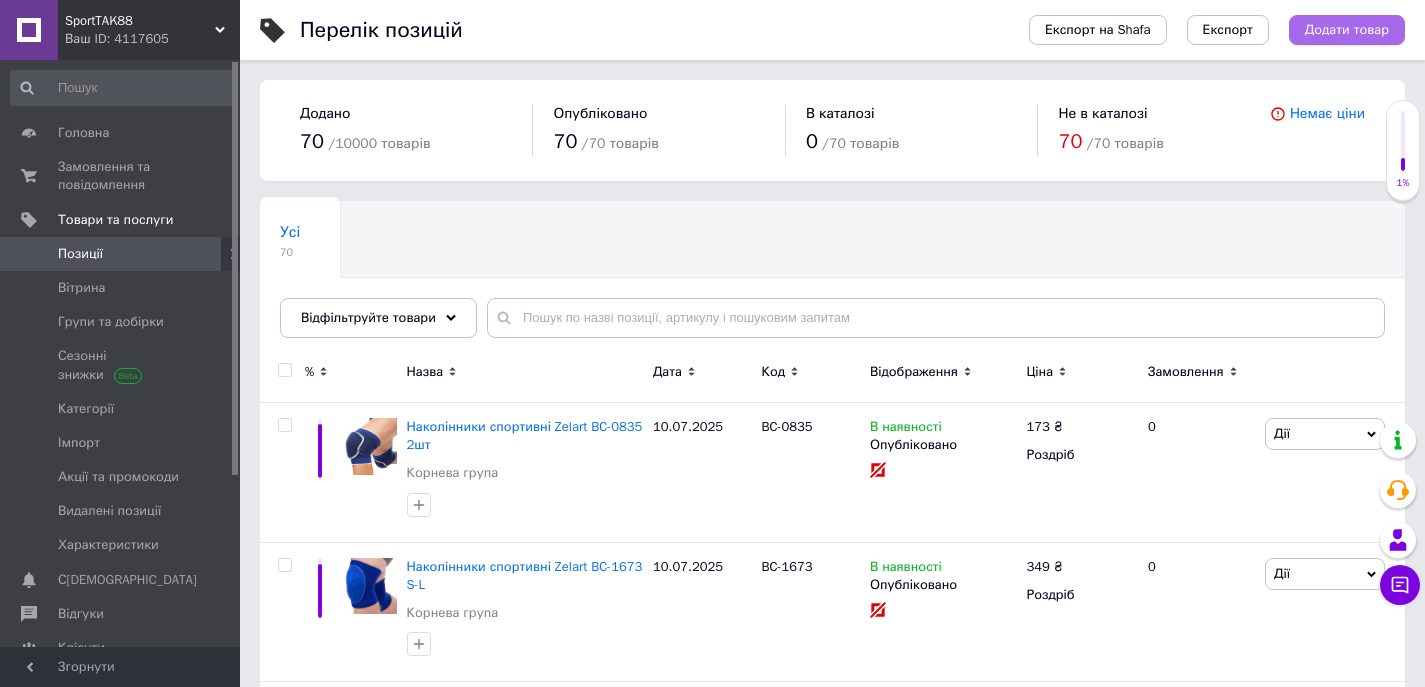 click on "Додати товар" at bounding box center [1347, 30] 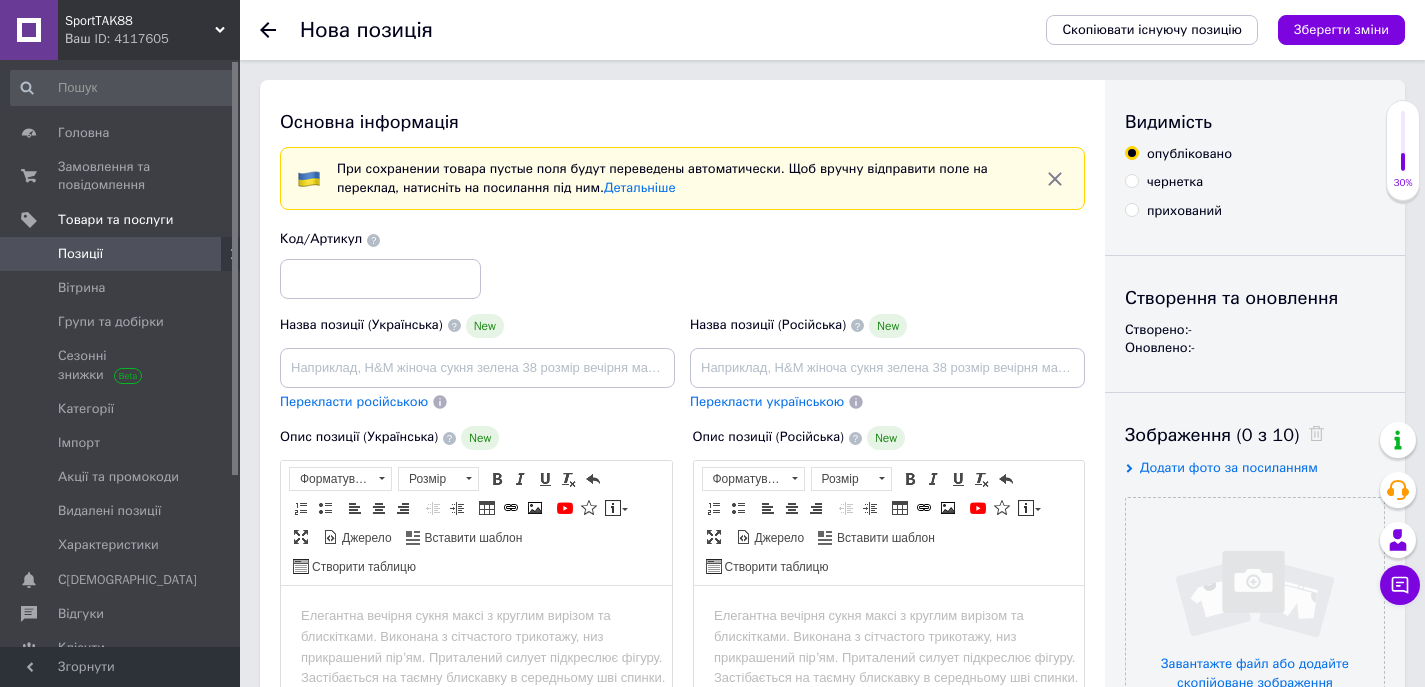 scroll, scrollTop: 0, scrollLeft: 0, axis: both 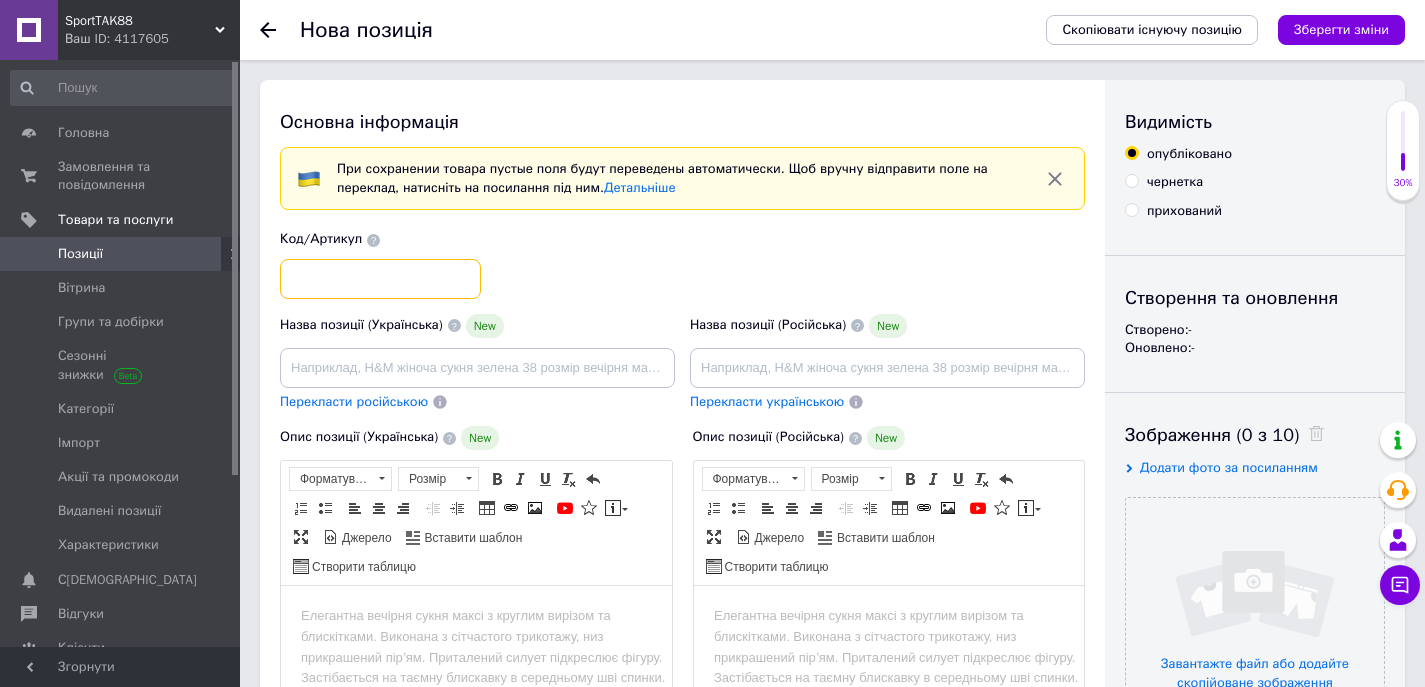 click at bounding box center [380, 279] 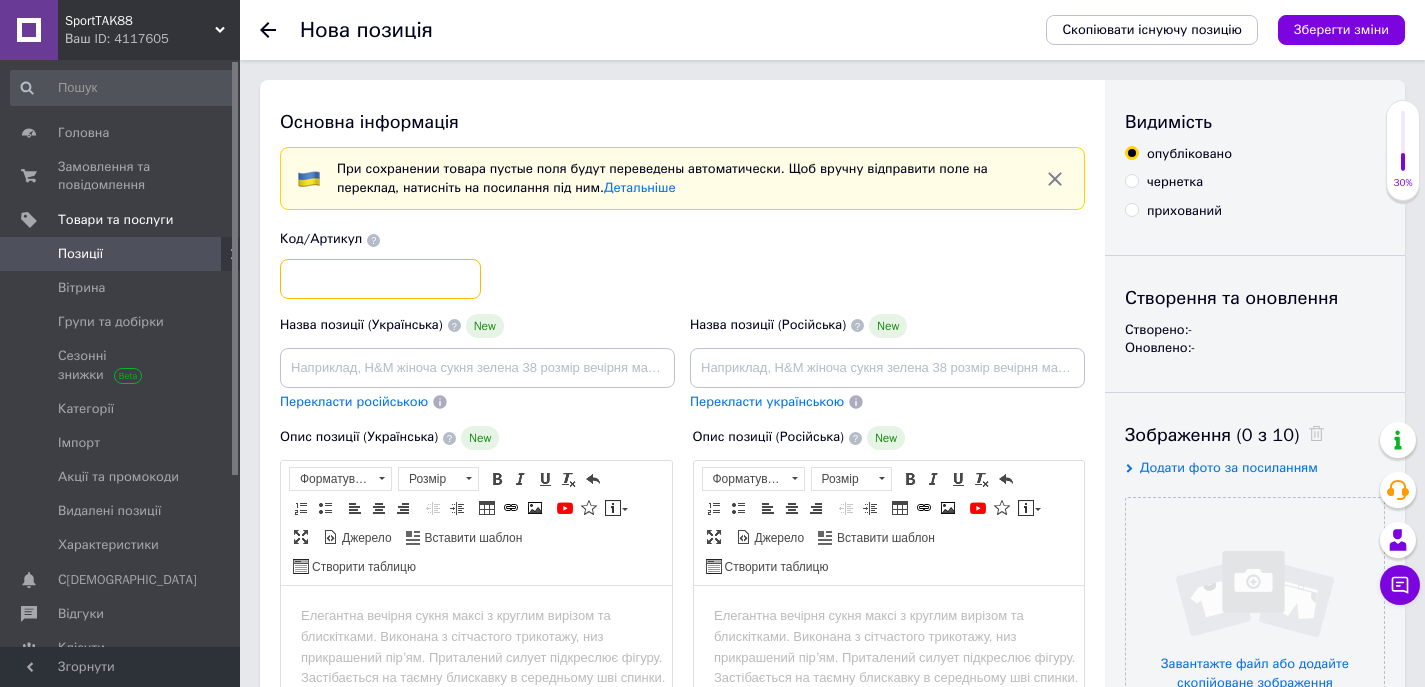 paste on "BC-0735" 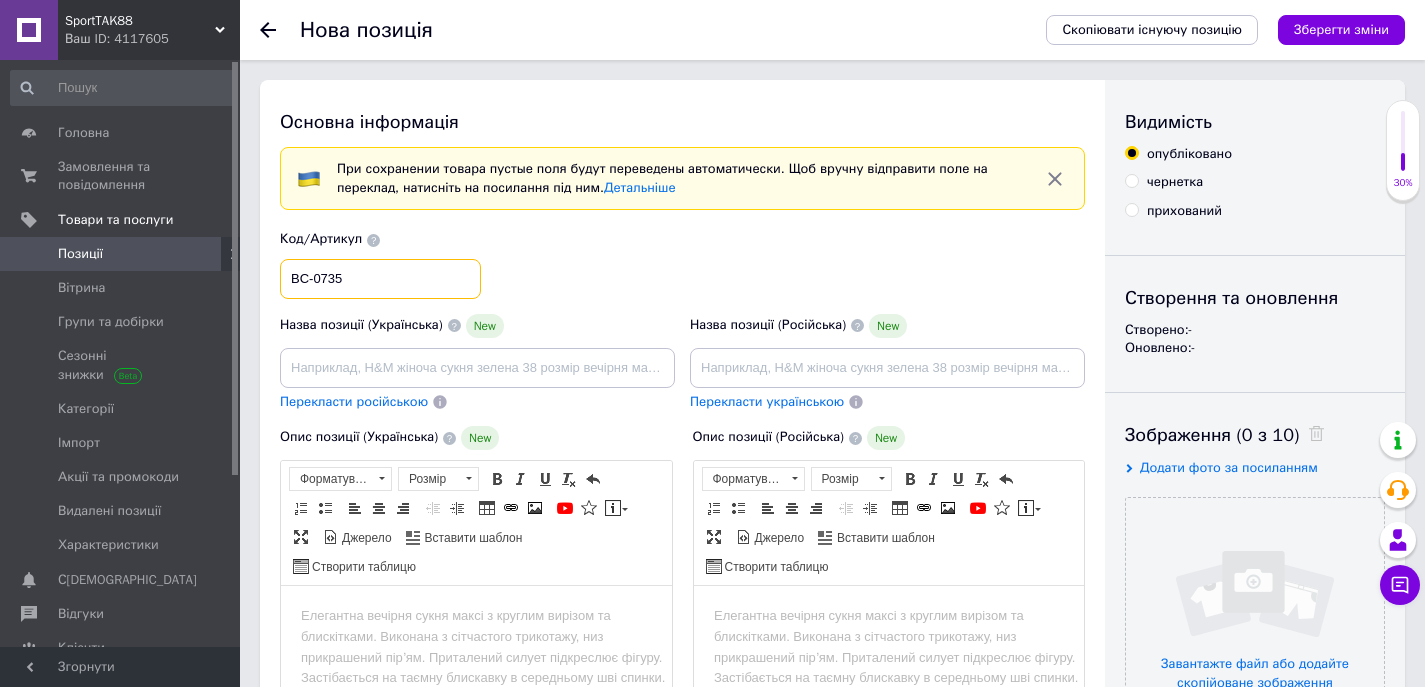 type on "BC-0735" 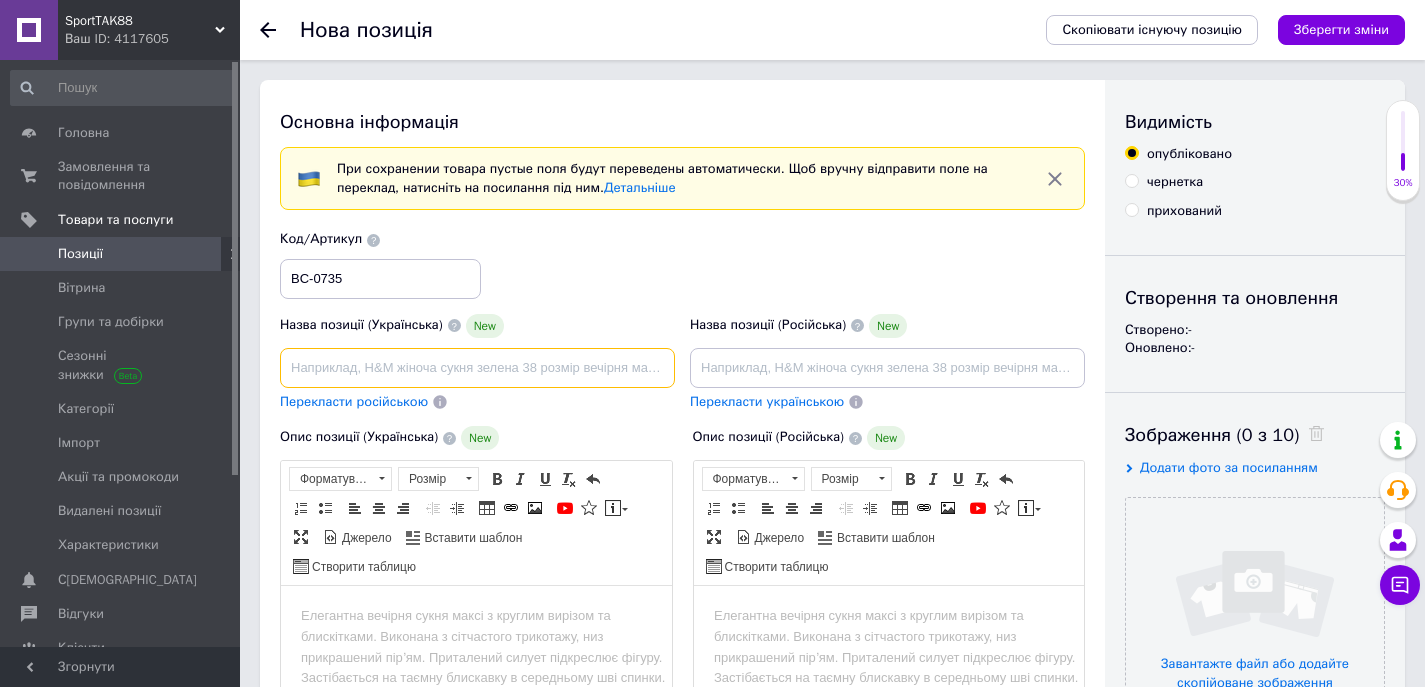 click at bounding box center (477, 368) 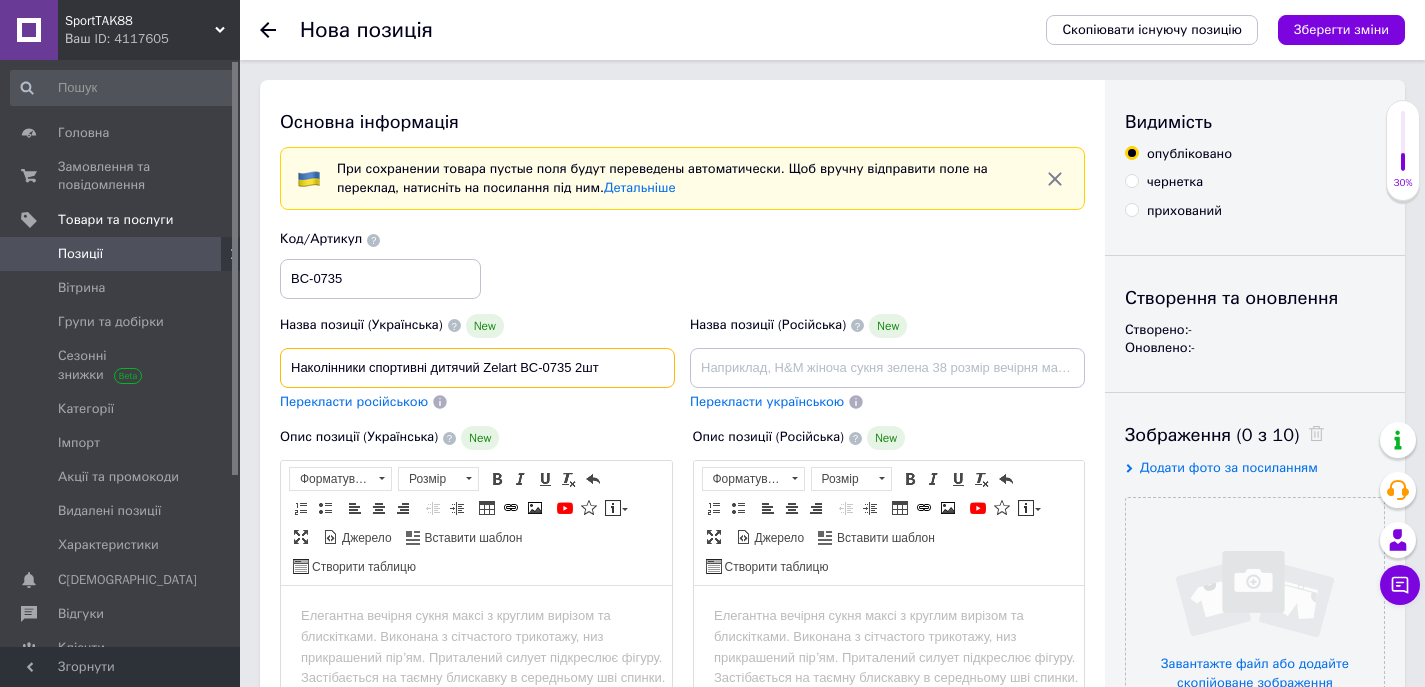 type on "Наколінники спортивні дитячий Zelart BC-0735 2шт" 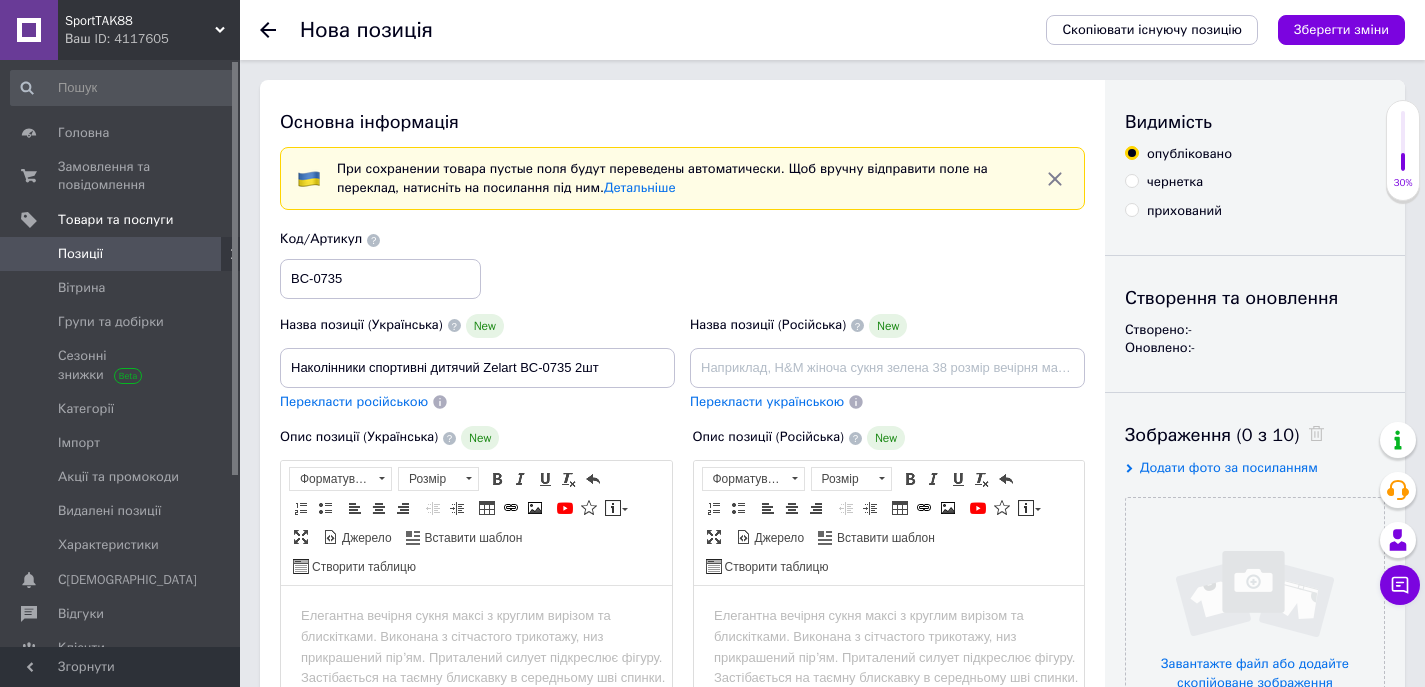 click on "Перекласти російською" at bounding box center [354, 401] 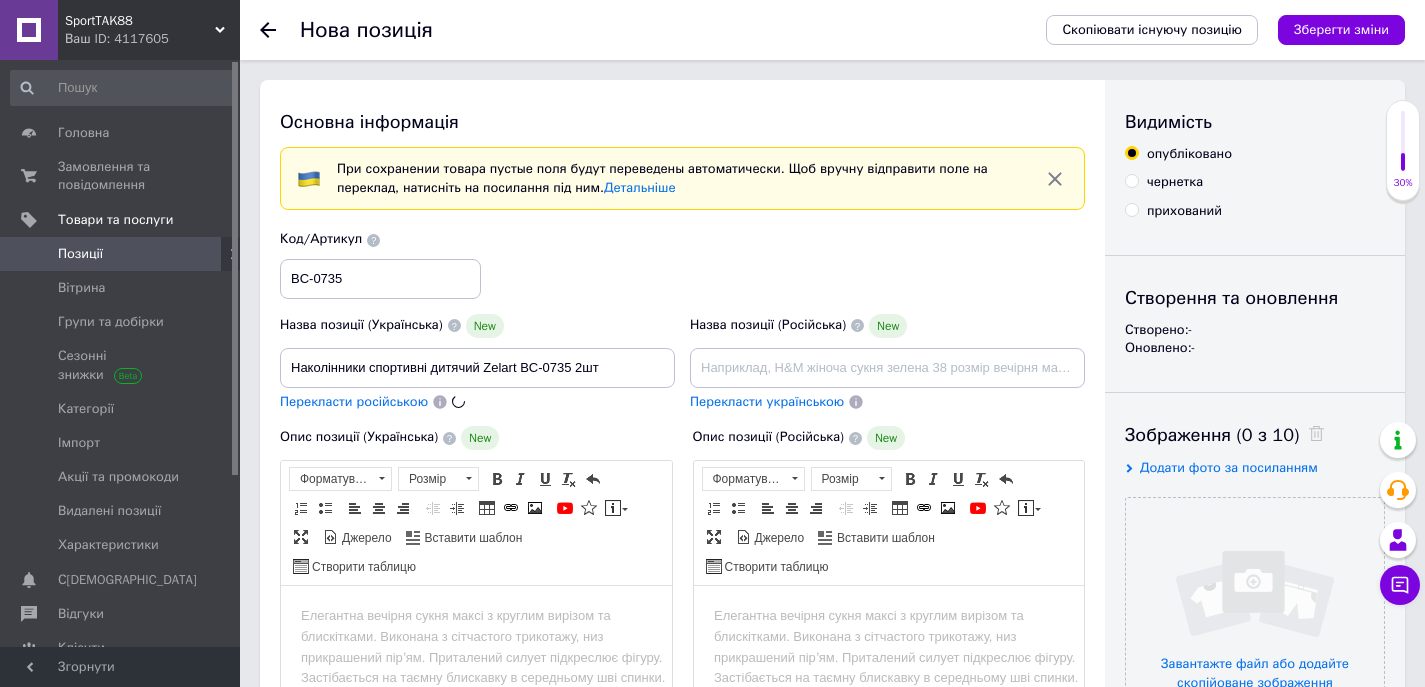 type on "Наколенники детские детские Zelart BC-0735 2шт" 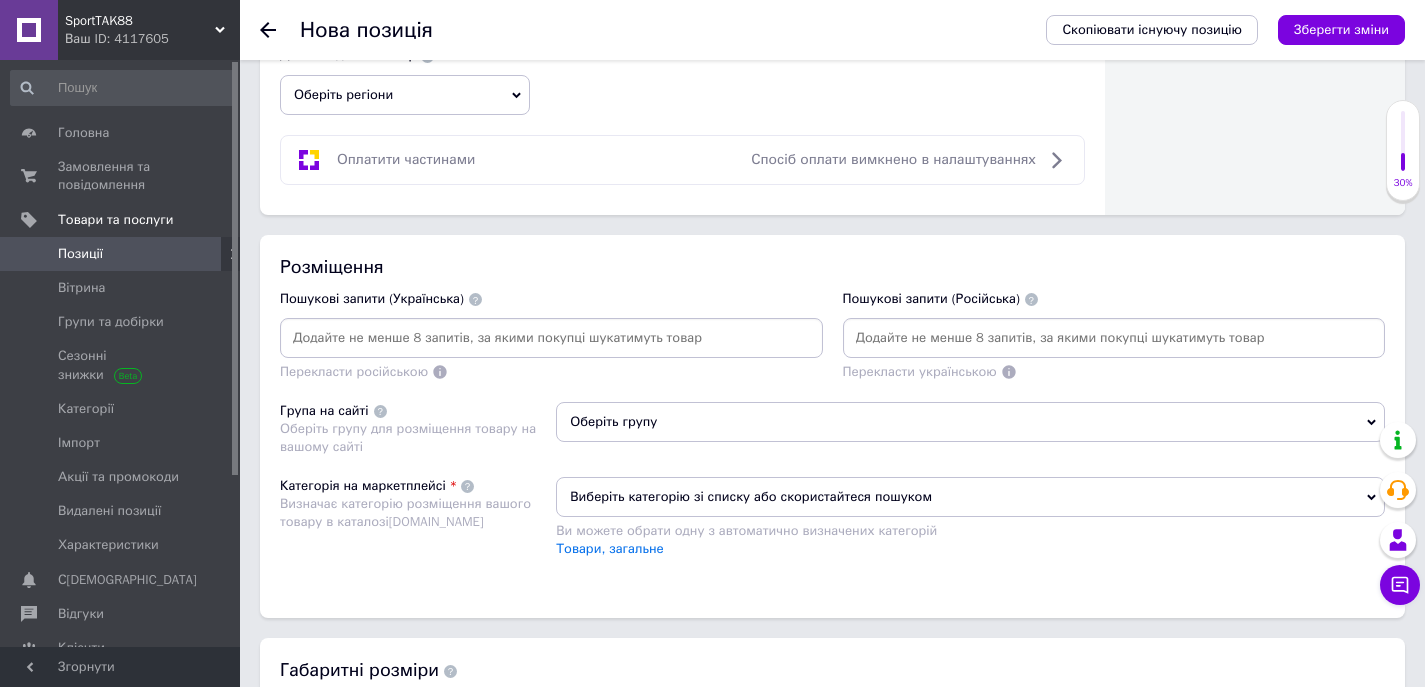 scroll, scrollTop: 1200, scrollLeft: 0, axis: vertical 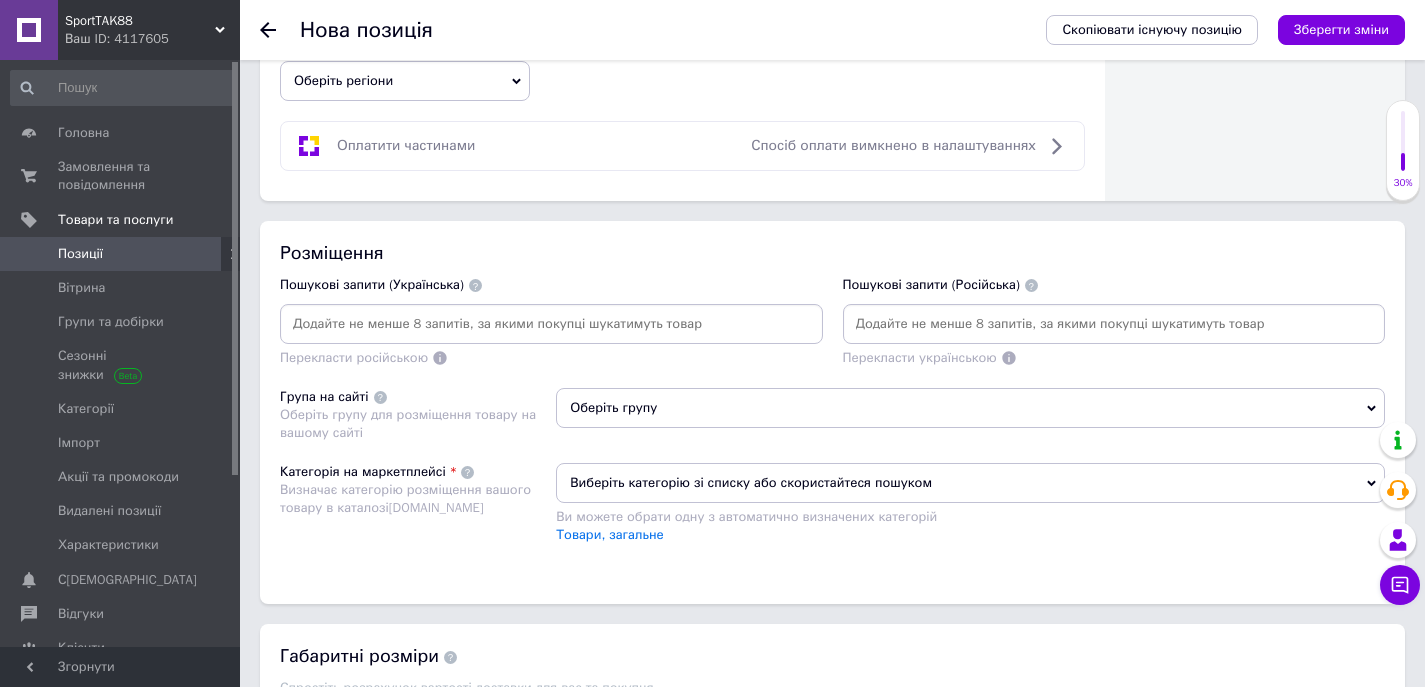 click at bounding box center (551, 324) 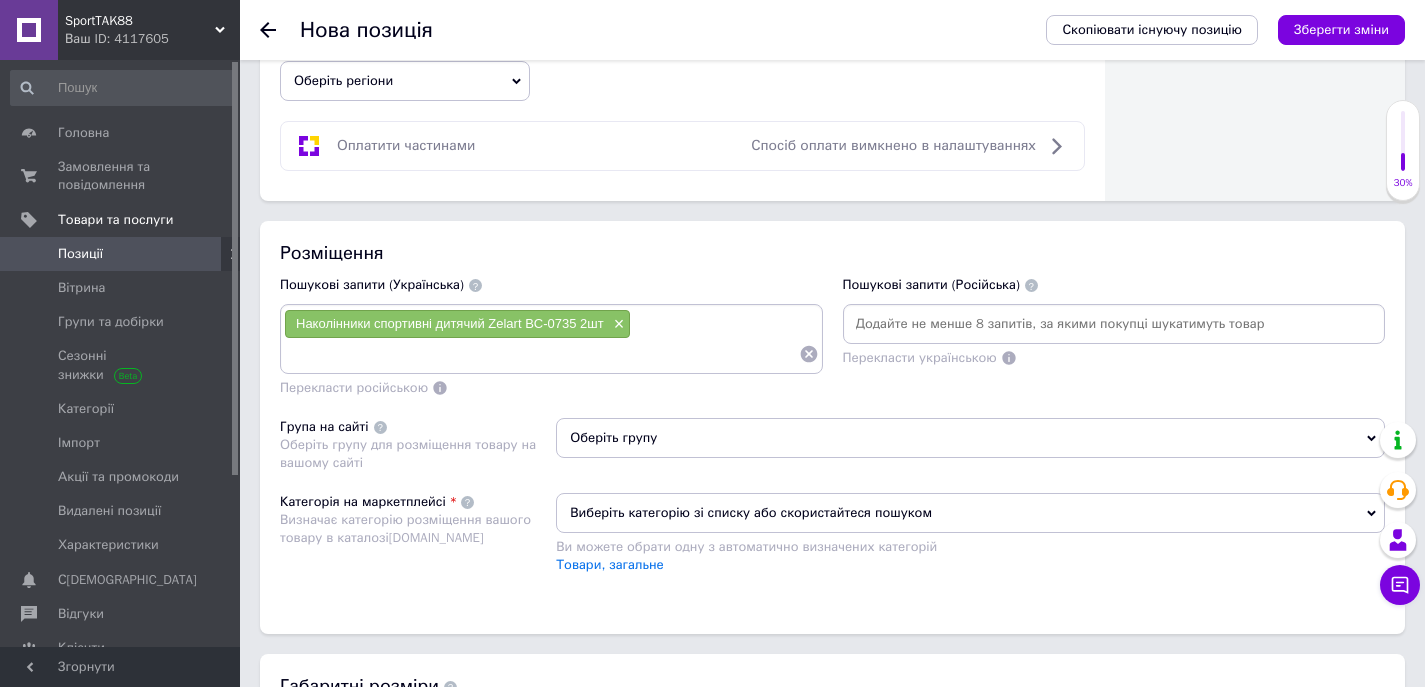 paste on "Наколінники спортивні дитячий Zelart BC-0735 2шт" 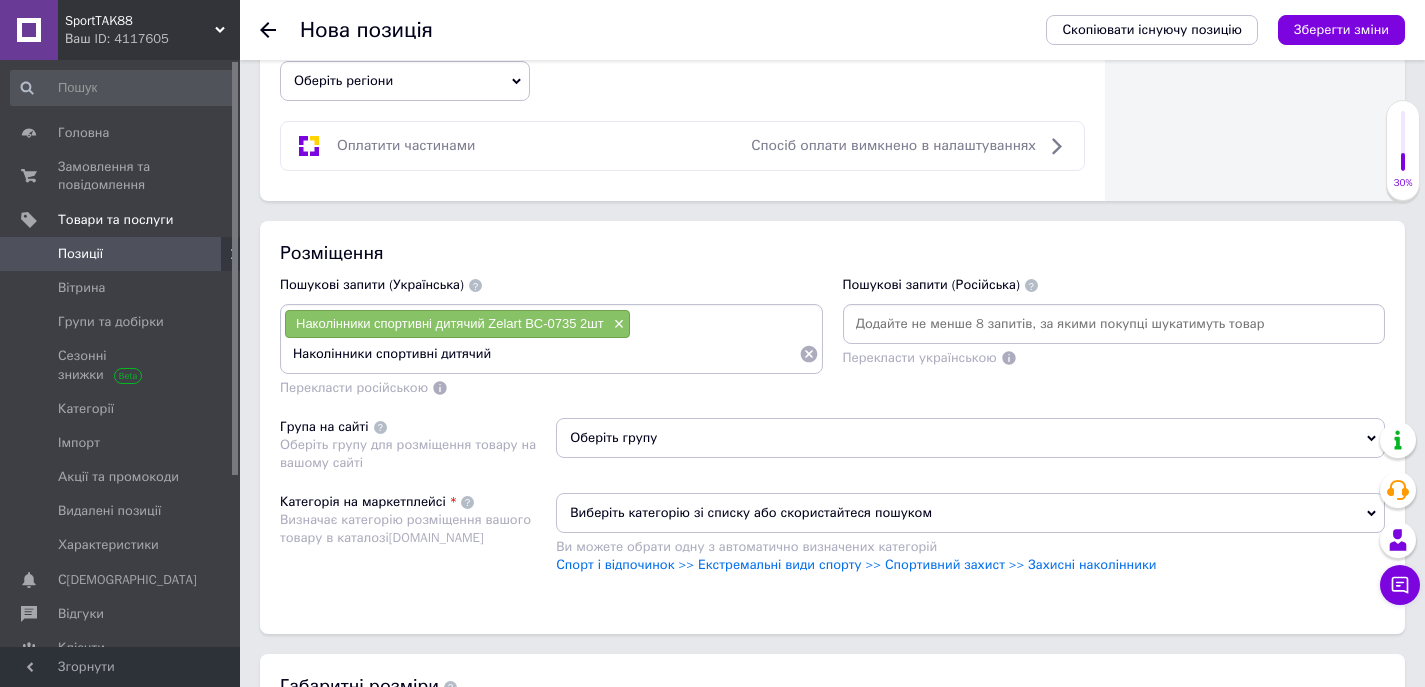 type on "Наколінники спортивні дитячий" 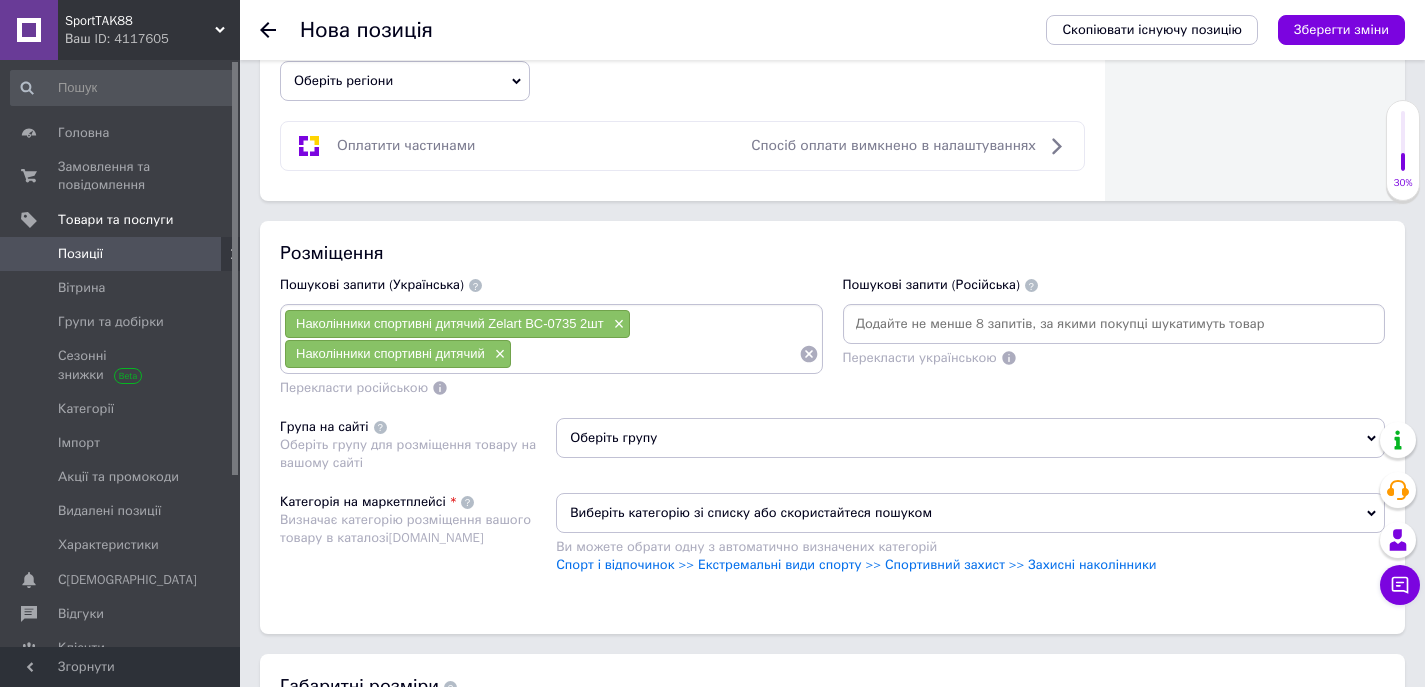 paste on "Наколінники спортивні дитячий Zelart BC-0735 2шт" 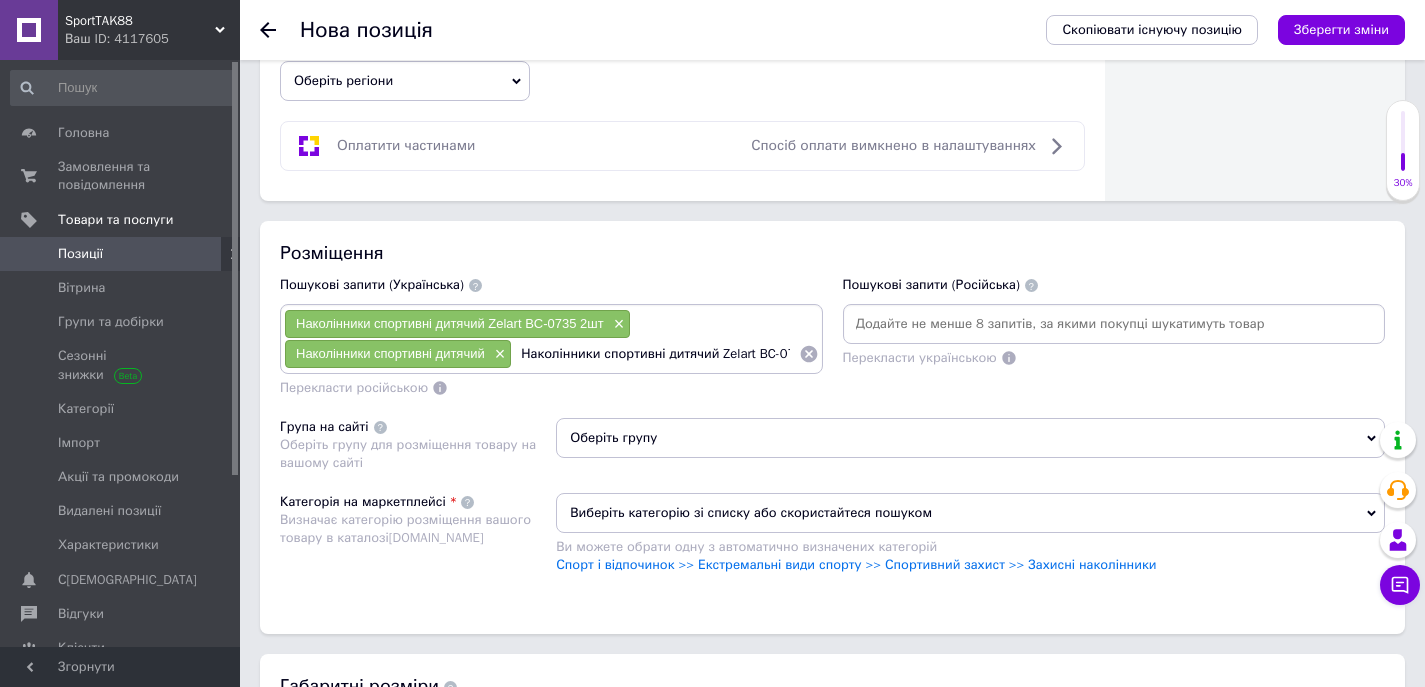 scroll, scrollTop: 0, scrollLeft: 39, axis: horizontal 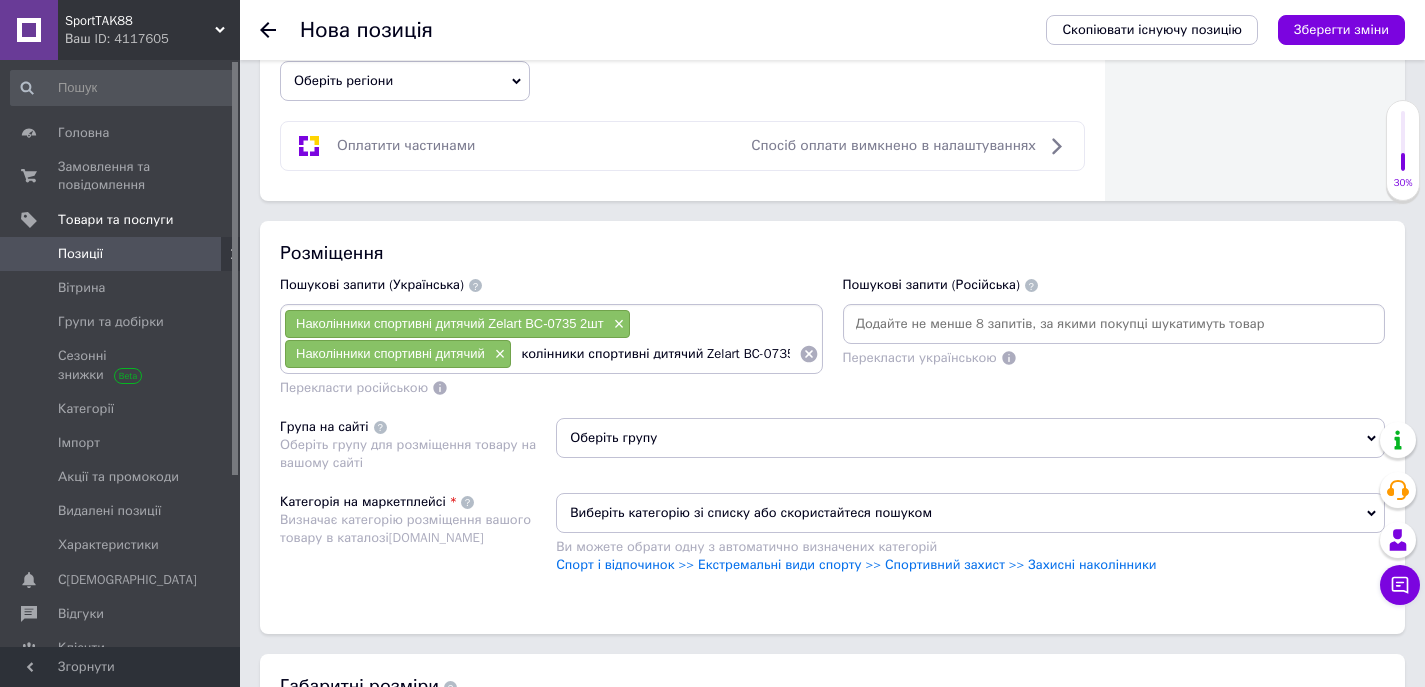 type on "Наколінники спортивні дитячий Zelart BC-0735" 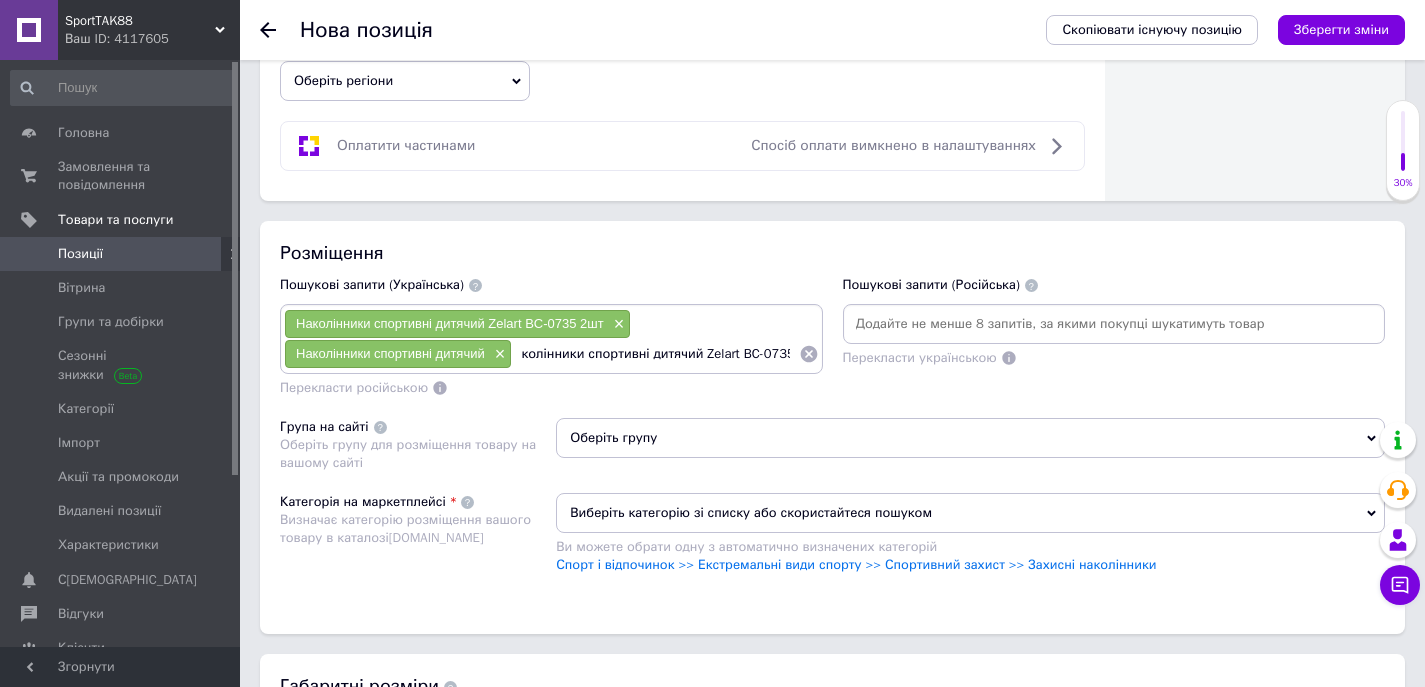 scroll, scrollTop: 0, scrollLeft: 13, axis: horizontal 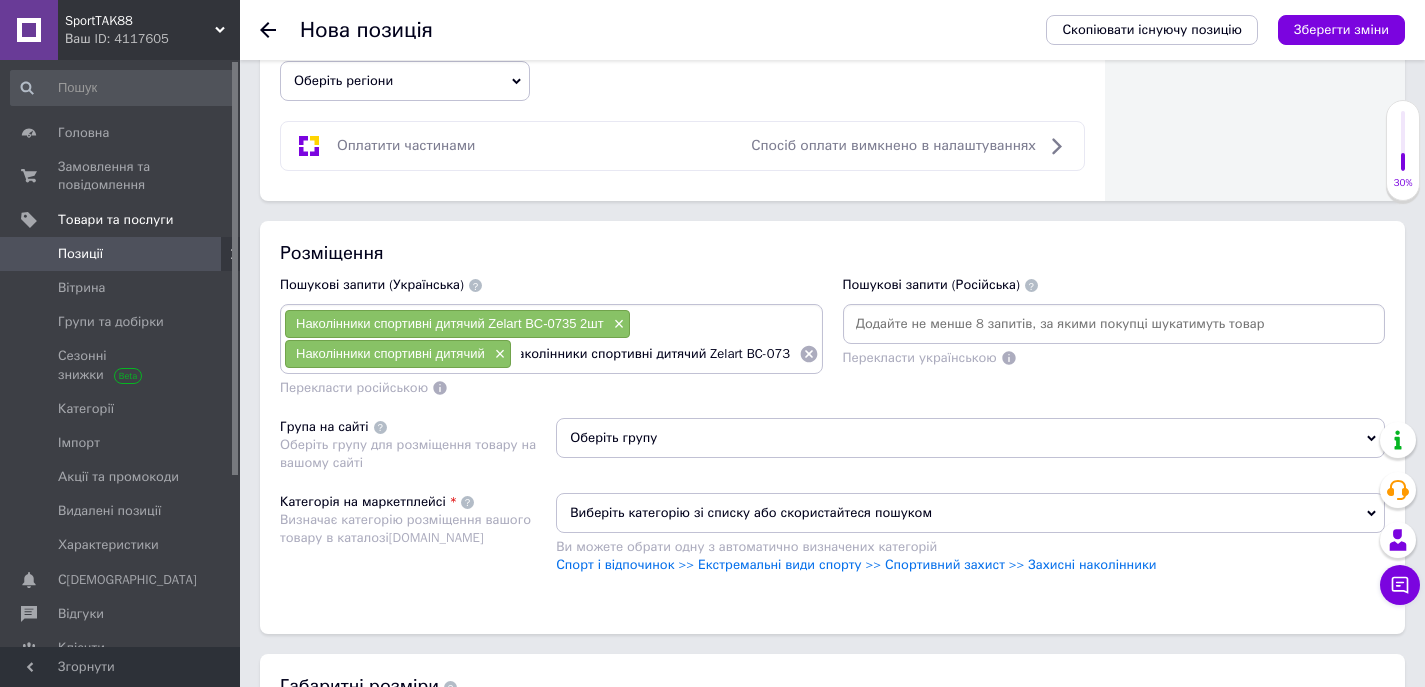 type 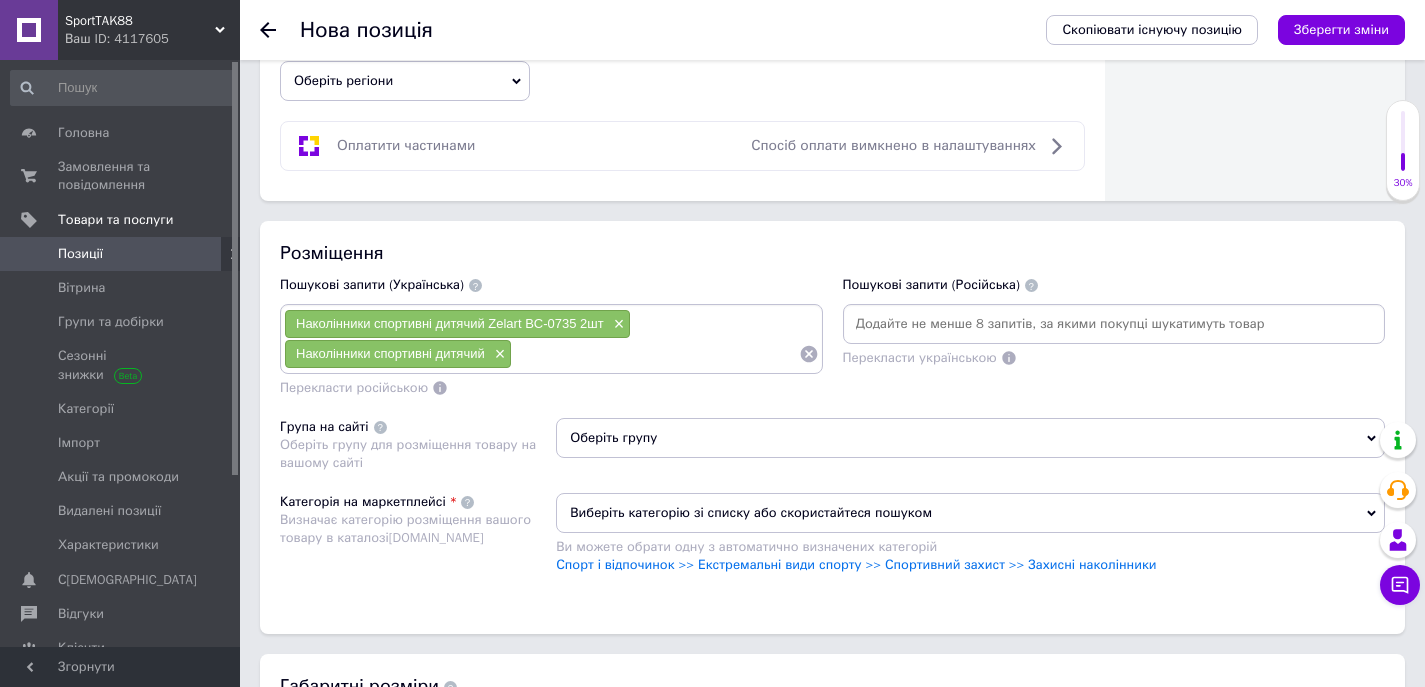 scroll, scrollTop: 0, scrollLeft: 0, axis: both 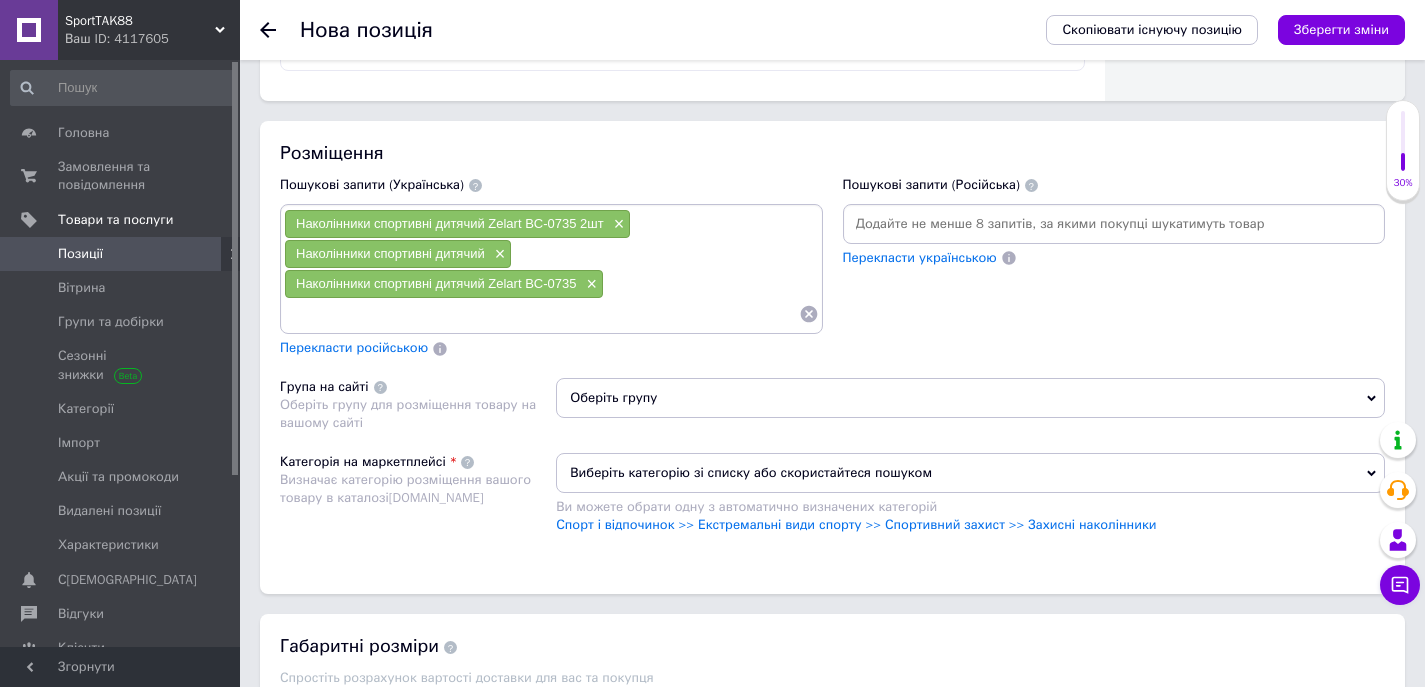 click on "Перекласти російською" at bounding box center (354, 347) 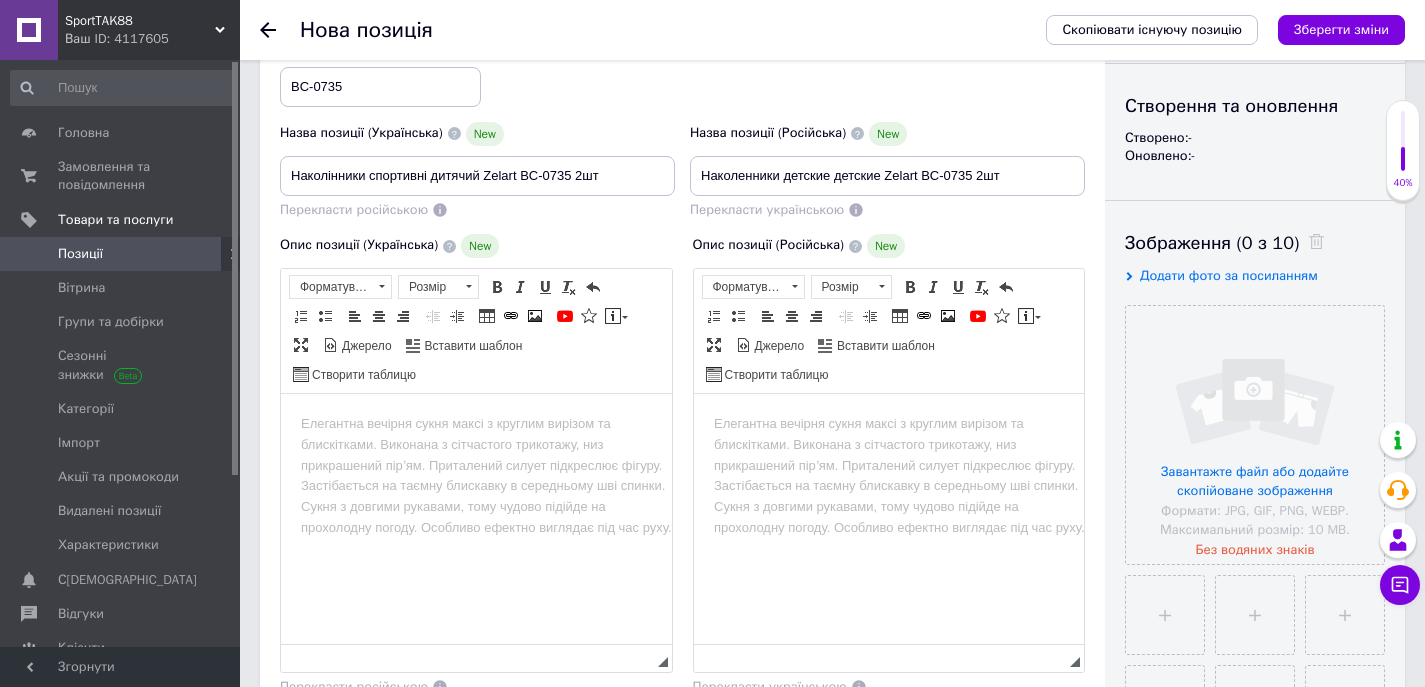 scroll, scrollTop: 200, scrollLeft: 0, axis: vertical 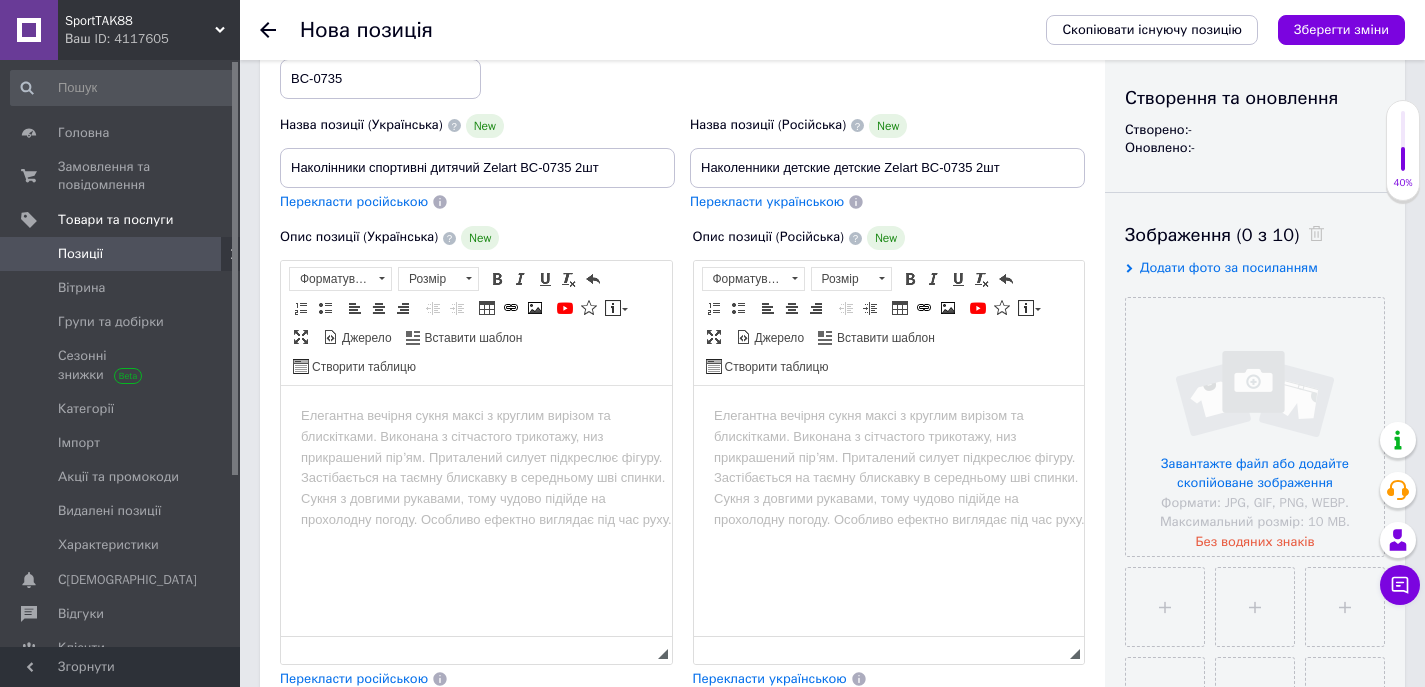 click at bounding box center (476, 416) 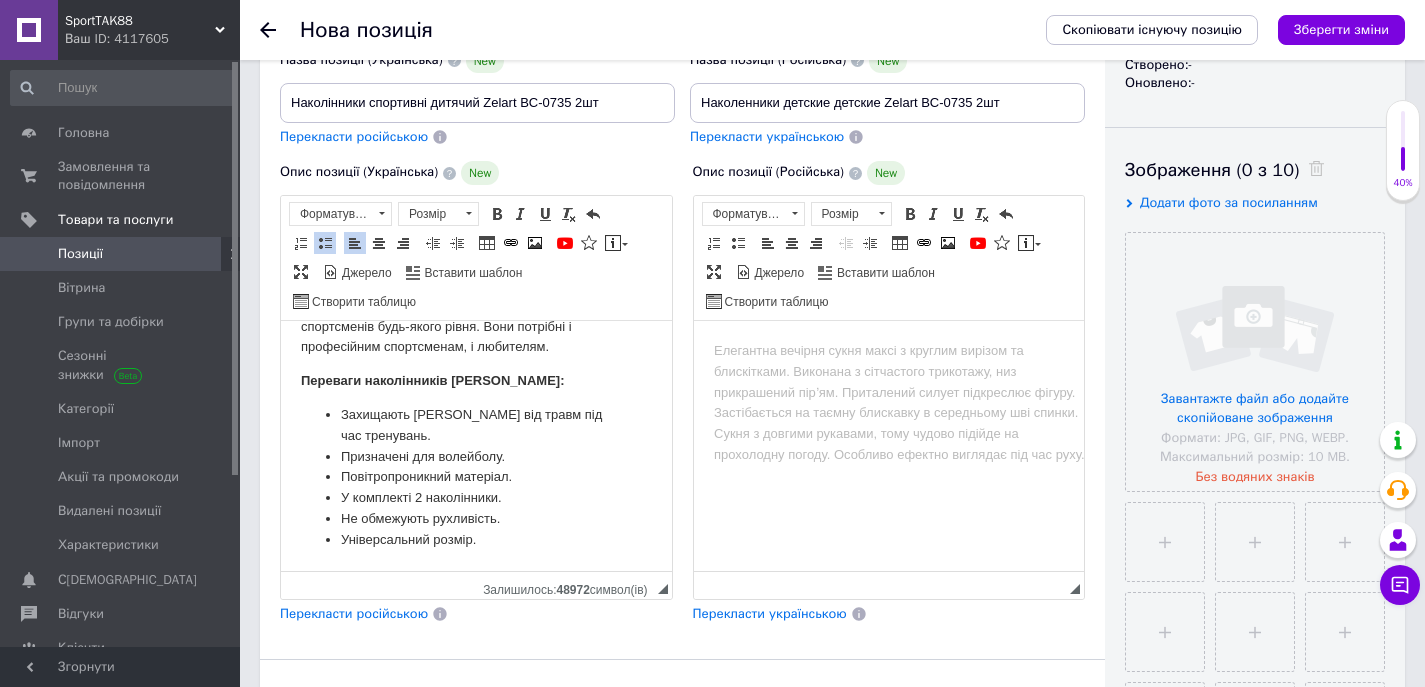 scroll, scrollTop: 300, scrollLeft: 0, axis: vertical 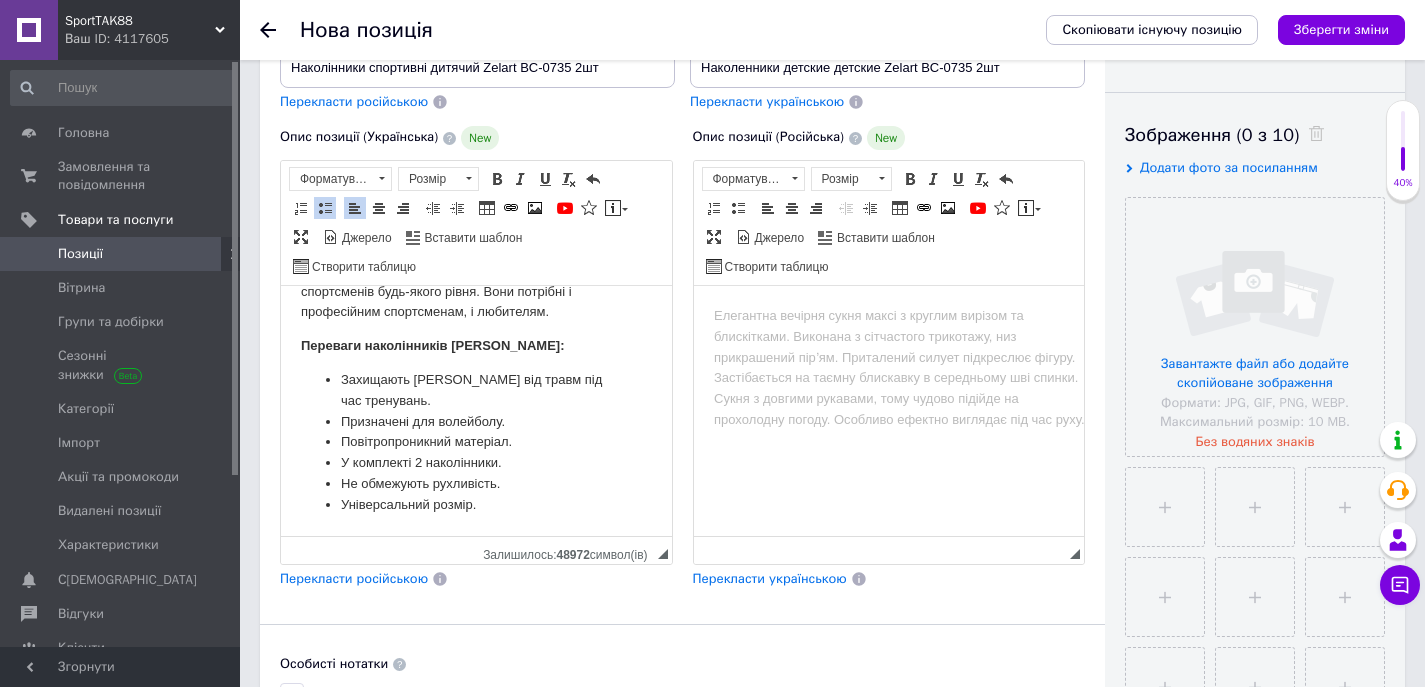 click on "Перекласти російською" at bounding box center (354, 578) 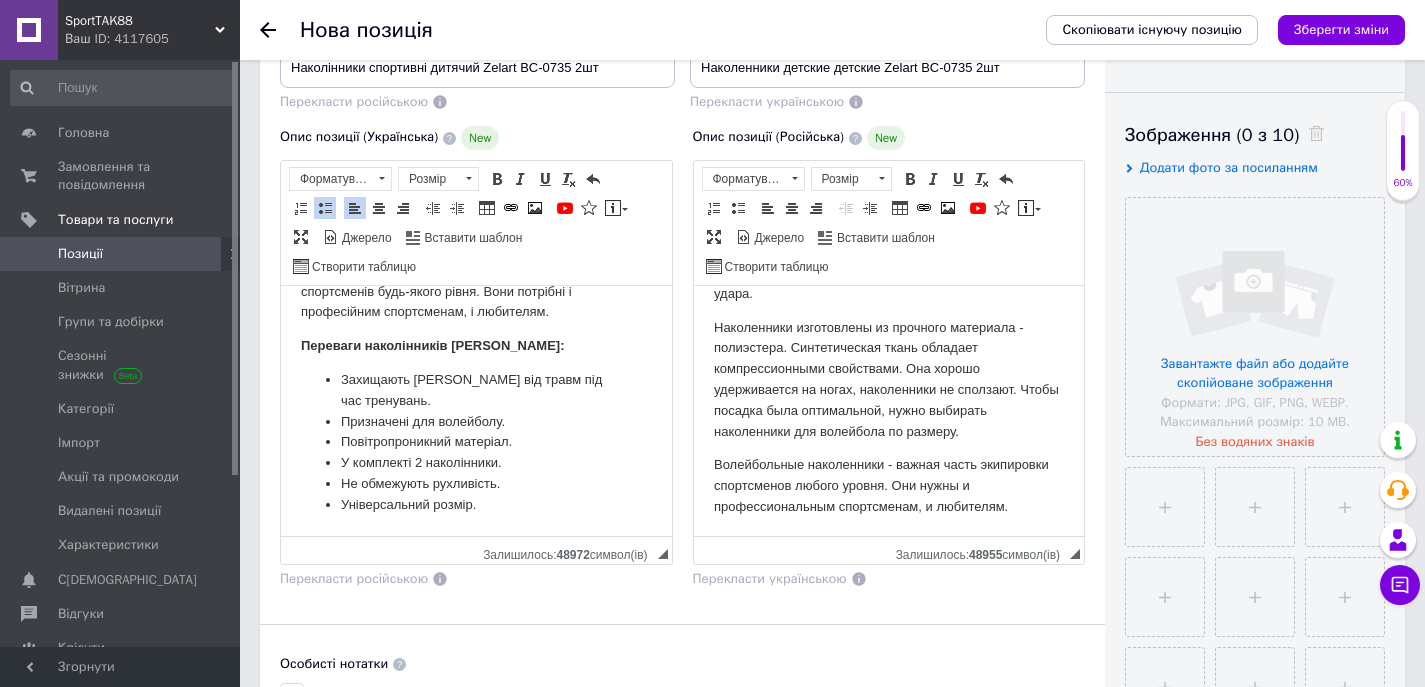 scroll, scrollTop: 300, scrollLeft: 0, axis: vertical 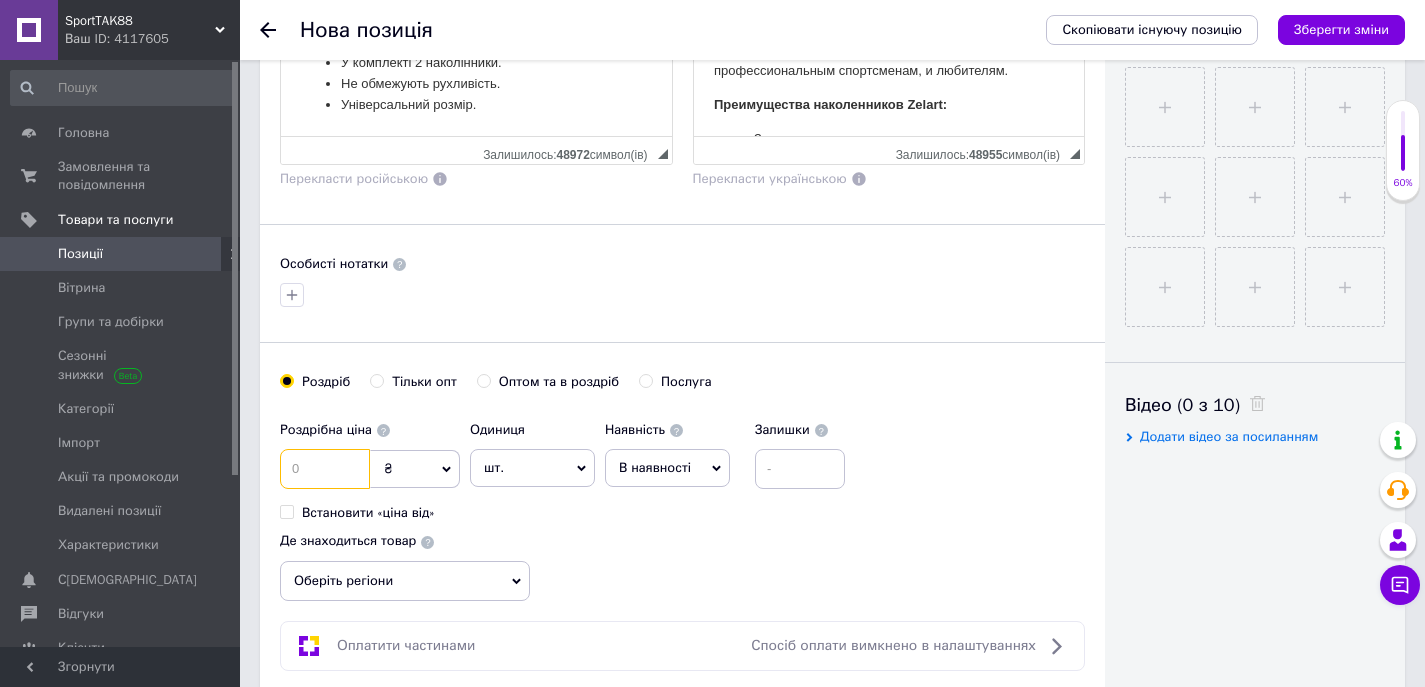 click at bounding box center [325, 469] 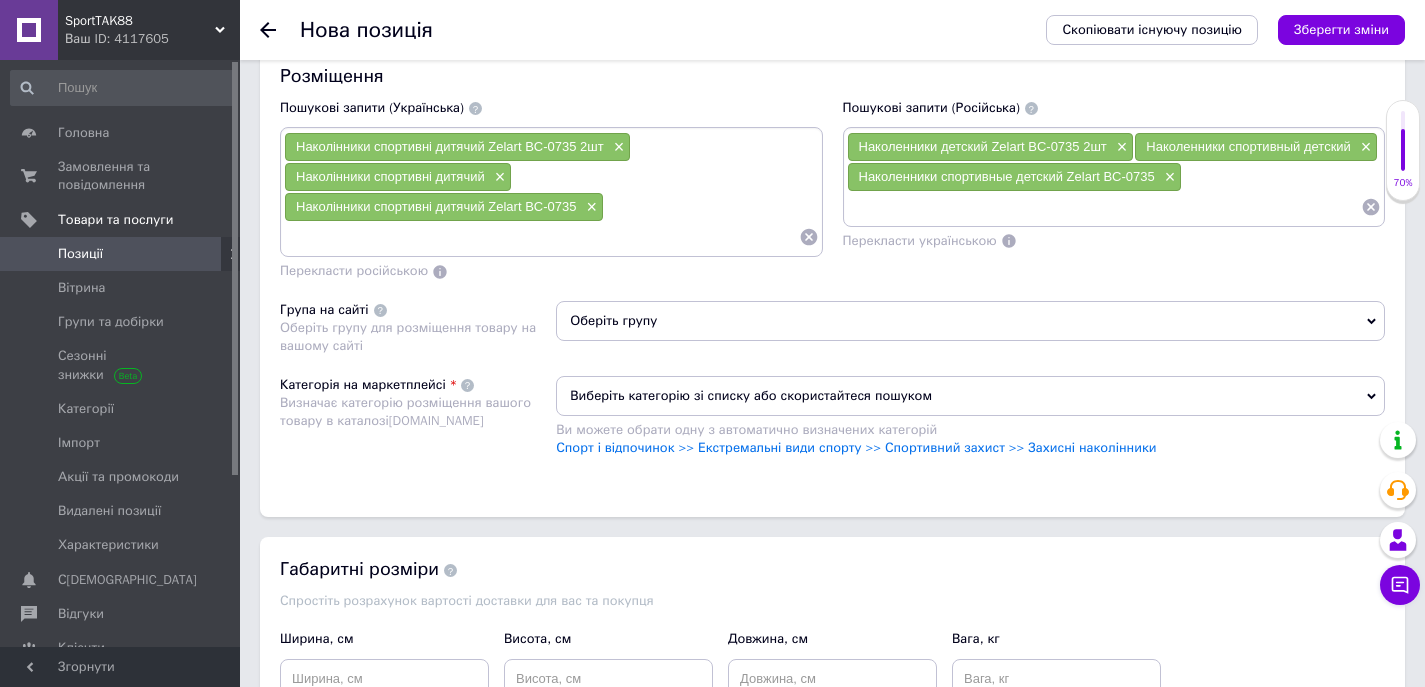 scroll, scrollTop: 1400, scrollLeft: 0, axis: vertical 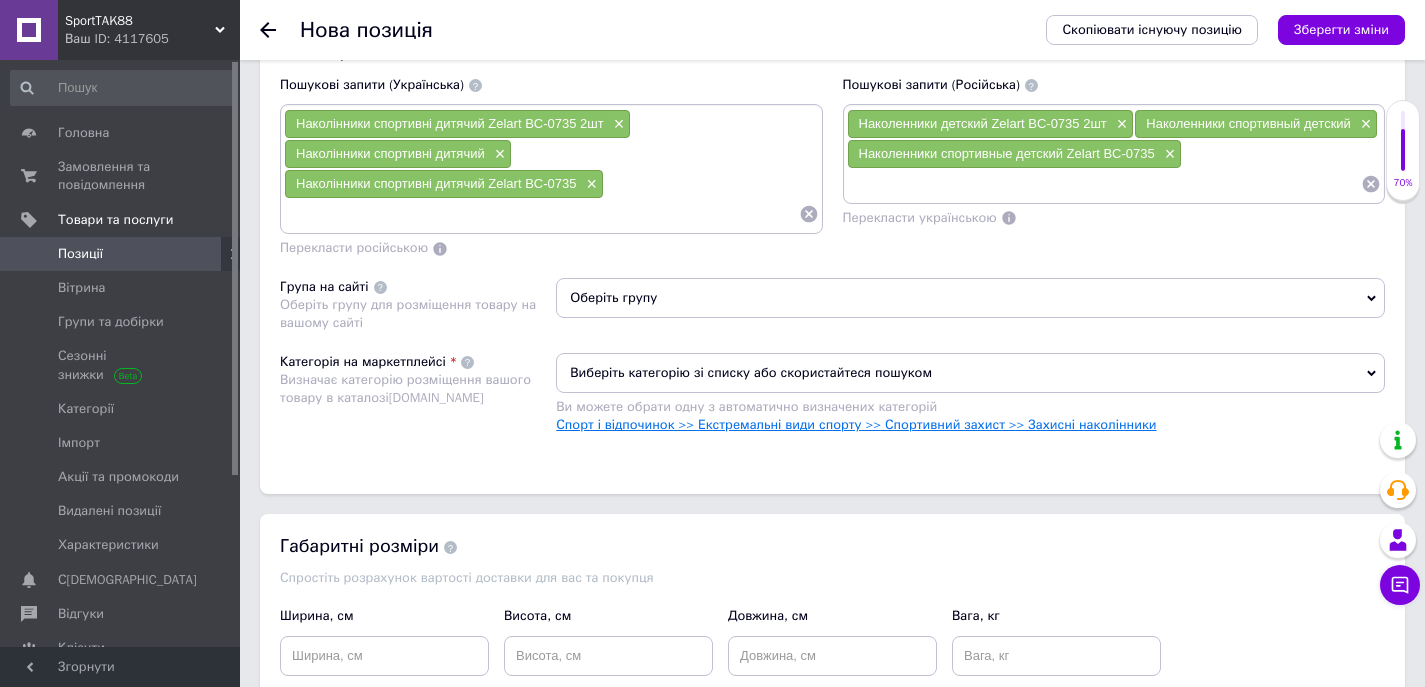 type on "142" 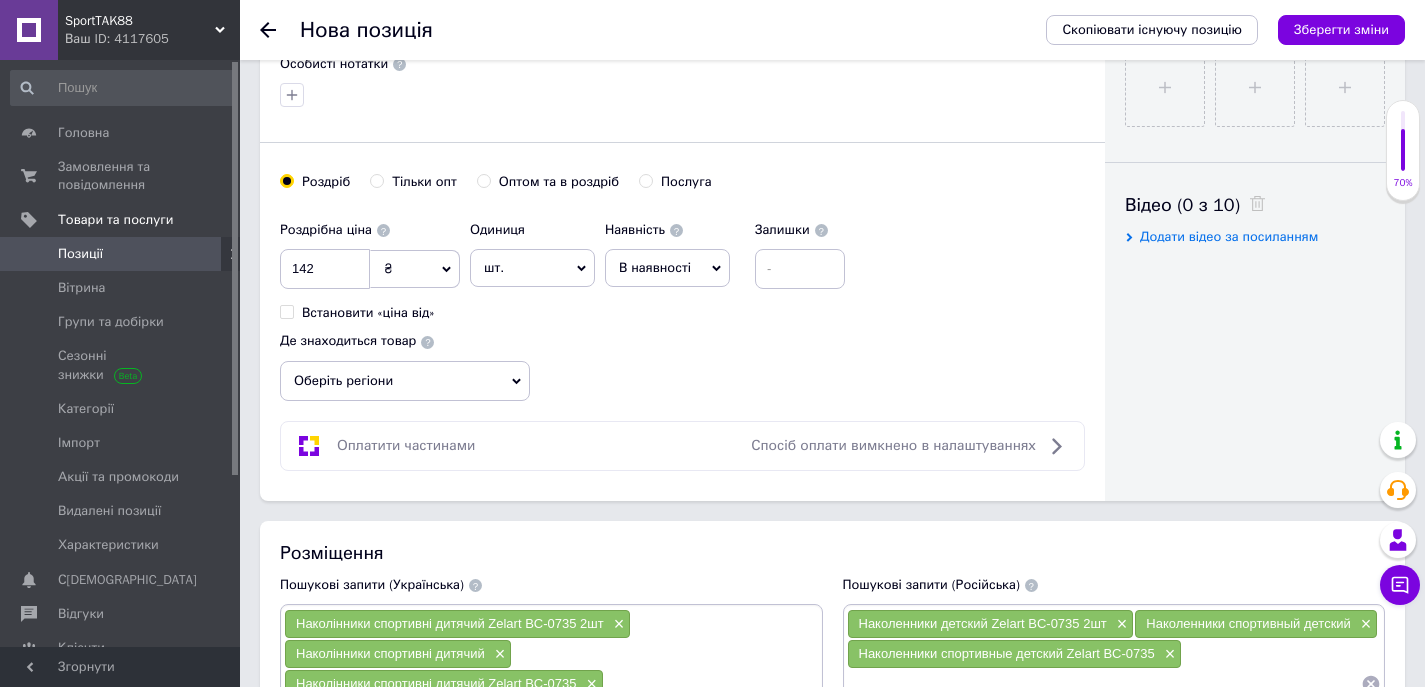 scroll, scrollTop: 400, scrollLeft: 0, axis: vertical 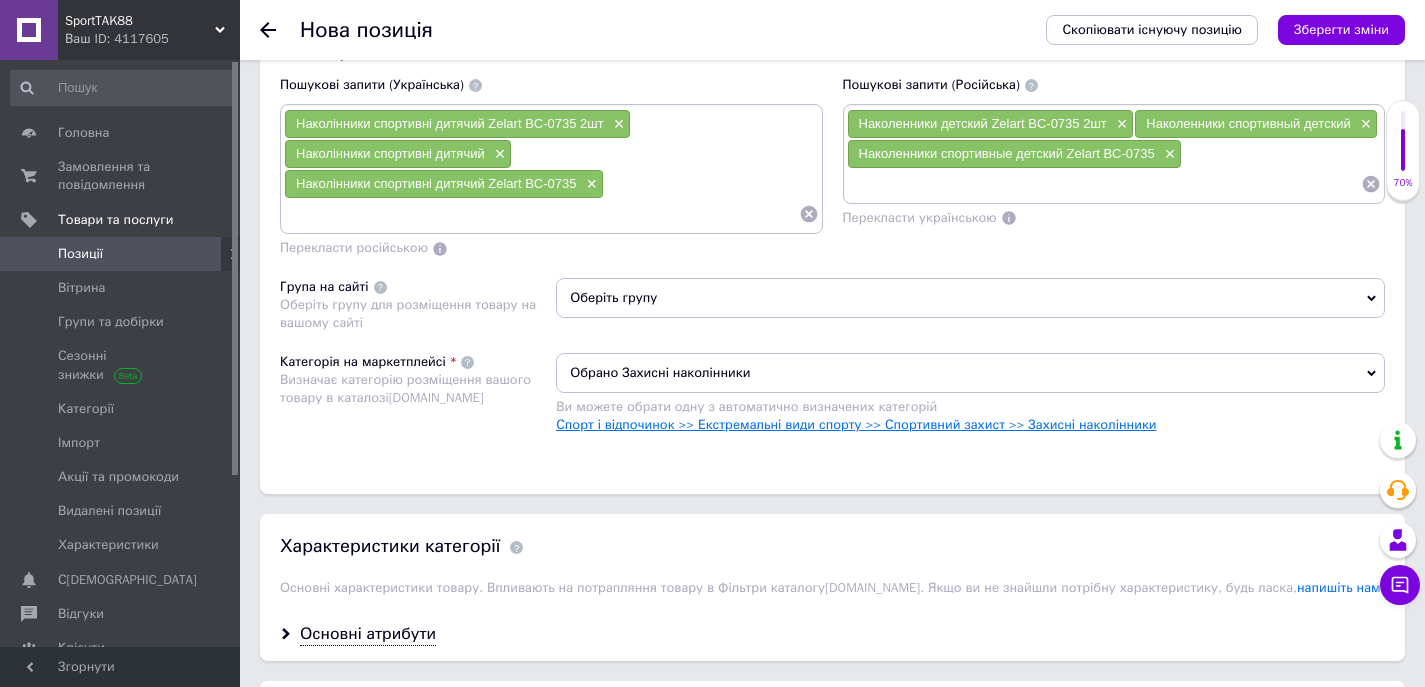 click on "Спорт і відпочинок >> Екстремальні види спорту >> Спортивний захист >> Захисні наколінники" at bounding box center [856, 424] 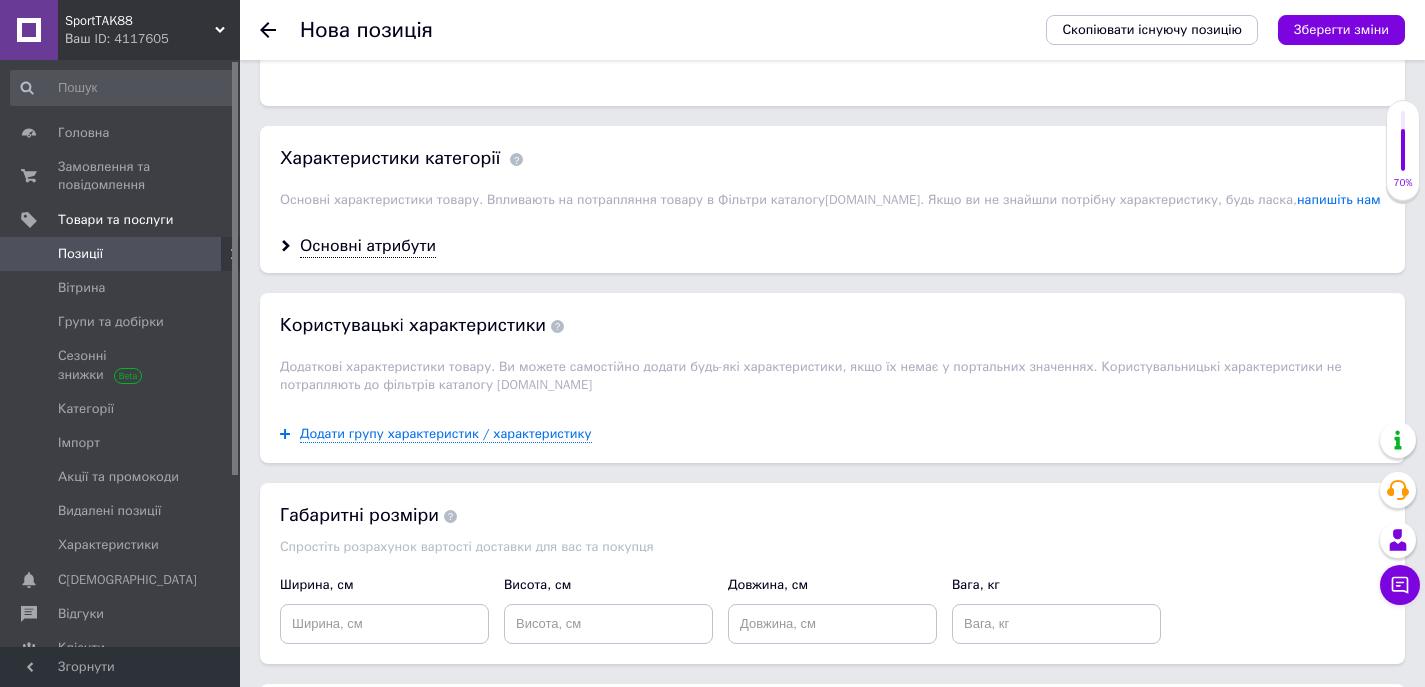 scroll, scrollTop: 1800, scrollLeft: 0, axis: vertical 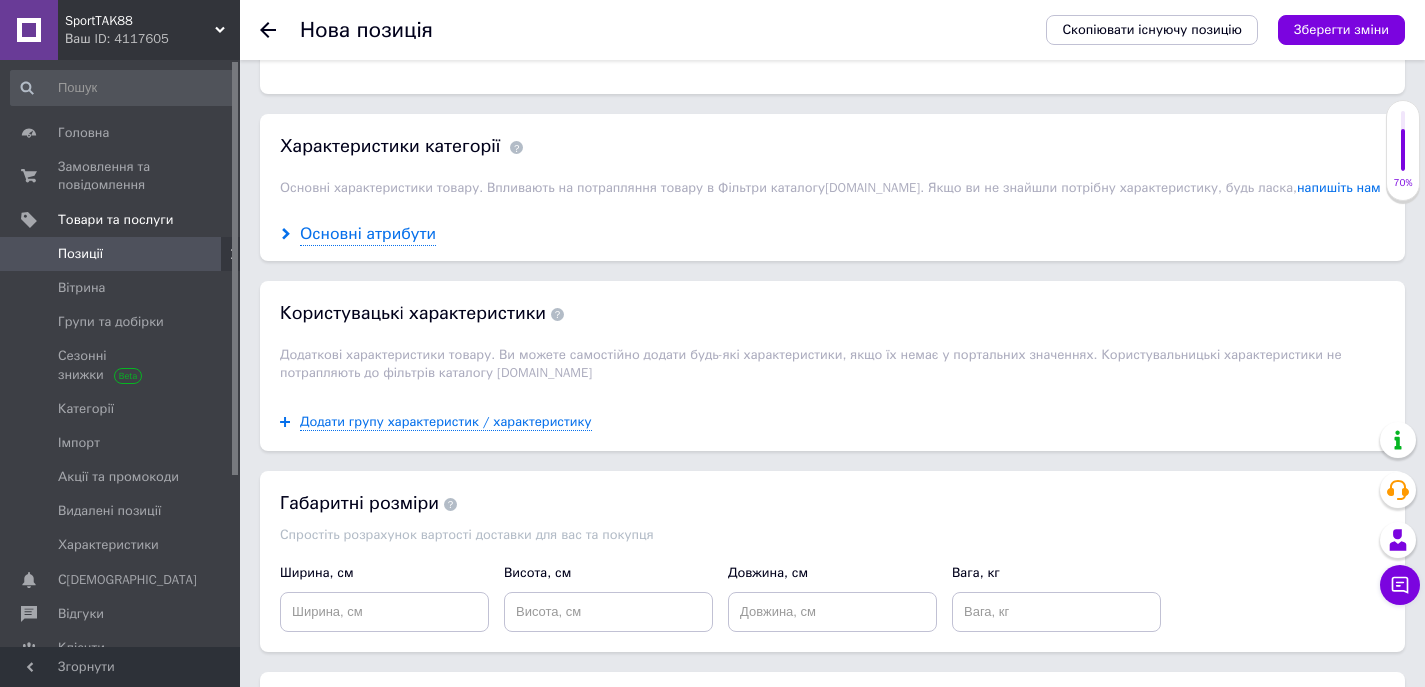 click on "Основні атрибути" at bounding box center [368, 234] 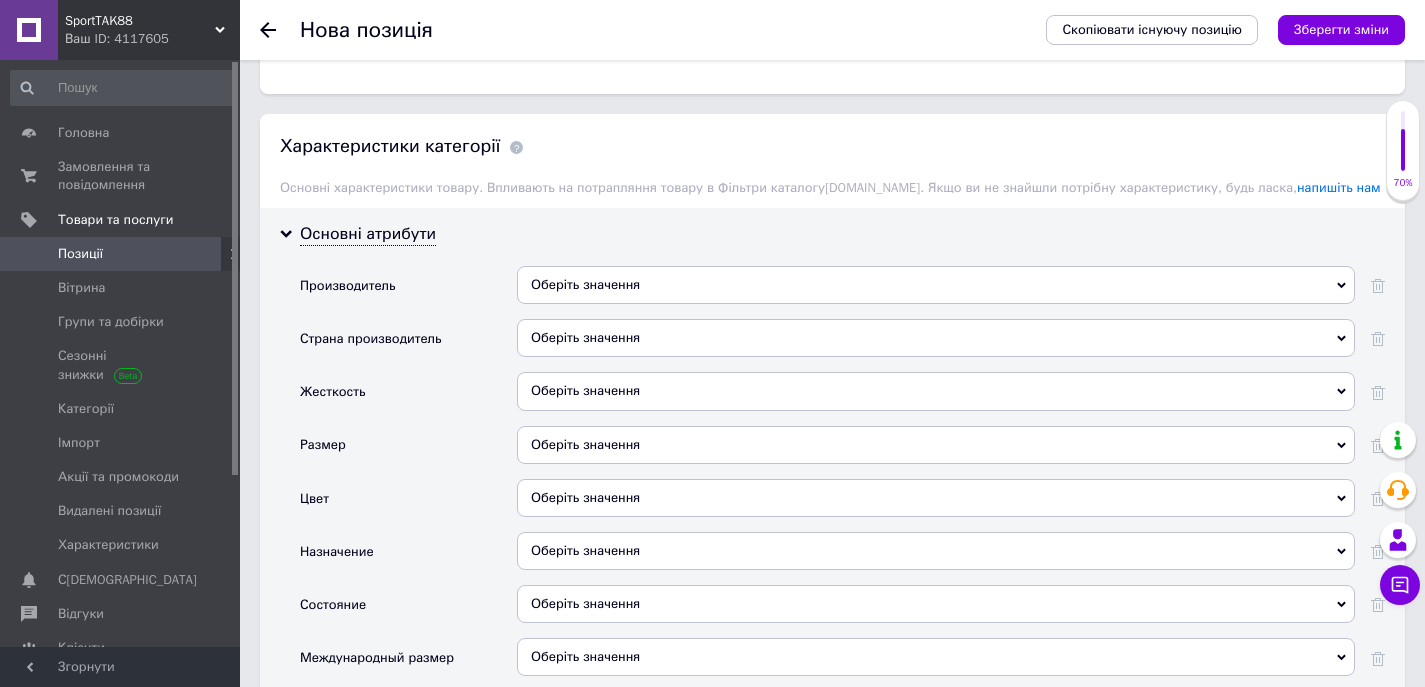 click on "Оберіть значення" at bounding box center (936, 338) 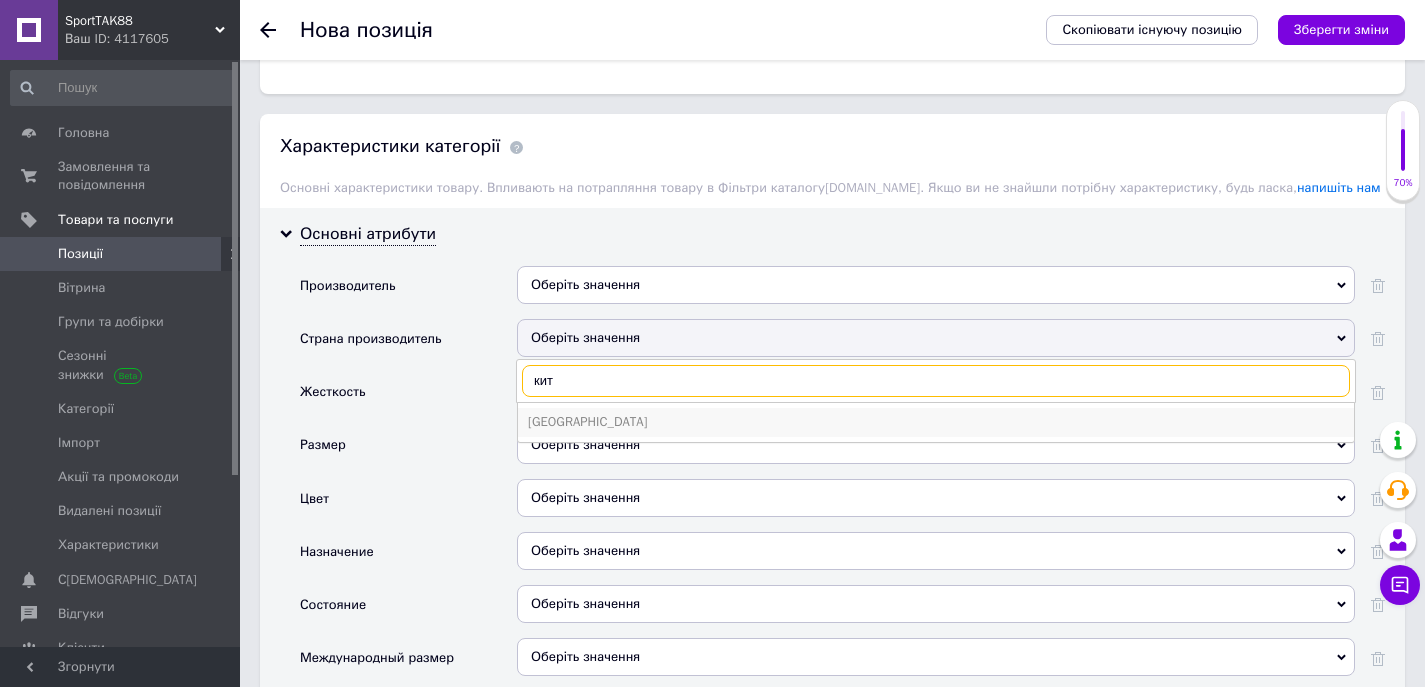 type on "кит" 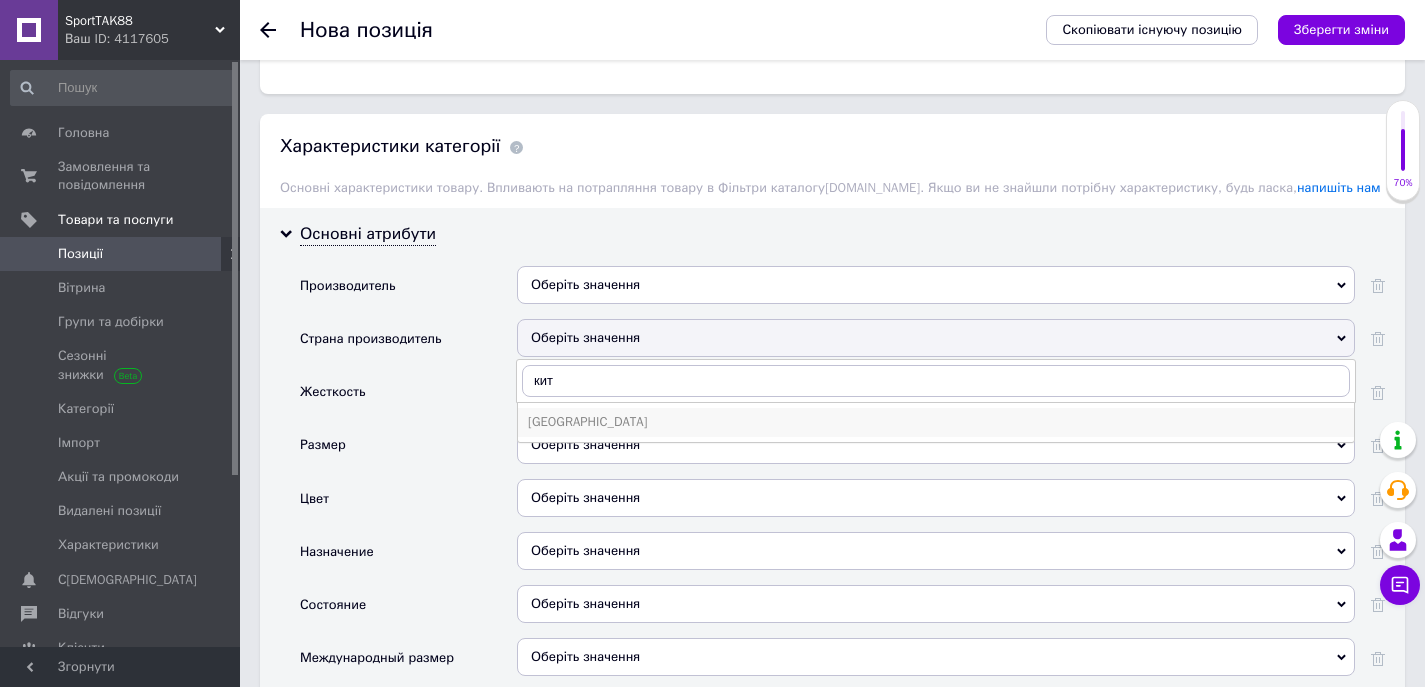 click on "[GEOGRAPHIC_DATA]" at bounding box center [936, 422] 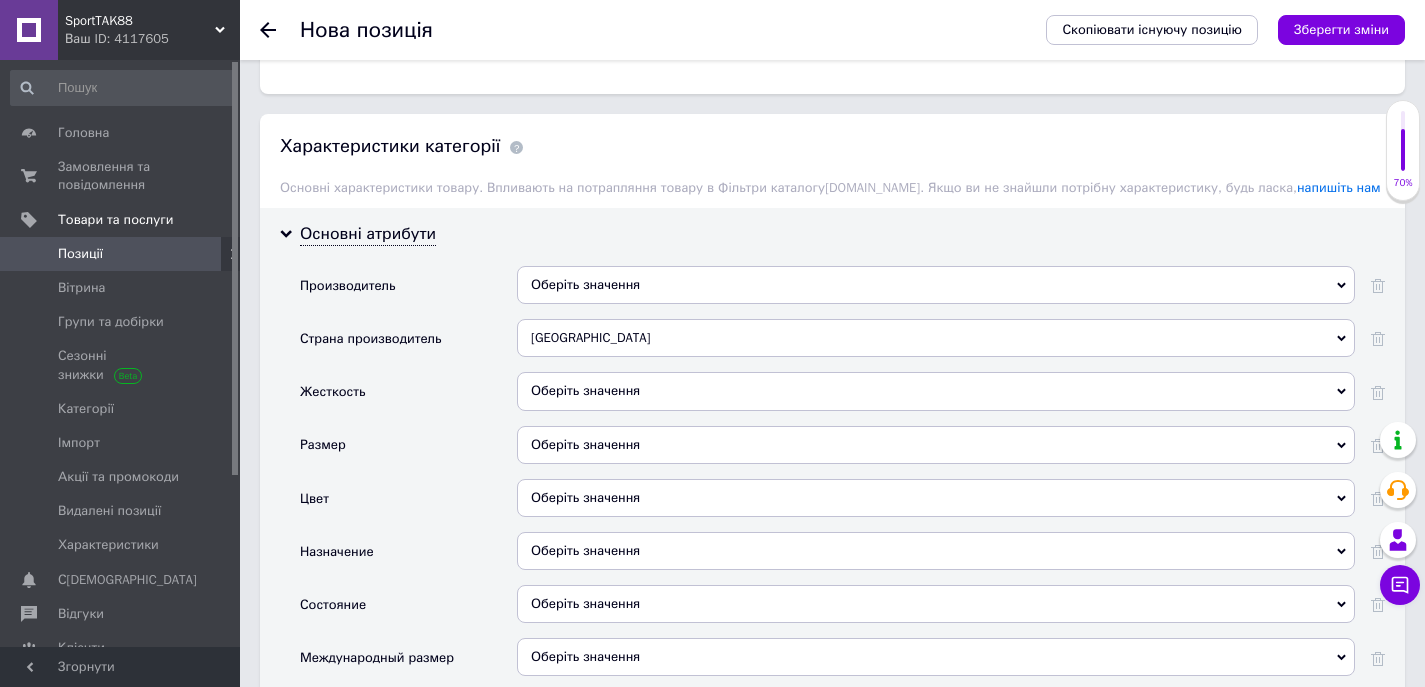 click on "Оберіть значення" at bounding box center [936, 445] 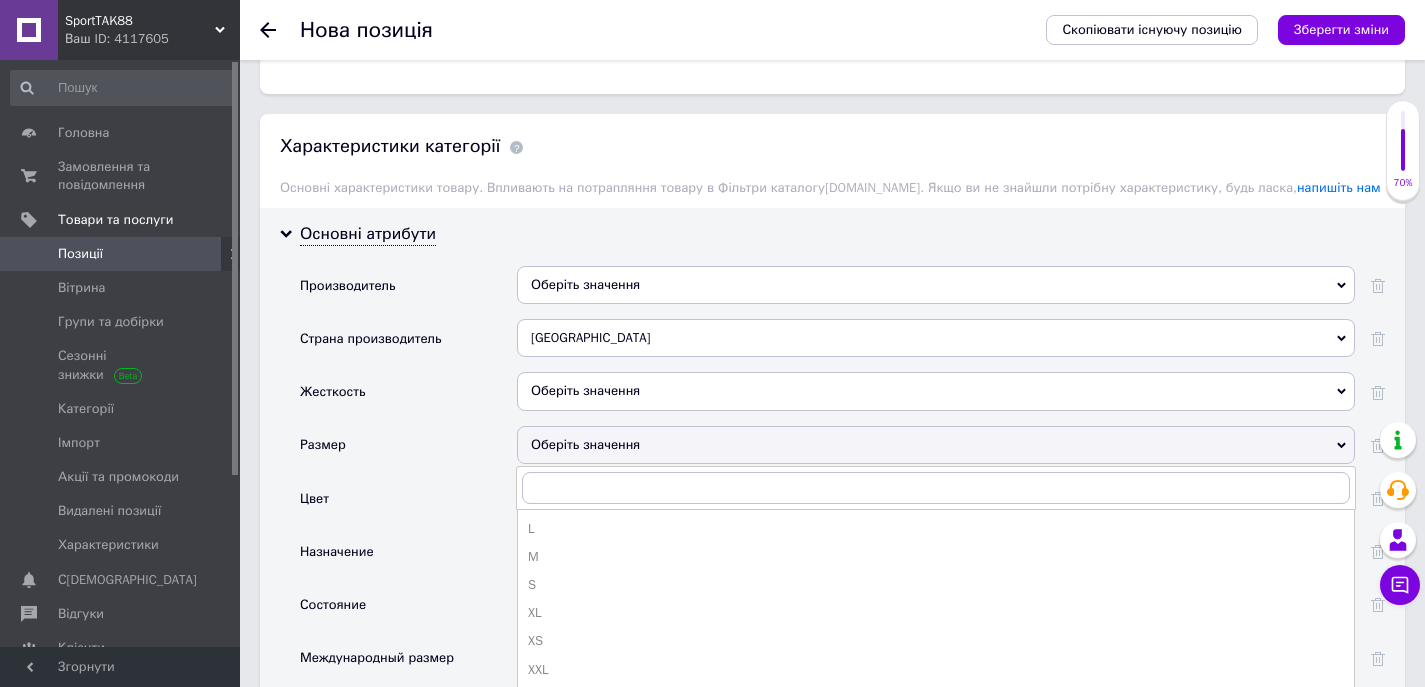 click on "Оберіть значення" at bounding box center [936, 445] 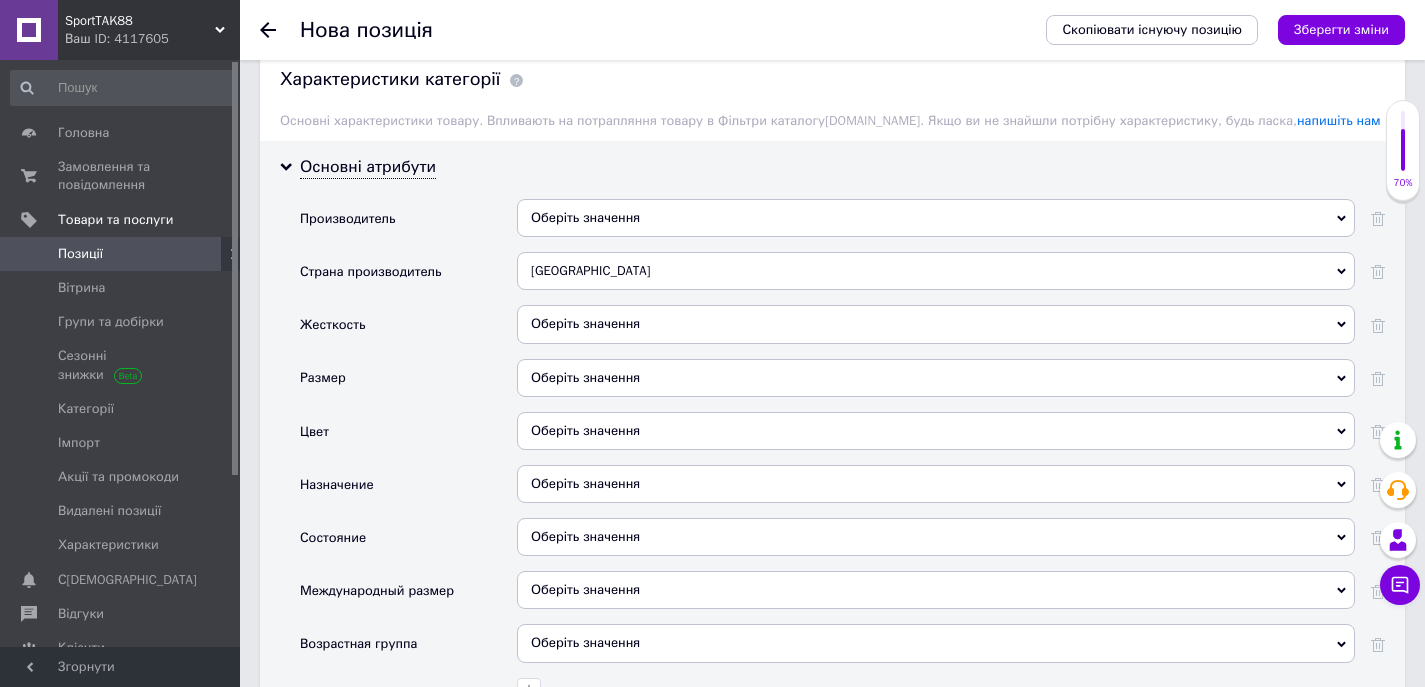 scroll, scrollTop: 2000, scrollLeft: 0, axis: vertical 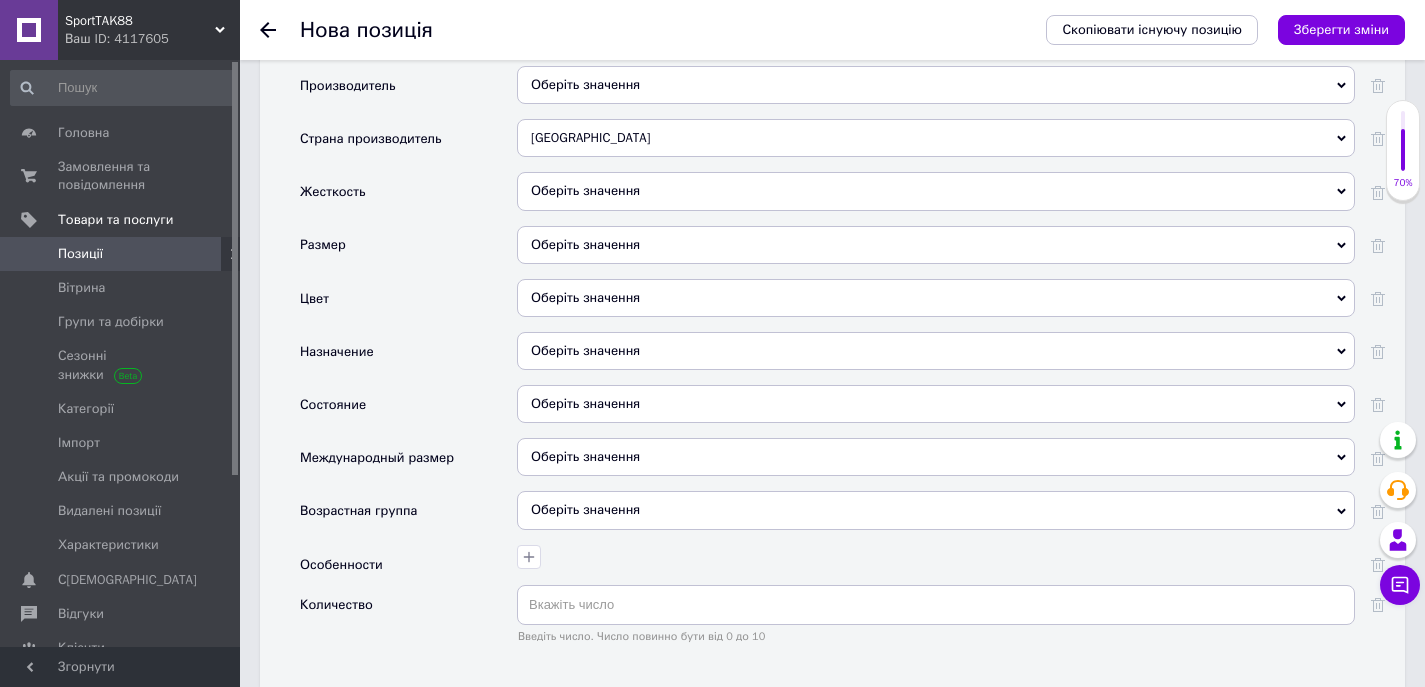click on "Оберіть значення" at bounding box center [936, 351] 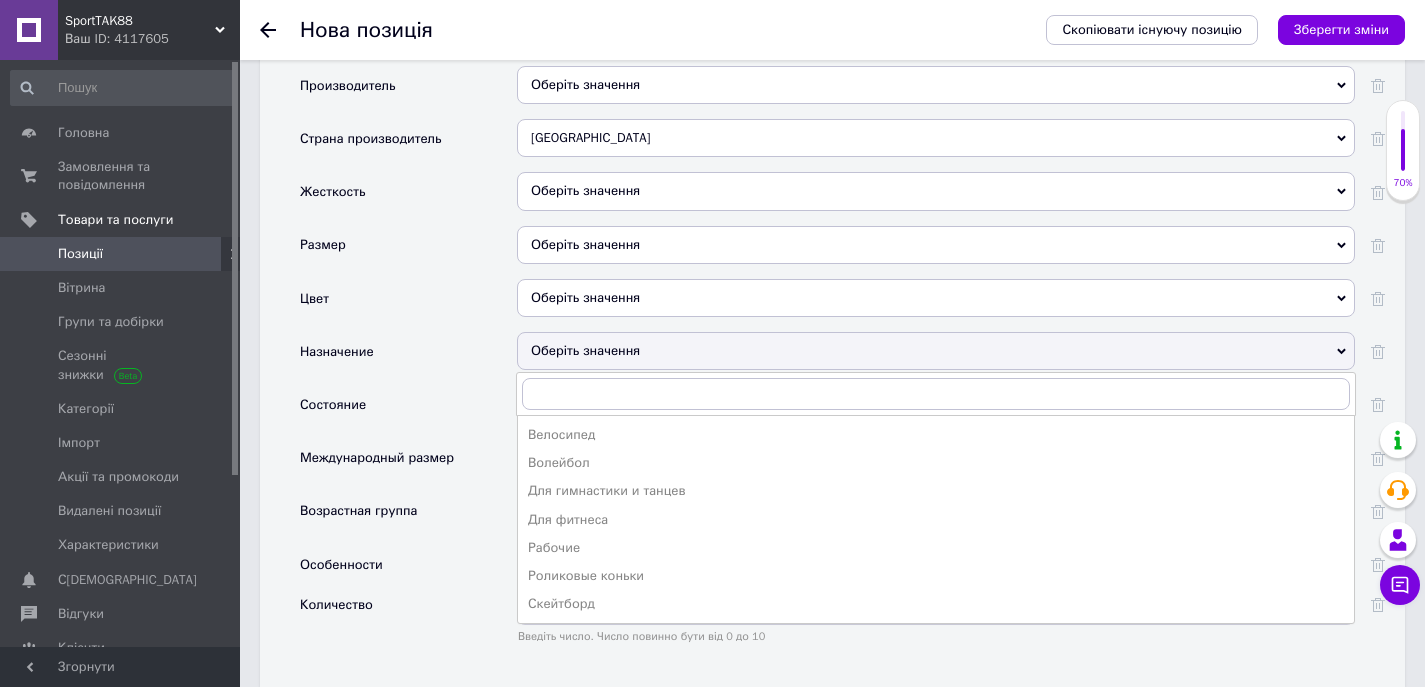 click on "Оберіть значення" at bounding box center (936, 351) 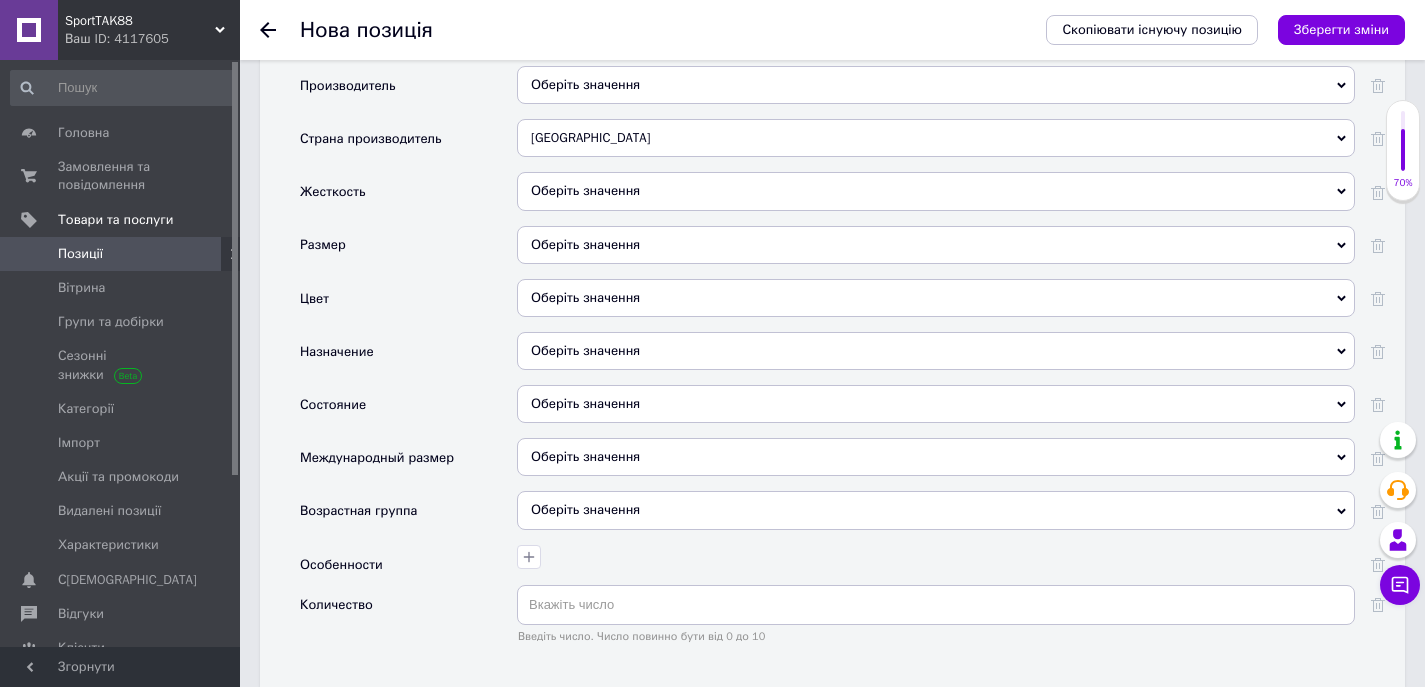 click on "Оберіть значення" at bounding box center [936, 404] 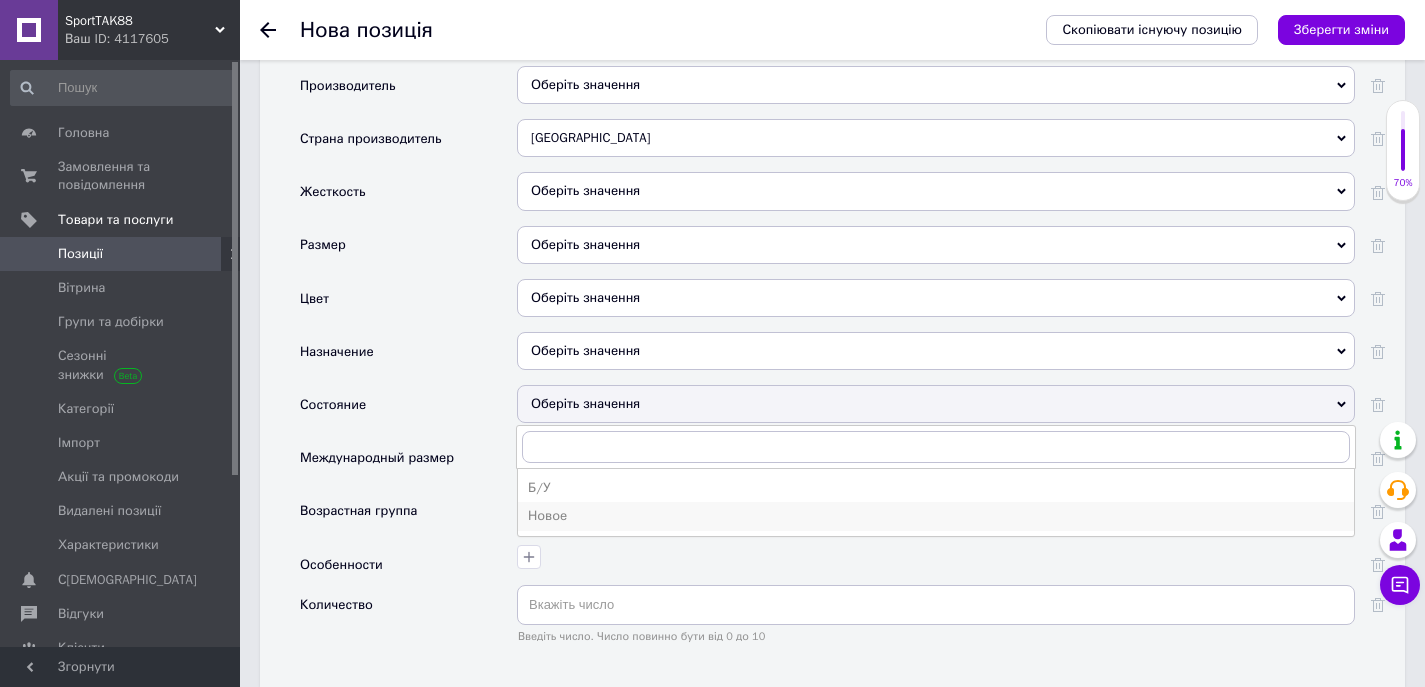 click on "Новое" at bounding box center [936, 516] 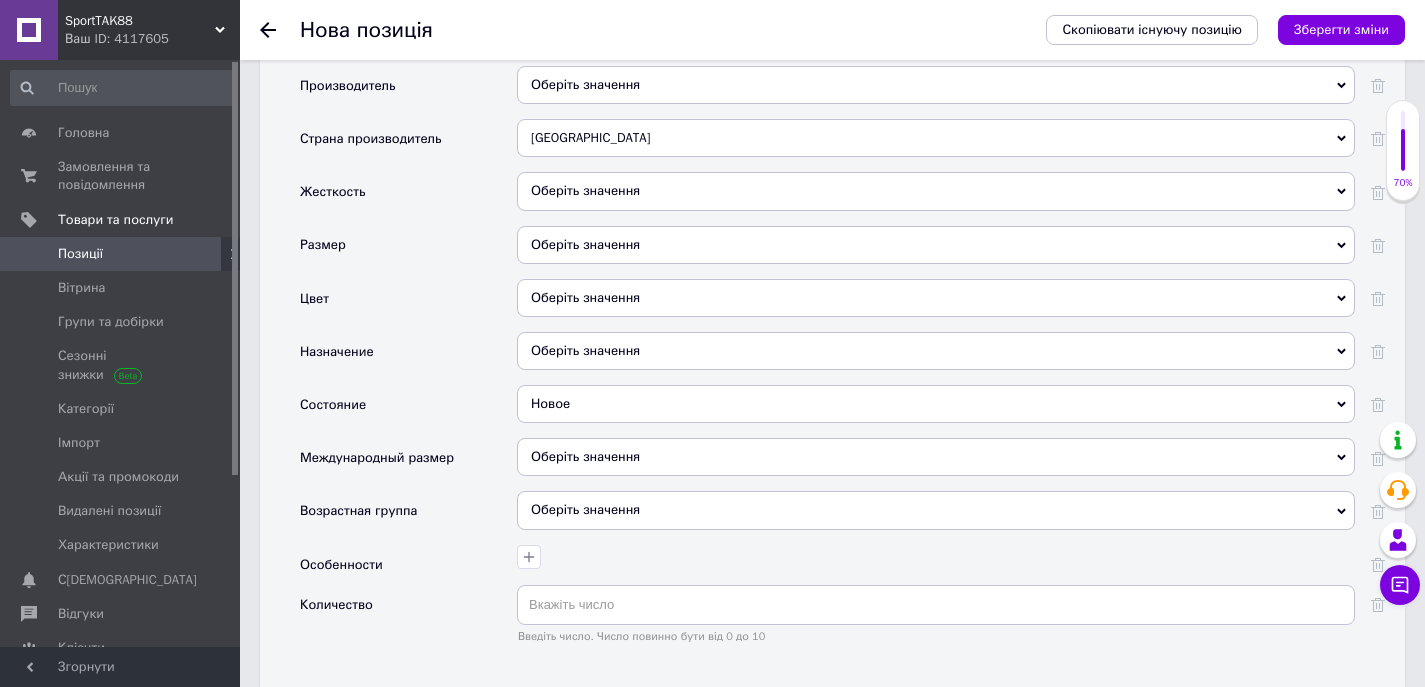 click on "Оберіть значення" at bounding box center [936, 510] 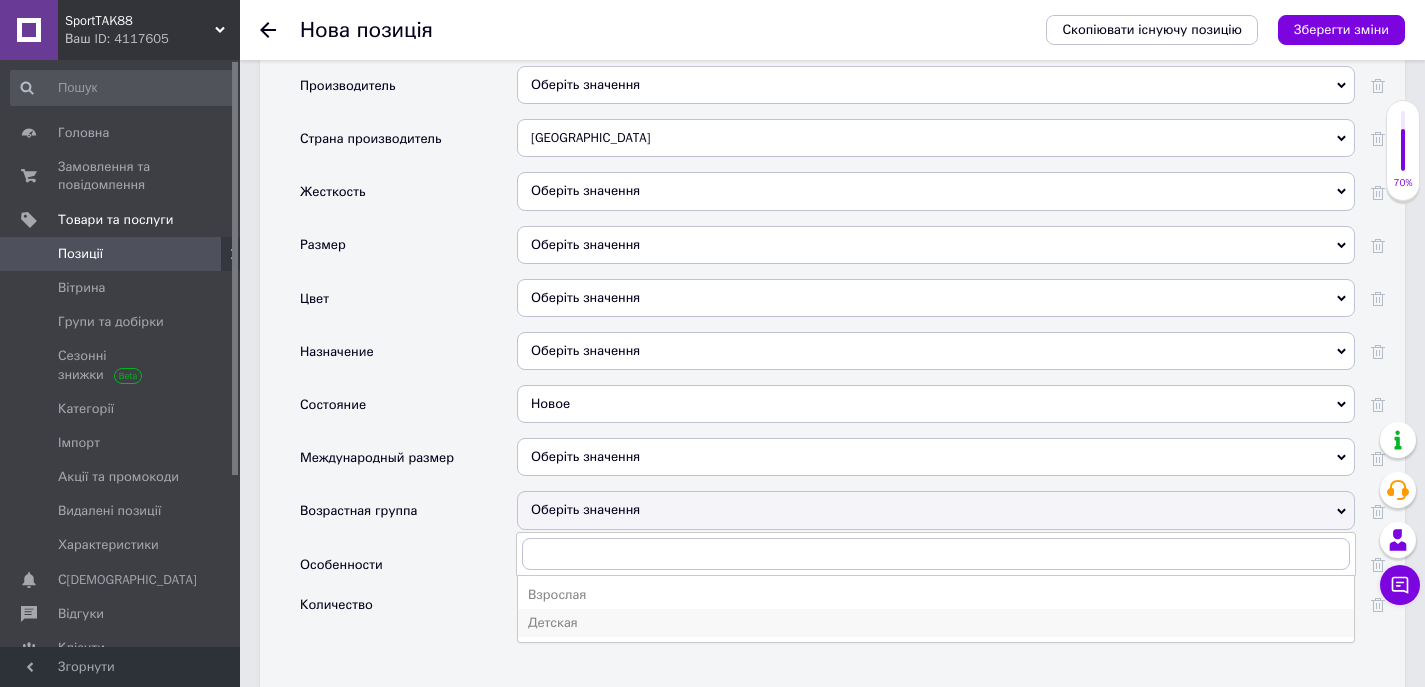 click on "Детская" at bounding box center (936, 623) 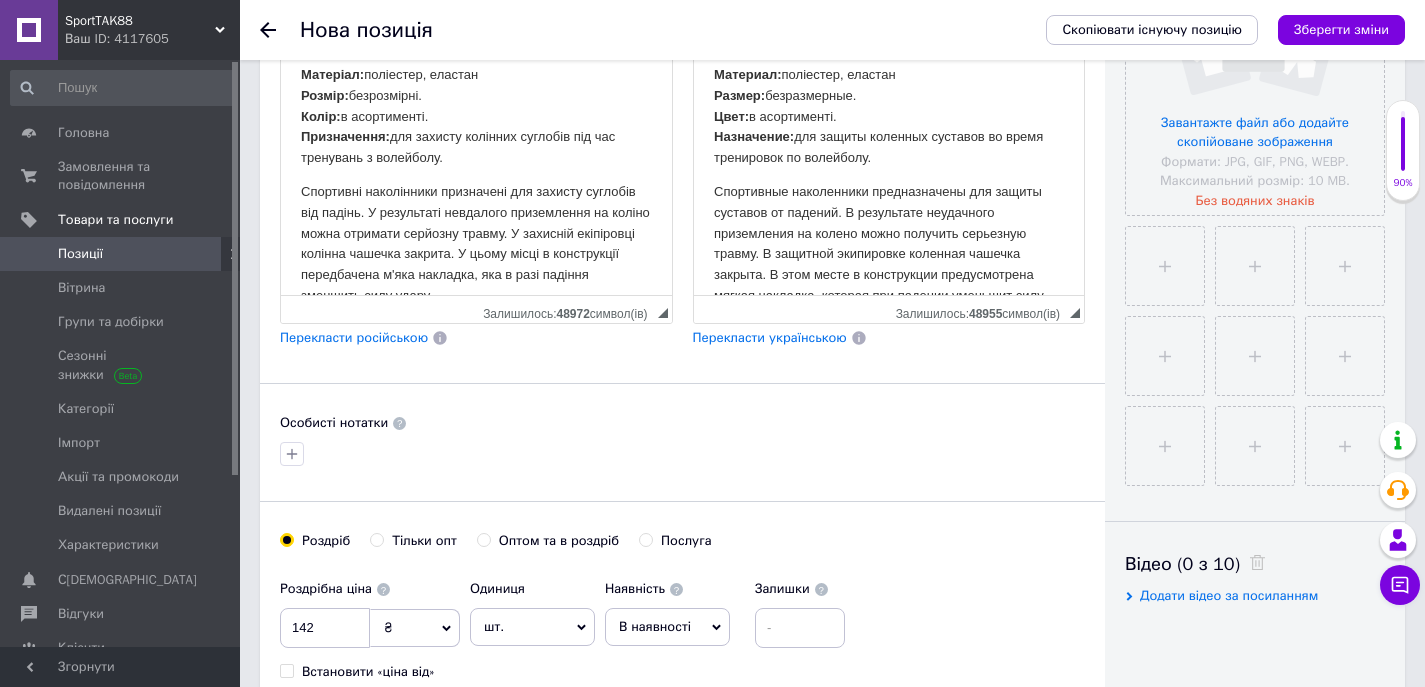 scroll, scrollTop: 188, scrollLeft: 0, axis: vertical 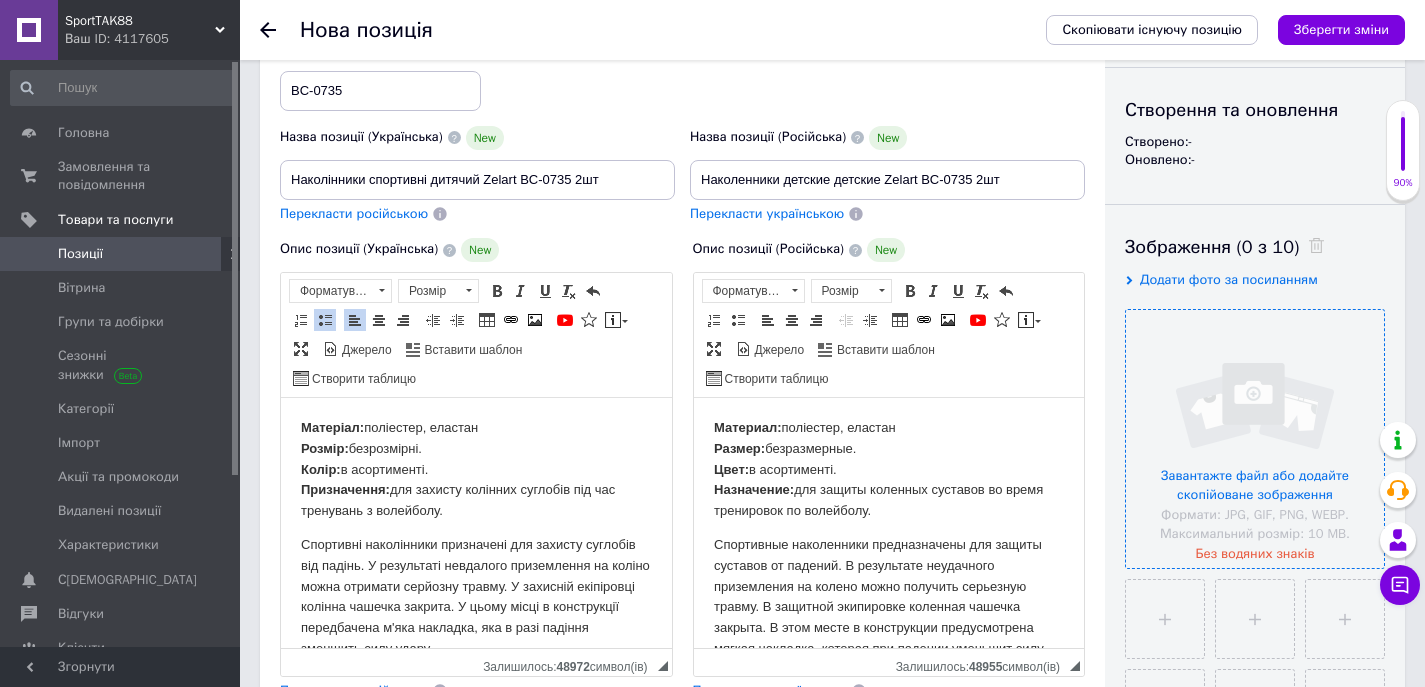 click at bounding box center (1255, 439) 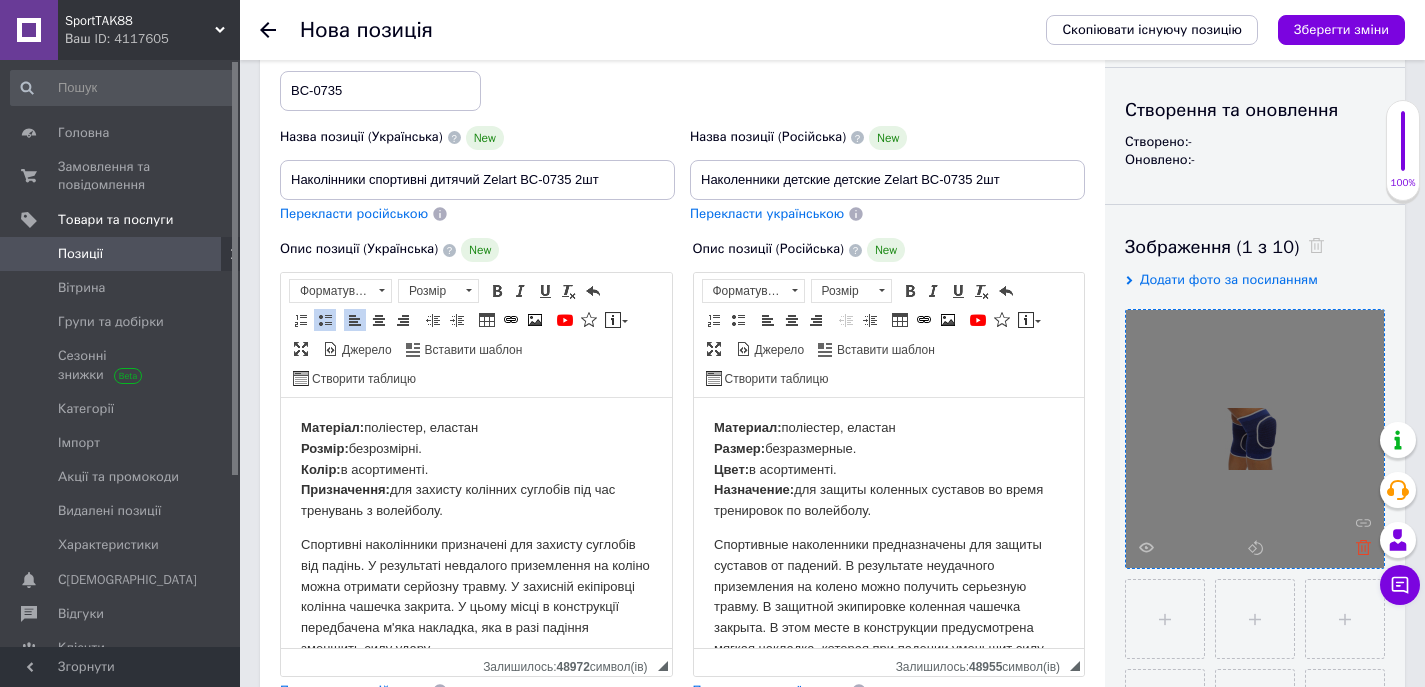 click 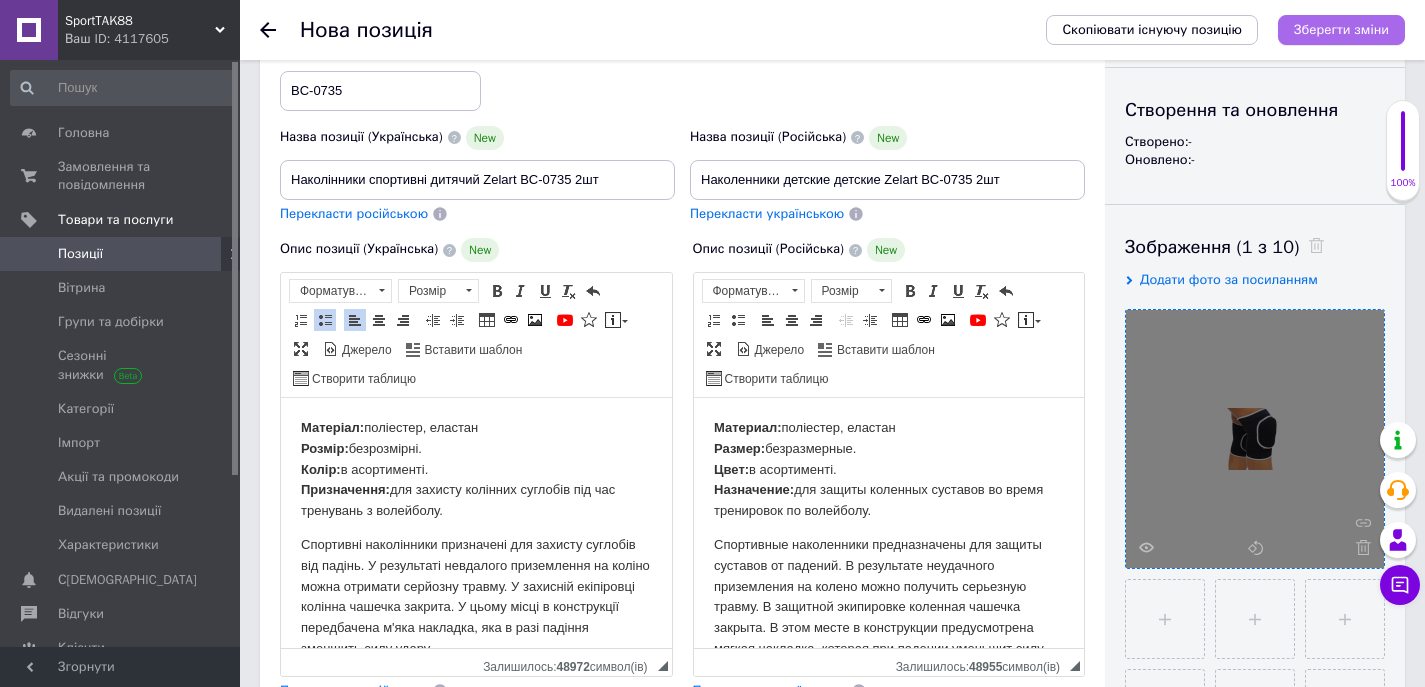 click on "Зберегти зміни" at bounding box center [1341, 29] 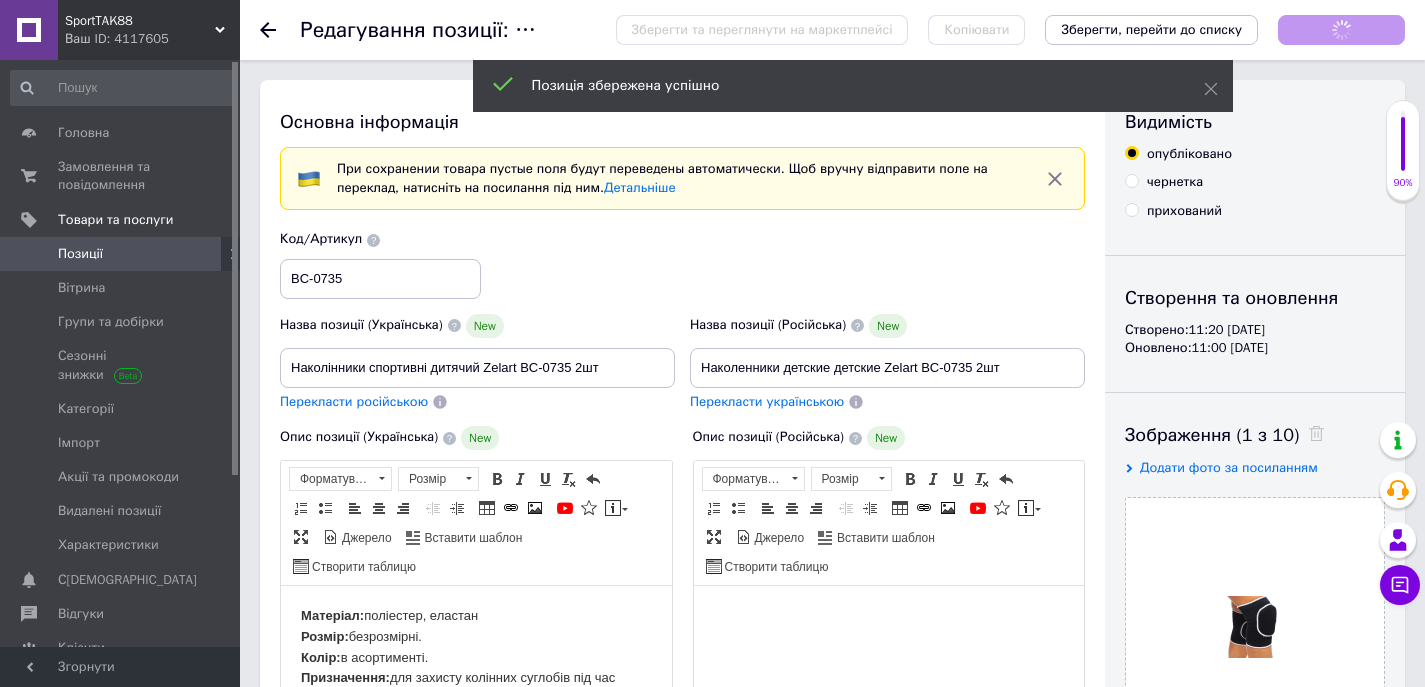 scroll, scrollTop: 0, scrollLeft: 0, axis: both 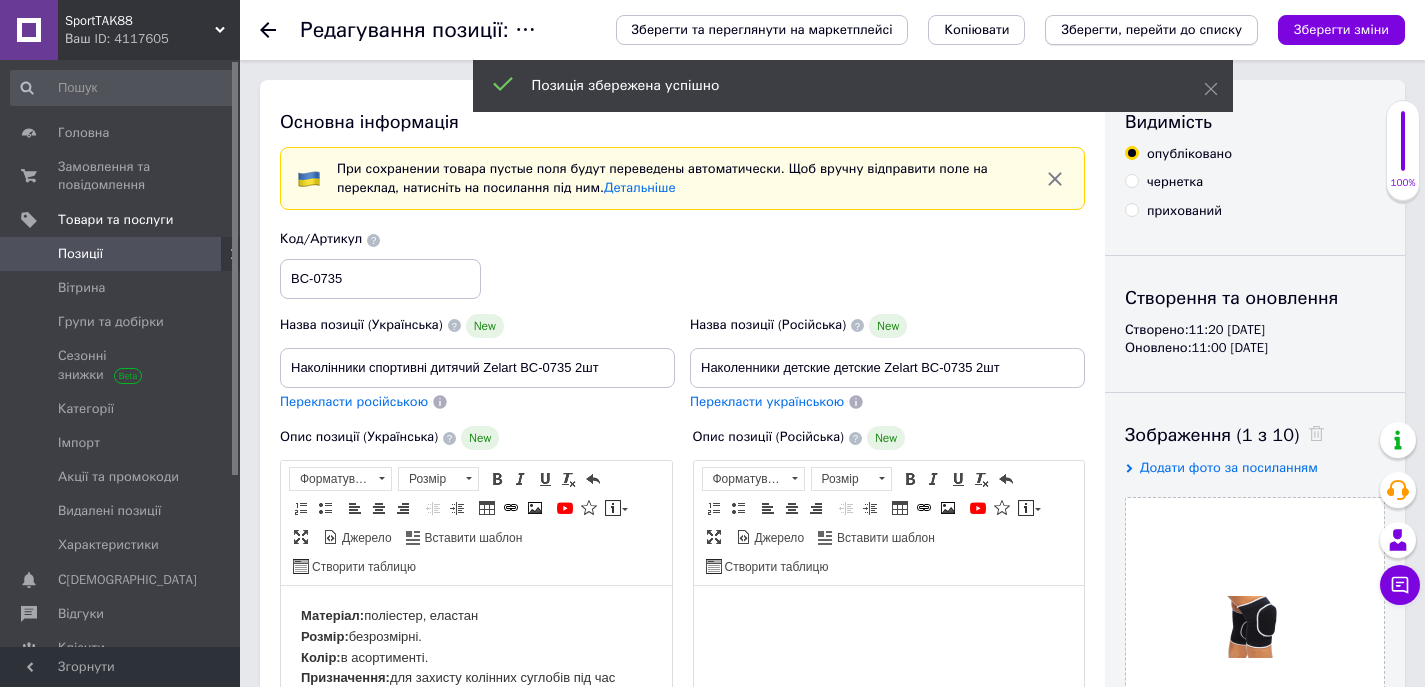 click on "Зберегти, перейти до списку" at bounding box center (1151, 29) 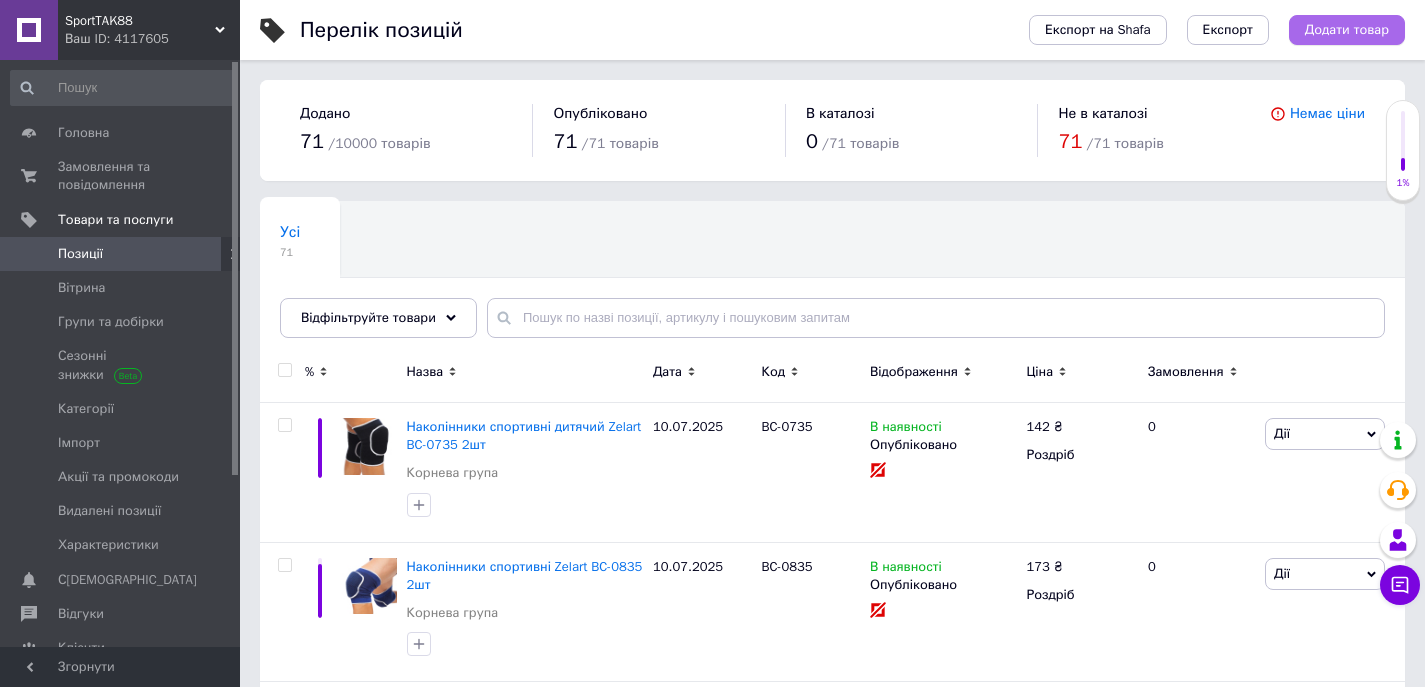 click on "Додати товар" at bounding box center (1347, 30) 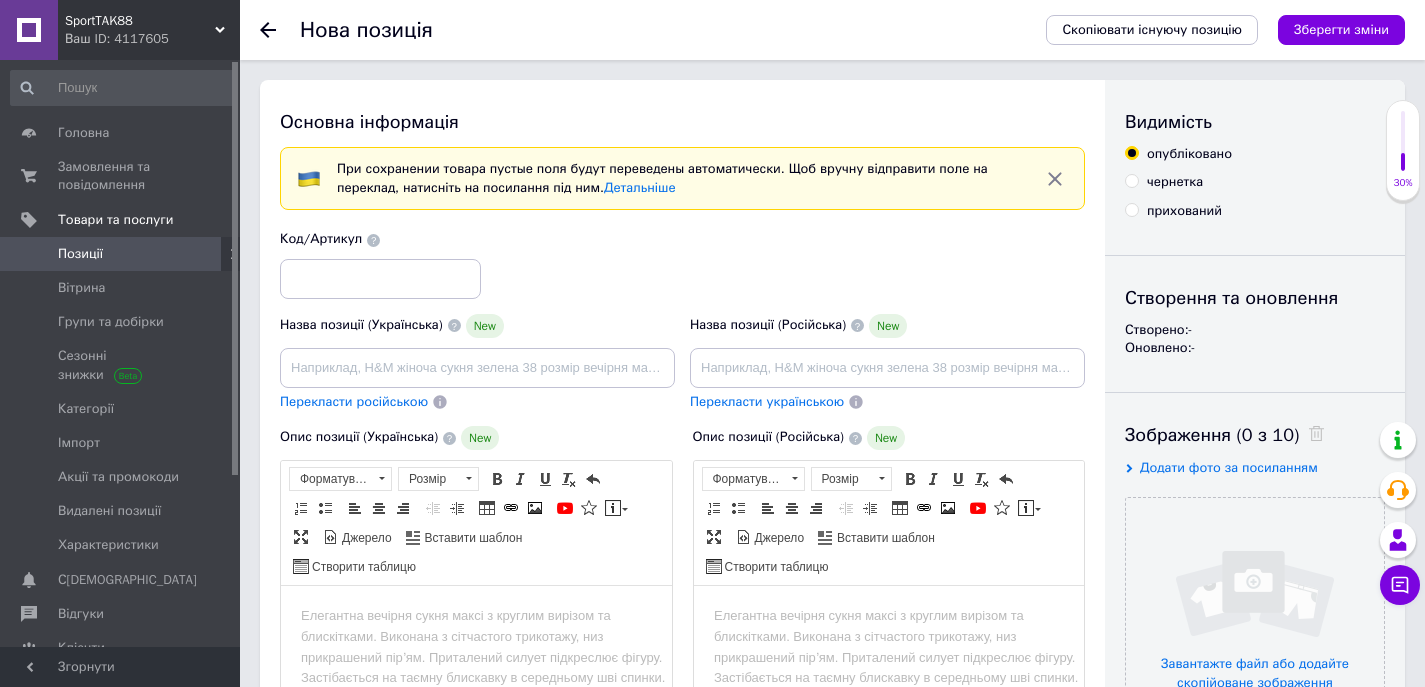 scroll, scrollTop: 0, scrollLeft: 0, axis: both 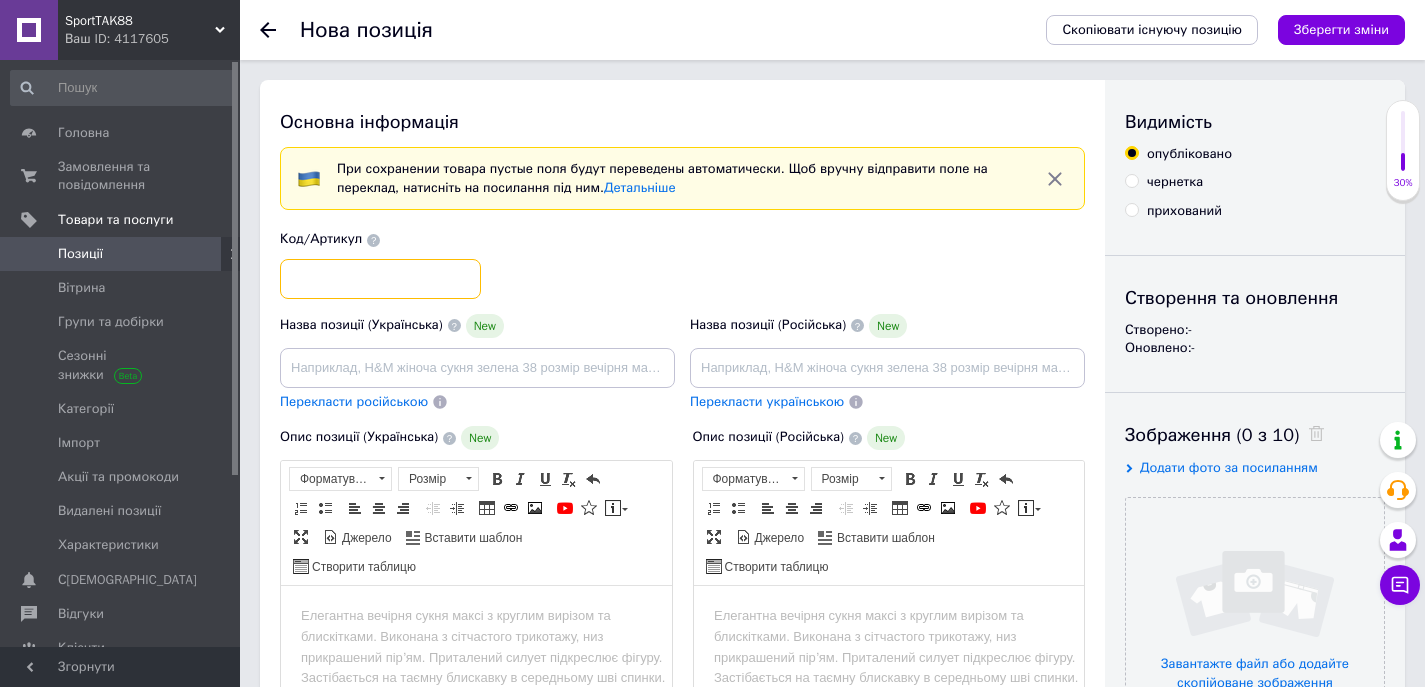 click at bounding box center [380, 279] 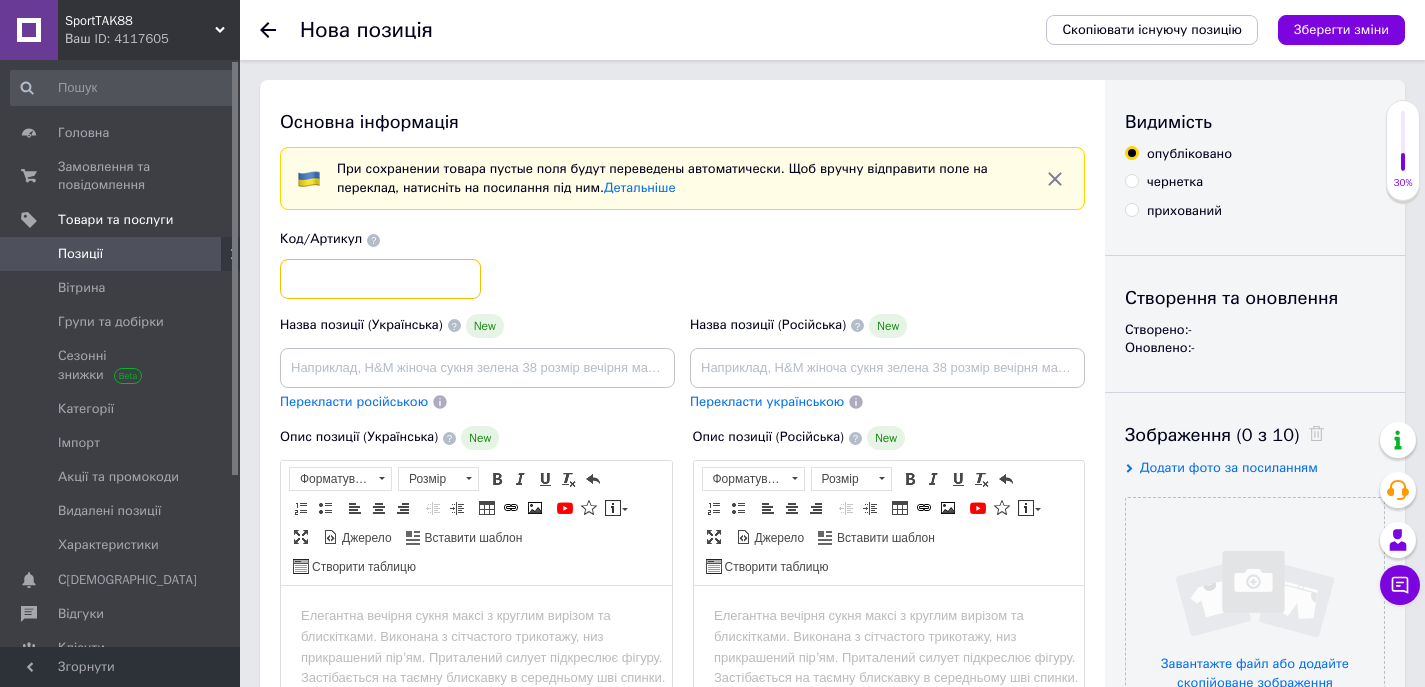 paste on "BC-2860" 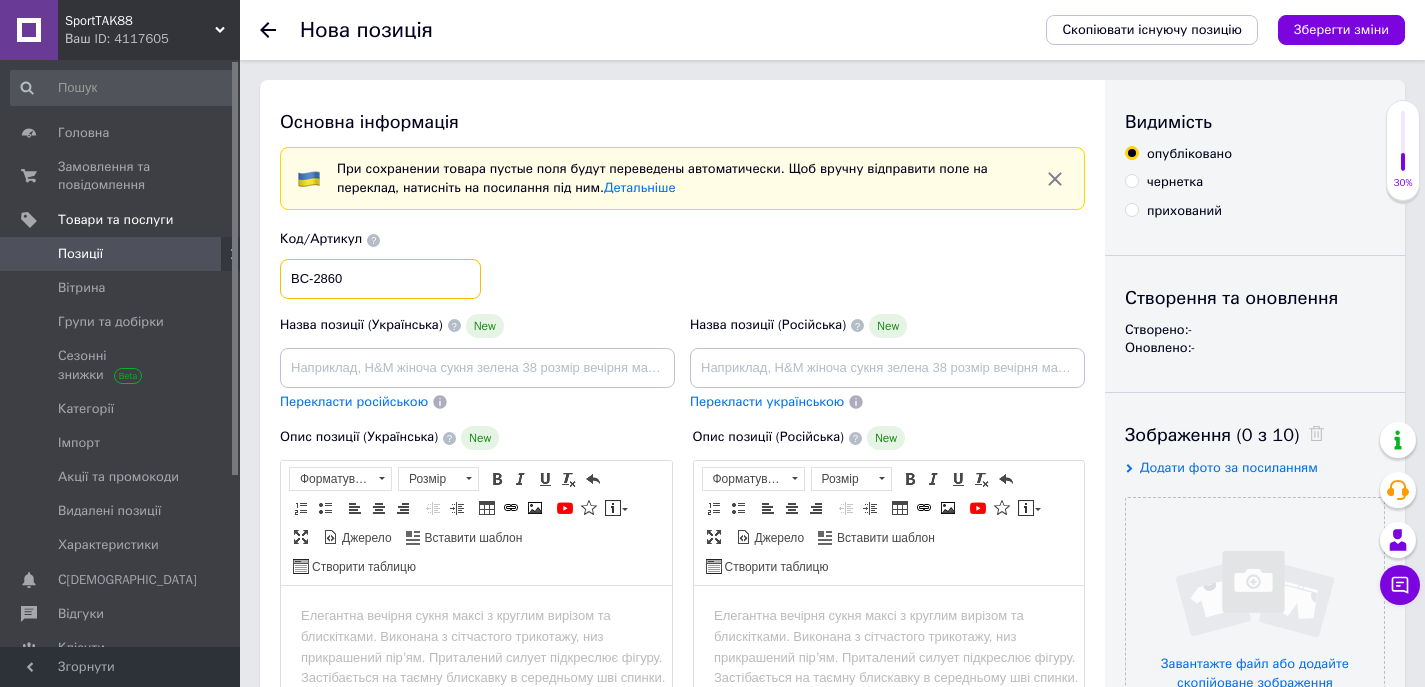 type on "BC-2860" 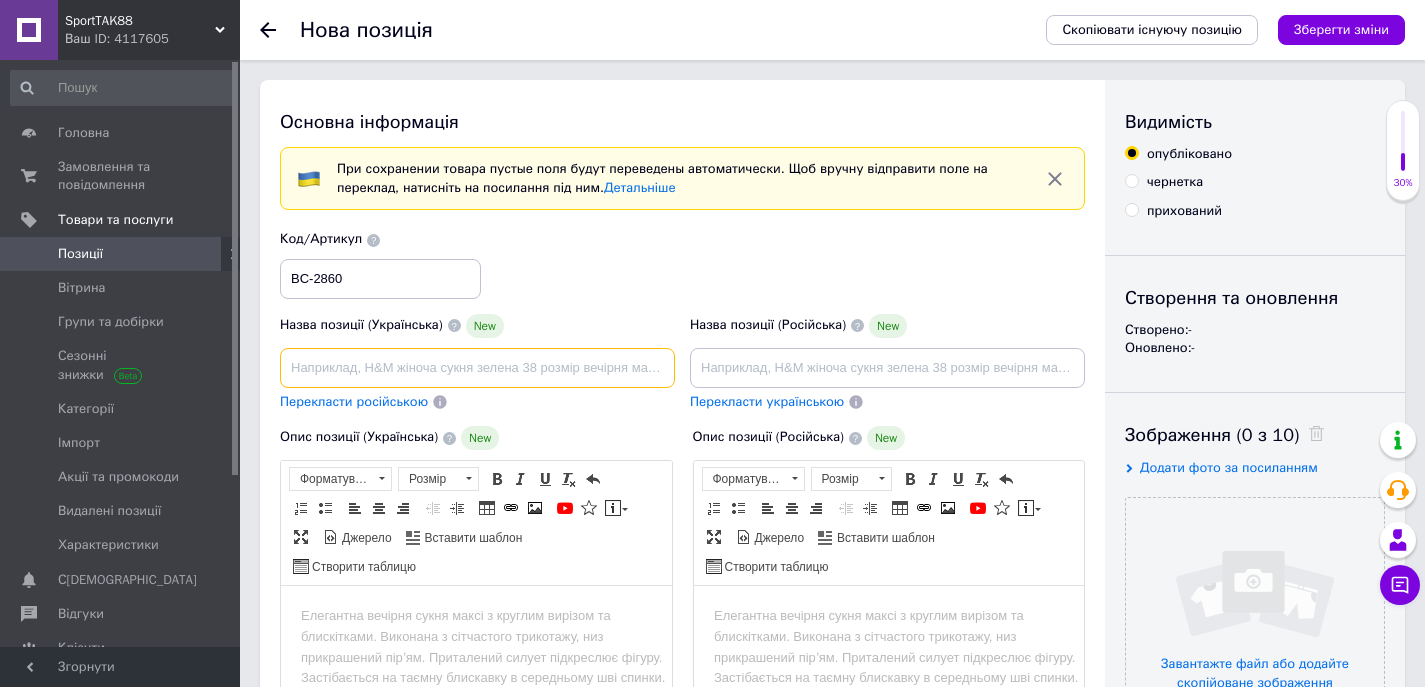click at bounding box center [477, 368] 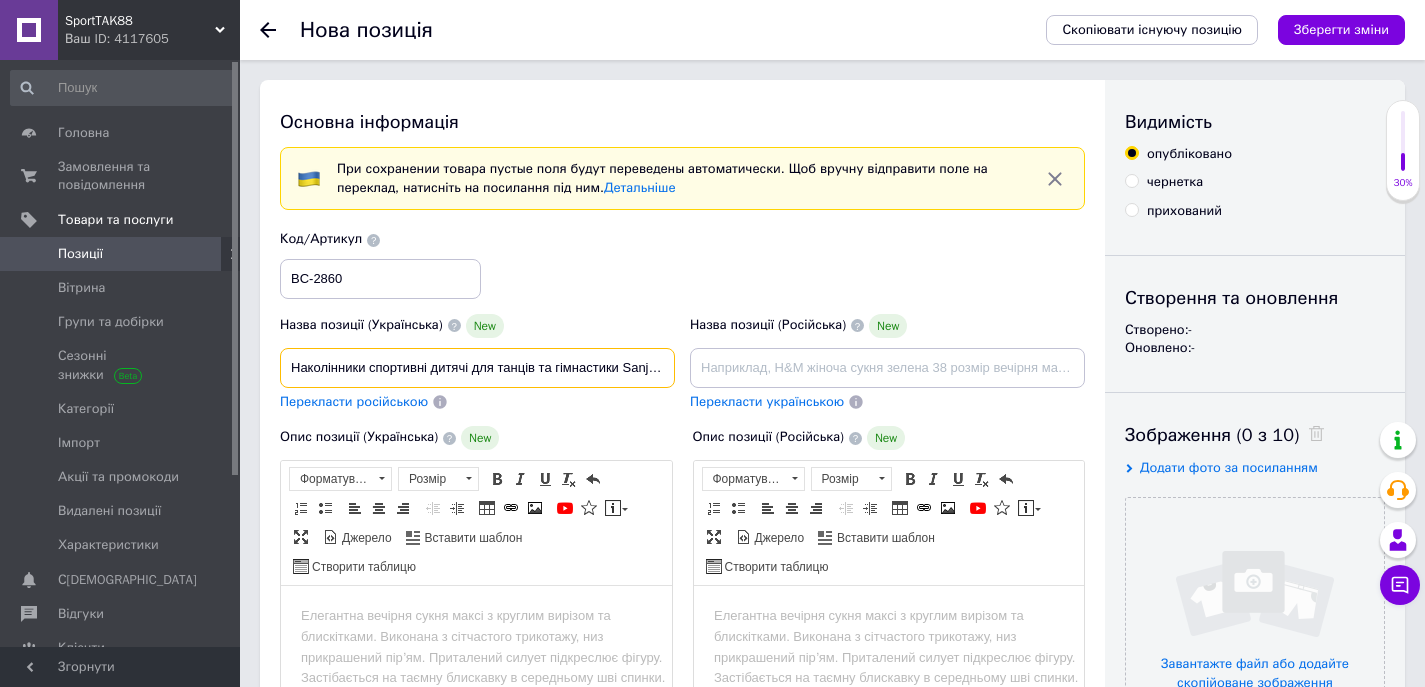 scroll, scrollTop: 0, scrollLeft: 99, axis: horizontal 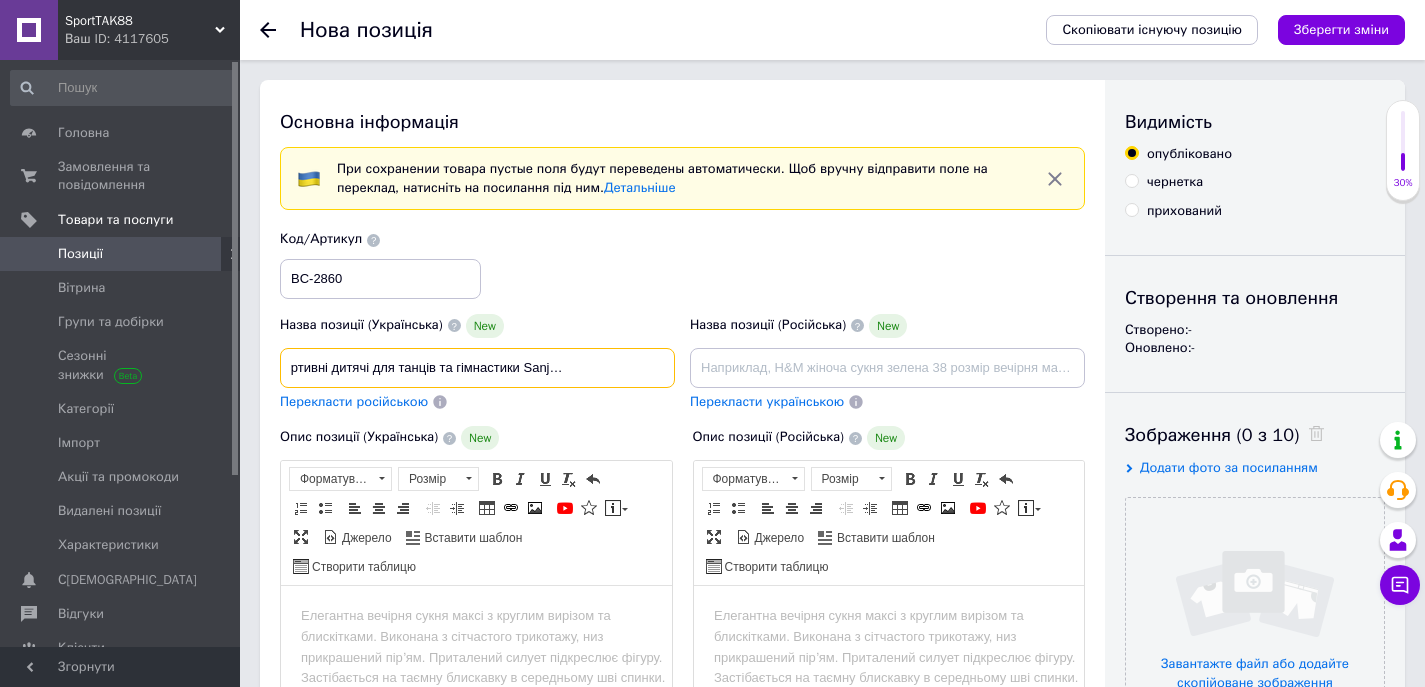 type on "Наколінники спортивні дитячі для танців та гімнастики Sanjiu [GEOGRAPHIC_DATA]-2860 XS 2шт" 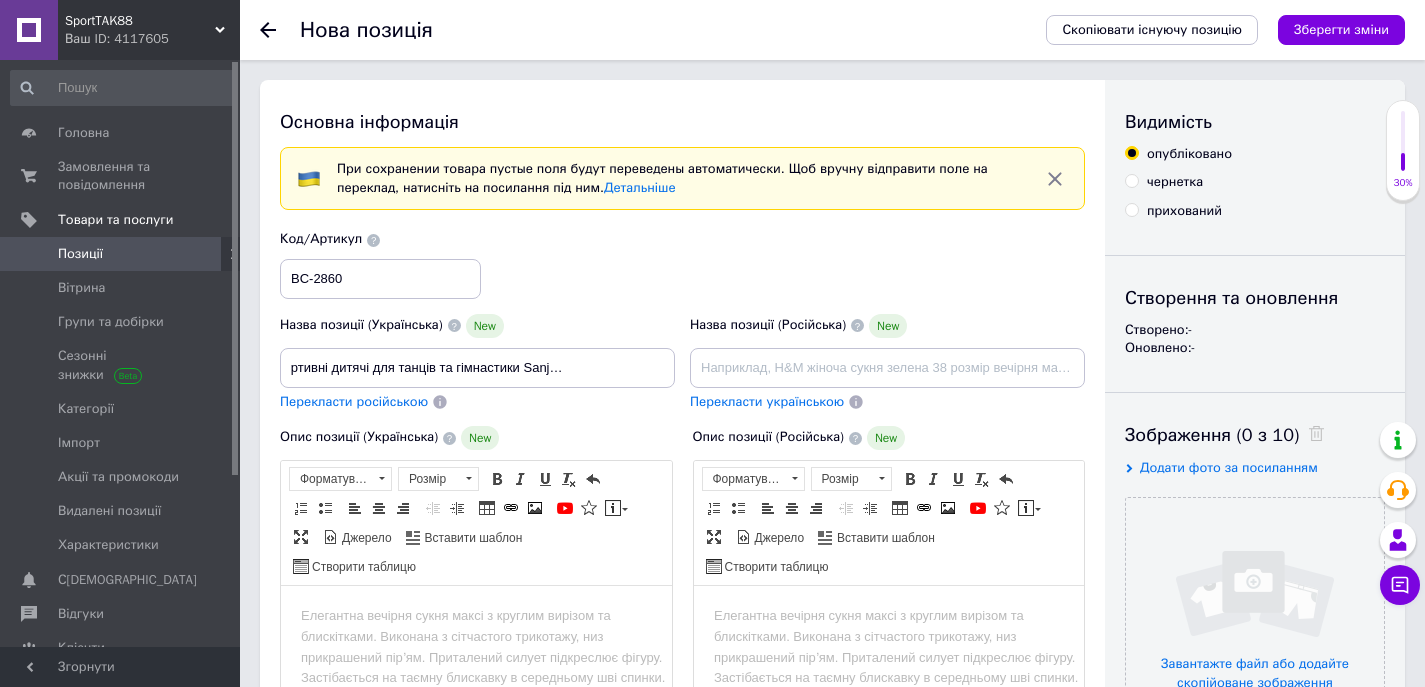 scroll, scrollTop: 0, scrollLeft: 0, axis: both 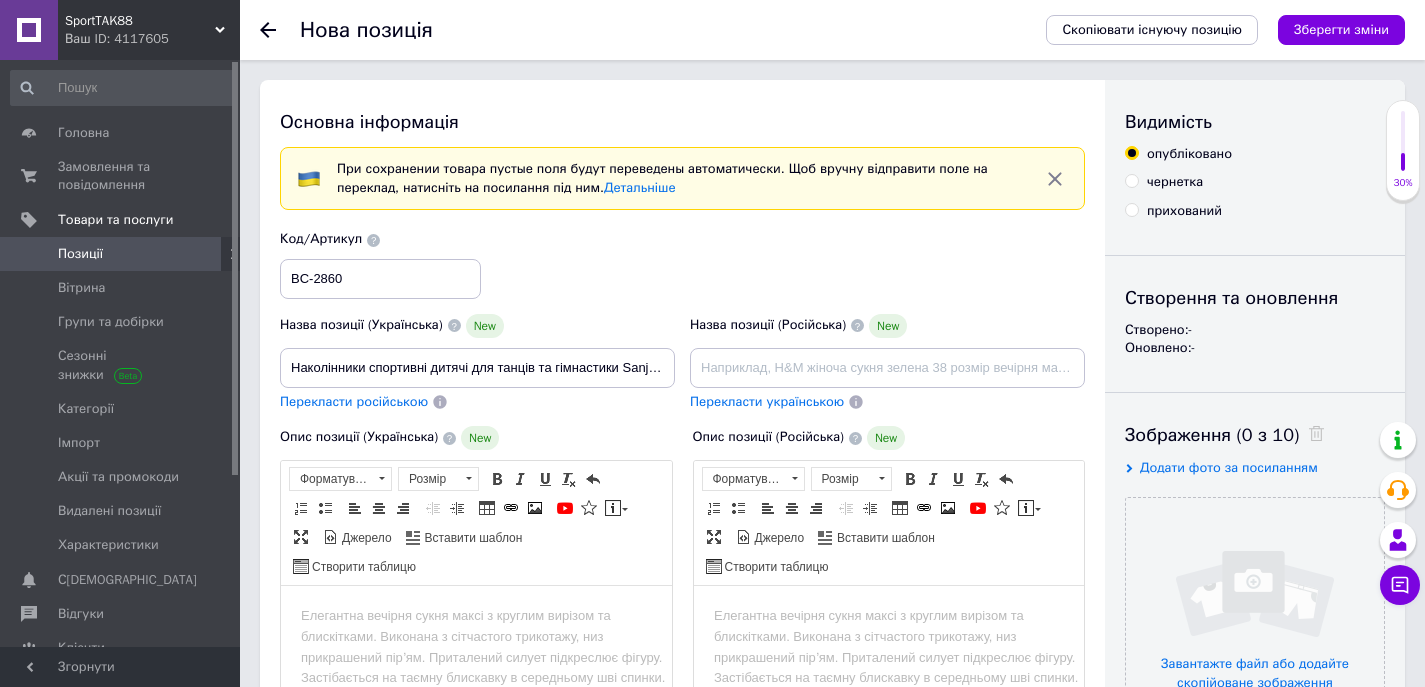 click on "Перекласти російською" at bounding box center (354, 401) 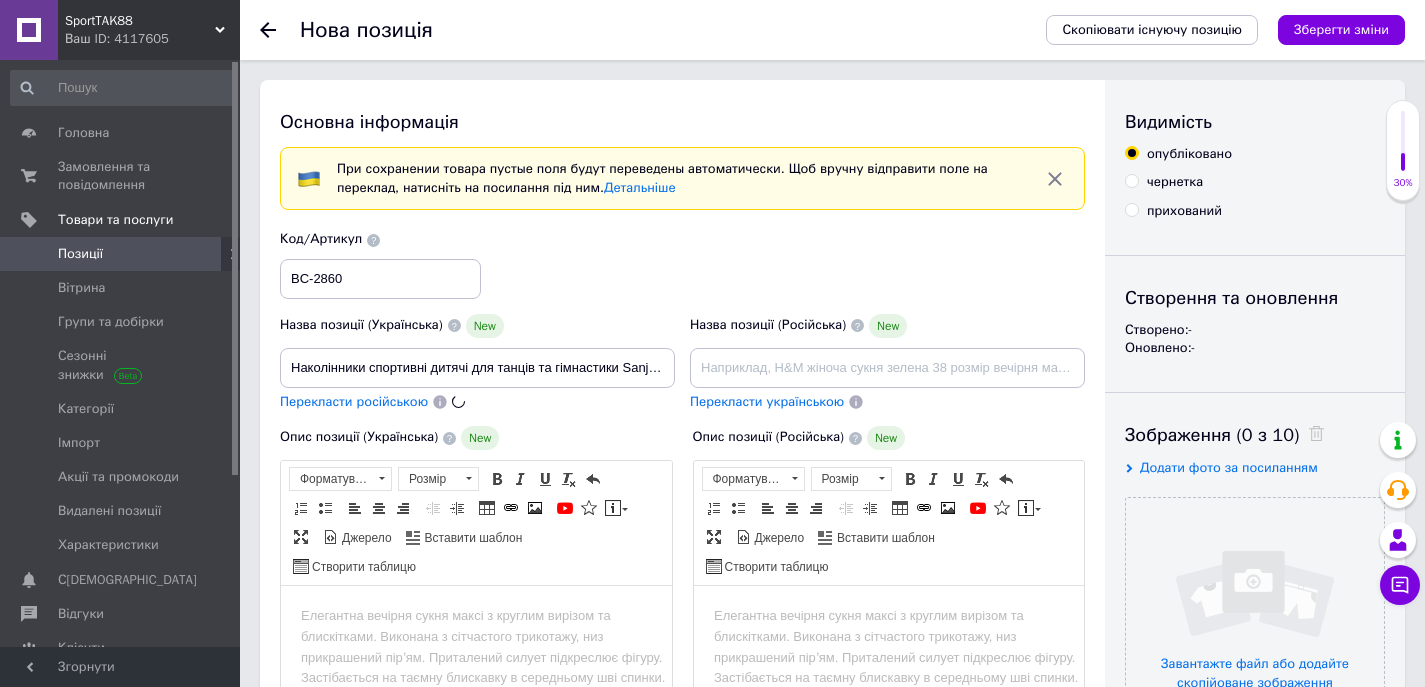 type on "Наколенники детские спортивные для танцев и гимнастики Sanjiu BC-2860 XS 2шт" 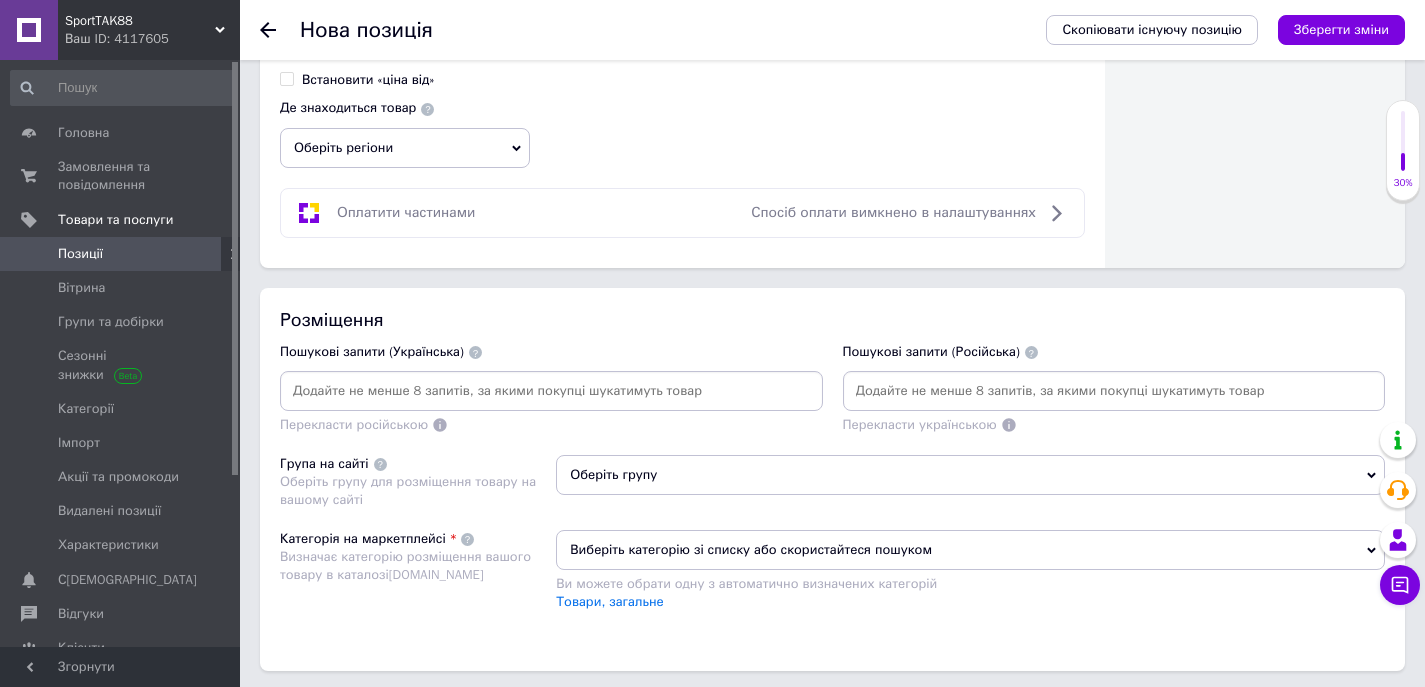scroll, scrollTop: 1400, scrollLeft: 0, axis: vertical 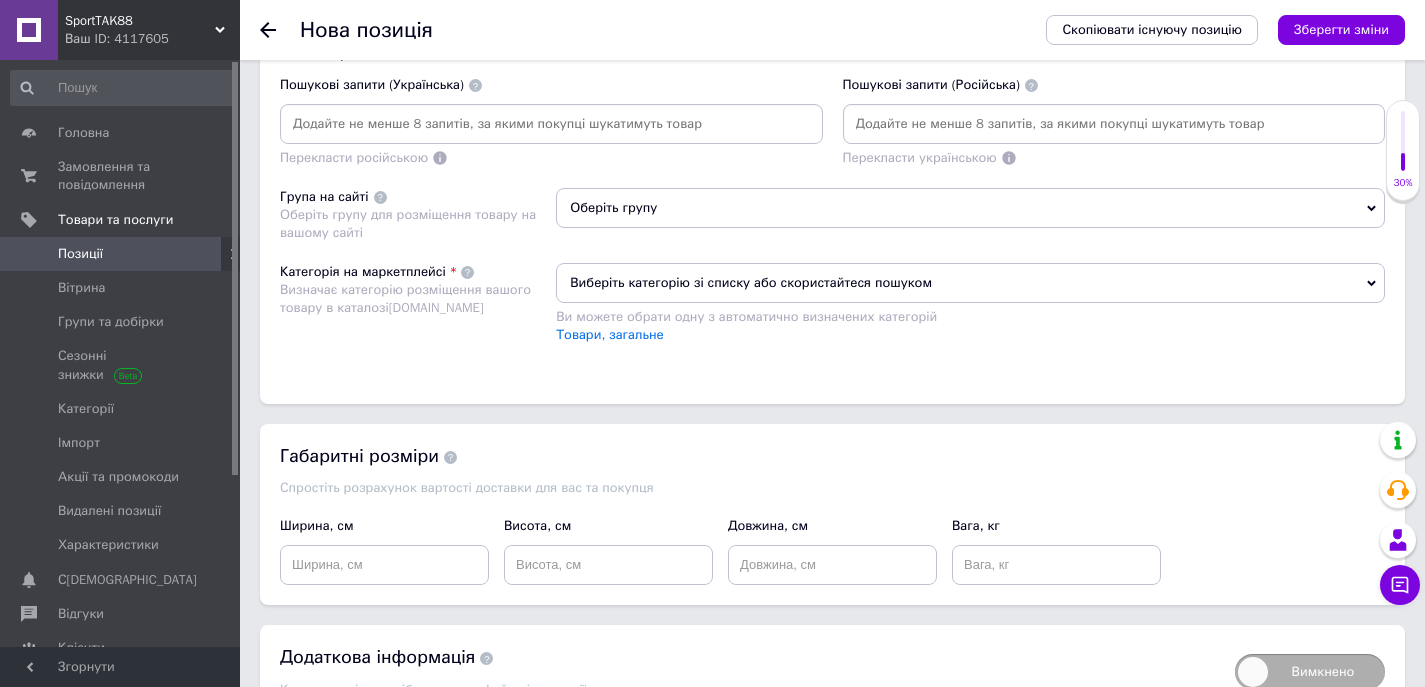 click at bounding box center (551, 124) 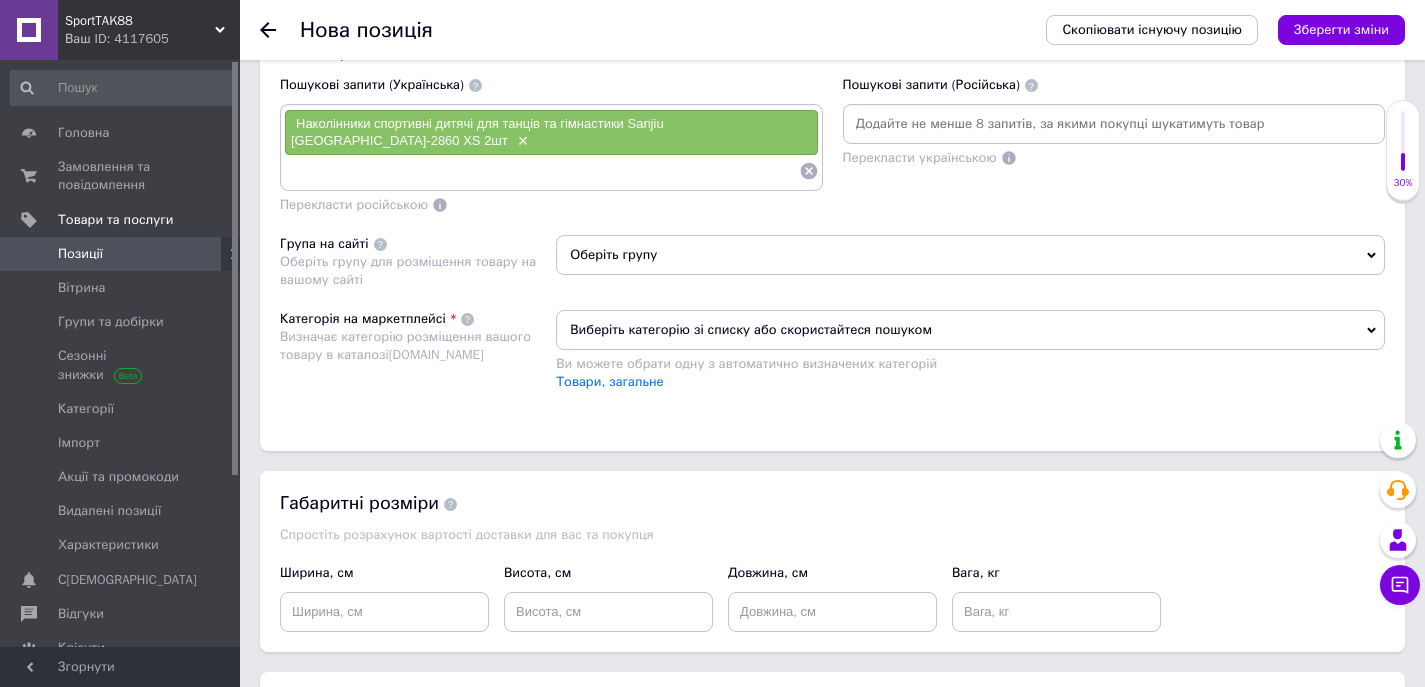 paste on "Наколінники спортивні дитячі для танців та гімнастики Sanjiu [GEOGRAPHIC_DATA]-2860 XS 2шт" 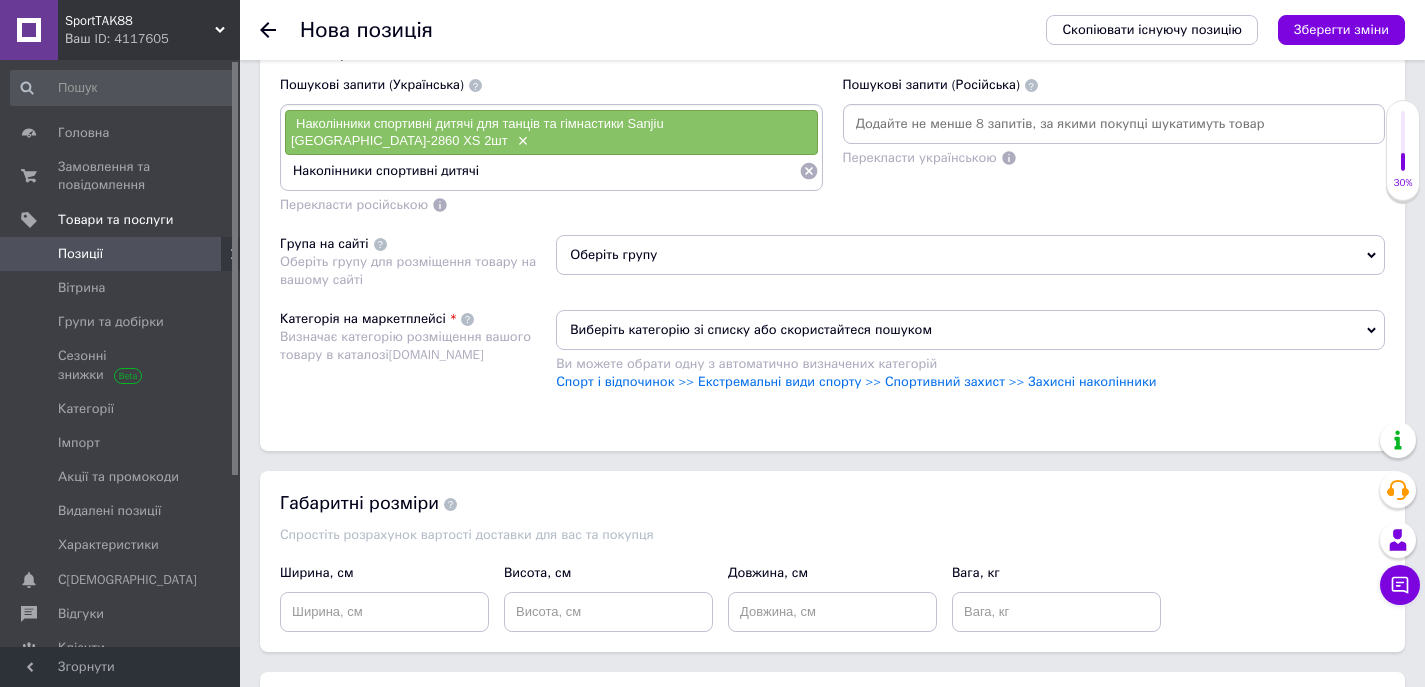 type on "Наколінники спортивні дитячі" 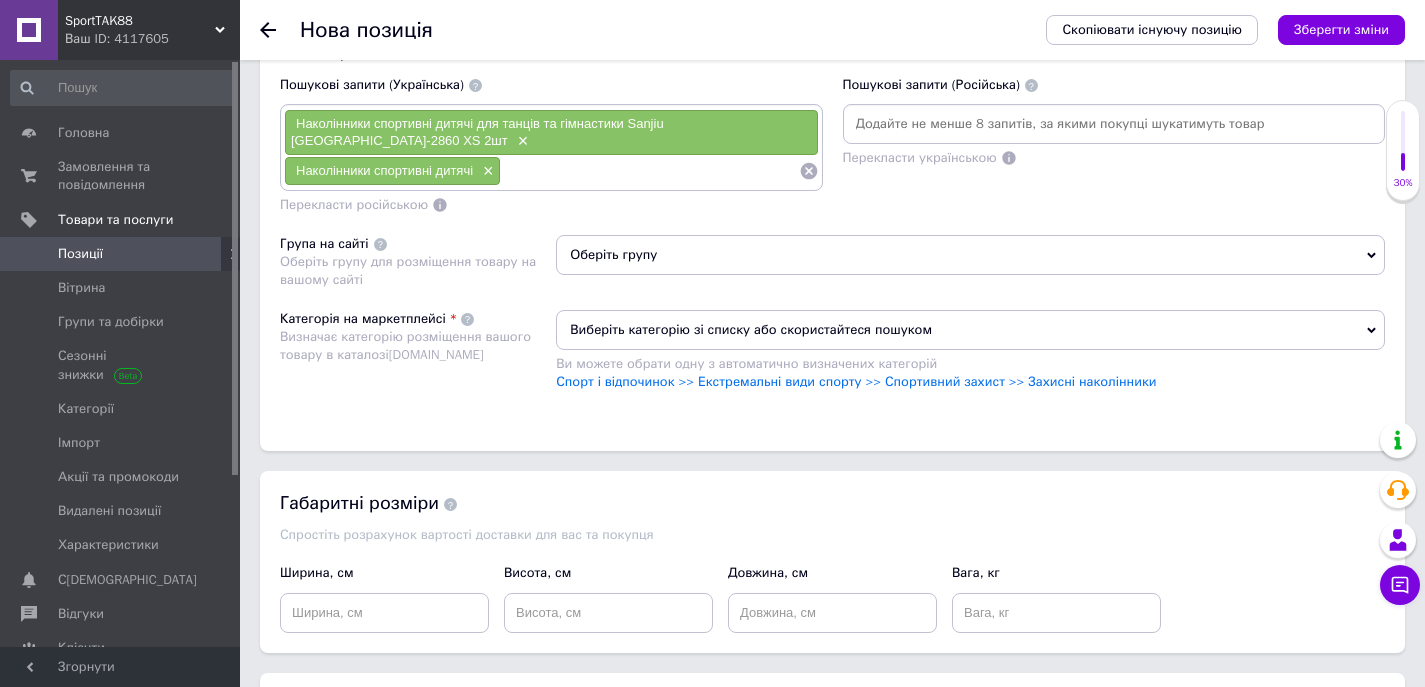 paste on "Наколінники спортивні дитячі для танців та гімнастики Sanjiu [GEOGRAPHIC_DATA]-2860 XS 2шт" 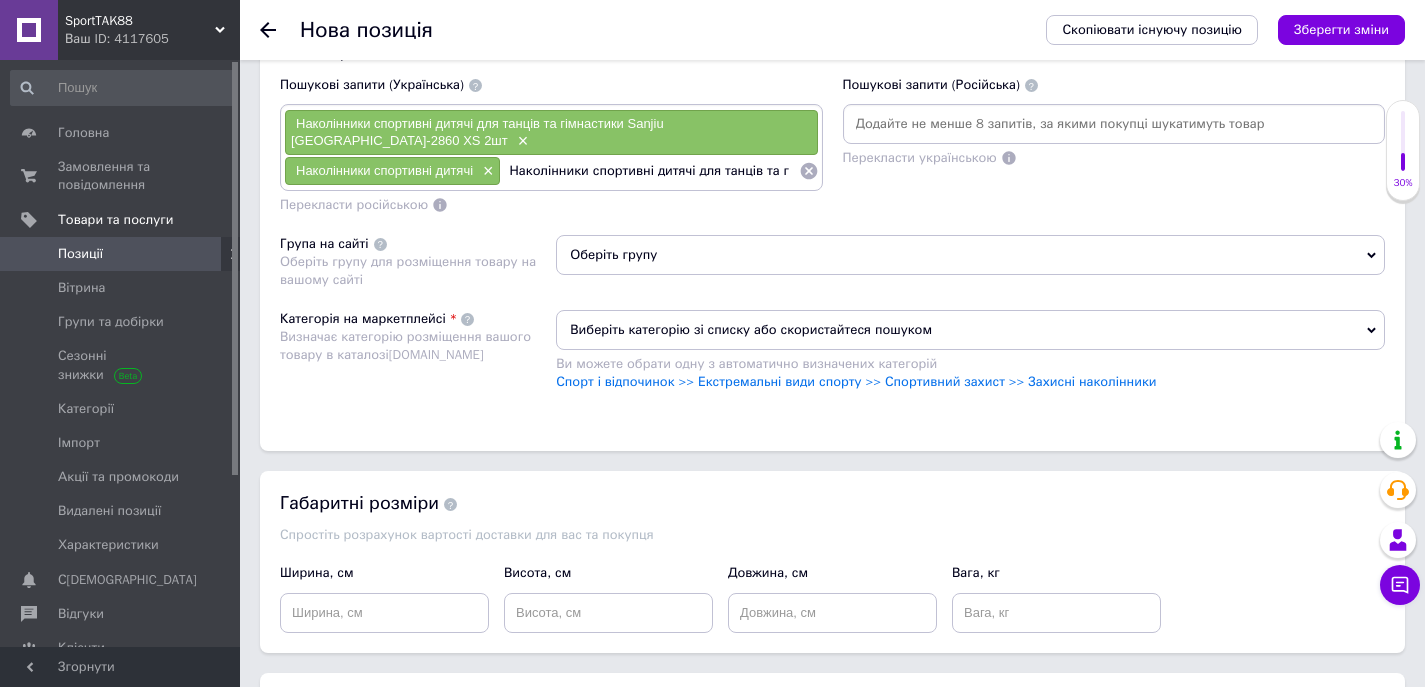 scroll, scrollTop: 0, scrollLeft: 183, axis: horizontal 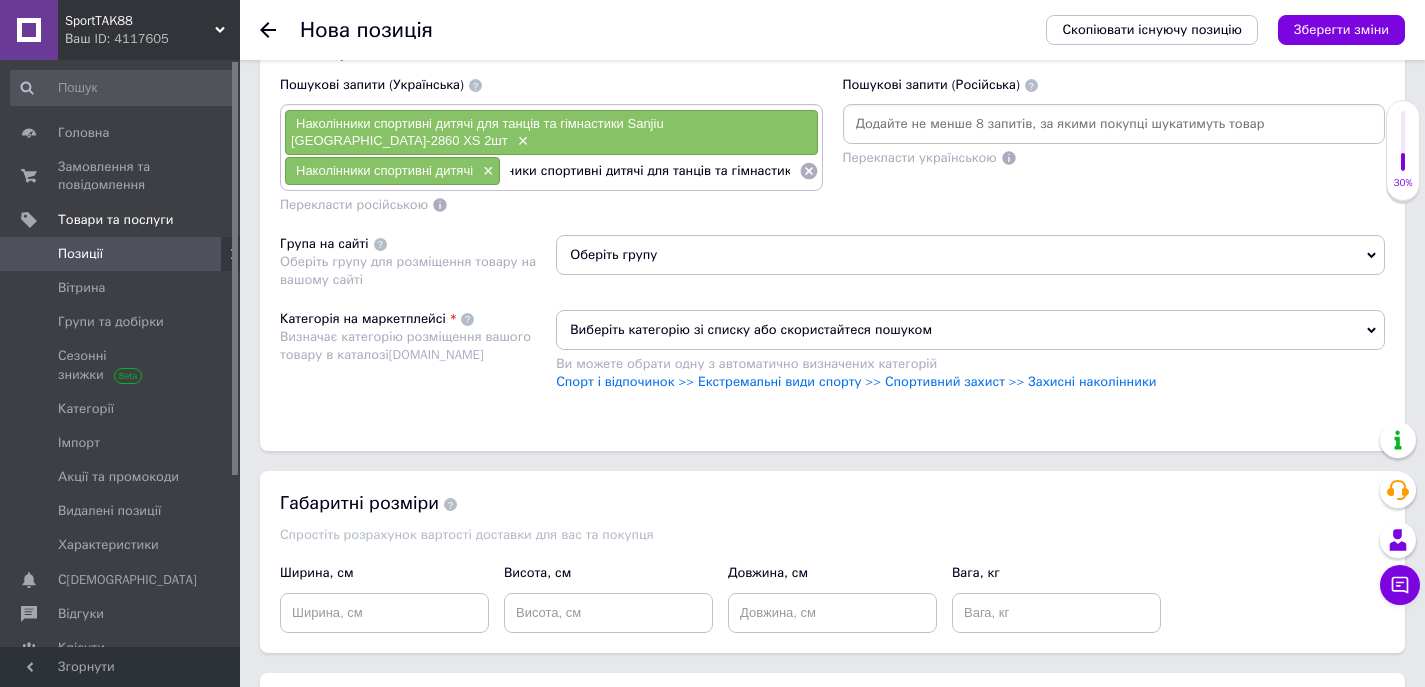 type on "Наколінники спортивні дитячі для танців та гімнастики" 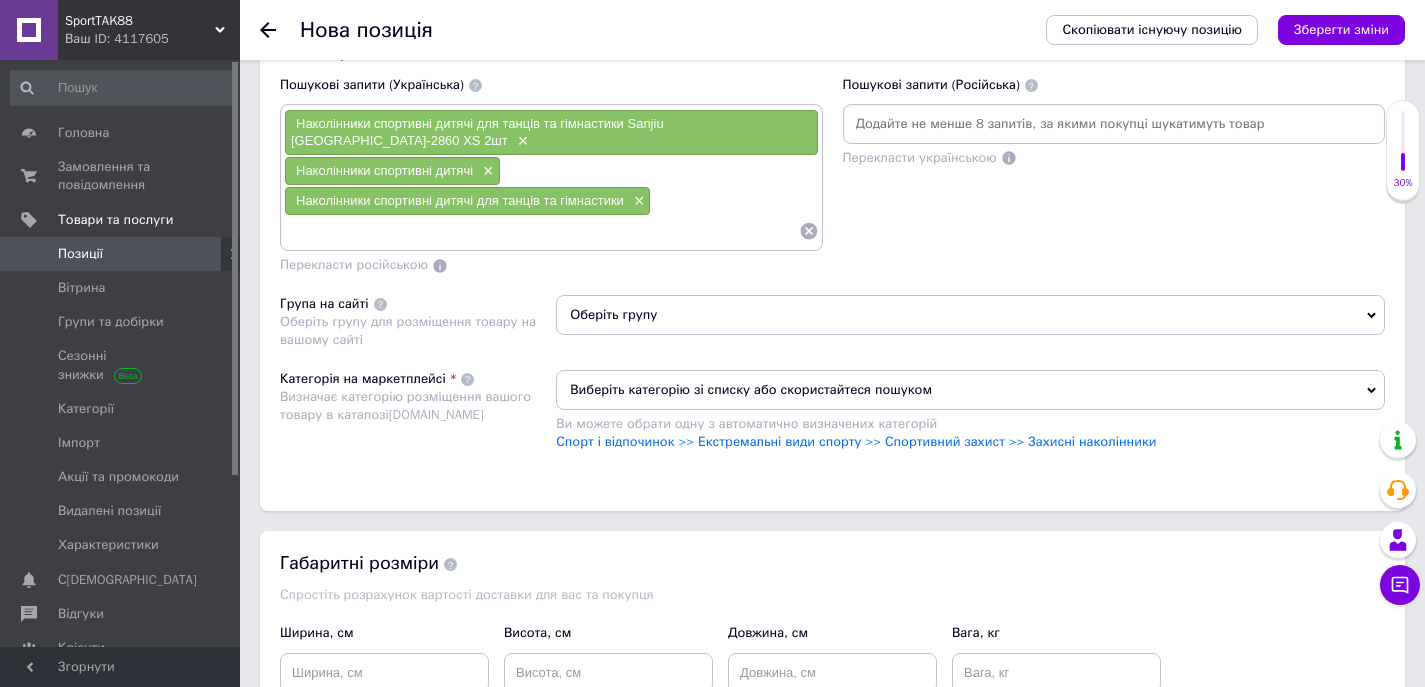 scroll, scrollTop: 0, scrollLeft: 0, axis: both 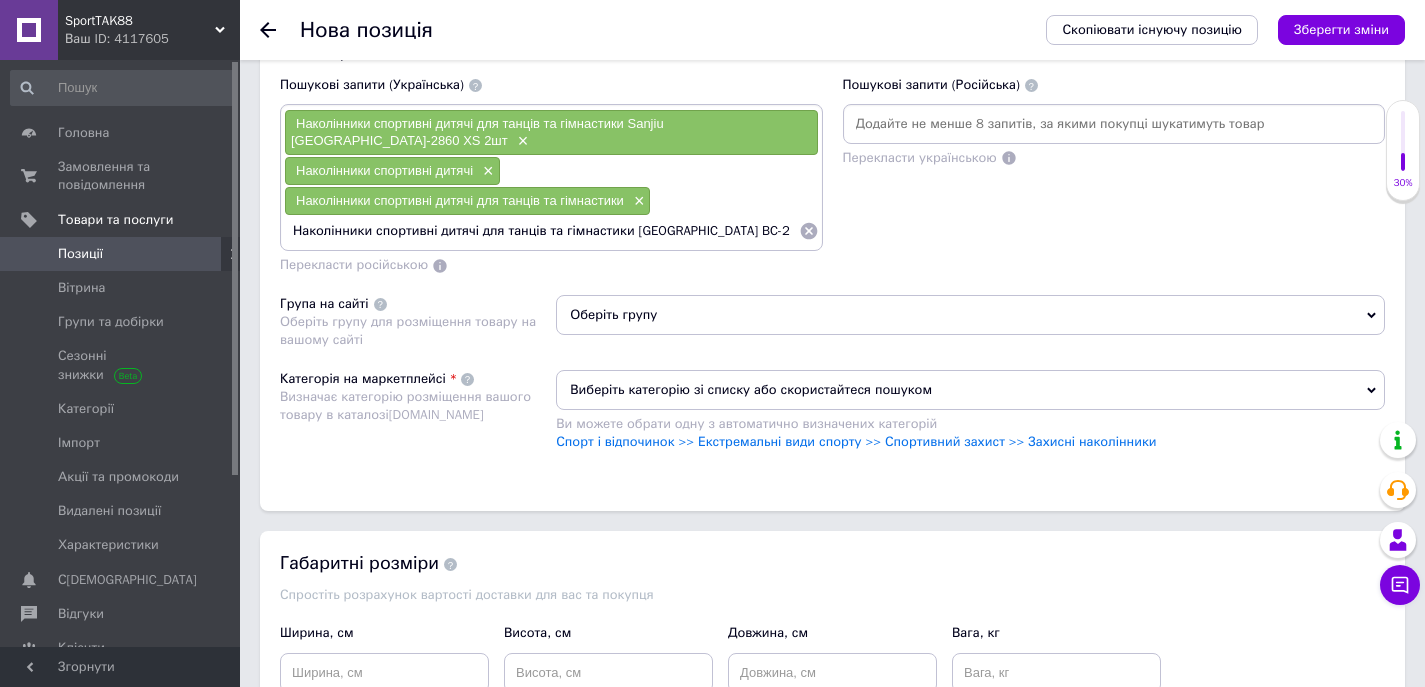 type on "Наколінники спортивні дитячі для танців та гімнастики [GEOGRAPHIC_DATA] BC-2860" 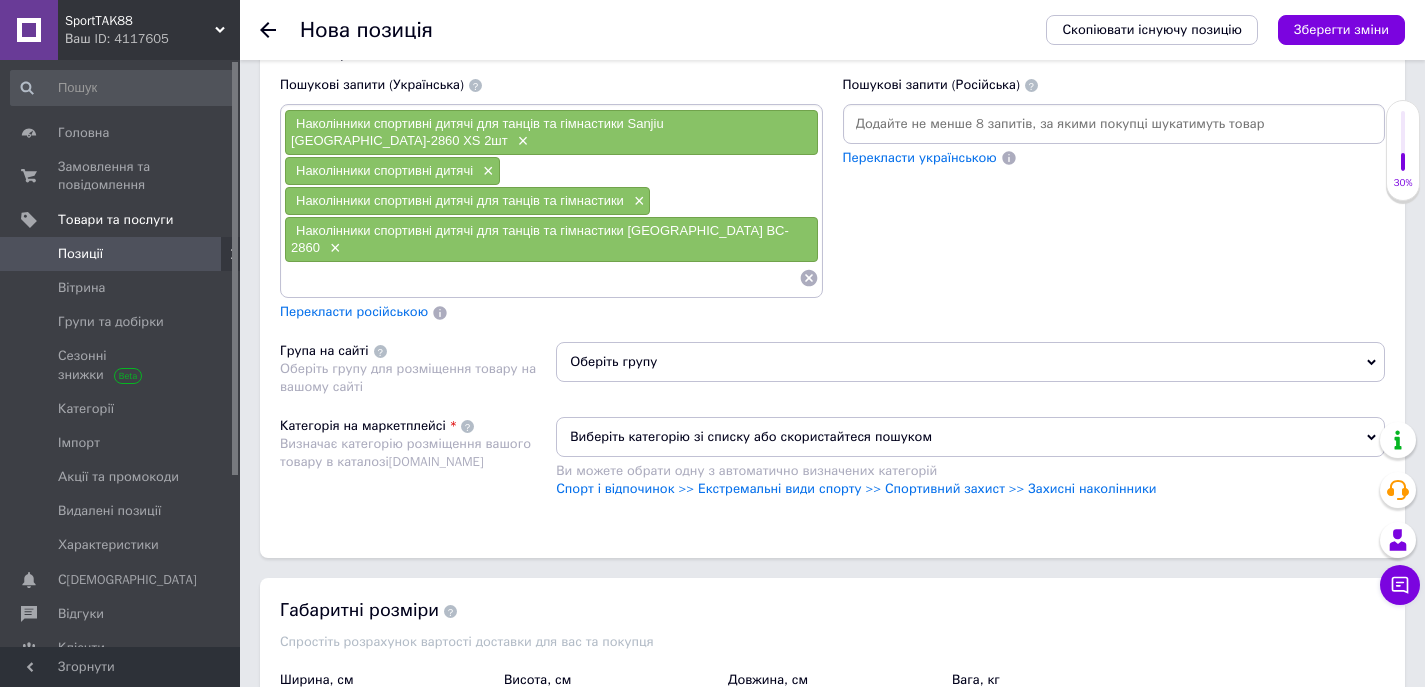 click on "Перекласти російською" at bounding box center [354, 311] 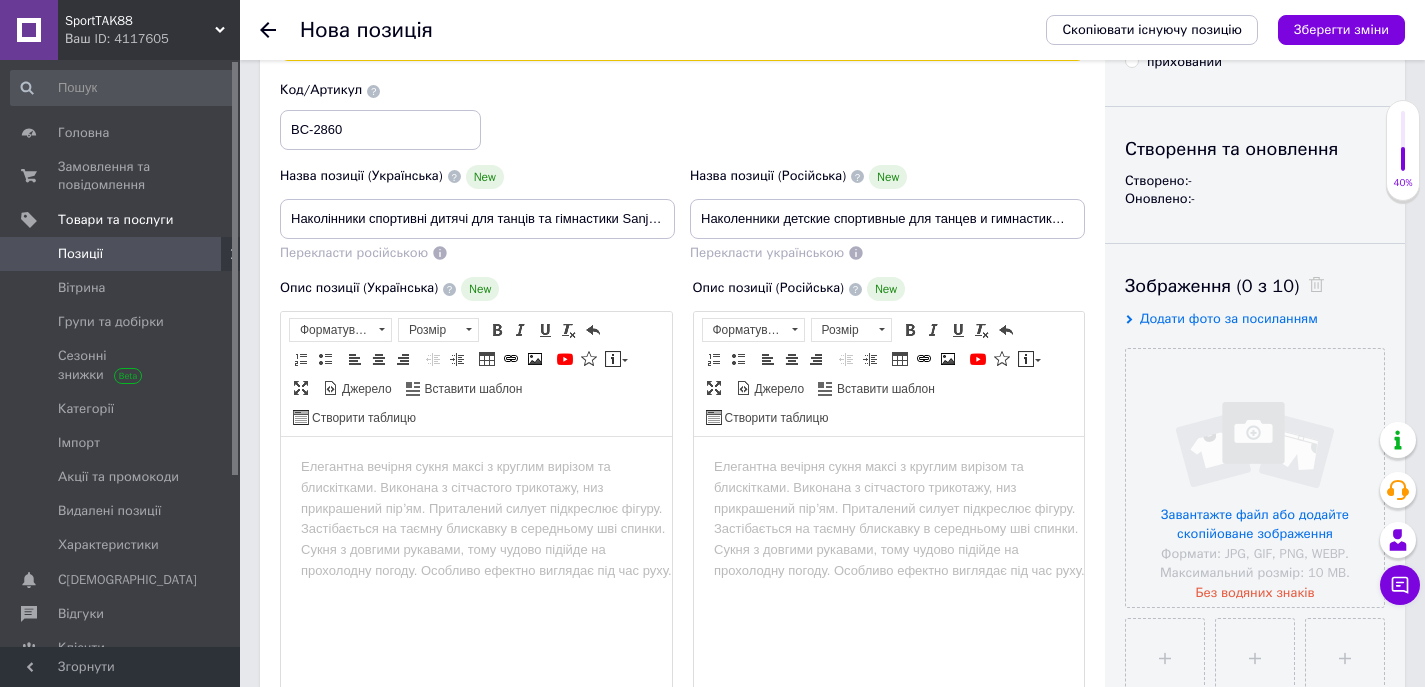 scroll, scrollTop: 100, scrollLeft: 0, axis: vertical 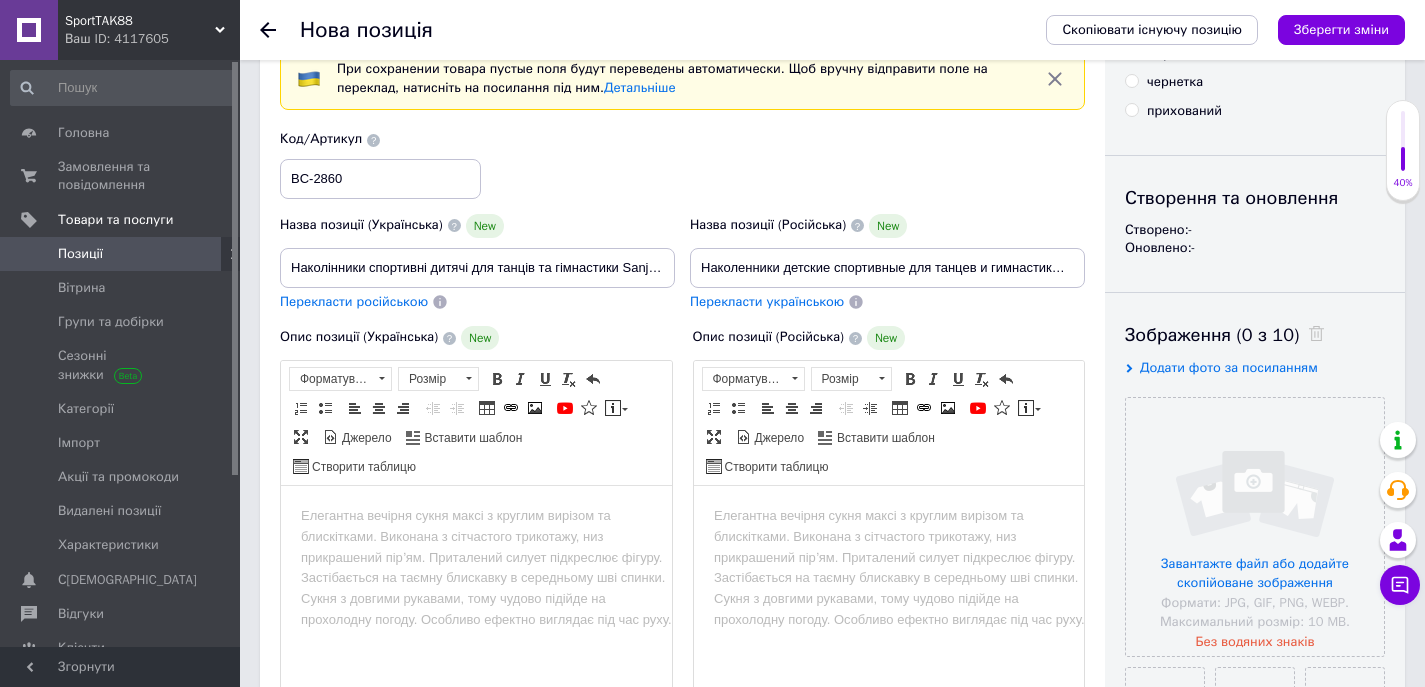 click at bounding box center (476, 516) 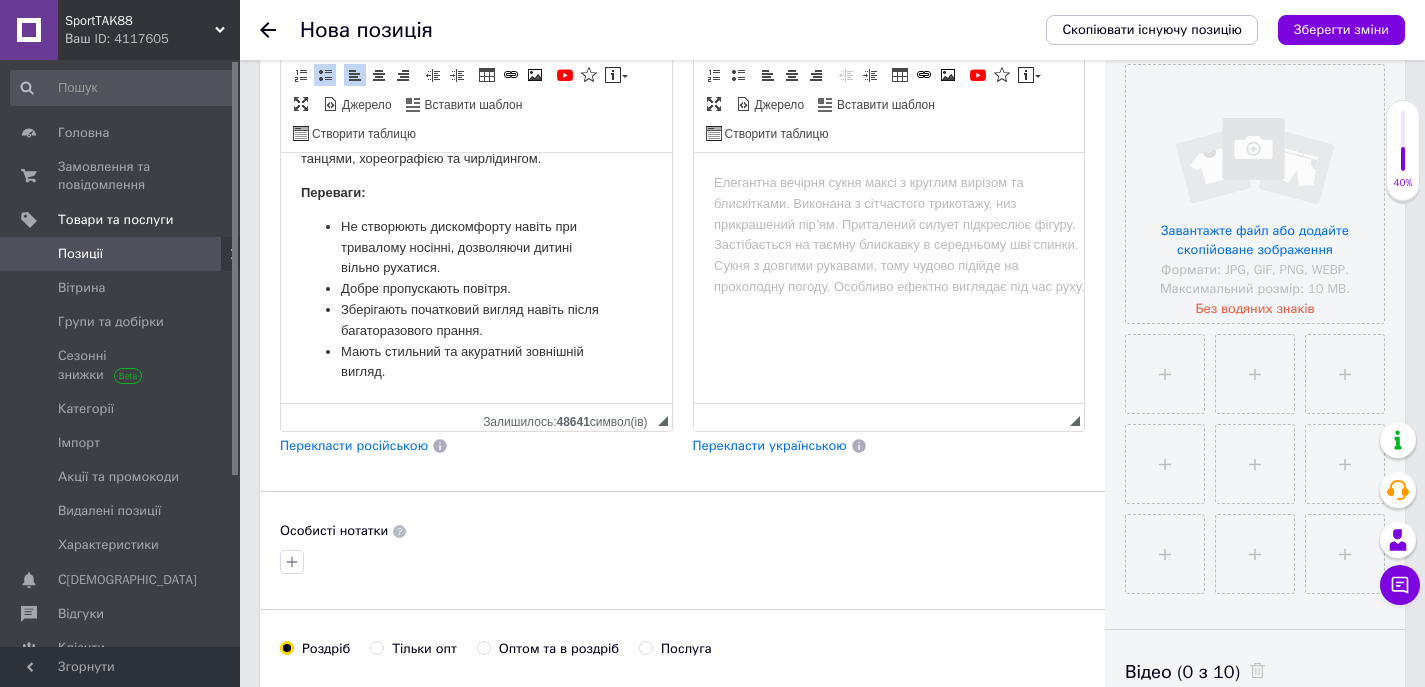scroll, scrollTop: 449, scrollLeft: 0, axis: vertical 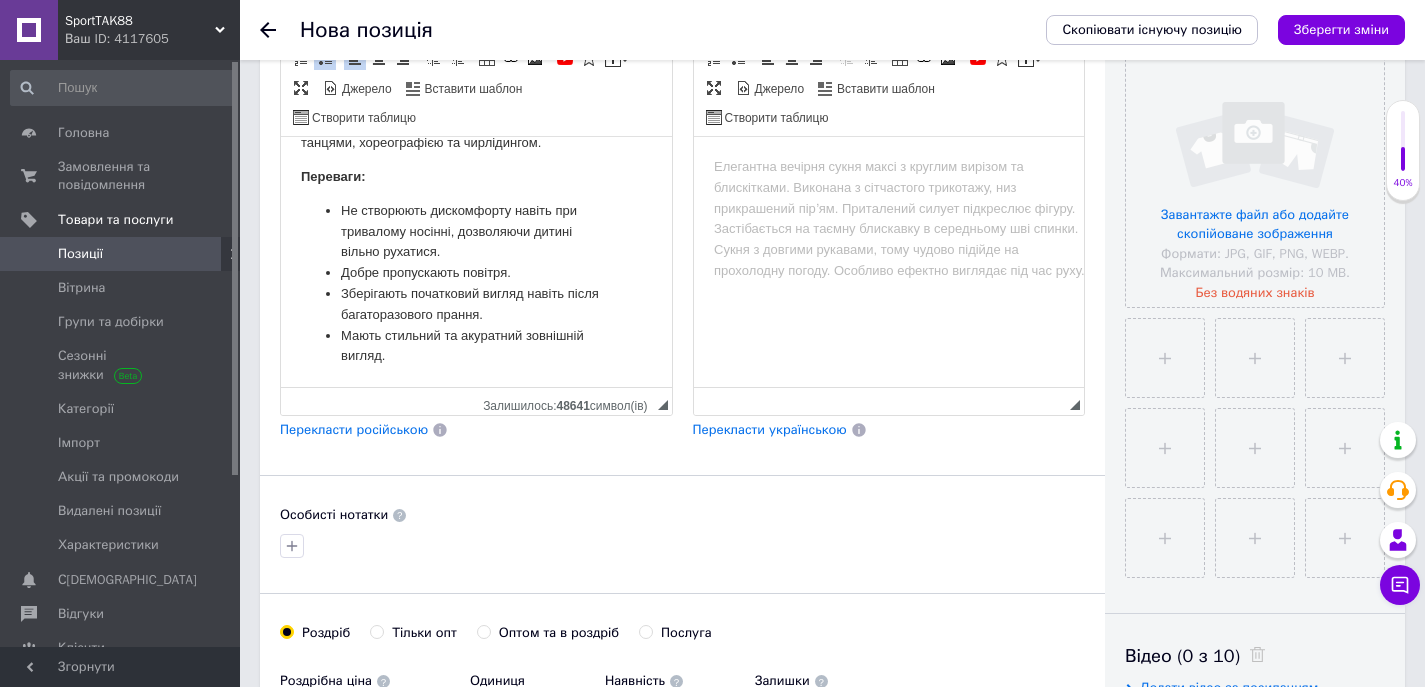 click on "Перекласти російською" at bounding box center (354, 429) 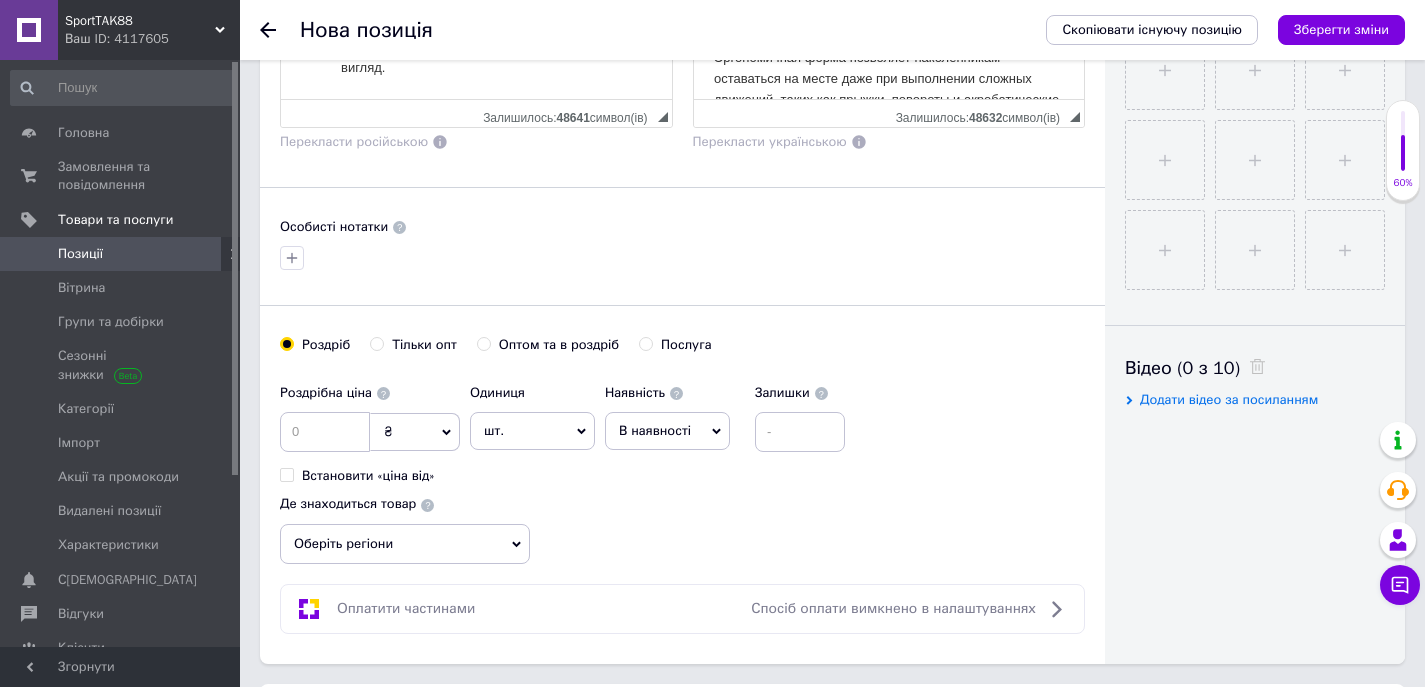 scroll, scrollTop: 749, scrollLeft: 0, axis: vertical 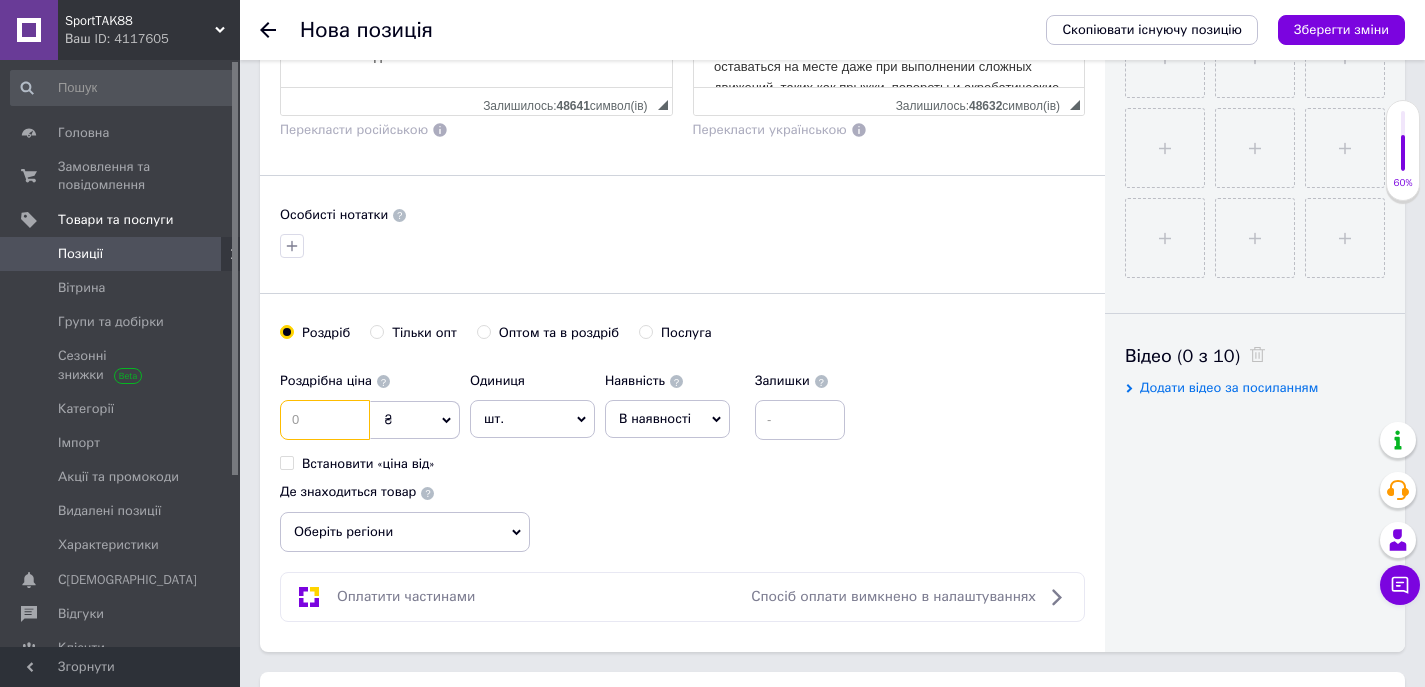 click at bounding box center [325, 420] 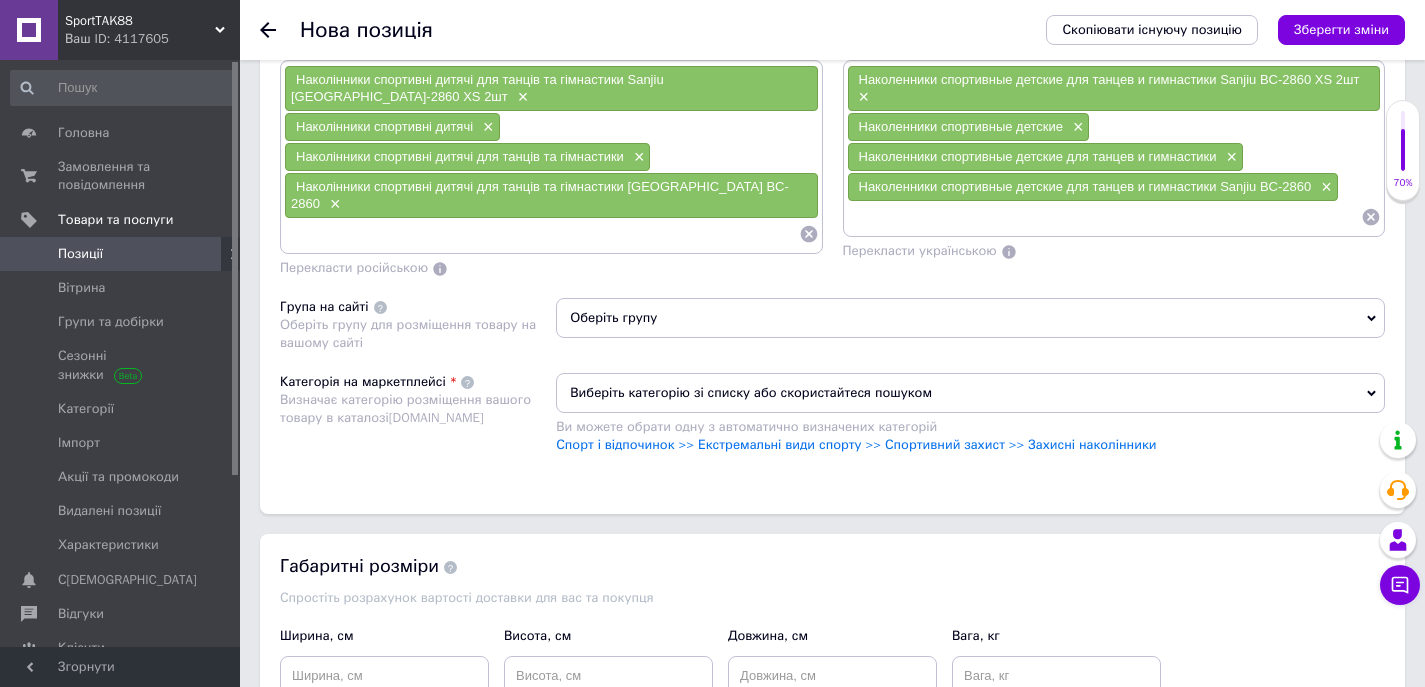 scroll, scrollTop: 1449, scrollLeft: 0, axis: vertical 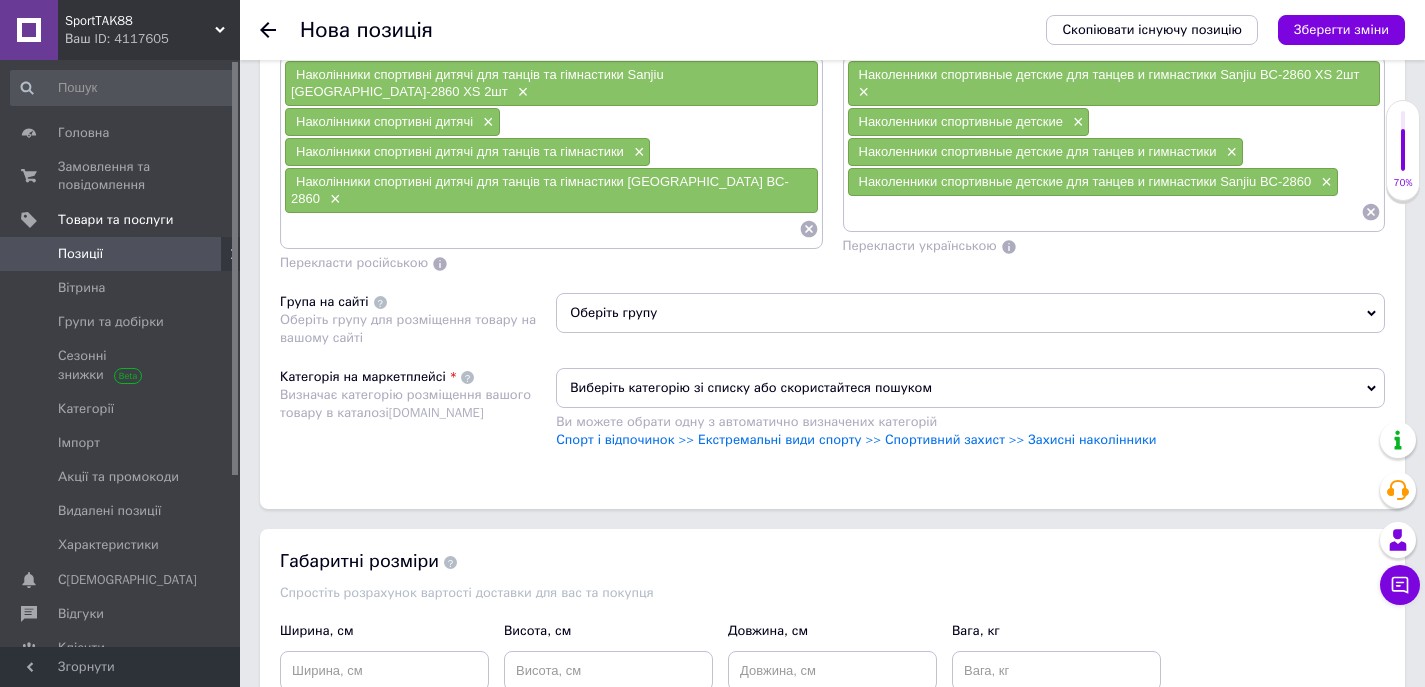 type on "99" 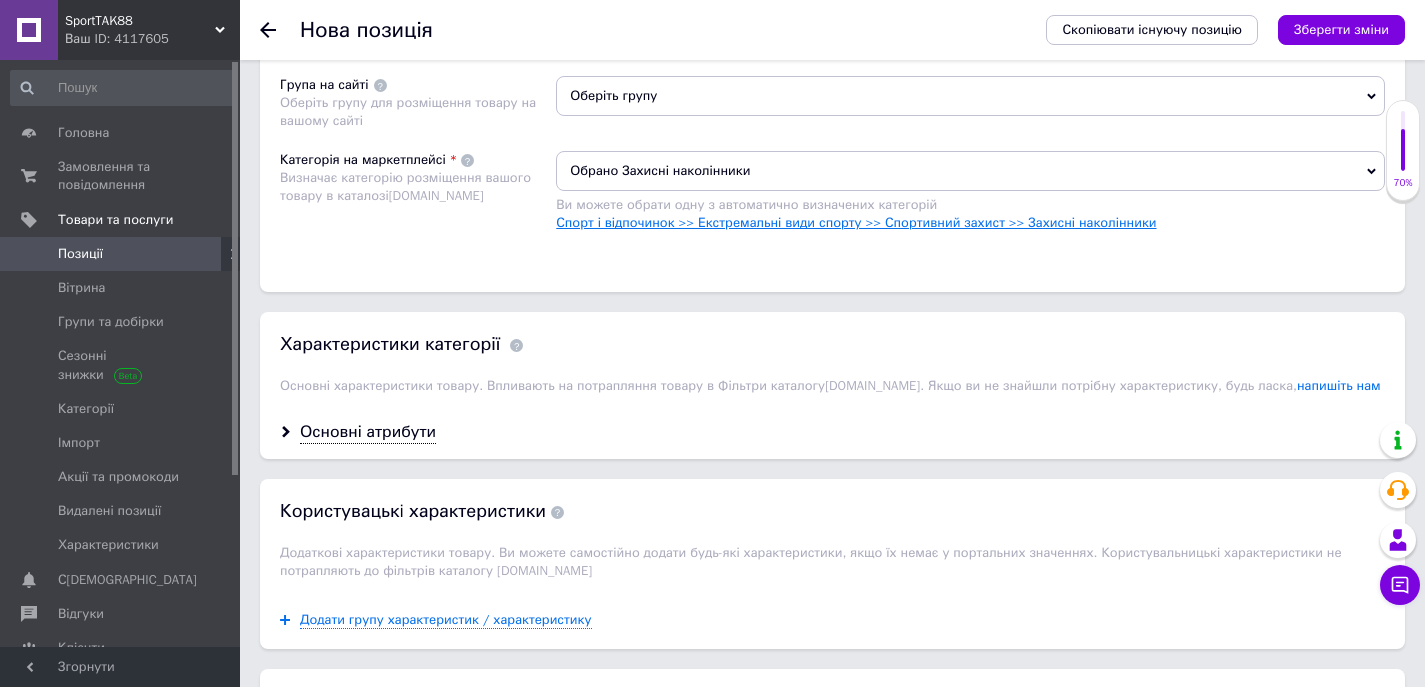 scroll, scrollTop: 1749, scrollLeft: 0, axis: vertical 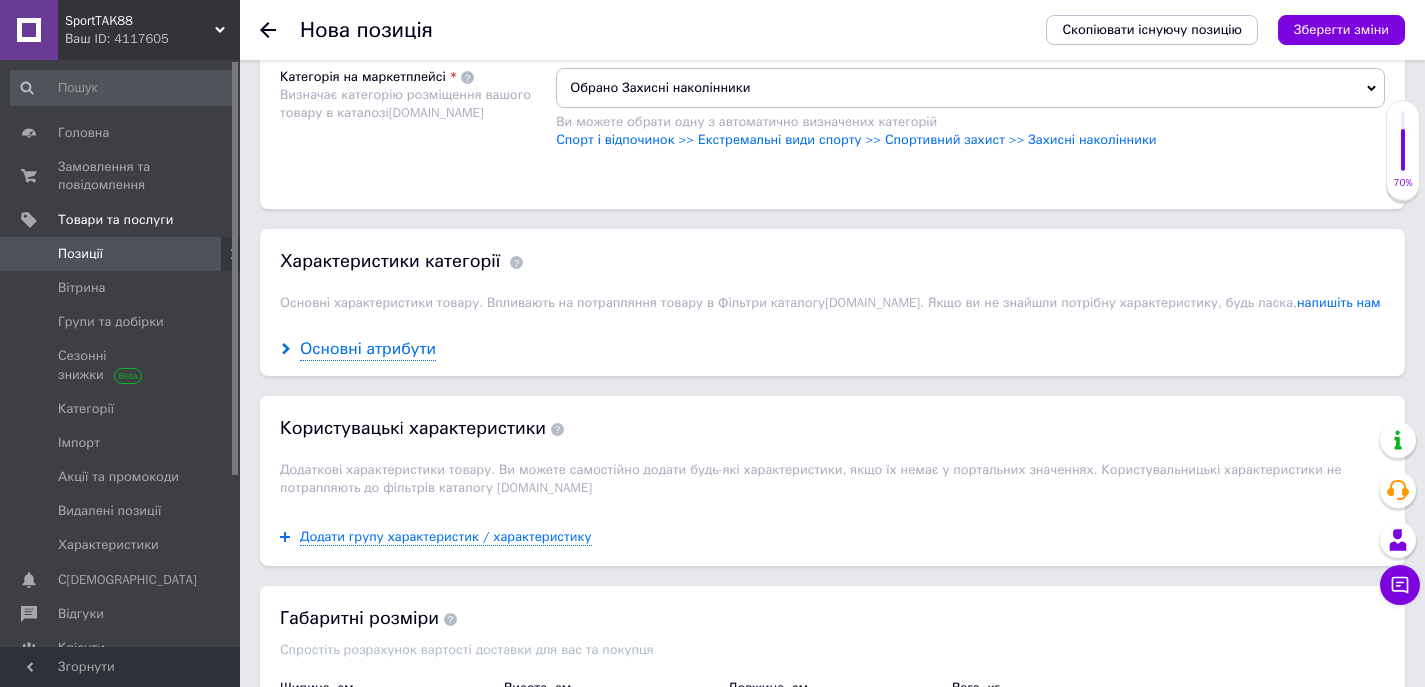 click on "Основні атрибути" at bounding box center (368, 349) 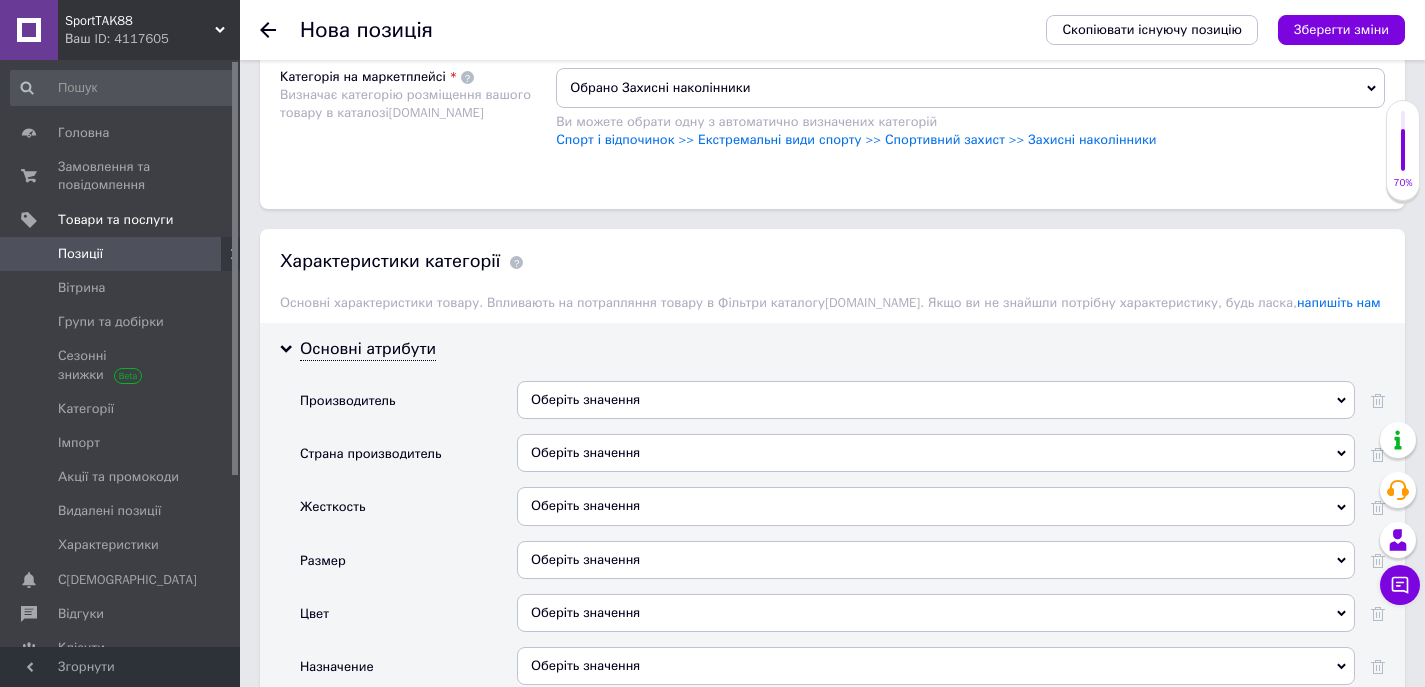 click on "Оберіть значення" at bounding box center [936, 453] 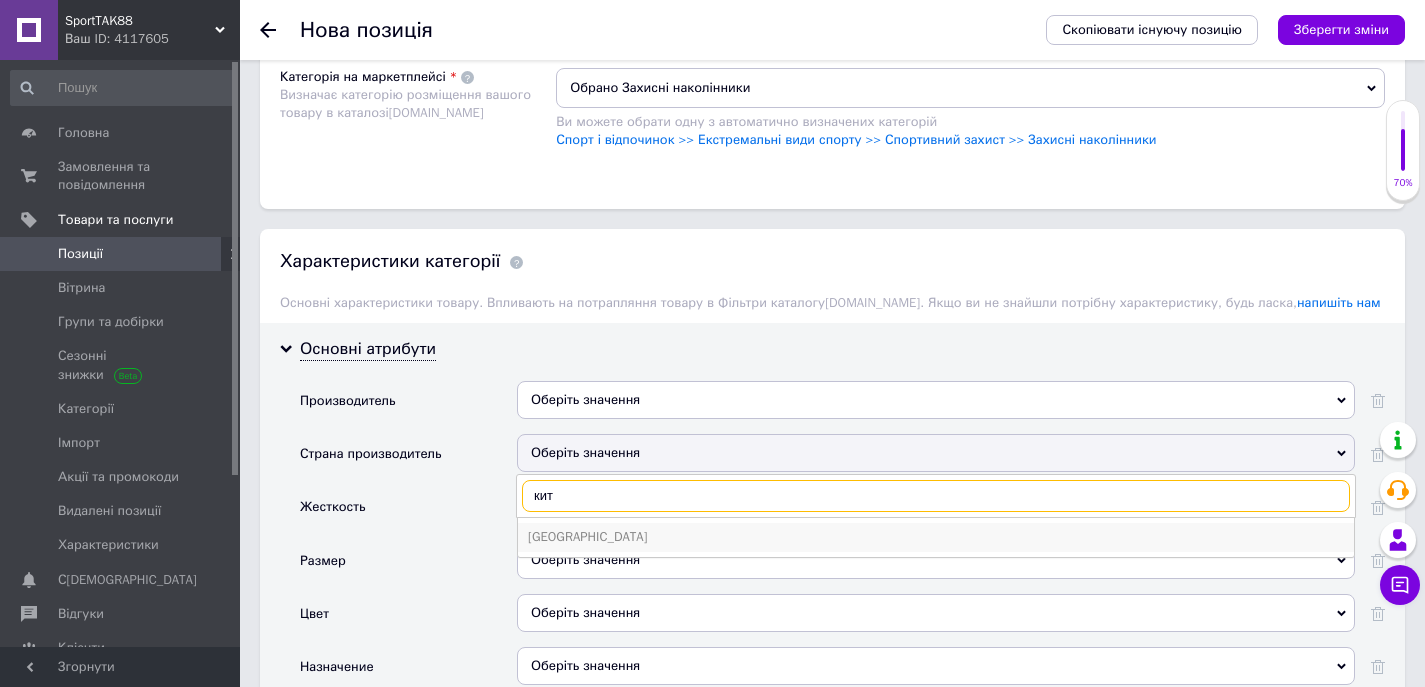 type on "кит" 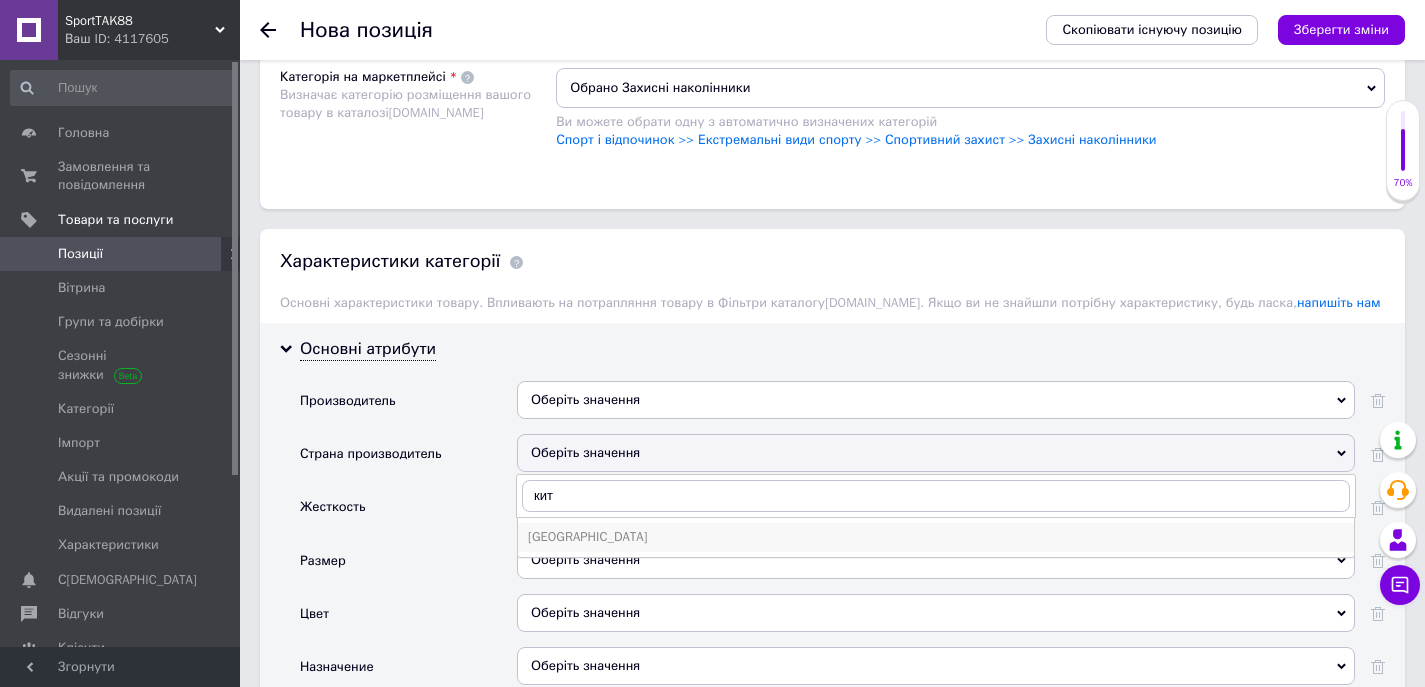 click on "[GEOGRAPHIC_DATA]" at bounding box center [936, 537] 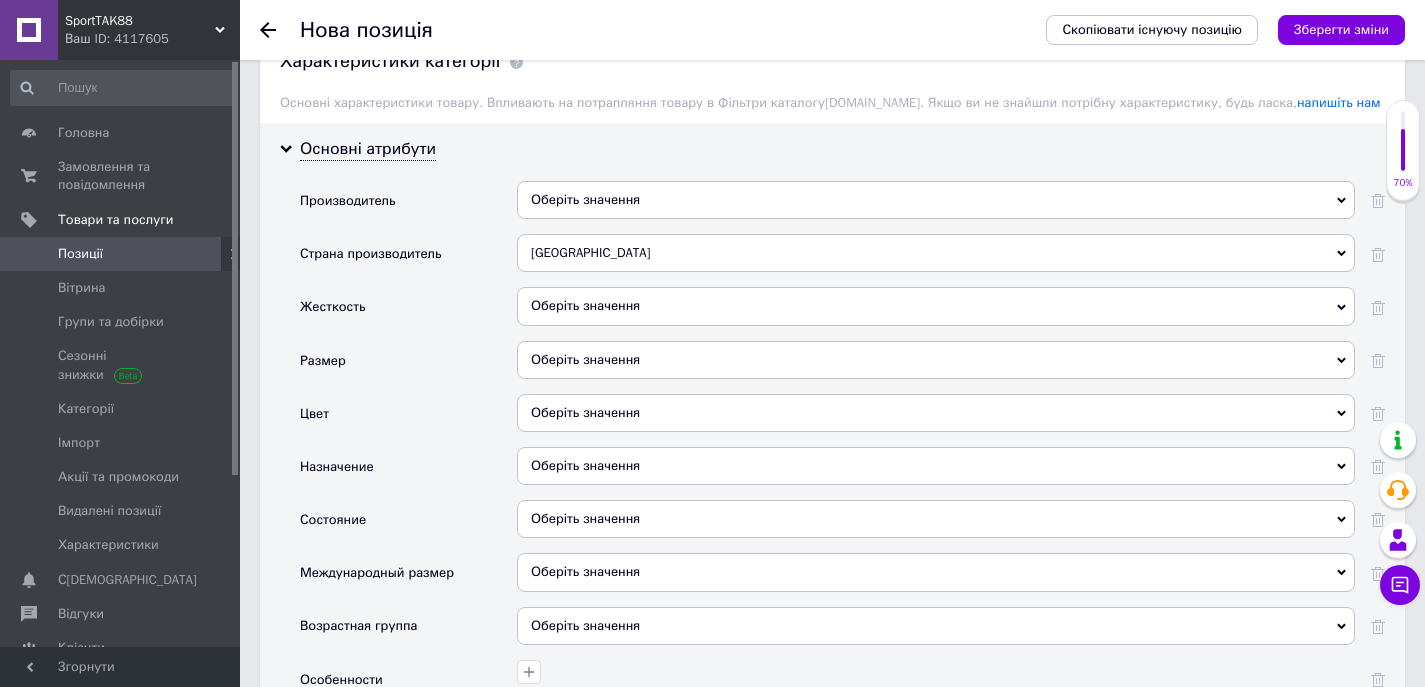 scroll, scrollTop: 2049, scrollLeft: 0, axis: vertical 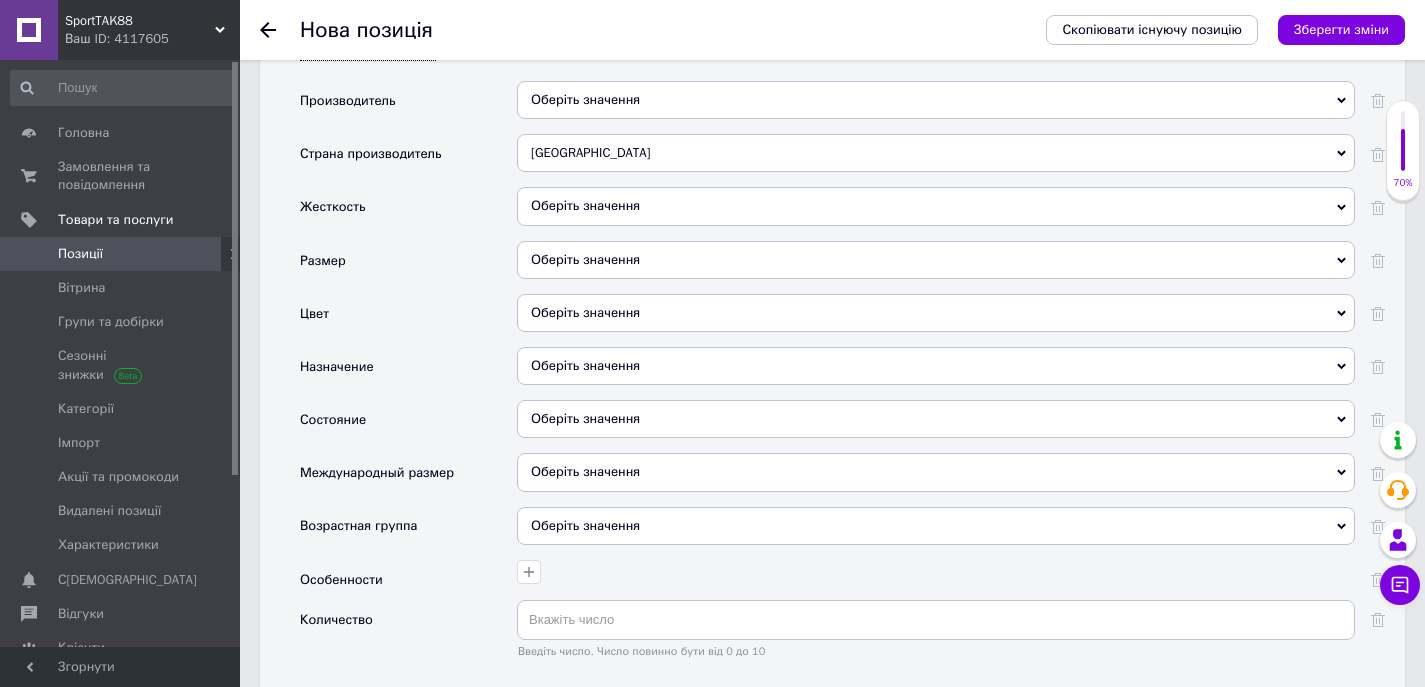 click on "Оберіть значення" at bounding box center [936, 419] 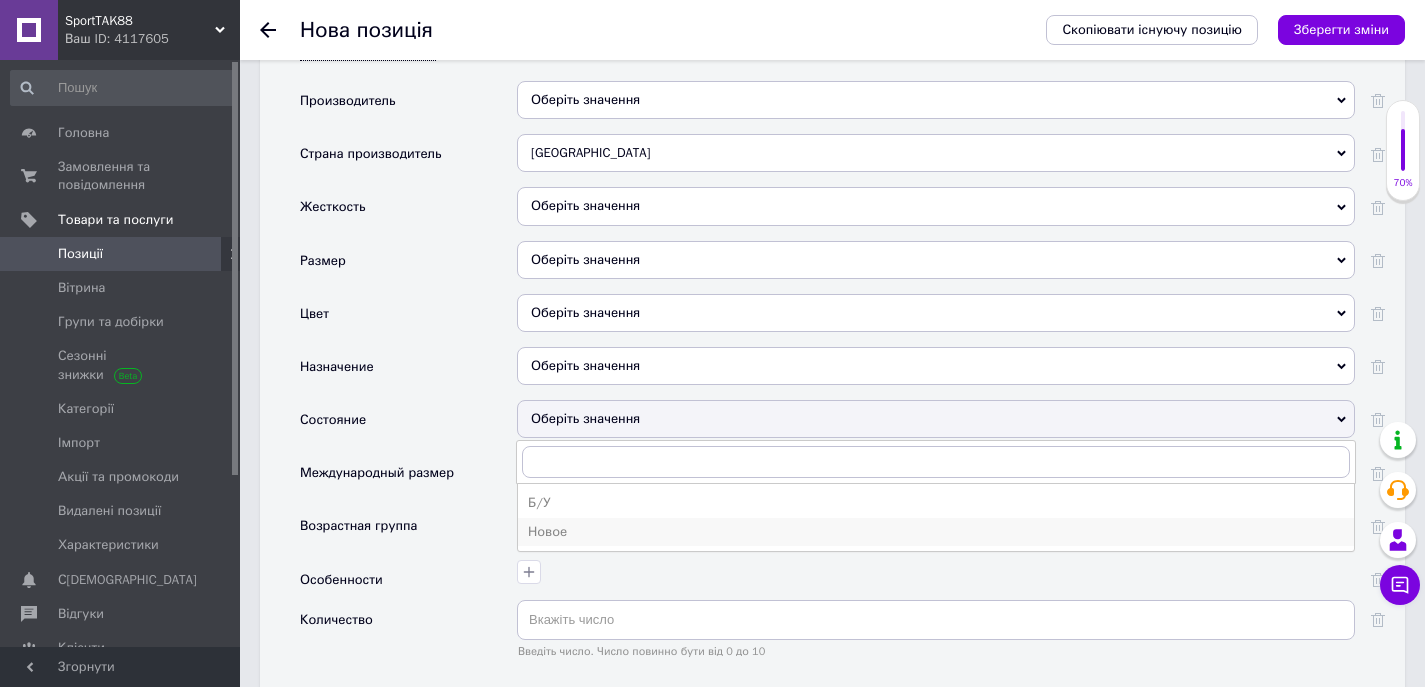 click on "Новое" at bounding box center (936, 532) 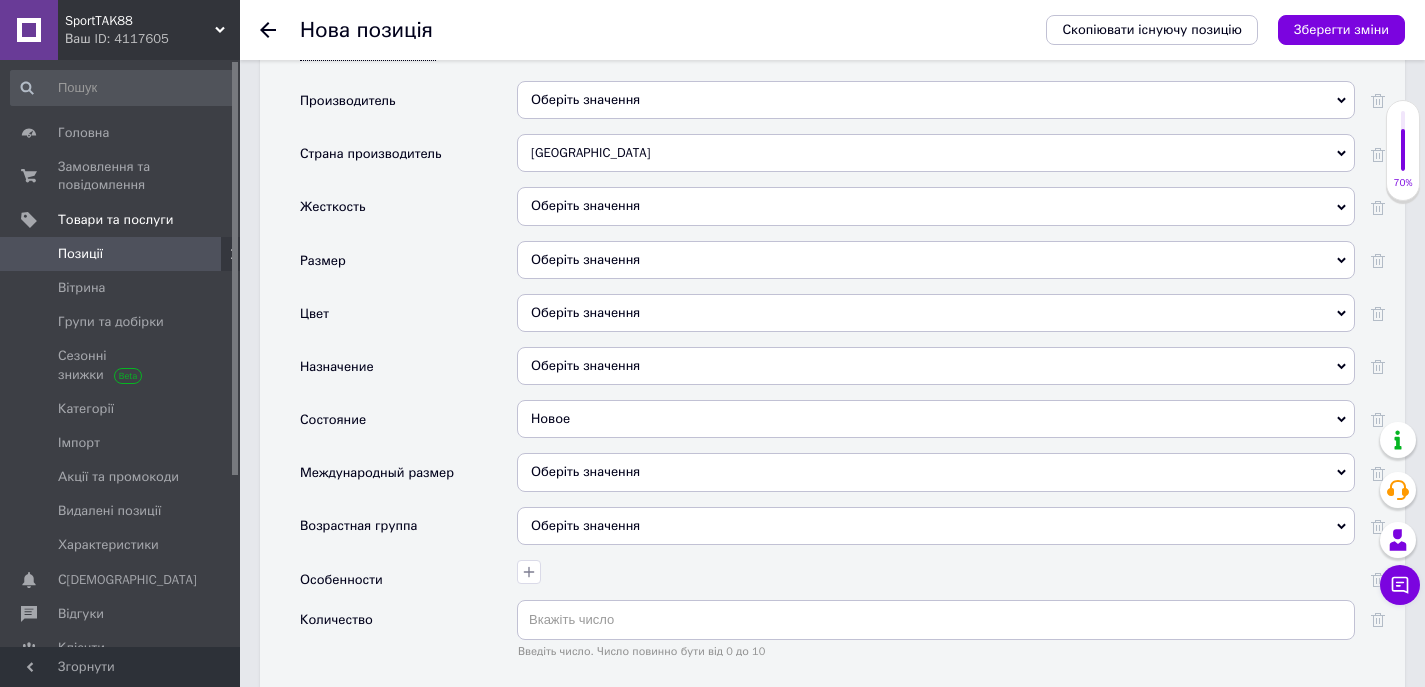 click on "Оберіть значення" at bounding box center [936, 526] 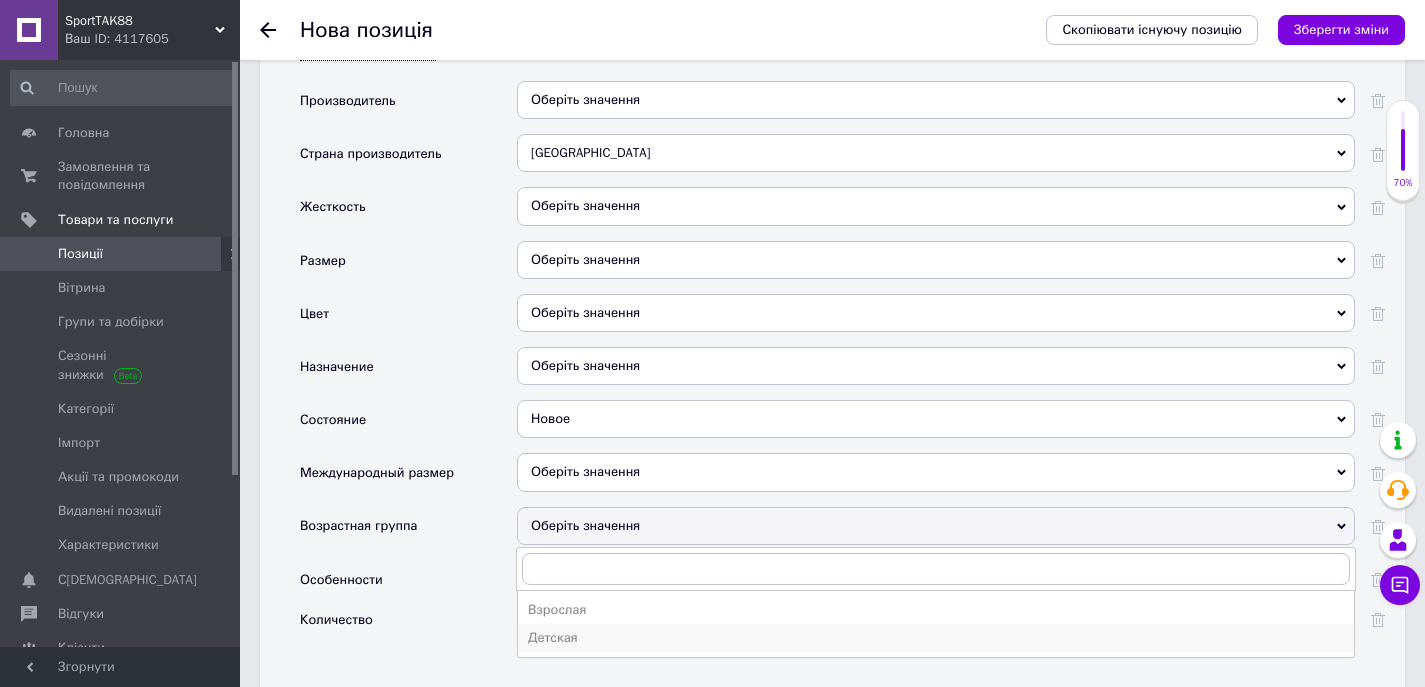 click on "Детская" at bounding box center (936, 638) 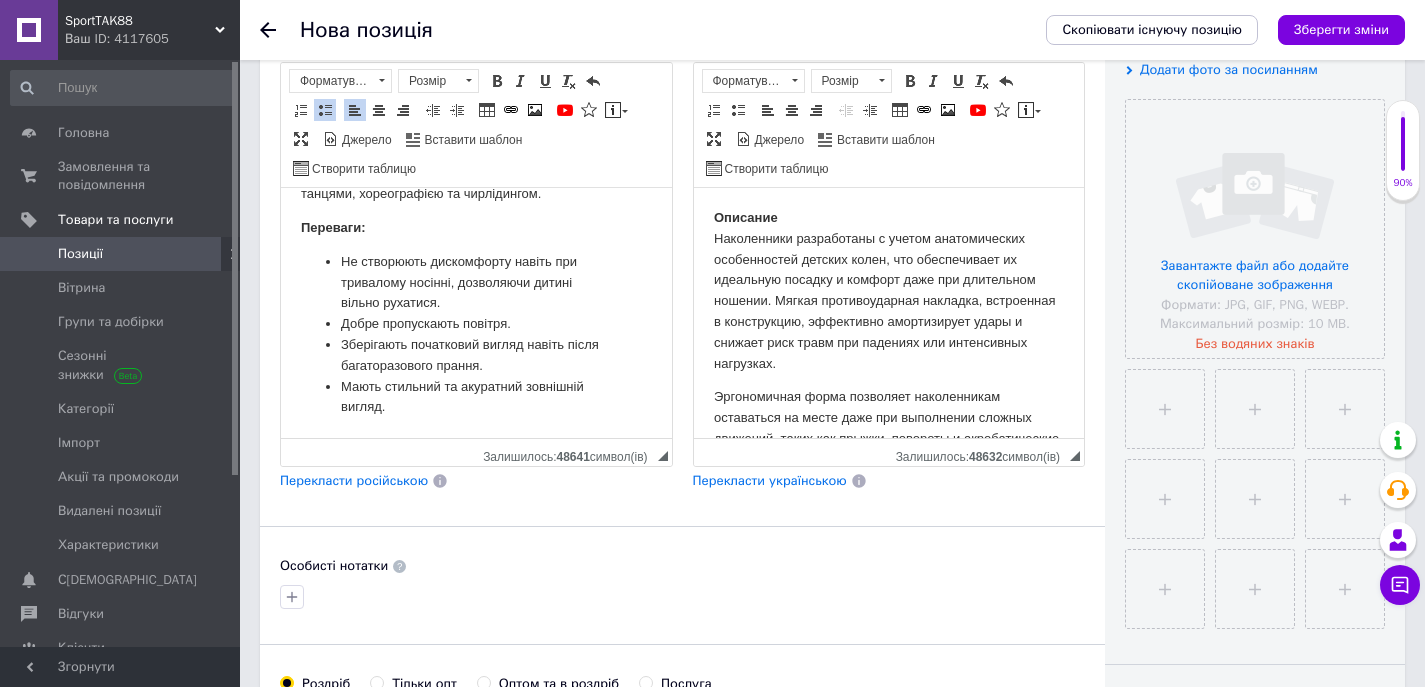scroll, scrollTop: 400, scrollLeft: 0, axis: vertical 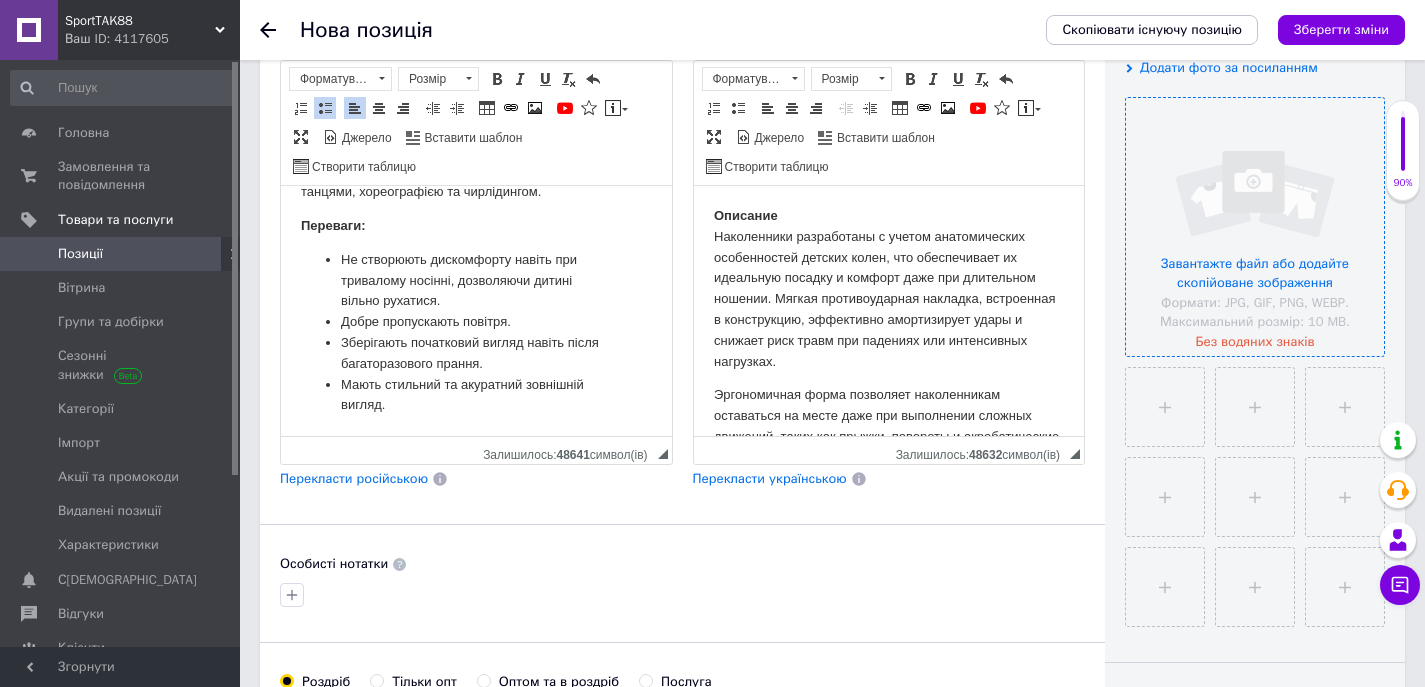 click at bounding box center (1255, 227) 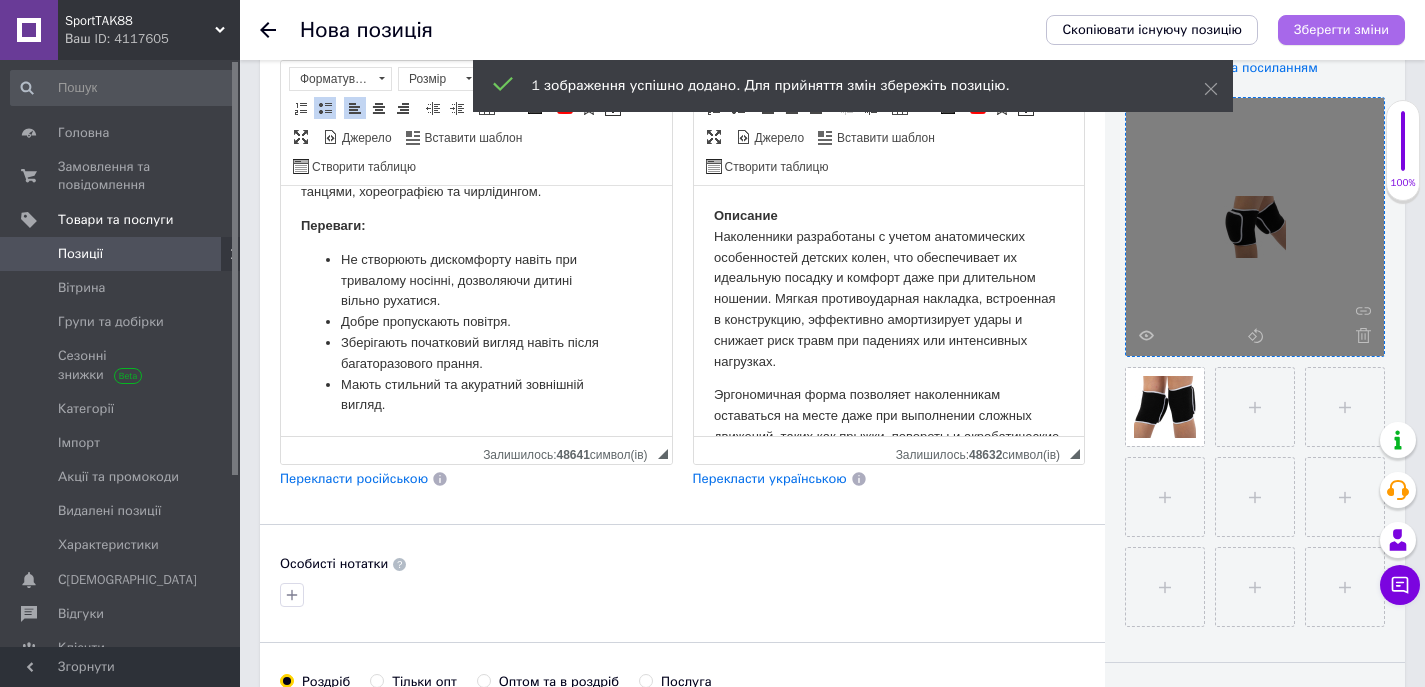 click on "Зберегти зміни" at bounding box center (1341, 29) 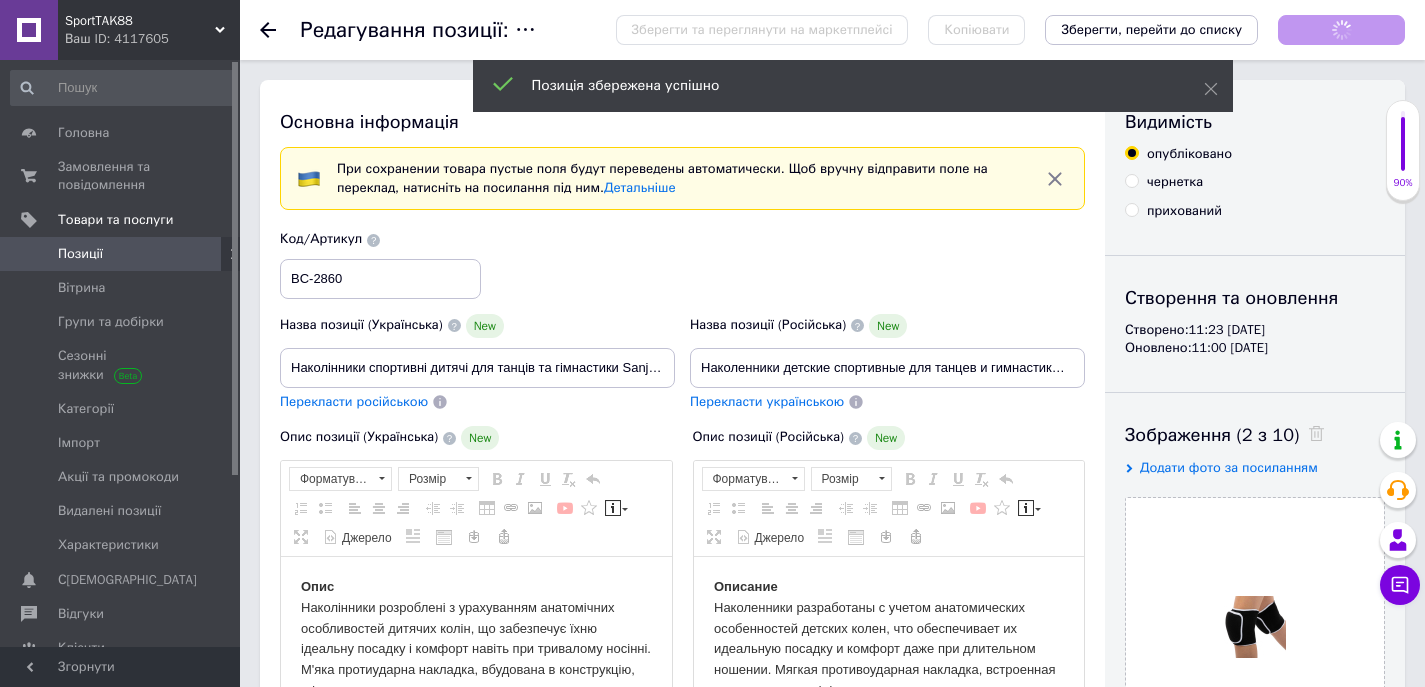 scroll, scrollTop: 0, scrollLeft: 0, axis: both 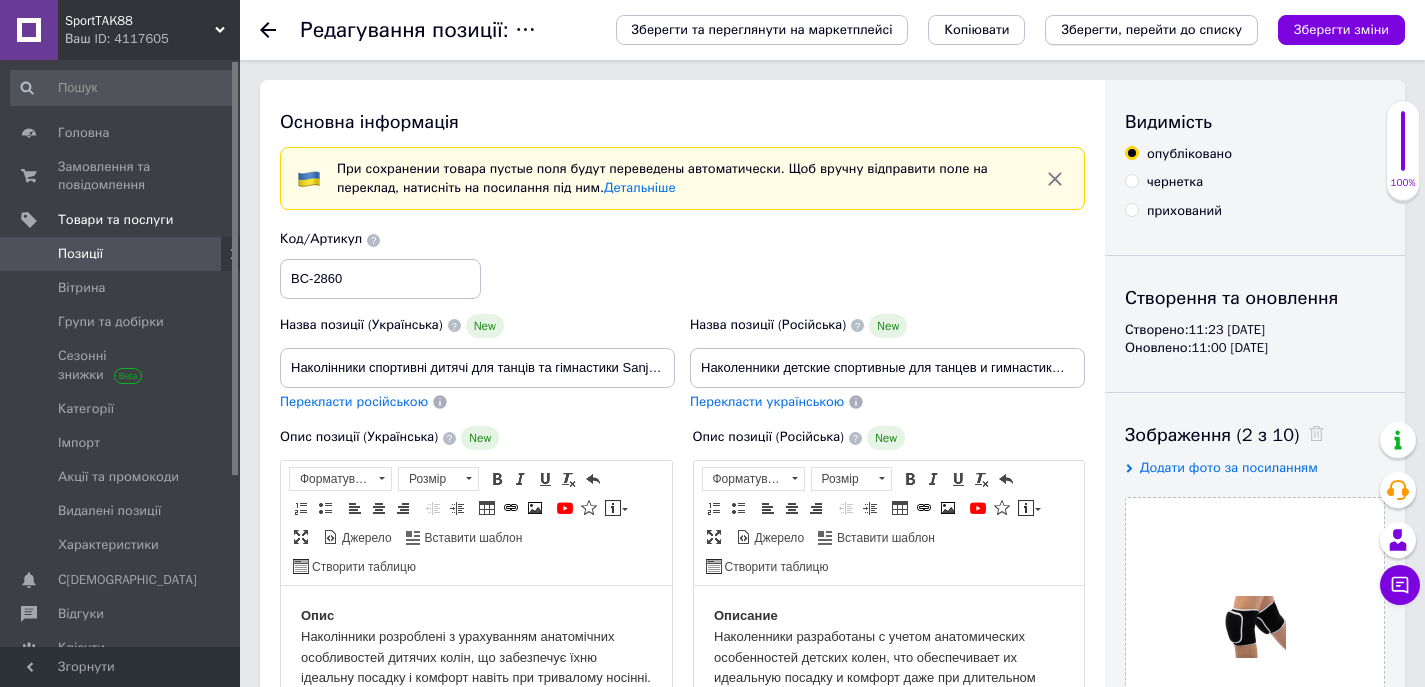 click on "Зберегти, перейти до списку" at bounding box center (1151, 29) 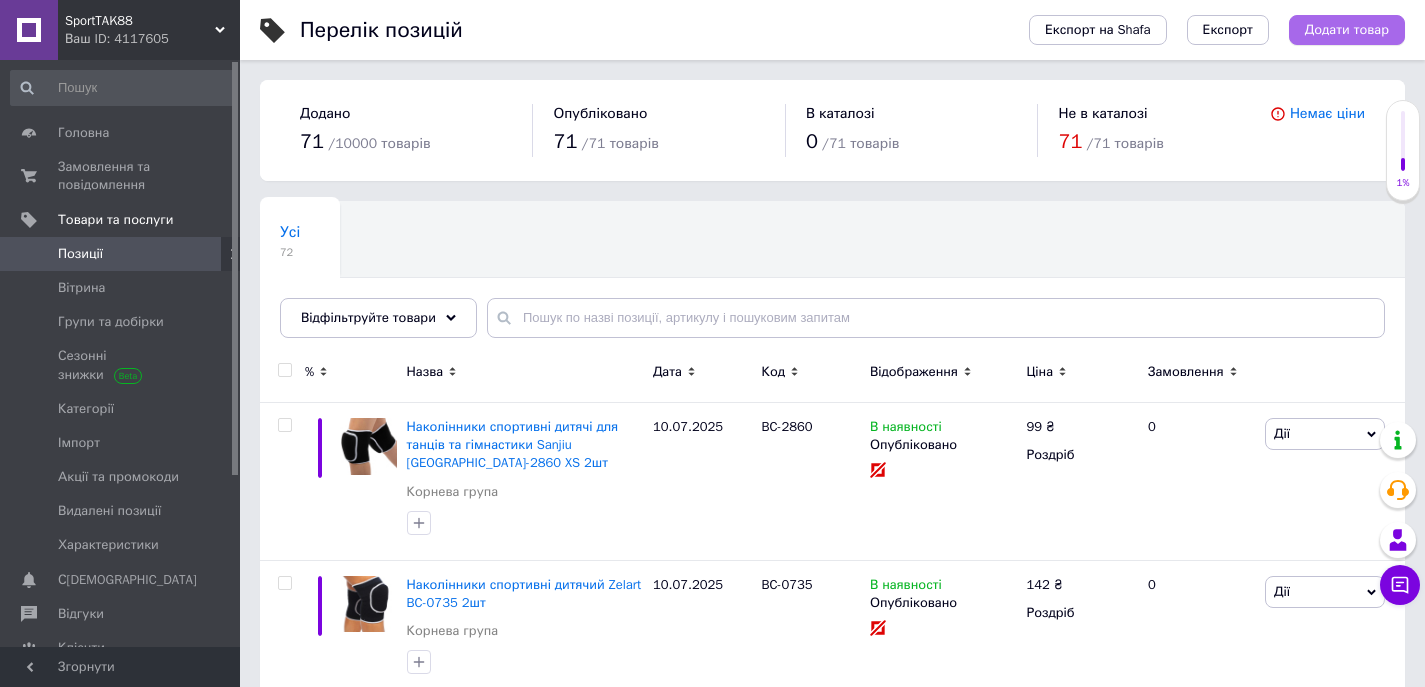 click on "Додати товар" at bounding box center [1347, 30] 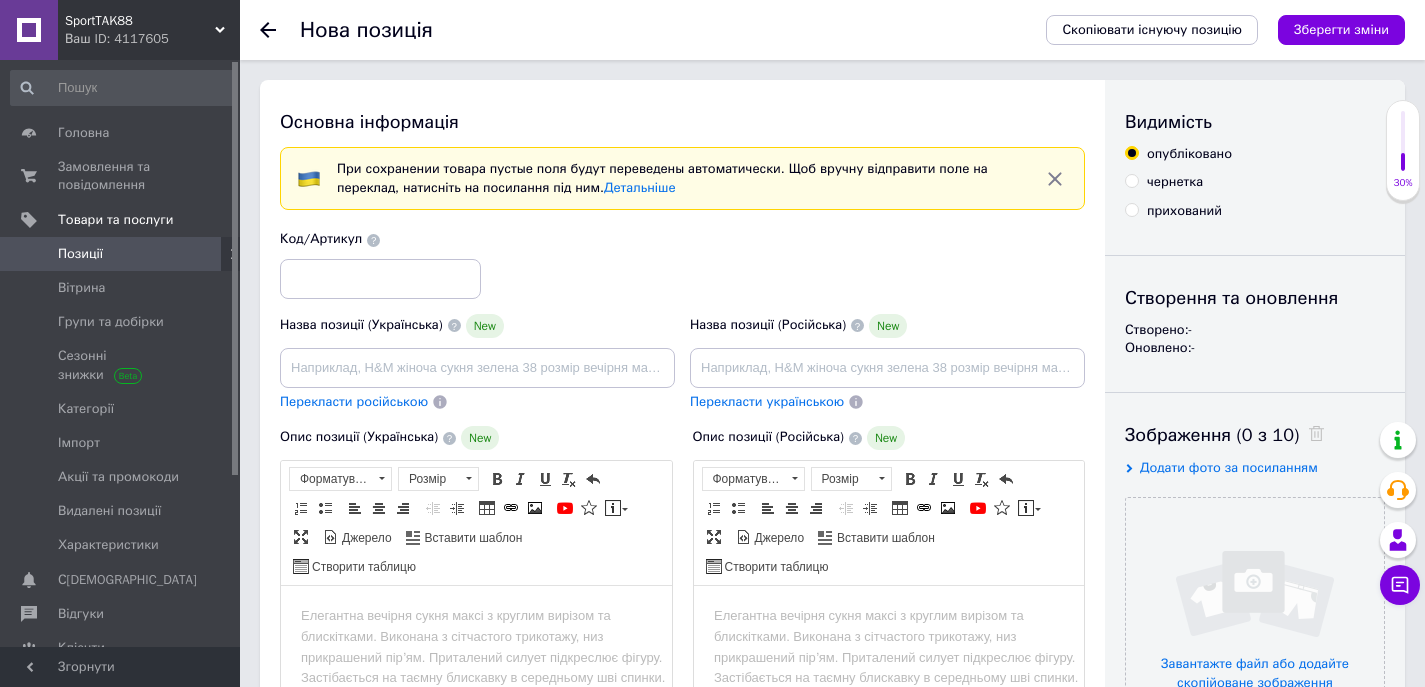 scroll, scrollTop: 0, scrollLeft: 0, axis: both 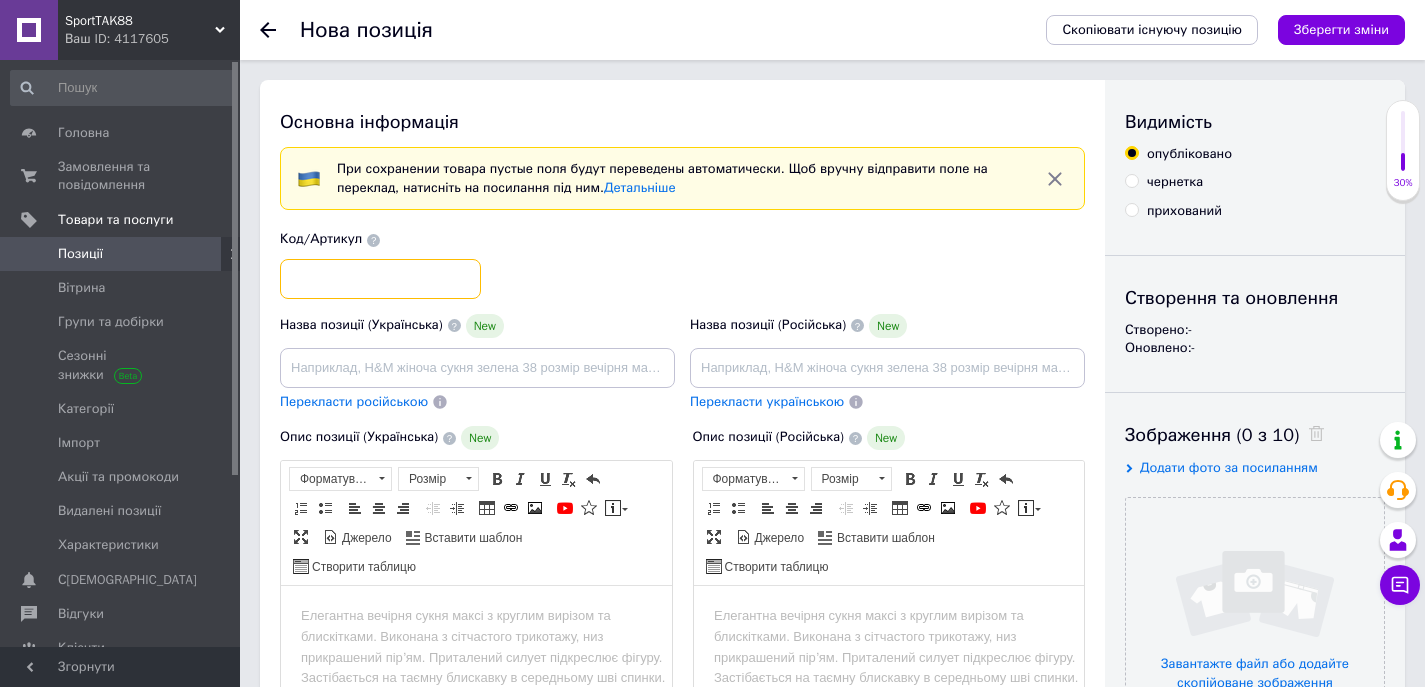 click at bounding box center (380, 279) 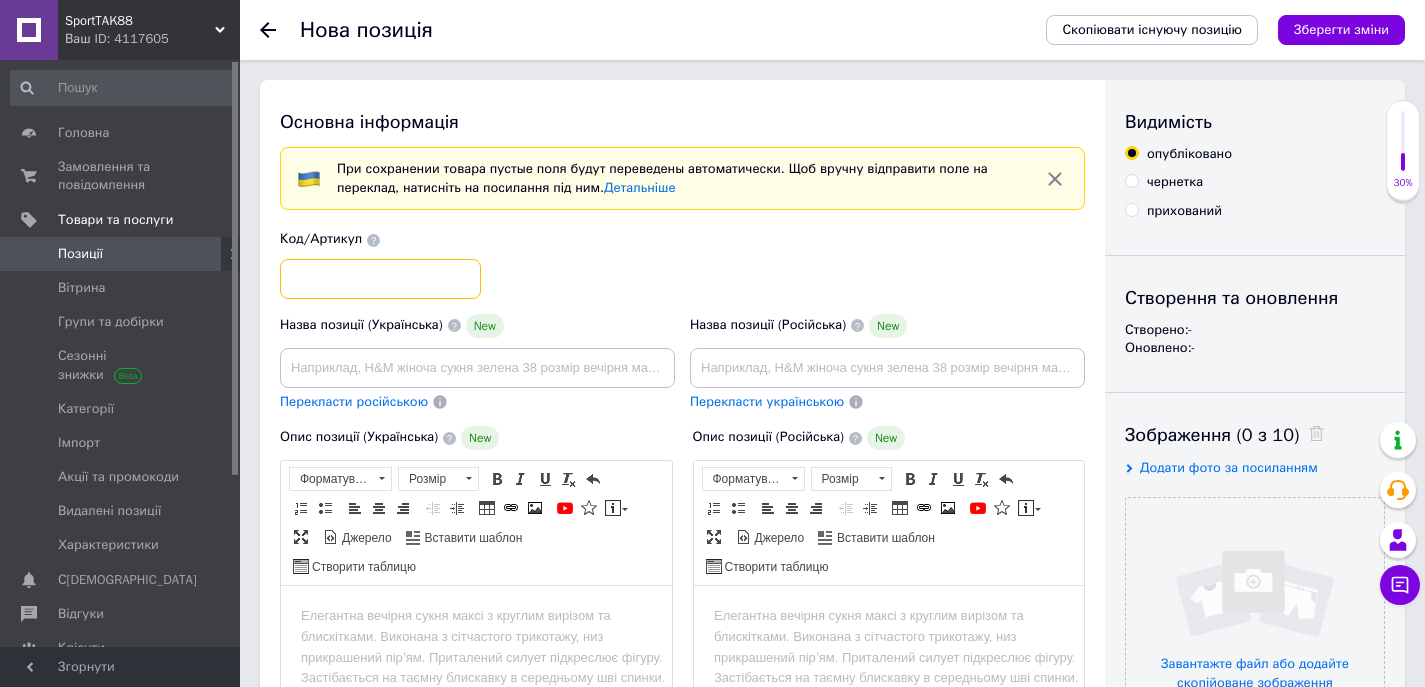 paste on "BC-5667" 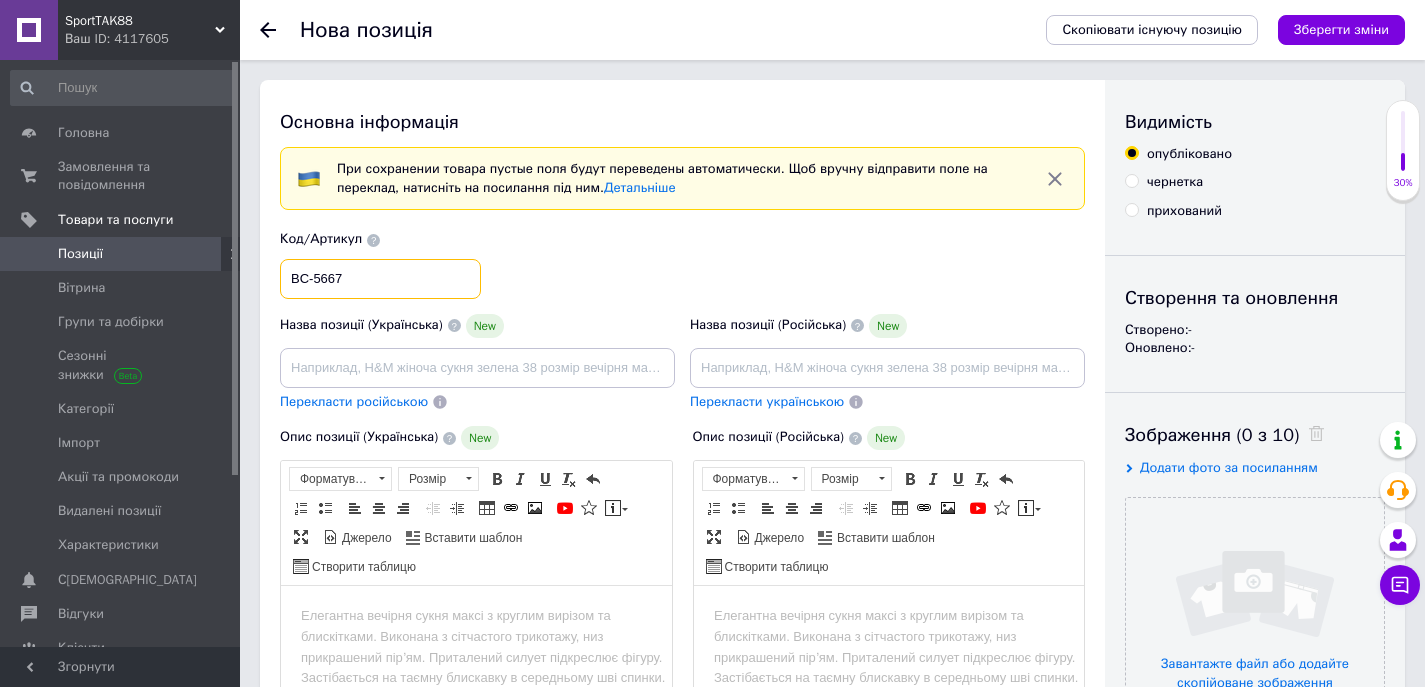 type on "BC-5667" 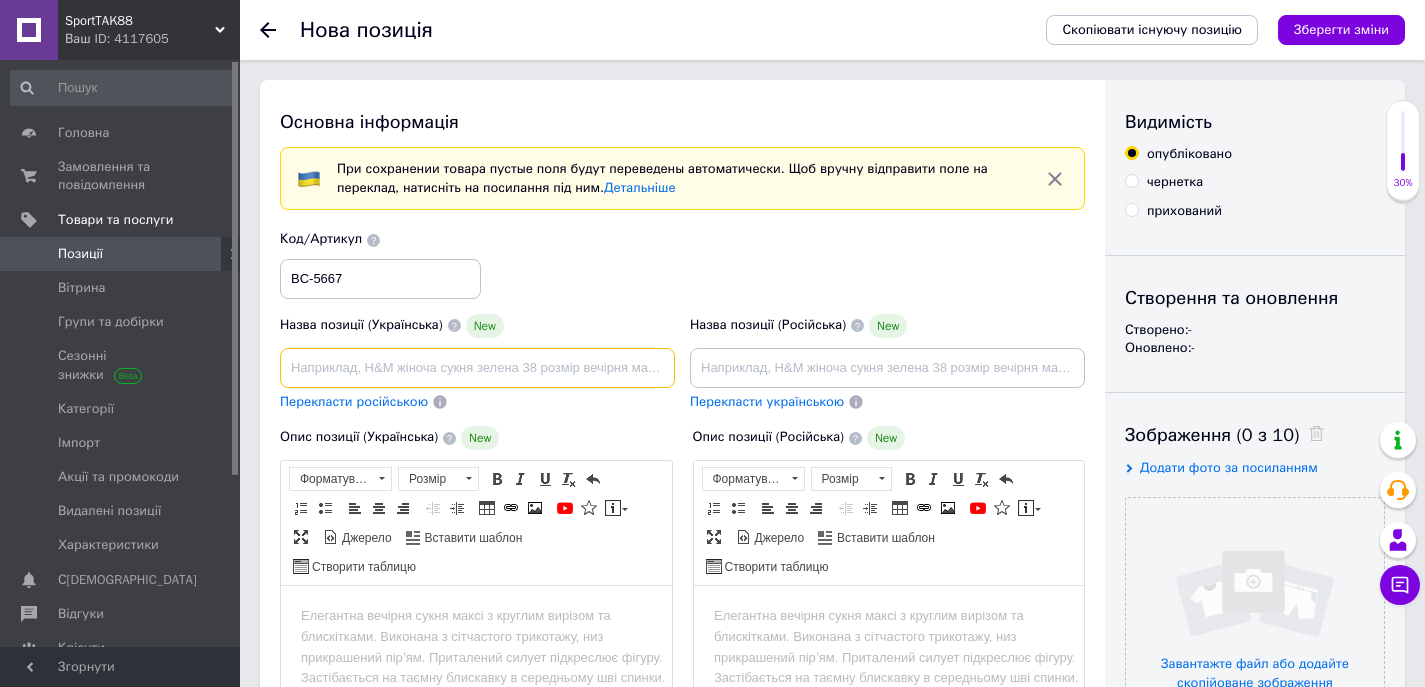 click at bounding box center (477, 368) 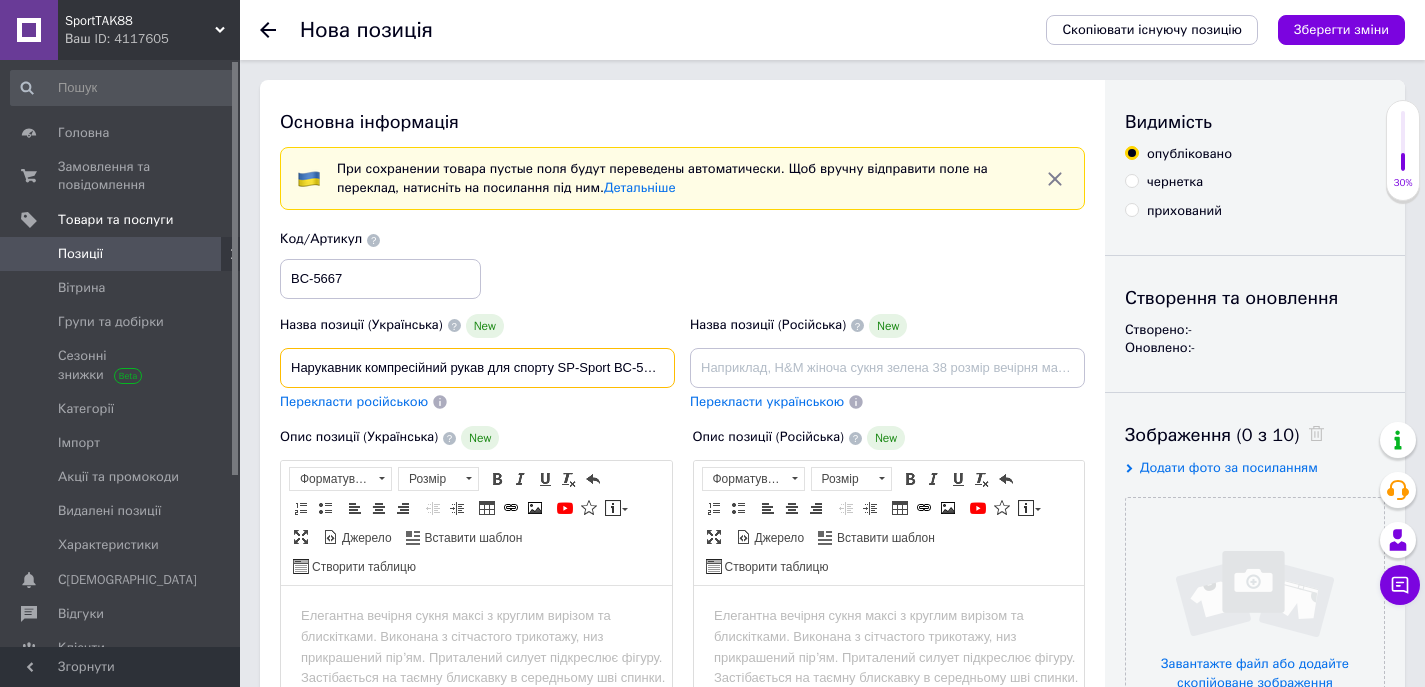 scroll, scrollTop: 0, scrollLeft: 30, axis: horizontal 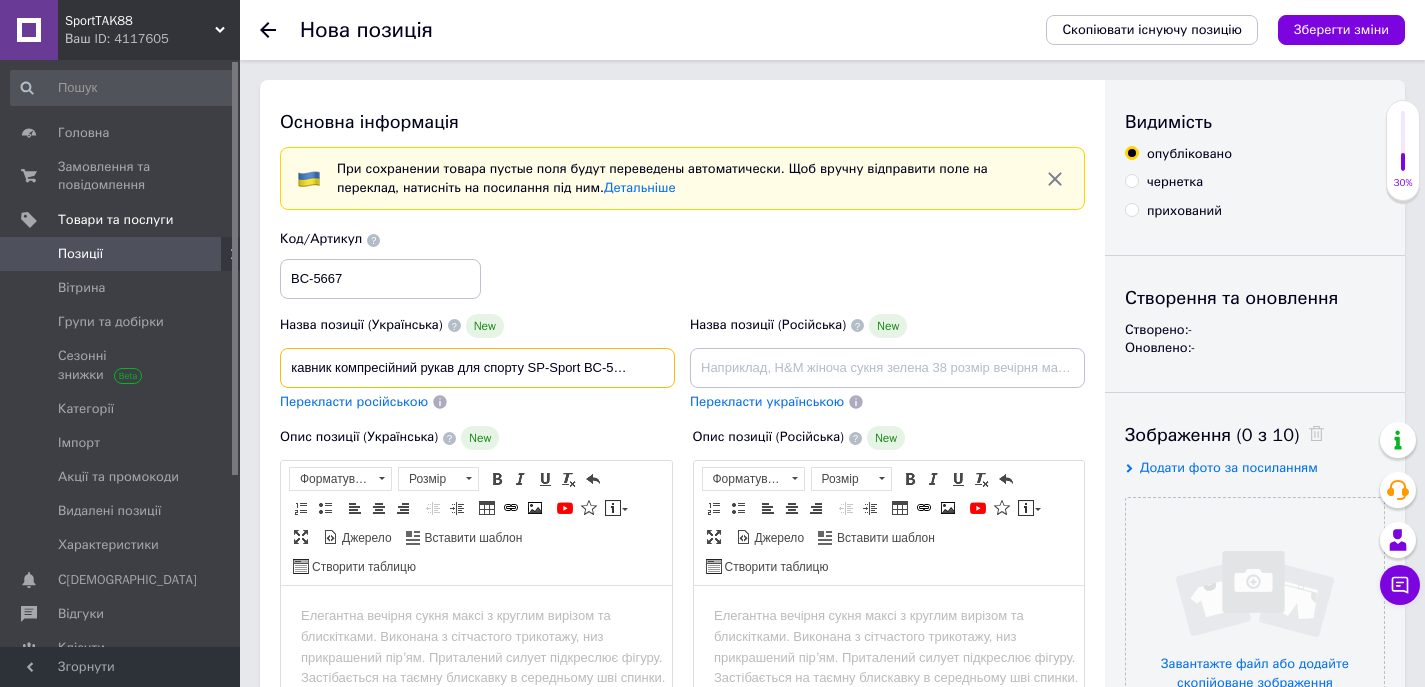 type on "Нарукавник компресійний рукав для спорту SP-Sport BC-5667 1шт" 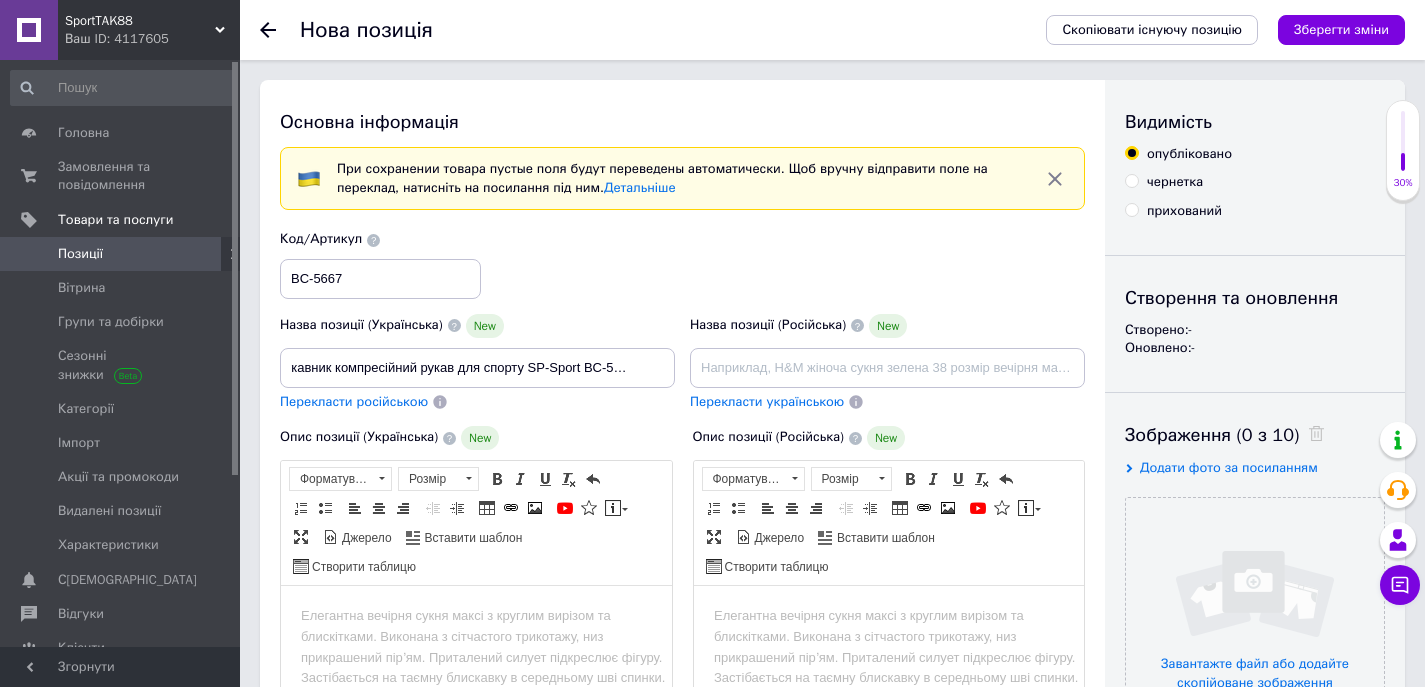 scroll, scrollTop: 0, scrollLeft: 0, axis: both 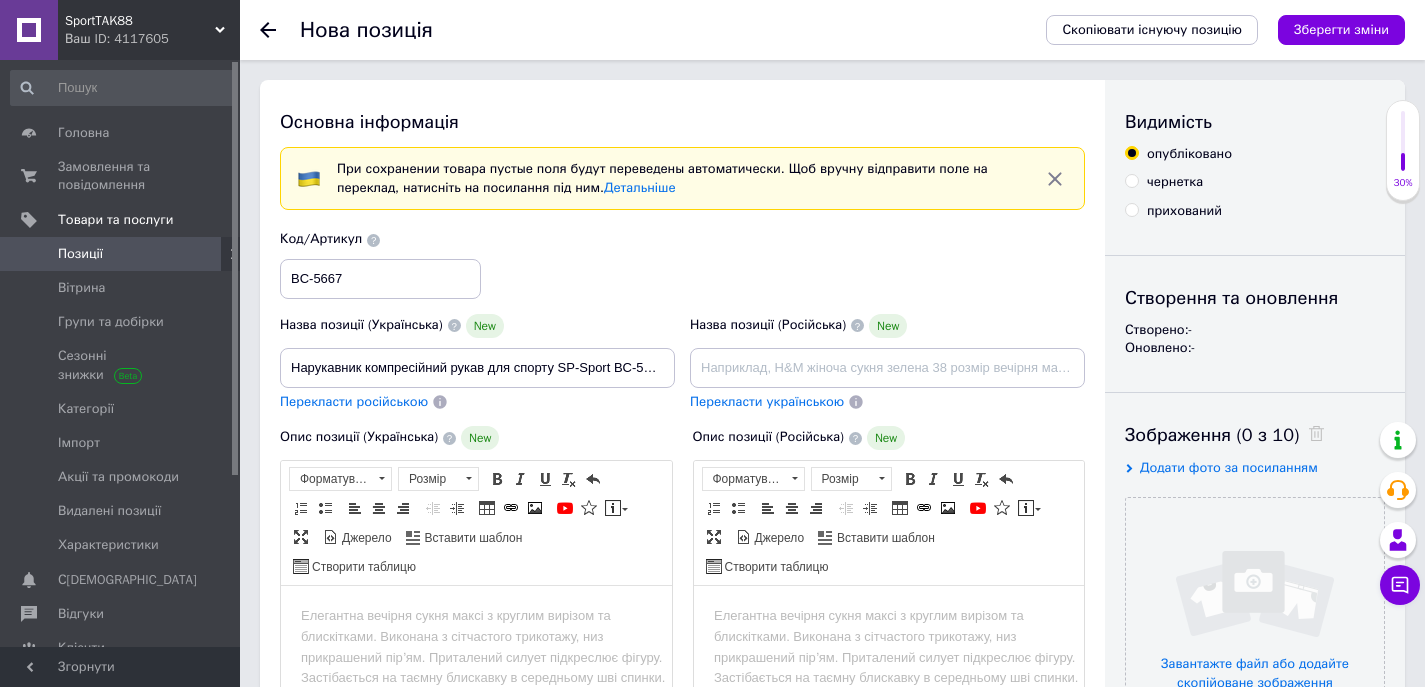 click on "Перекласти російською" at bounding box center (354, 401) 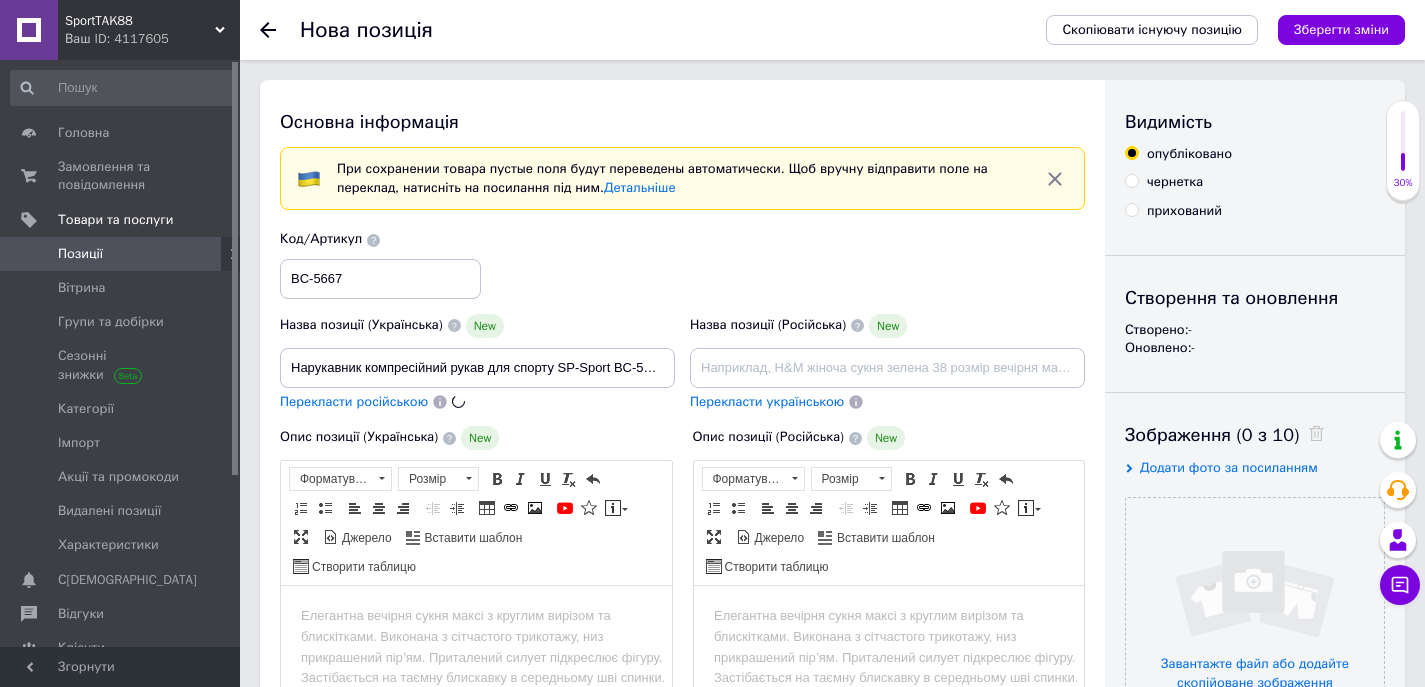 type on "Нарукавник компрессионный рукав для спорта SP-Sport BC-5667 1шт" 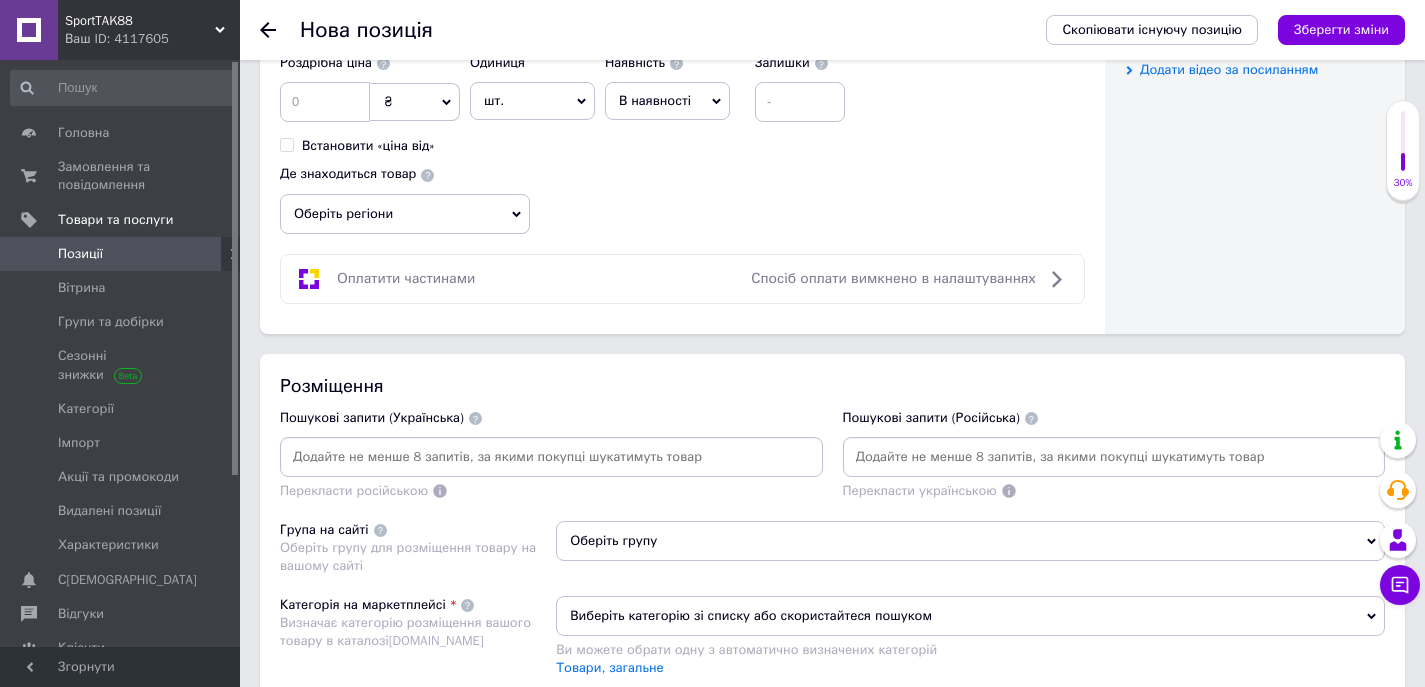 scroll, scrollTop: 1200, scrollLeft: 0, axis: vertical 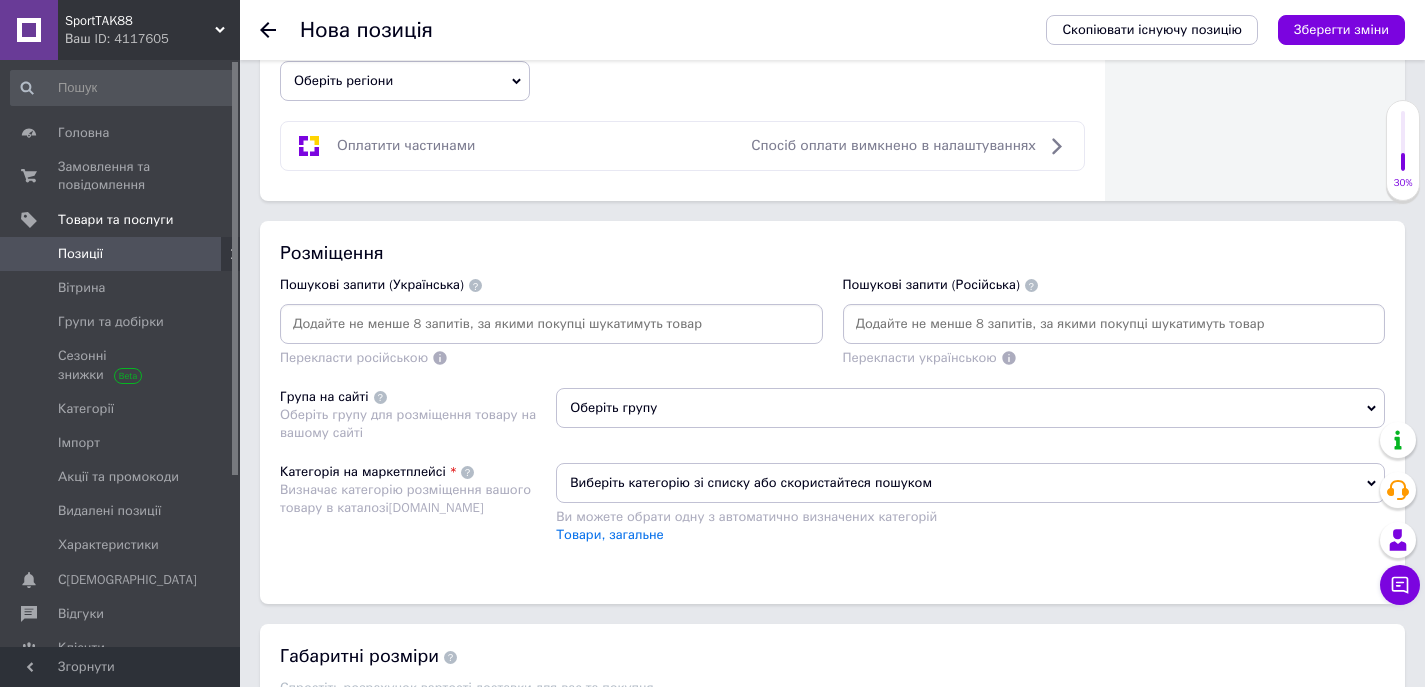 click at bounding box center [551, 324] 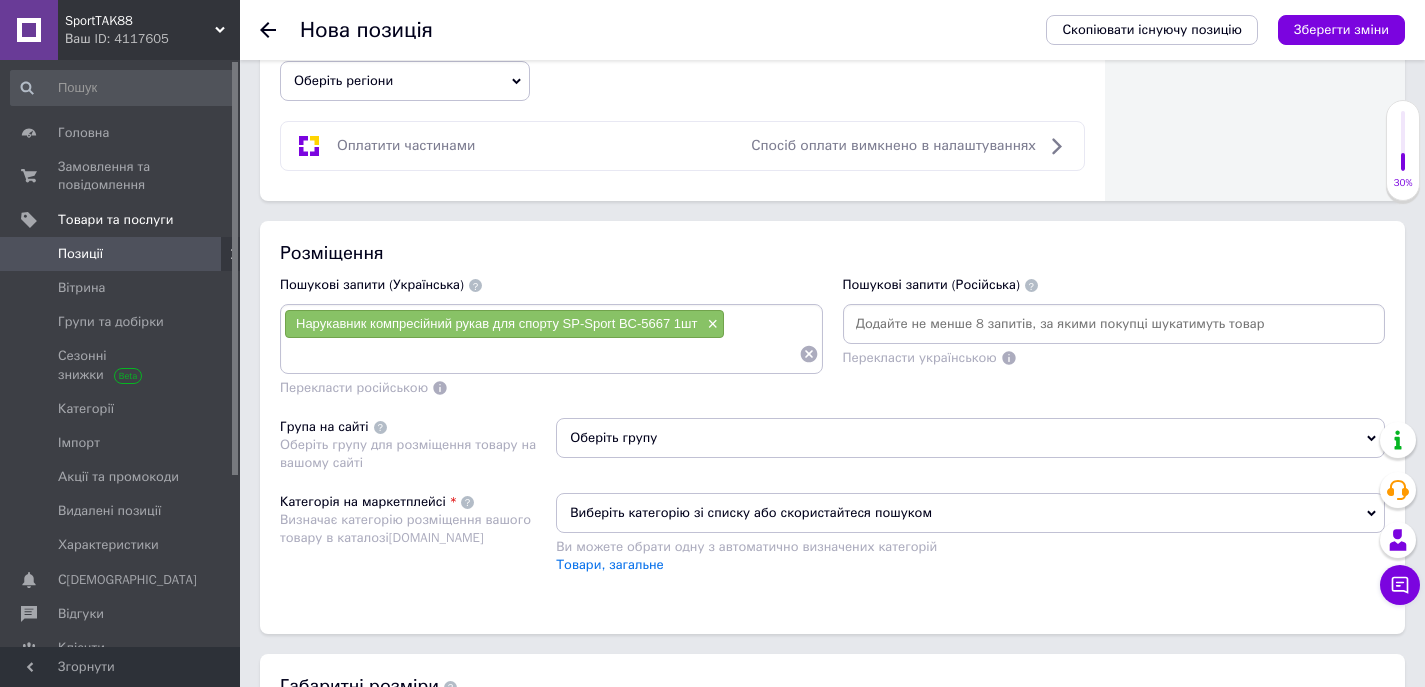 paste on "Нарукавник компресійний рукав для спорту SP-Sport BC-5667 1шт" 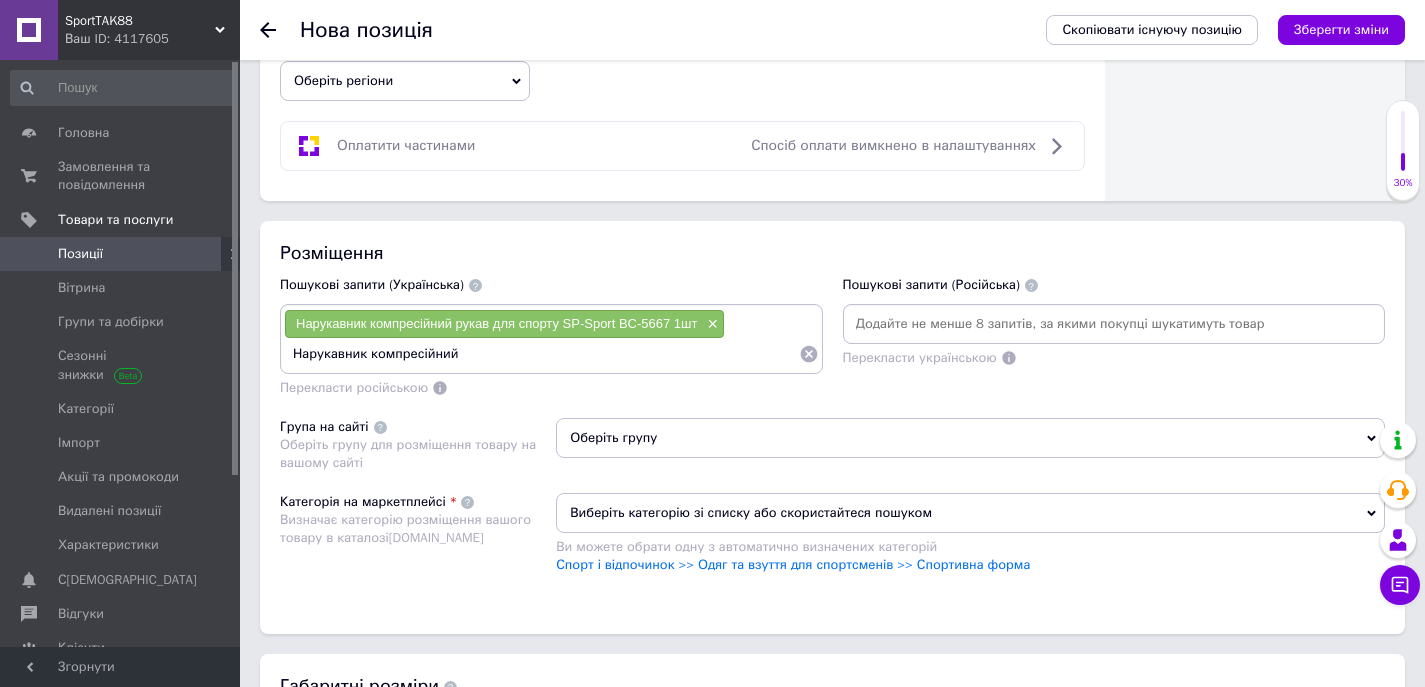 type on "Нарукавник компресійний" 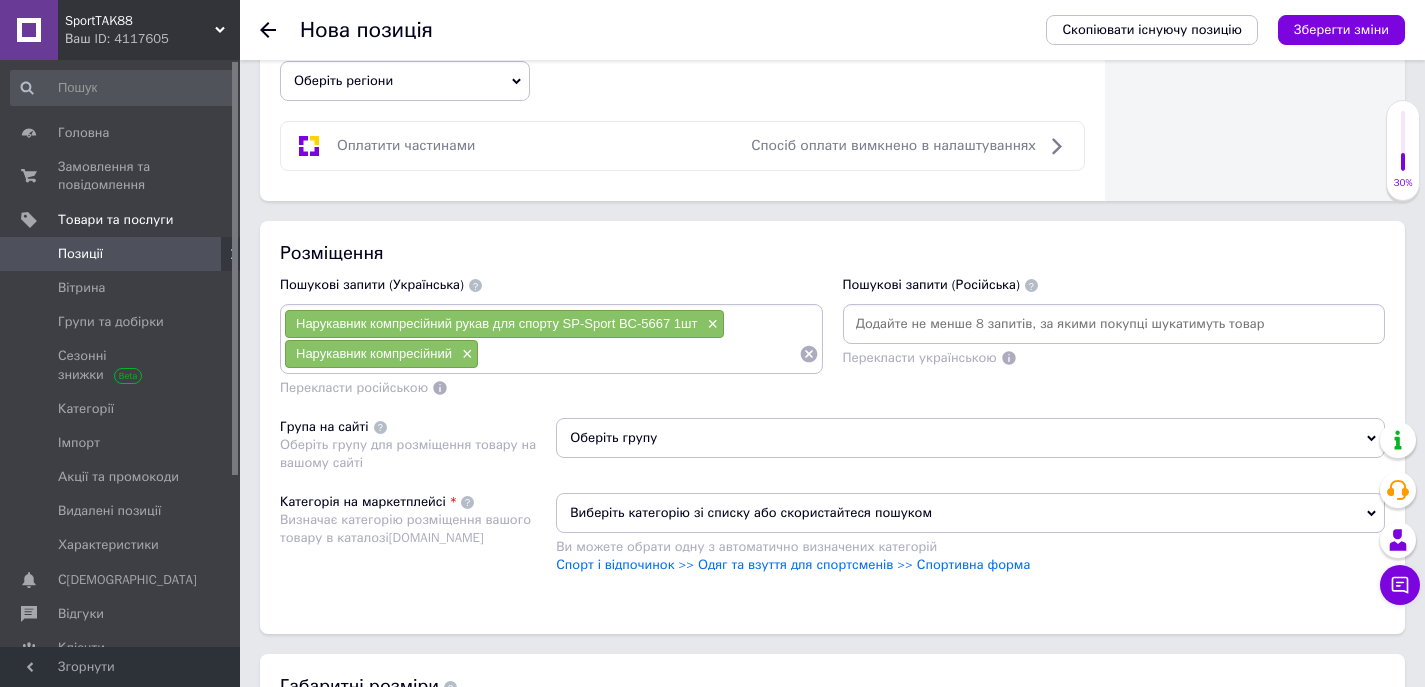 paste on "Нарукавник компресійний рукав для спорту SP-Sport BC-5667 1шт" 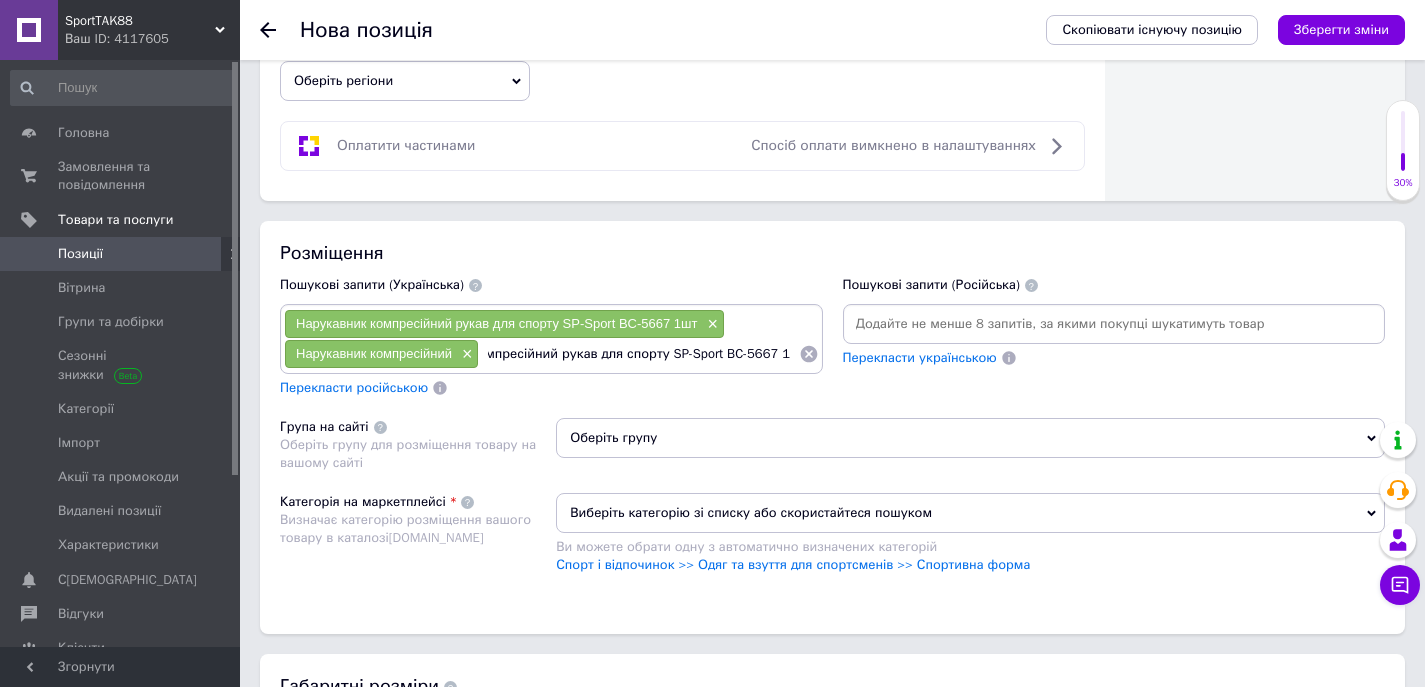 scroll, scrollTop: 0, scrollLeft: 0, axis: both 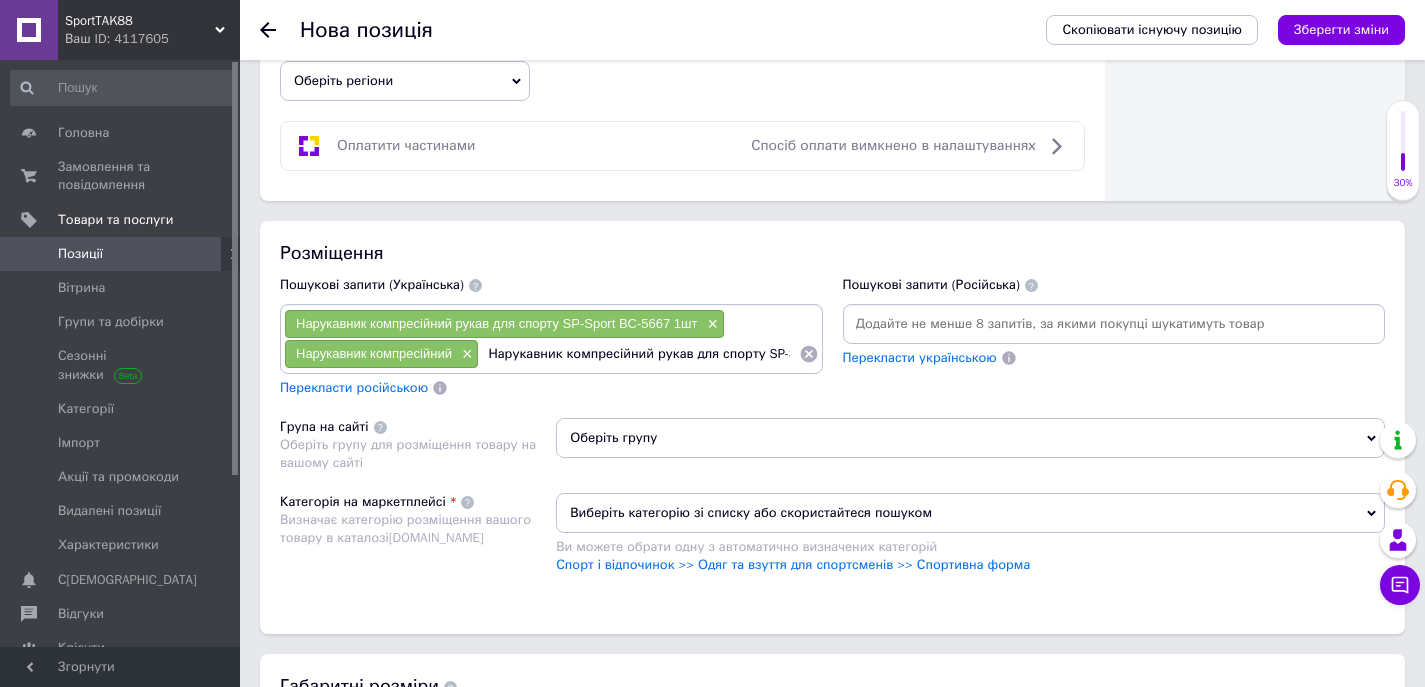 click on "Нарукавник компресійний рукав для спорту SP-Sport BC-5667 1шт" at bounding box center (638, 354) 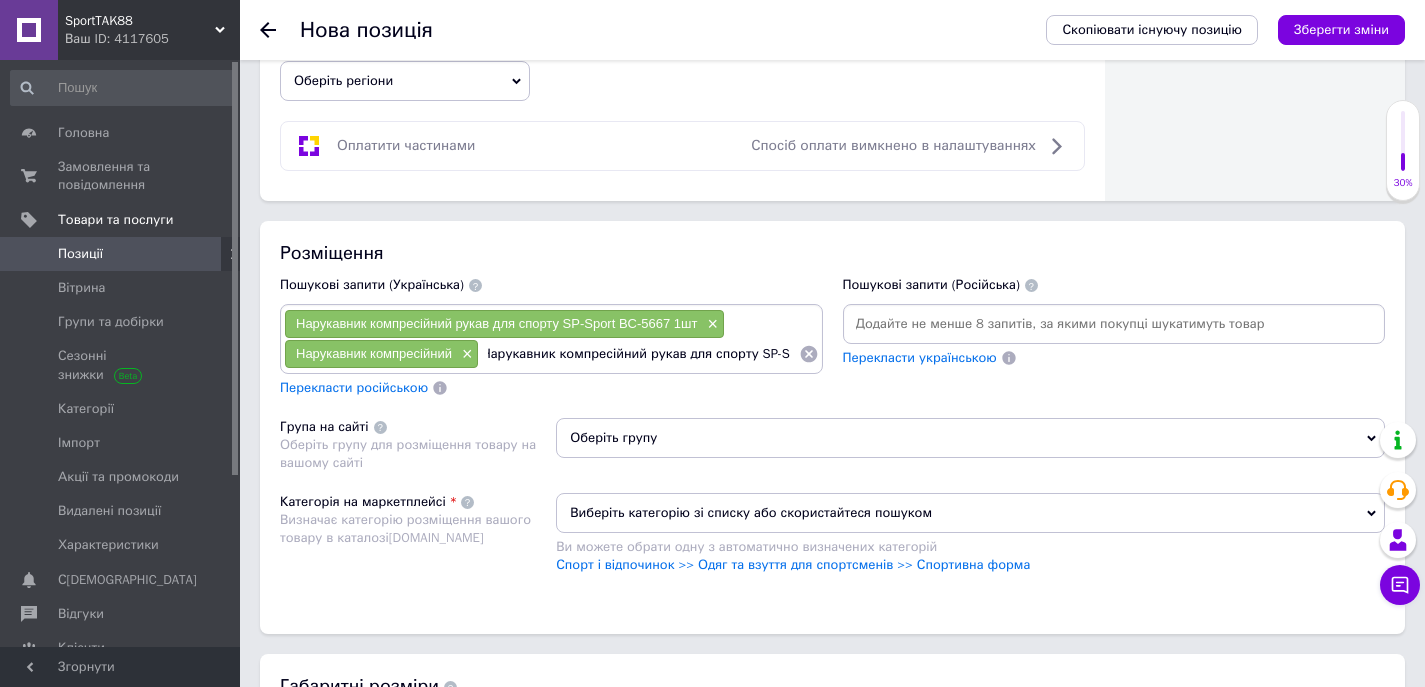 scroll, scrollTop: 0, scrollLeft: 0, axis: both 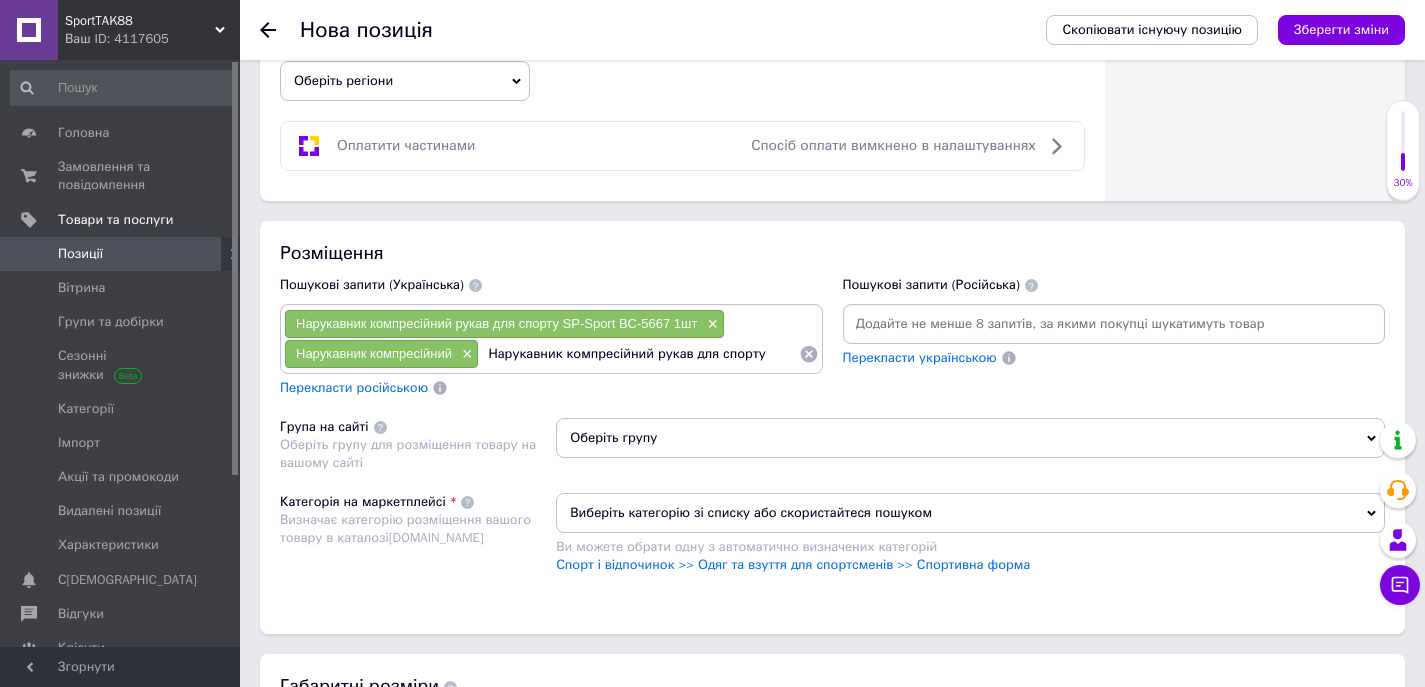 type on "Нарукавник компресійний рукав для спорту" 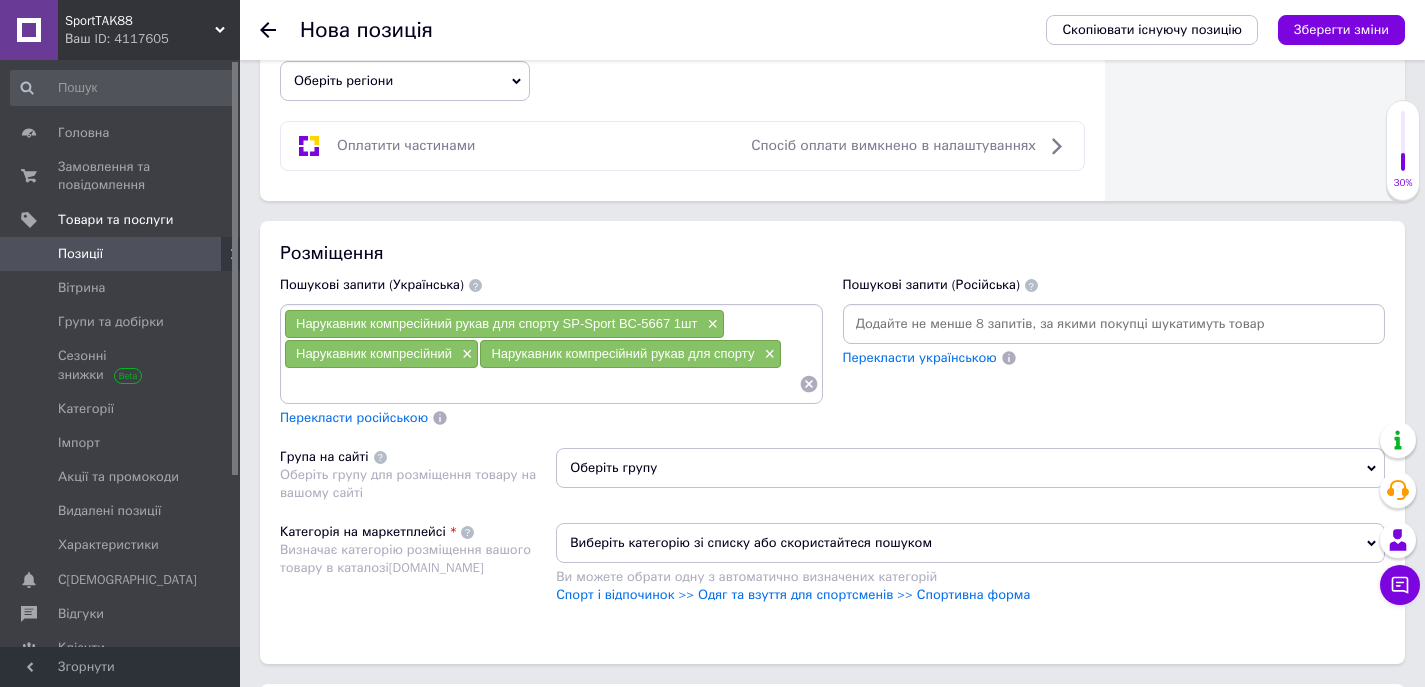paste on "Нарукавник компресійний рукав для спорту SP-Sport BC-5667 1шт" 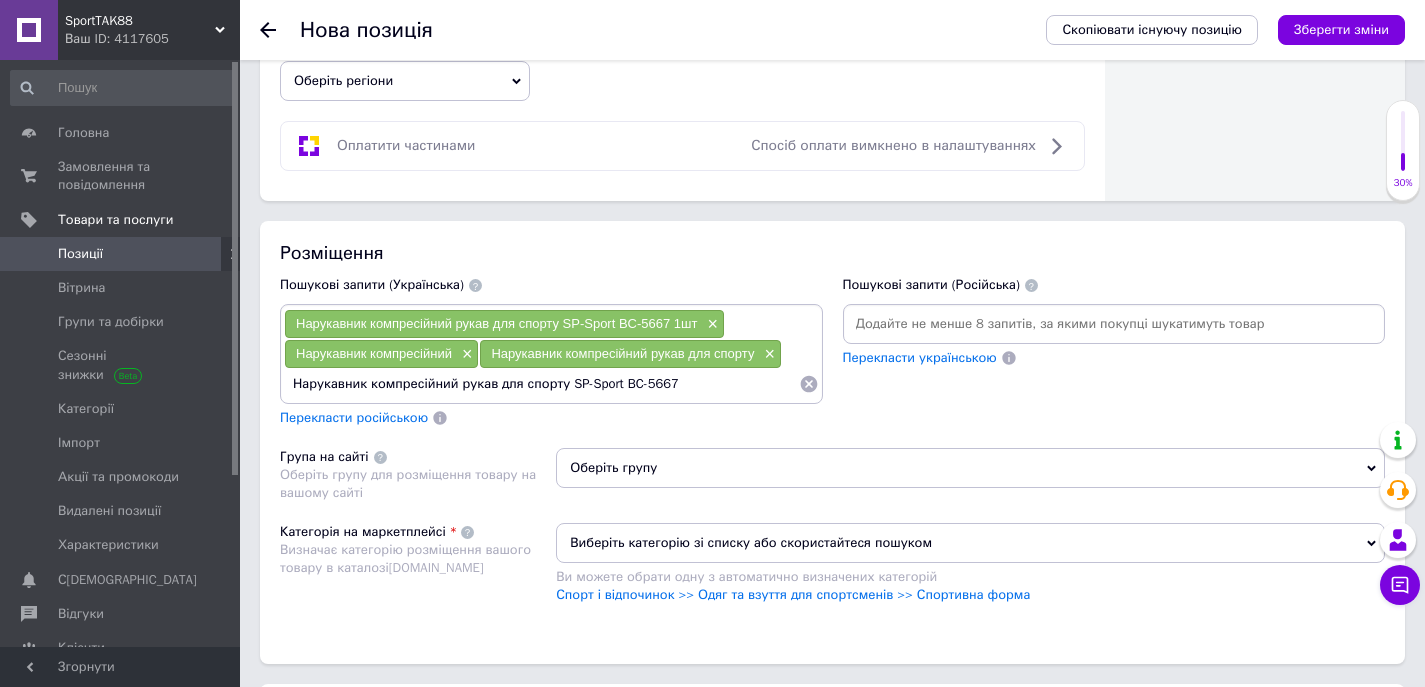 type on "Нарукавник компресійний рукав для спорту SP-Sport BC-5667" 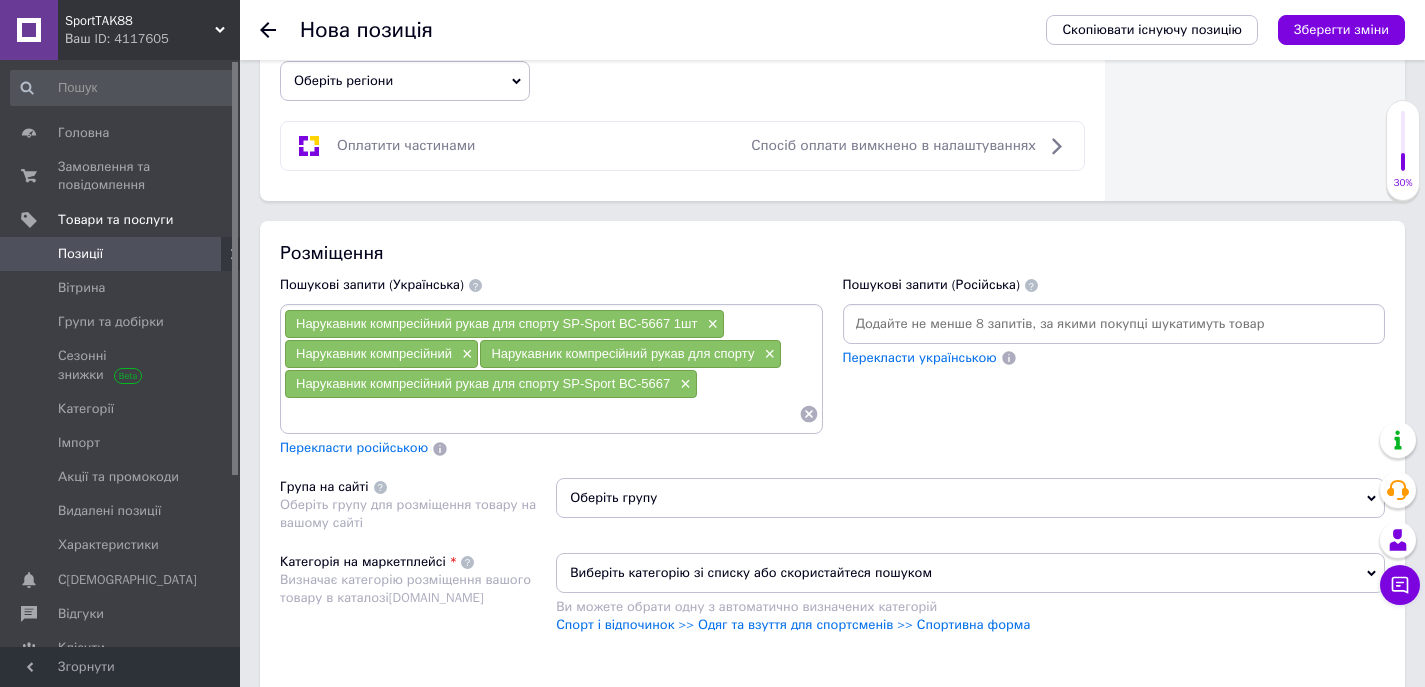 type 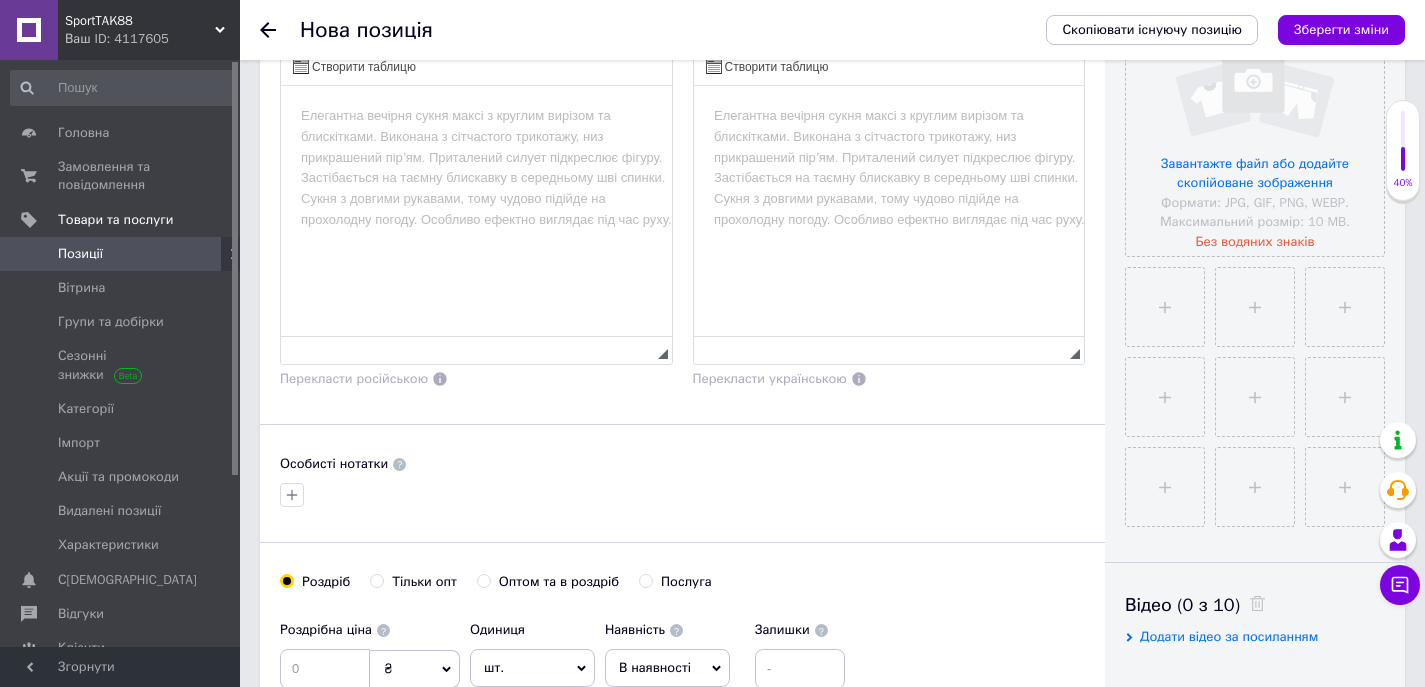 scroll, scrollTop: 430, scrollLeft: 0, axis: vertical 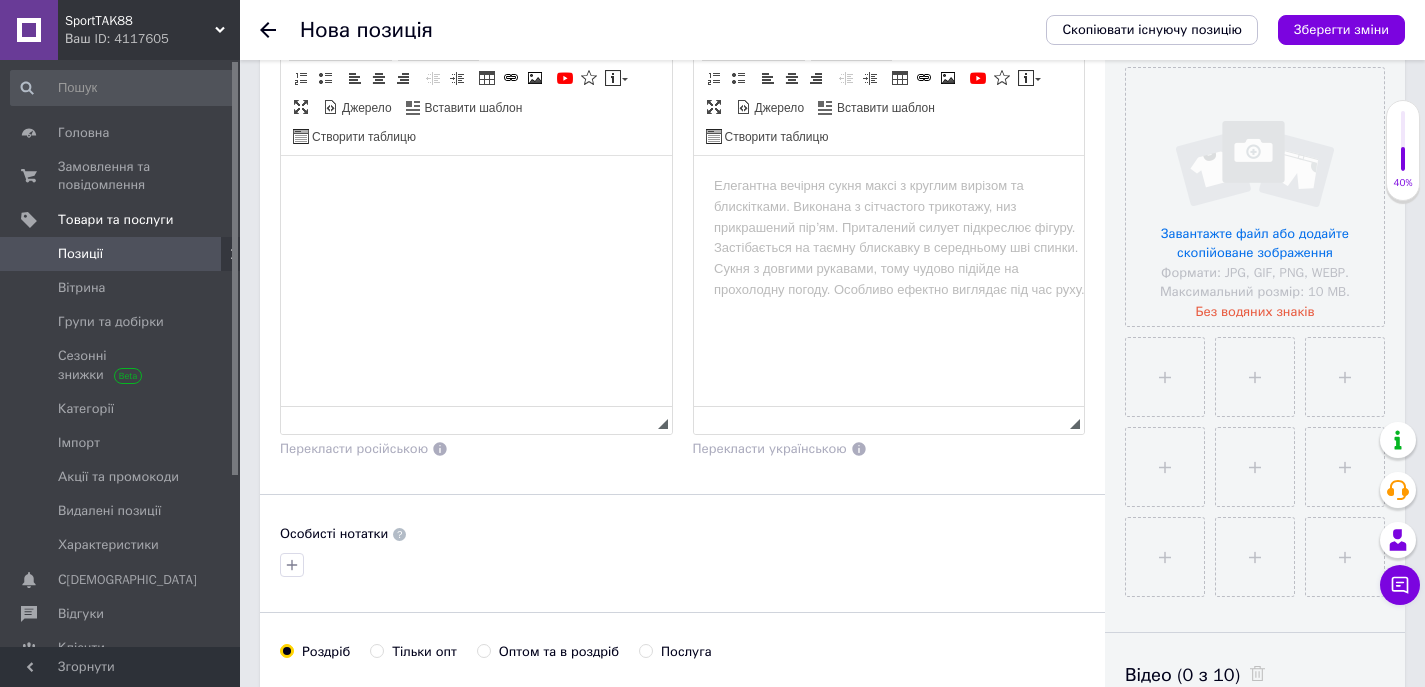 click at bounding box center [476, 186] 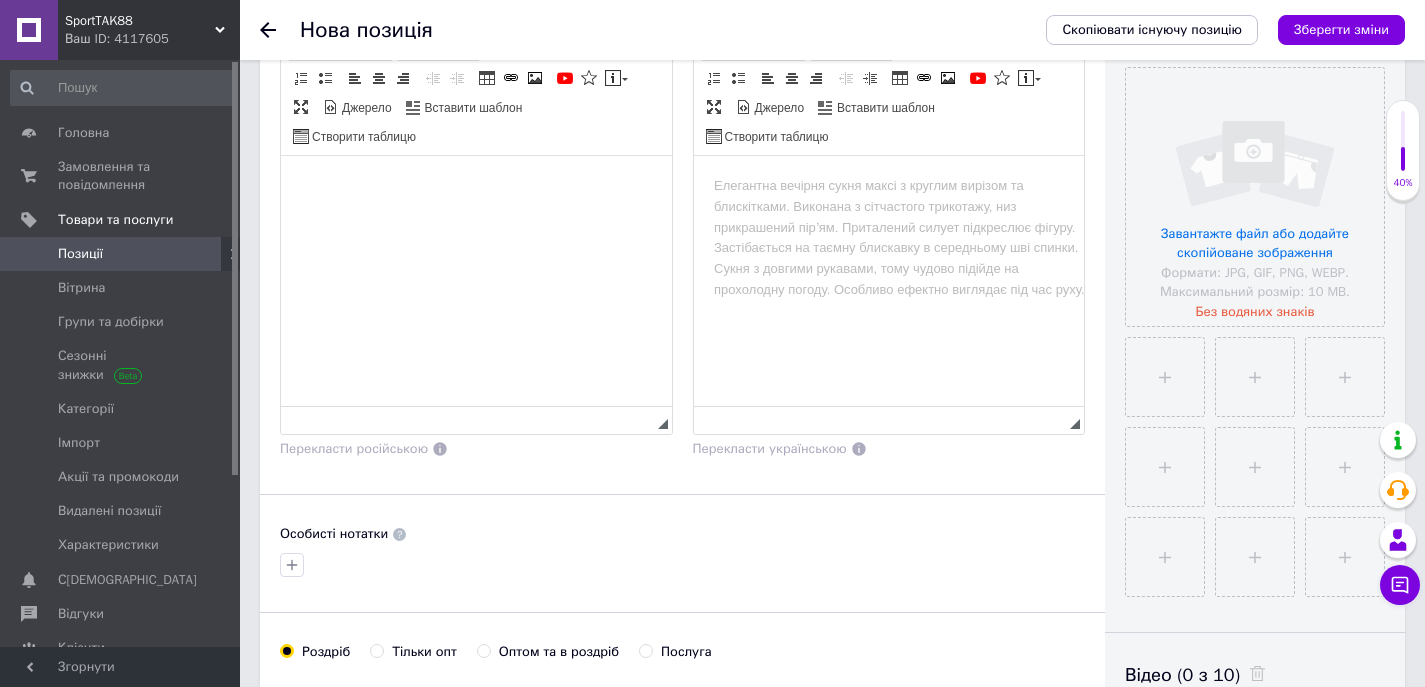 scroll, scrollTop: 421, scrollLeft: 0, axis: vertical 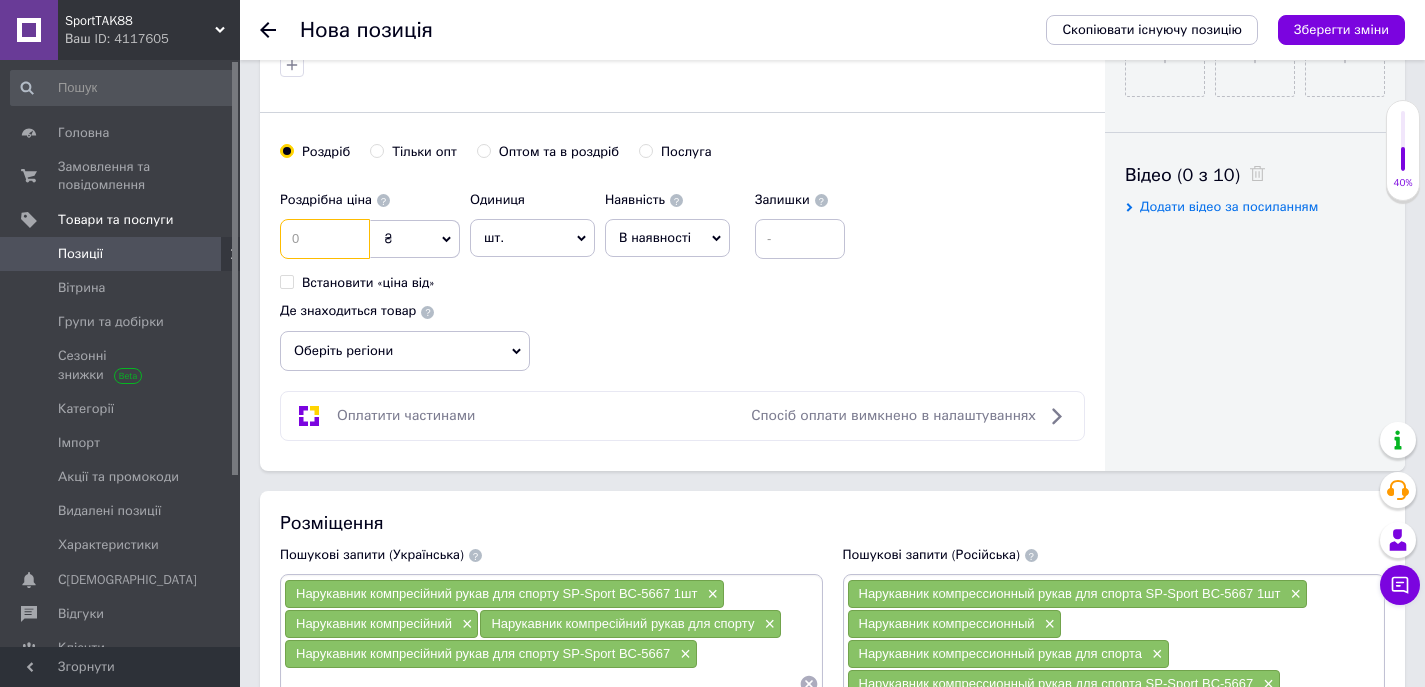 click at bounding box center (325, 239) 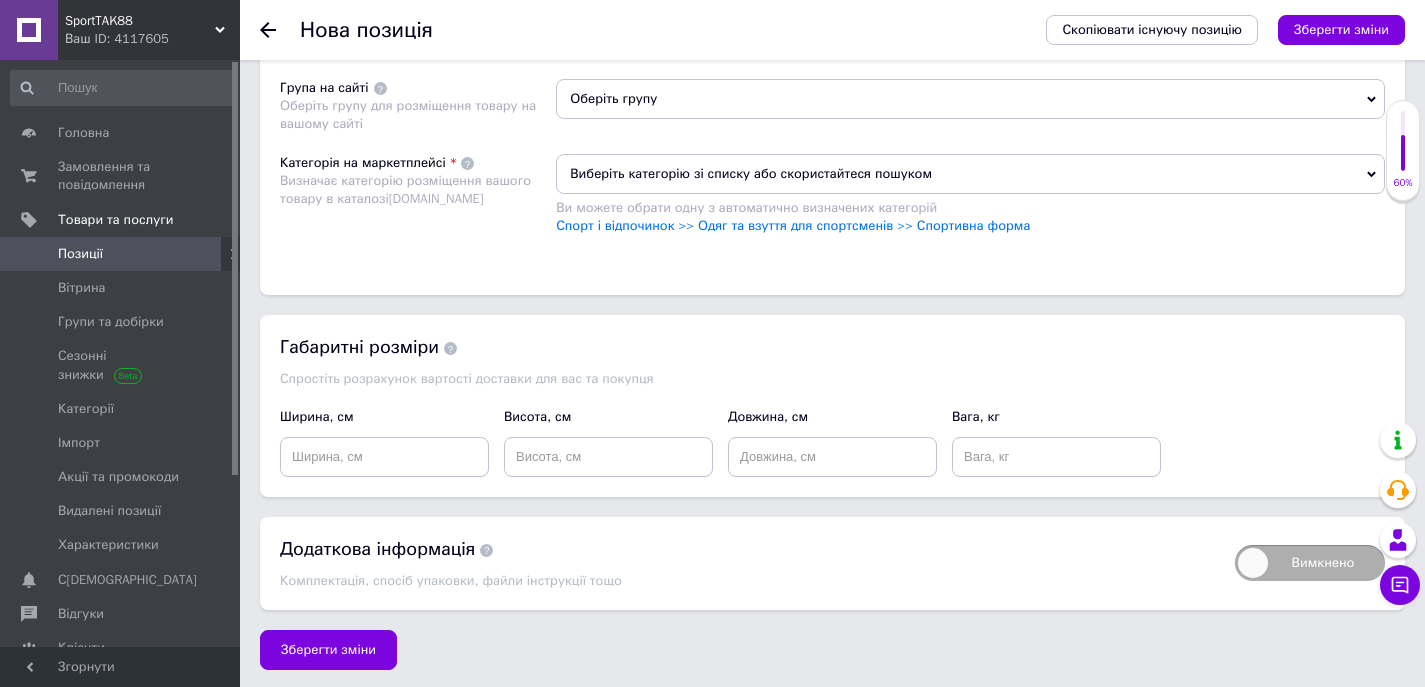 scroll, scrollTop: 1630, scrollLeft: 0, axis: vertical 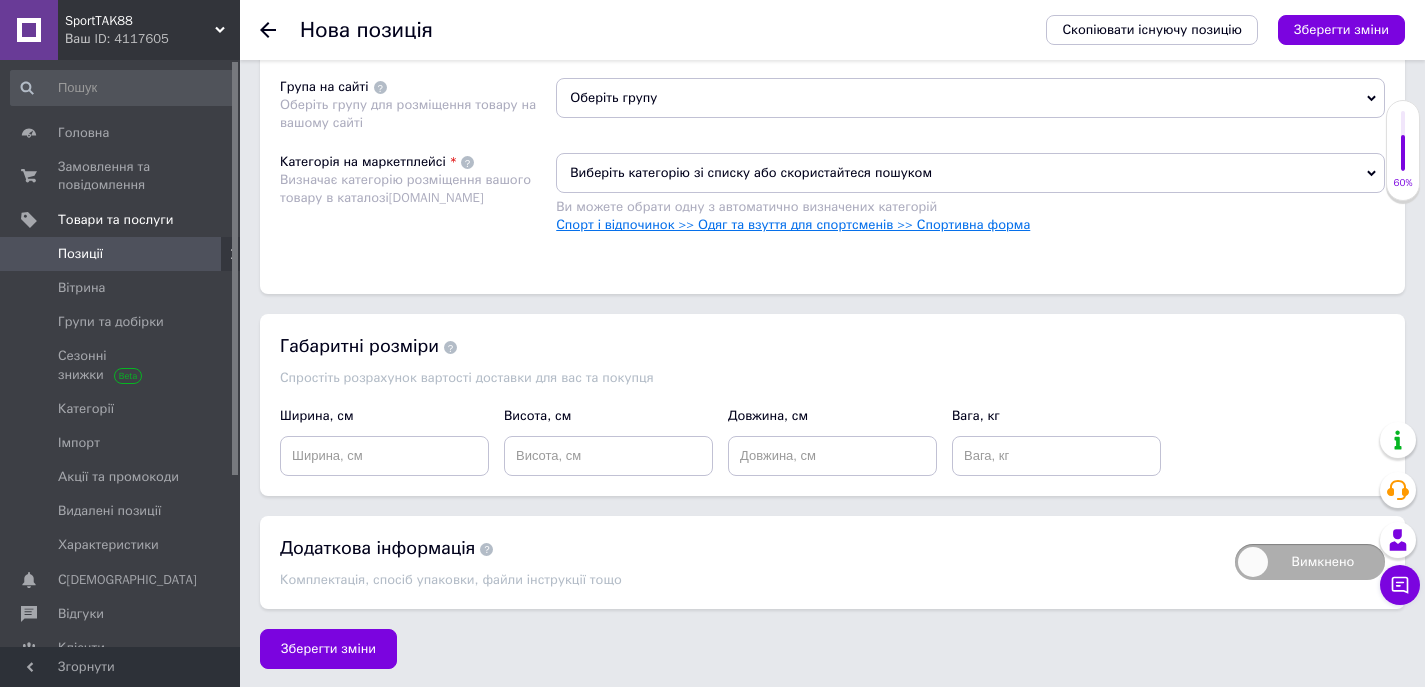 type on "157" 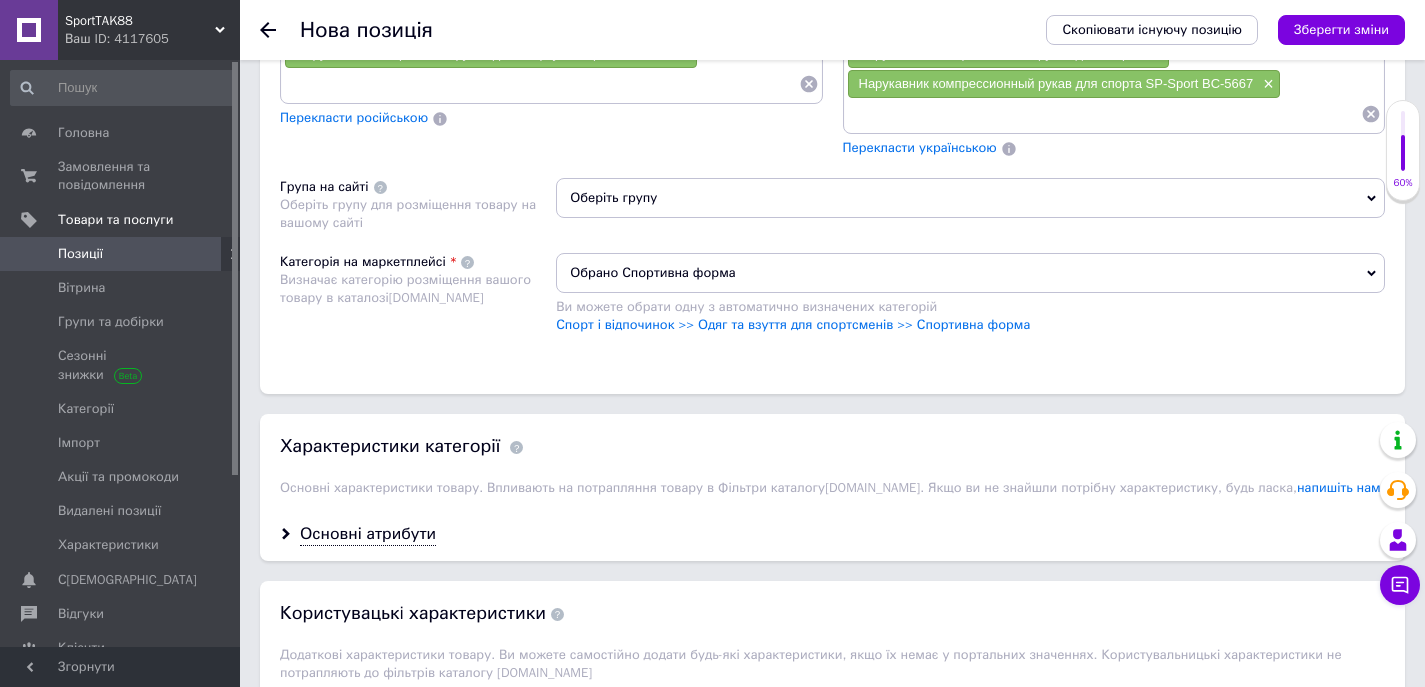 scroll, scrollTop: 1630, scrollLeft: 0, axis: vertical 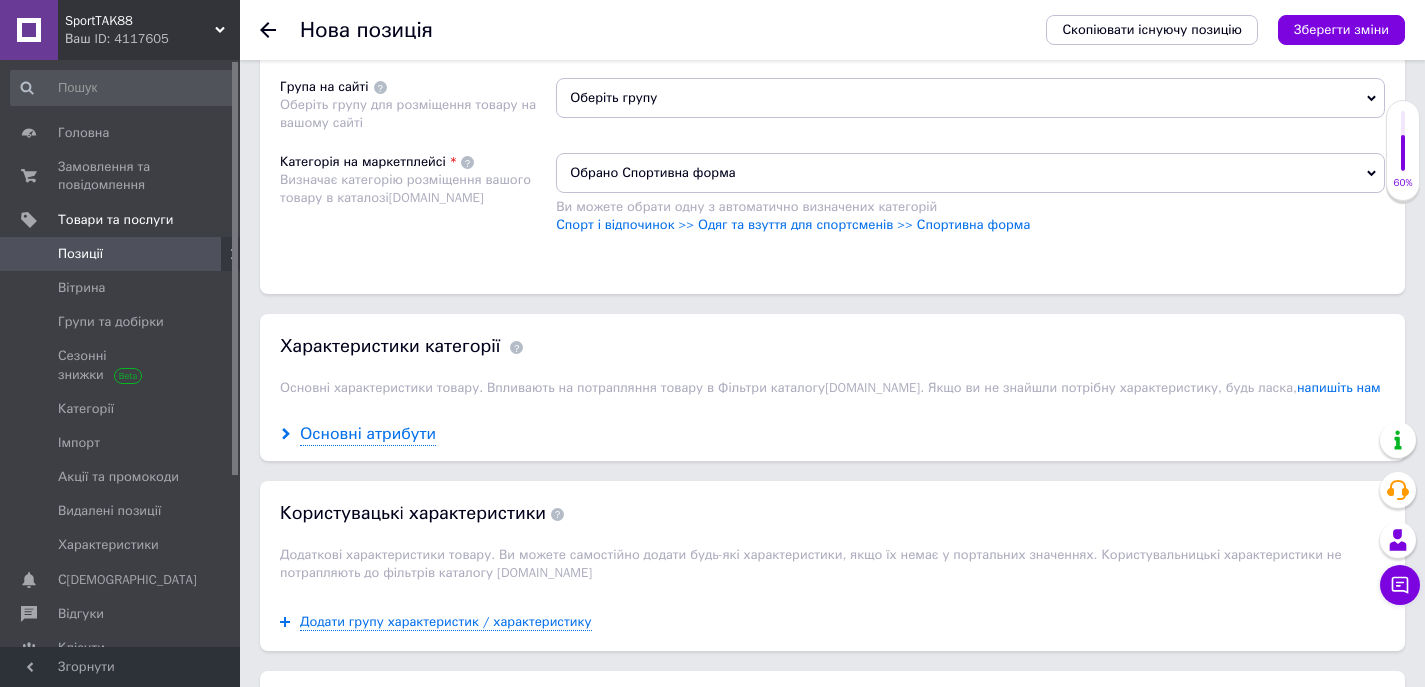click on "Основні атрибути" at bounding box center (368, 434) 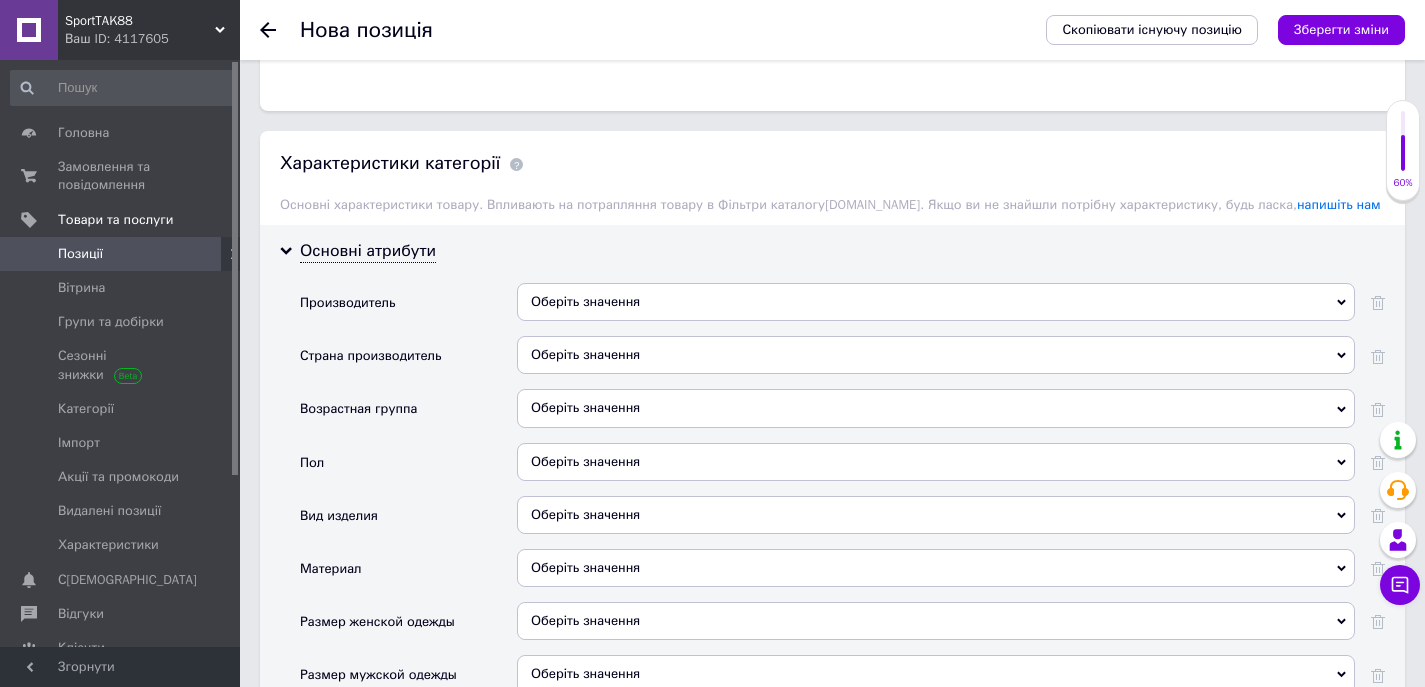 scroll, scrollTop: 1830, scrollLeft: 0, axis: vertical 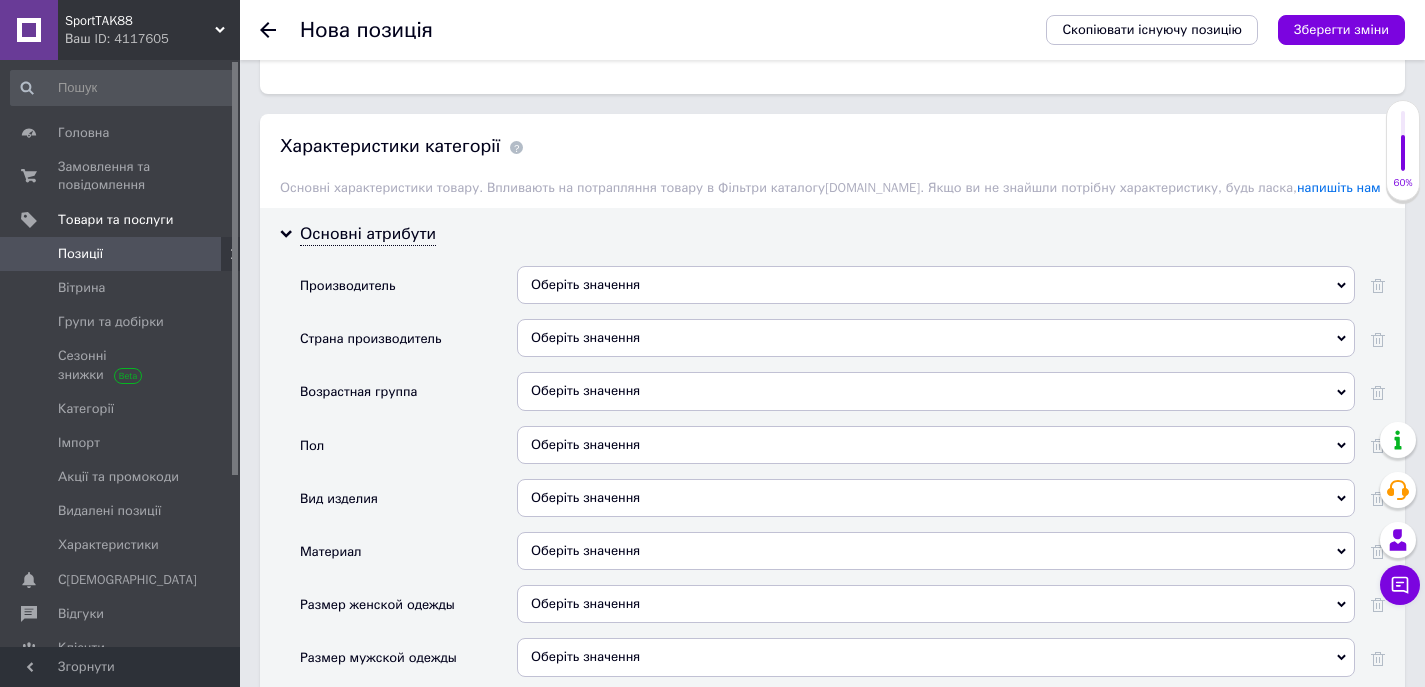 click on "Оберіть значення" at bounding box center (936, 338) 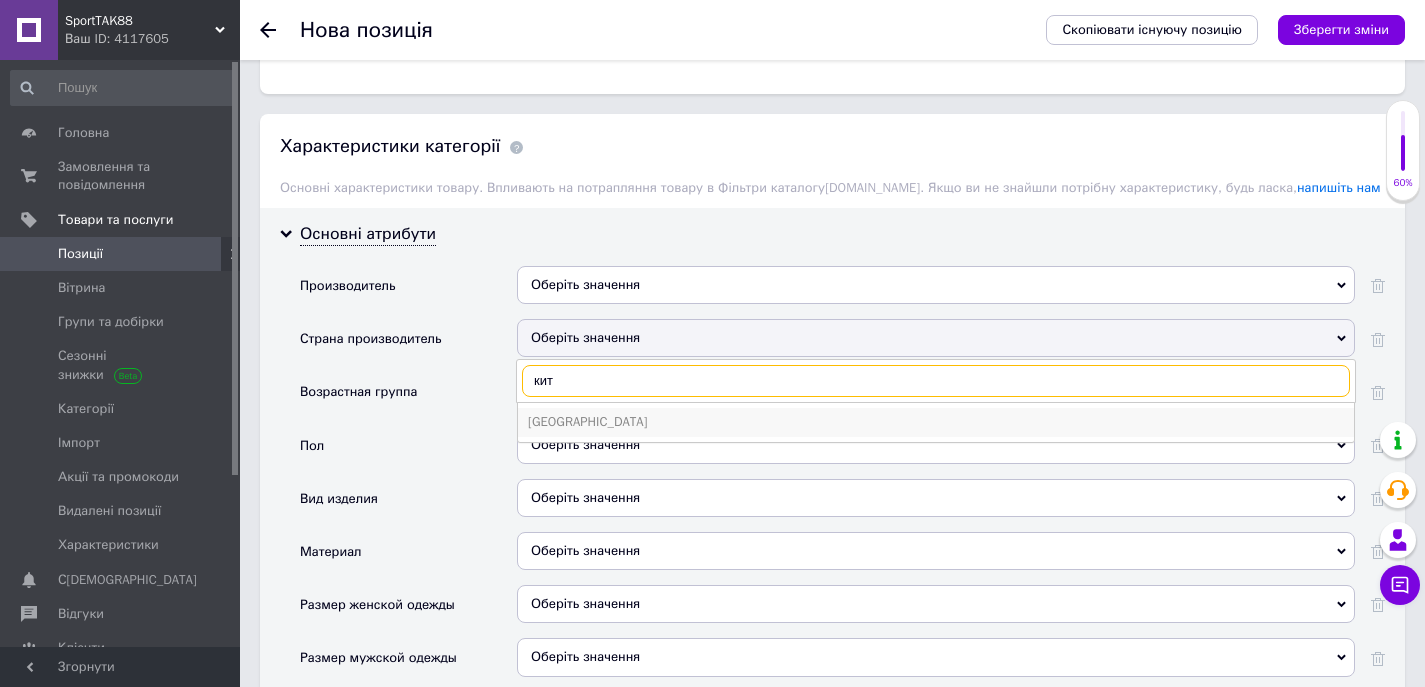 type on "кит" 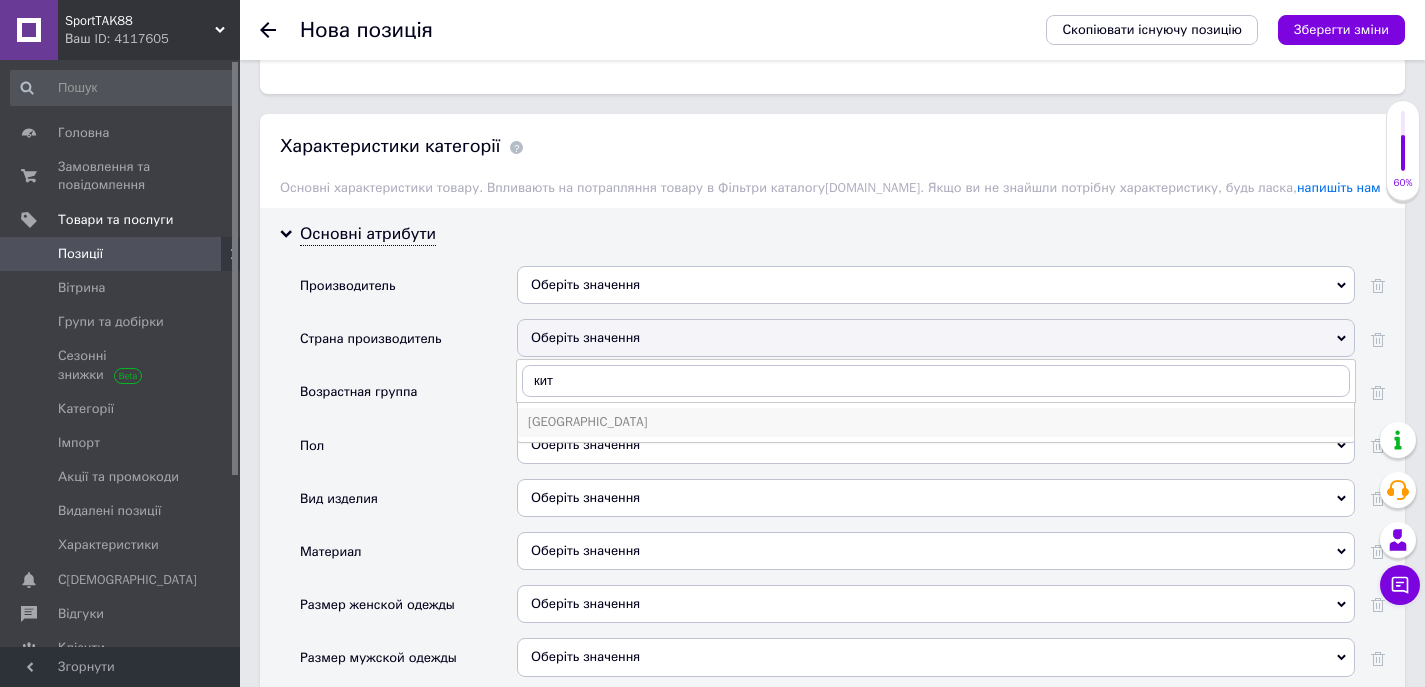 click on "[GEOGRAPHIC_DATA]" at bounding box center (936, 422) 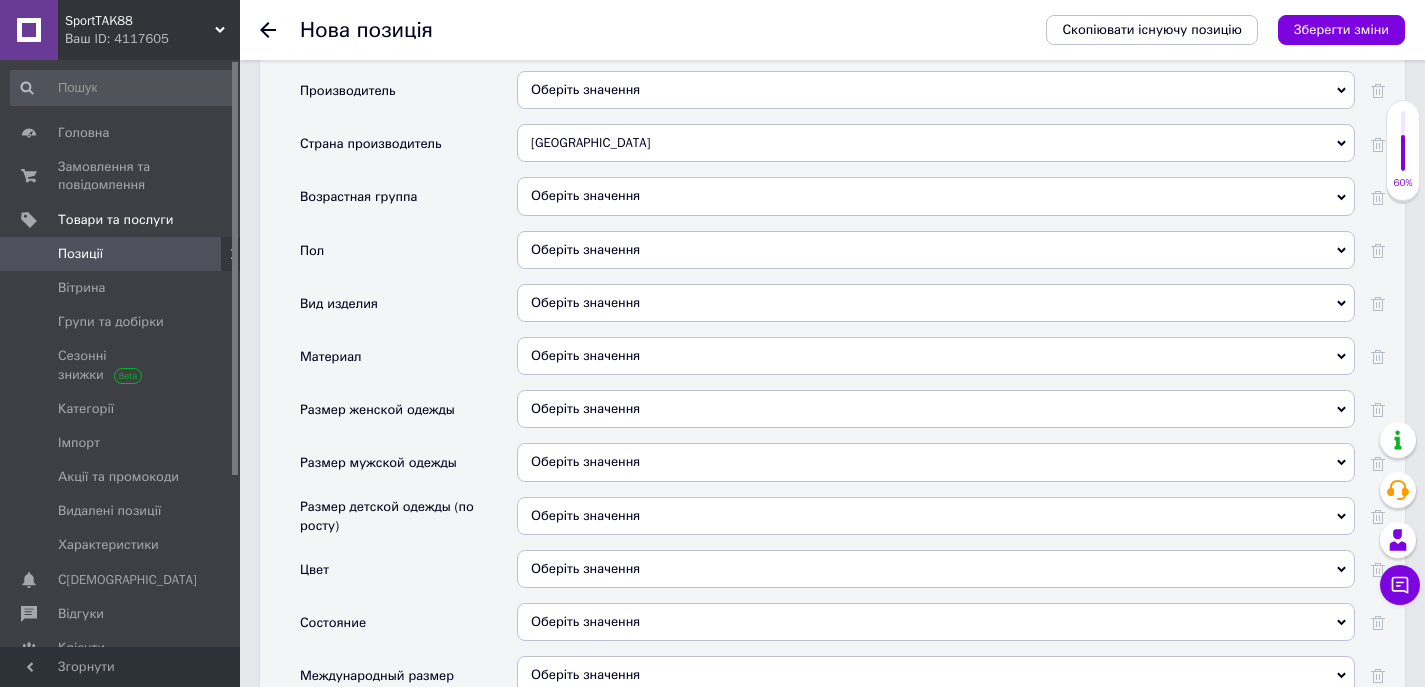 scroll, scrollTop: 2030, scrollLeft: 0, axis: vertical 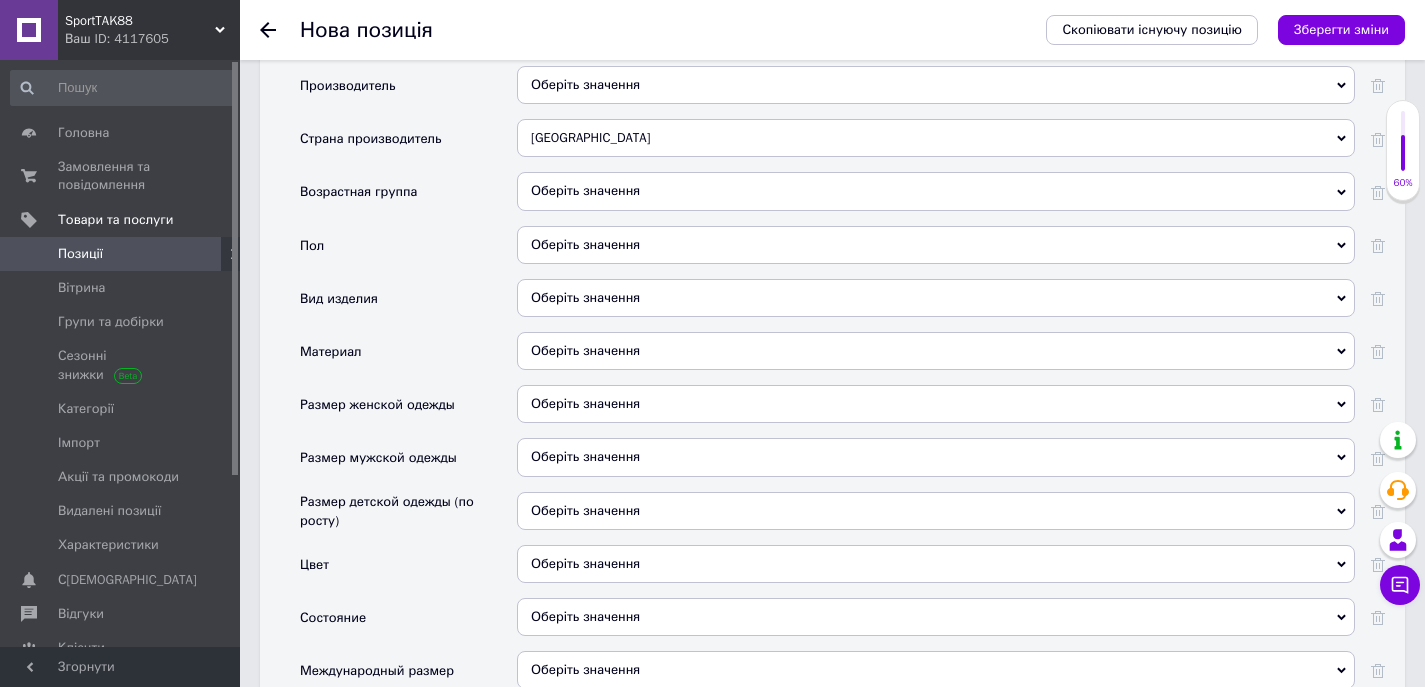 click on "Оберіть значення" at bounding box center [936, 298] 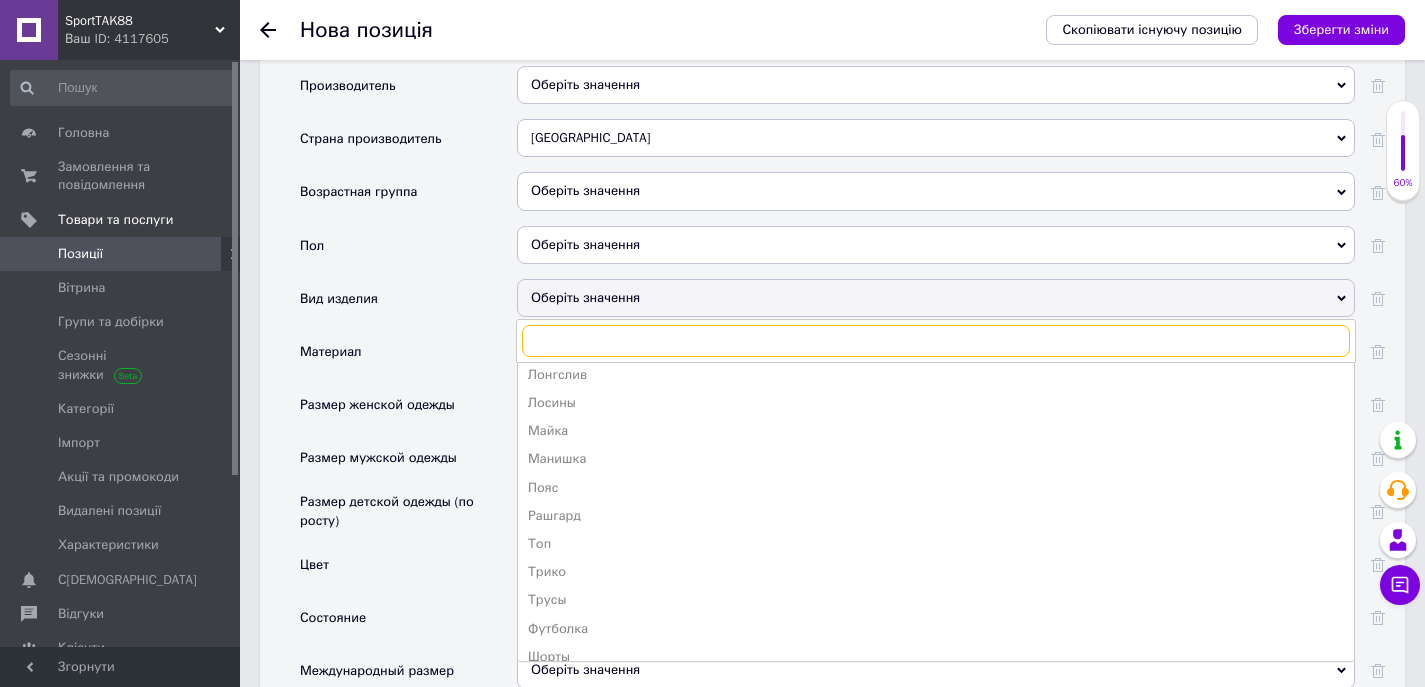 scroll, scrollTop: 163, scrollLeft: 0, axis: vertical 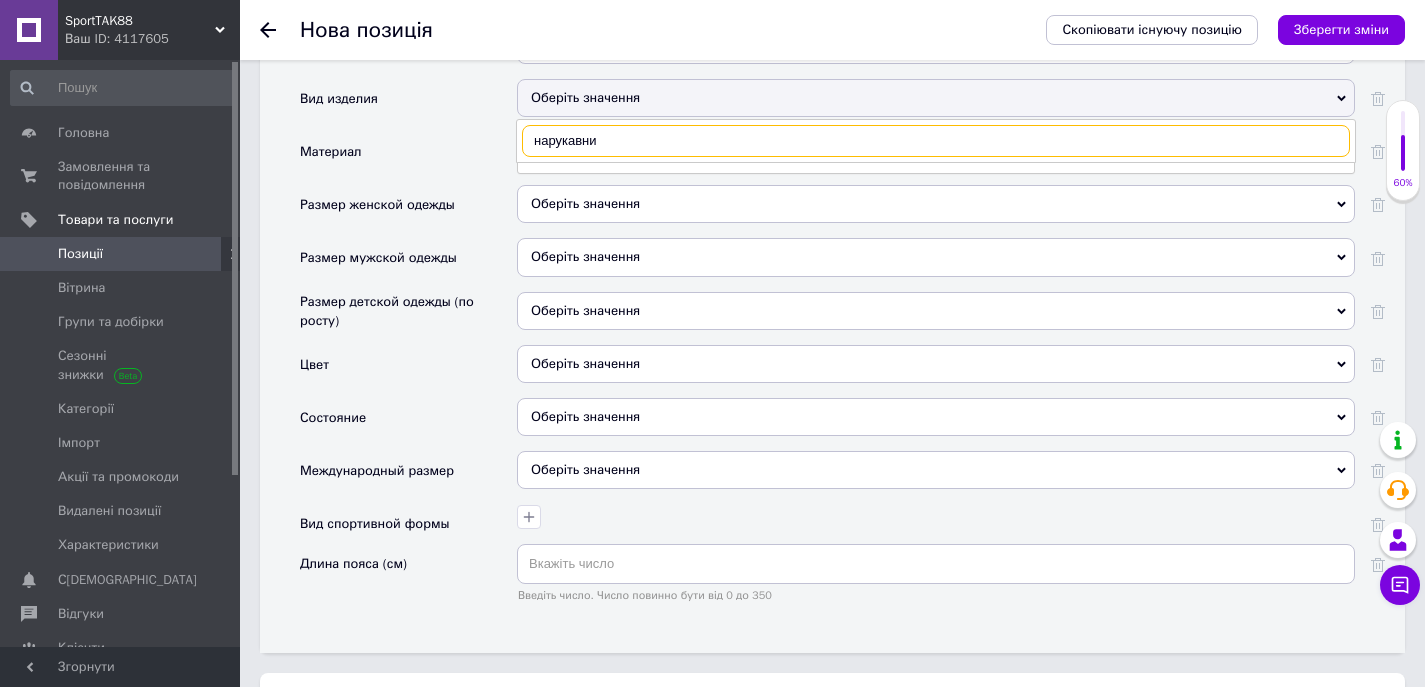 type on "нарукавник" 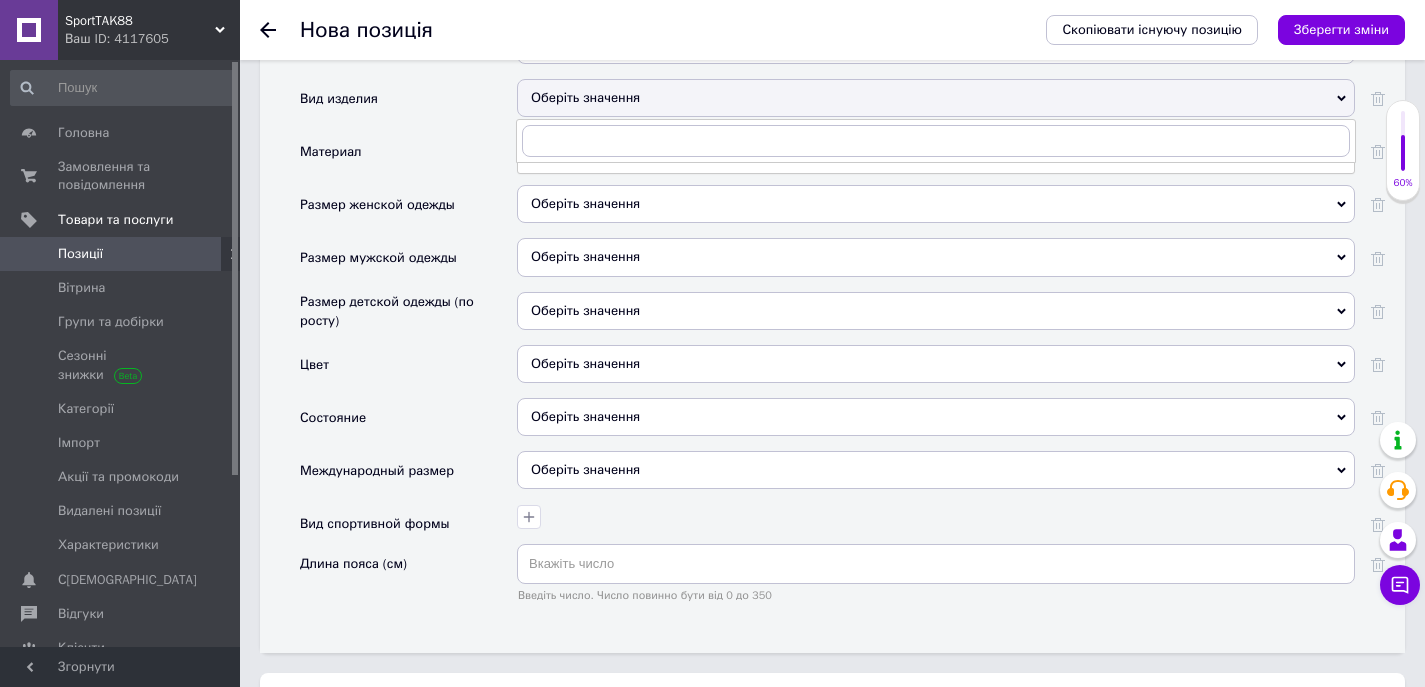 click on "Оберіть значення" at bounding box center [936, 204] 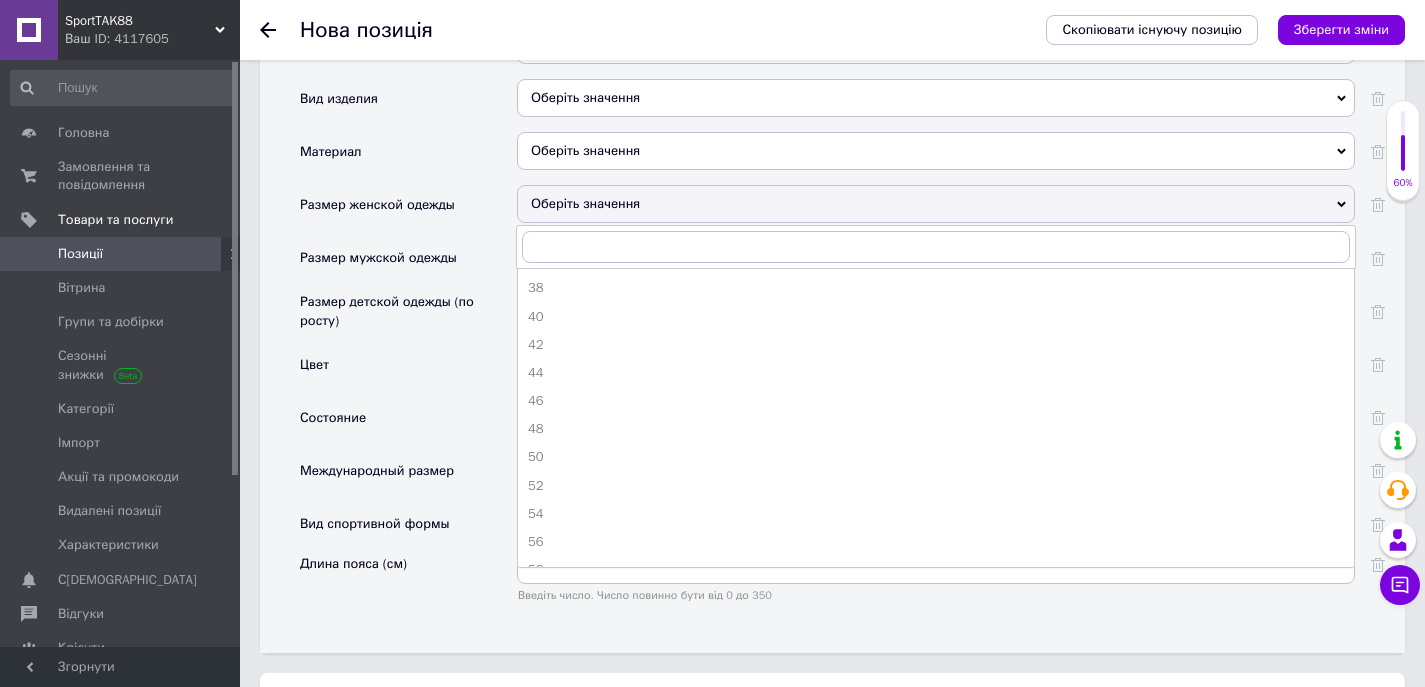 click on "Оберіть значення" at bounding box center [936, 204] 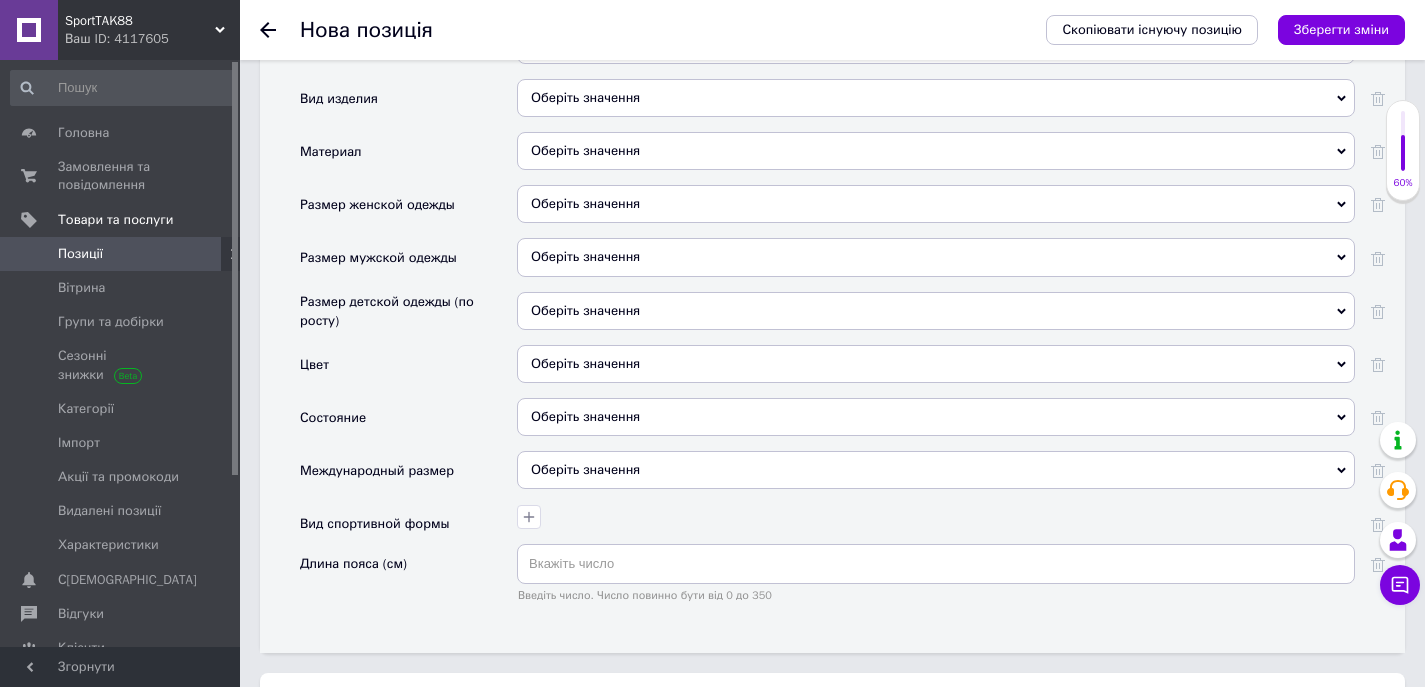 click on "Оберіть значення" at bounding box center (936, 417) 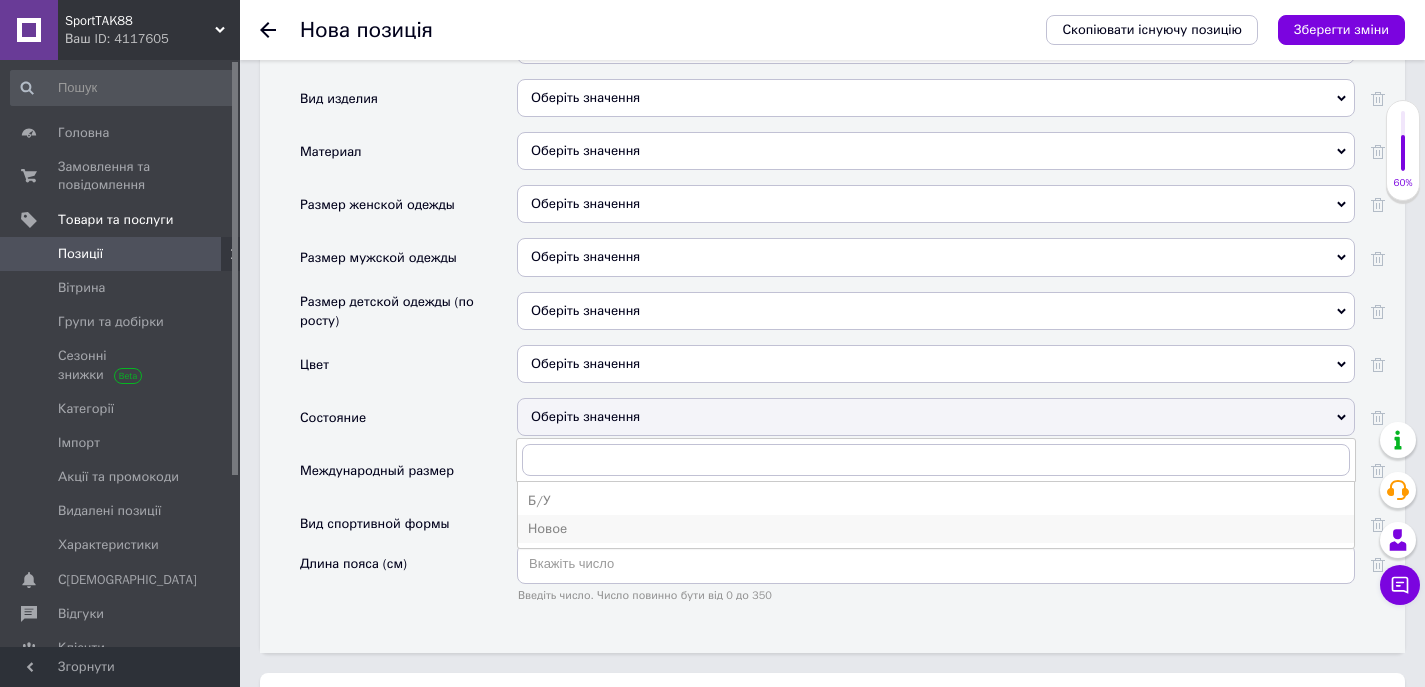 click on "Новое" at bounding box center [936, 529] 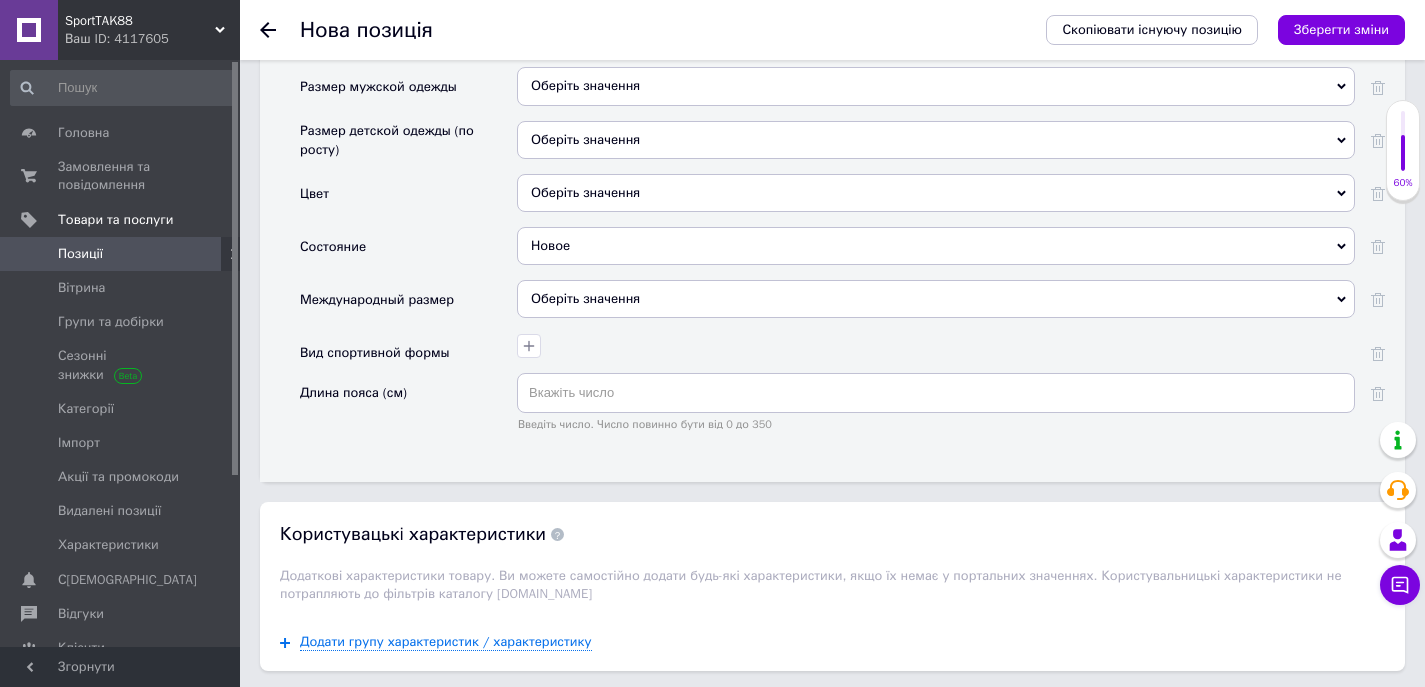 scroll, scrollTop: 2430, scrollLeft: 0, axis: vertical 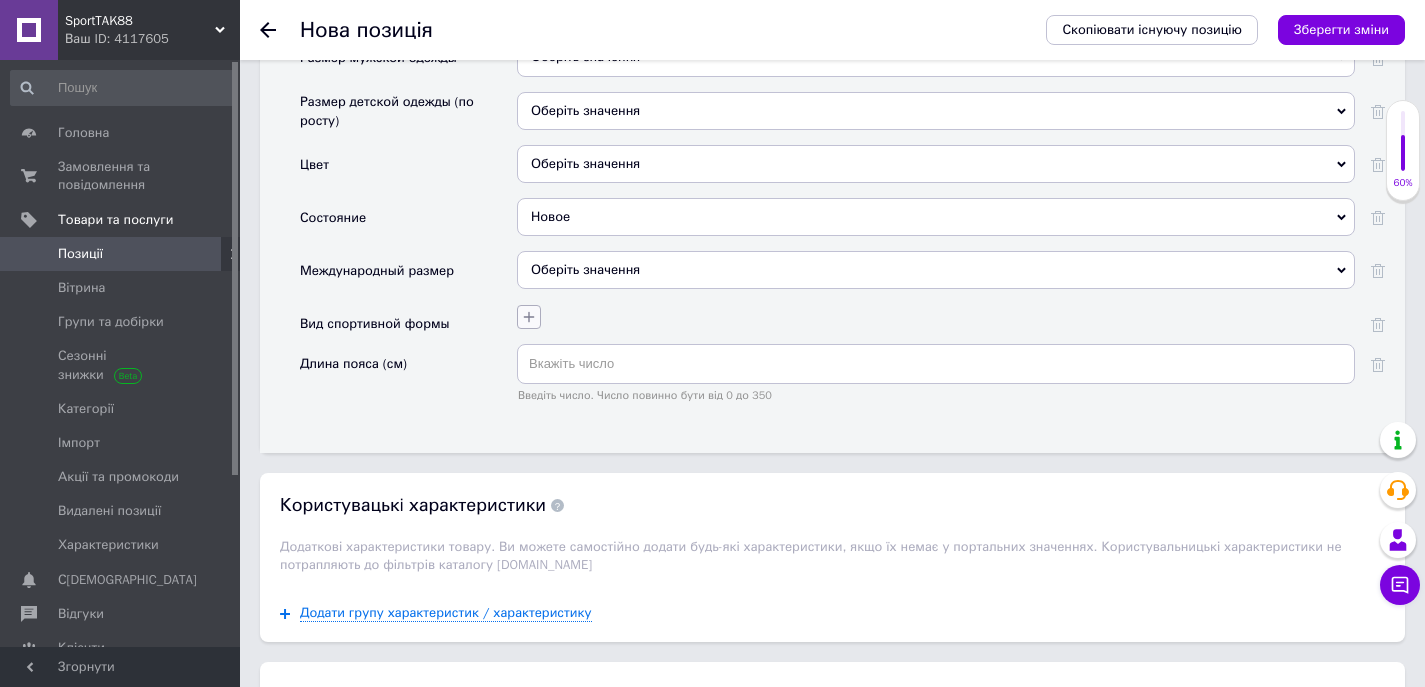 click 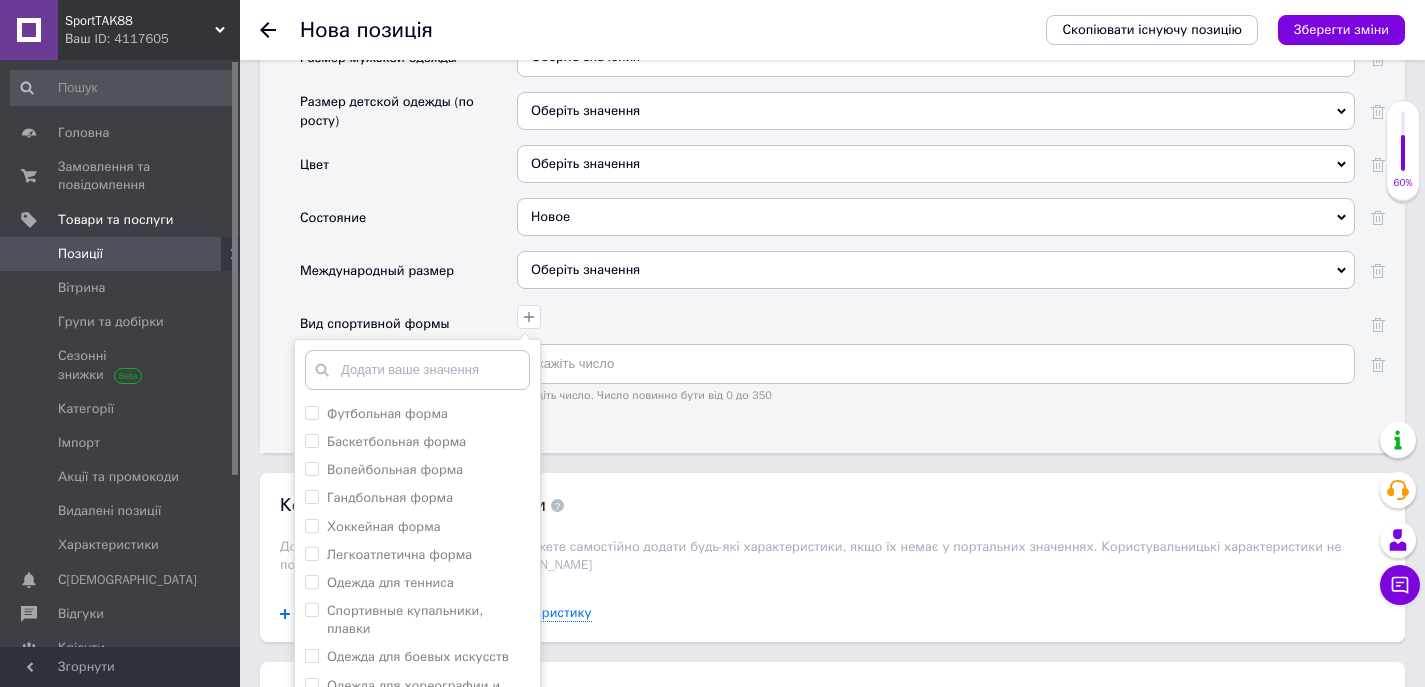 click at bounding box center [417, 370] 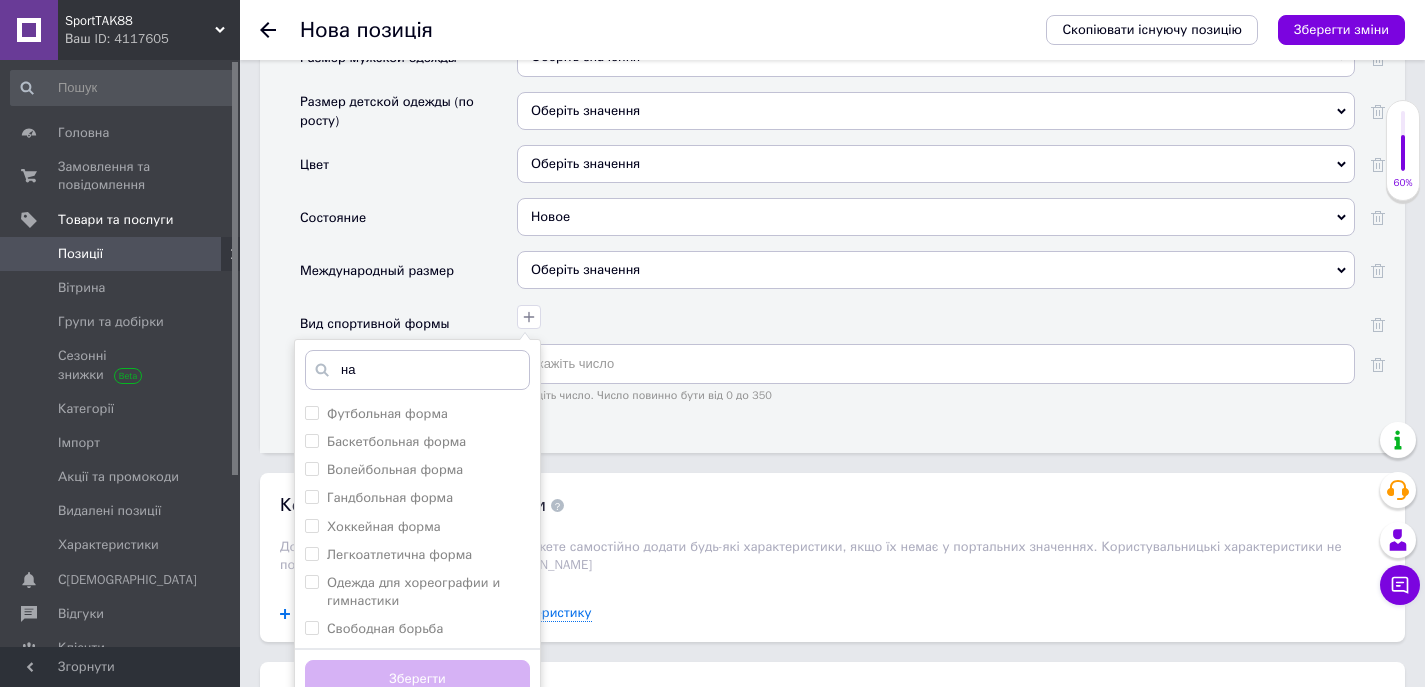 type on "н" 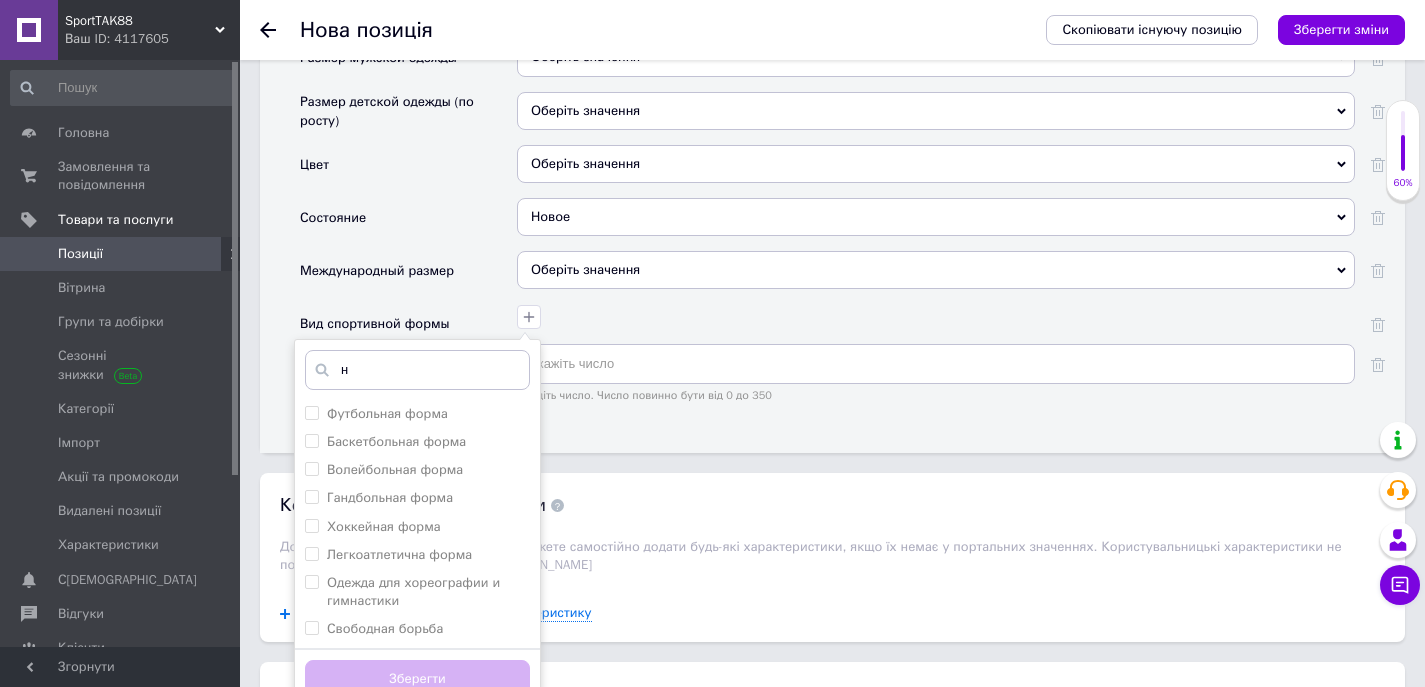 type 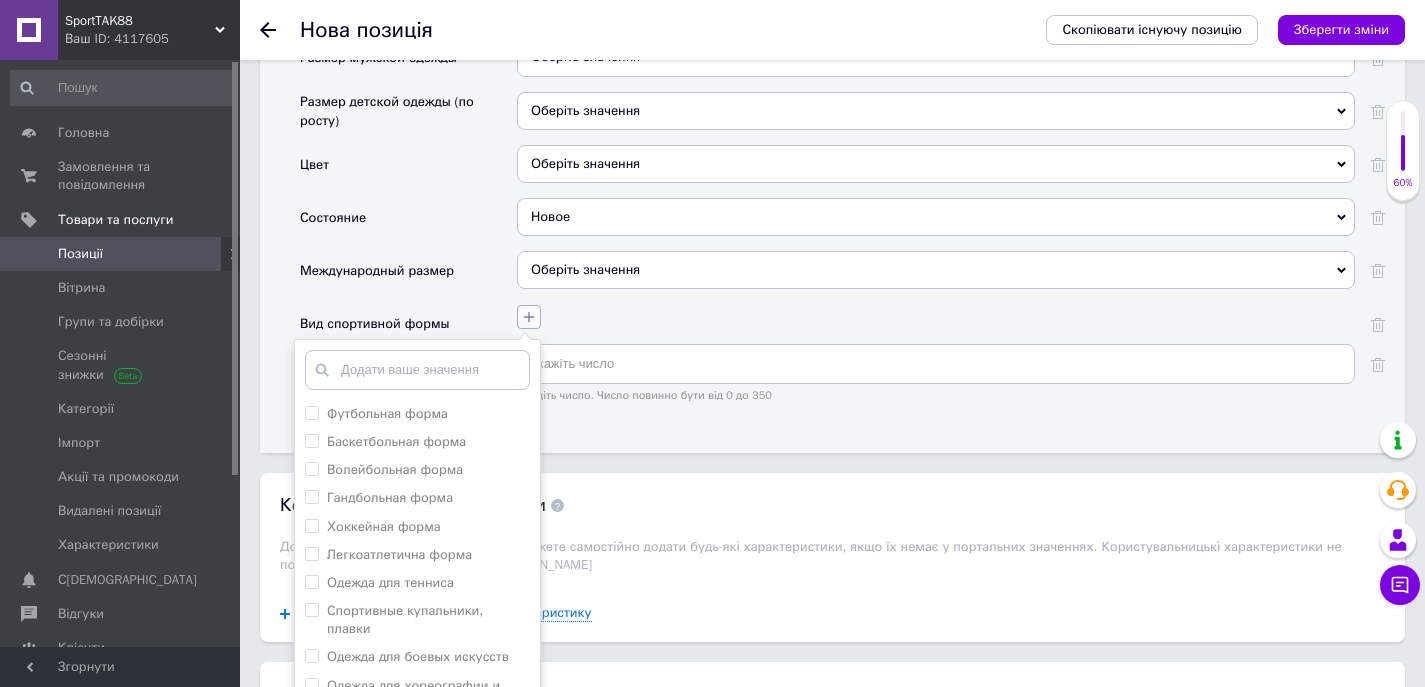click 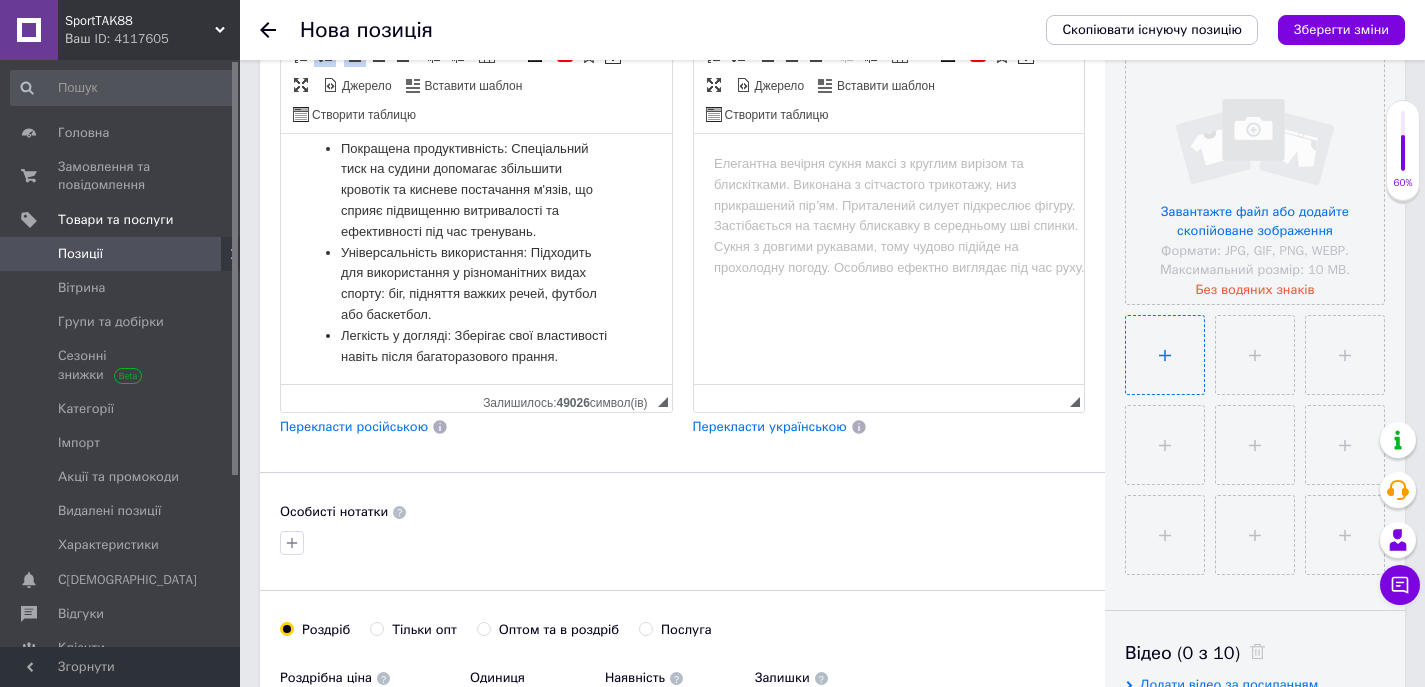 scroll, scrollTop: 500, scrollLeft: 0, axis: vertical 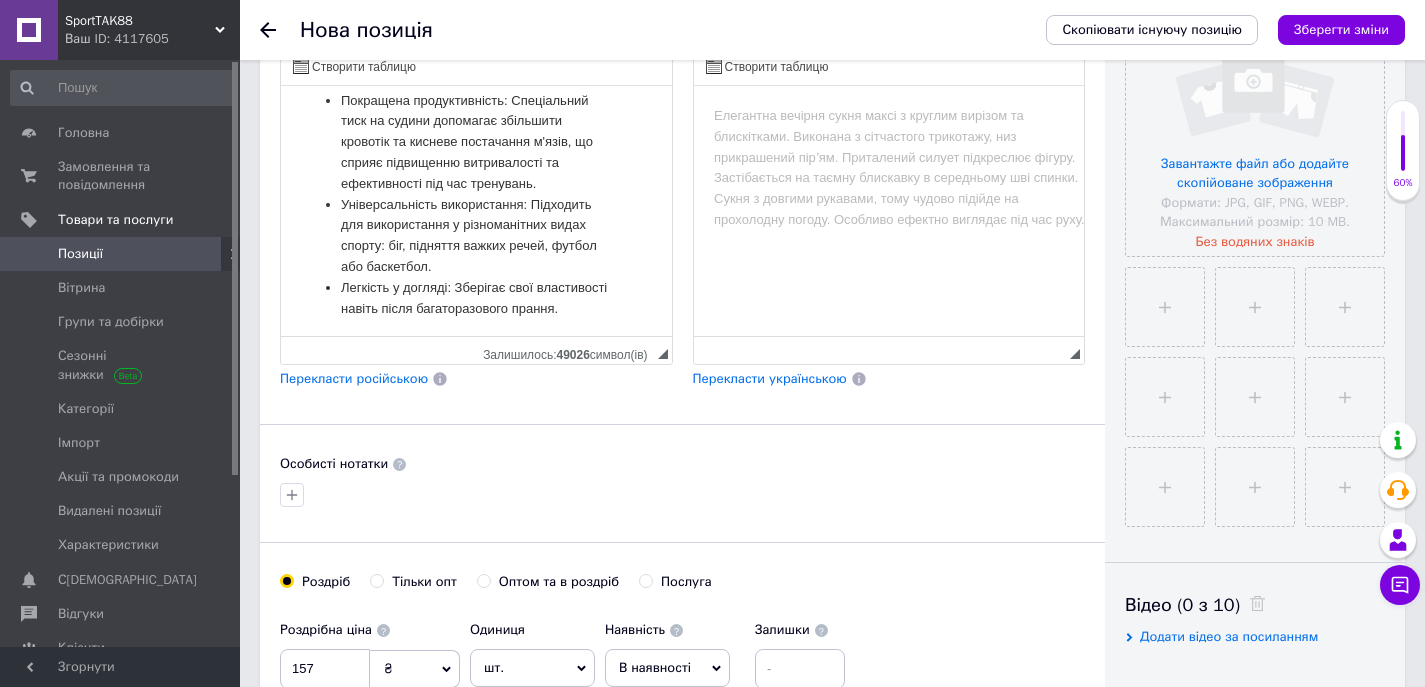 click on "Перекласти російською" at bounding box center (354, 378) 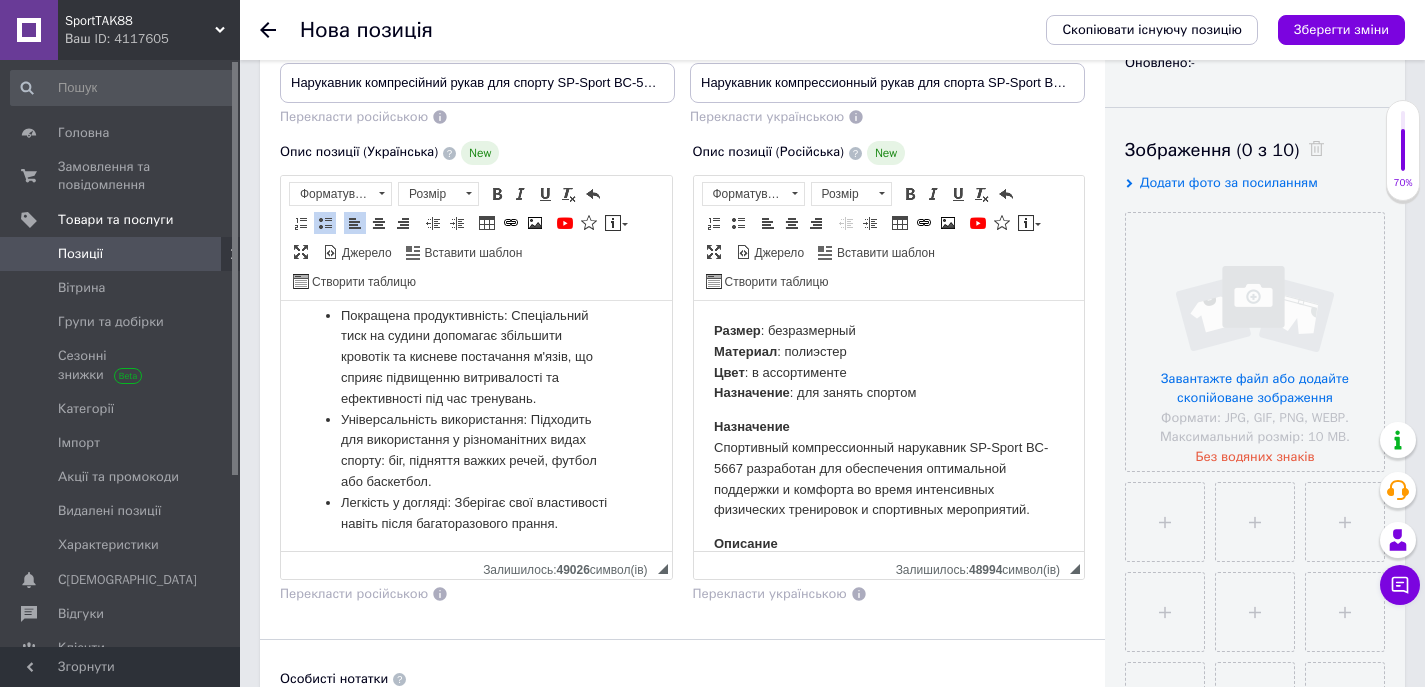 scroll, scrollTop: 300, scrollLeft: 0, axis: vertical 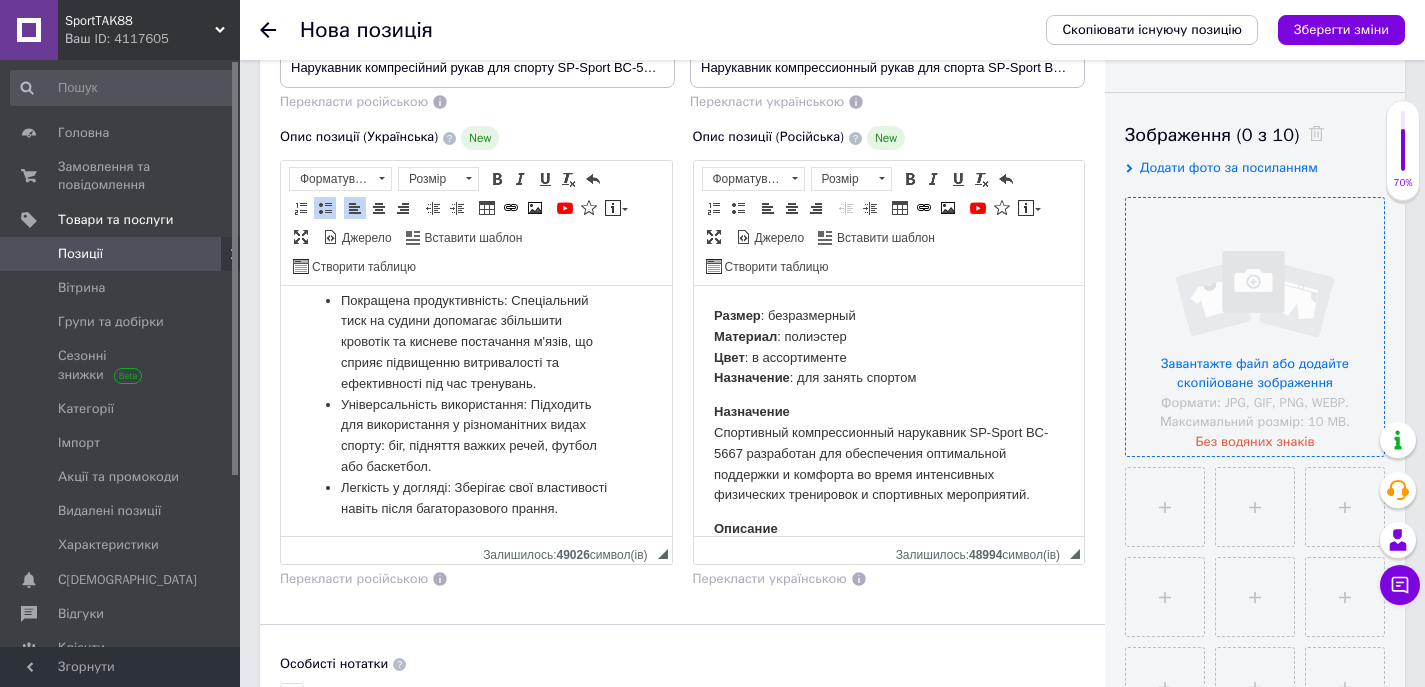 click at bounding box center [1255, 327] 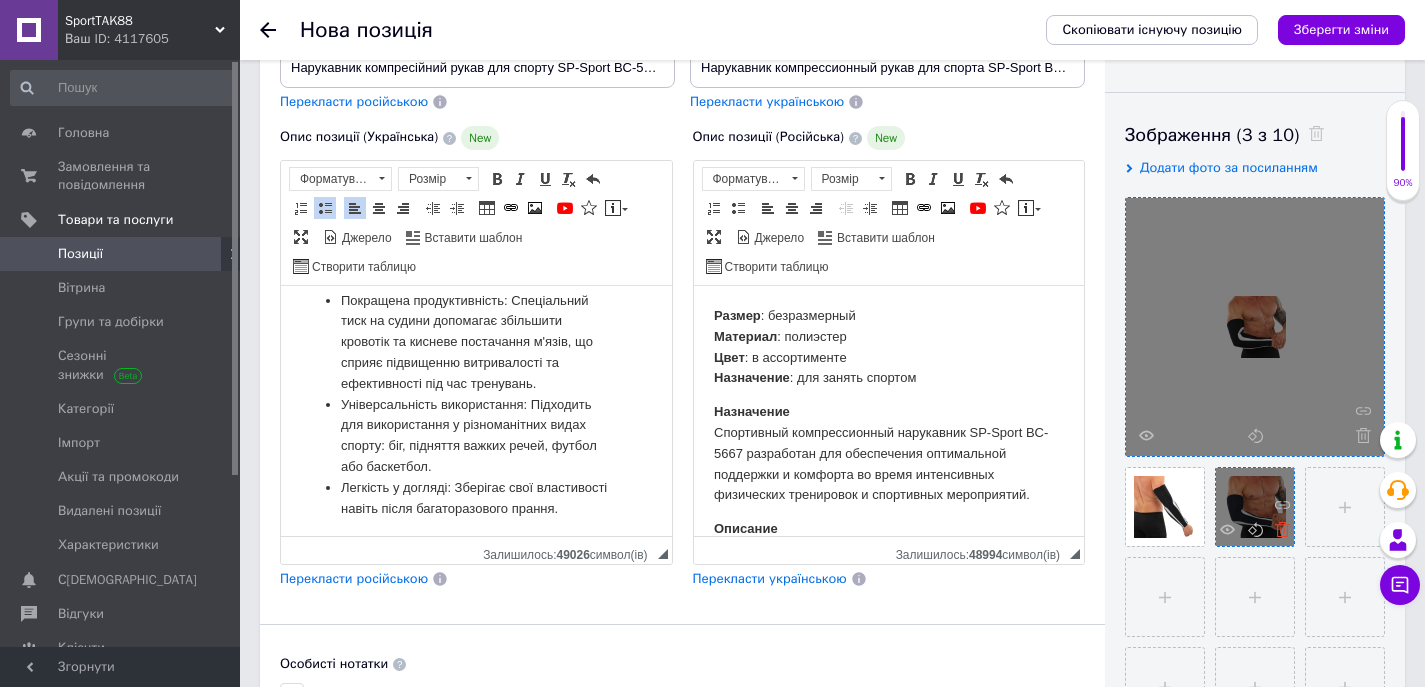 click 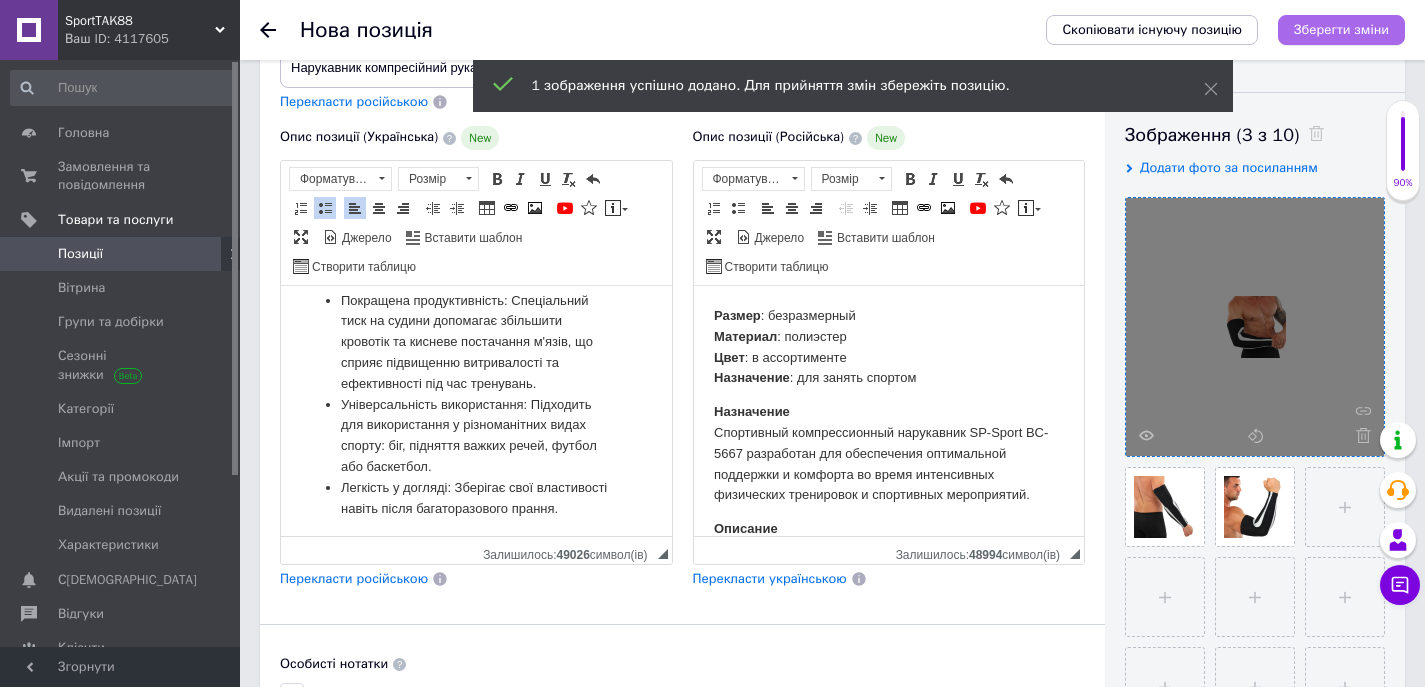 click on "Зберегти зміни" at bounding box center (1341, 29) 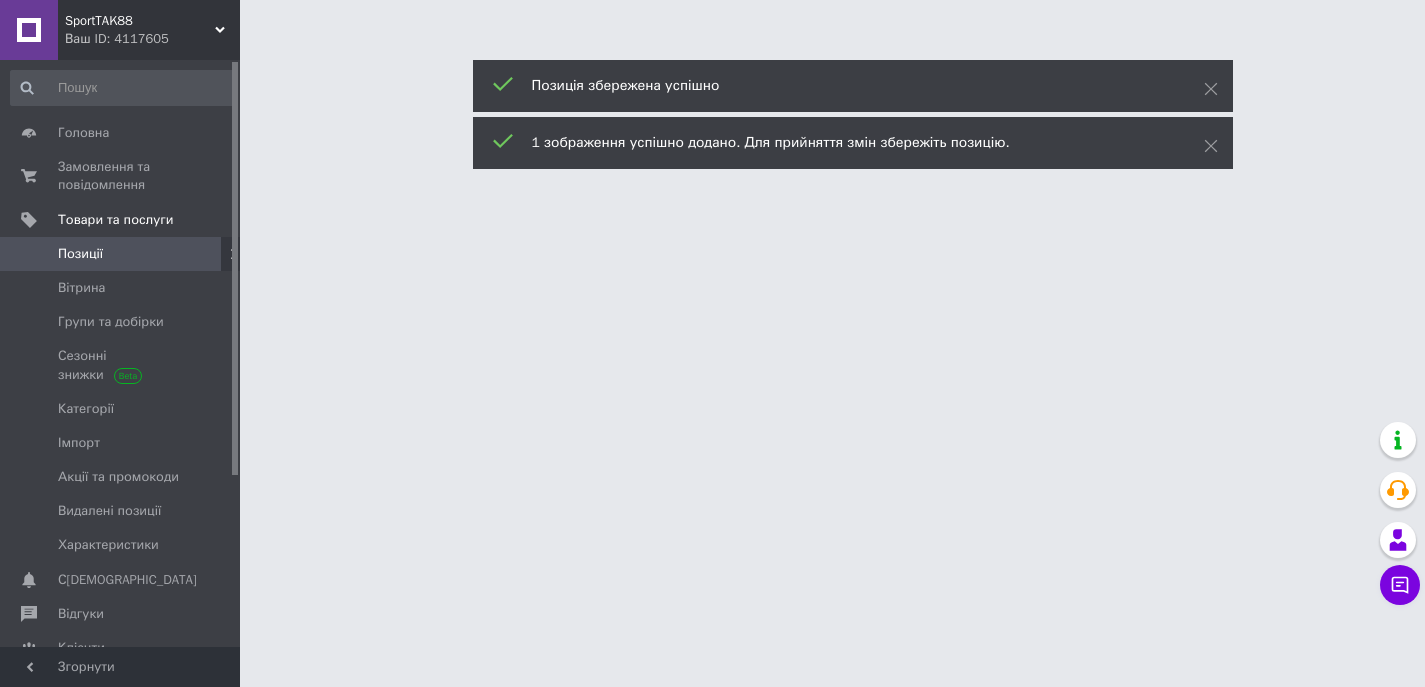 scroll, scrollTop: 0, scrollLeft: 0, axis: both 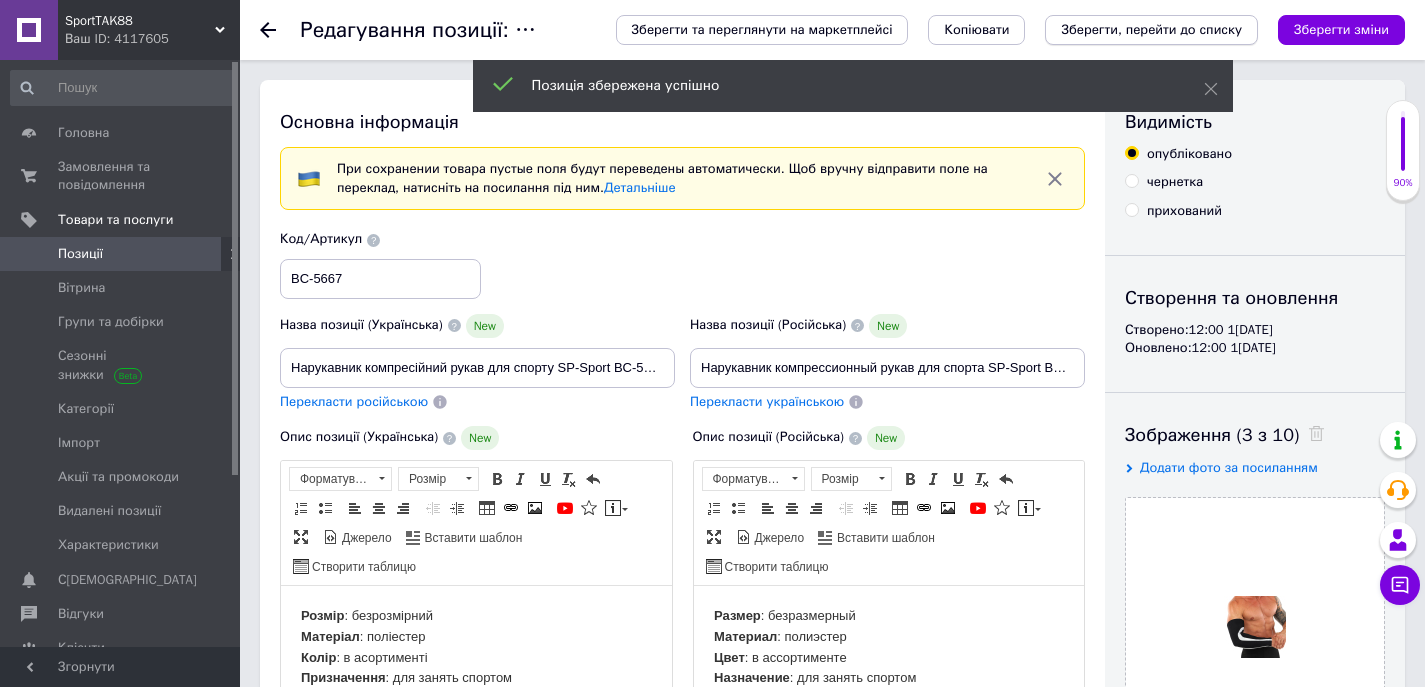 click on "Зберегти, перейти до списку" at bounding box center [1151, 29] 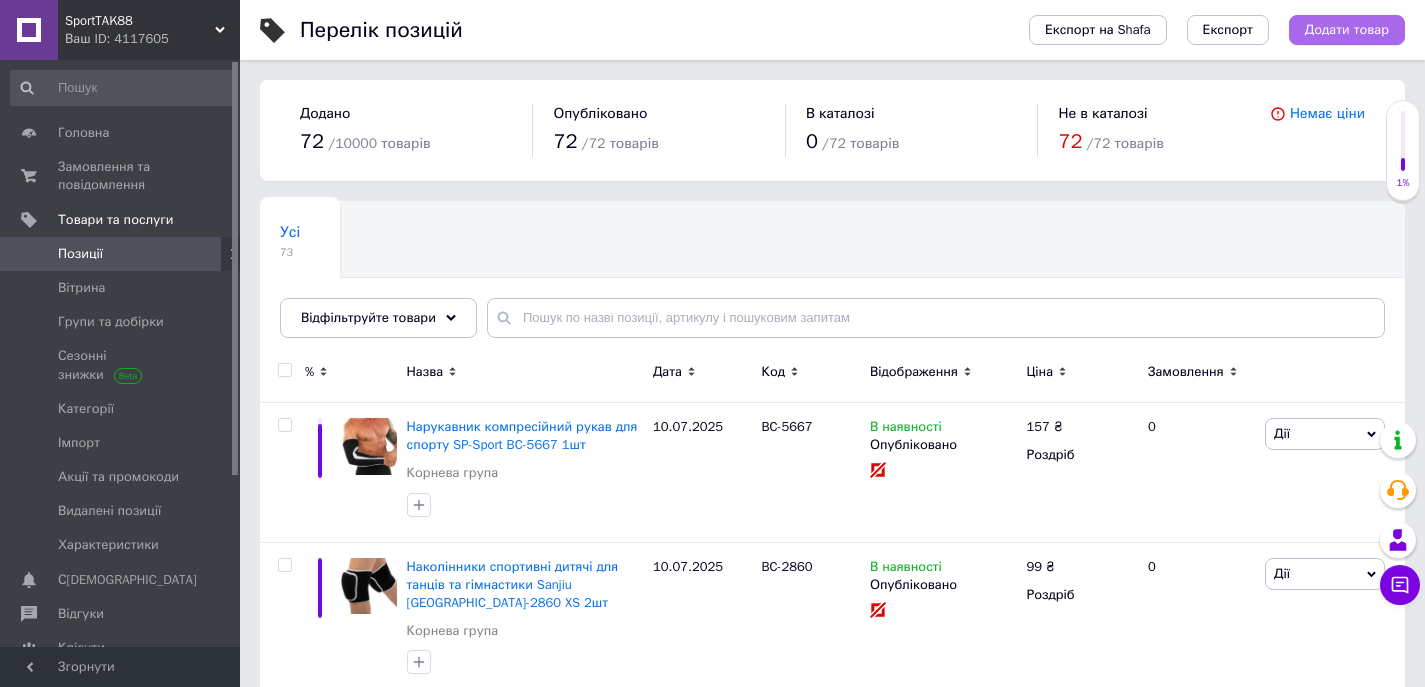 click on "Додати товар" at bounding box center [1347, 30] 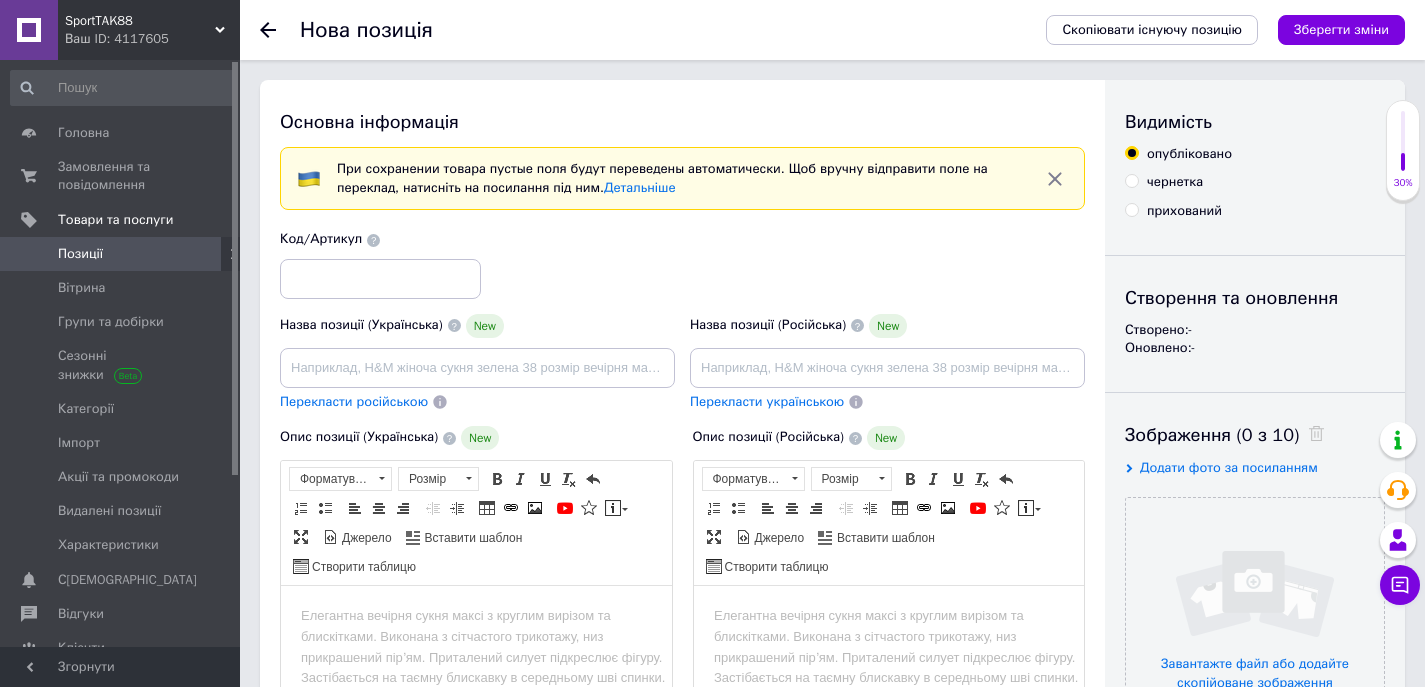 scroll, scrollTop: 0, scrollLeft: 0, axis: both 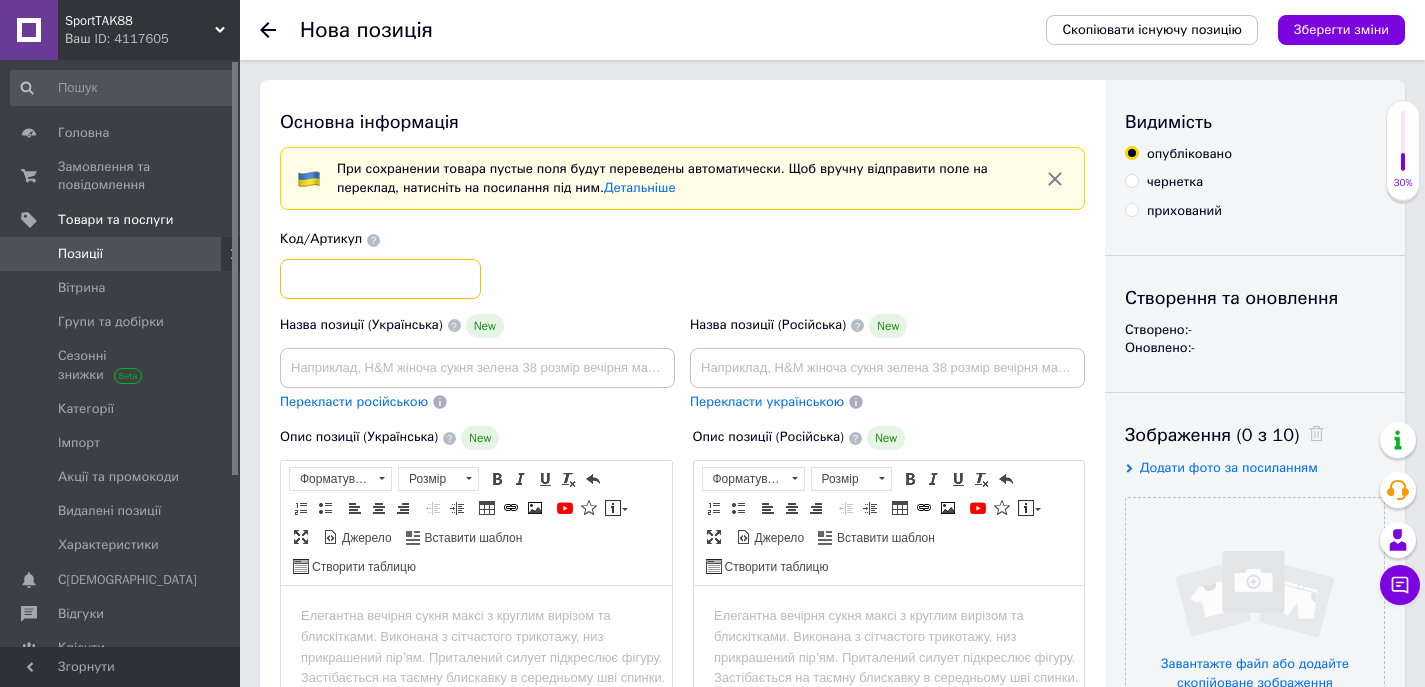 click at bounding box center (380, 279) 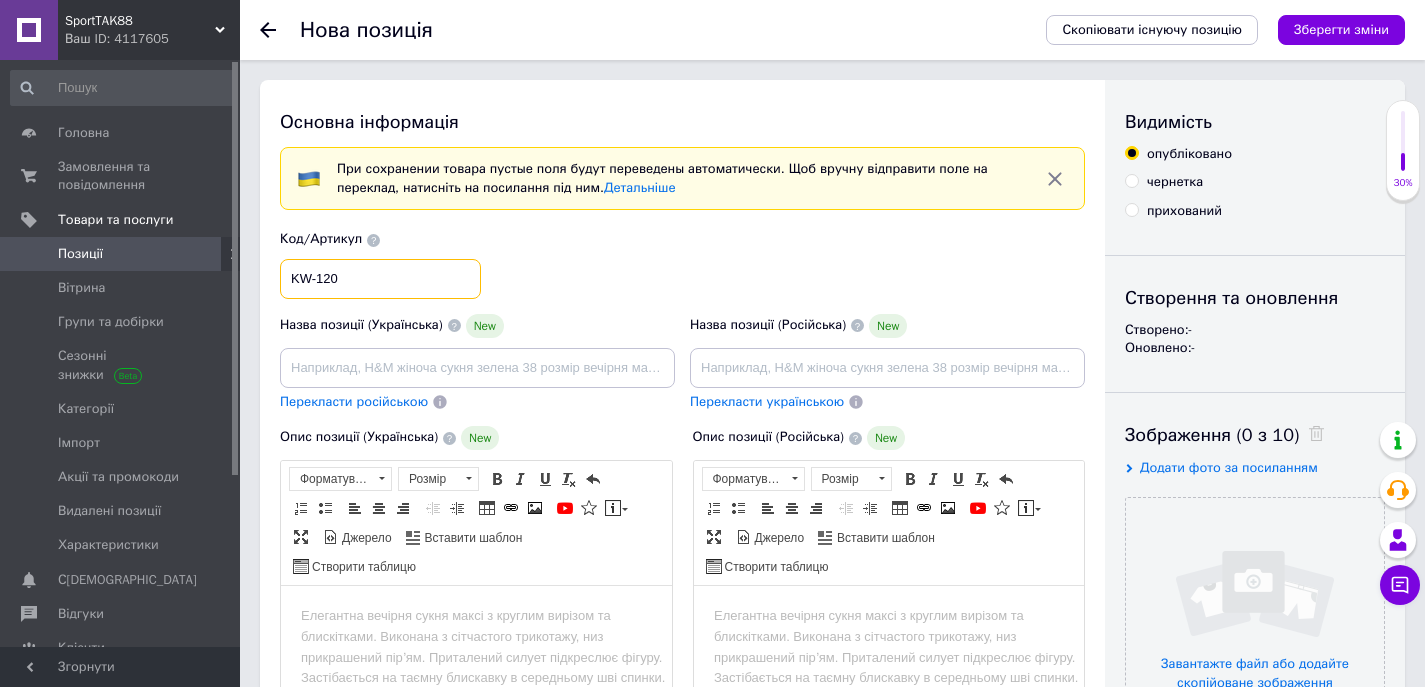 type on "KW-120" 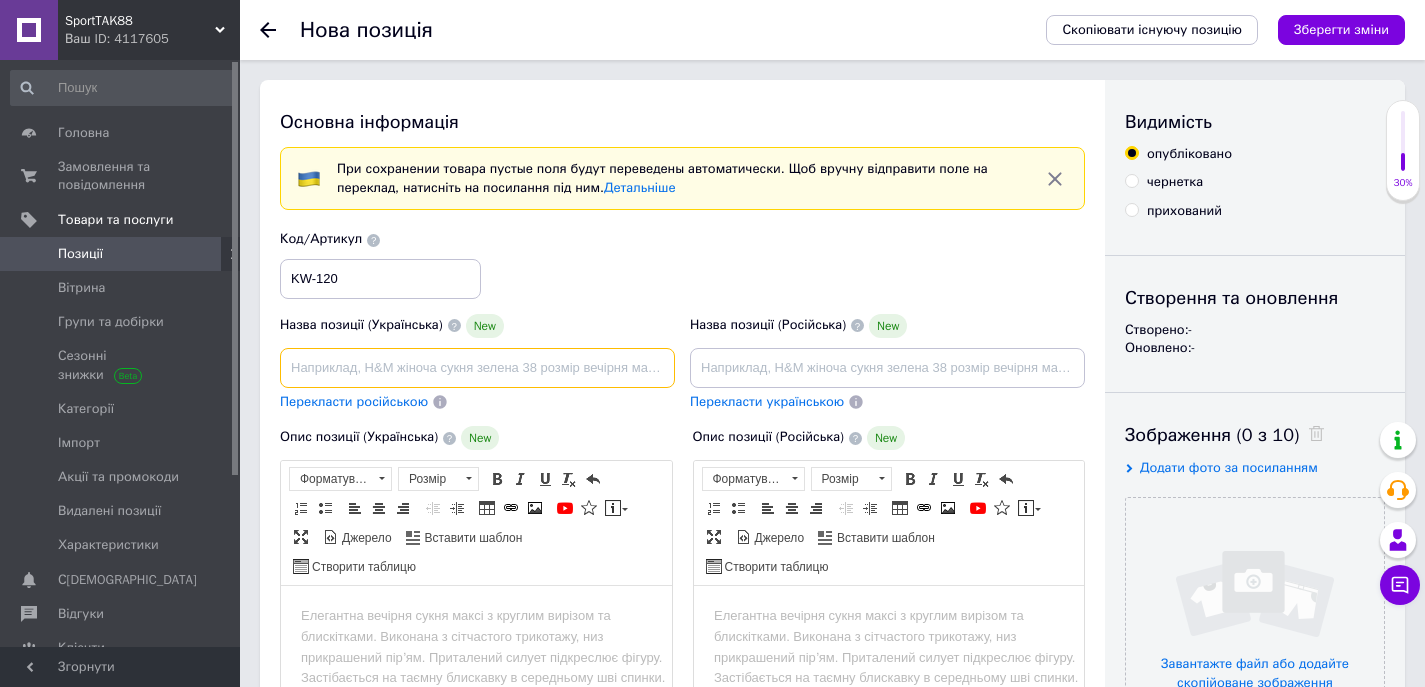 click at bounding box center [477, 368] 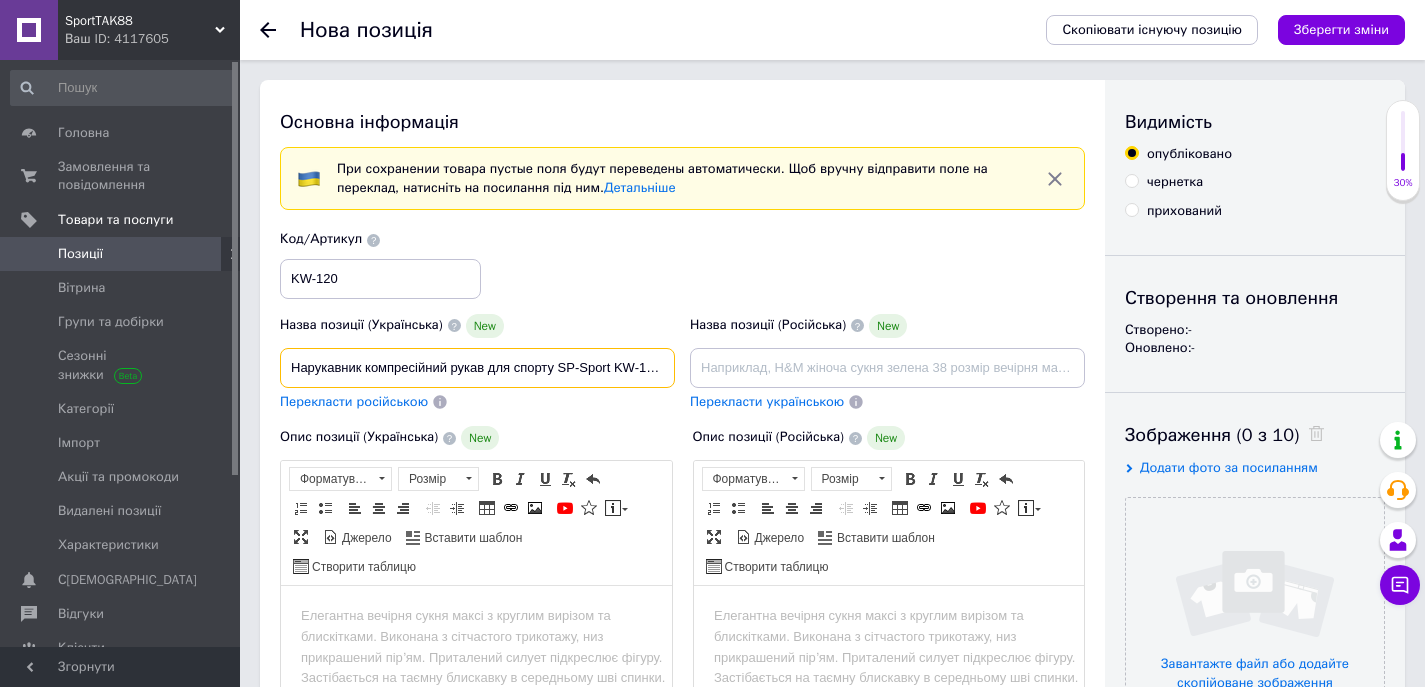 scroll, scrollTop: 0, scrollLeft: 92, axis: horizontal 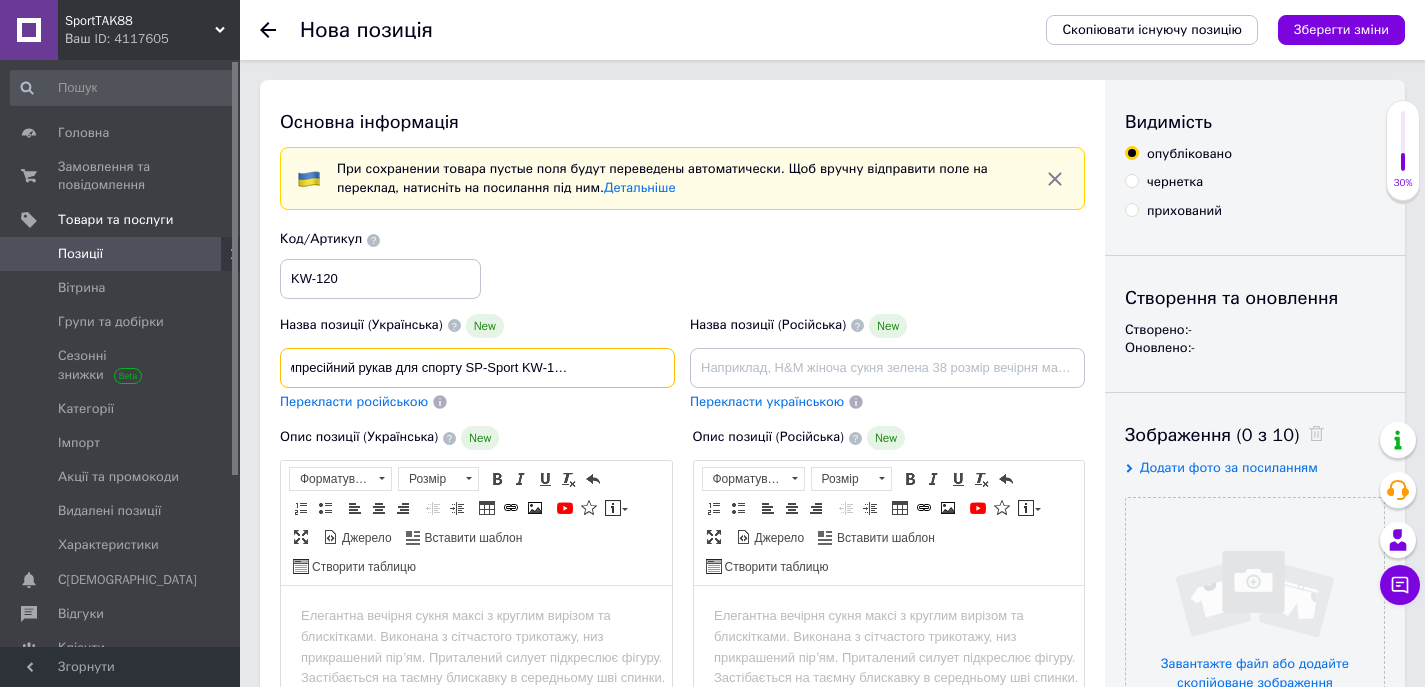 type on "Нарукавник компресійний рукав для спорту SP-Sport KW-120 розмір S-L 1шт" 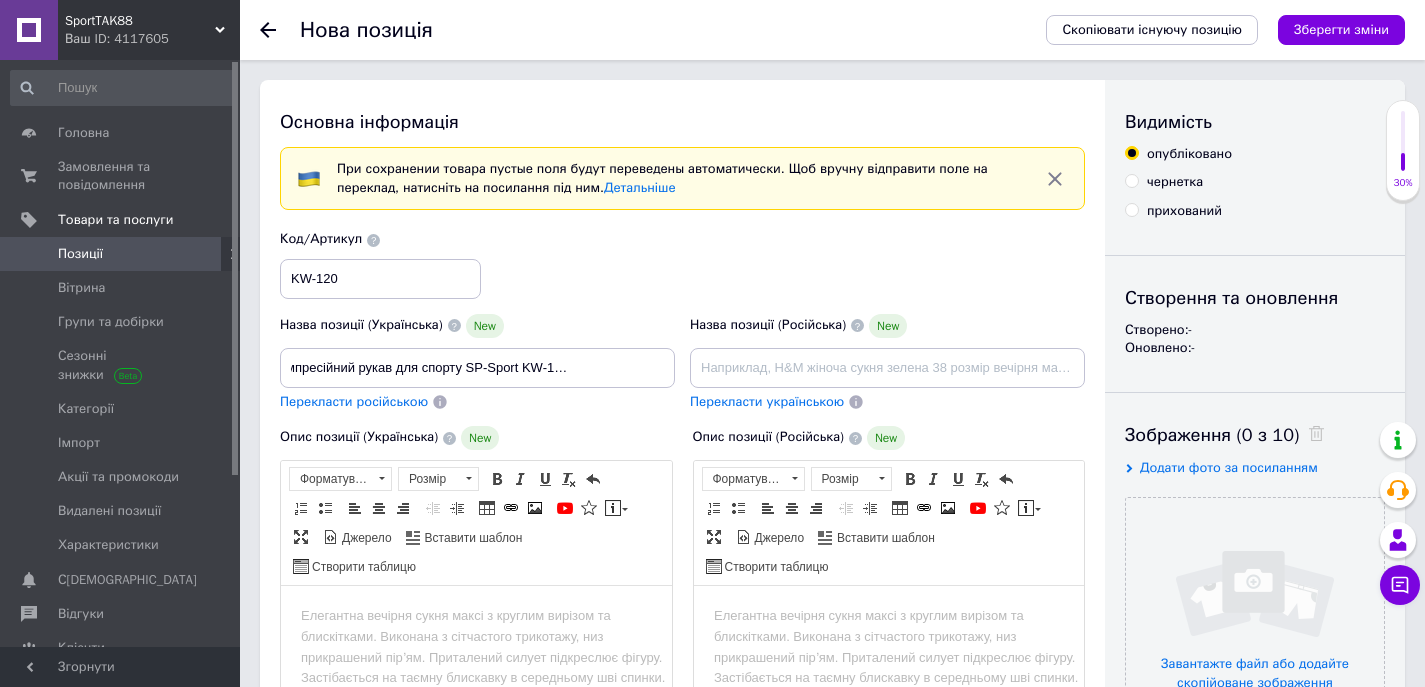 click on "Перекласти російською" at bounding box center [354, 401] 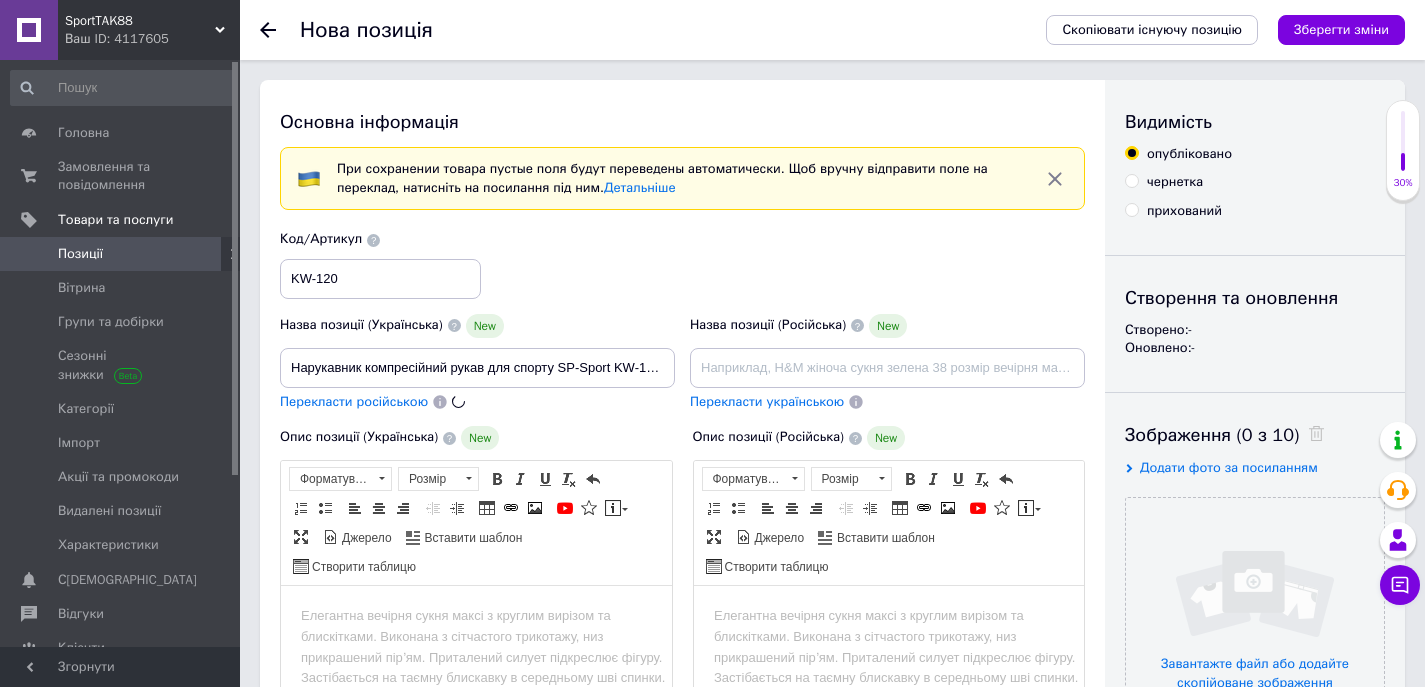 type on "Нарукавник компрессионный рукав для спорта SP-Sport KW-120 размер S-L 1шт" 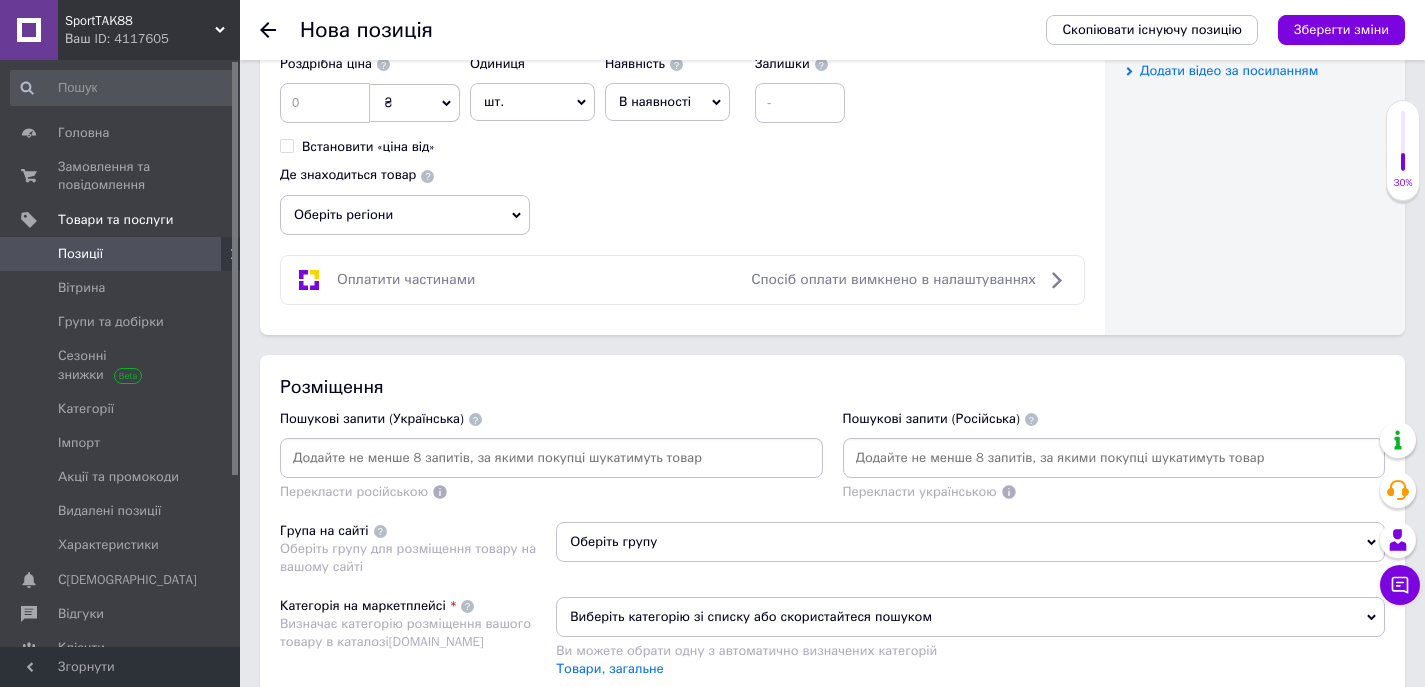 scroll, scrollTop: 1100, scrollLeft: 0, axis: vertical 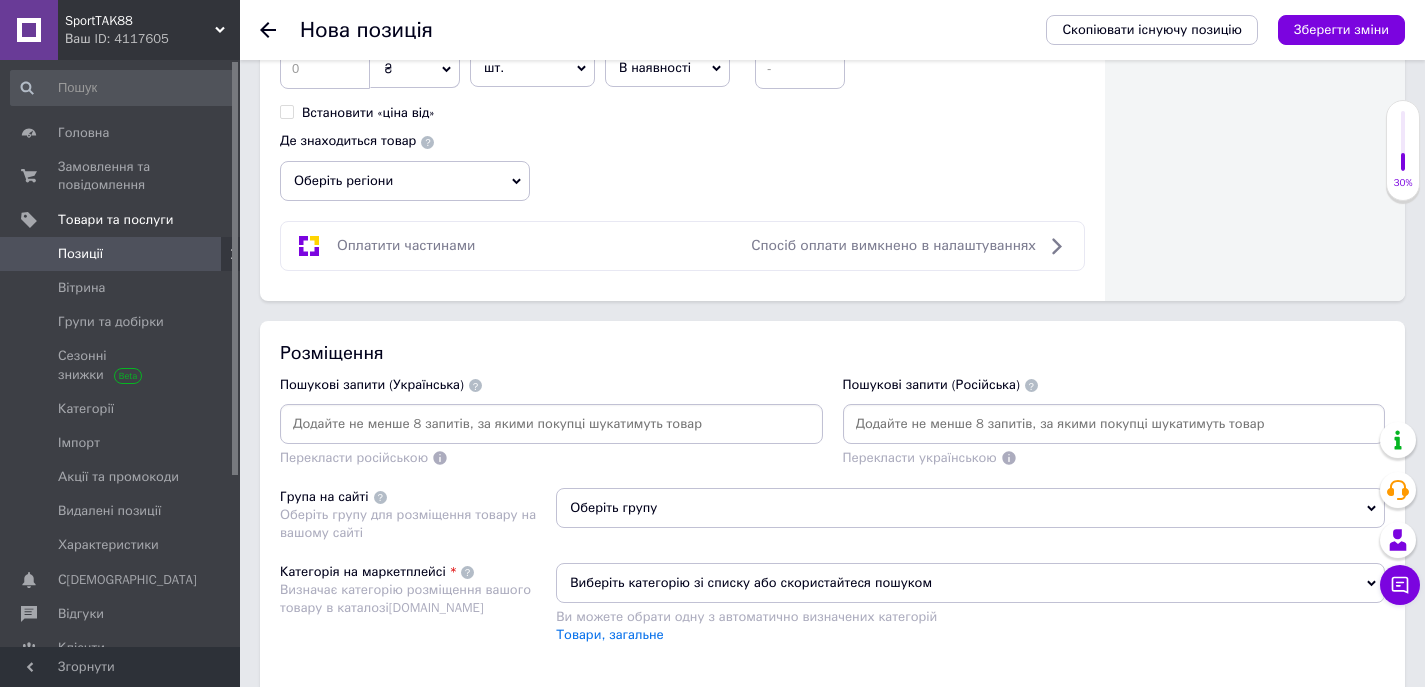 click at bounding box center [551, 424] 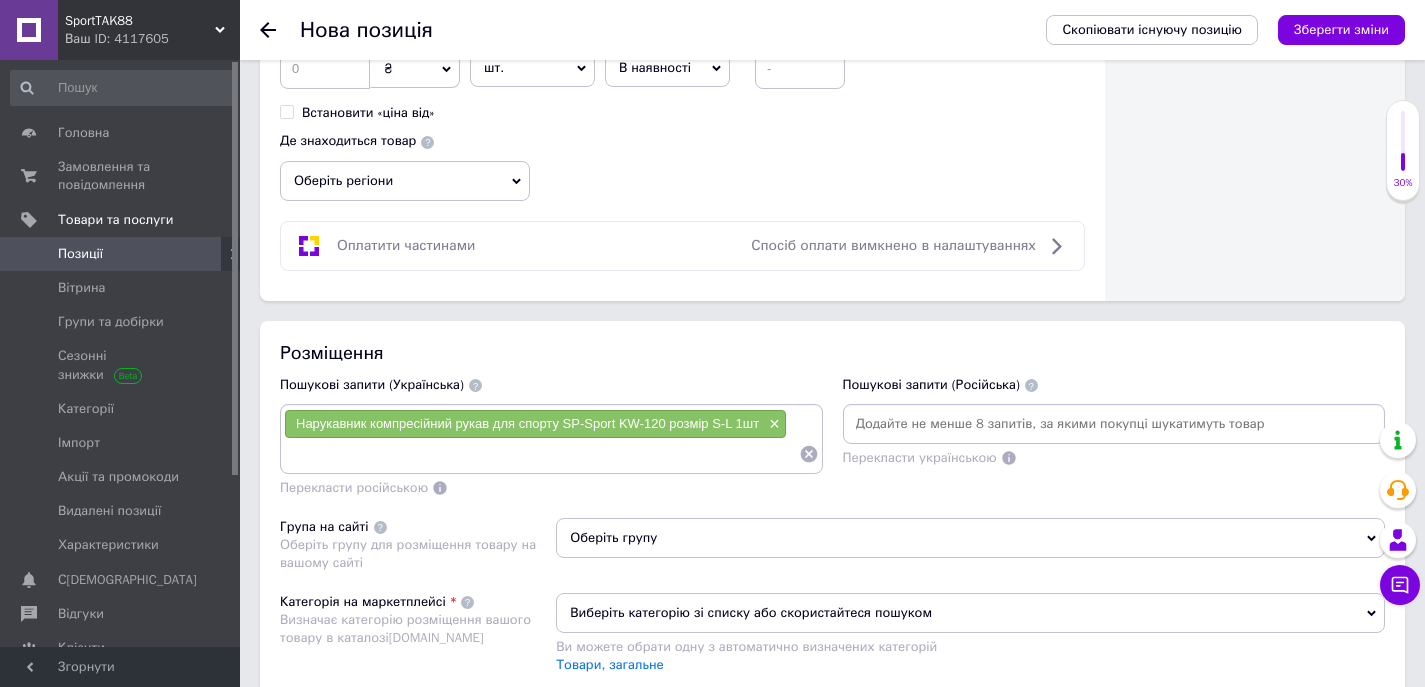 paste on "Нарукавник компресійний рукав для спорту SP-Sport KW-120 розмір S-L 1шт" 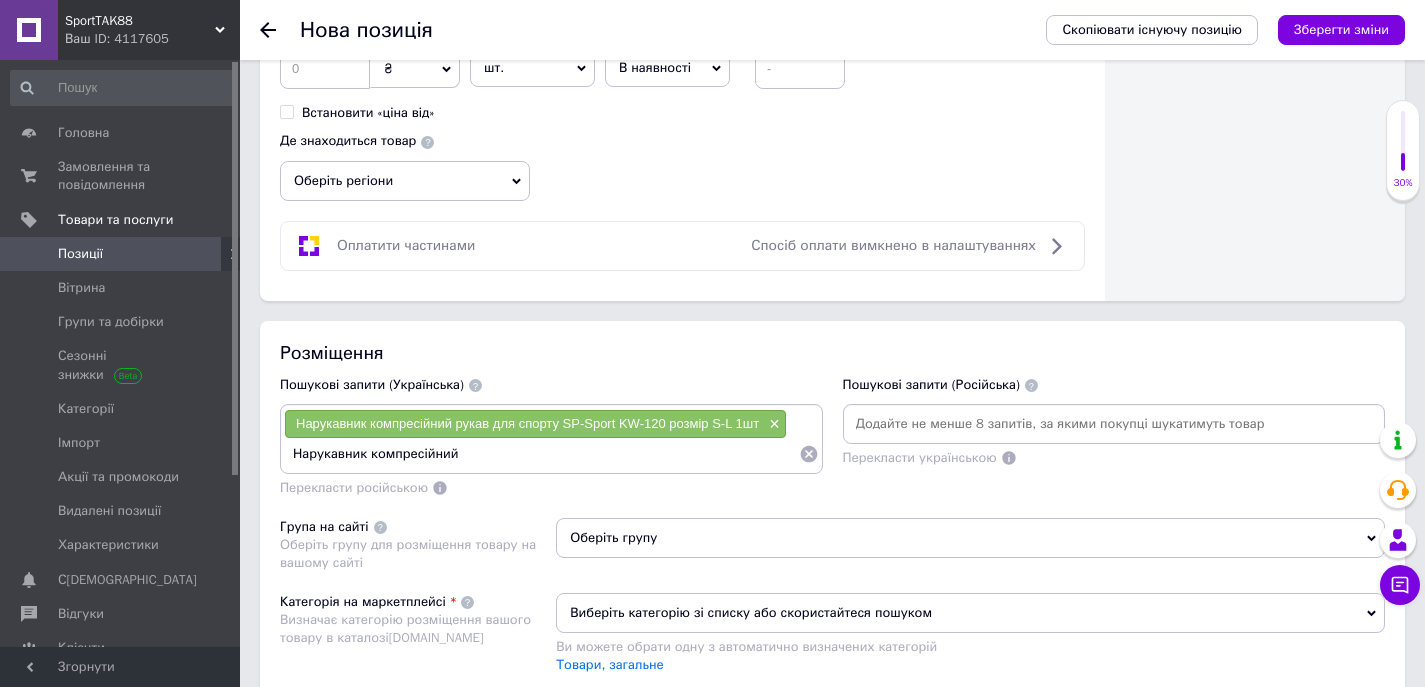 type on "Нарукавник компресійний" 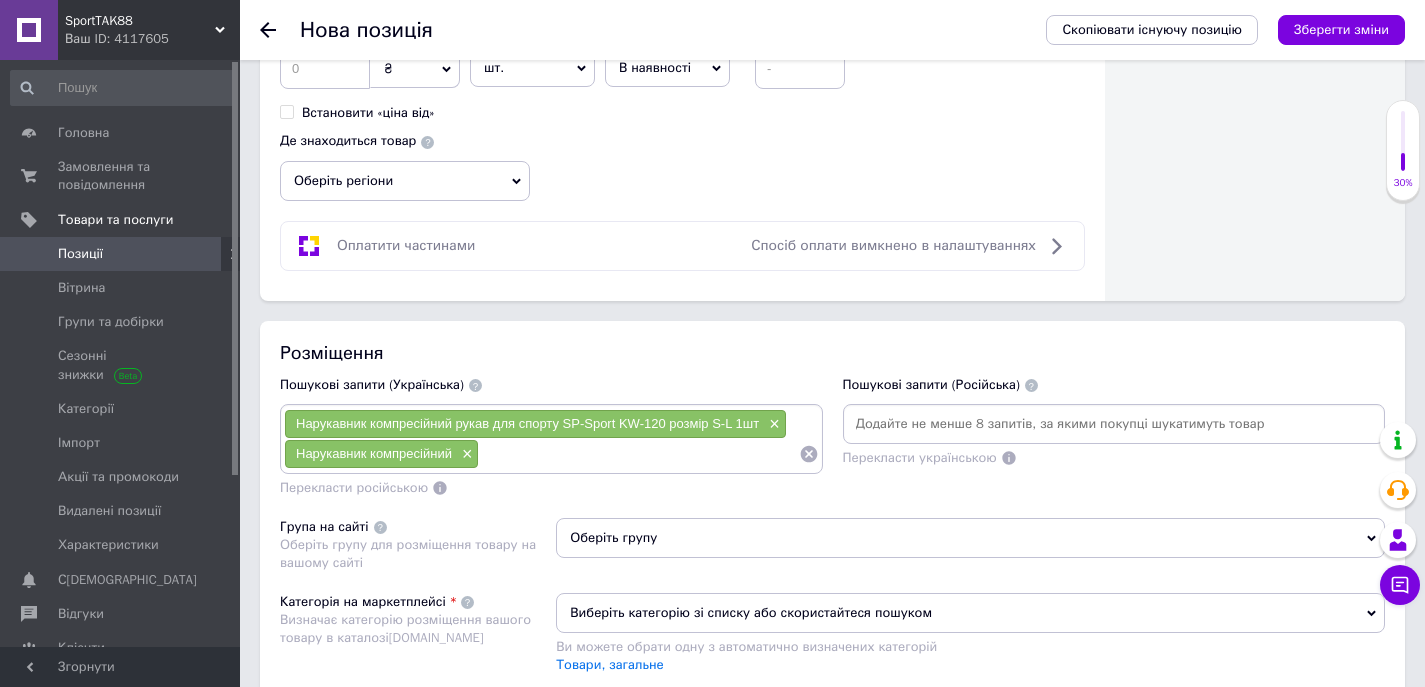 paste on "Нарукавник компресійний рукав для спорту SP-Sport KW-120 розмір S-L 1шт" 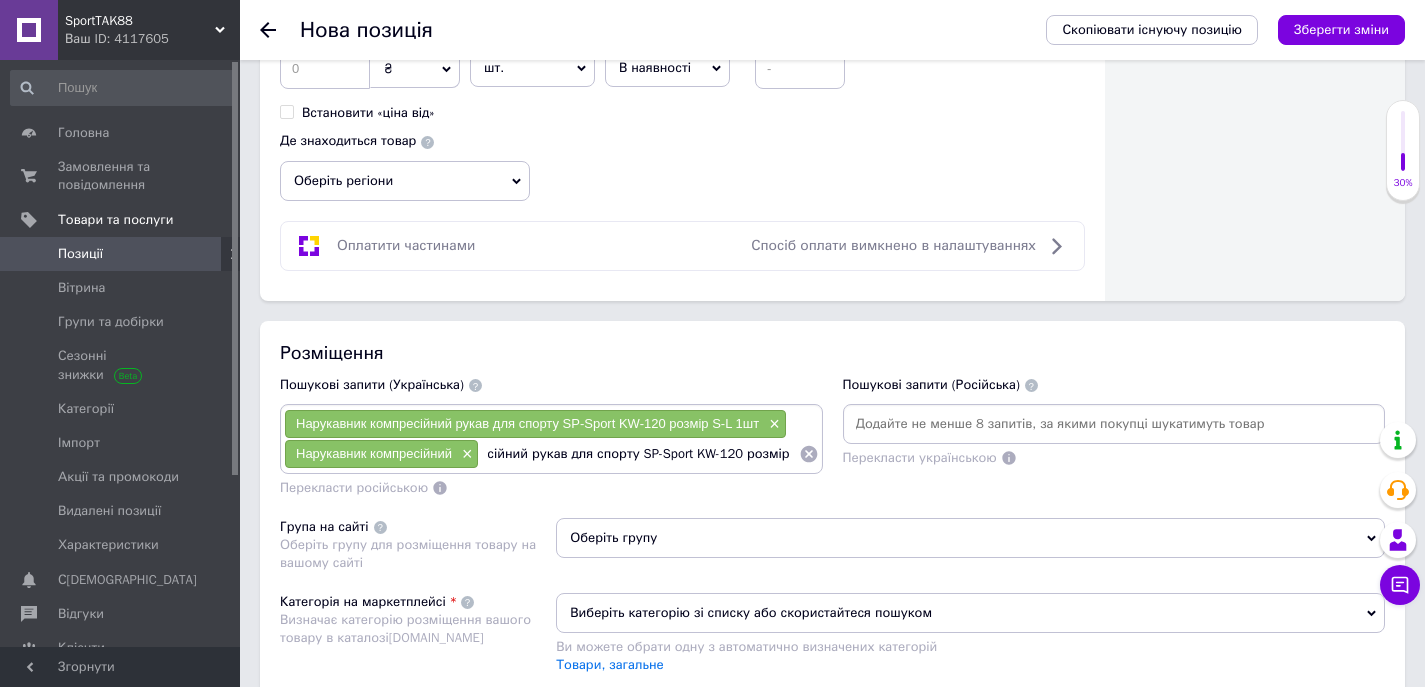 scroll, scrollTop: 0, scrollLeft: 112, axis: horizontal 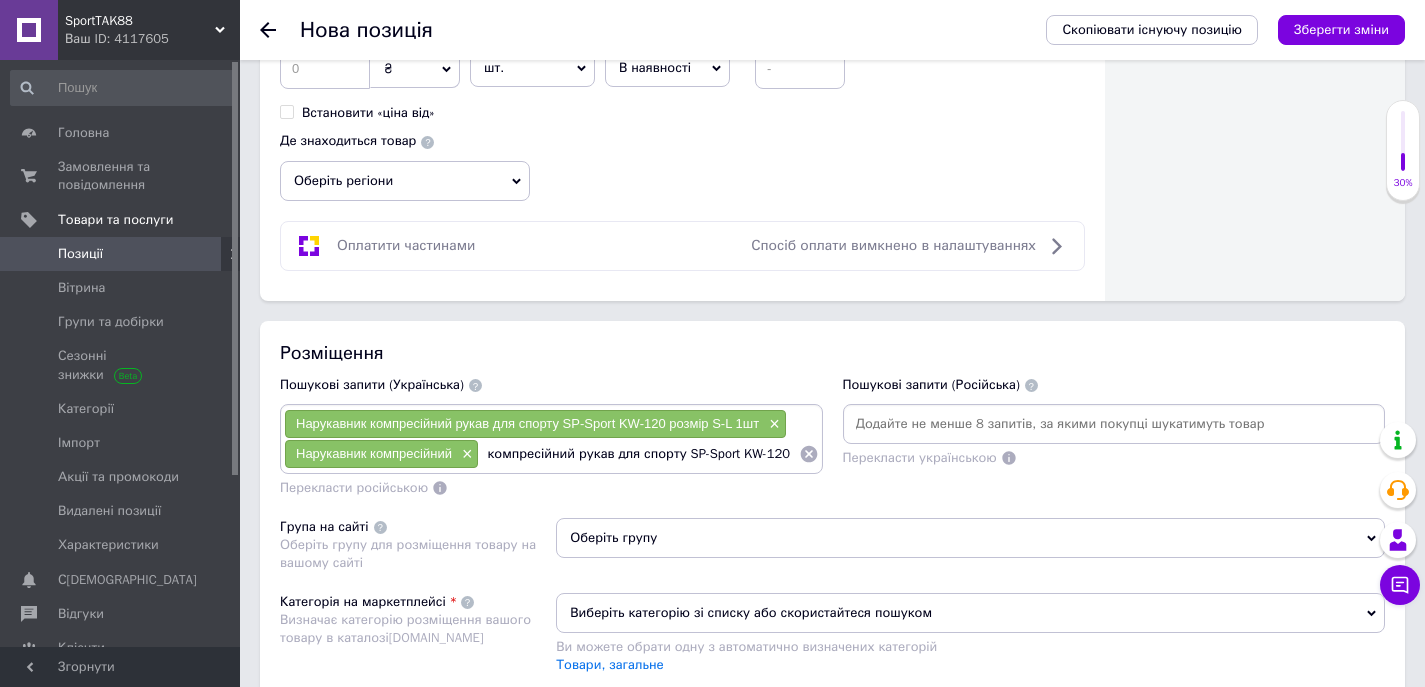 type on "Нарукавник компресійний рукав для спорту SP-Sport KW-120" 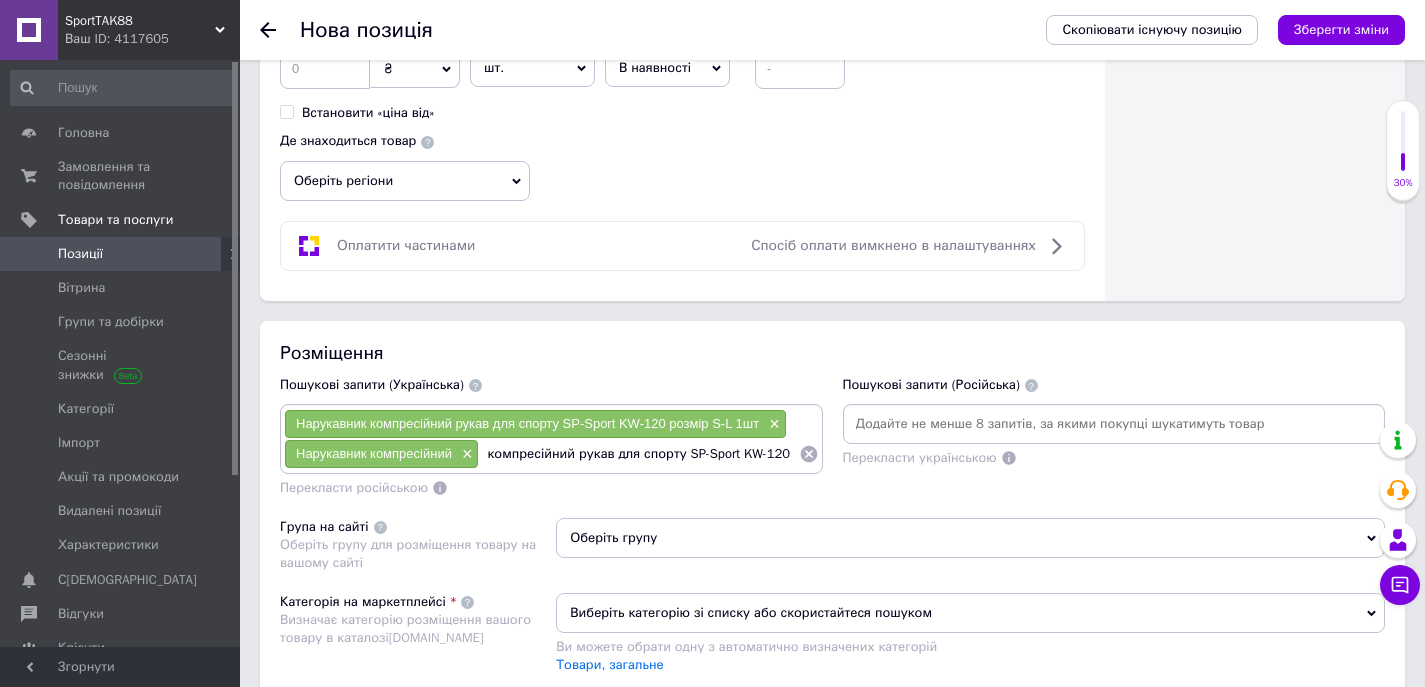 scroll, scrollTop: 0, scrollLeft: 71, axis: horizontal 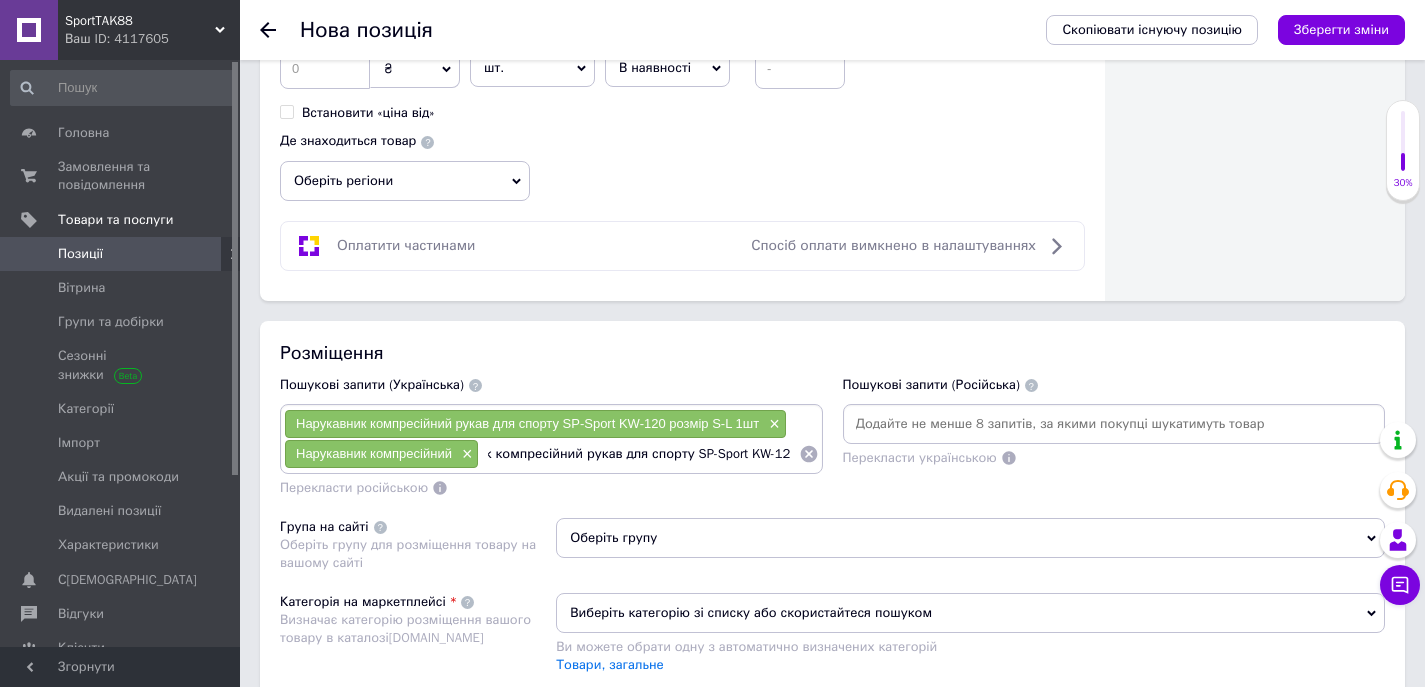 type 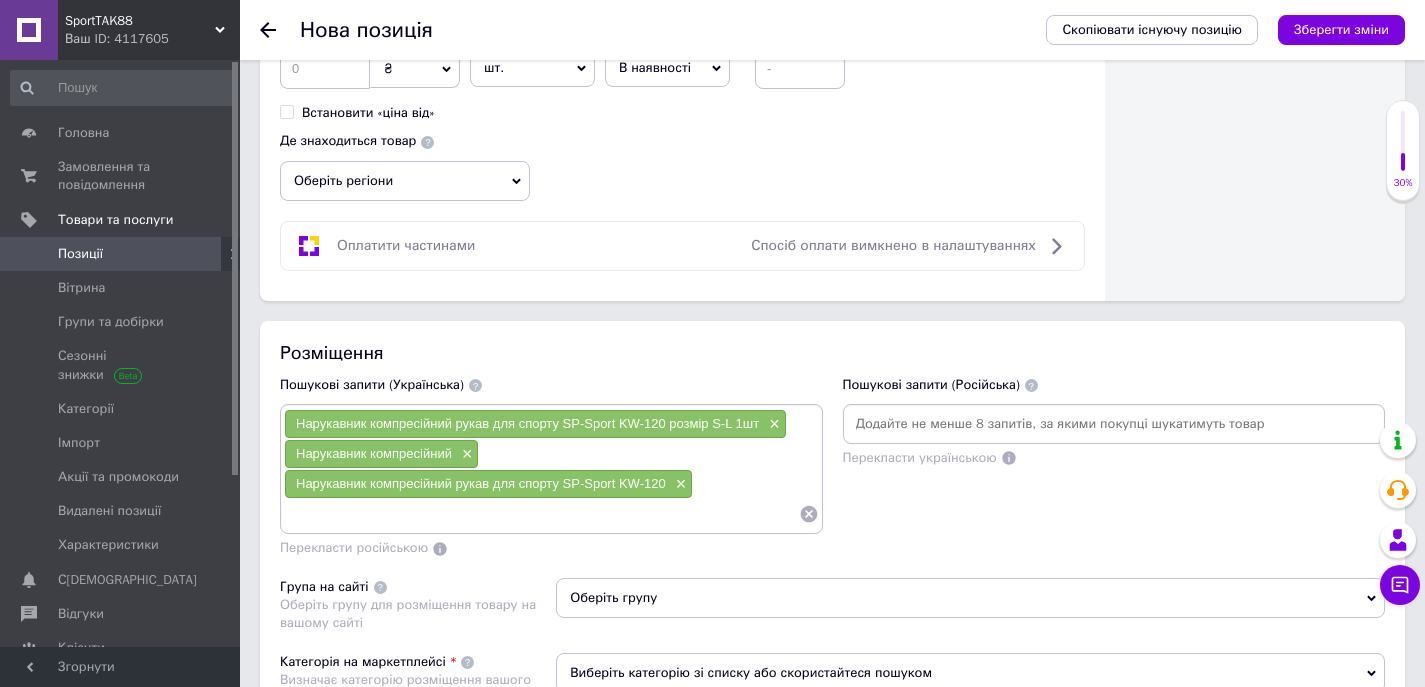 scroll, scrollTop: 0, scrollLeft: 0, axis: both 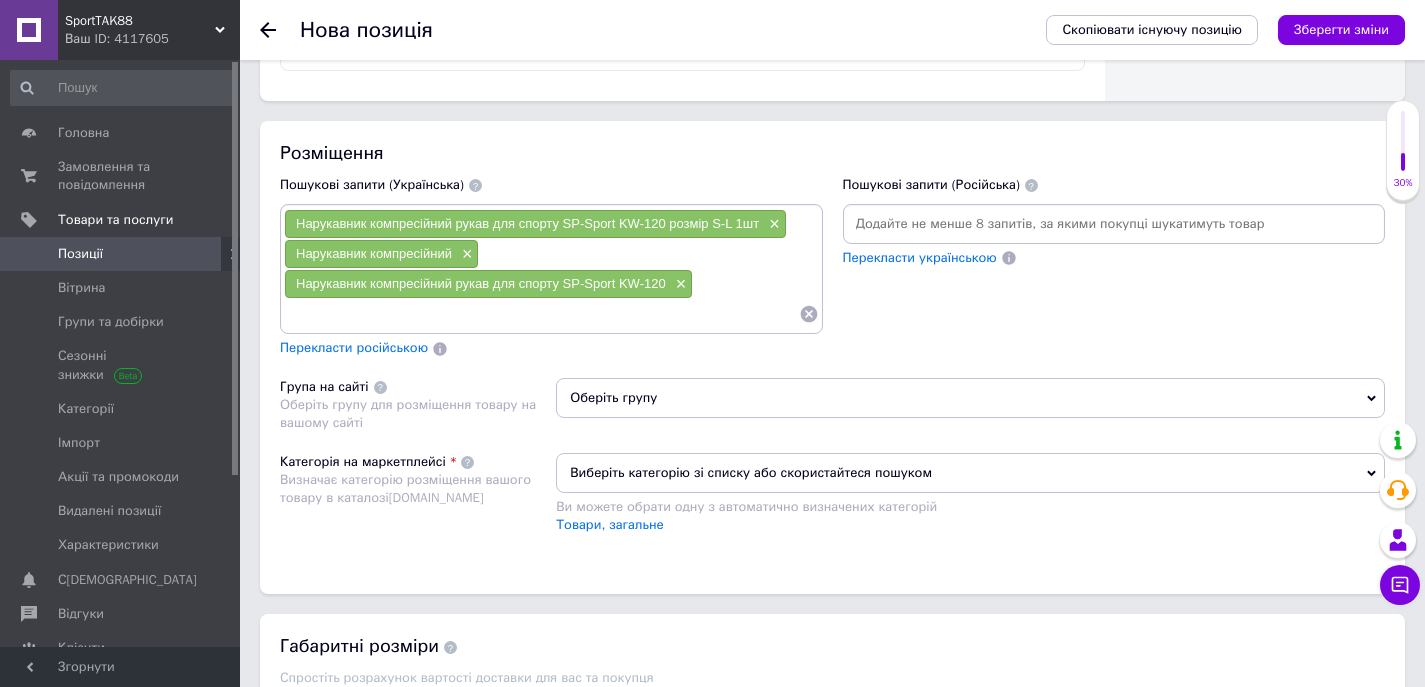 click on "Перекласти російською" at bounding box center (354, 347) 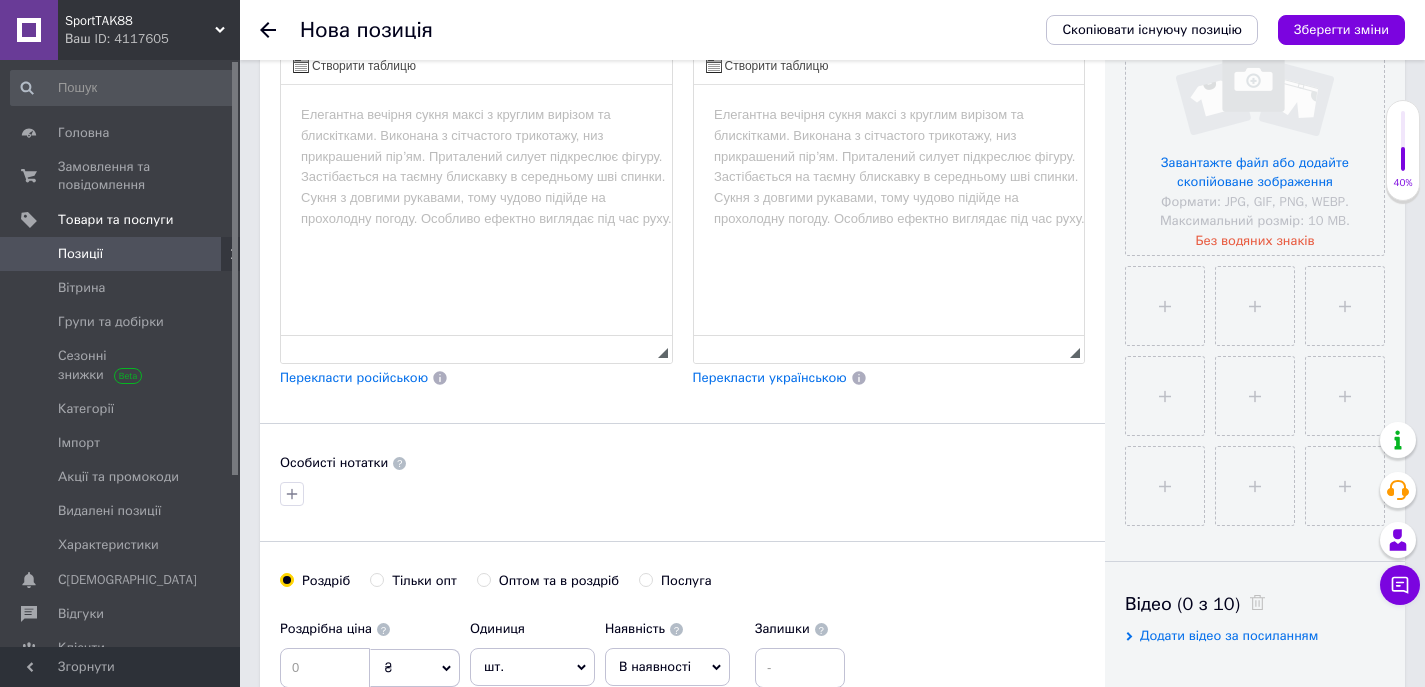 scroll, scrollTop: 400, scrollLeft: 0, axis: vertical 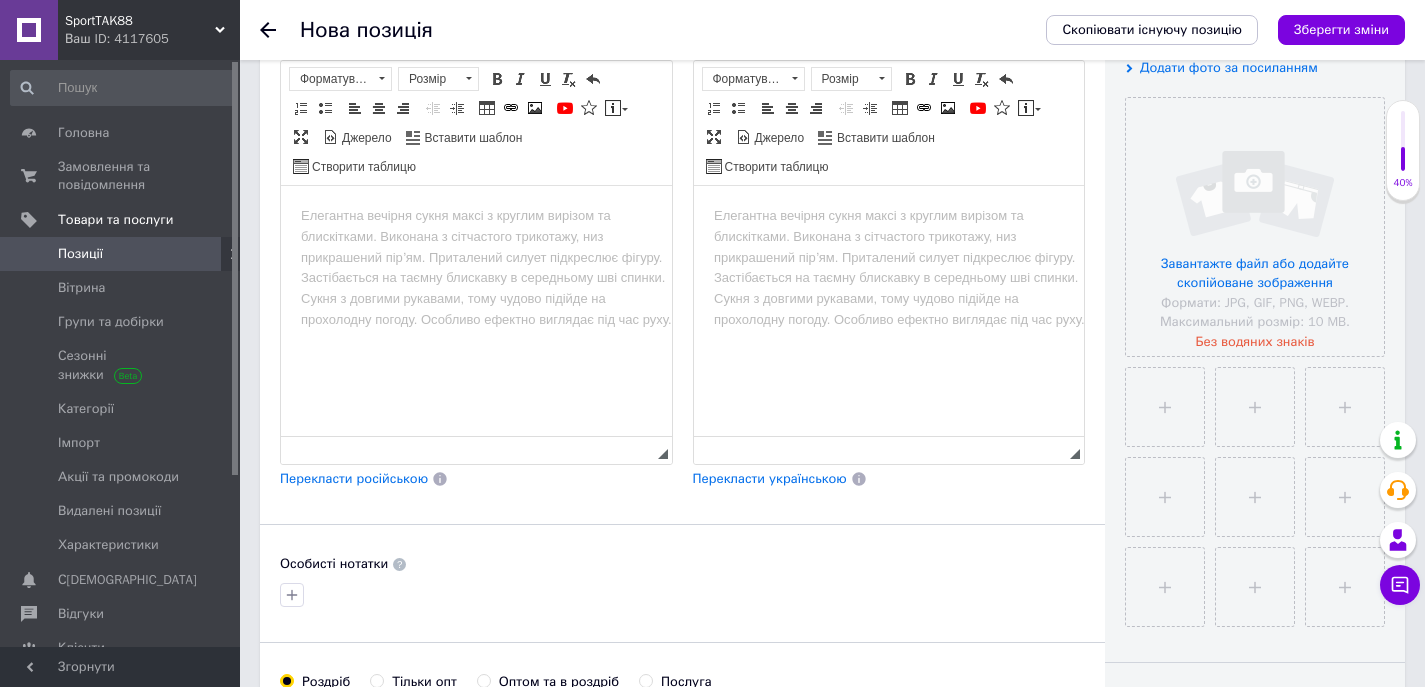 click at bounding box center [476, 216] 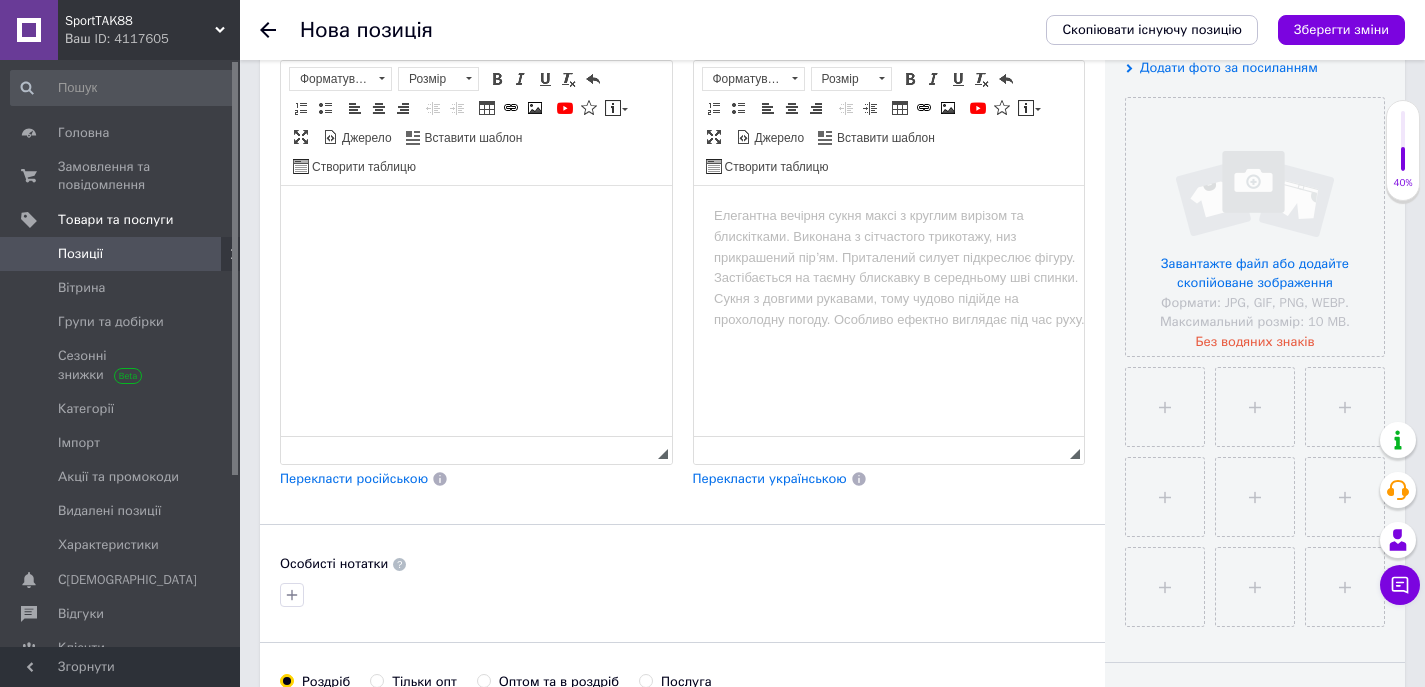 scroll, scrollTop: 684, scrollLeft: 0, axis: vertical 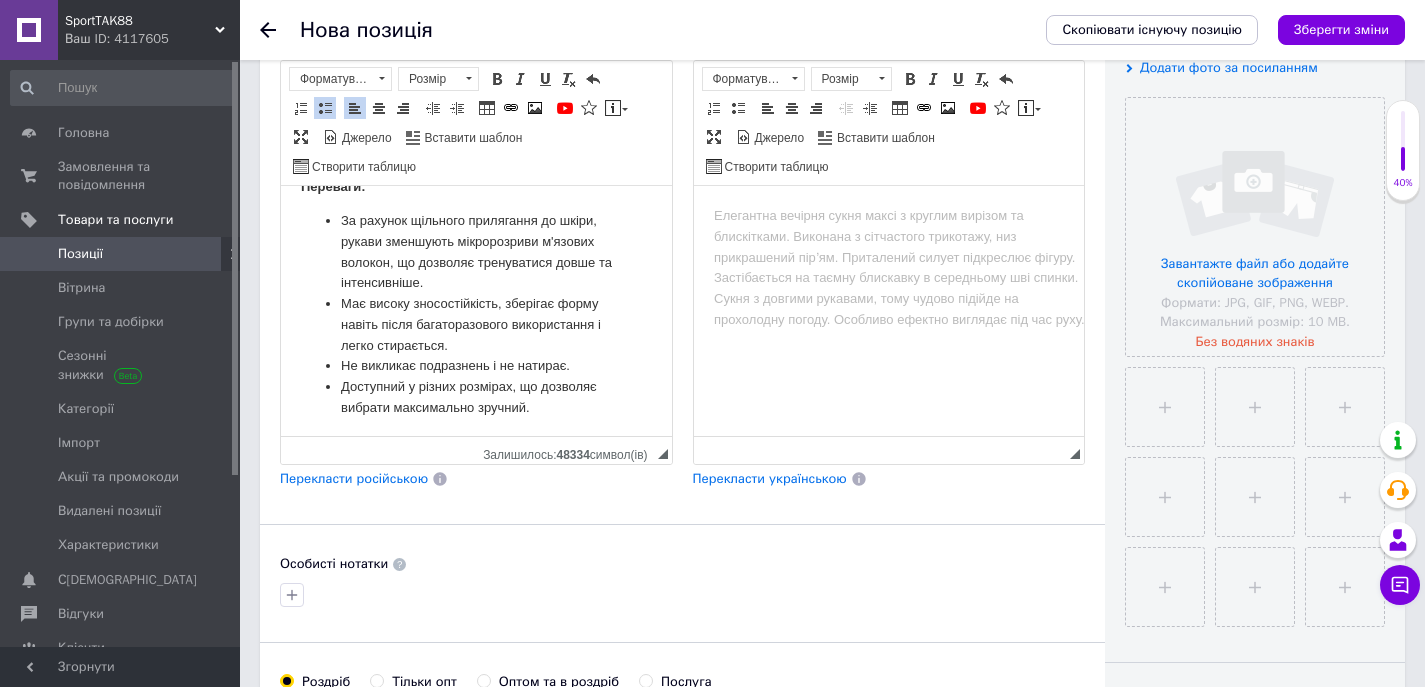 click on "Перекласти російською" at bounding box center [354, 478] 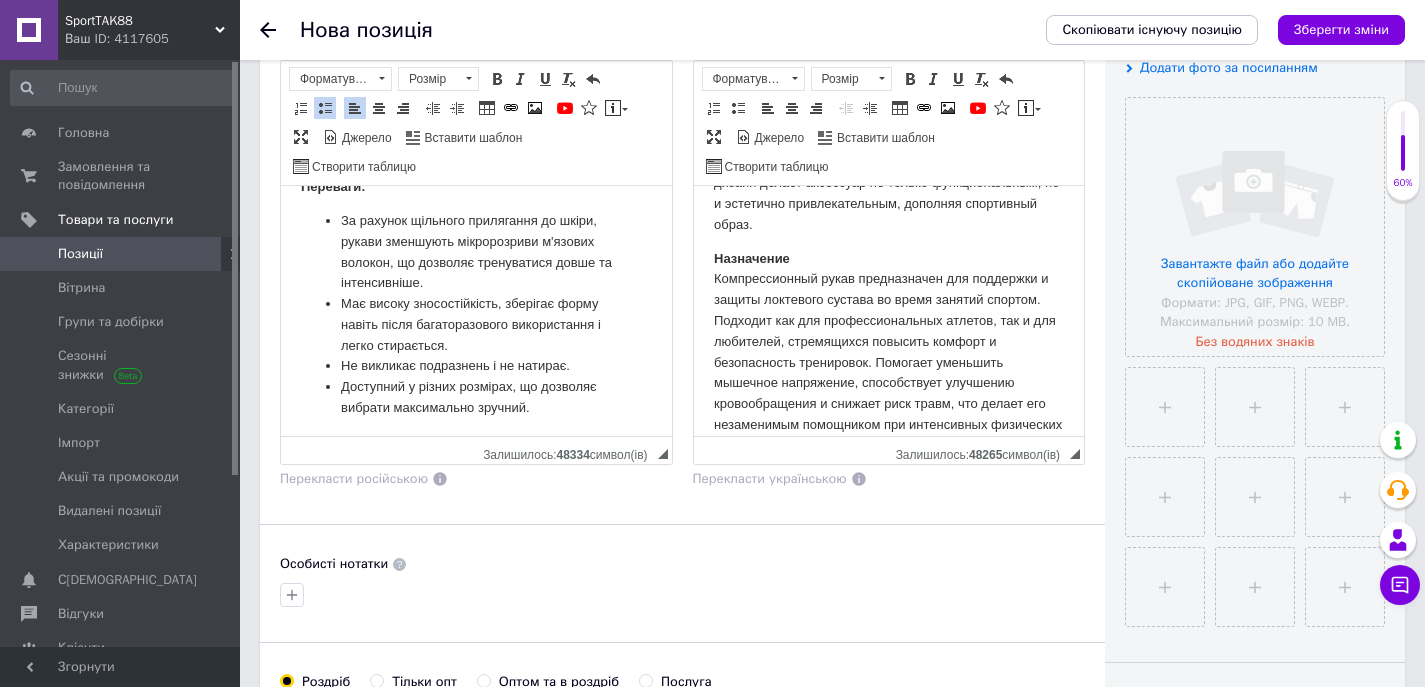 scroll, scrollTop: 500, scrollLeft: 0, axis: vertical 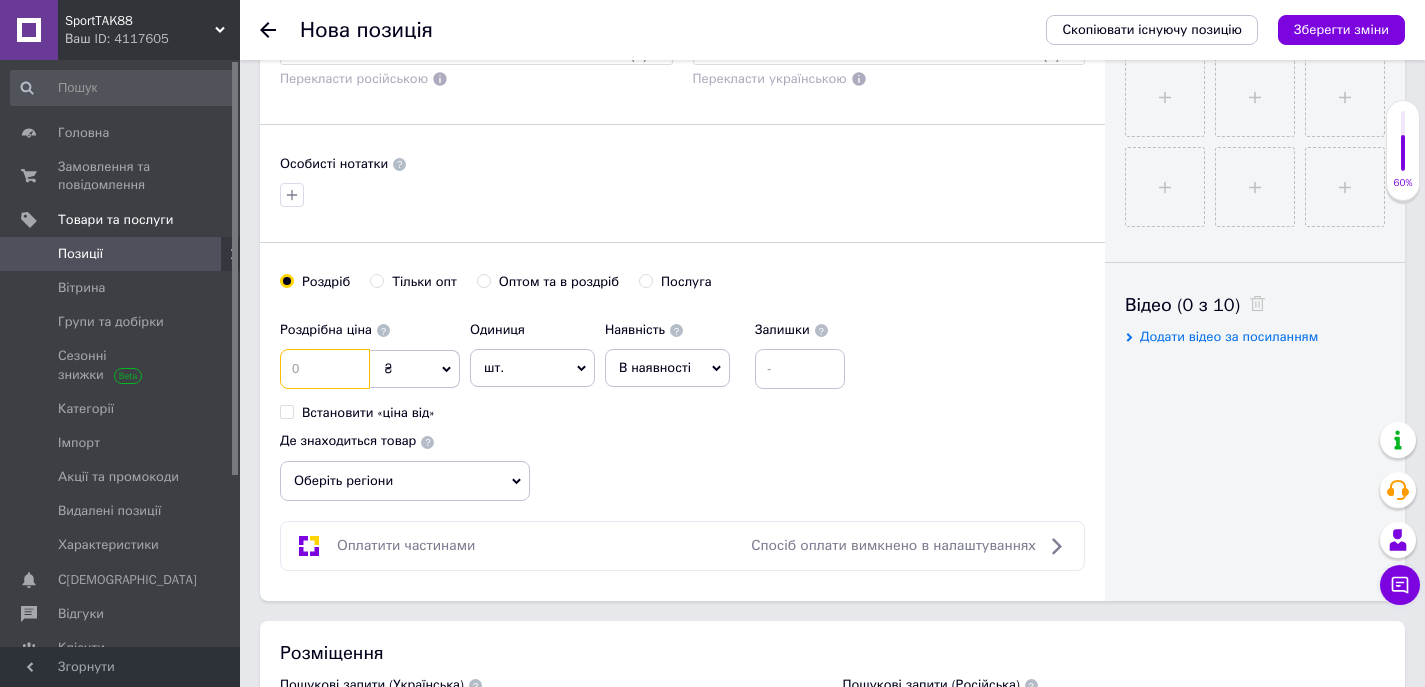click at bounding box center (325, 369) 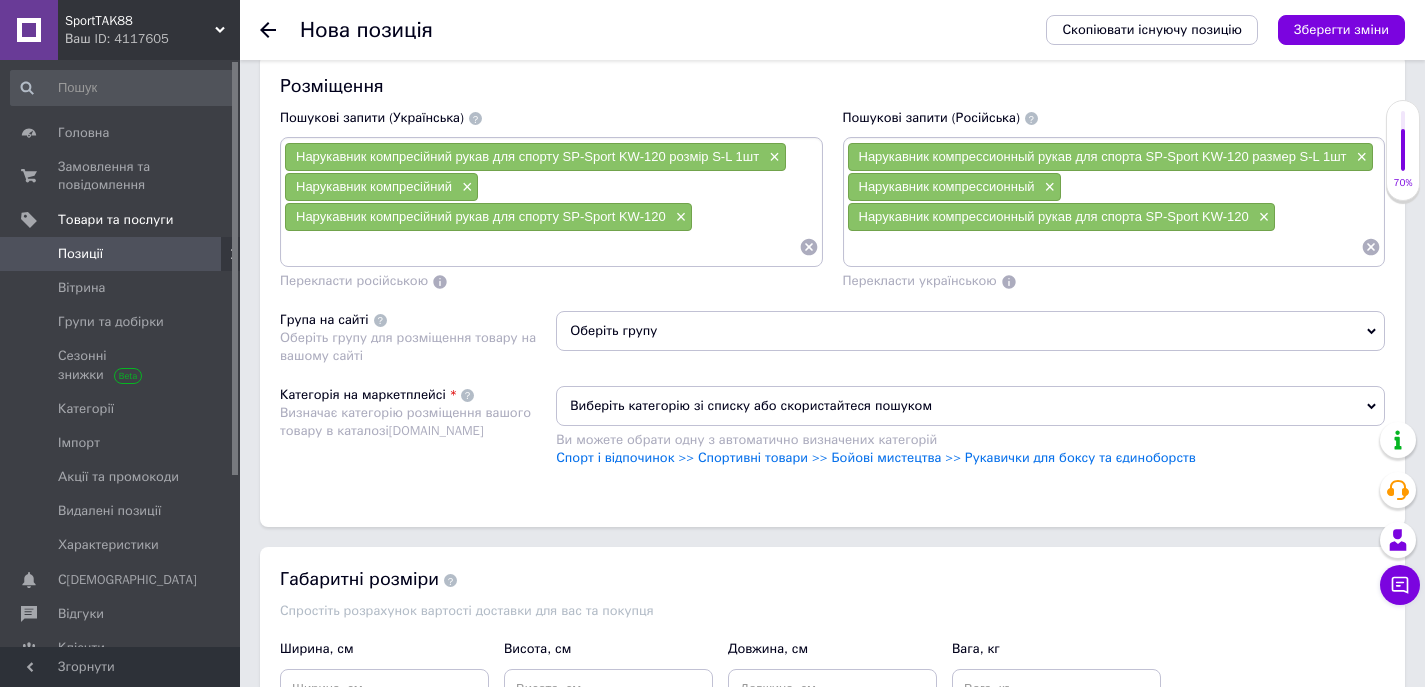 scroll, scrollTop: 1400, scrollLeft: 0, axis: vertical 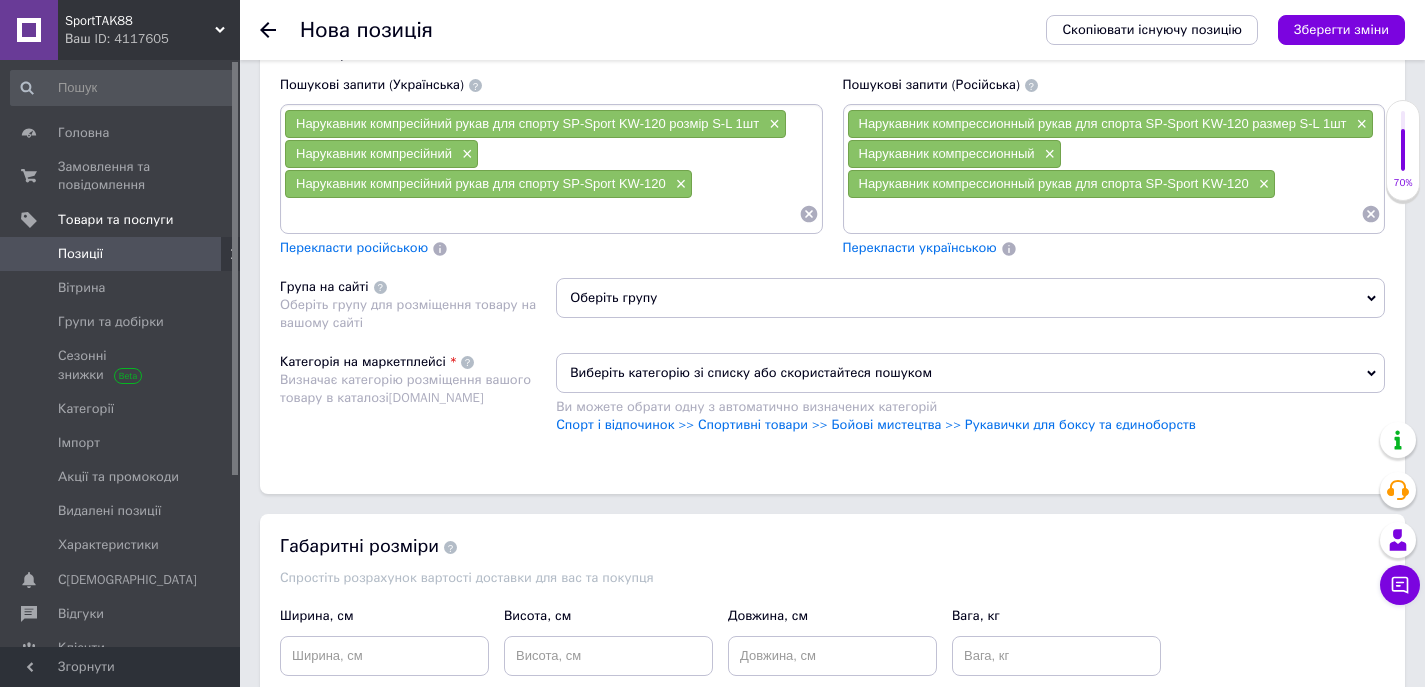 type on "99" 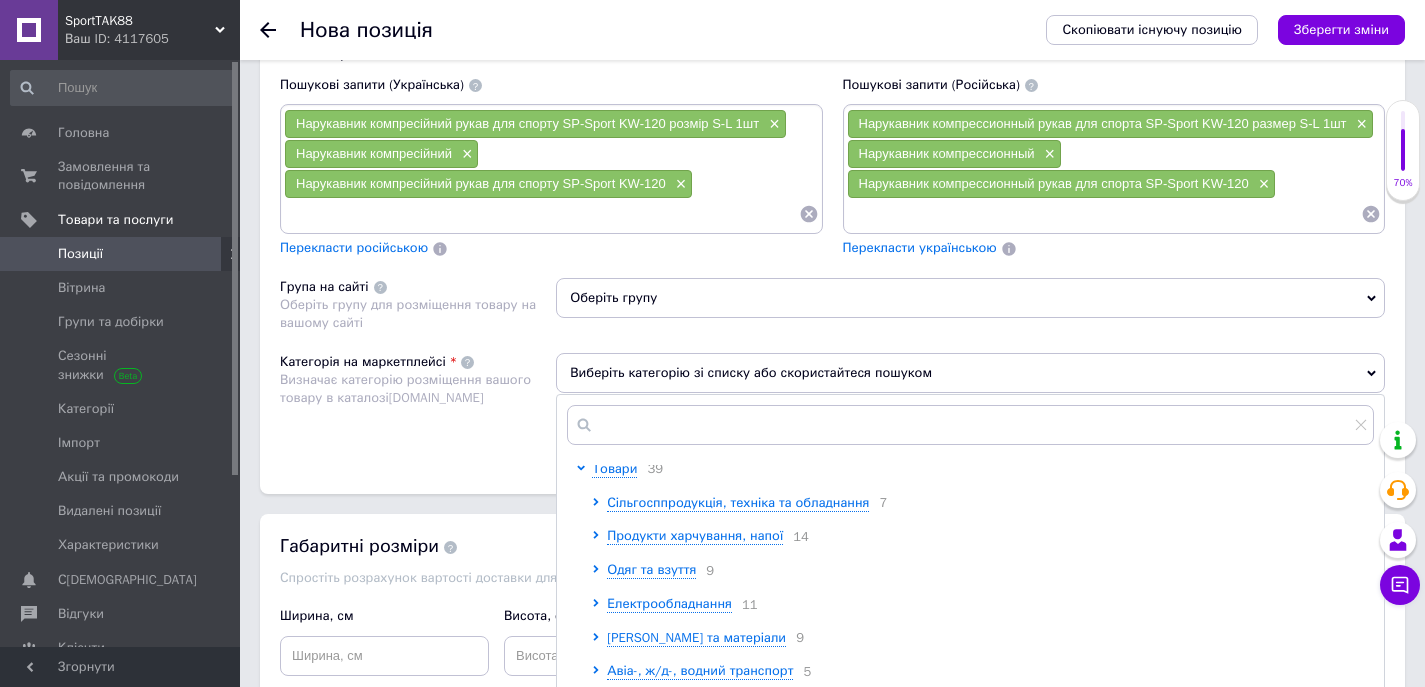 scroll, scrollTop: 0, scrollLeft: 0, axis: both 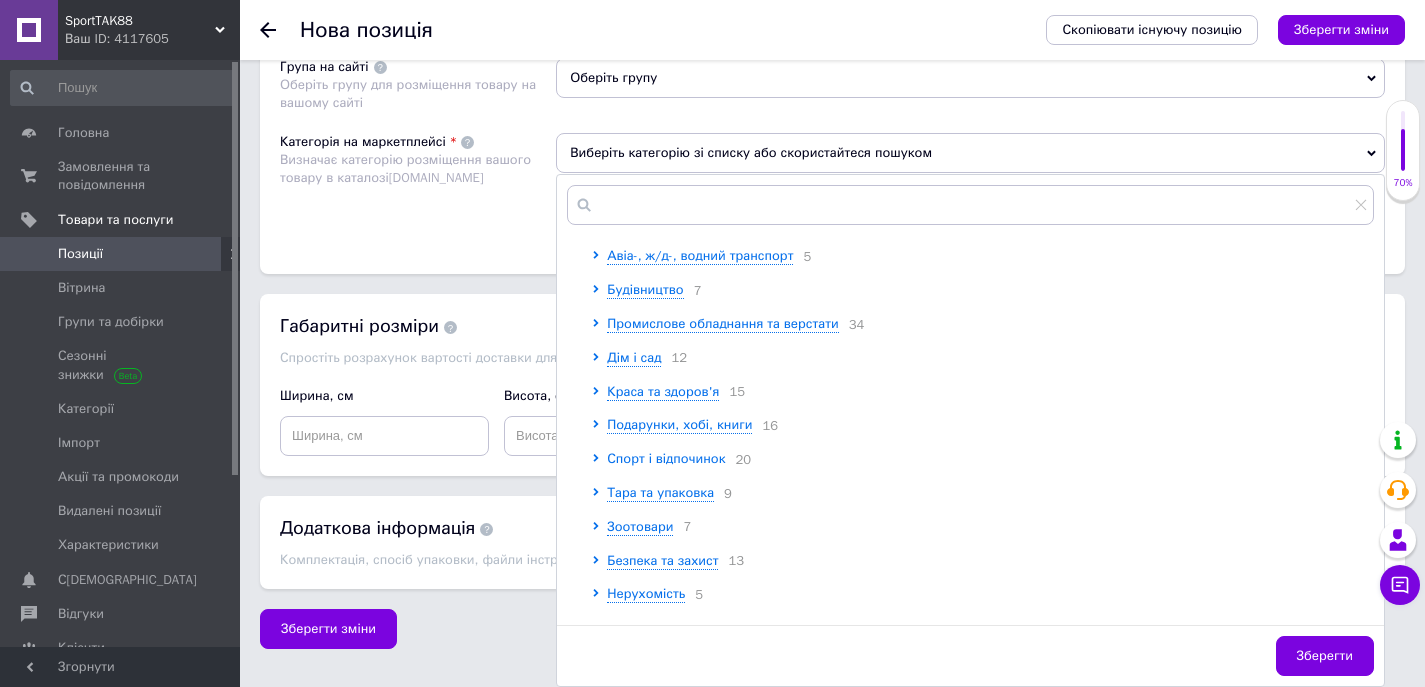 click on "Спорт і відпочинок" at bounding box center [666, 458] 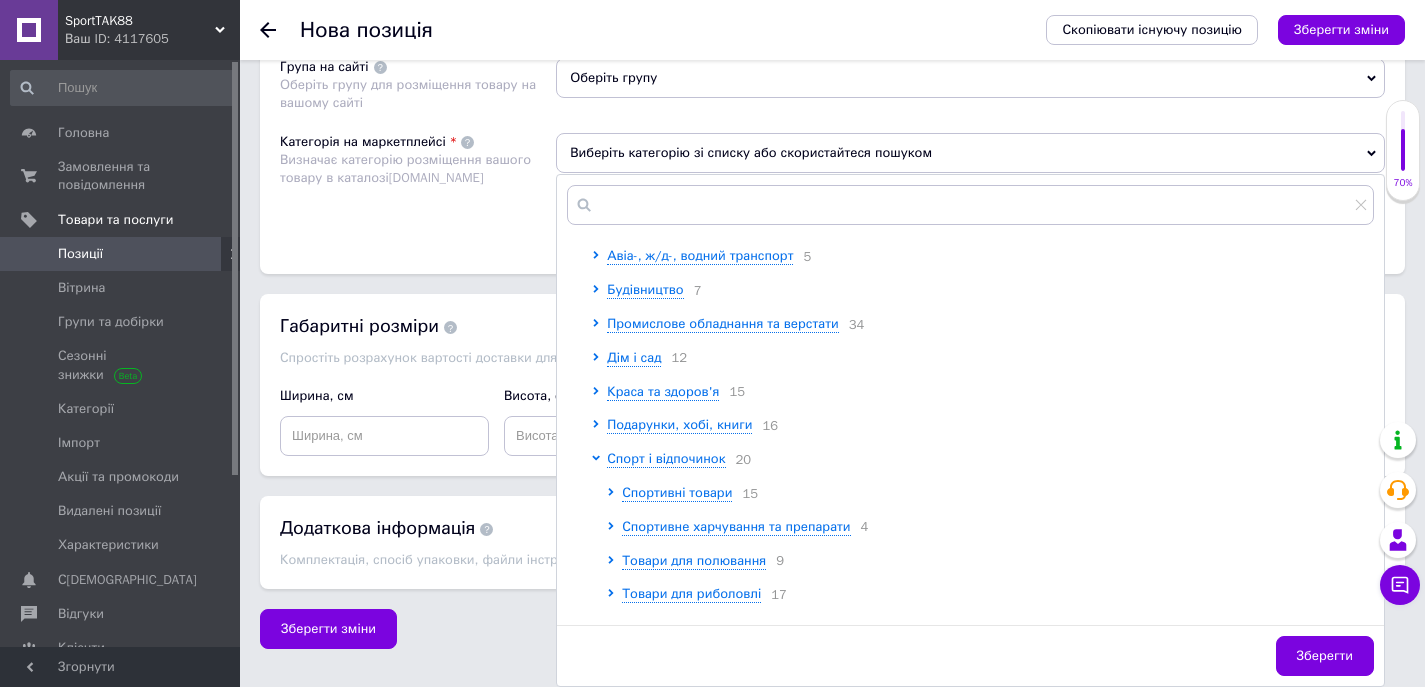 scroll, scrollTop: 300, scrollLeft: 0, axis: vertical 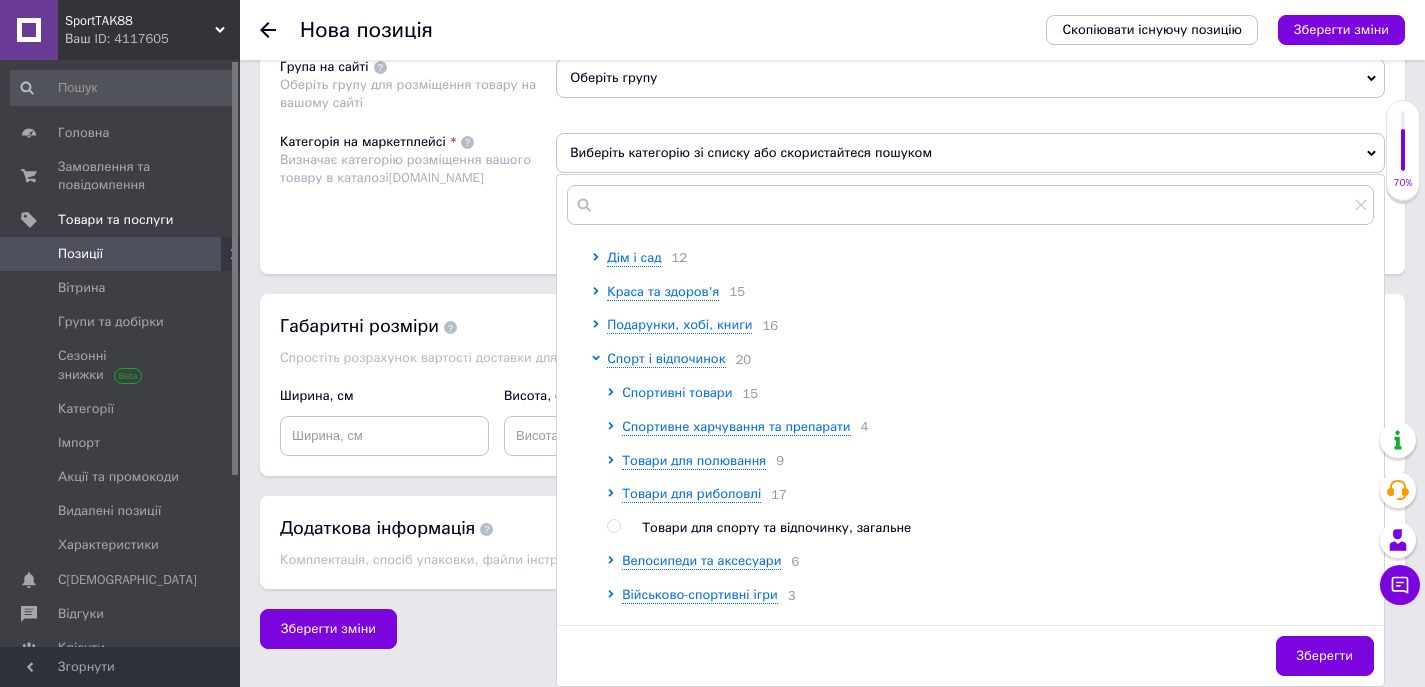 click on "Спортивні товари" at bounding box center [677, 392] 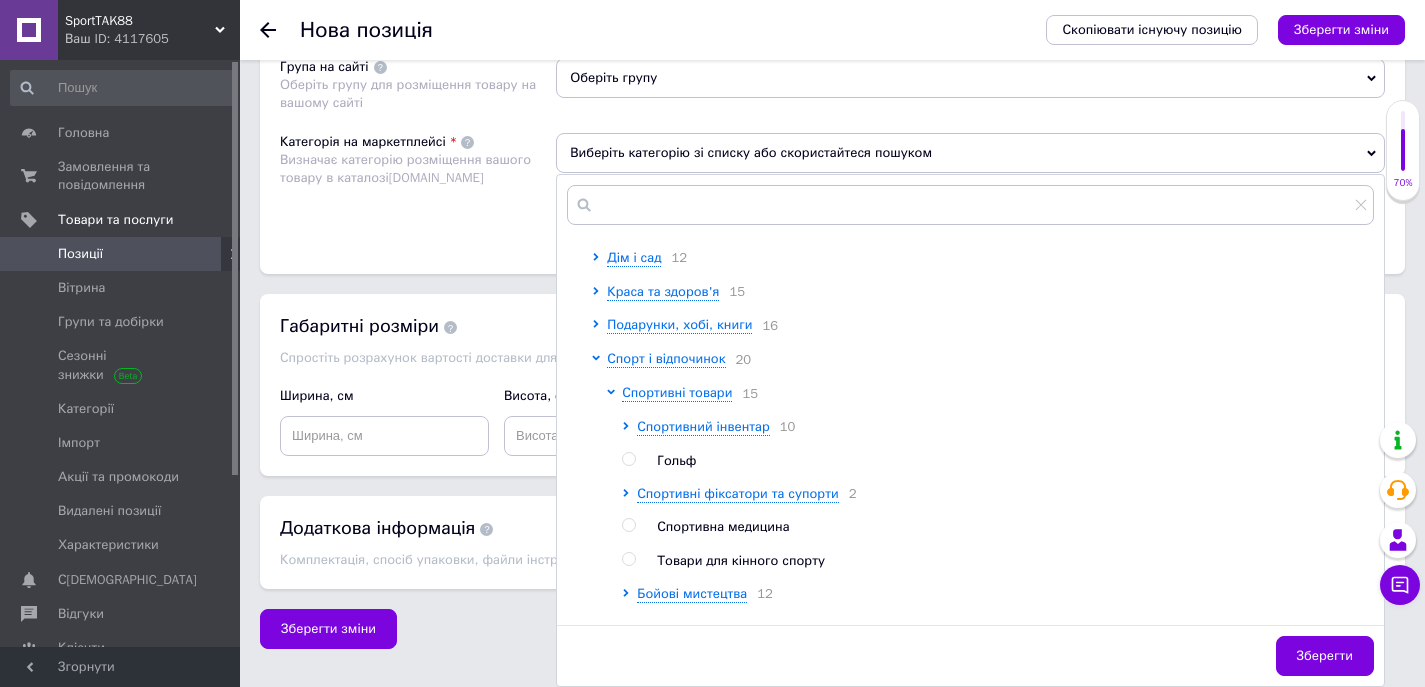 scroll, scrollTop: 400, scrollLeft: 0, axis: vertical 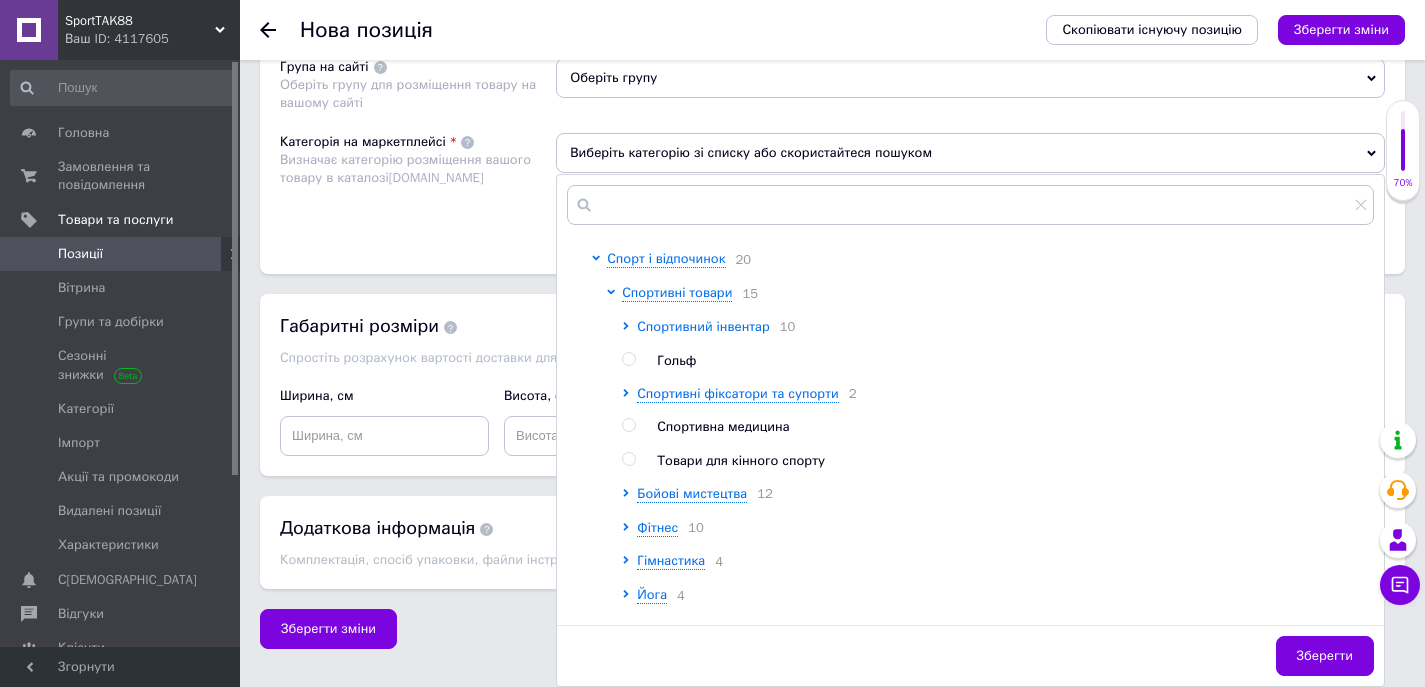 click on "Спортивний інвентар" at bounding box center (703, 326) 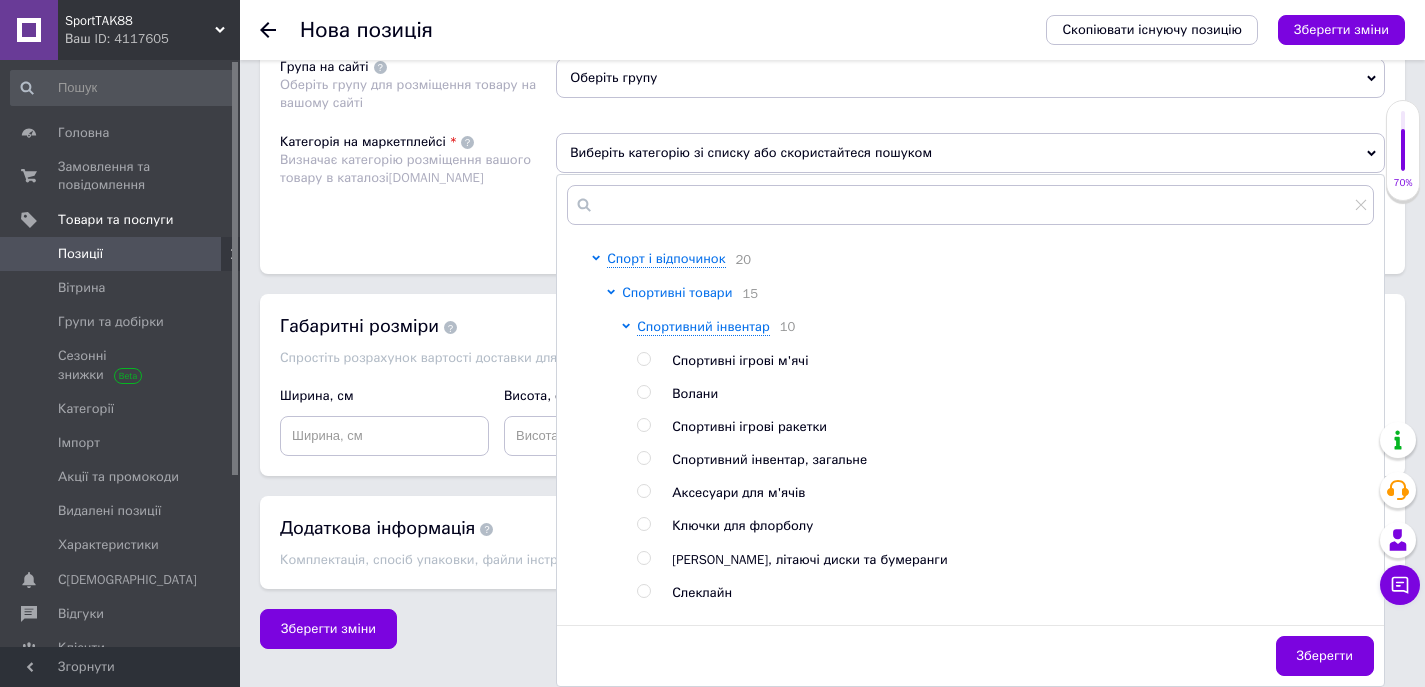 click on "Спортивні товари" at bounding box center [677, 292] 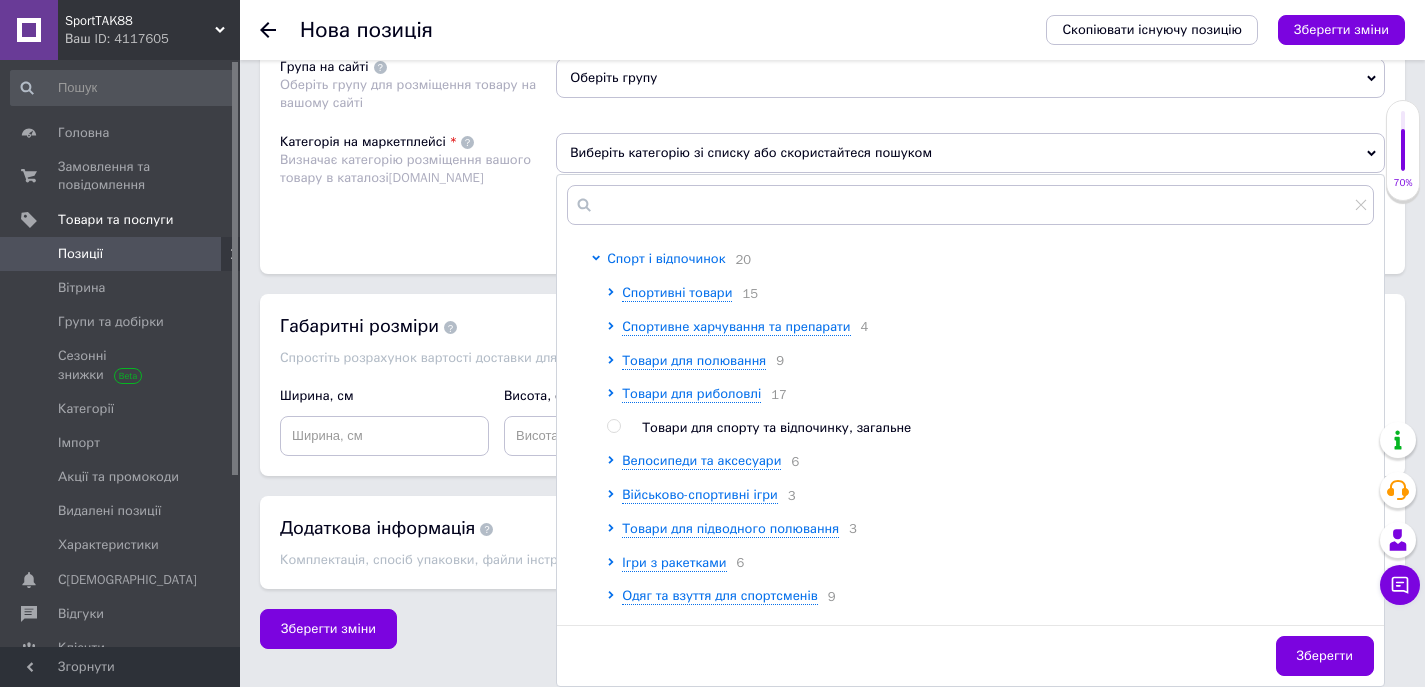 click 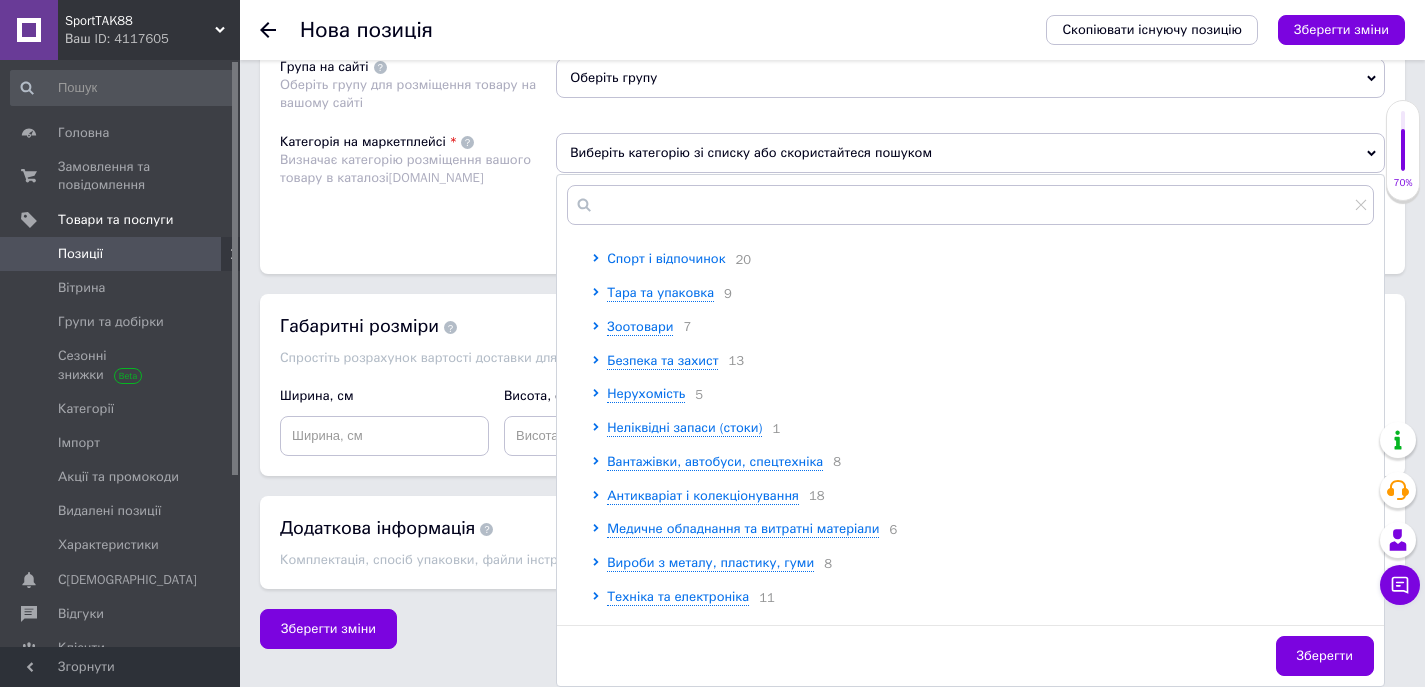 click 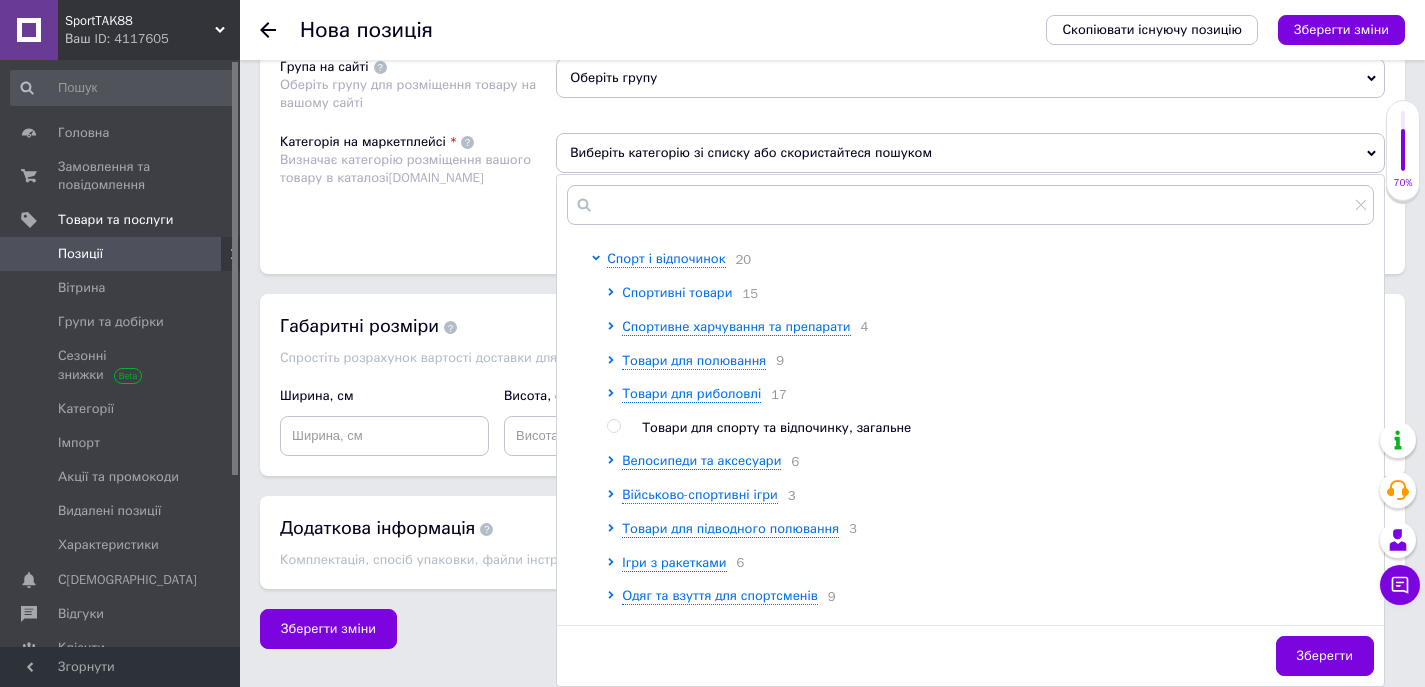click 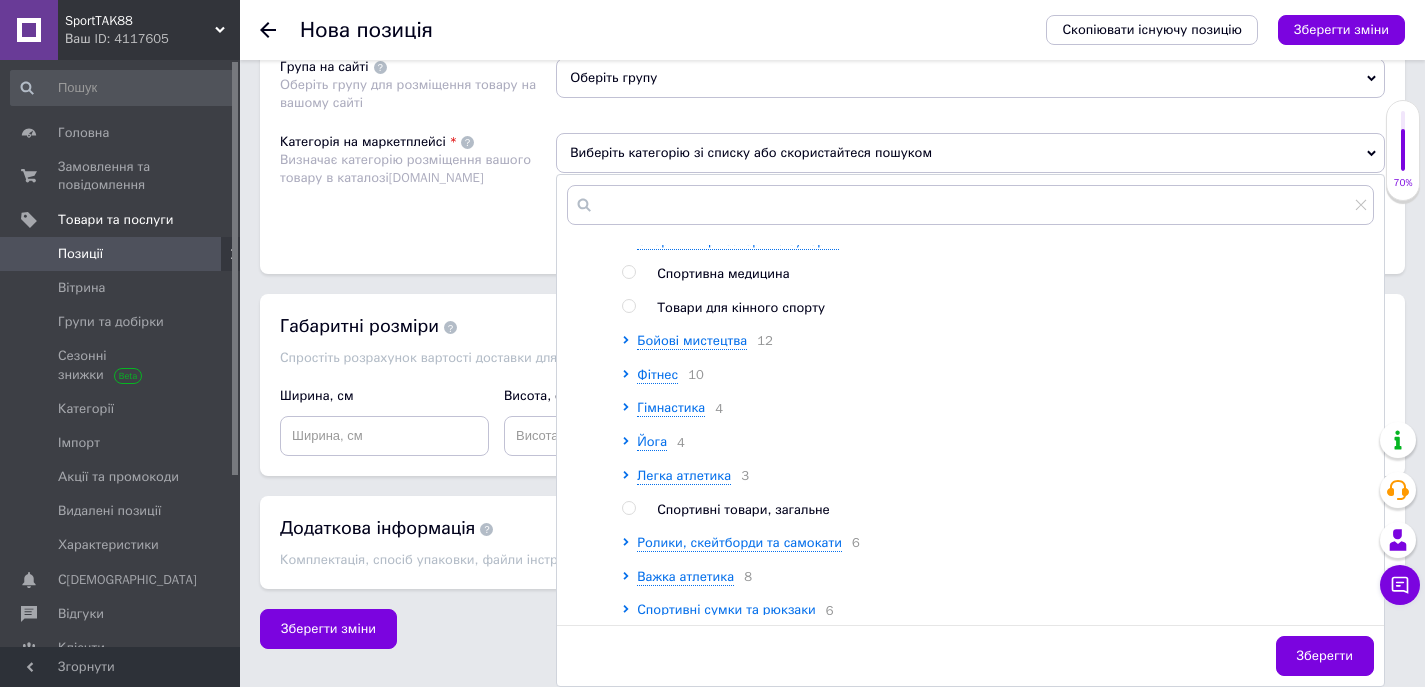 scroll, scrollTop: 900, scrollLeft: 0, axis: vertical 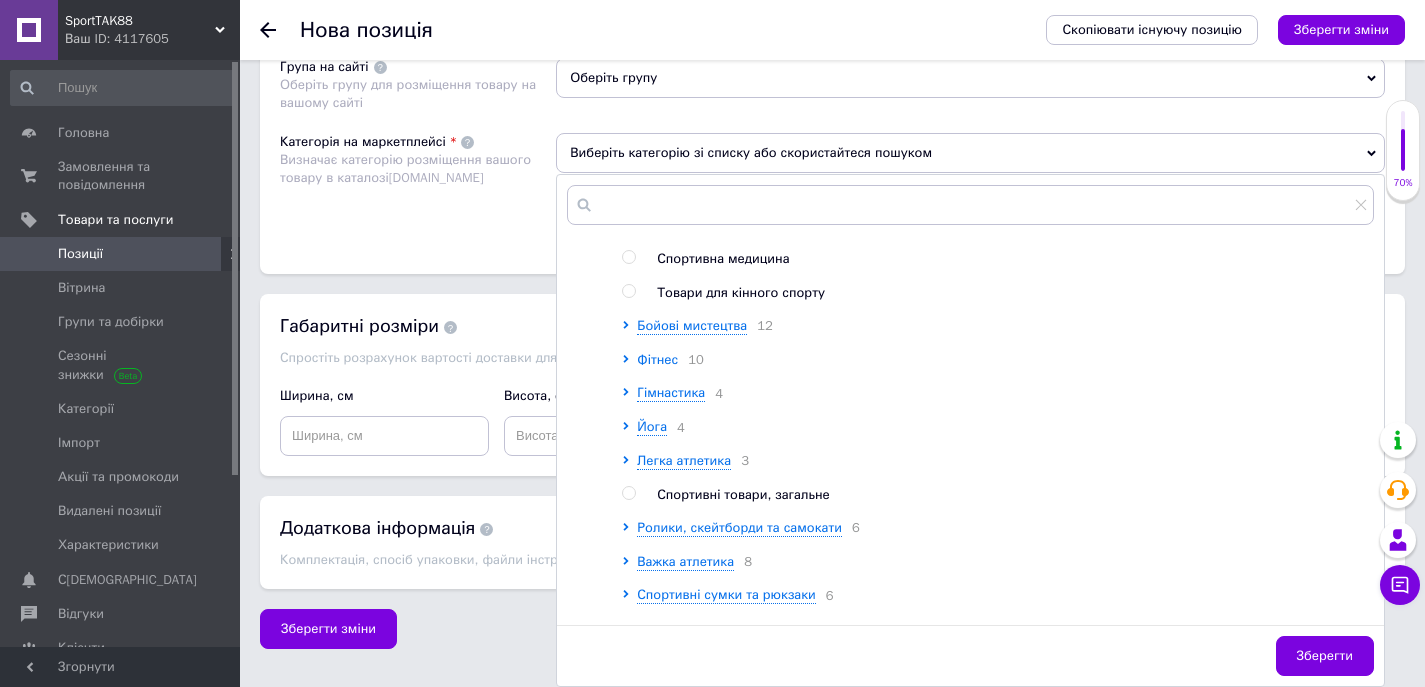 click 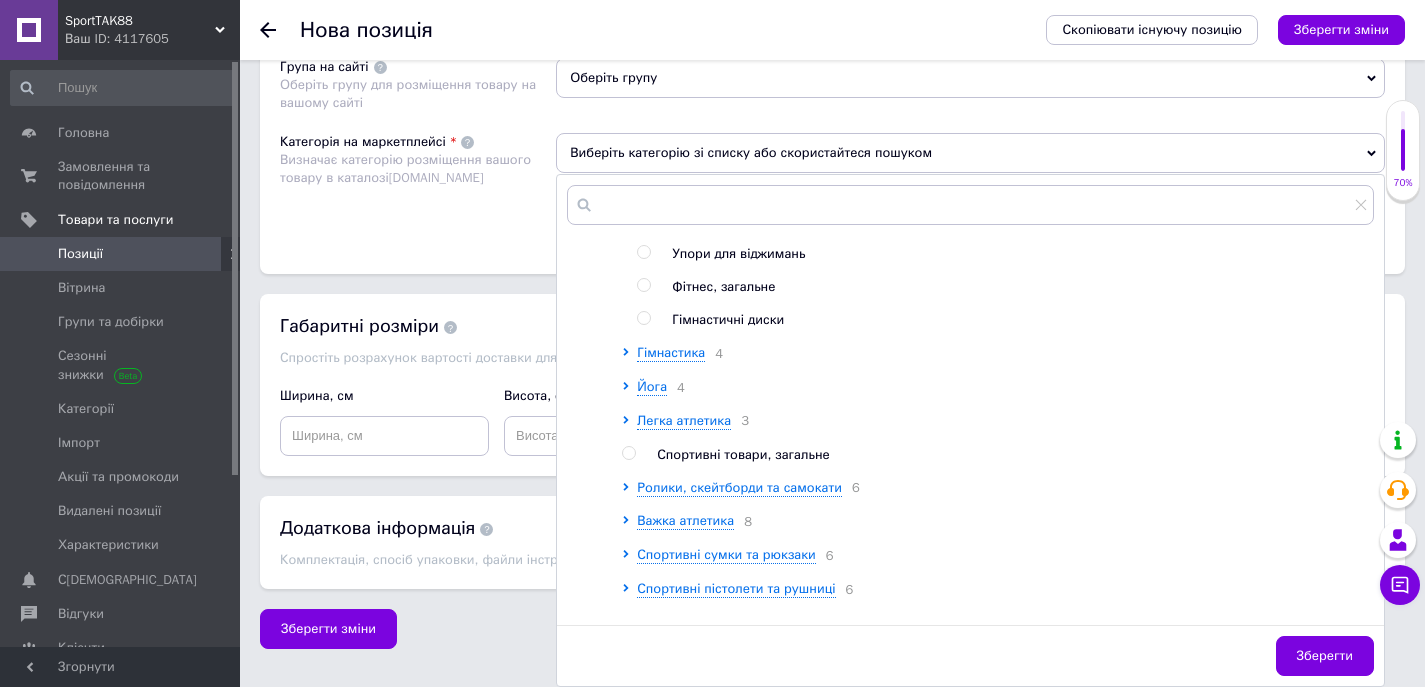 scroll, scrollTop: 1300, scrollLeft: 0, axis: vertical 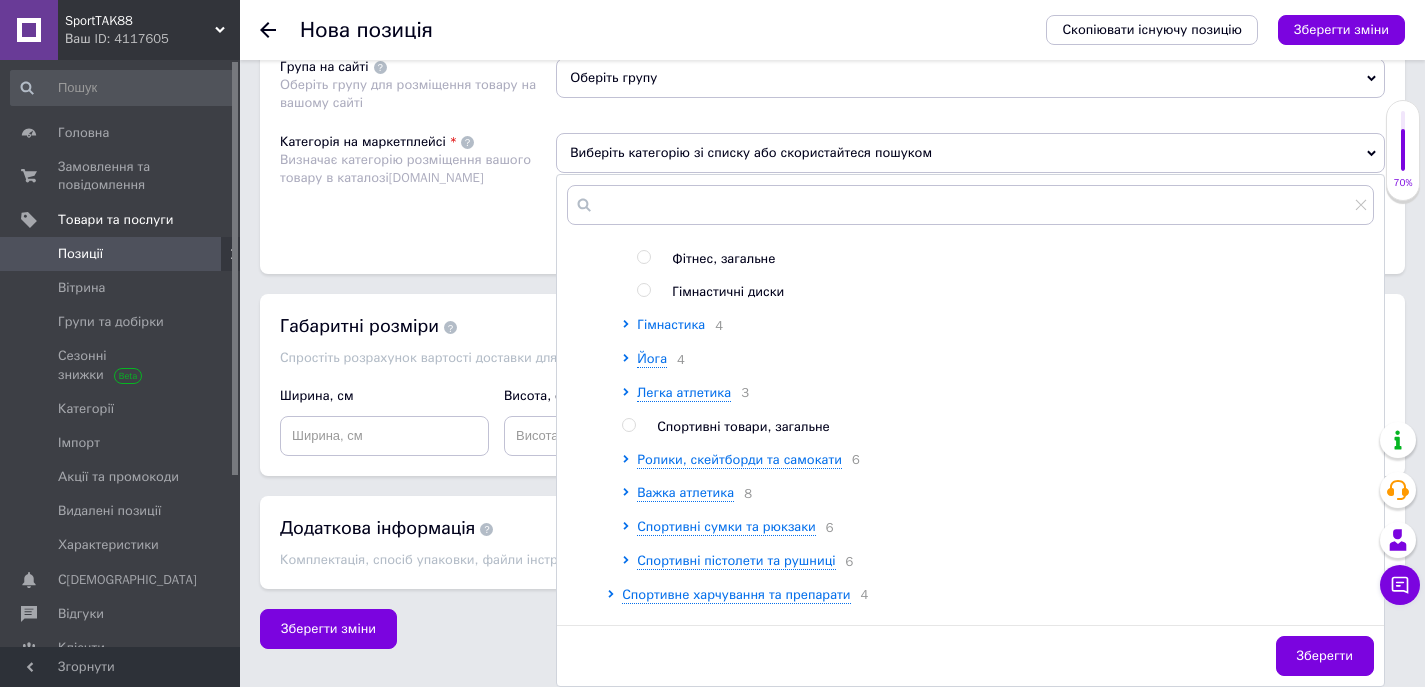 click 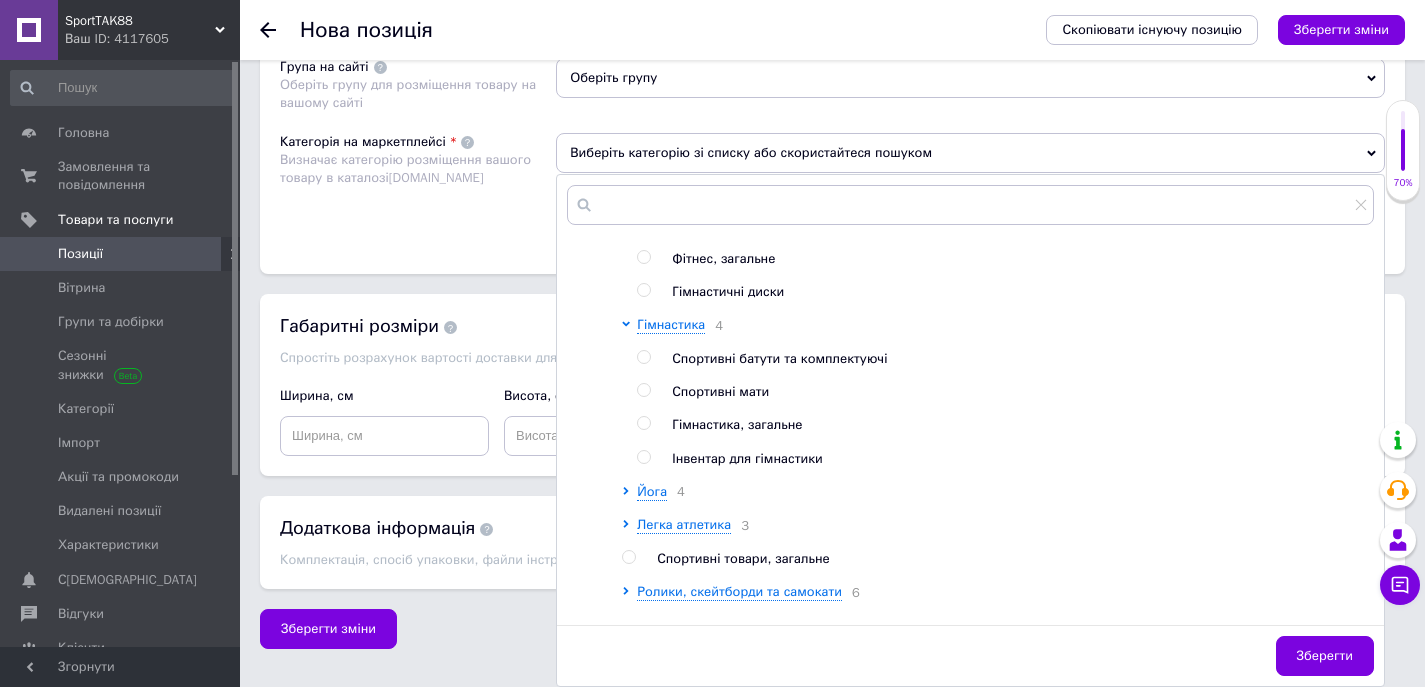 scroll, scrollTop: 1400, scrollLeft: 0, axis: vertical 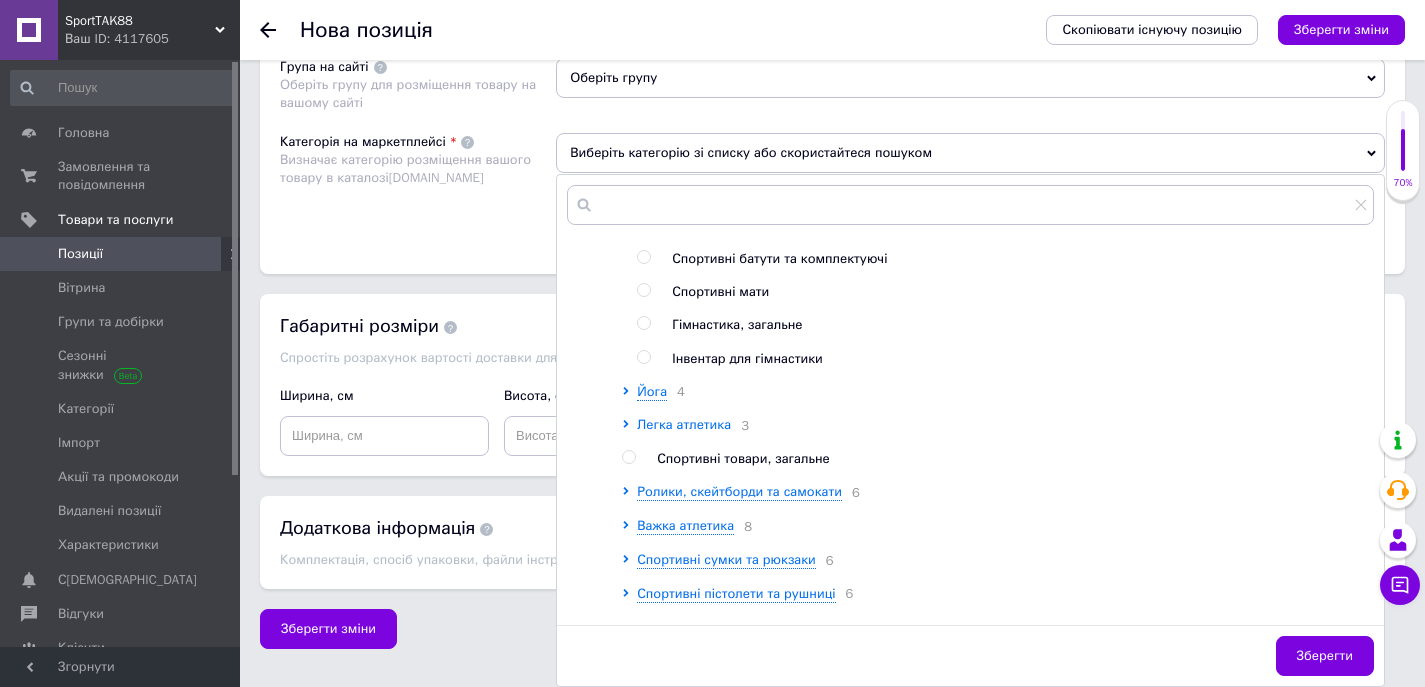 click 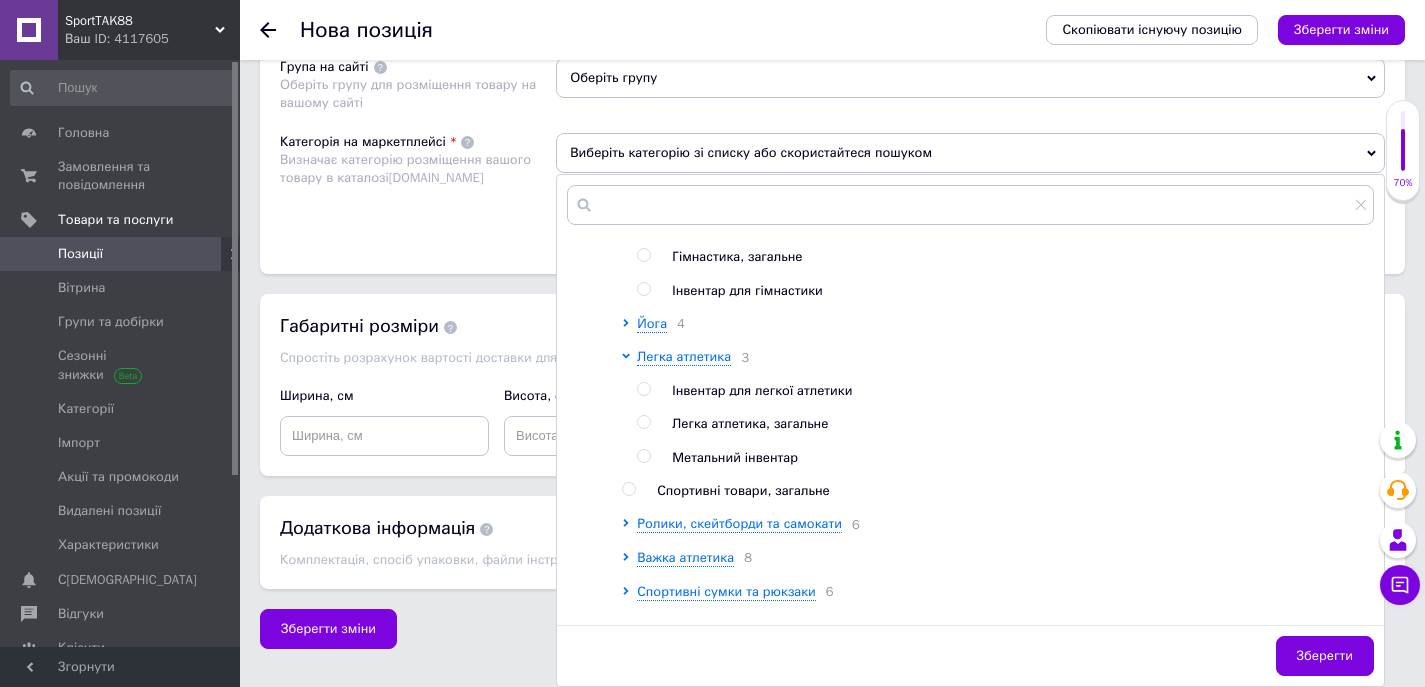 scroll, scrollTop: 1600, scrollLeft: 0, axis: vertical 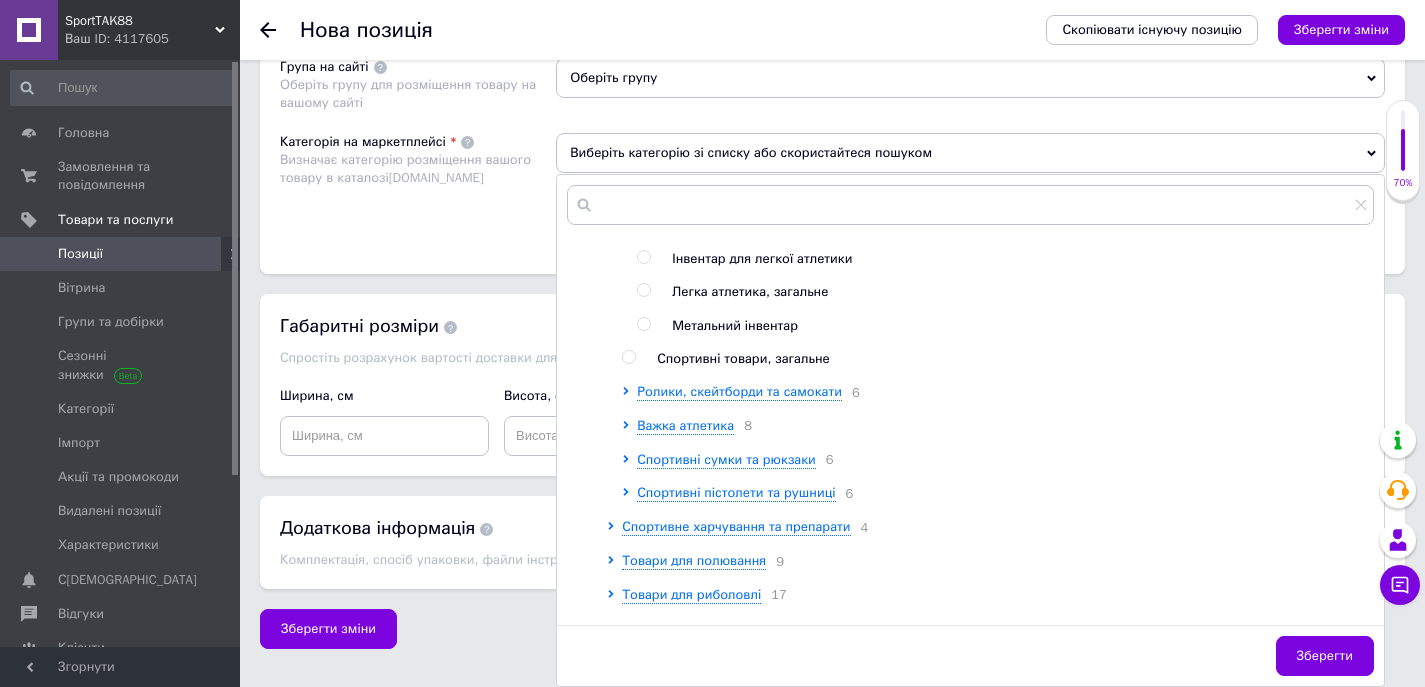 click on "Спортивні товари, загальне" at bounding box center (743, 358) 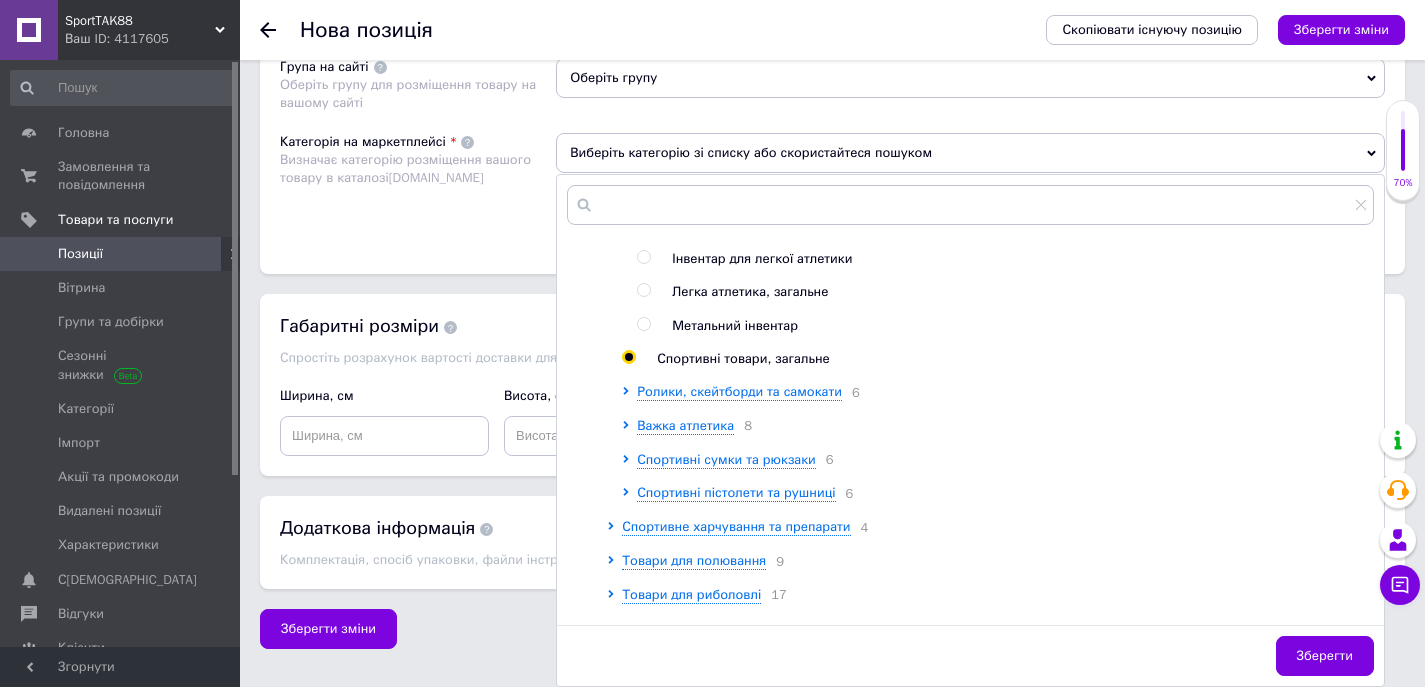 radio on "true" 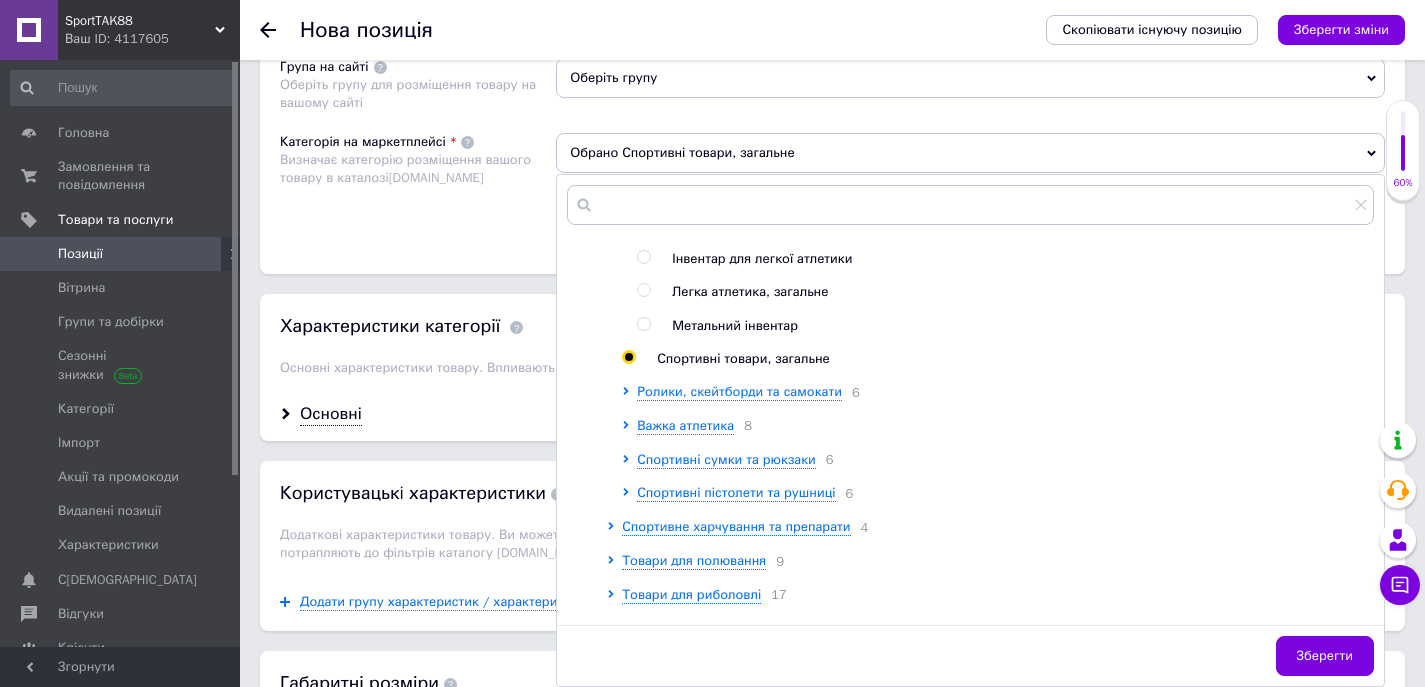 click on "Категорія на маркетплейсі Визначає категорію розміщення вашого товару в каталозі  [DOMAIN_NAME]" at bounding box center (418, 183) 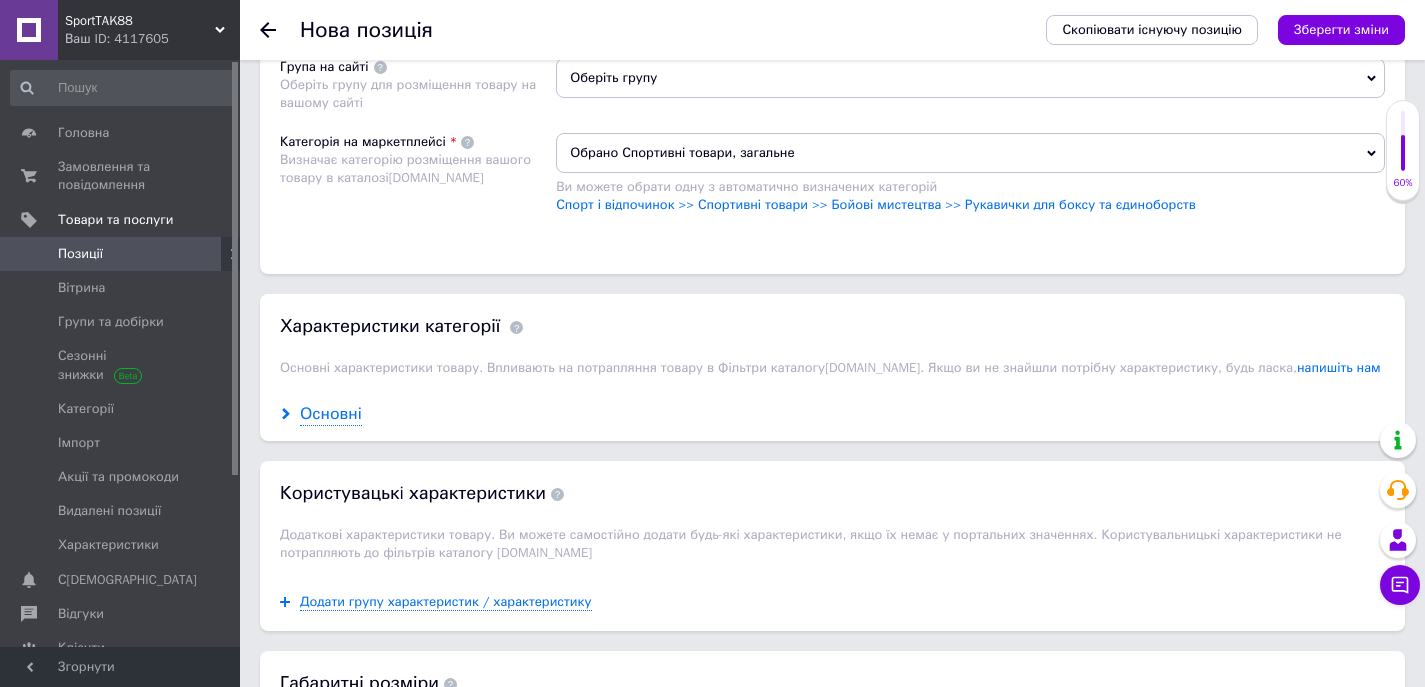 click on "Основні" at bounding box center (331, 414) 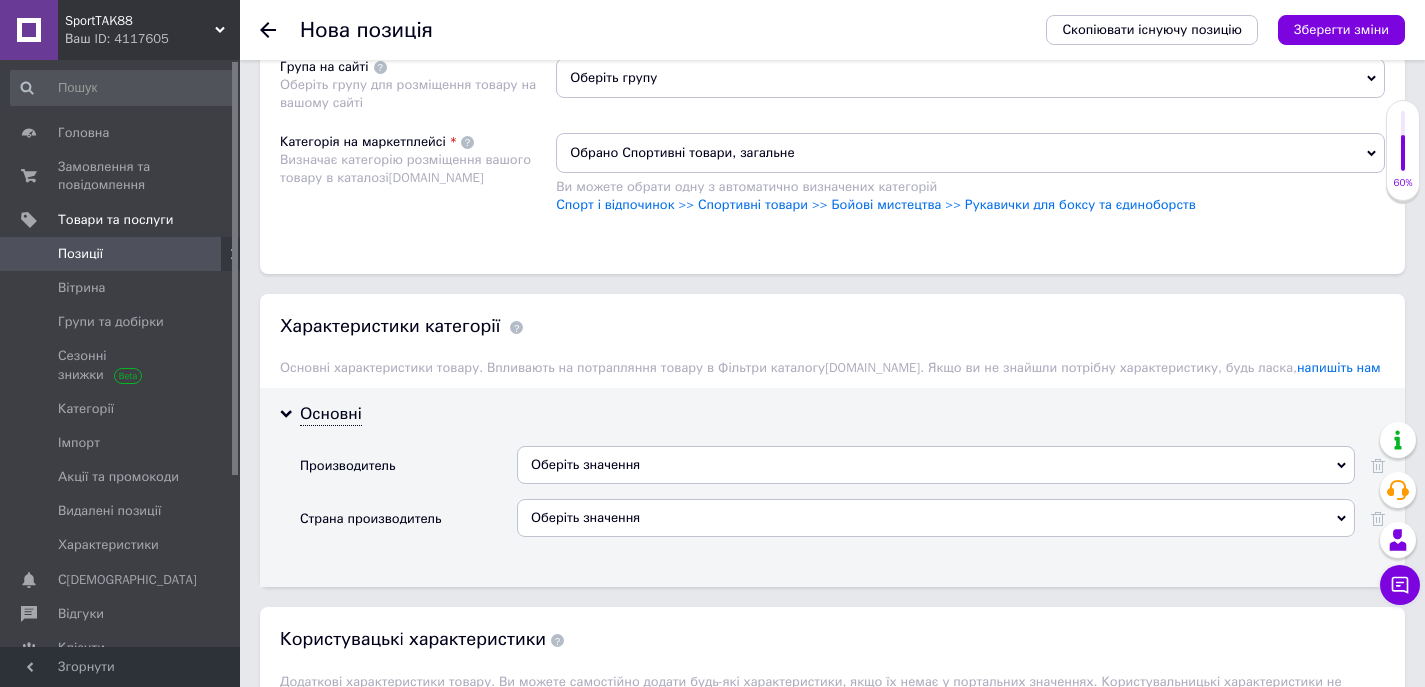 click on "Оберіть значення" at bounding box center [936, 518] 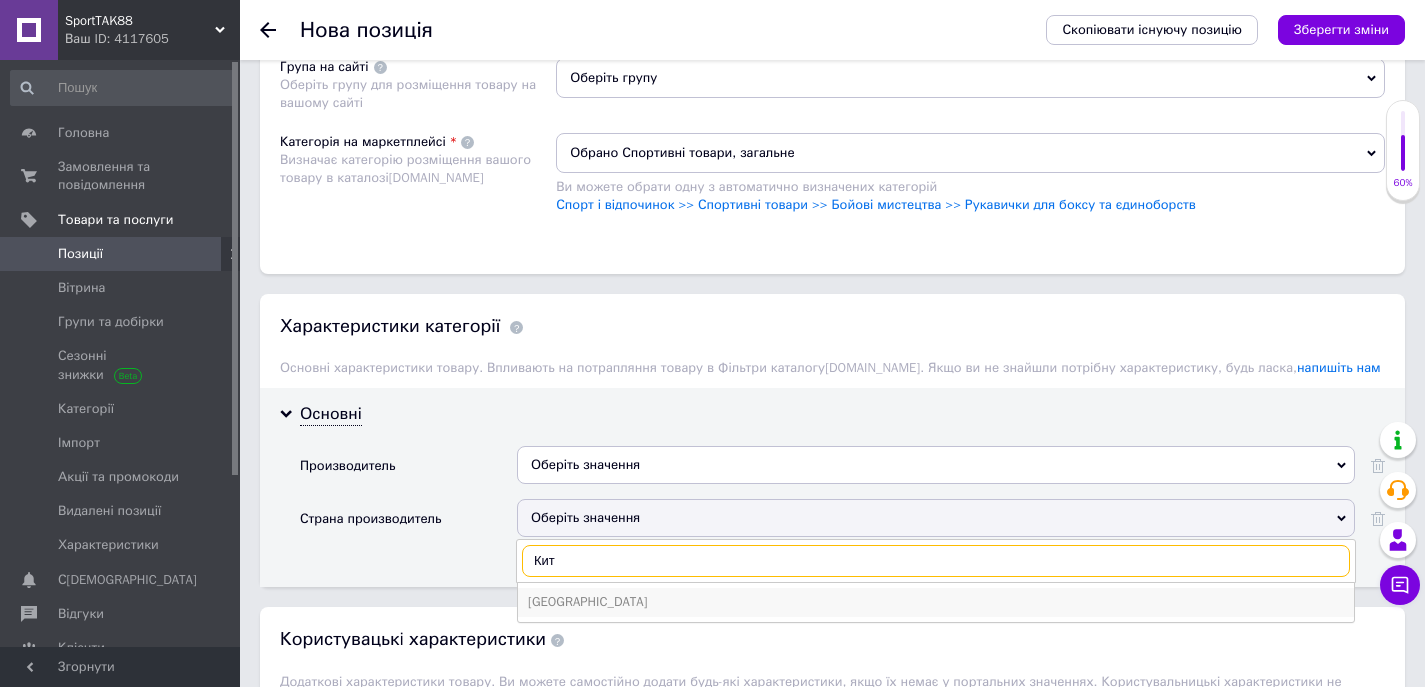 type on "Кит" 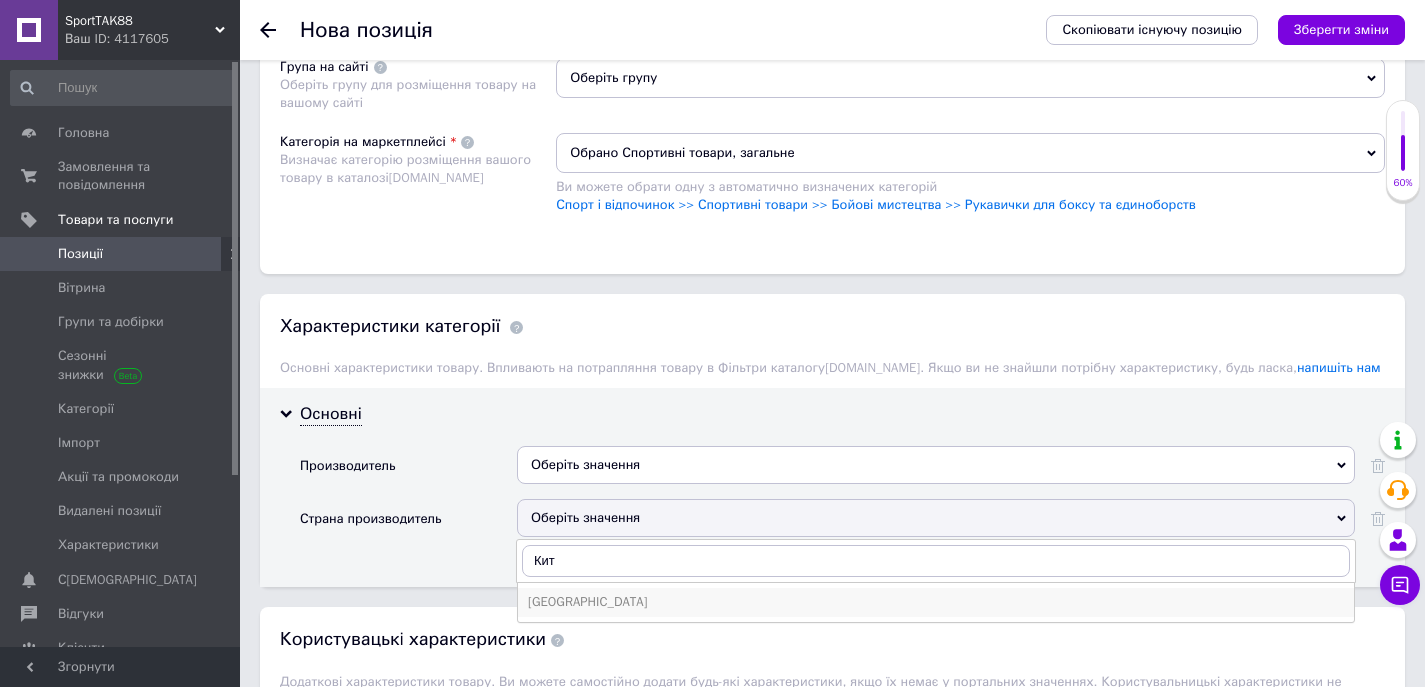 click on "[GEOGRAPHIC_DATA]" at bounding box center [936, 602] 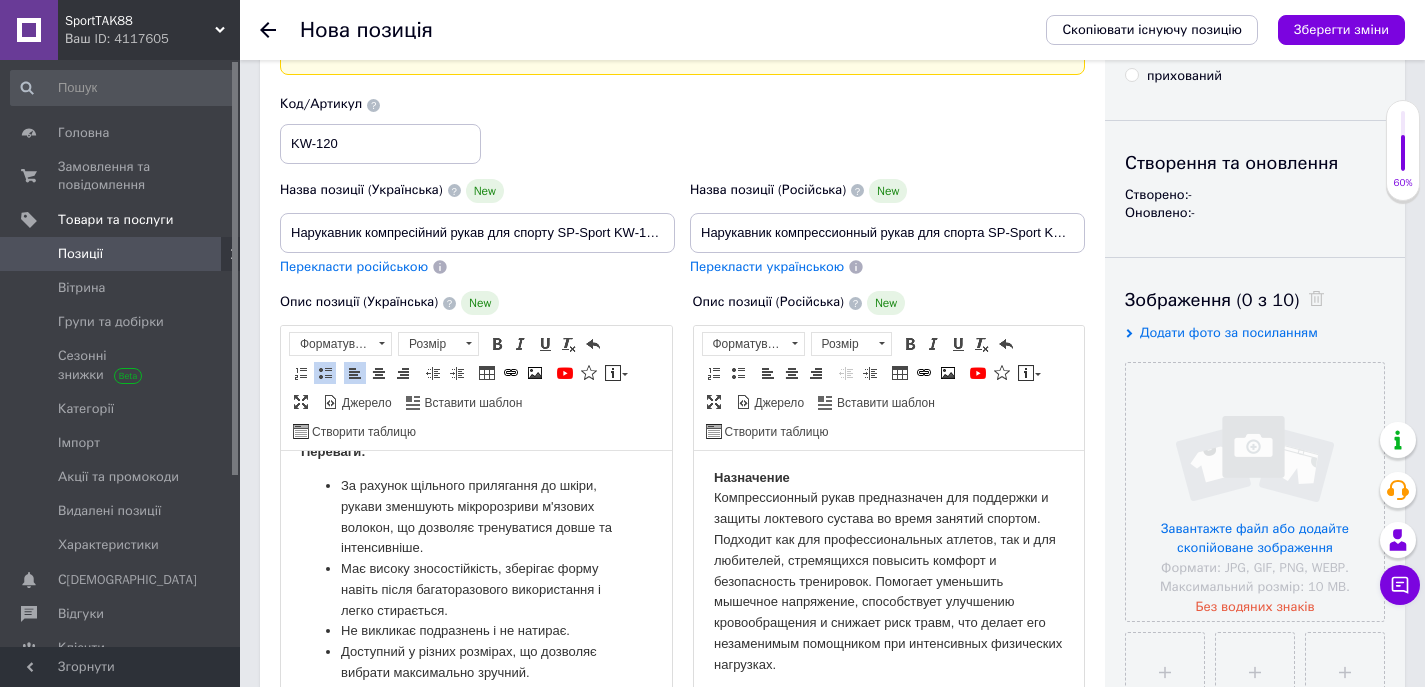scroll, scrollTop: 400, scrollLeft: 0, axis: vertical 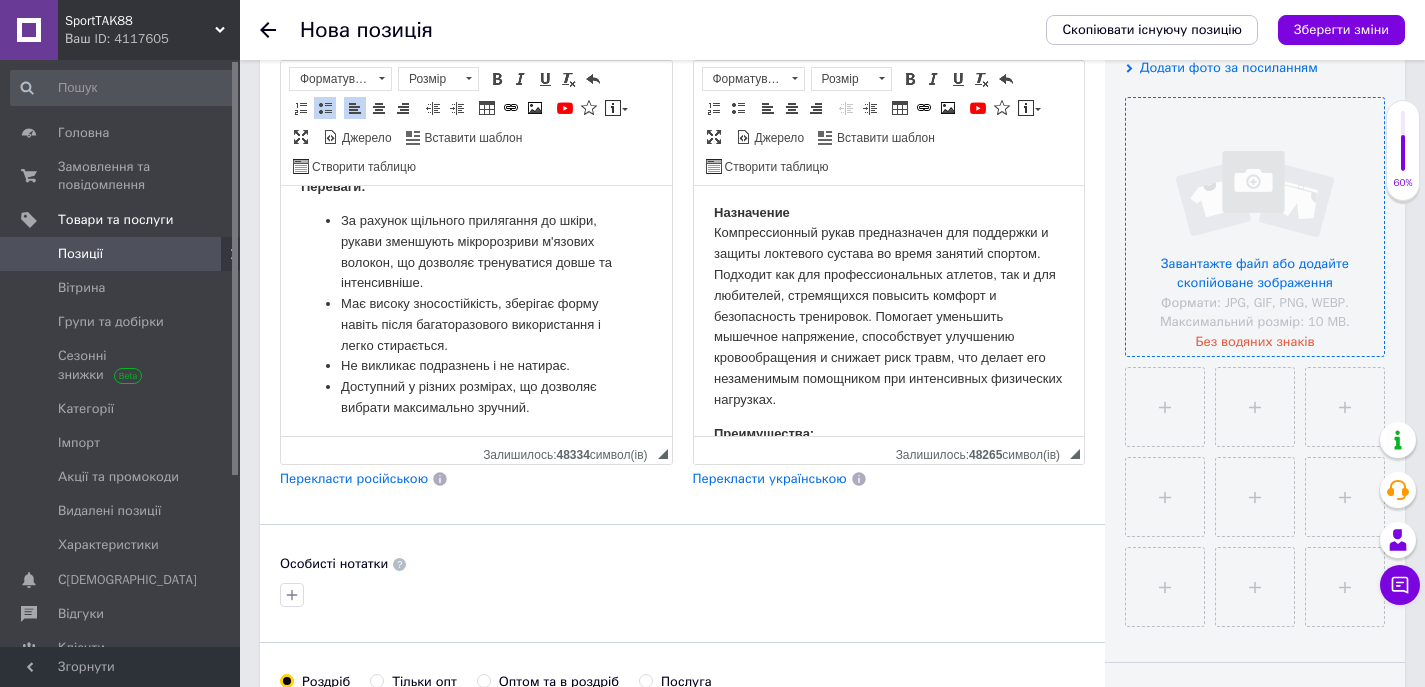 click at bounding box center (1255, 227) 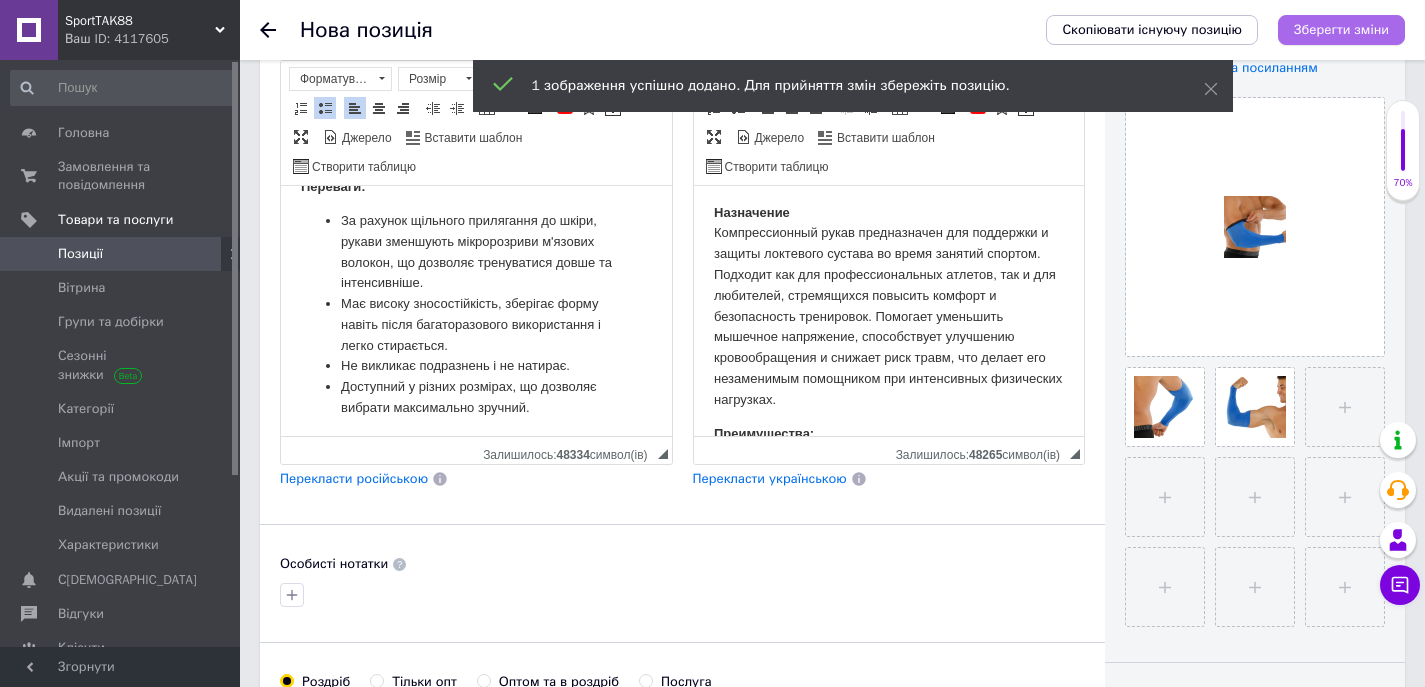 click on "Зберегти зміни" at bounding box center (1341, 29) 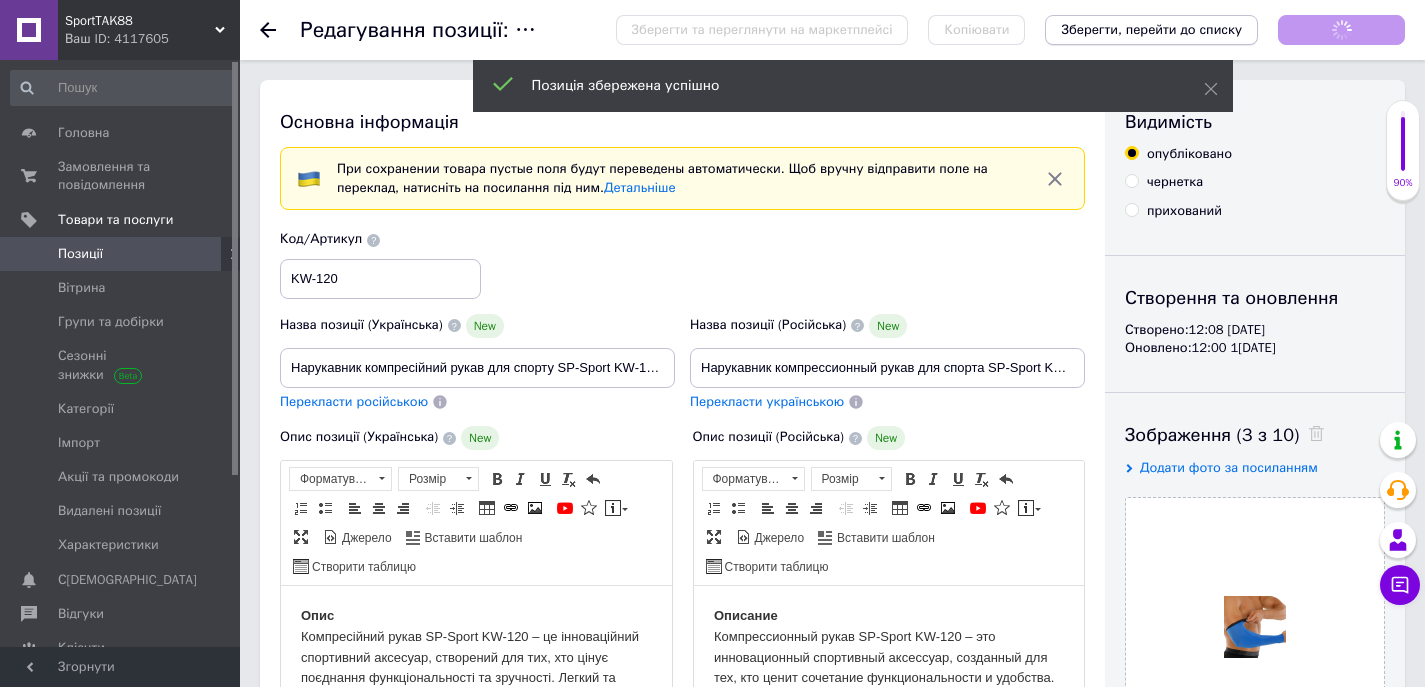 scroll, scrollTop: 0, scrollLeft: 0, axis: both 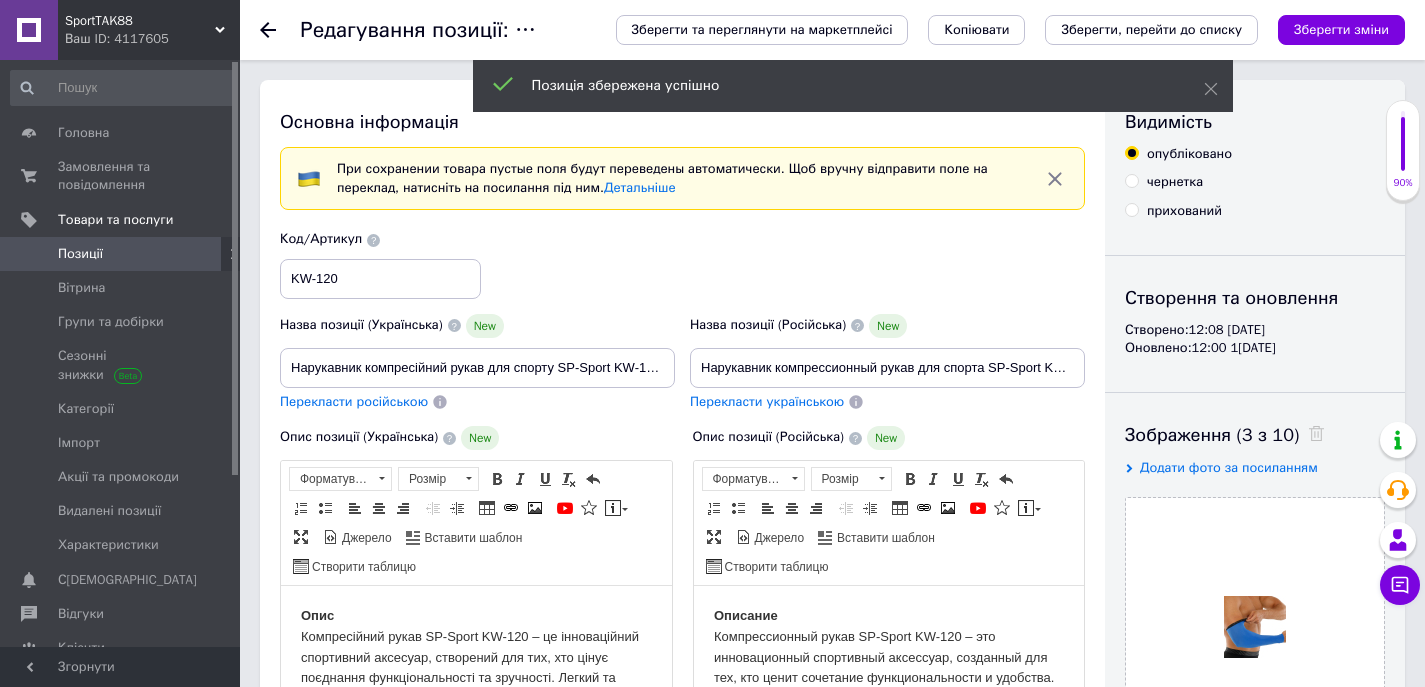 click on "Зберегти, перейти до списку" at bounding box center [1151, 29] 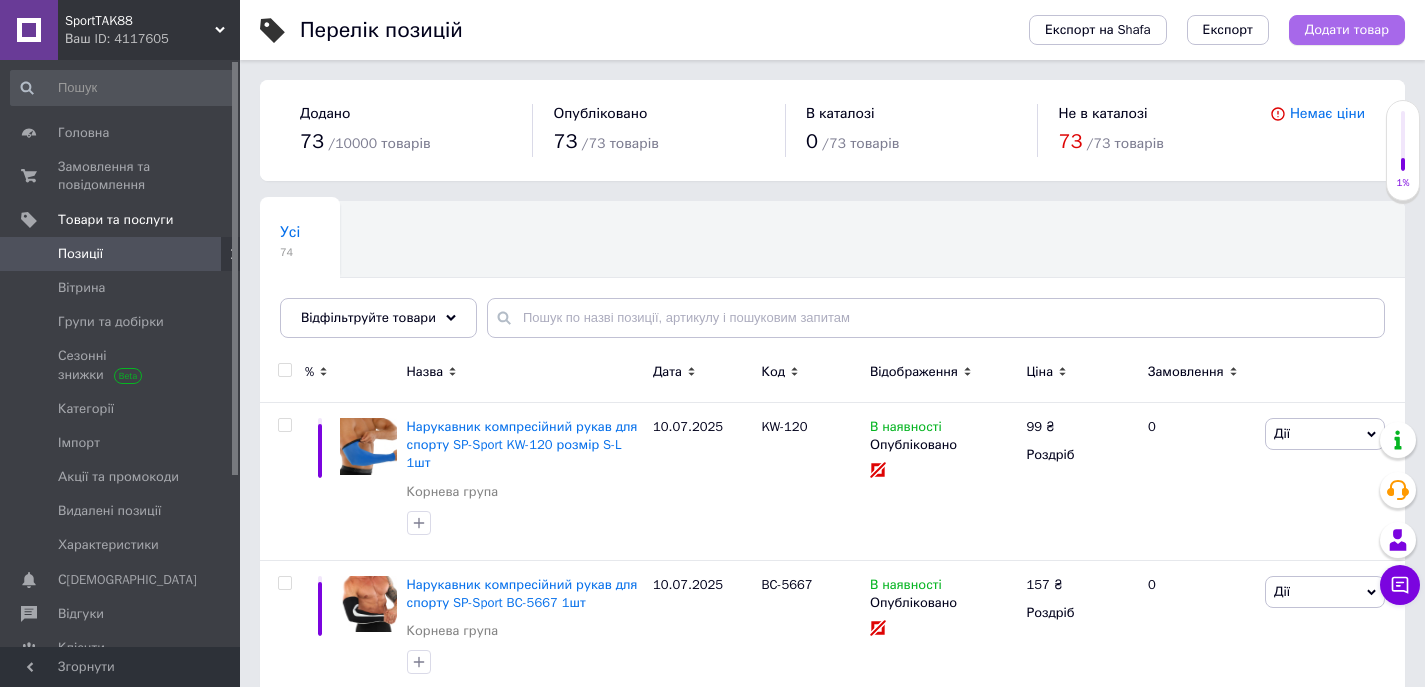 click on "Додати товар" at bounding box center (1347, 30) 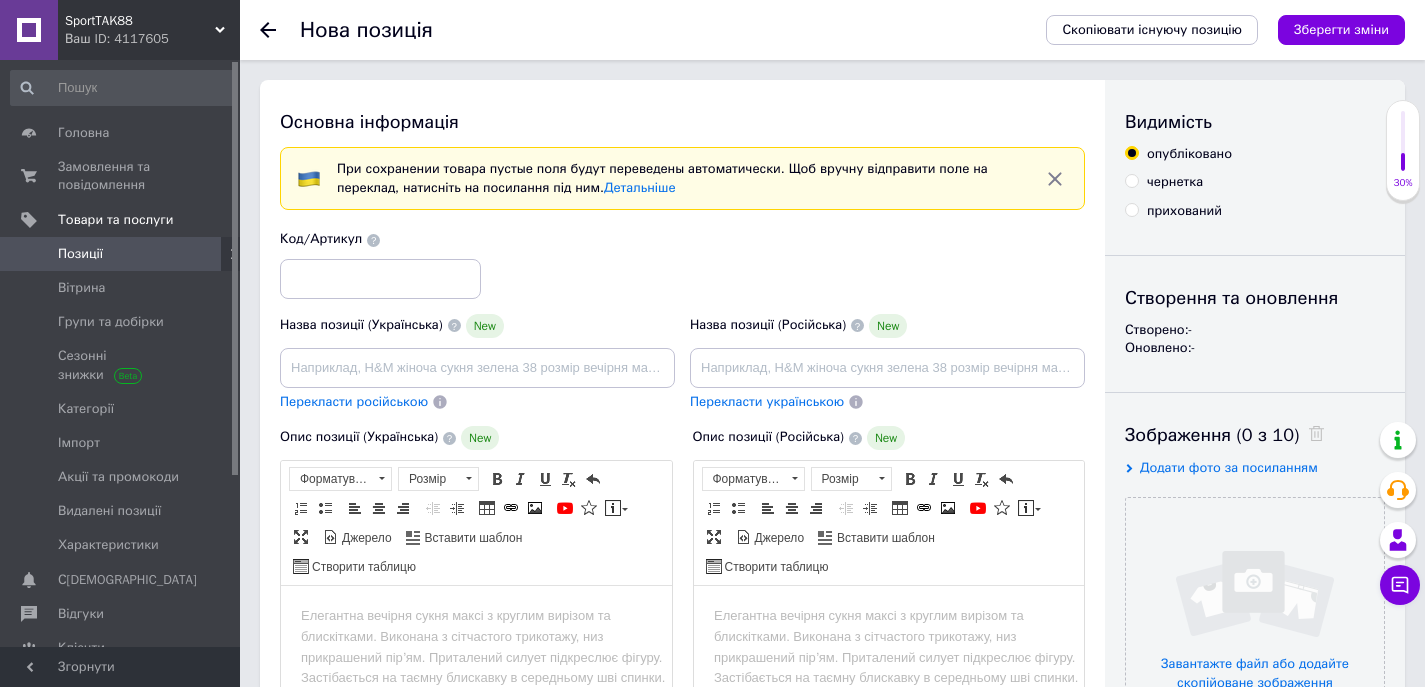 scroll, scrollTop: 0, scrollLeft: 0, axis: both 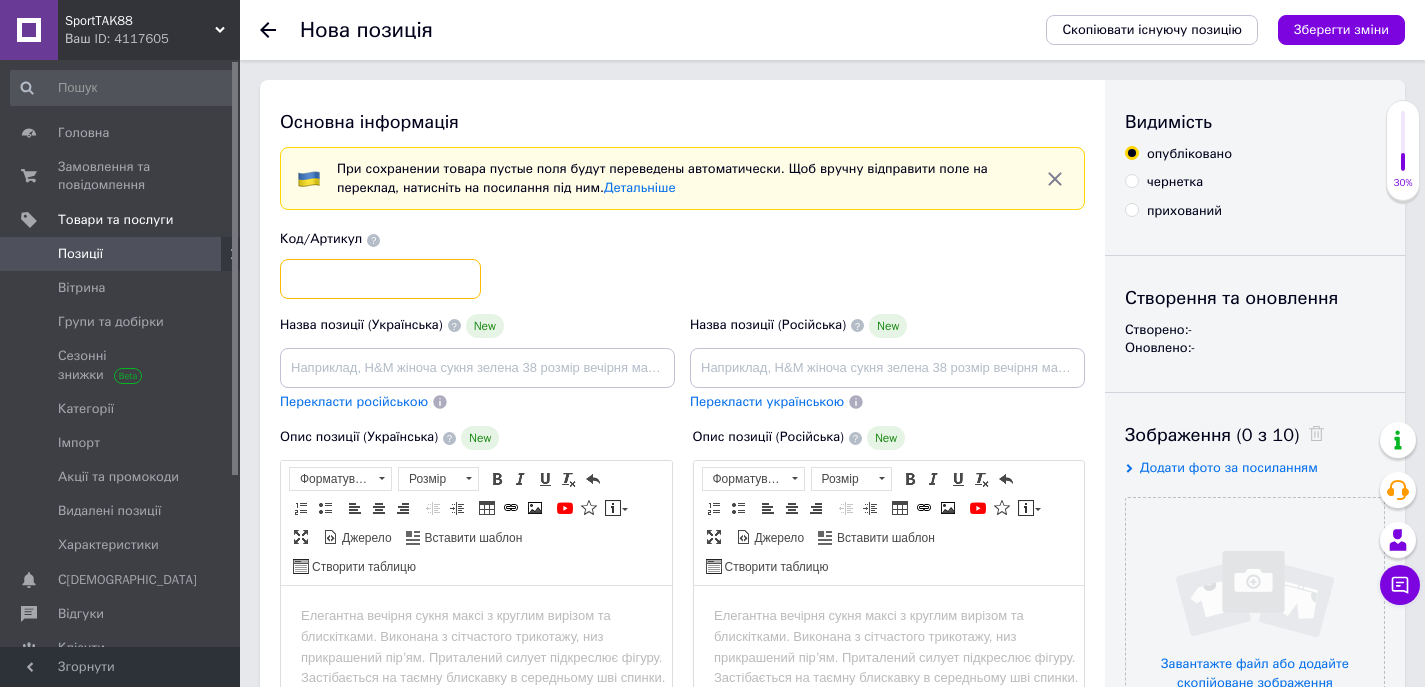 click at bounding box center [380, 279] 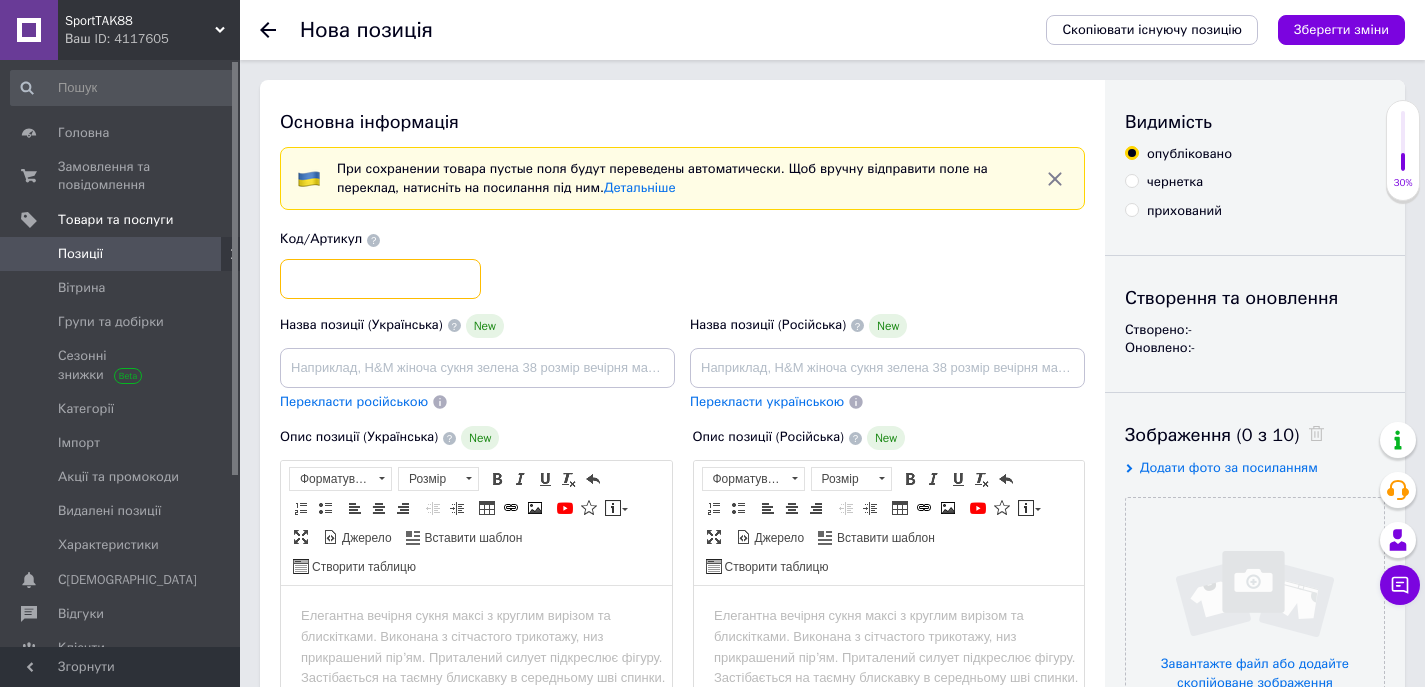 paste on "C-8592" 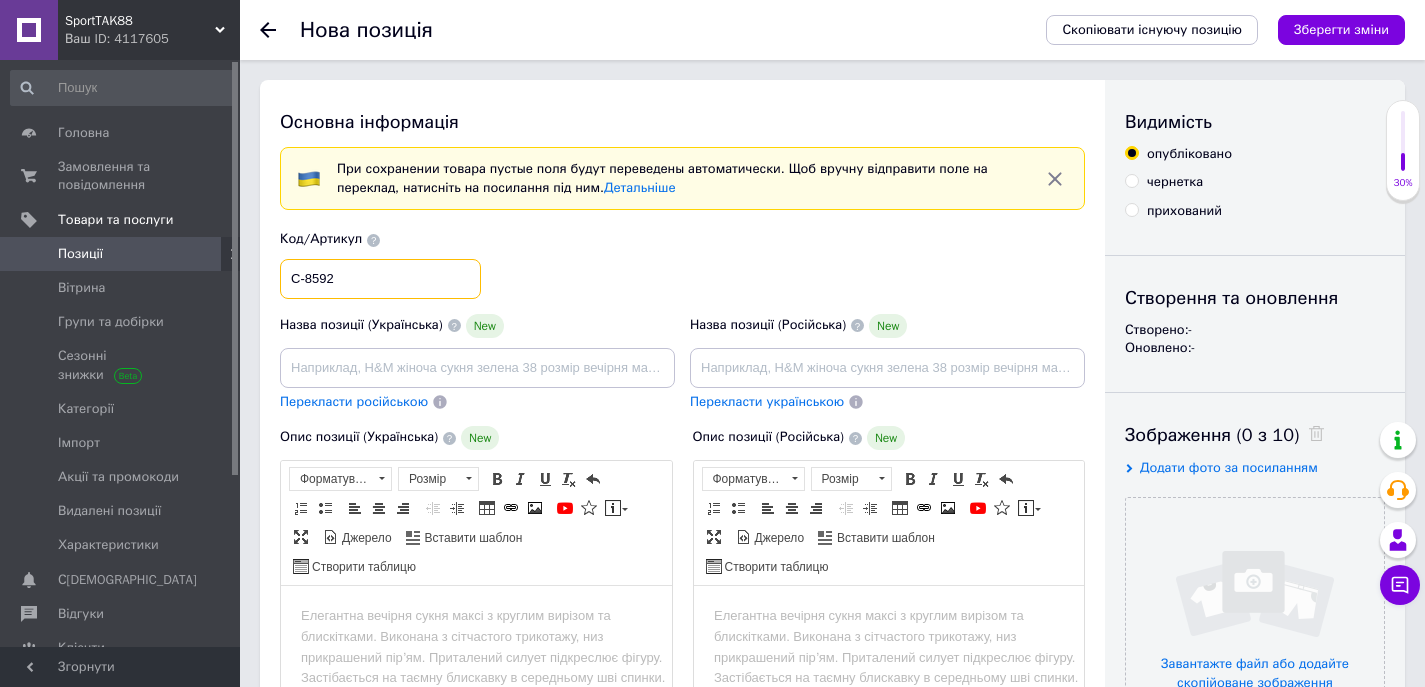 type on "C-8592" 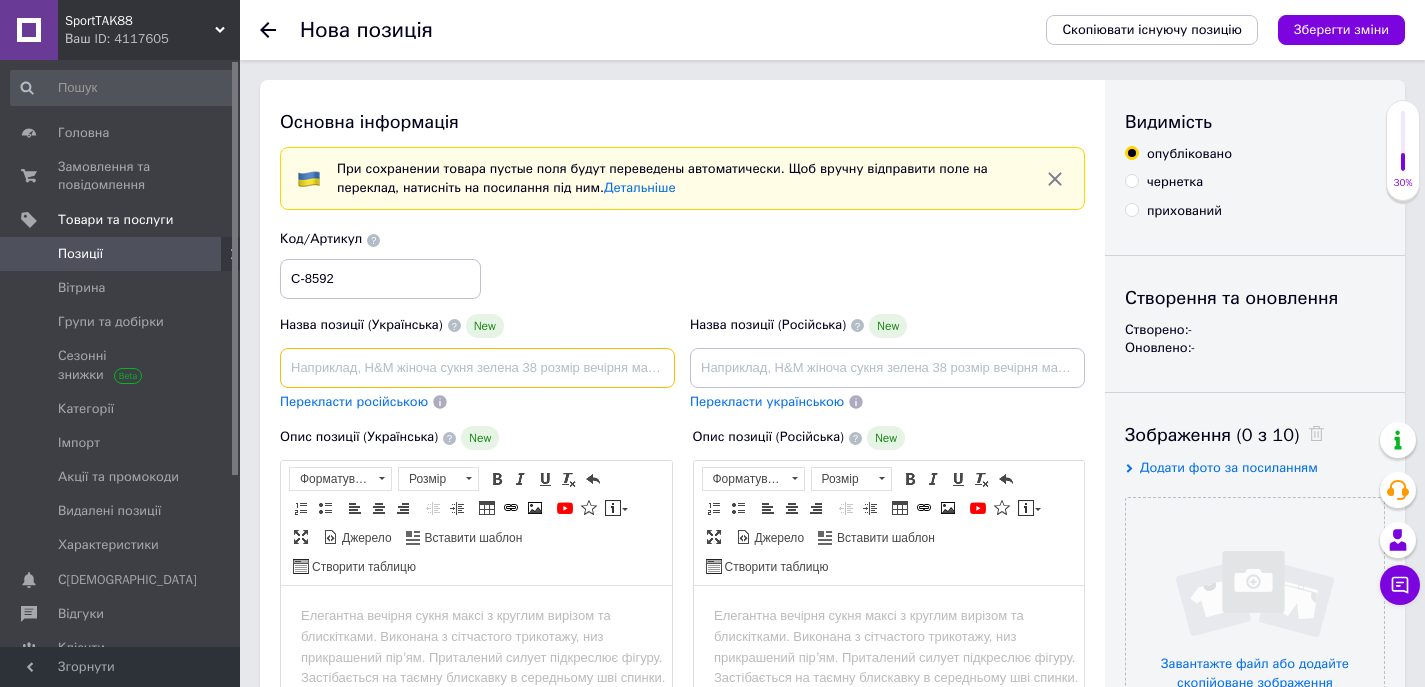 click at bounding box center (477, 368) 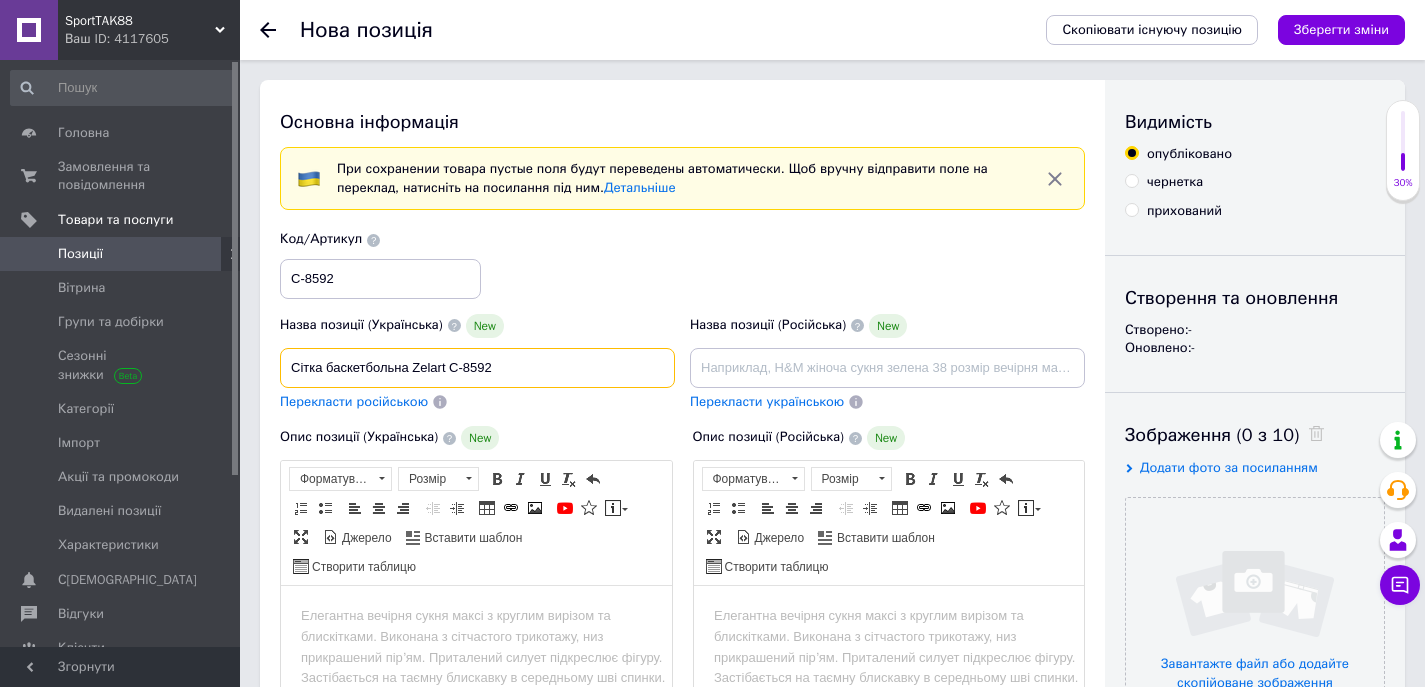 type on "Сітка баскетбольна Zelart C-8592" 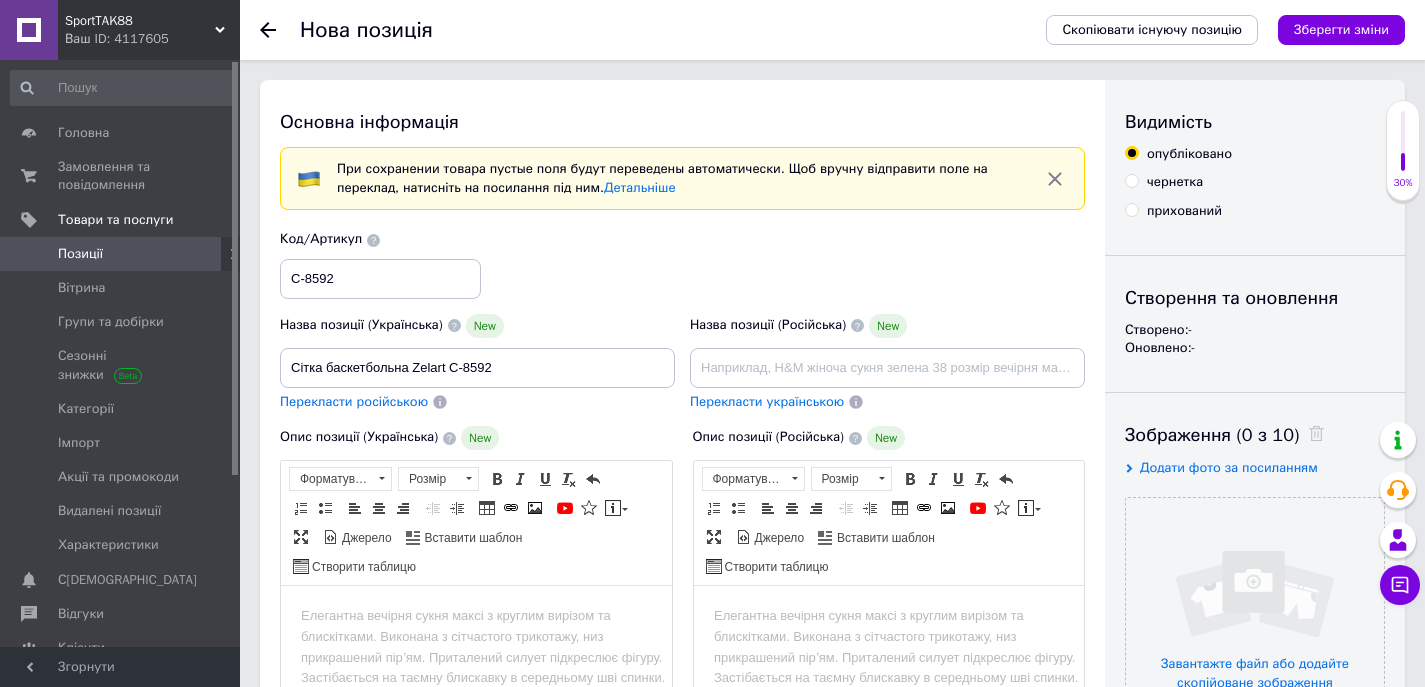 click on "Перекласти російською" at bounding box center [354, 401] 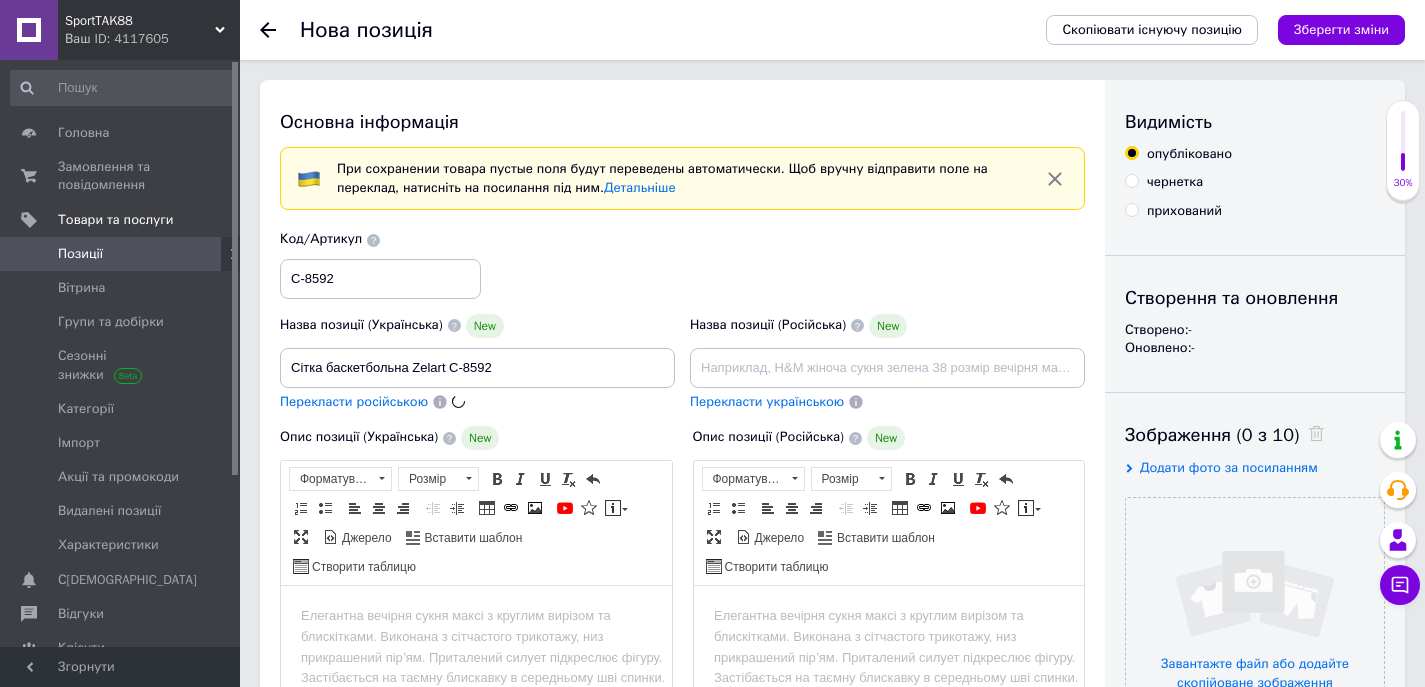 type on "Сетка баскетбольная Zelart C-8592" 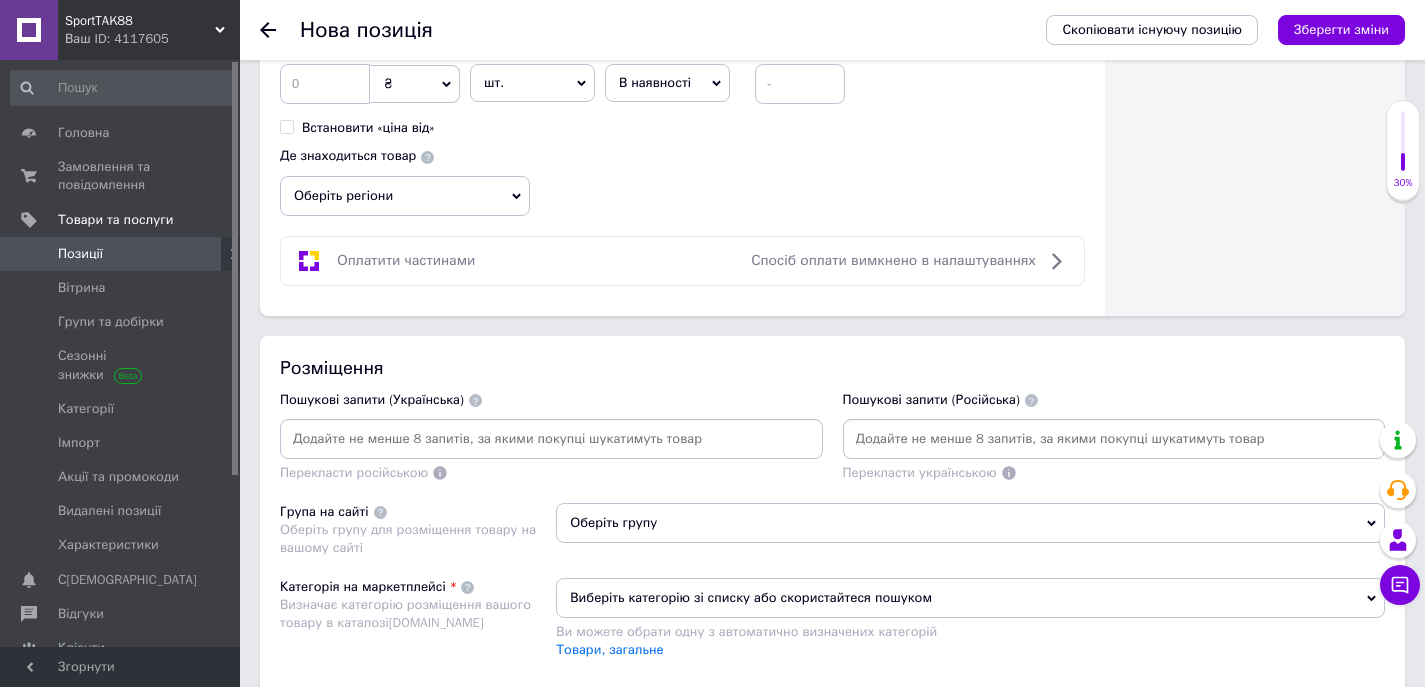 scroll, scrollTop: 1100, scrollLeft: 0, axis: vertical 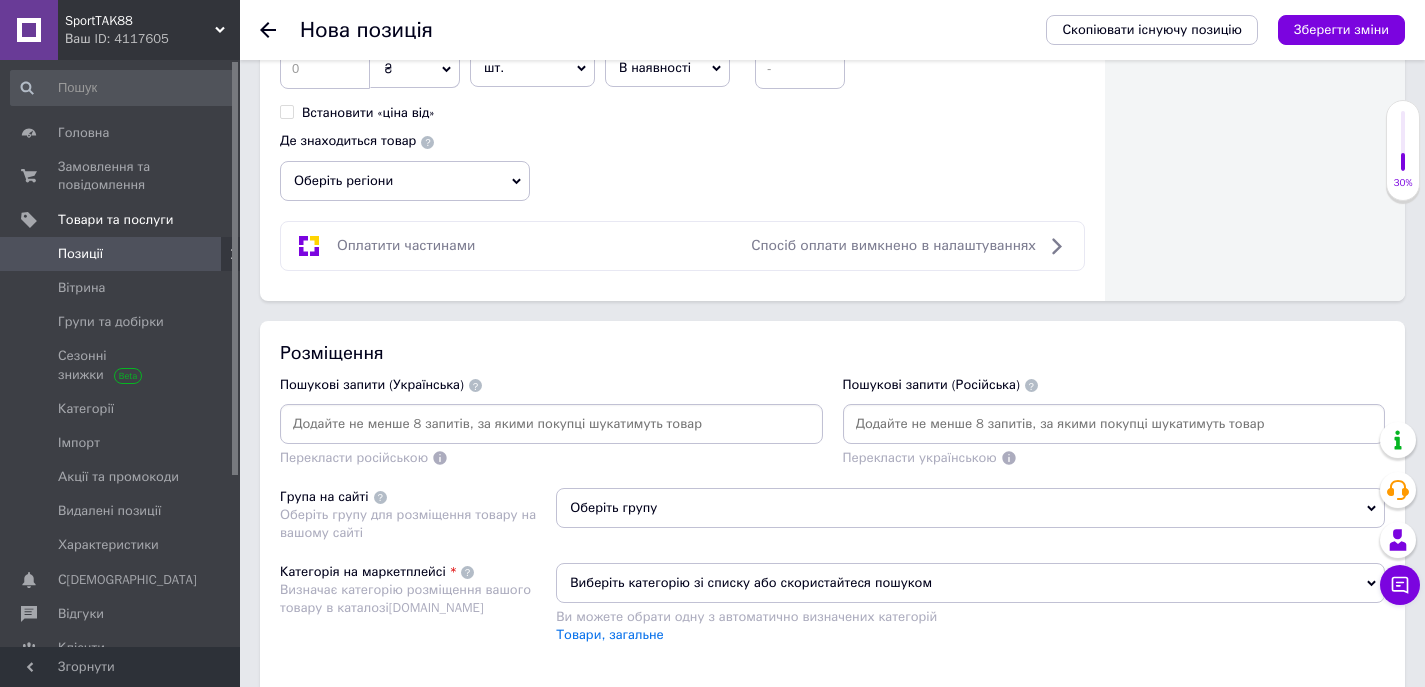click at bounding box center (551, 424) 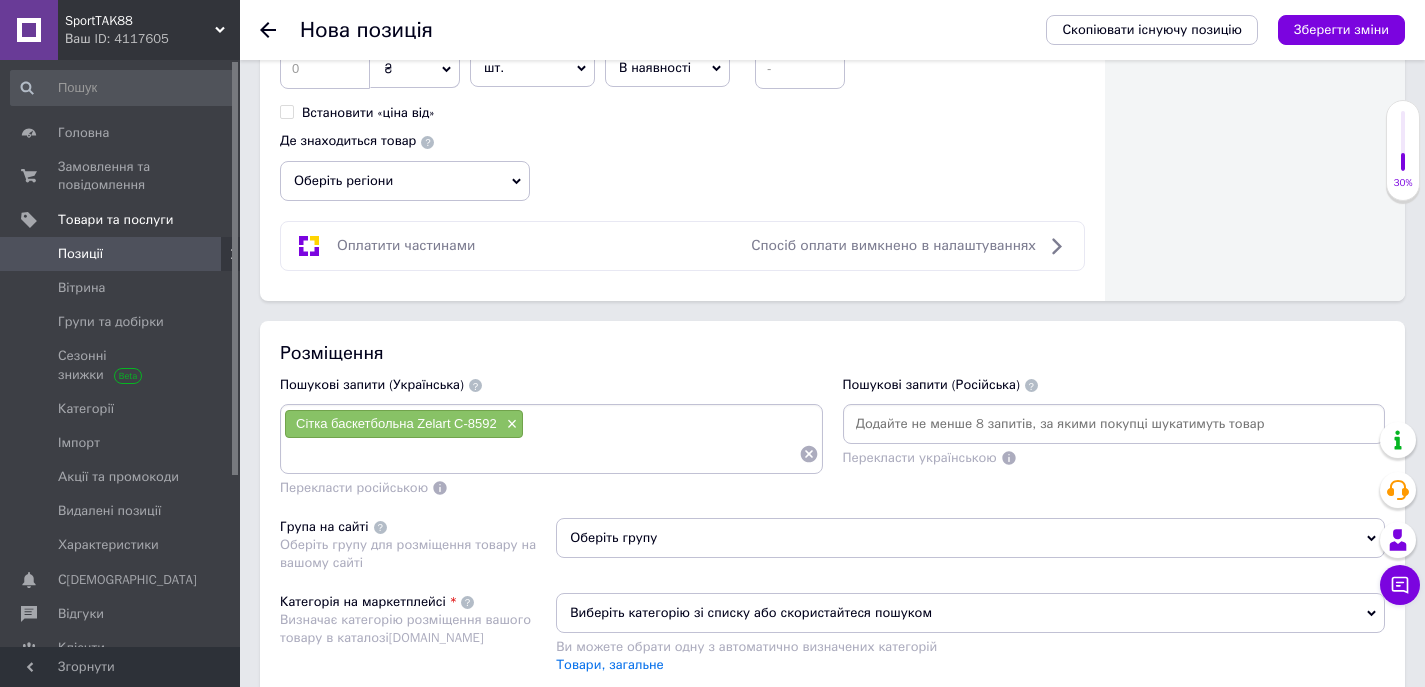 paste on "Сітка баскетбольна Zelart C-8592" 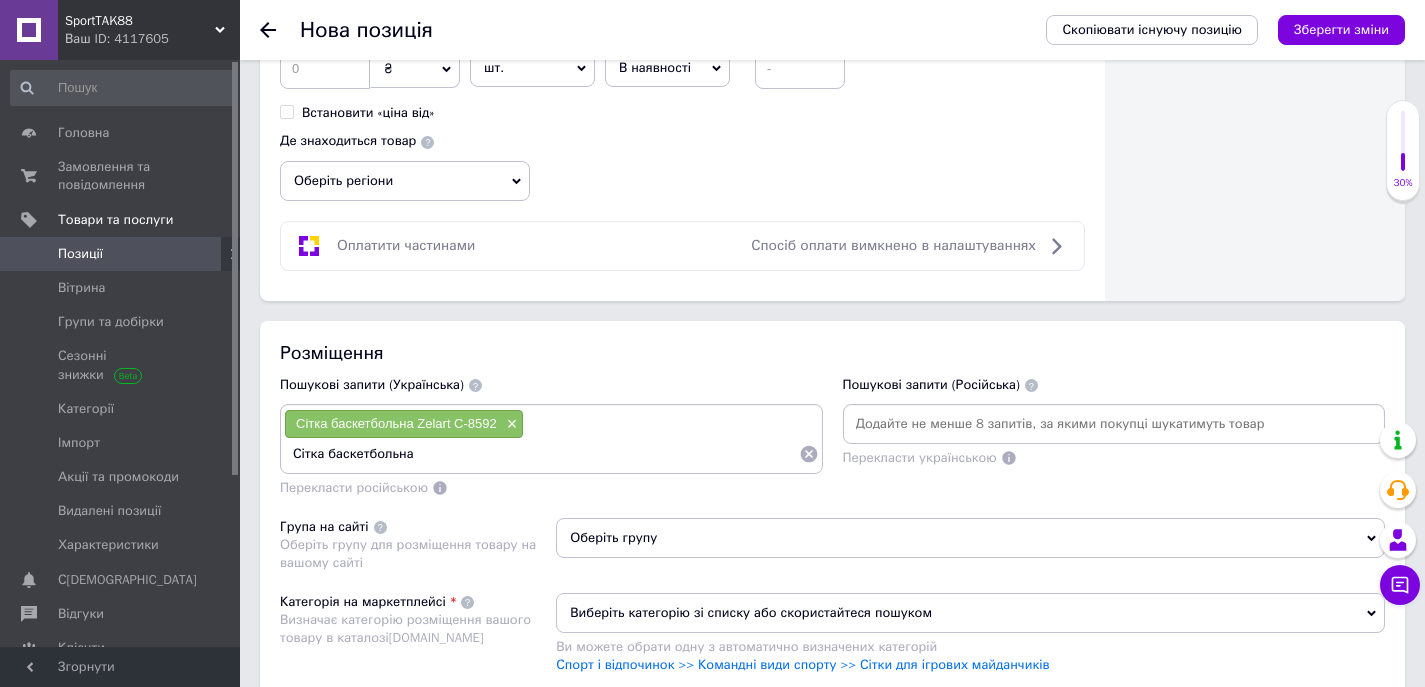 type on "Сітка баскетбольна" 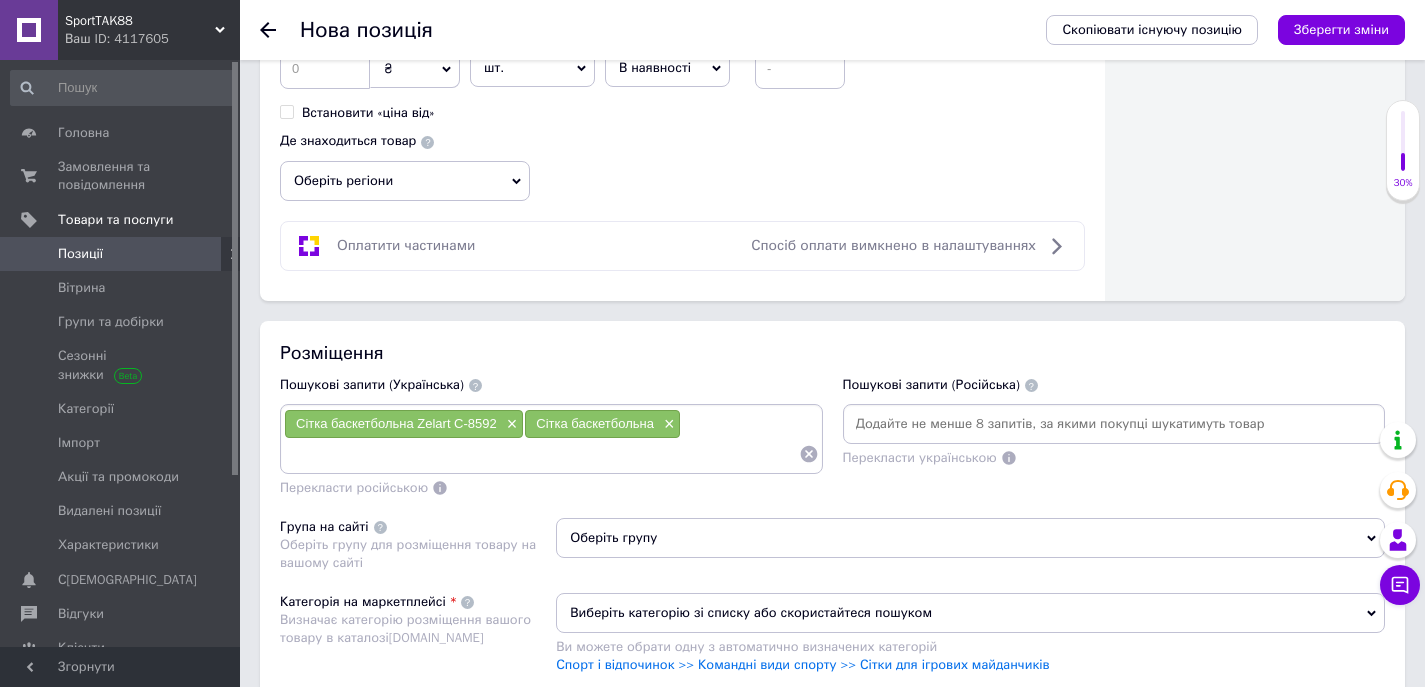 paste on "Сітка баскетбольна Zelart C-8592" 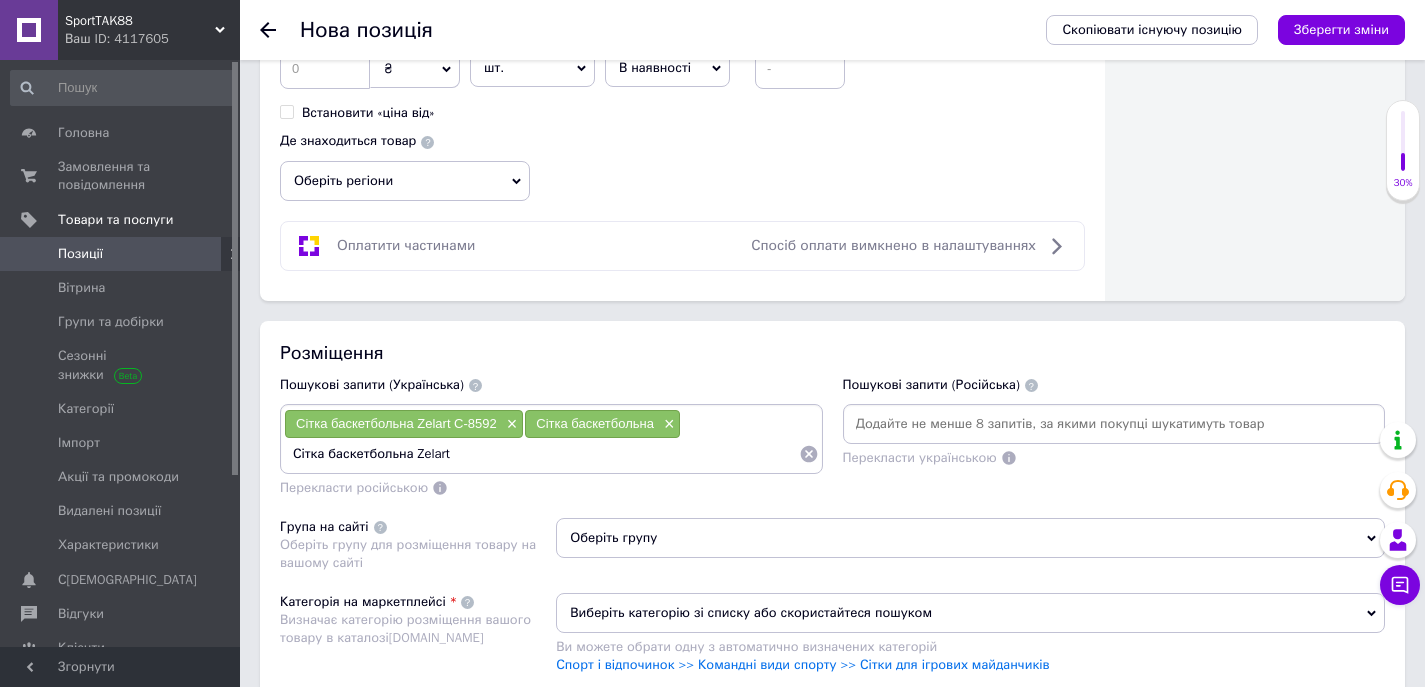 type on "Сітка баскетбольна Zelart" 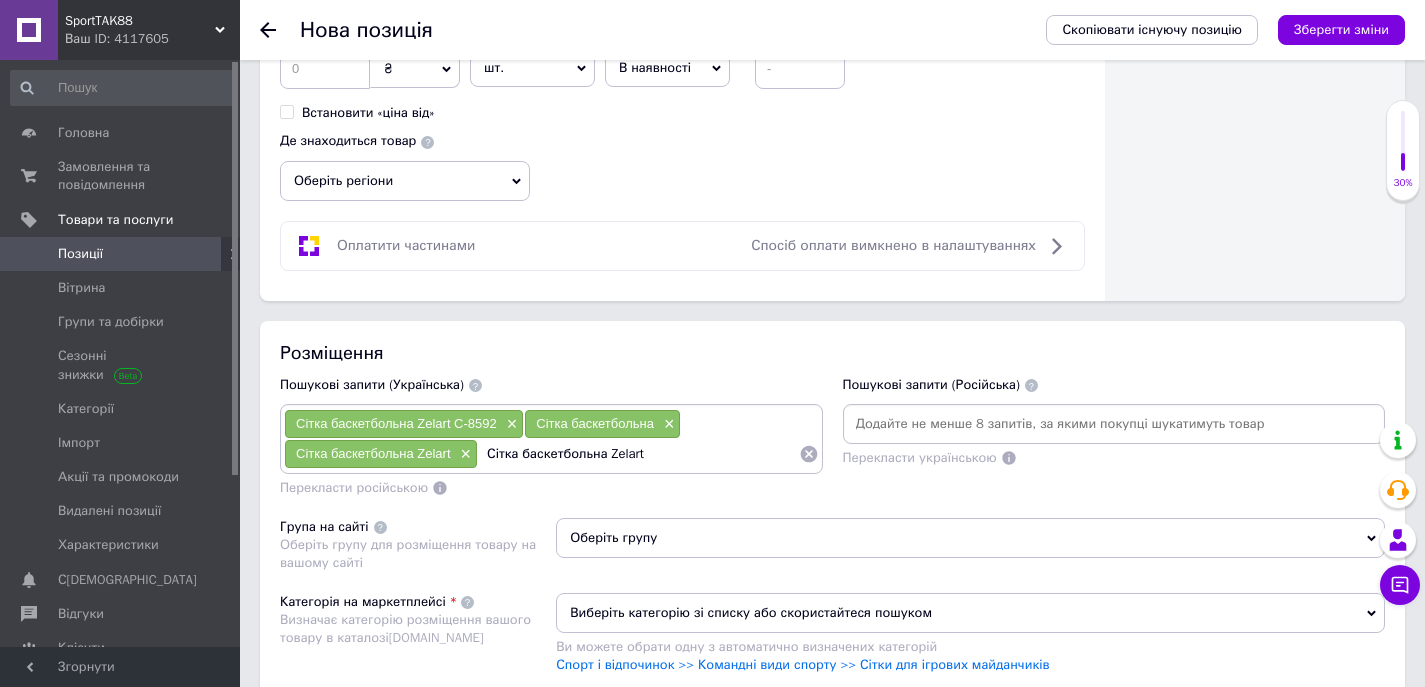 type 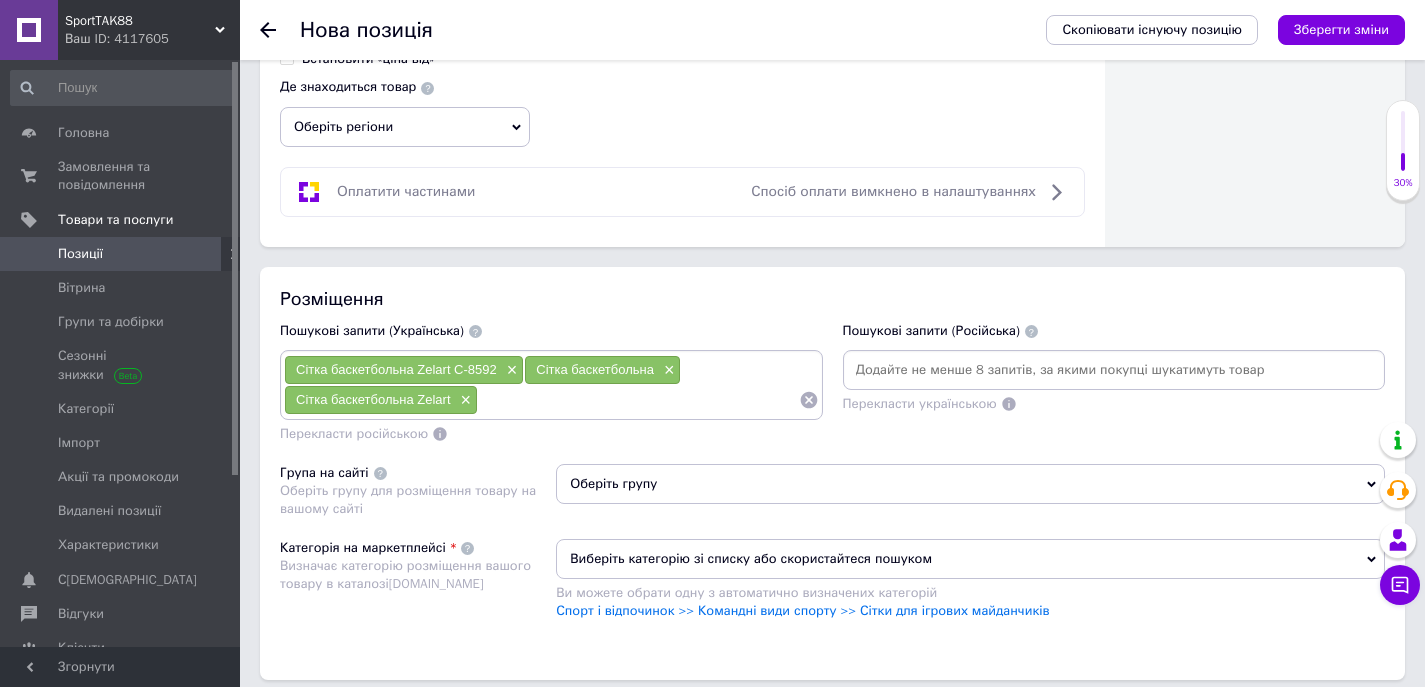 scroll, scrollTop: 1200, scrollLeft: 0, axis: vertical 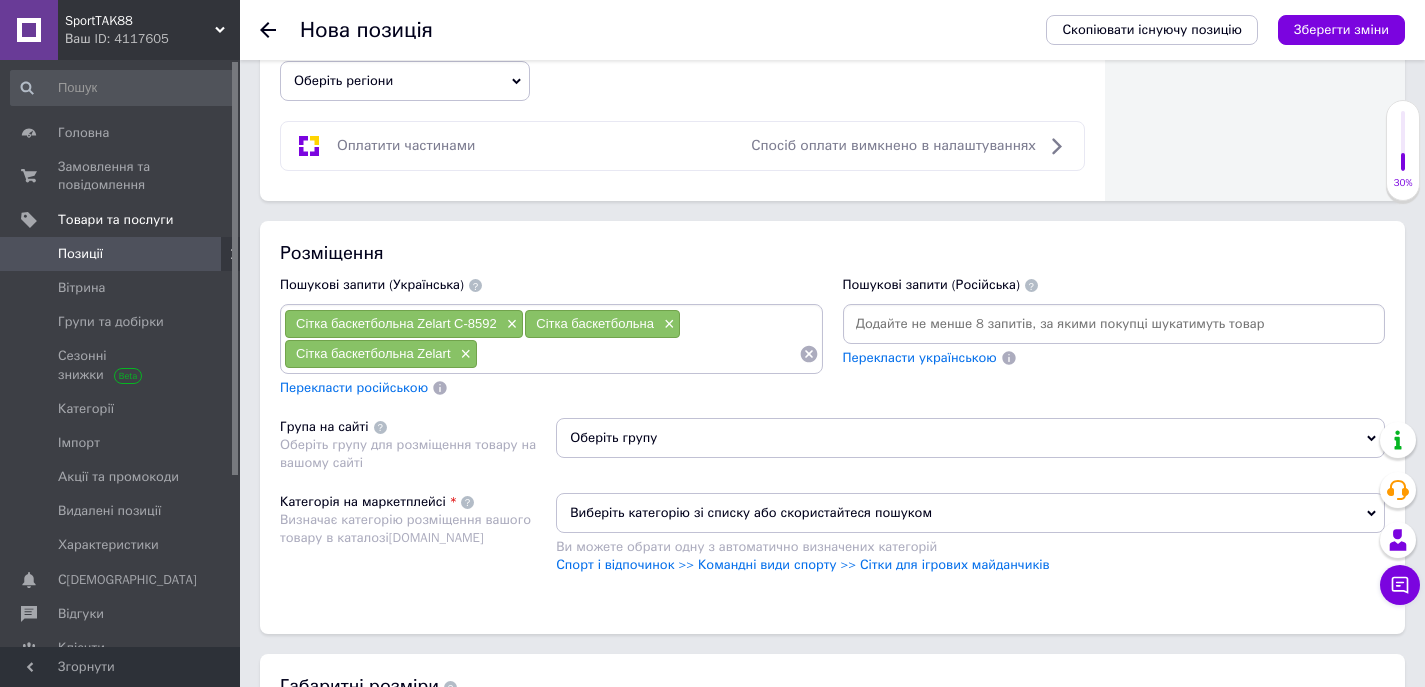 click on "Перекласти російською" at bounding box center [354, 387] 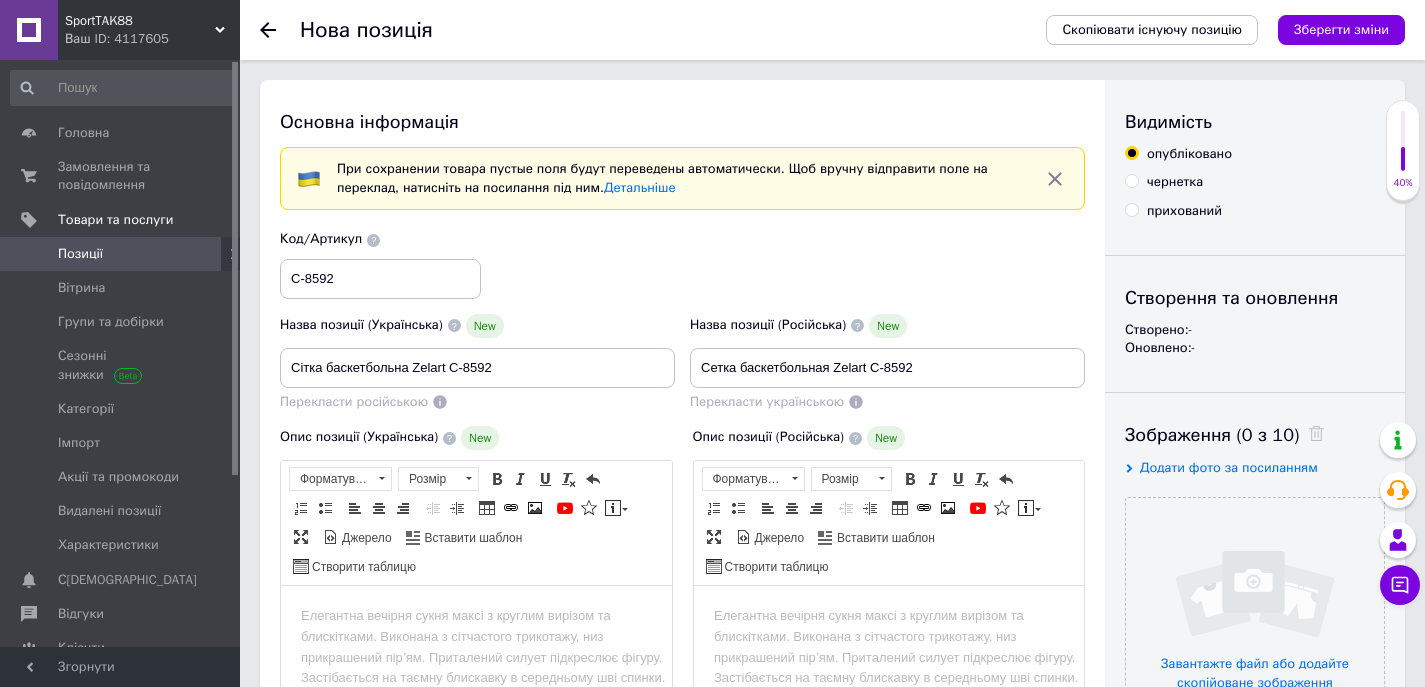 scroll, scrollTop: 200, scrollLeft: 0, axis: vertical 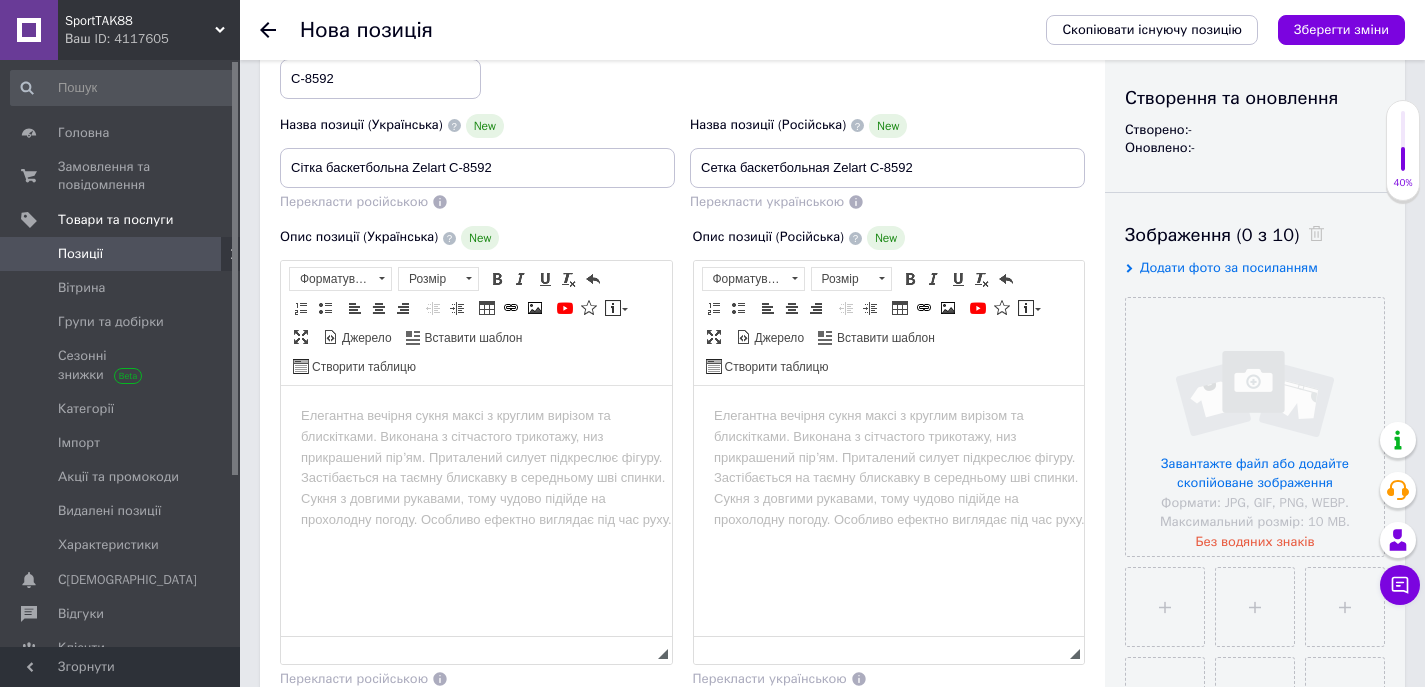 click at bounding box center (476, 416) 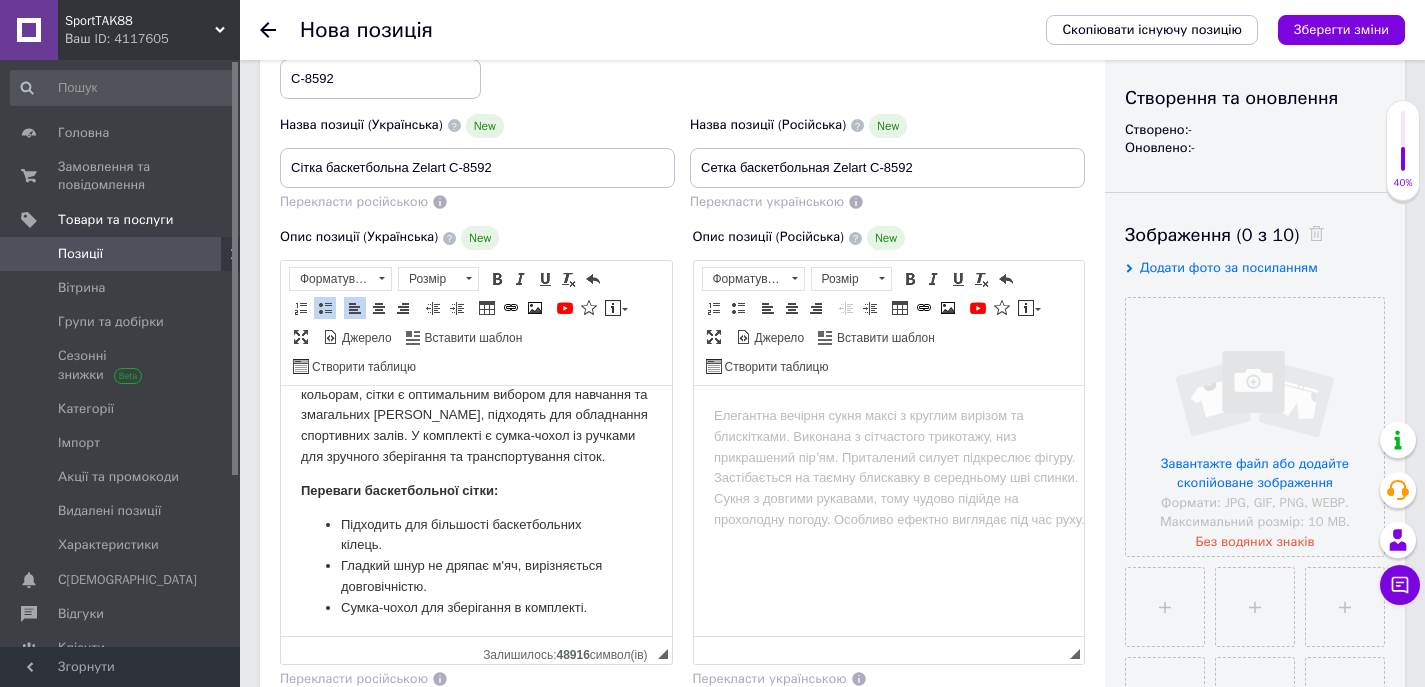 scroll, scrollTop: 450, scrollLeft: 0, axis: vertical 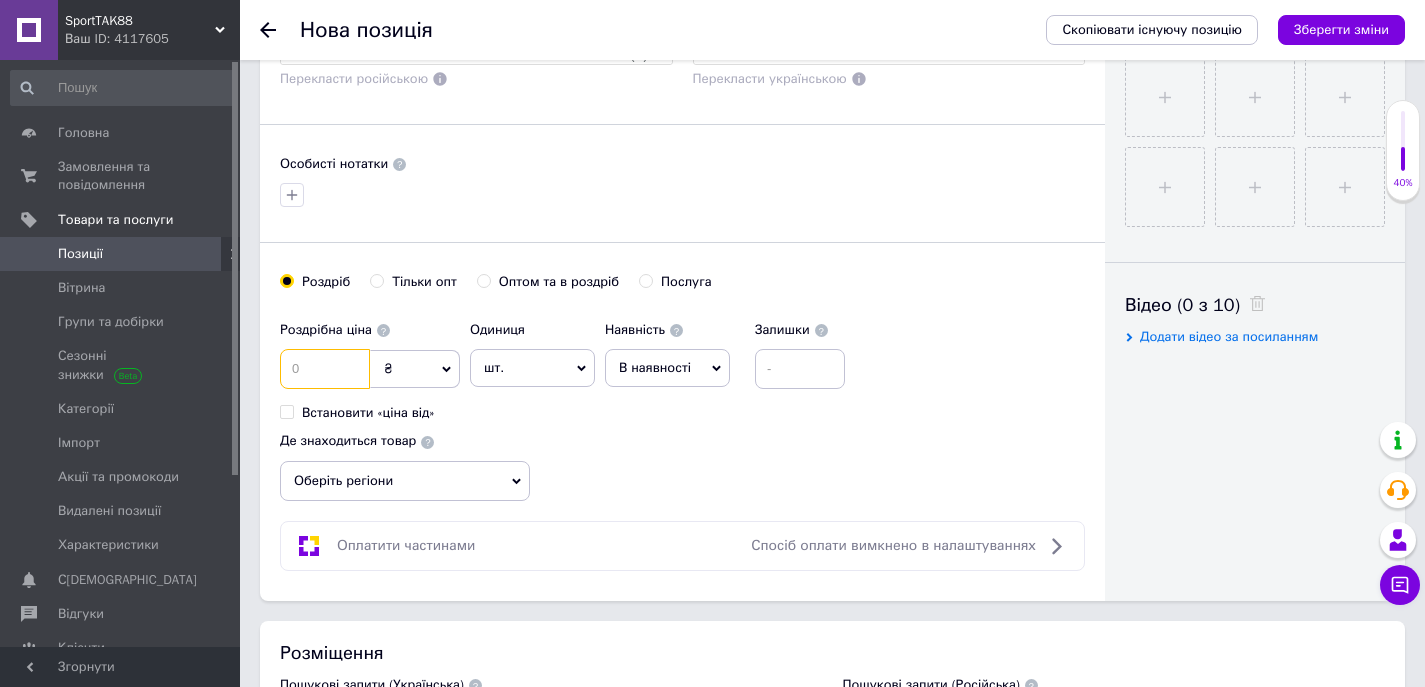 click at bounding box center (325, 369) 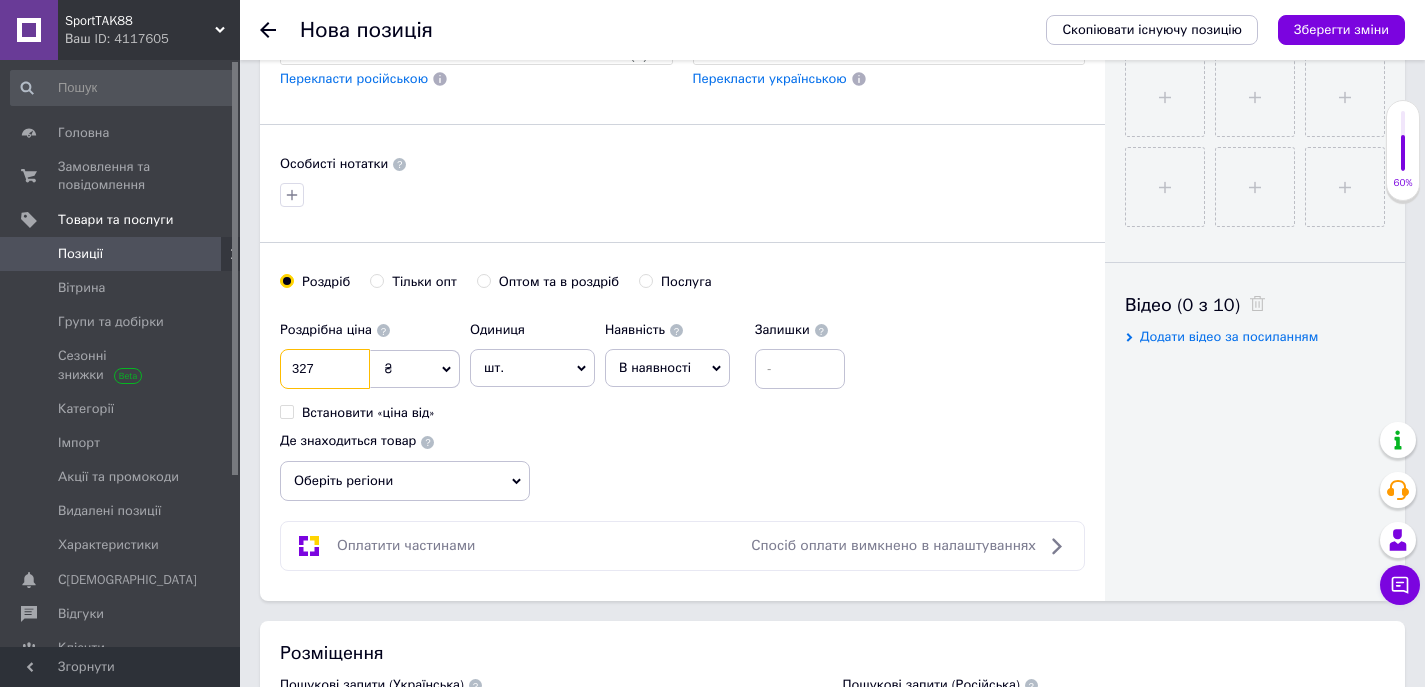 type on "327" 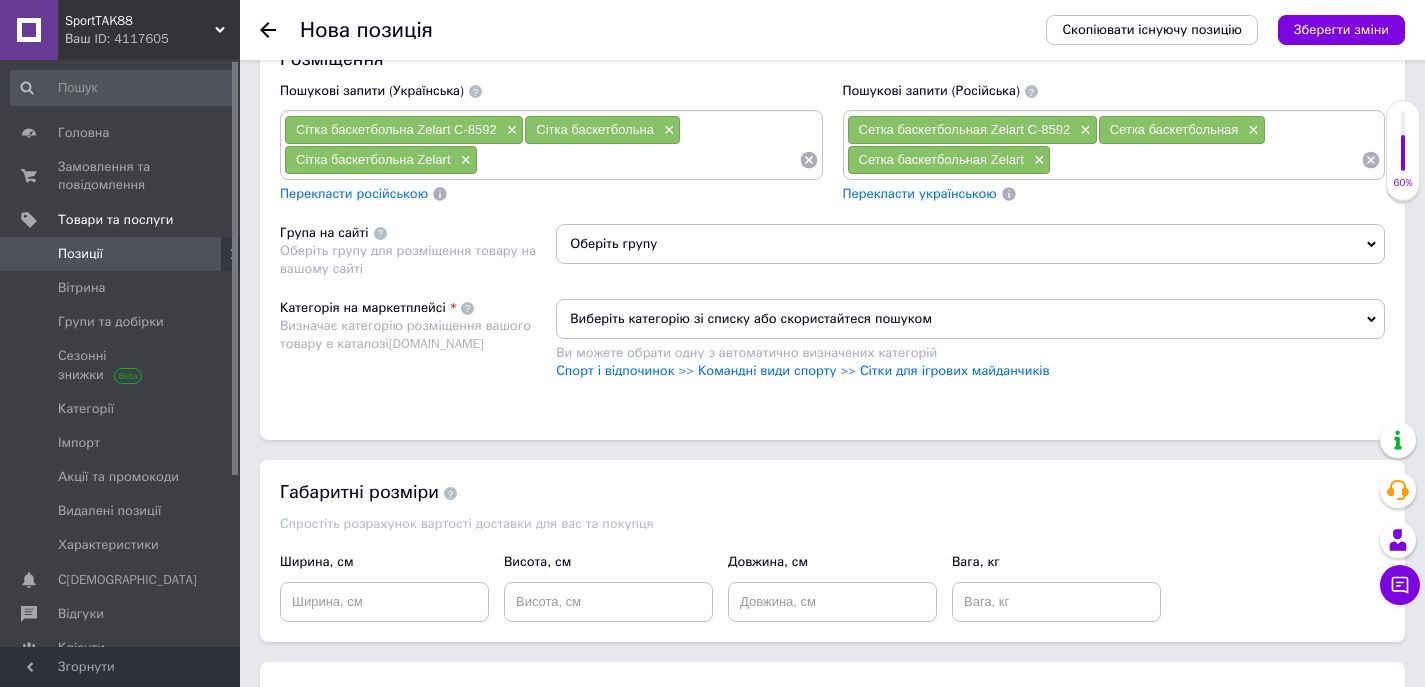 scroll, scrollTop: 1400, scrollLeft: 0, axis: vertical 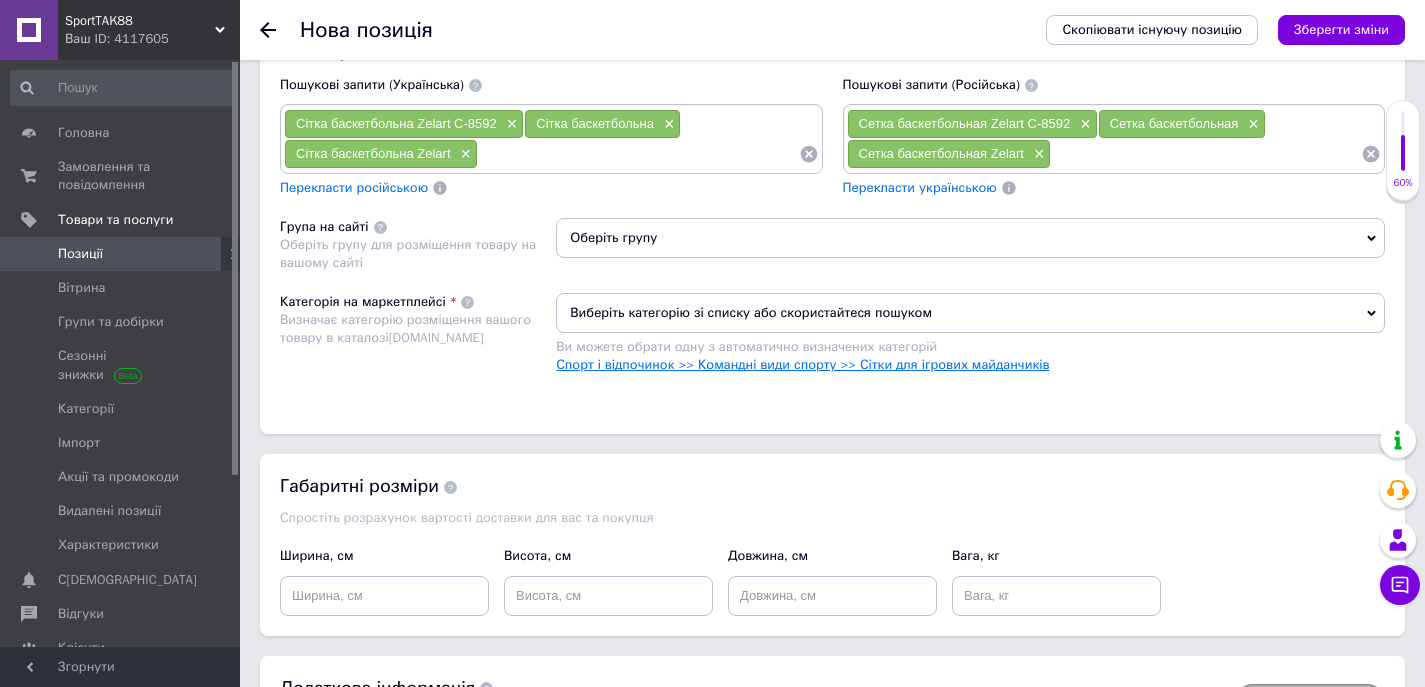 click on "Спорт і відпочинок >> Командні види спорту >> Сітки для ігрових майданчиків" at bounding box center [802, 364] 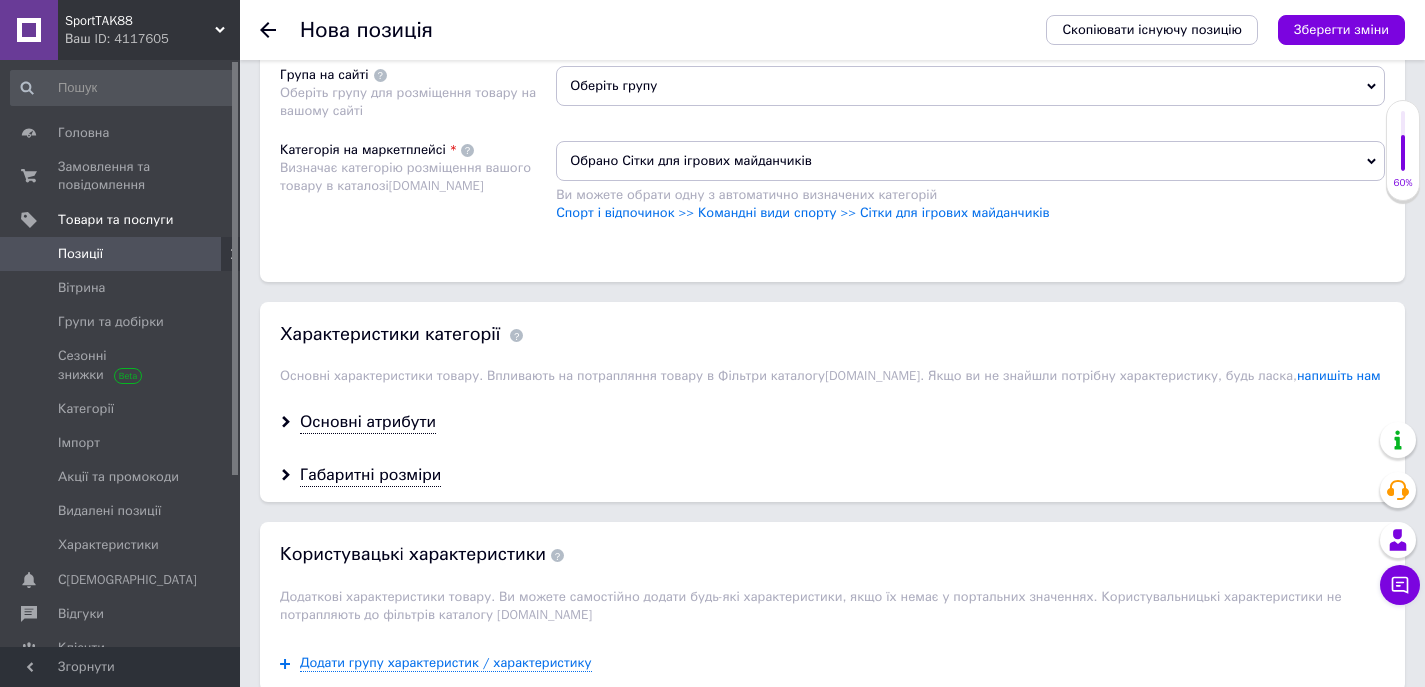 scroll, scrollTop: 1600, scrollLeft: 0, axis: vertical 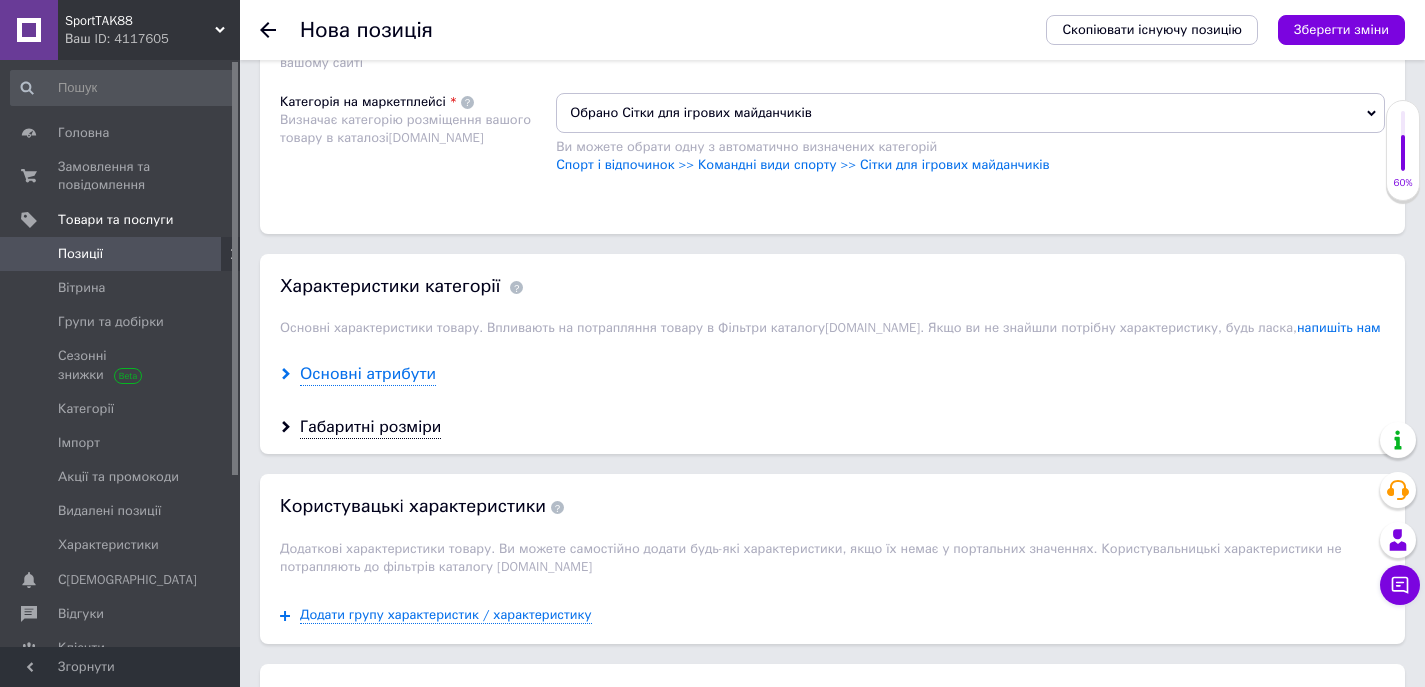 click on "Основні атрибути" at bounding box center [368, 374] 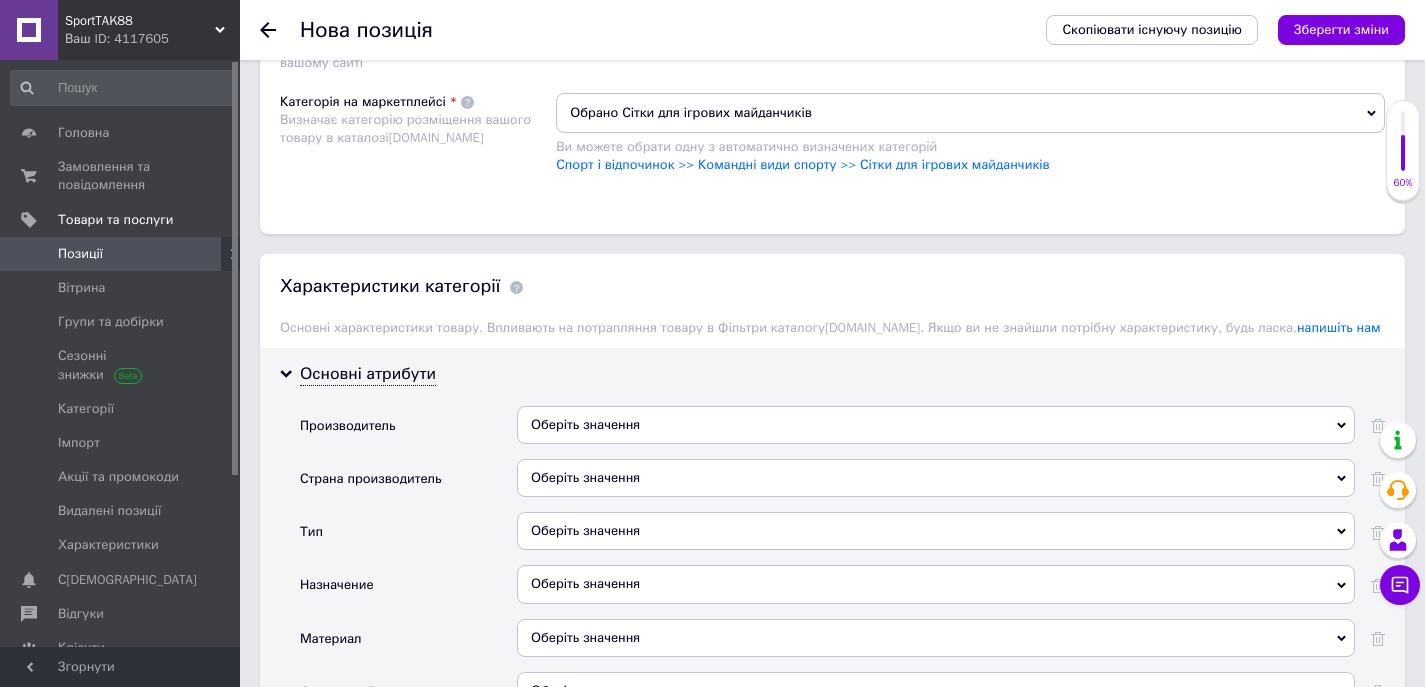 click on "Оберіть значення" at bounding box center [936, 478] 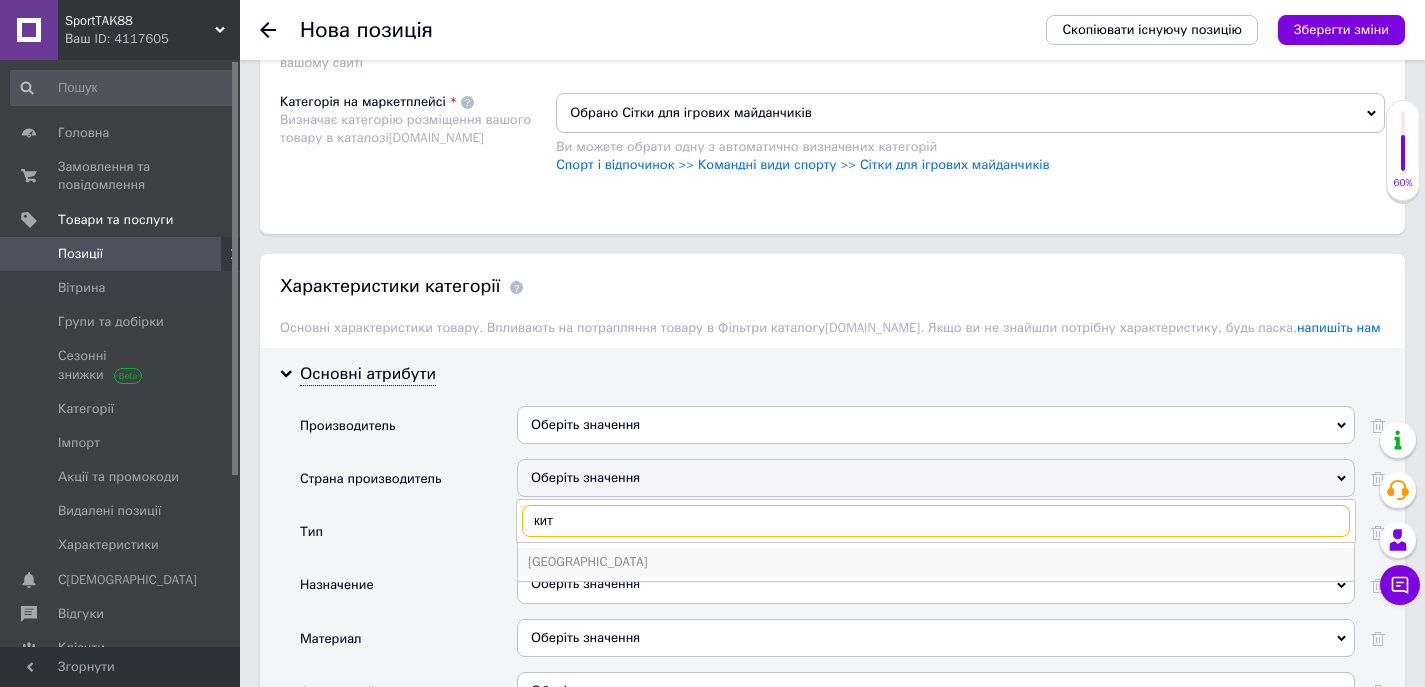 type on "кит" 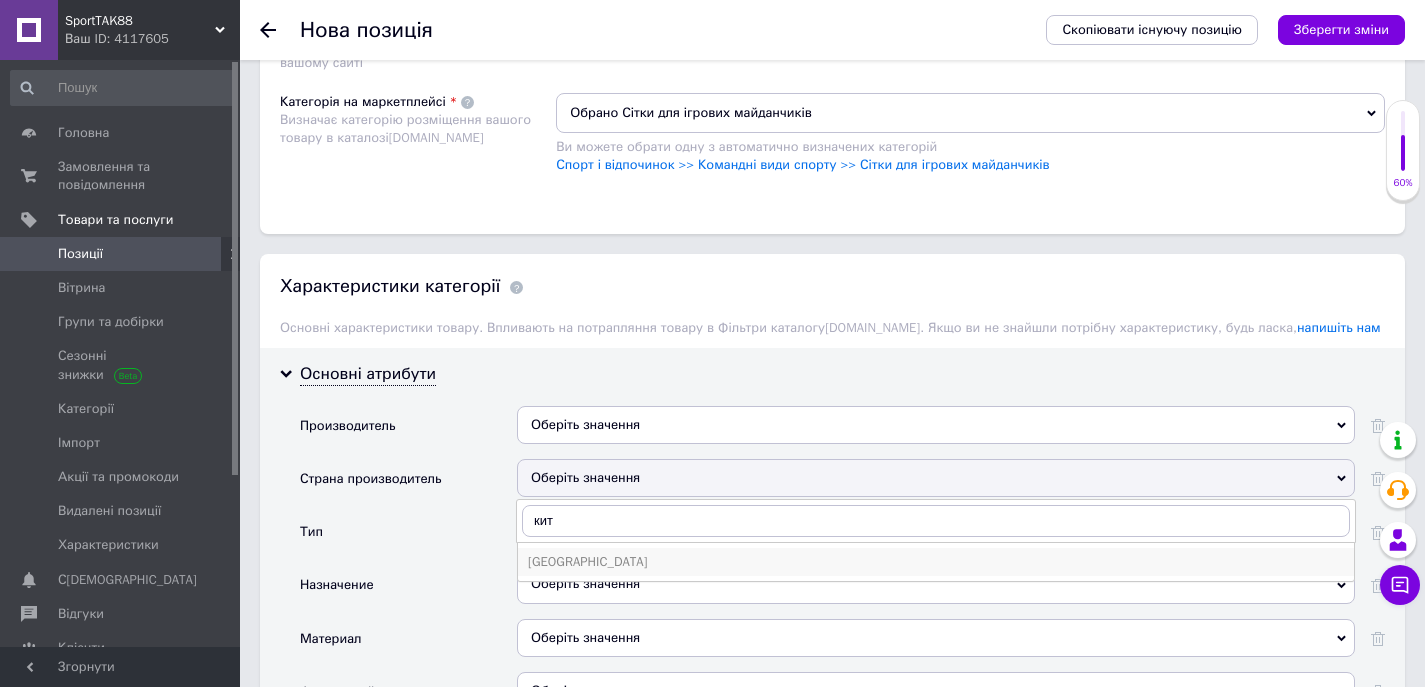 click on "[GEOGRAPHIC_DATA]" at bounding box center [936, 562] 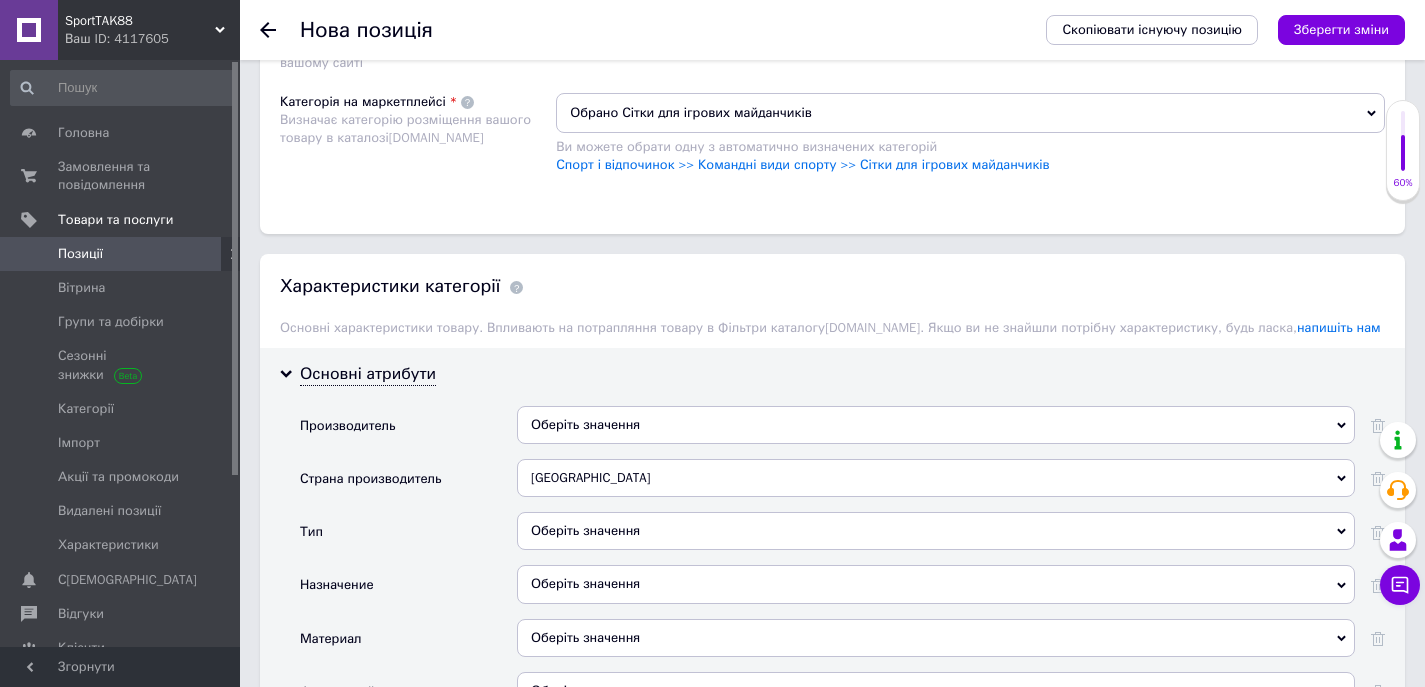 scroll, scrollTop: 1700, scrollLeft: 0, axis: vertical 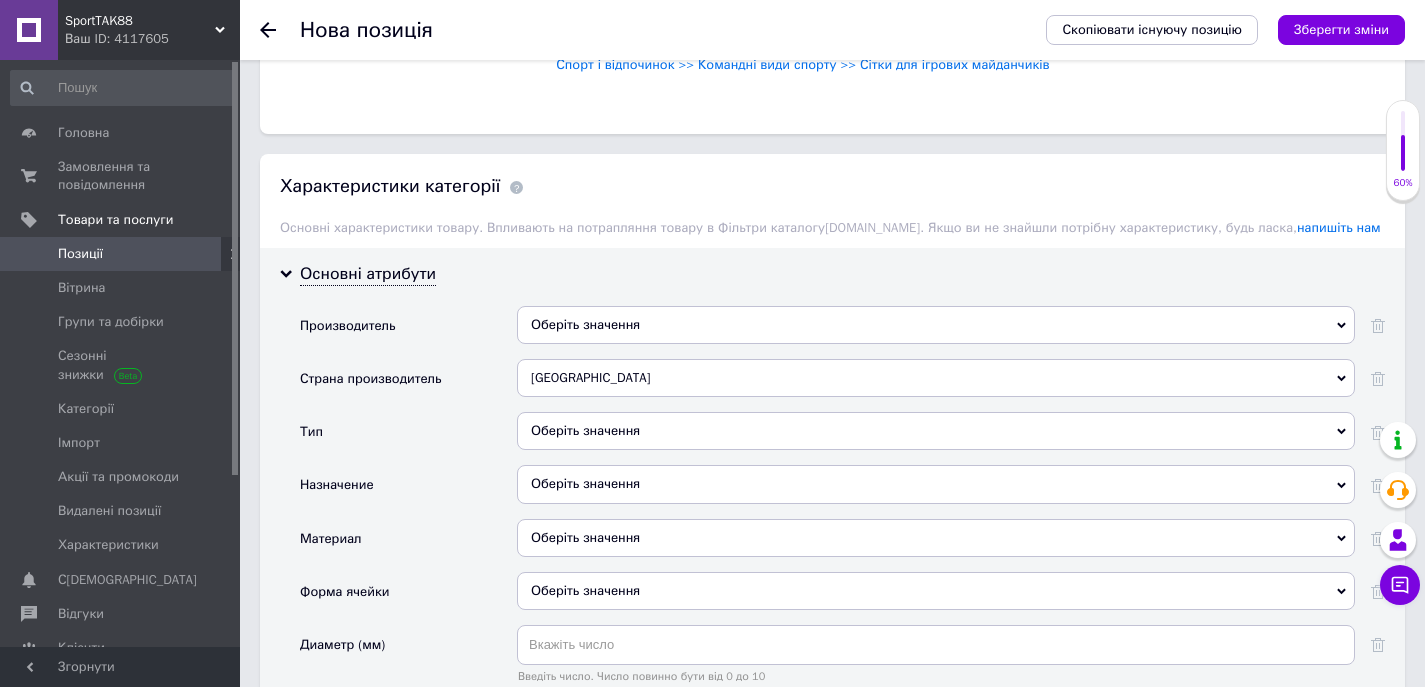 click on "Оберіть значення" at bounding box center (936, 484) 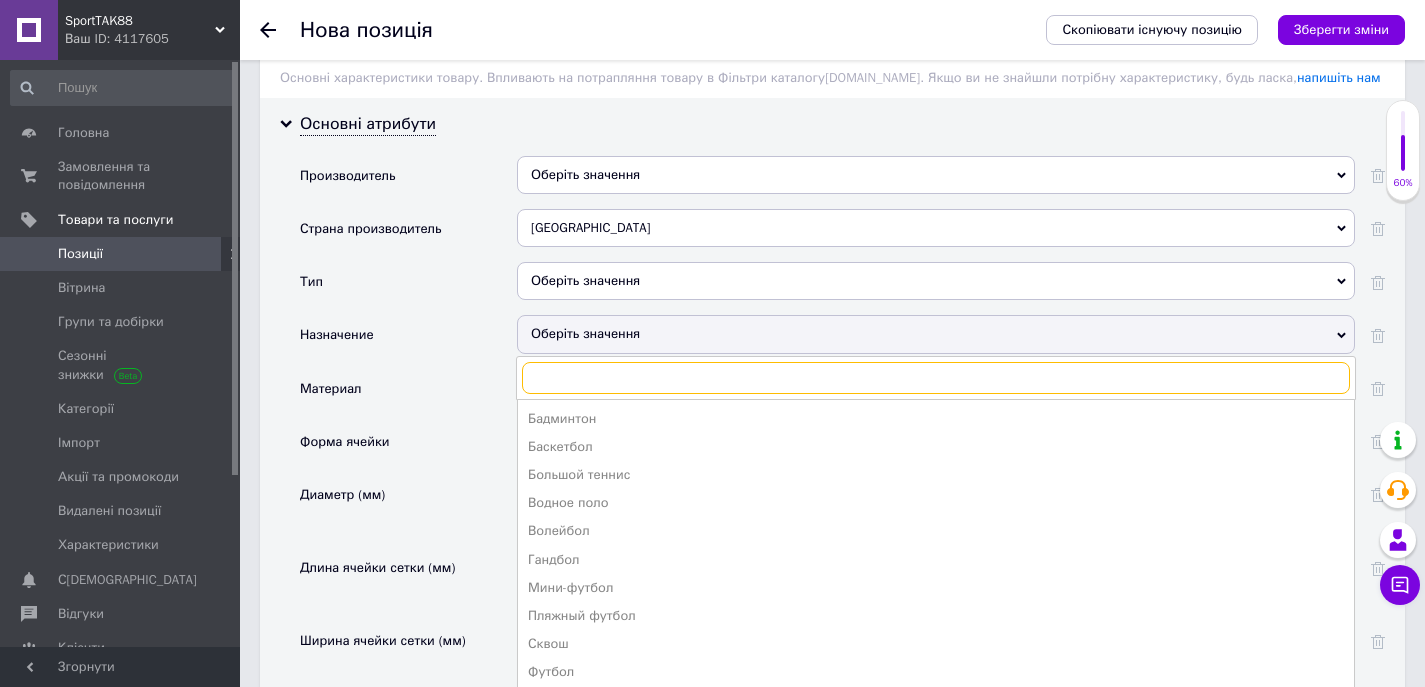 scroll, scrollTop: 1900, scrollLeft: 0, axis: vertical 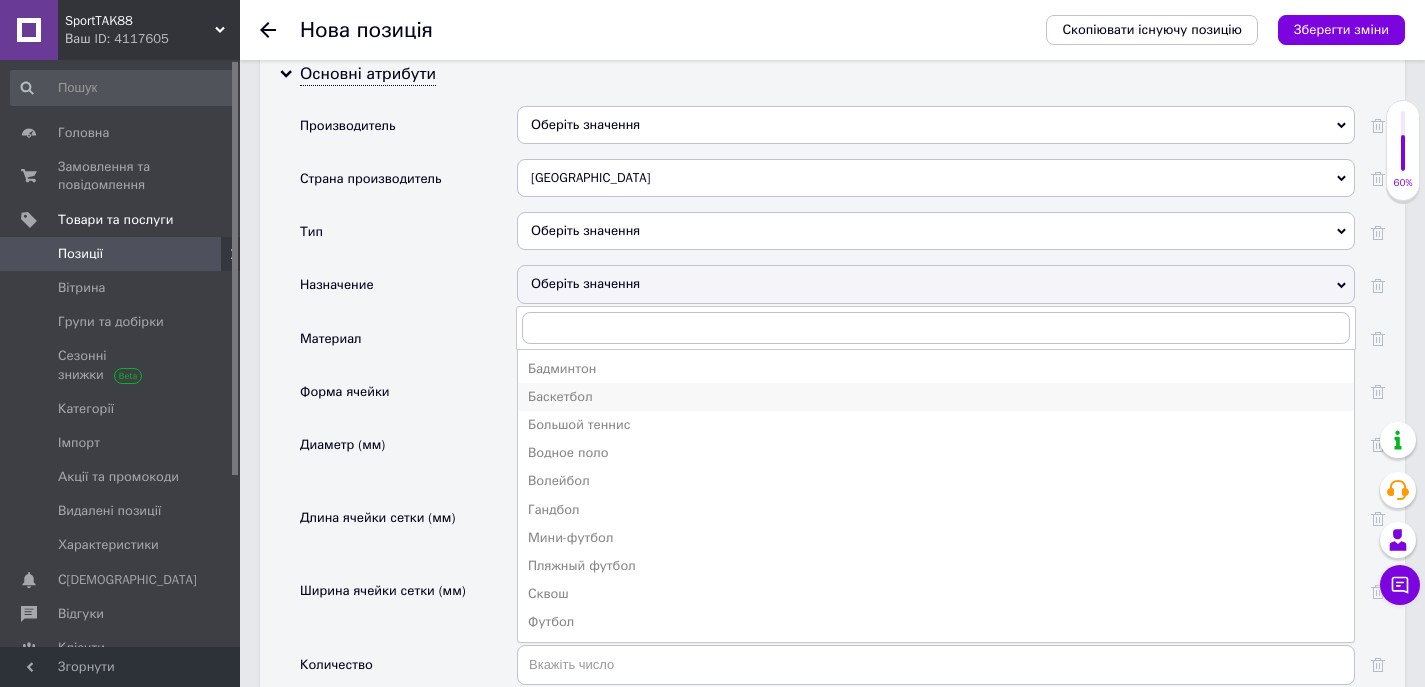 click on "Баскетбол" at bounding box center [936, 397] 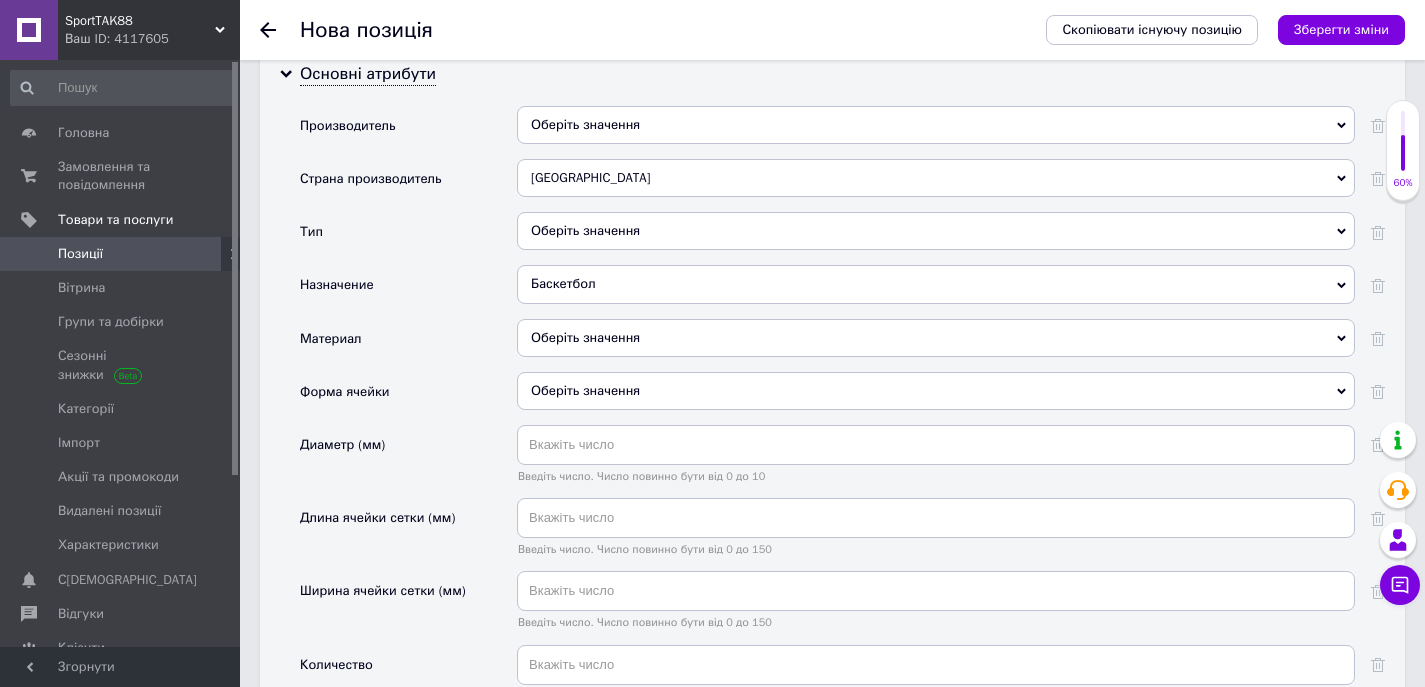 click on "Оберіть значення" at bounding box center [936, 338] 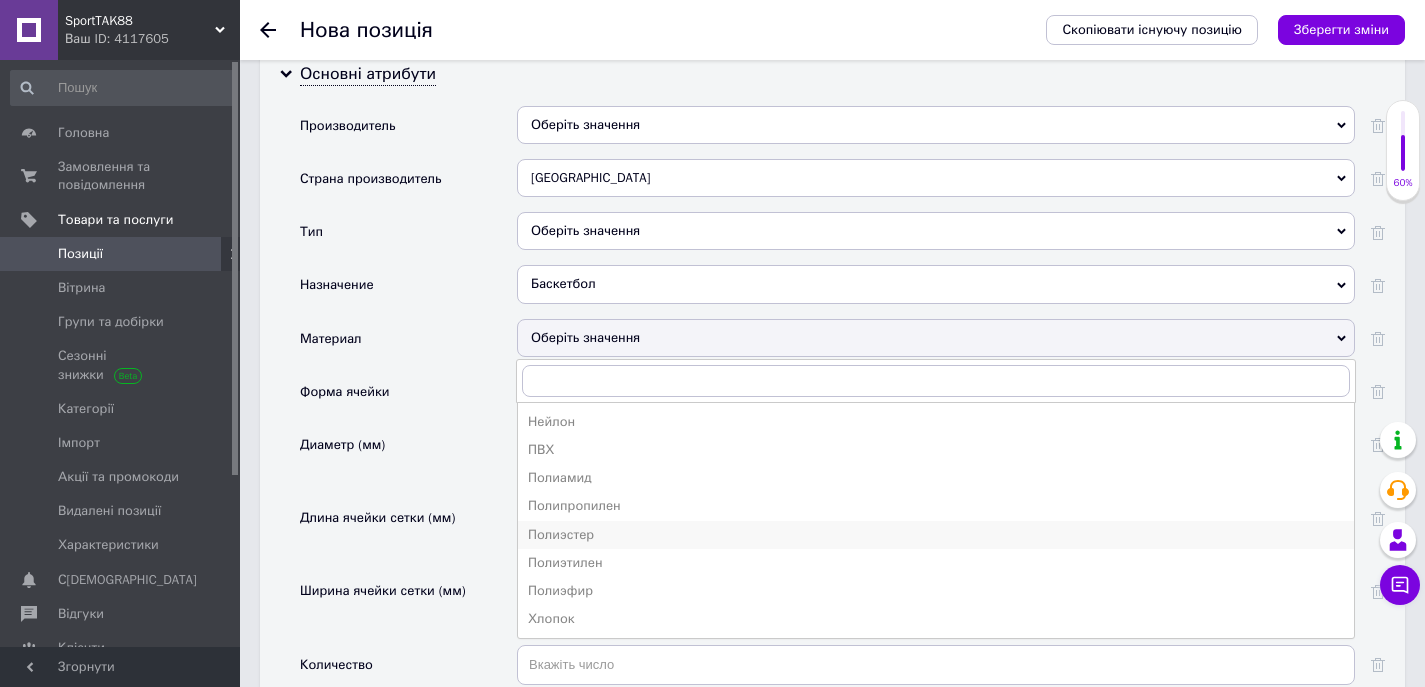 click on "Полиэстер" at bounding box center [936, 535] 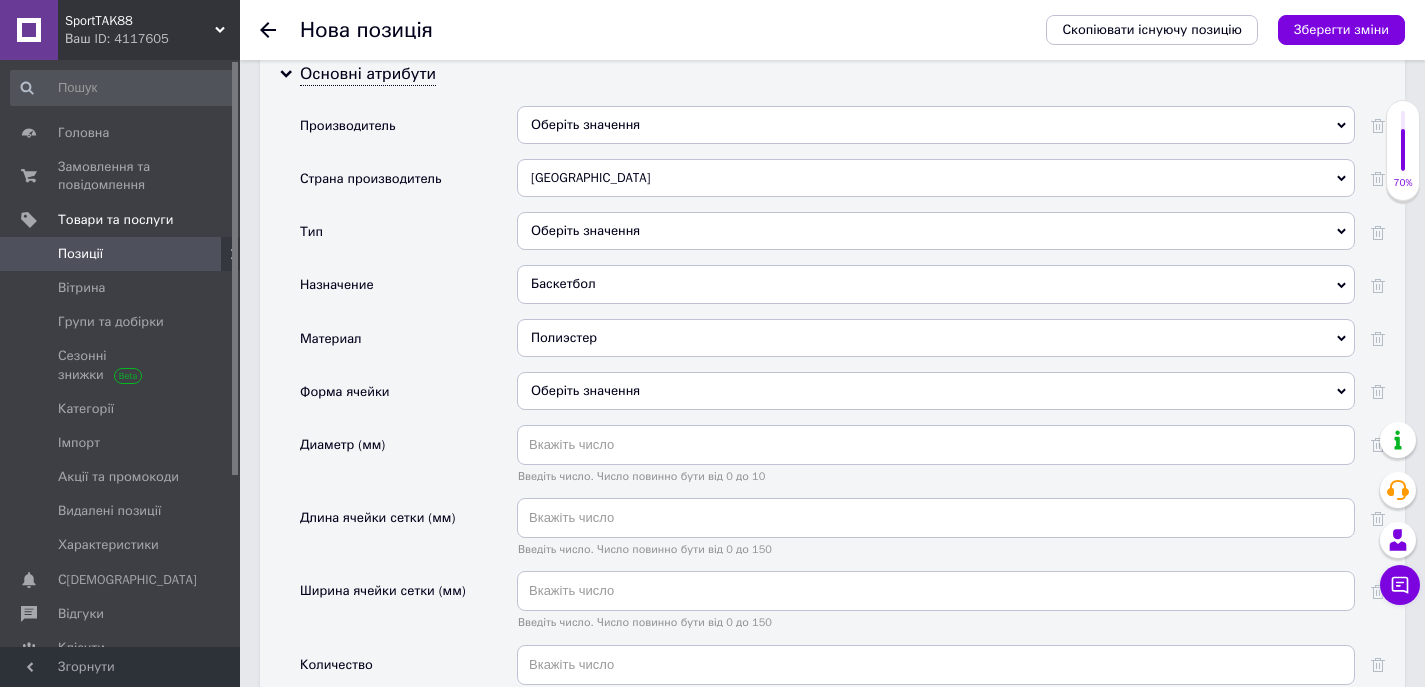 click on "Оберіть значення" at bounding box center (936, 391) 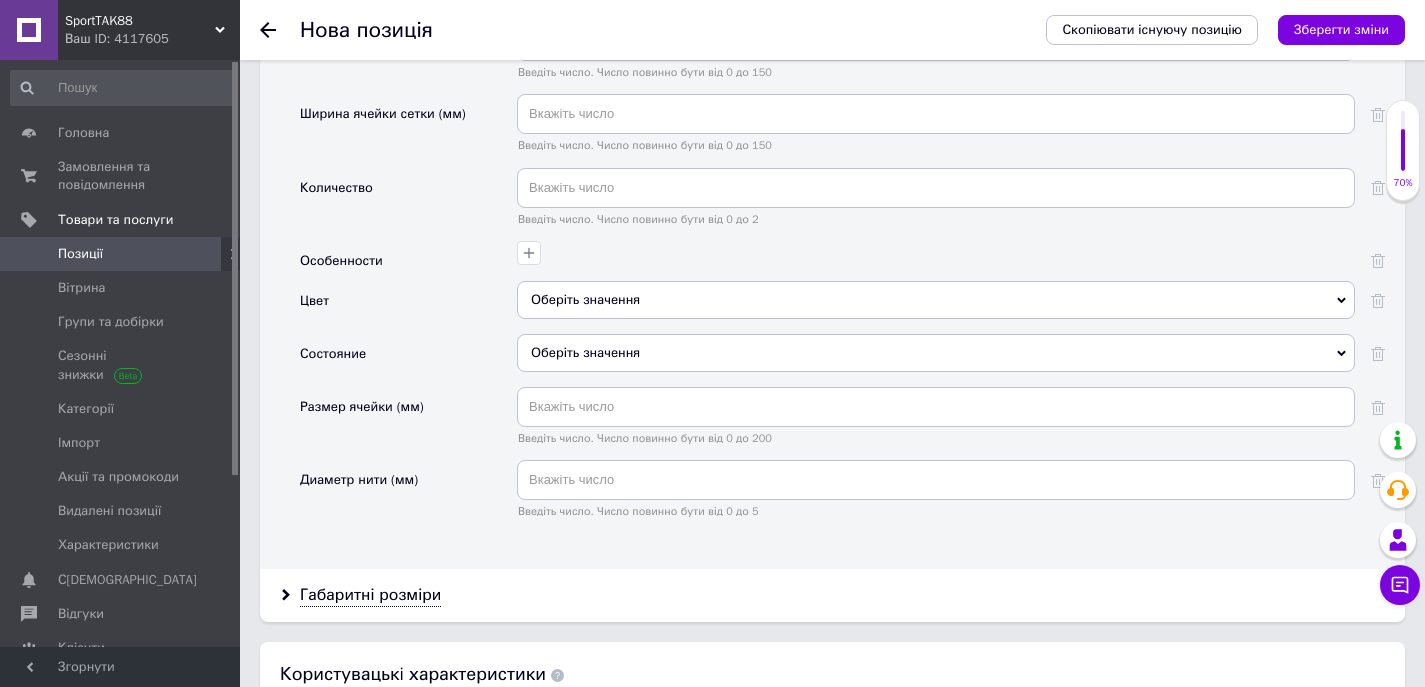 scroll, scrollTop: 2400, scrollLeft: 0, axis: vertical 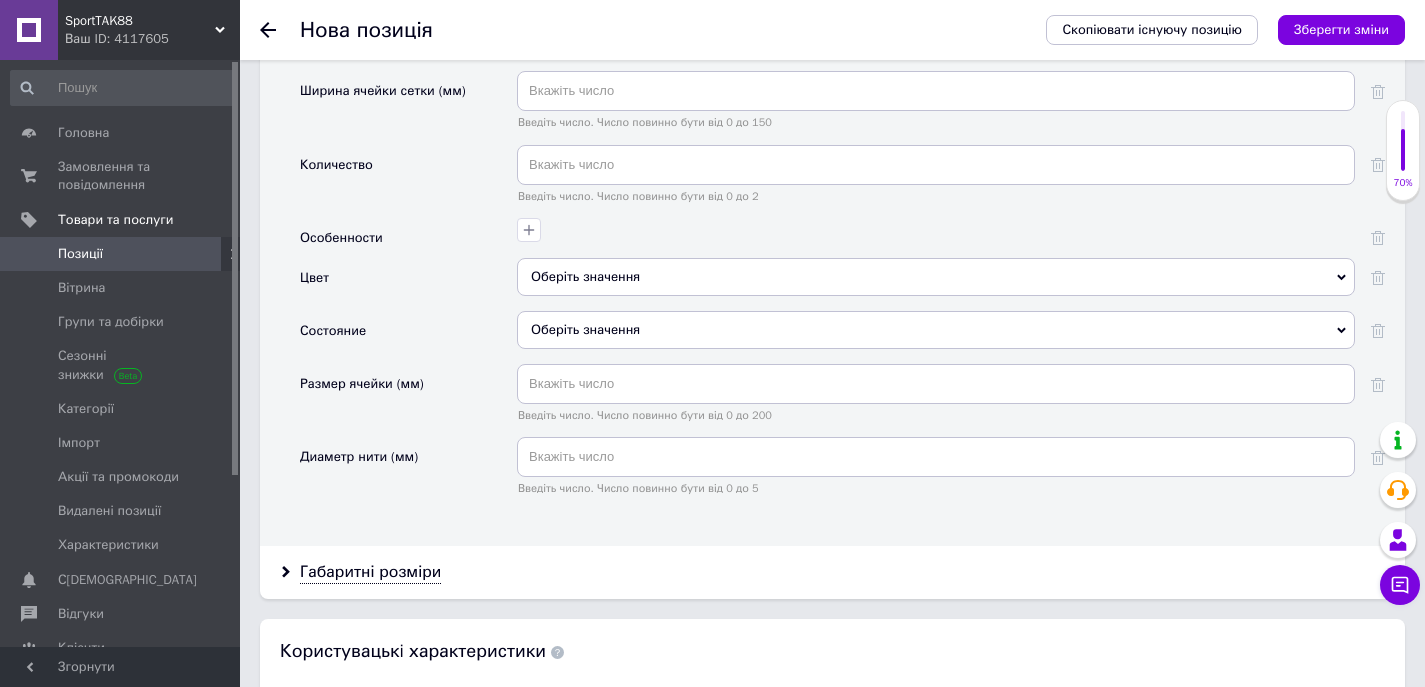 click on "Оберіть значення" at bounding box center (936, 330) 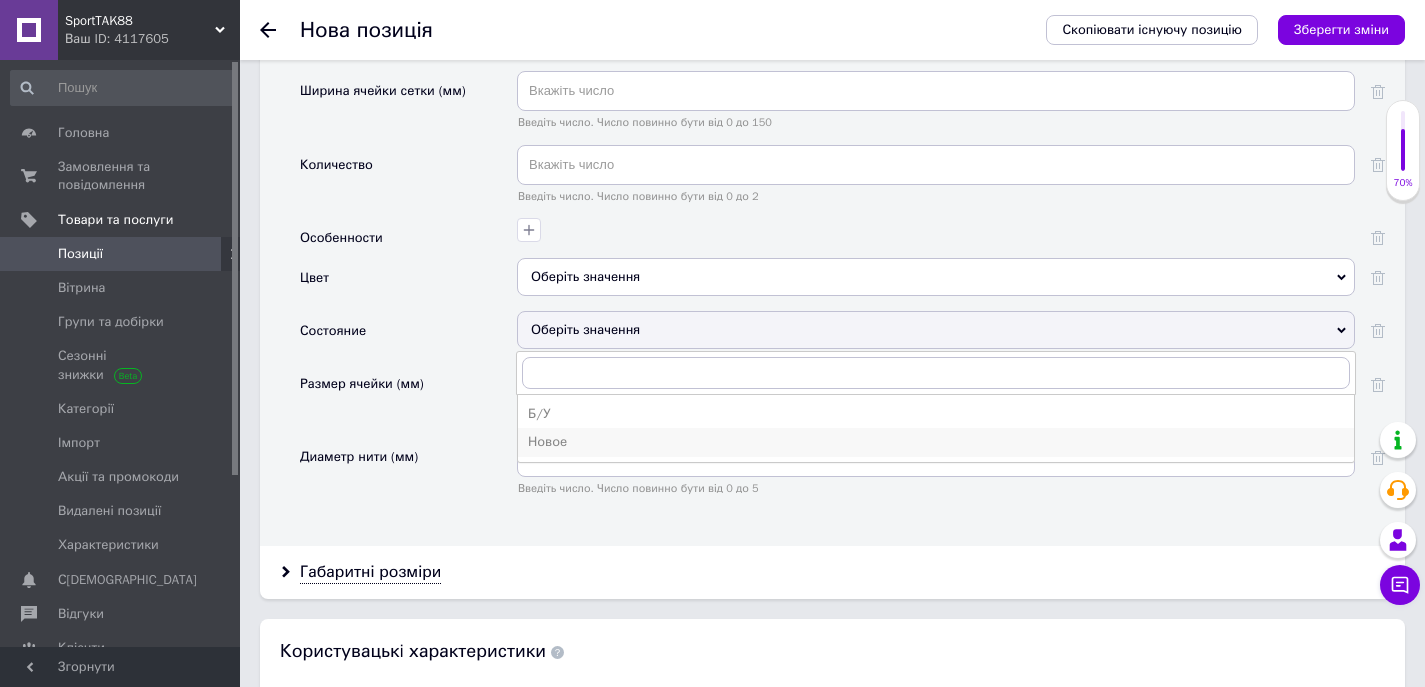 click on "Новое" at bounding box center (936, 442) 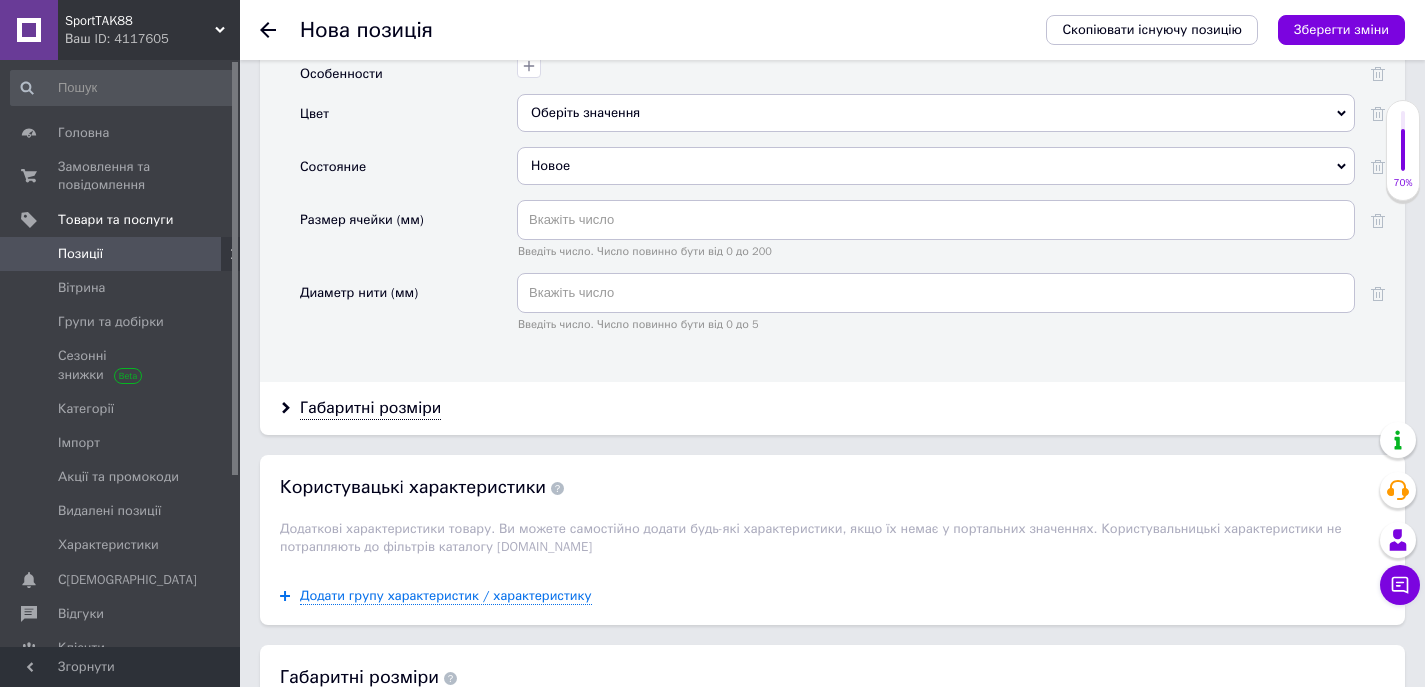 scroll, scrollTop: 2600, scrollLeft: 0, axis: vertical 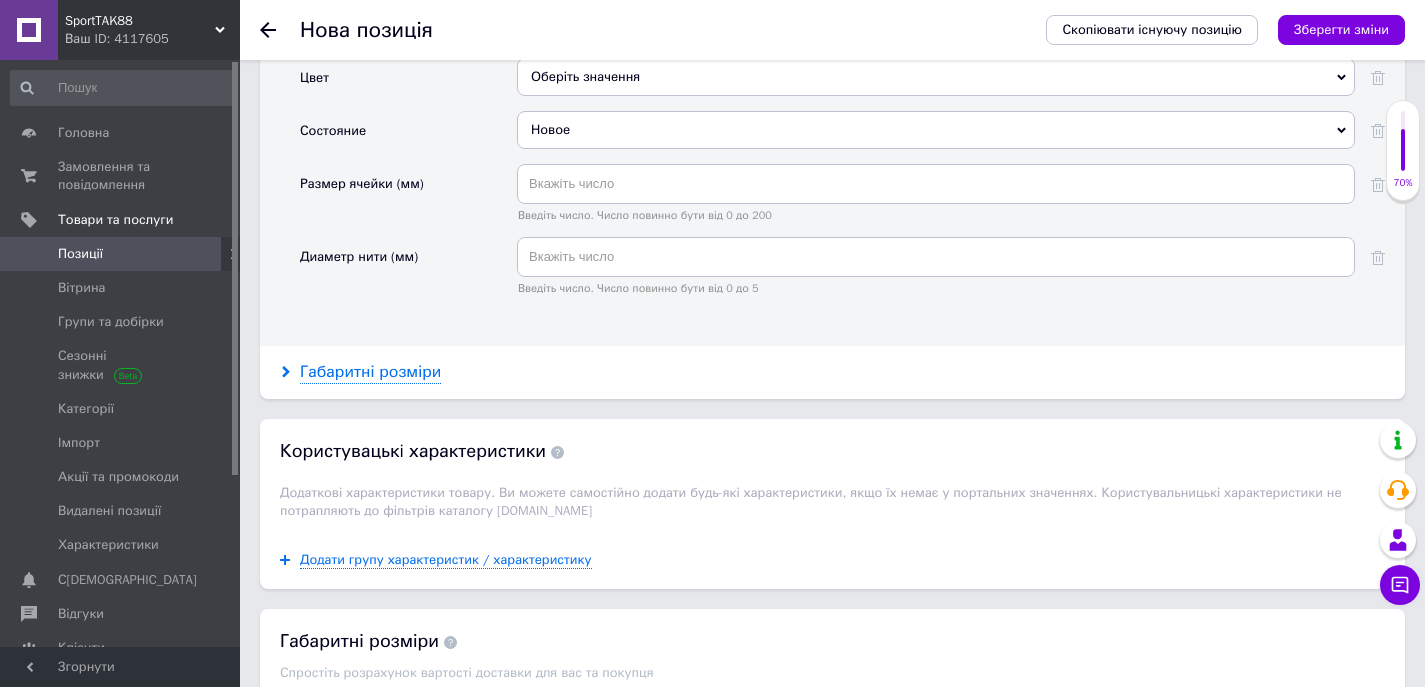 click on "Габаритні розміри" at bounding box center [370, 372] 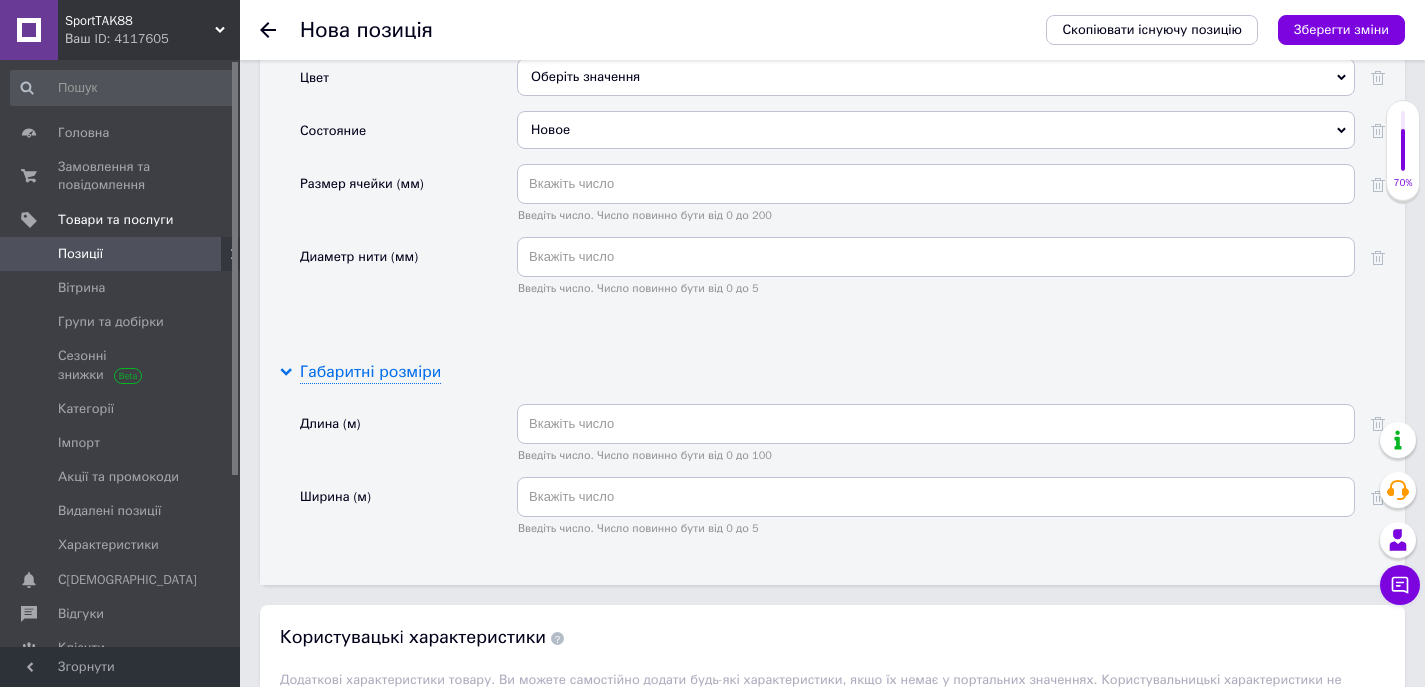 click on "Габаритні розміри" at bounding box center [370, 372] 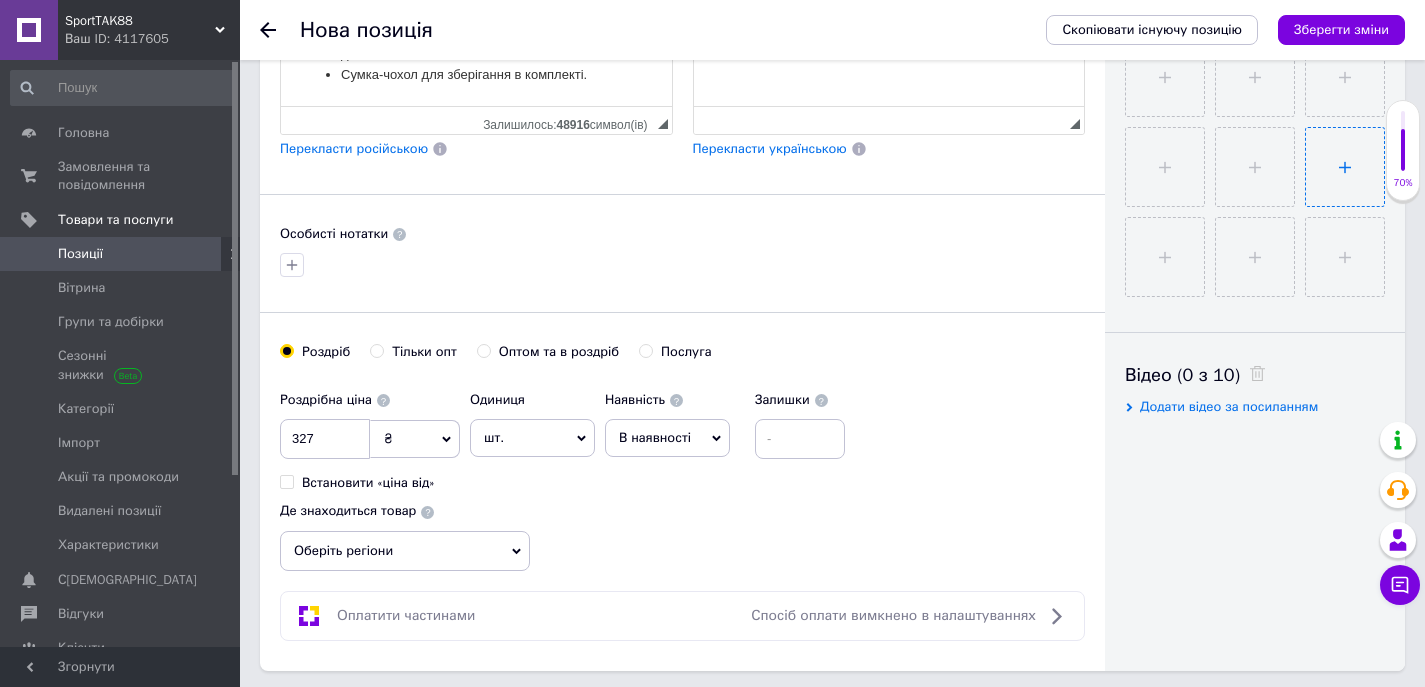 scroll, scrollTop: 495, scrollLeft: 0, axis: vertical 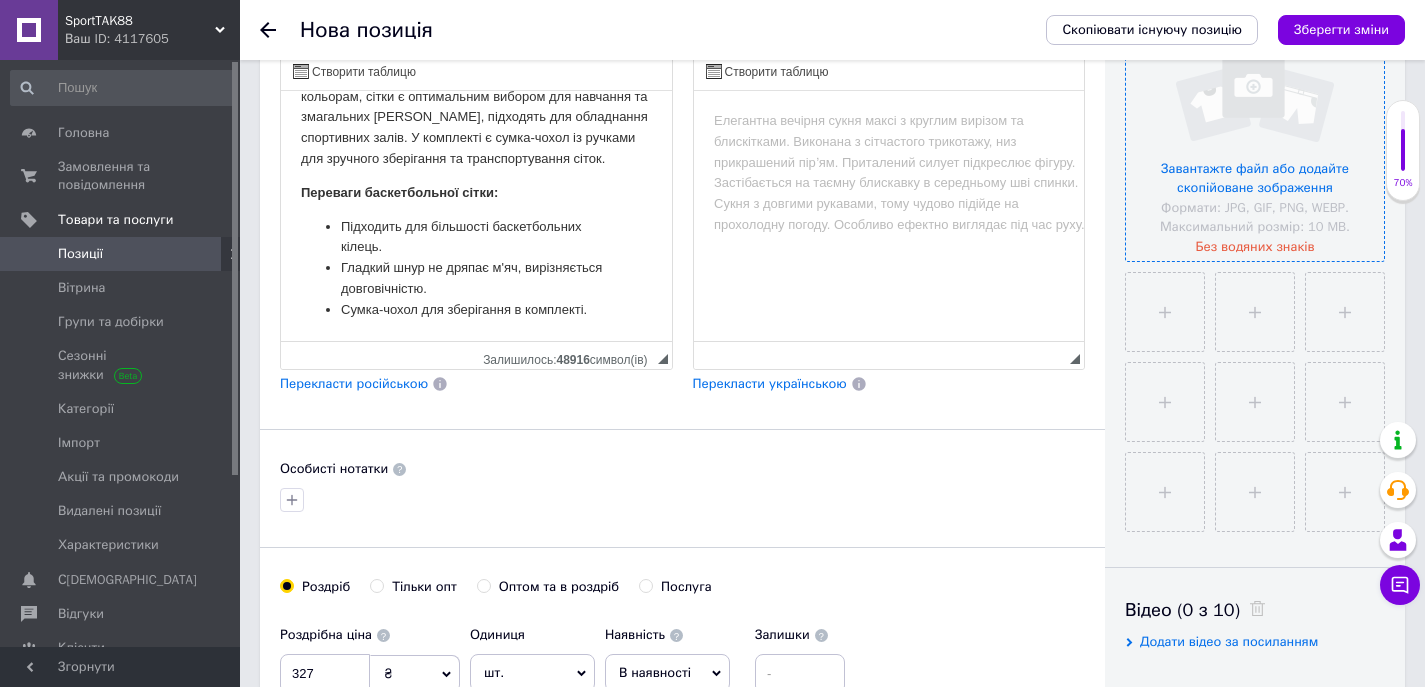 click at bounding box center [1255, 132] 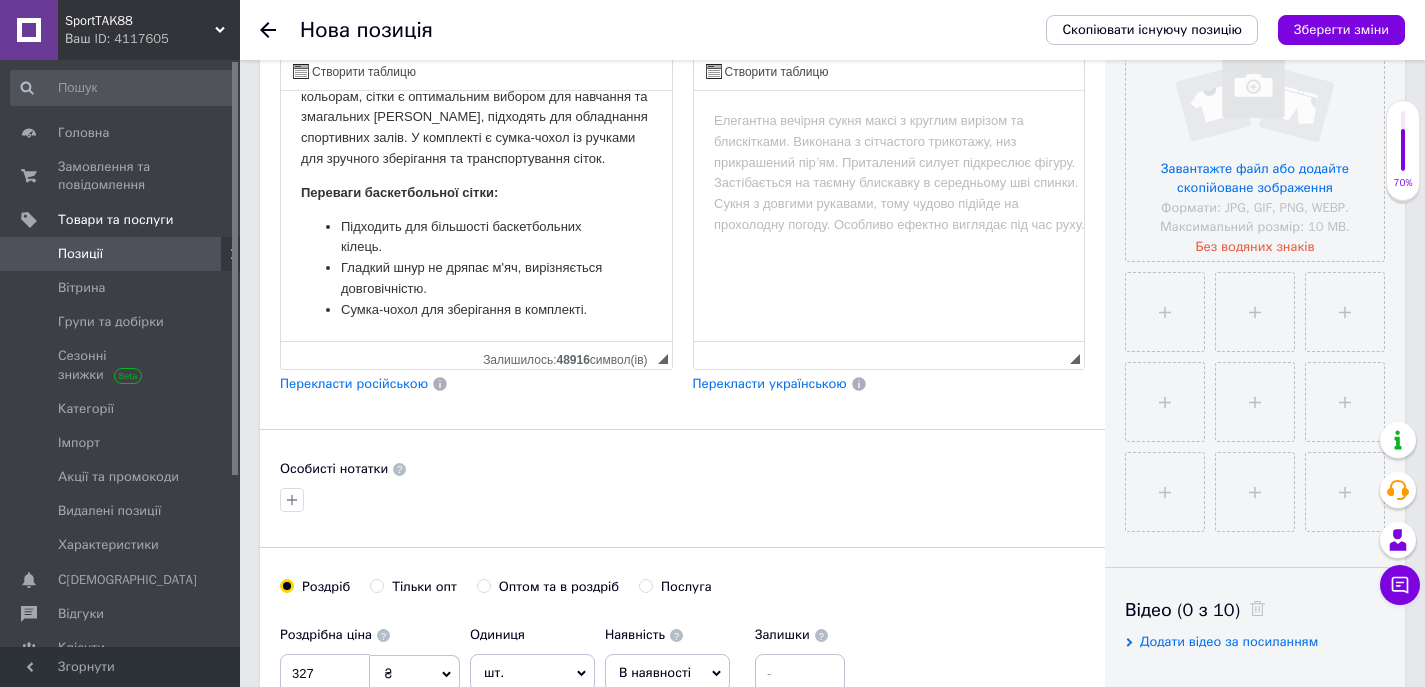 click on "Перекласти українською" at bounding box center (770, 383) 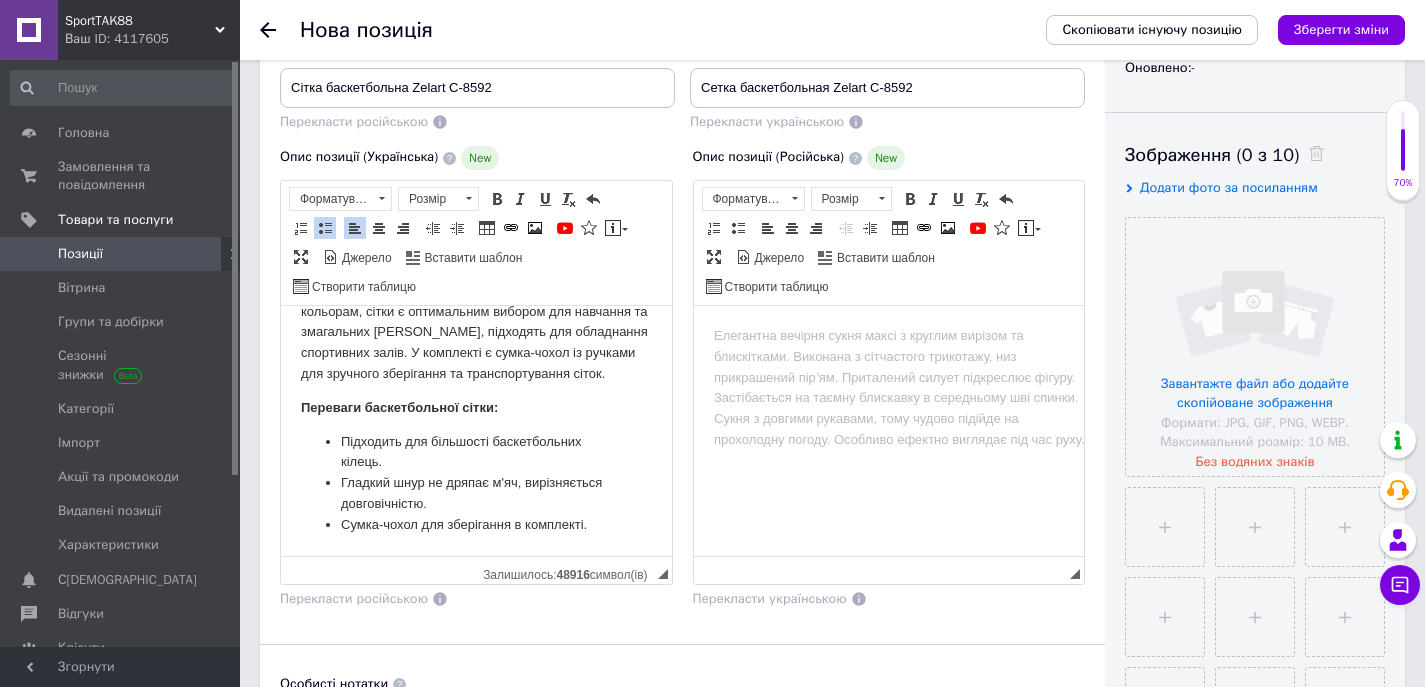 scroll, scrollTop: 300, scrollLeft: 0, axis: vertical 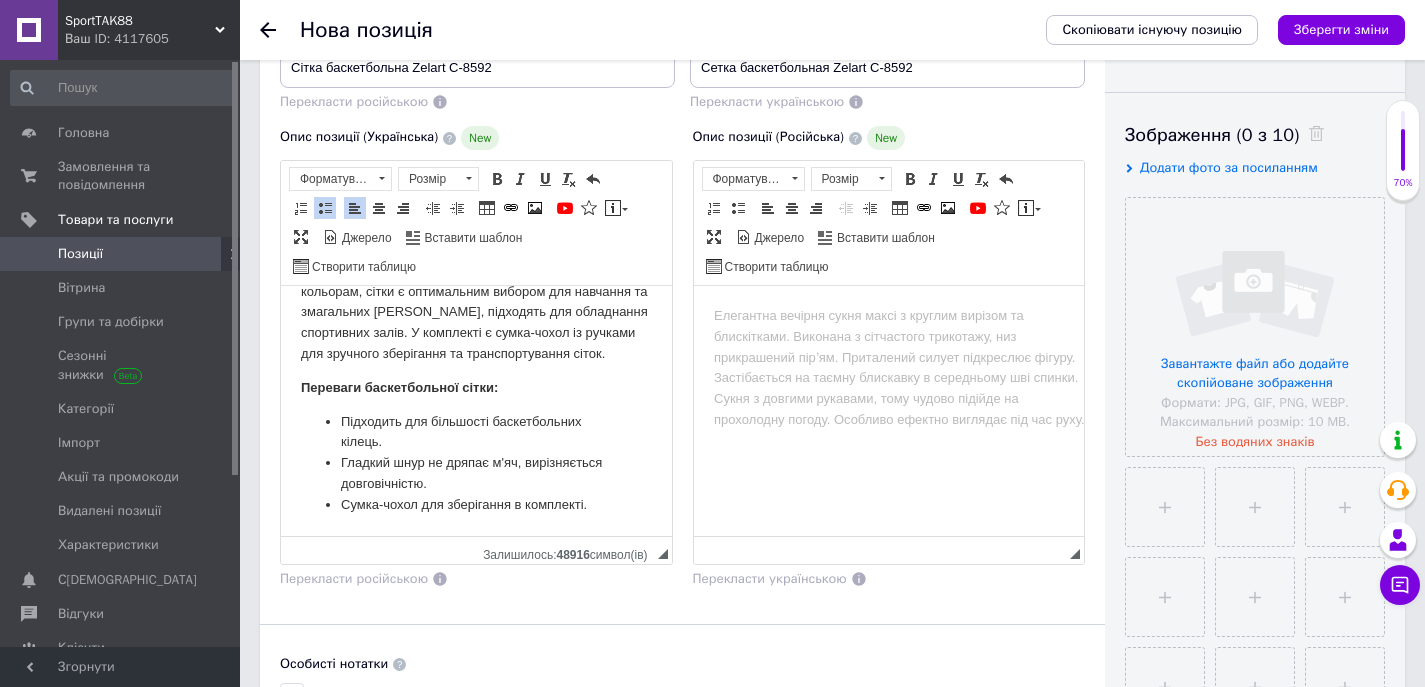 click on "Підходить для більшості баскетбольних кілець. Гладкий шнур не дряпає м'яч, вирізняється довговічністю. Сумка-чохол для зберігання в комплекті." at bounding box center [476, 464] 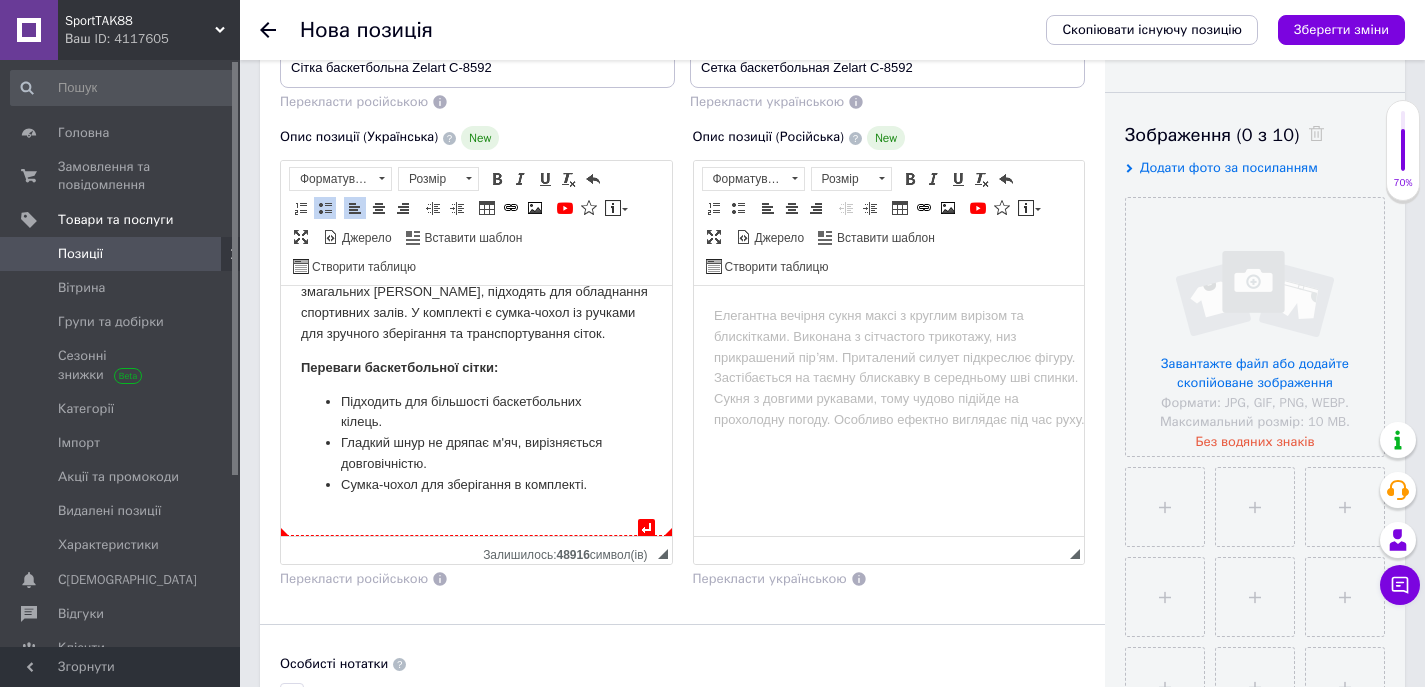 click on "Підходить для більшості баскетбольних кілець. Гладкий шнур не дряпає м'яч, вирізняється довговічністю. Сумка-чохол для зберігання в комплекті." at bounding box center (476, 444) 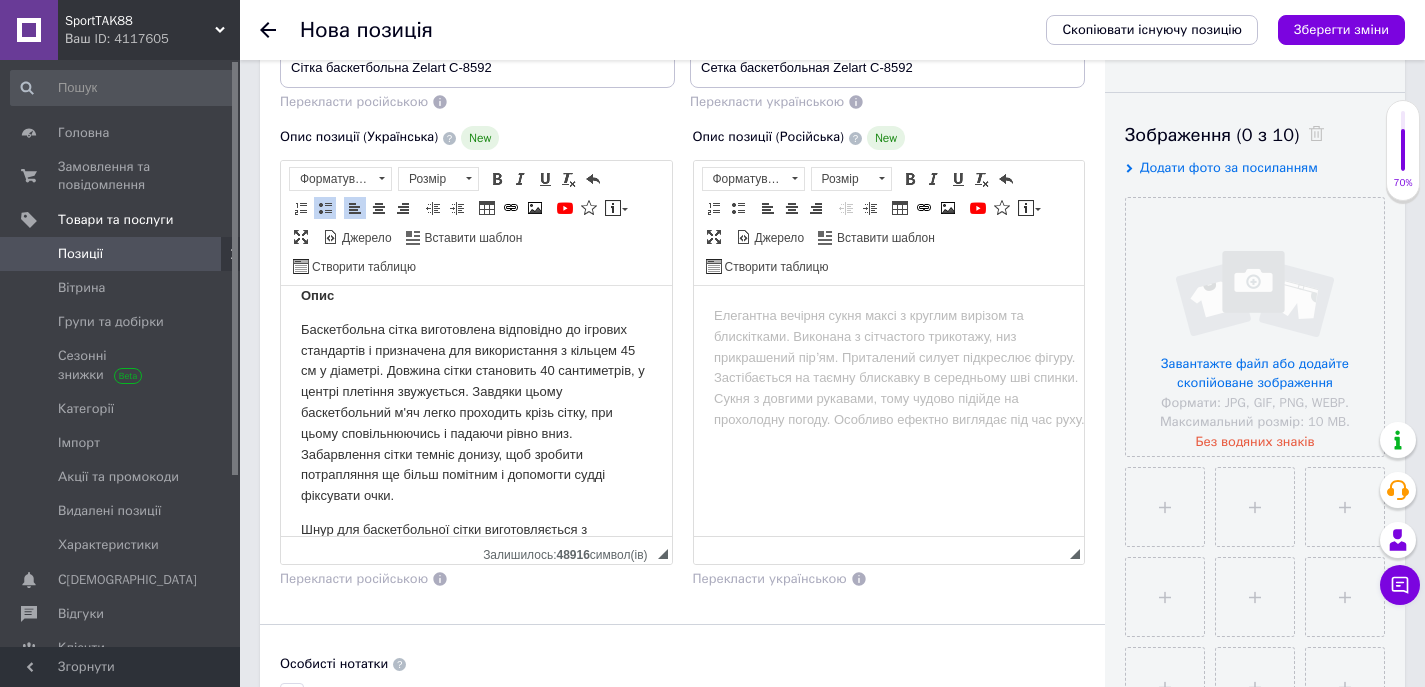 scroll, scrollTop: 0, scrollLeft: 0, axis: both 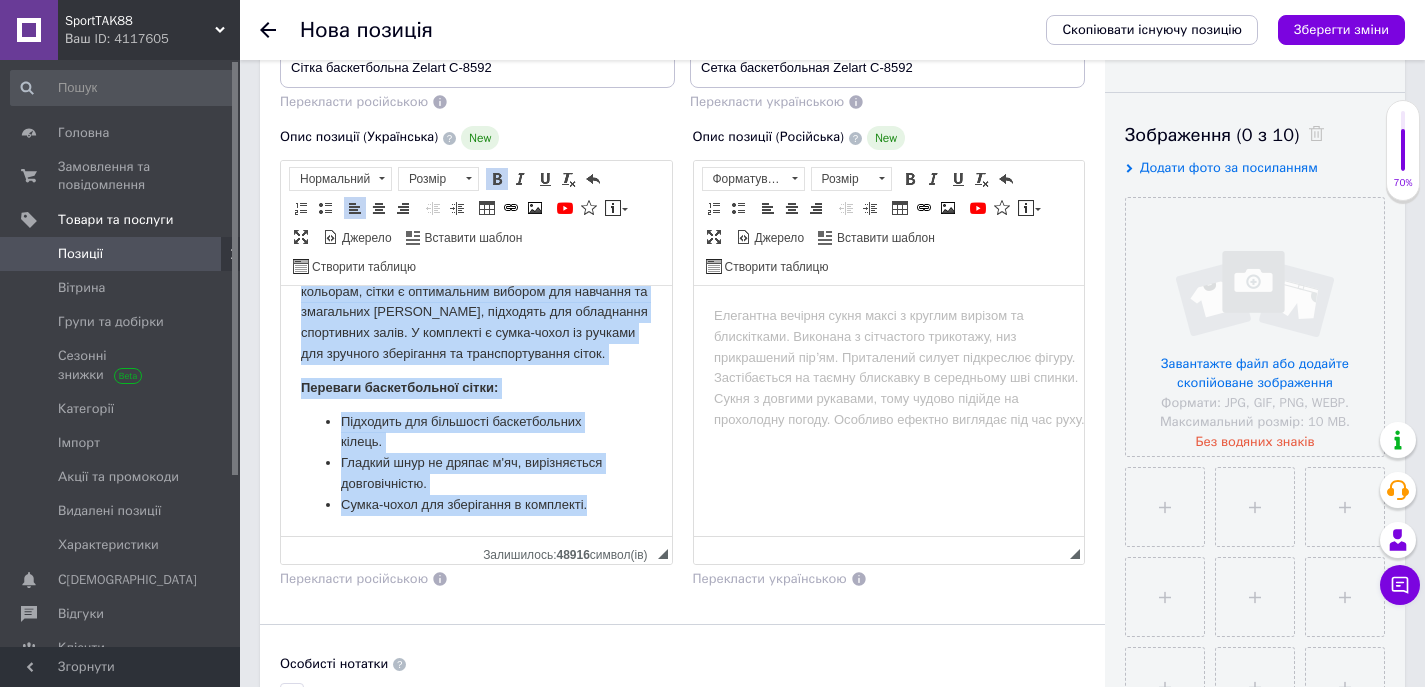 drag, startPoint x: 299, startPoint y: 313, endPoint x: 607, endPoint y: 534, distance: 379.0844 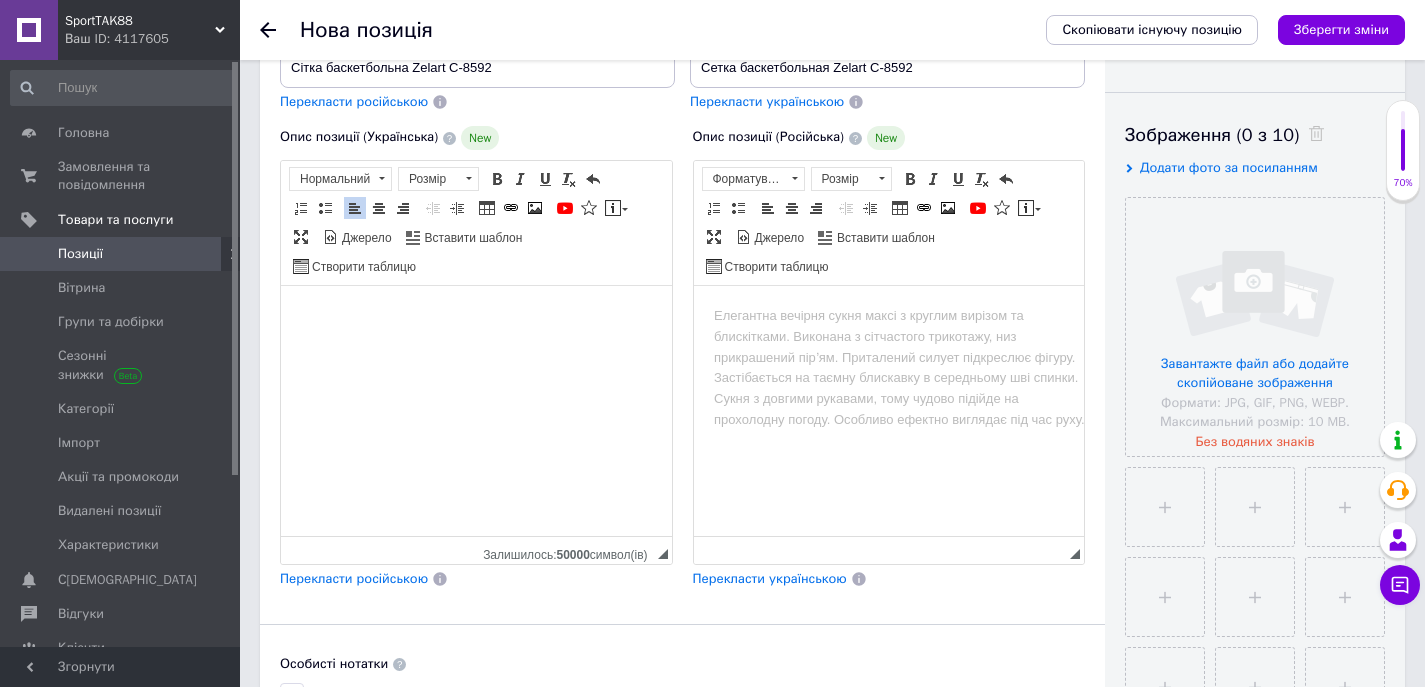 scroll, scrollTop: 0, scrollLeft: 0, axis: both 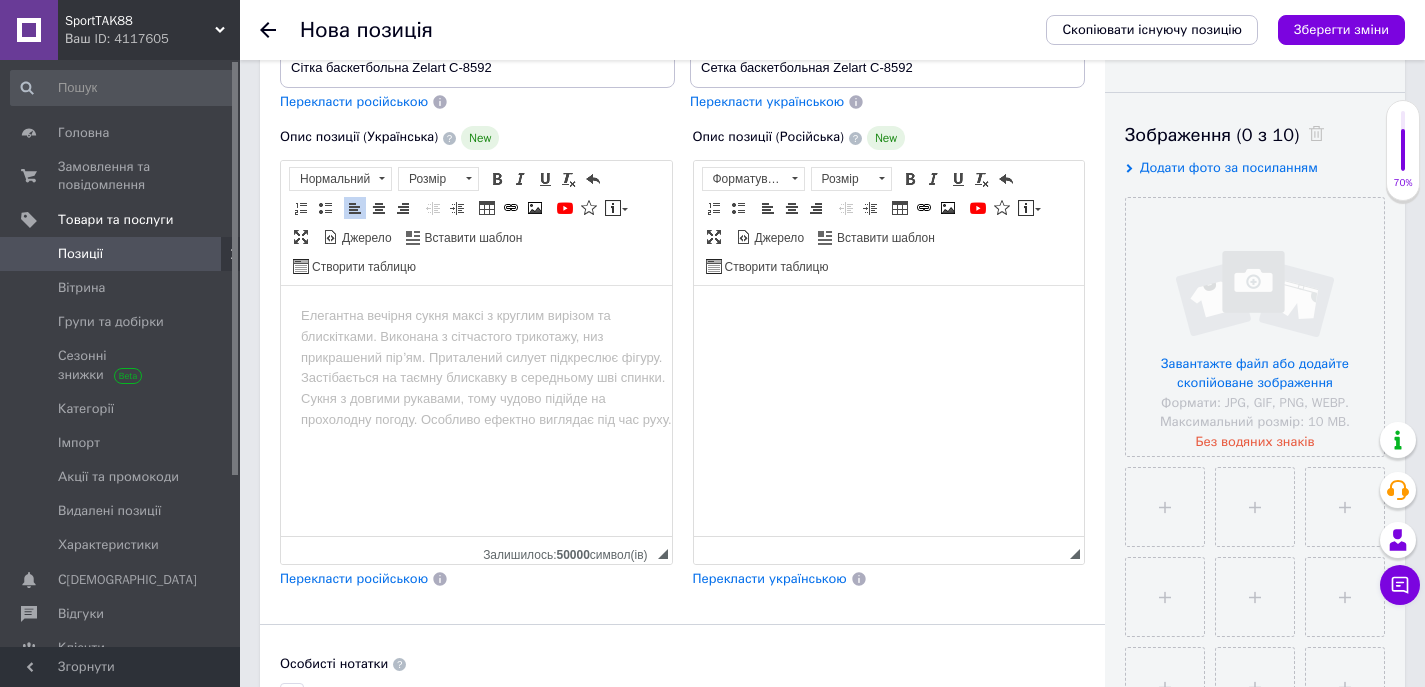 click at bounding box center [888, 316] 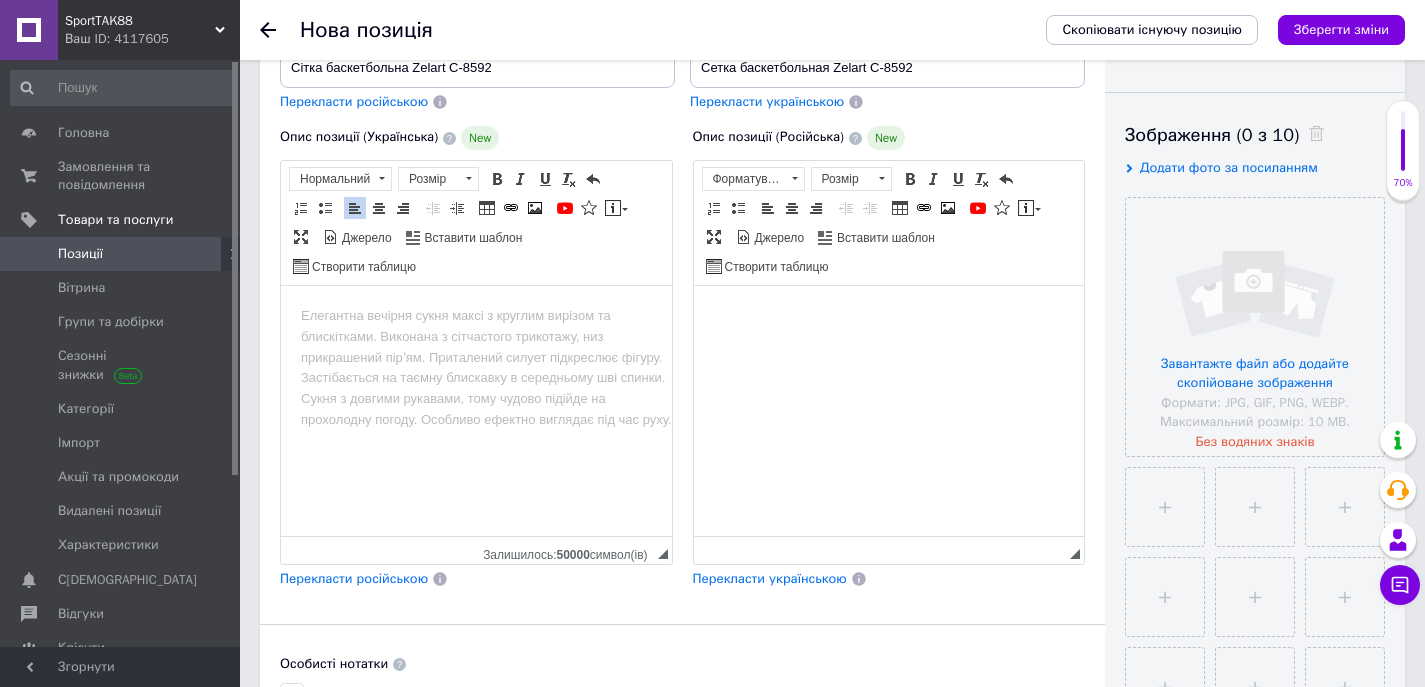 click at bounding box center [476, 316] 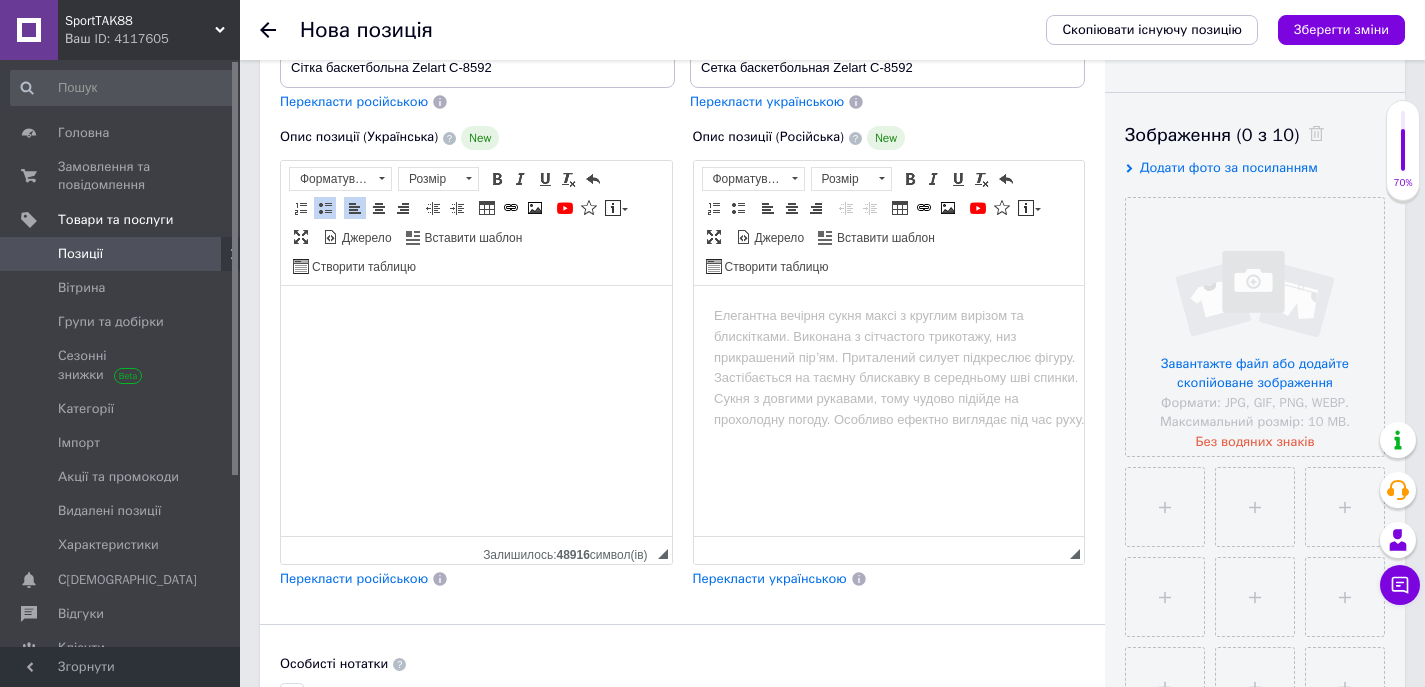 scroll, scrollTop: 427, scrollLeft: 0, axis: vertical 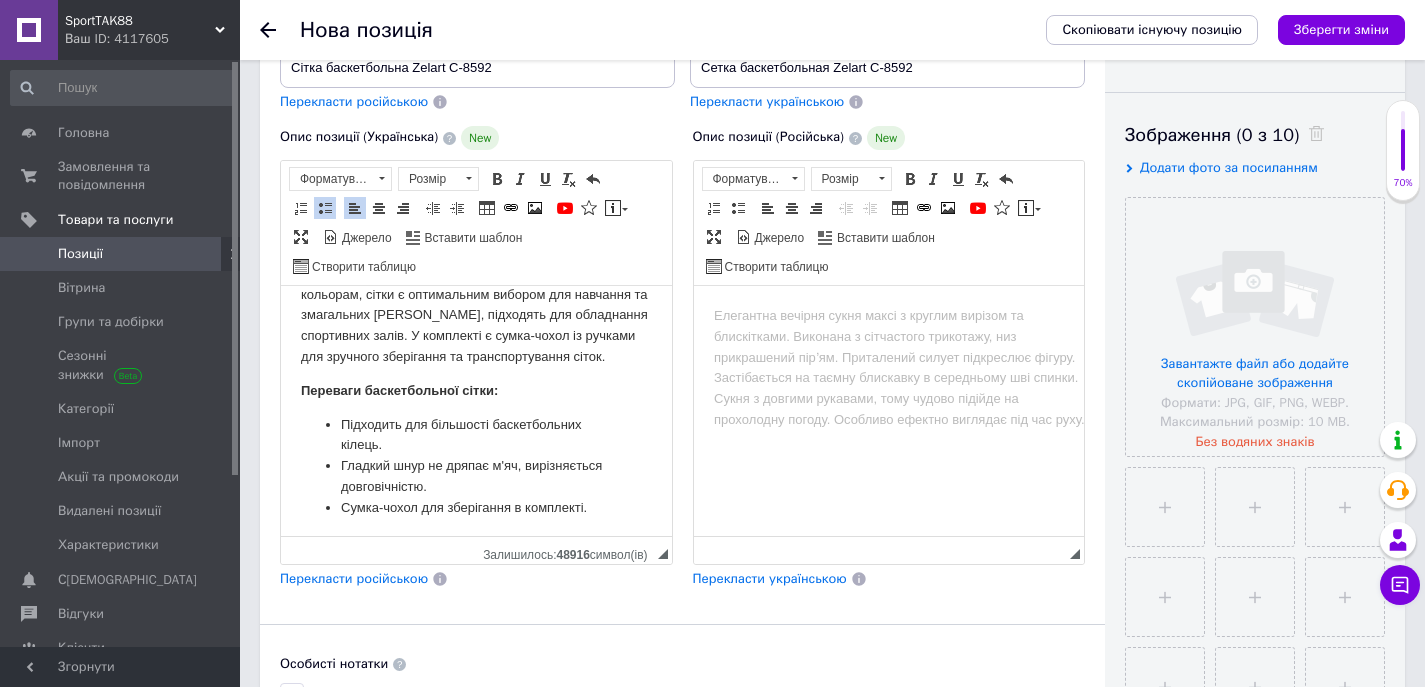 click on "Перекласти російською" at bounding box center [354, 578] 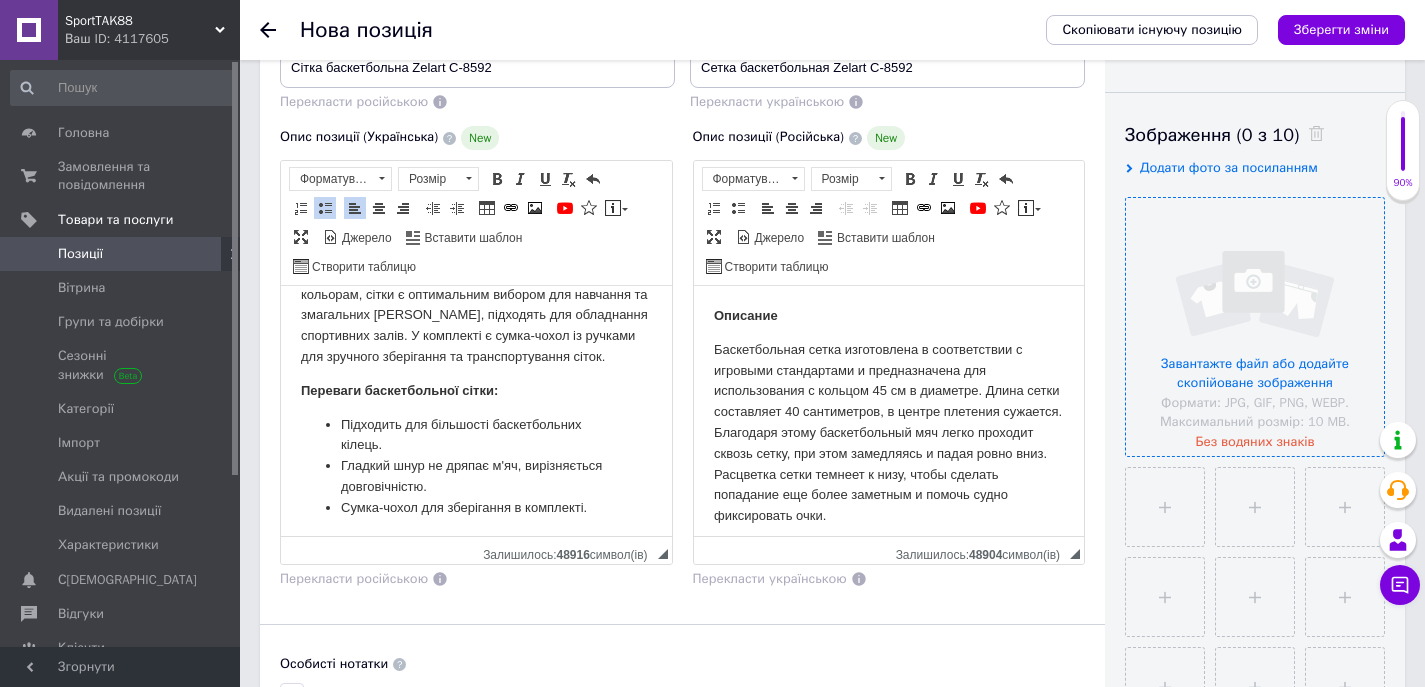 click at bounding box center [1255, 327] 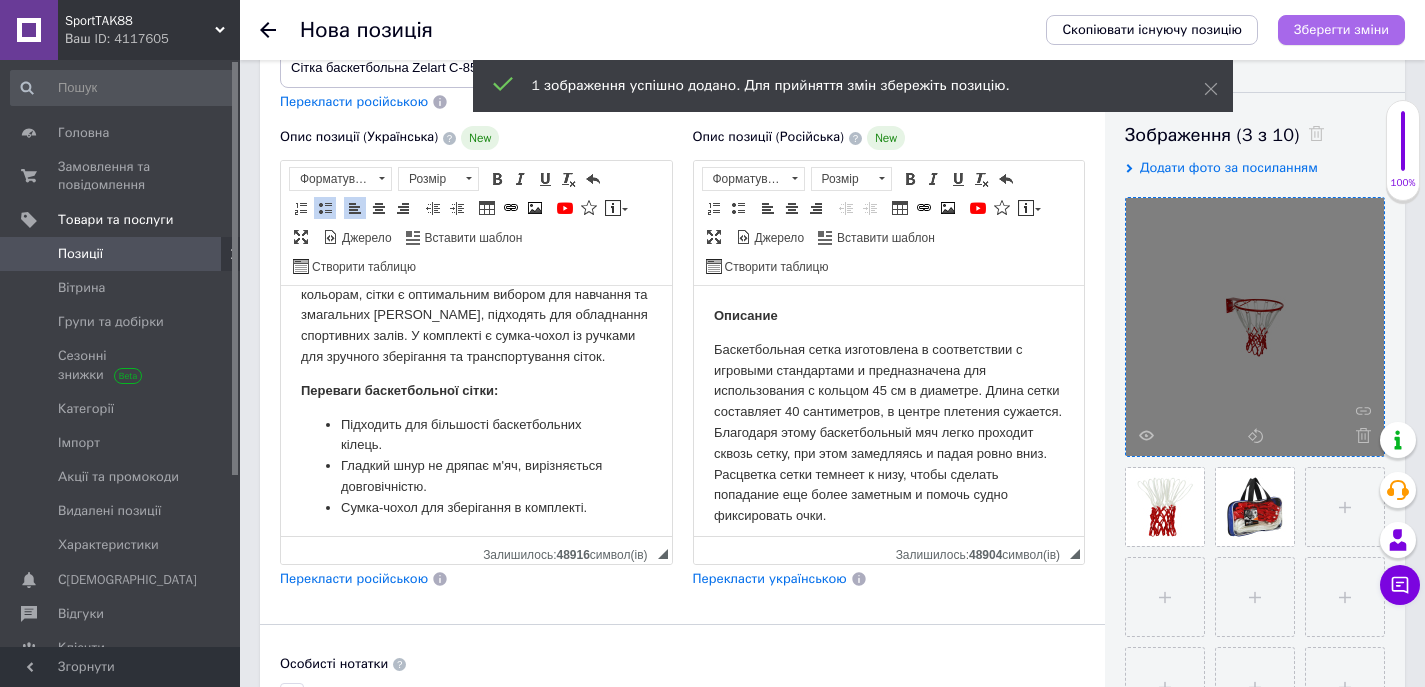 click on "Зберегти зміни" at bounding box center [1341, 29] 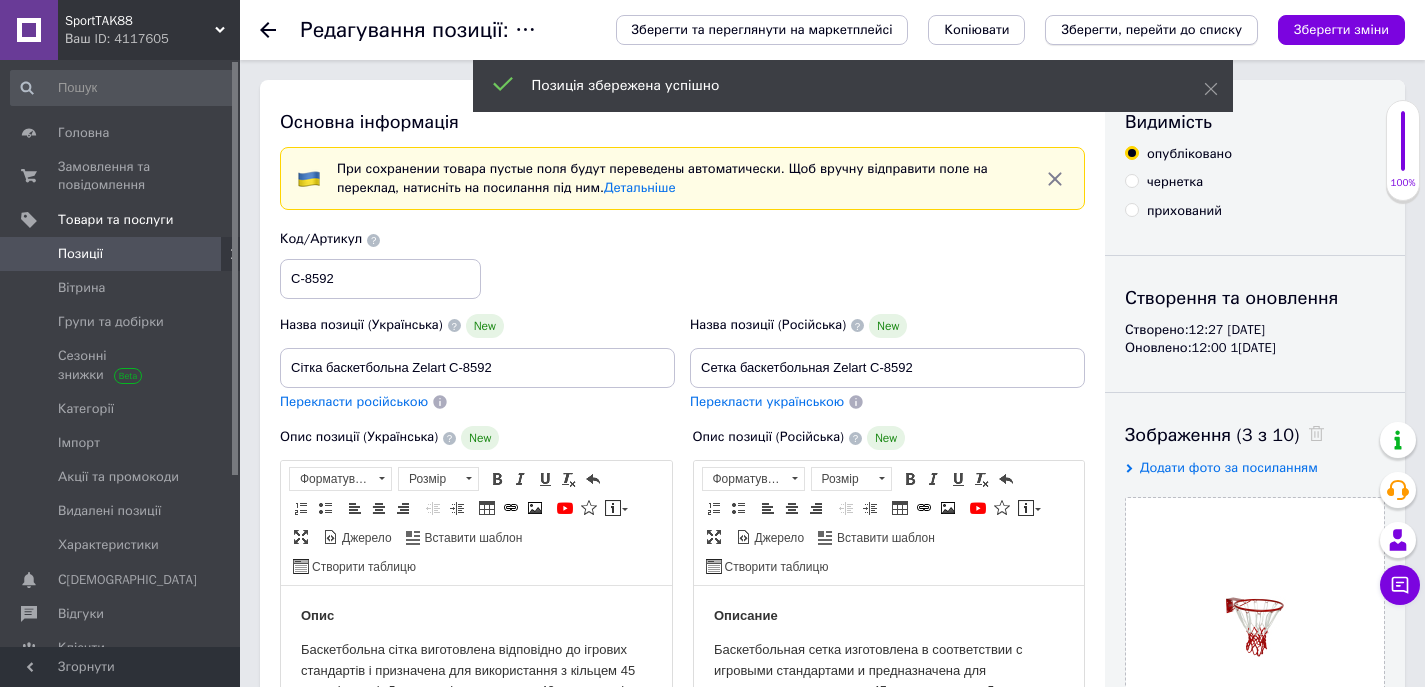 scroll, scrollTop: 0, scrollLeft: 0, axis: both 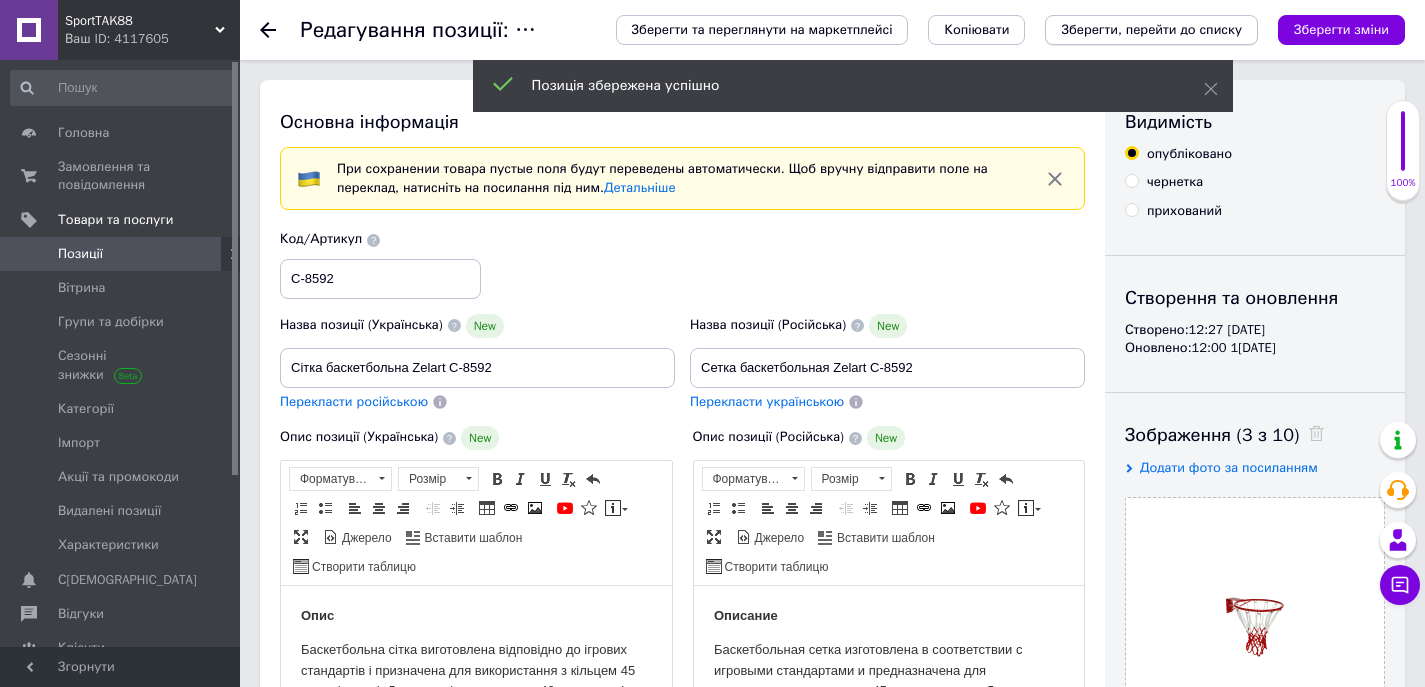 click on "Зберегти, перейти до списку" at bounding box center [1151, 29] 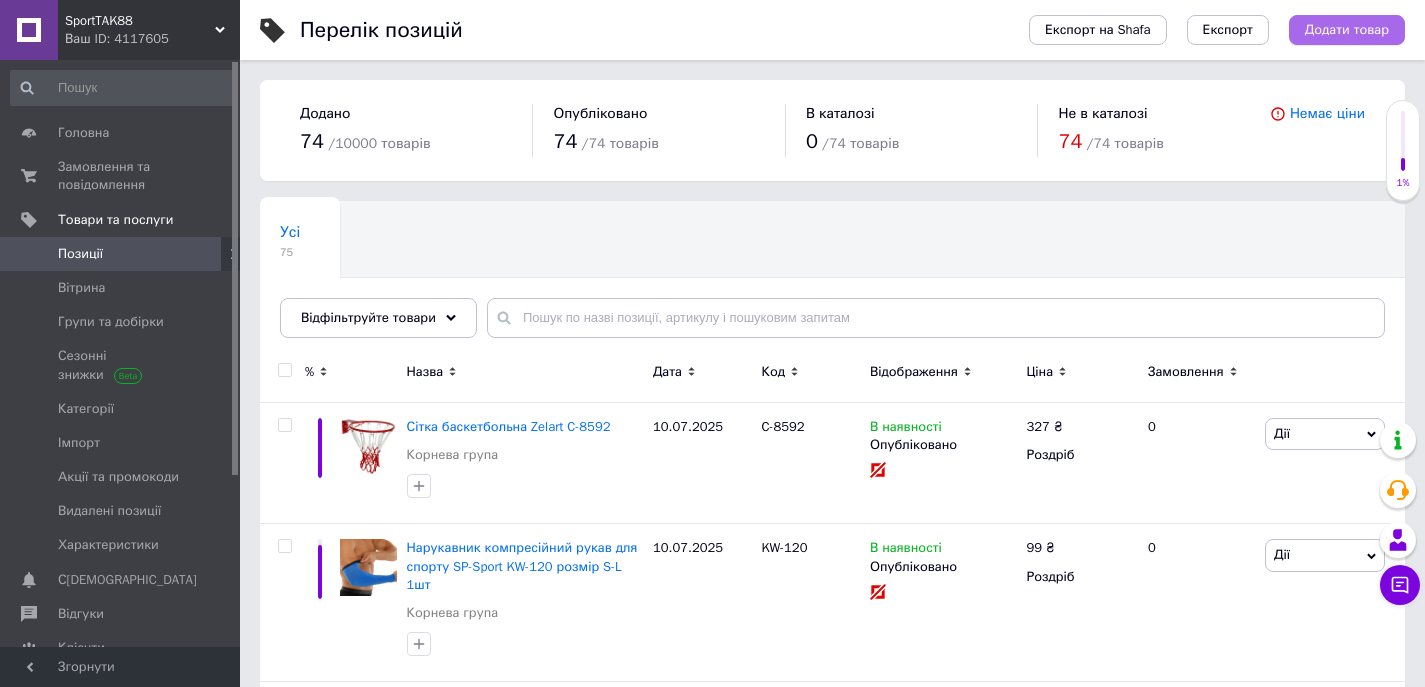 click on "Додати товар" at bounding box center (1347, 30) 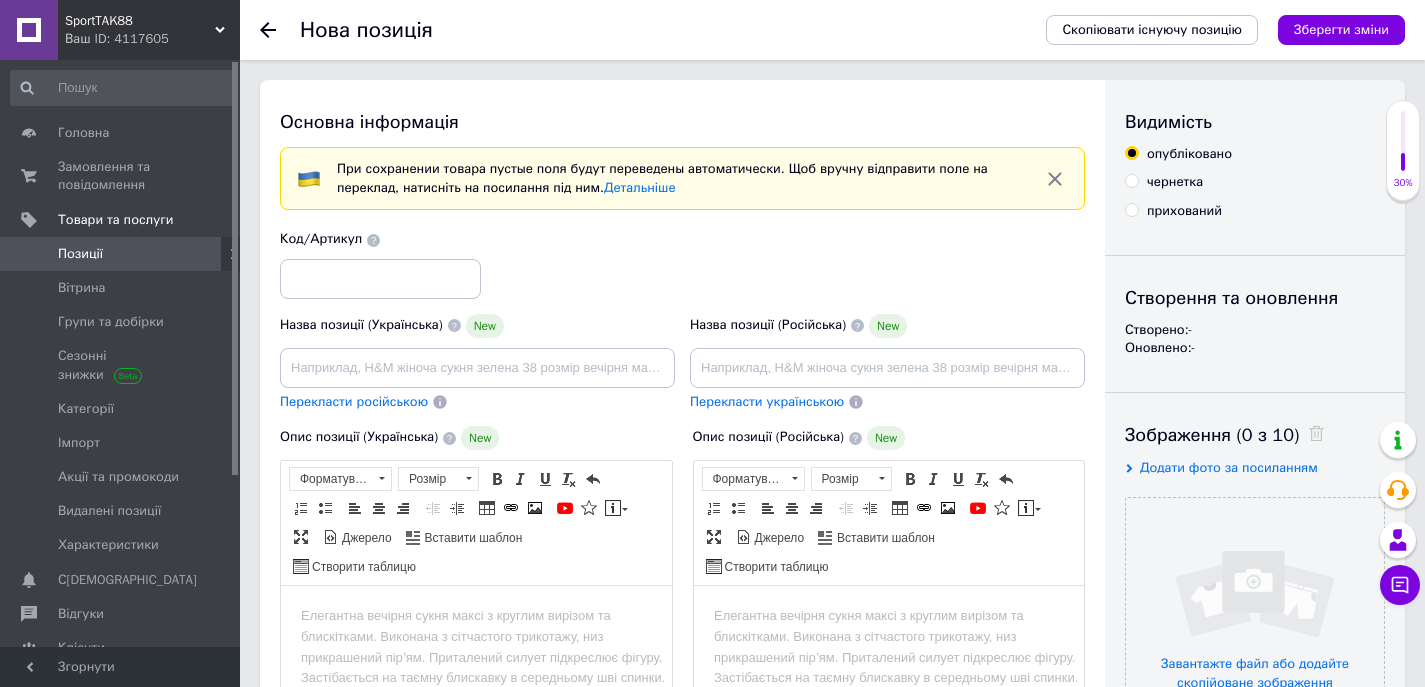 scroll, scrollTop: 0, scrollLeft: 0, axis: both 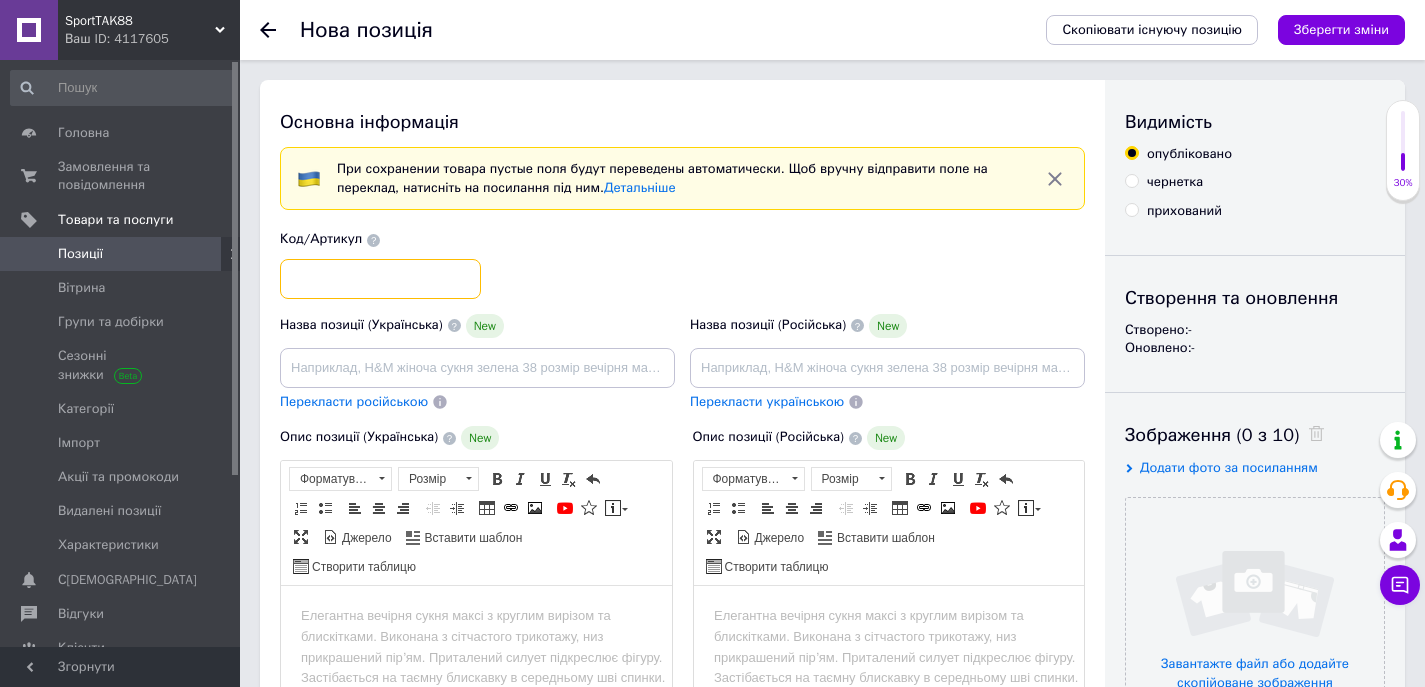 click at bounding box center [380, 279] 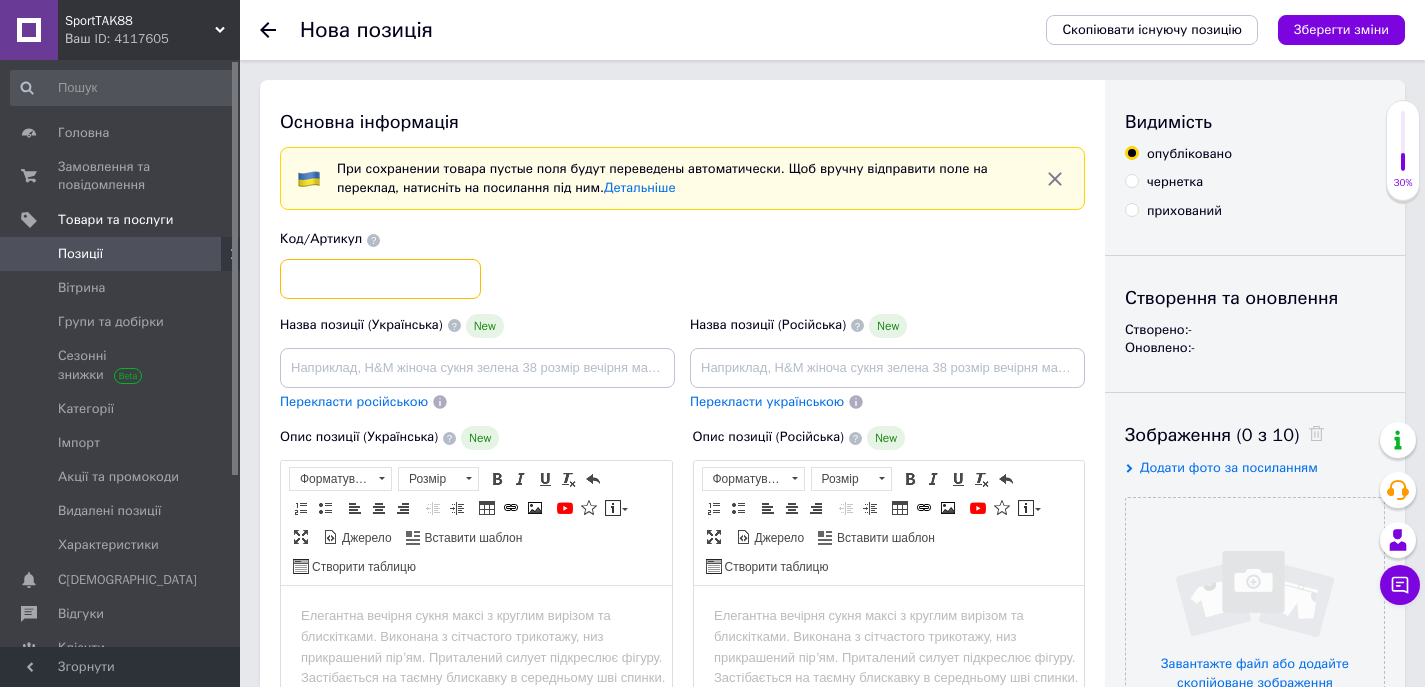 paste on "PW-05" 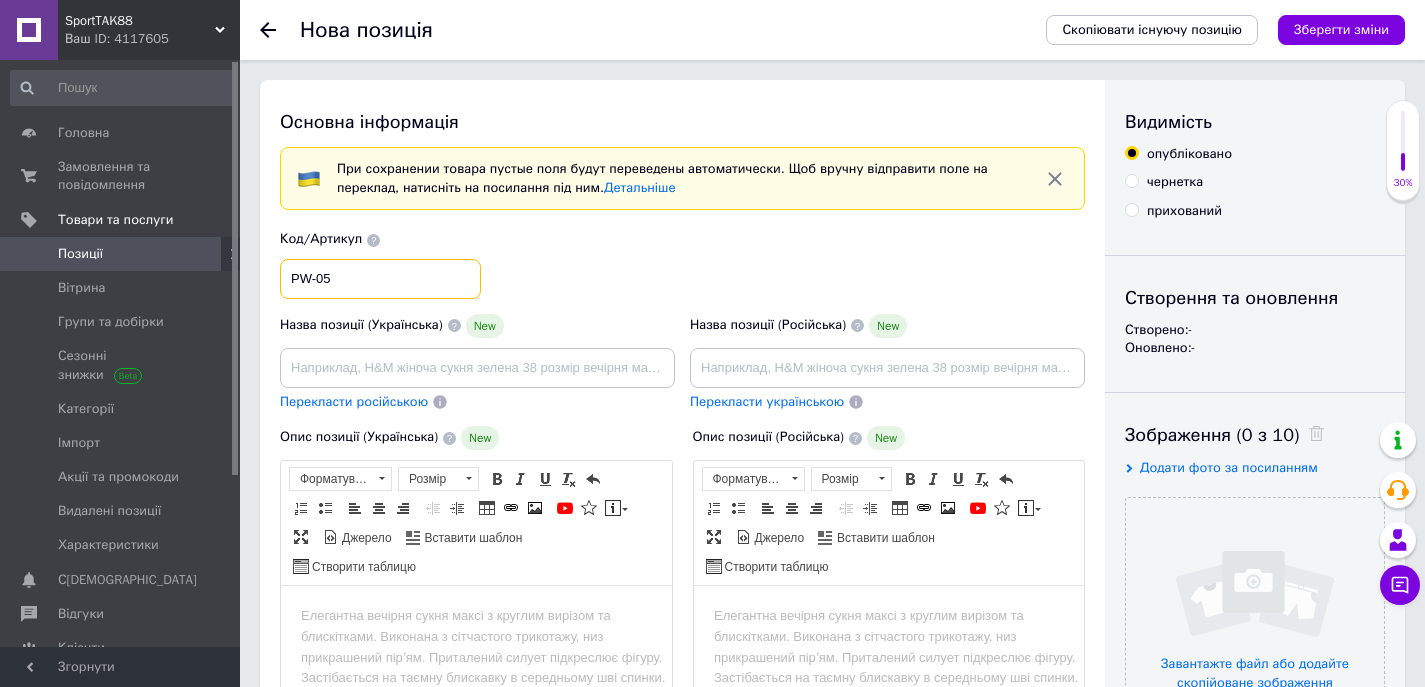type on "PW-05" 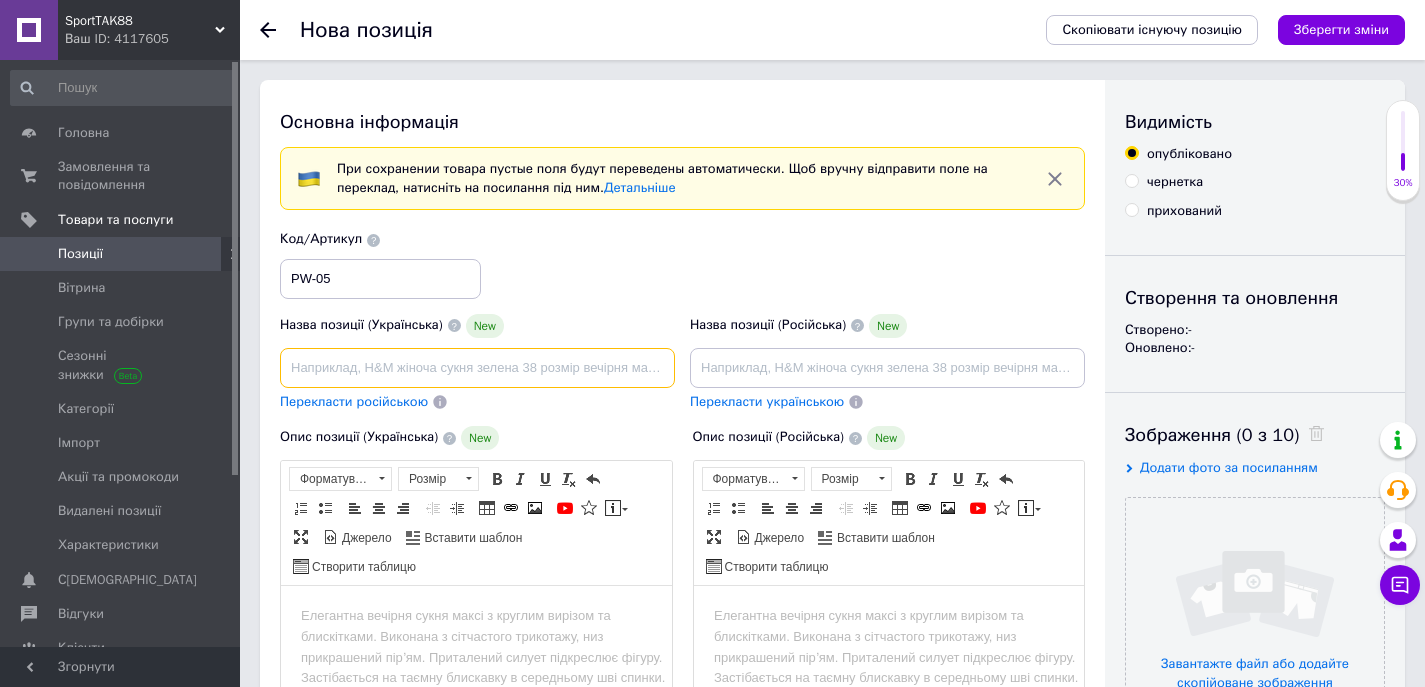 click at bounding box center (477, 368) 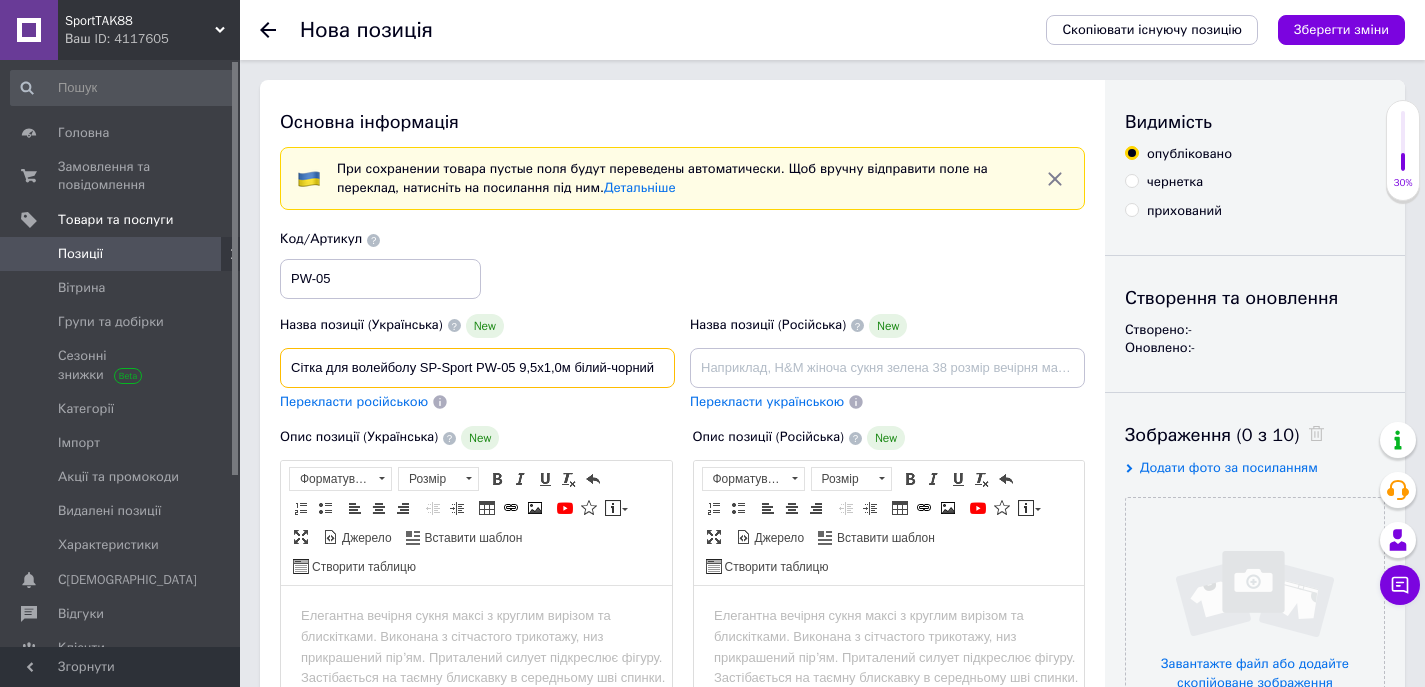 type on "Сітка для волейболу SP-Sport PW-05 9,5x1,0м білий-чорний" 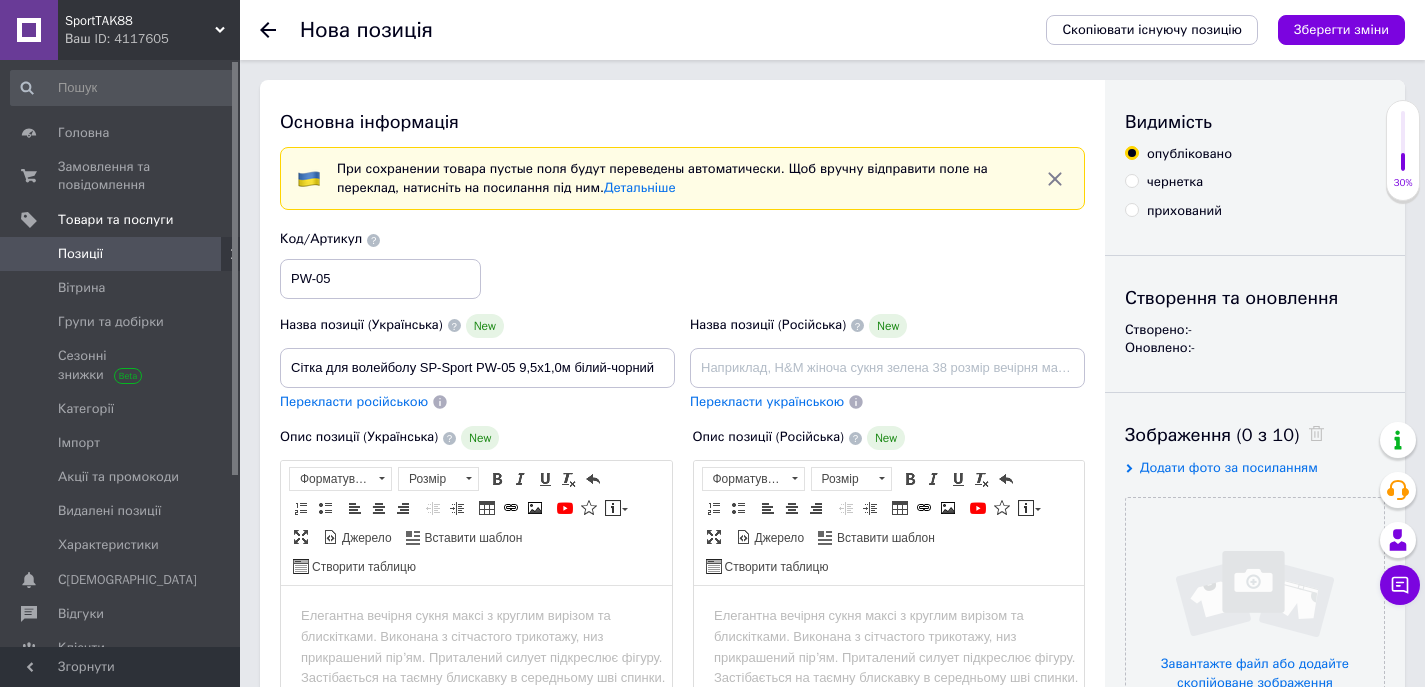 click on "Перекласти російською" at bounding box center (354, 401) 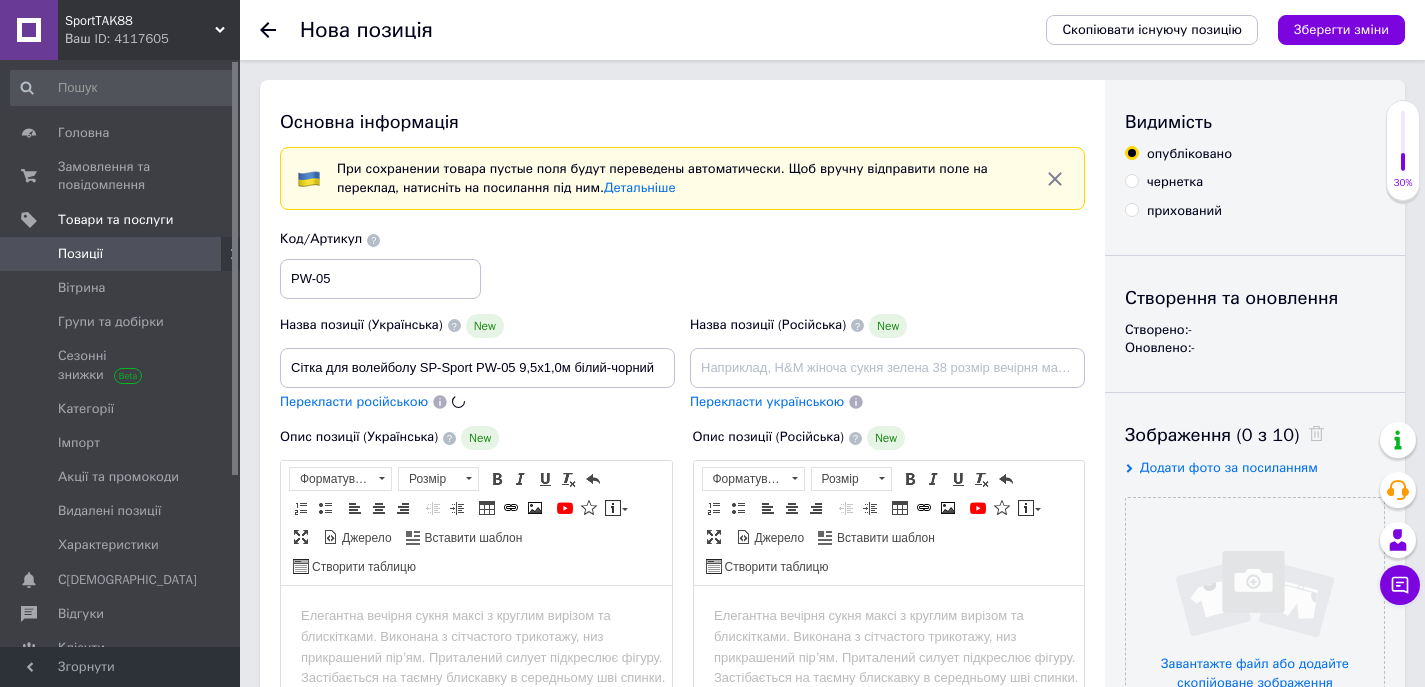 type on "Сетка для волейбола SP-Sport PW-05 9,5x1,0м белый-черный" 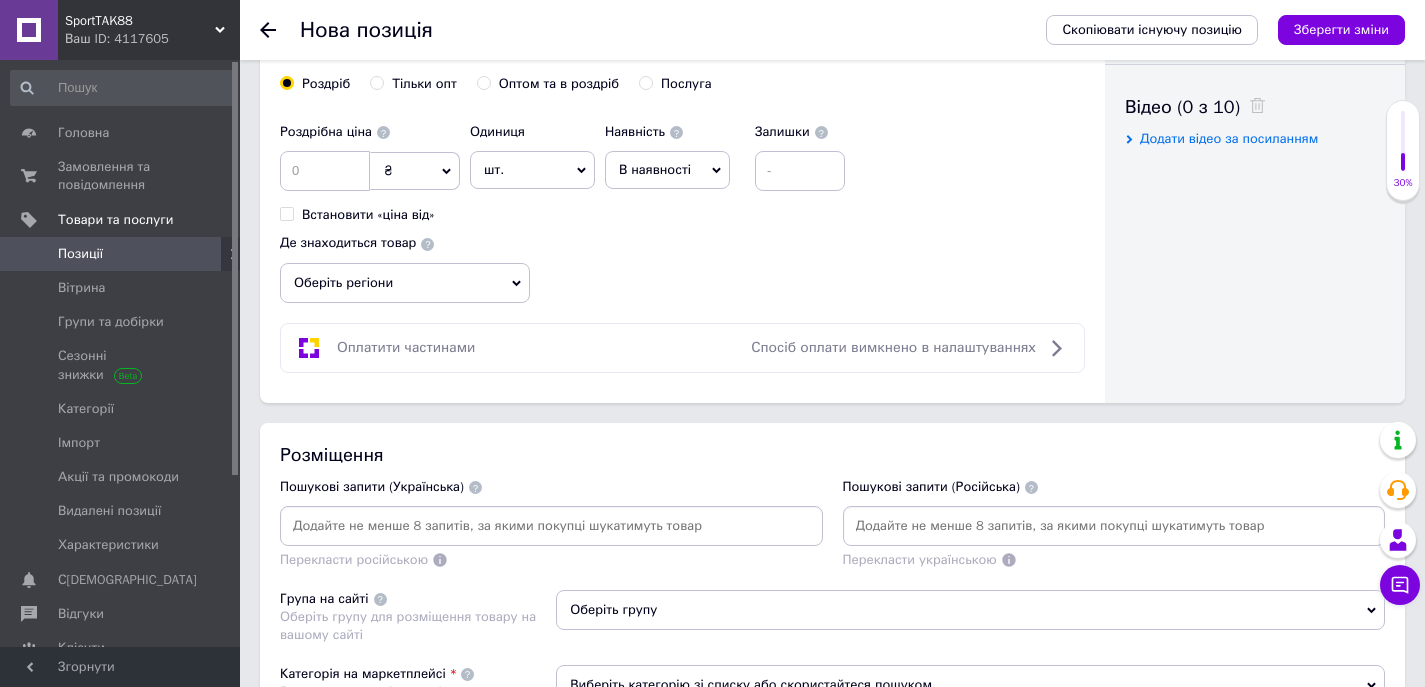 scroll, scrollTop: 1000, scrollLeft: 0, axis: vertical 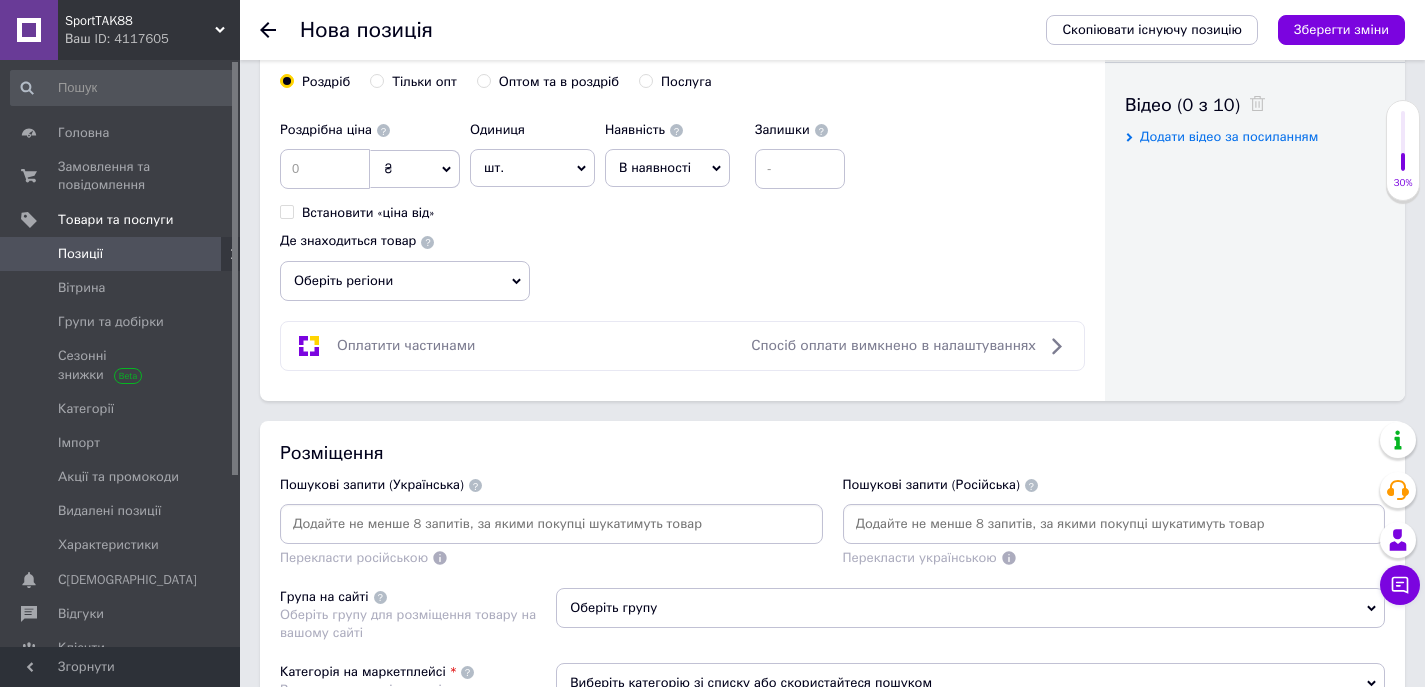 click at bounding box center [551, 524] 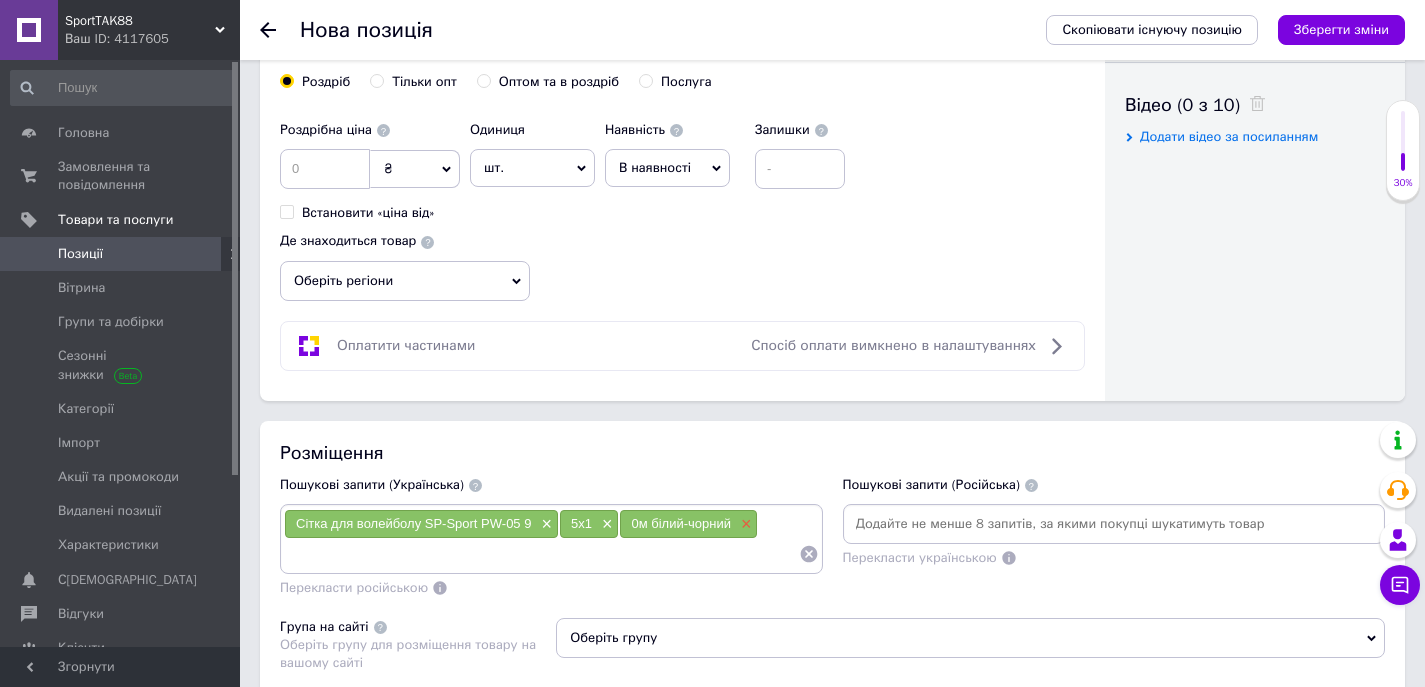 click on "×" at bounding box center [744, 524] 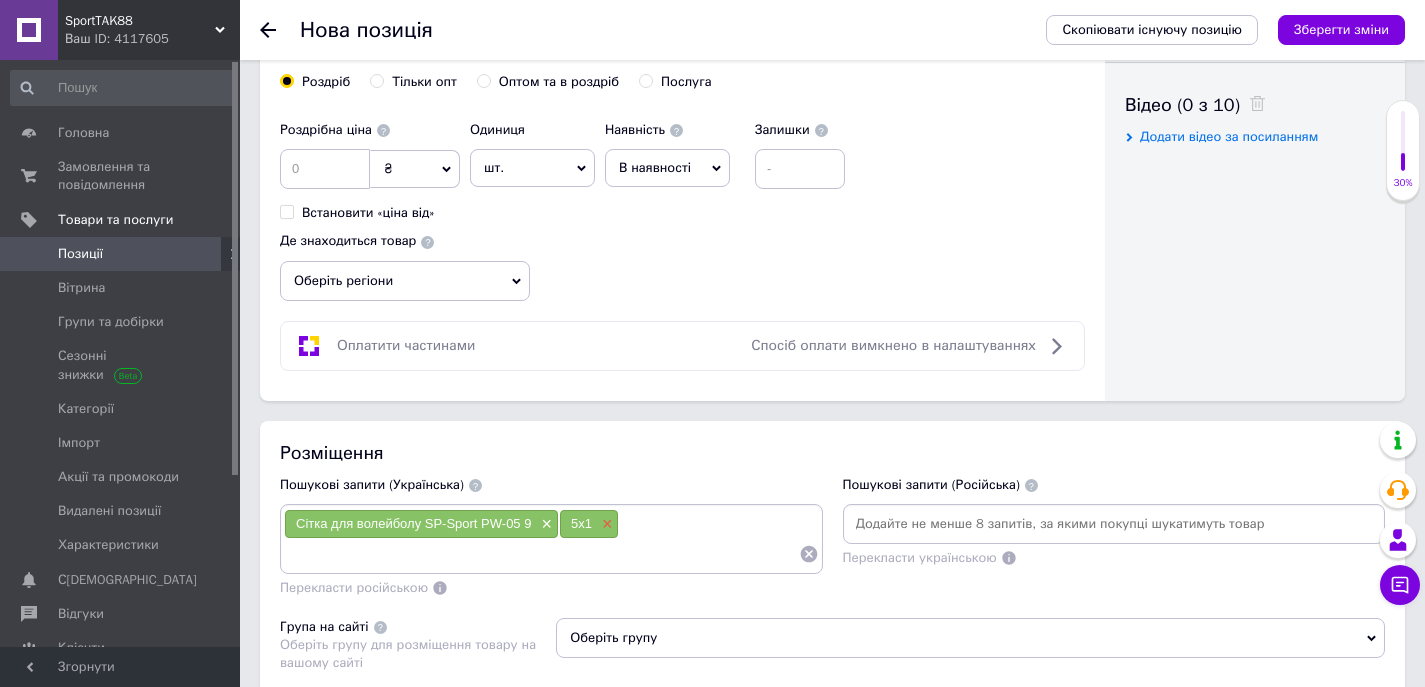 click on "×" at bounding box center [605, 524] 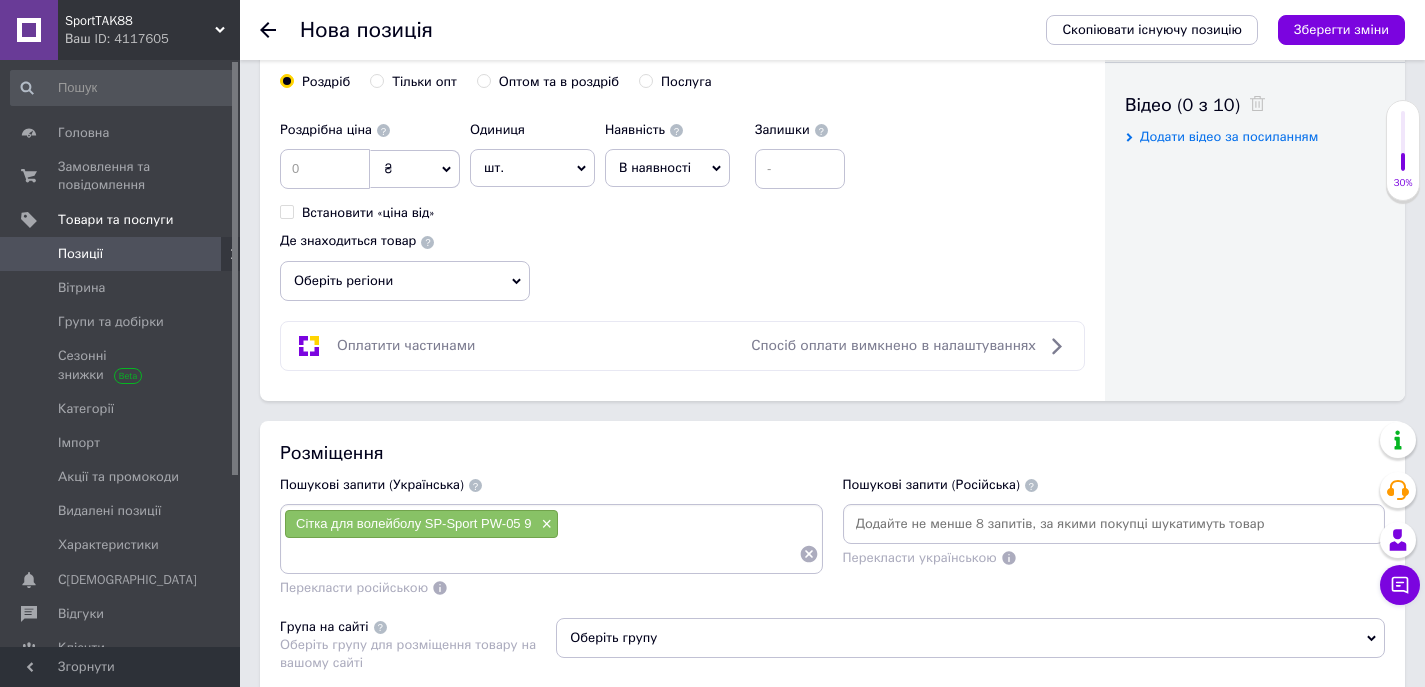 click on "Сітка для волейболу SP-Sport PW-05 9 ×" at bounding box center [551, 539] 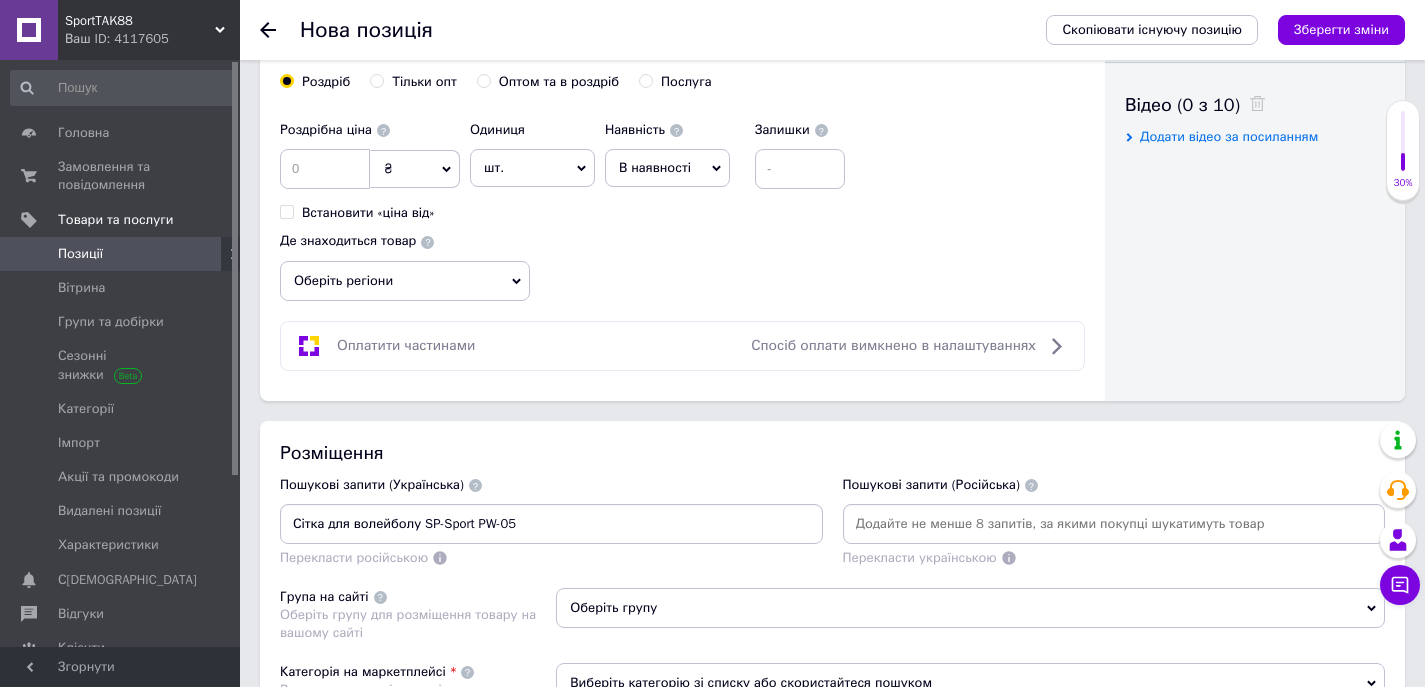 type on "Сітка для волейболу SP-Sport PW-05" 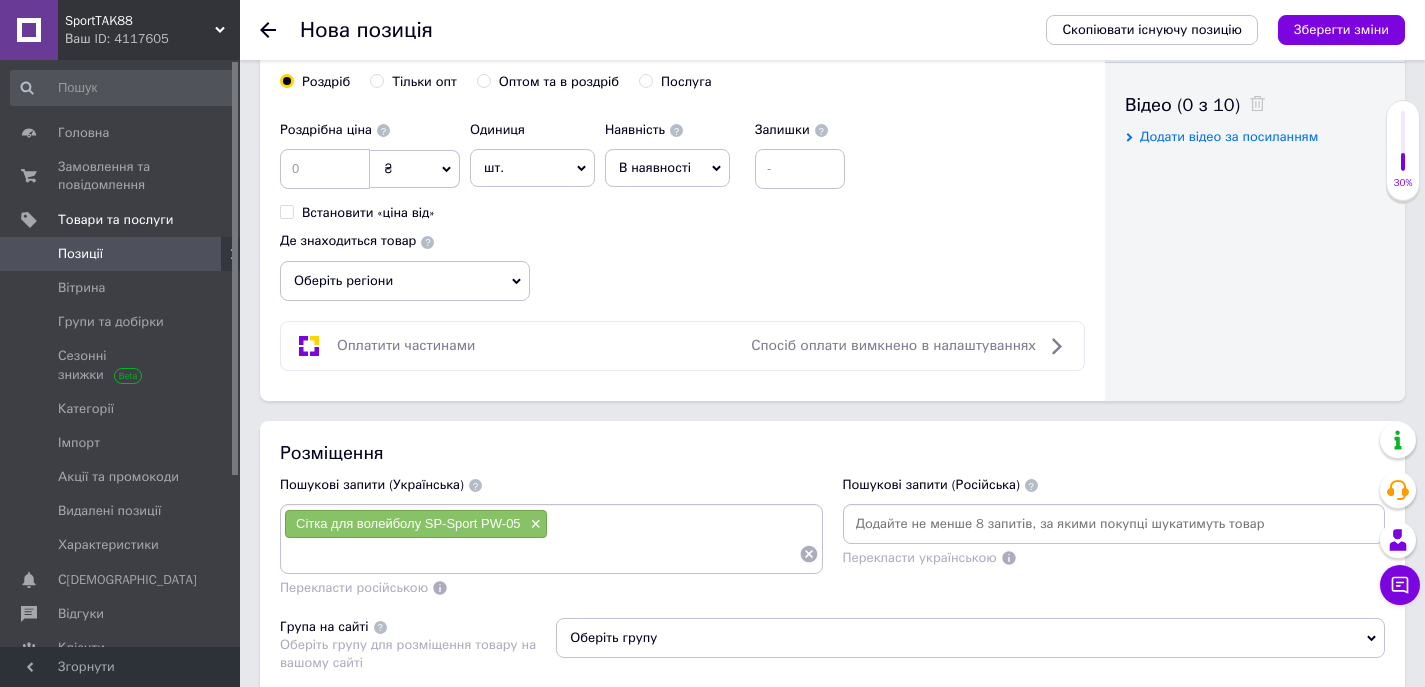 paste on "0м білий-чорний" 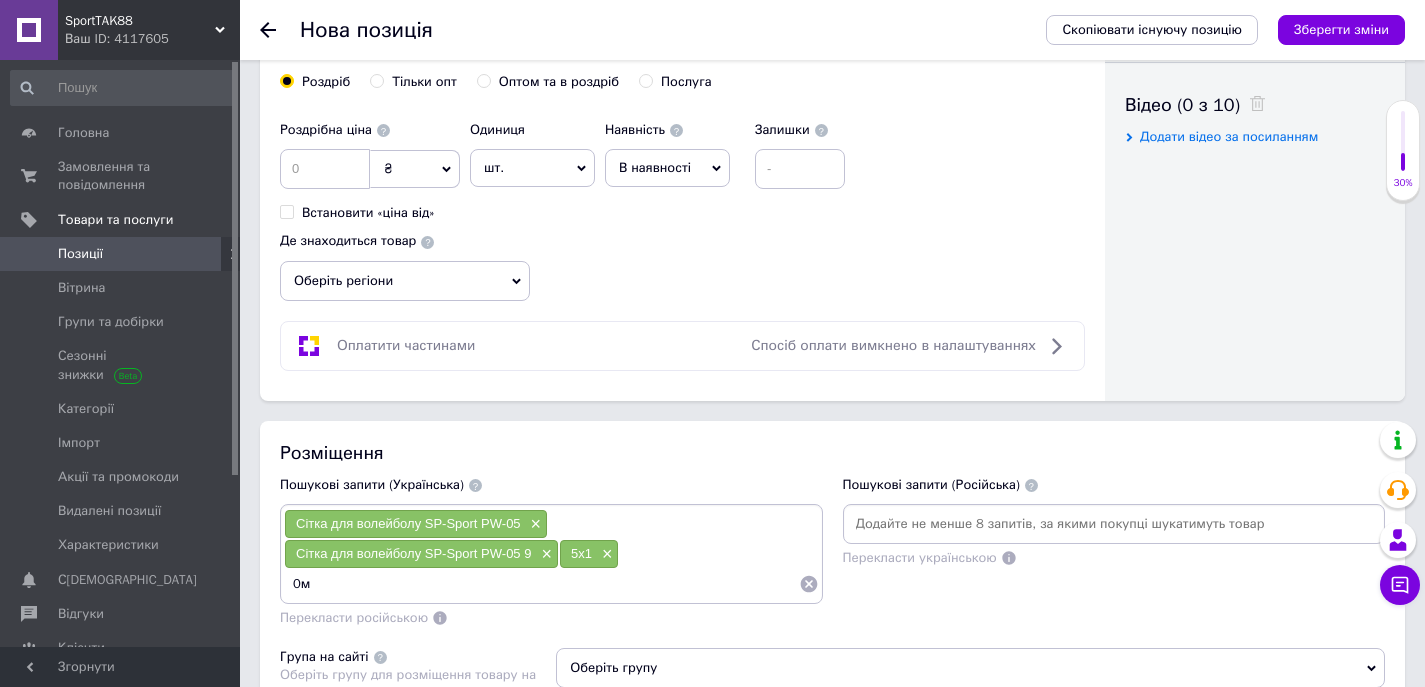 type on "0" 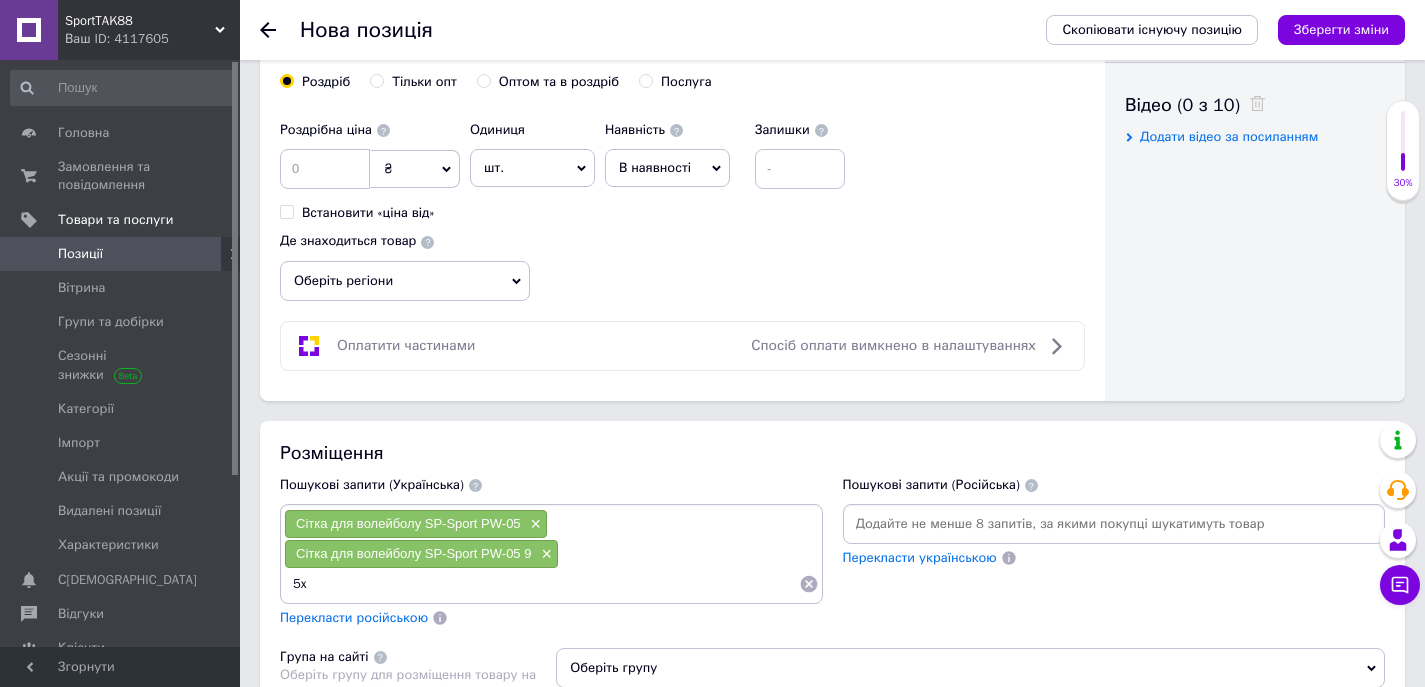 type on "5" 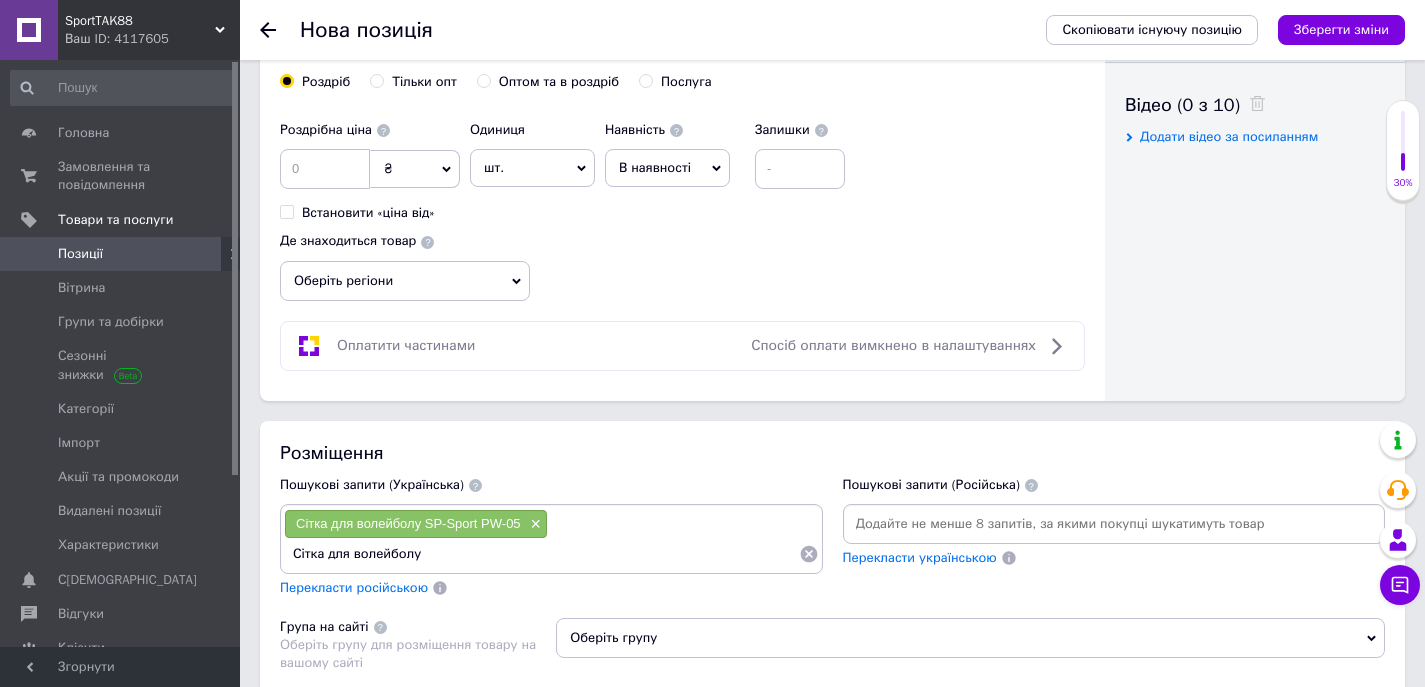type on "Сітка для волейболу" 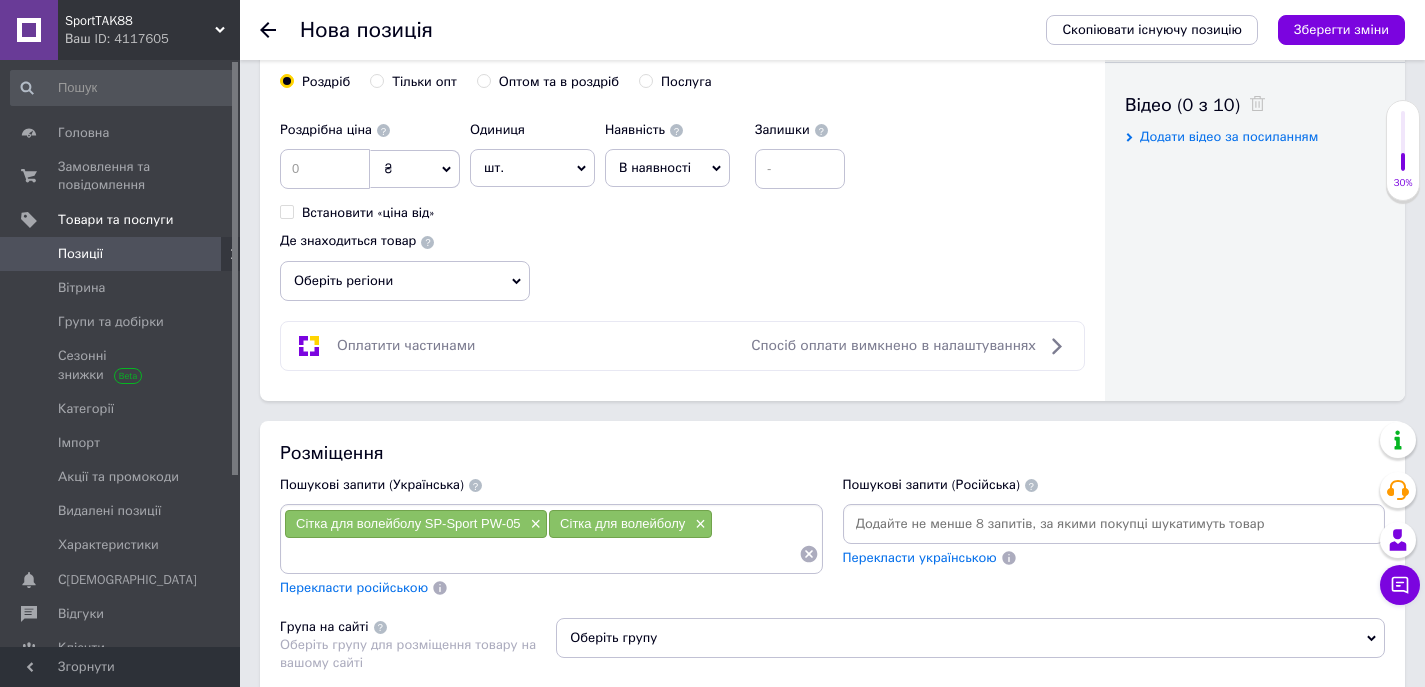 type 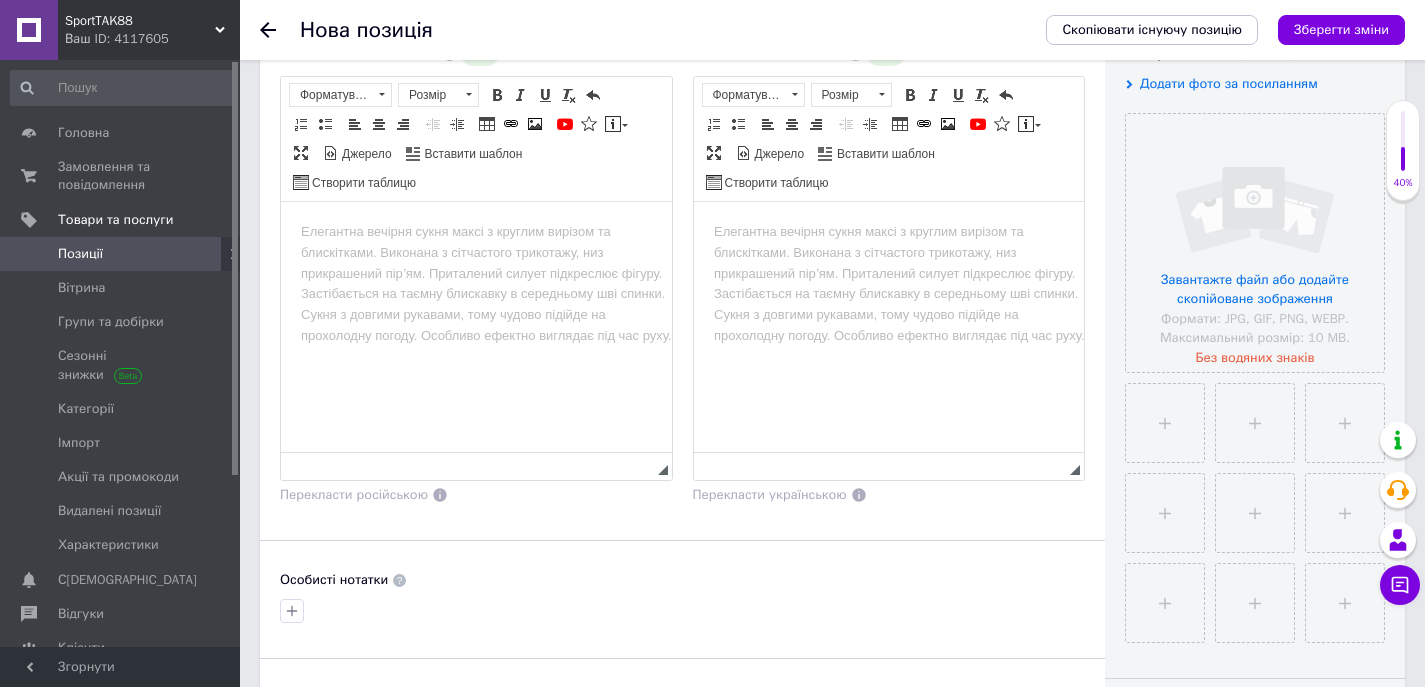 scroll, scrollTop: 400, scrollLeft: 0, axis: vertical 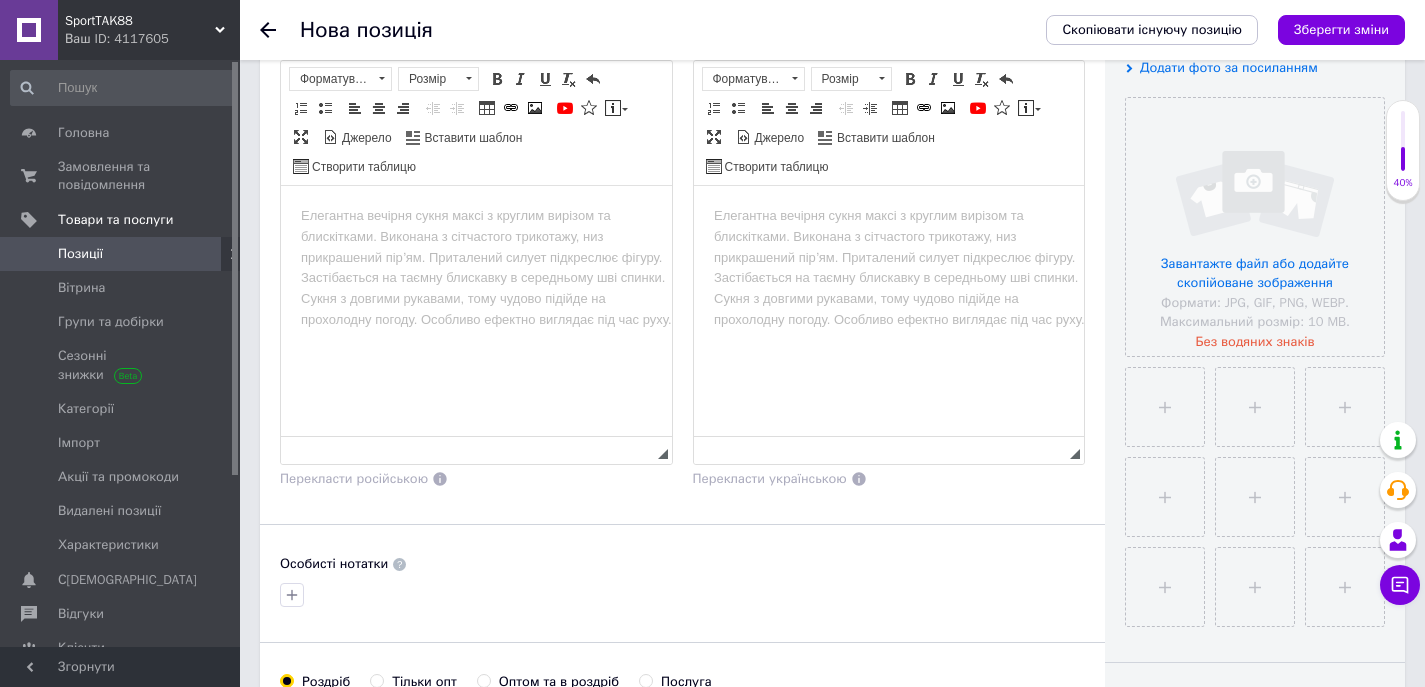 click at bounding box center [476, 216] 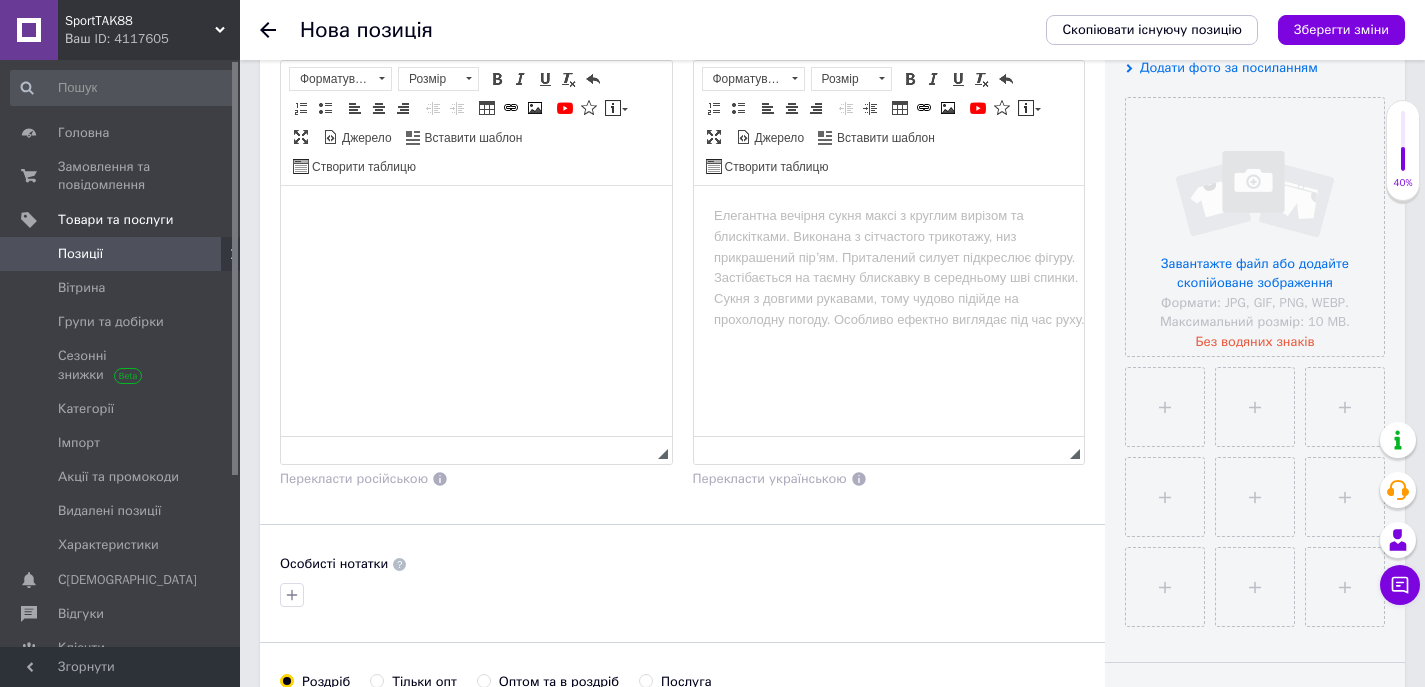 scroll, scrollTop: 484, scrollLeft: 0, axis: vertical 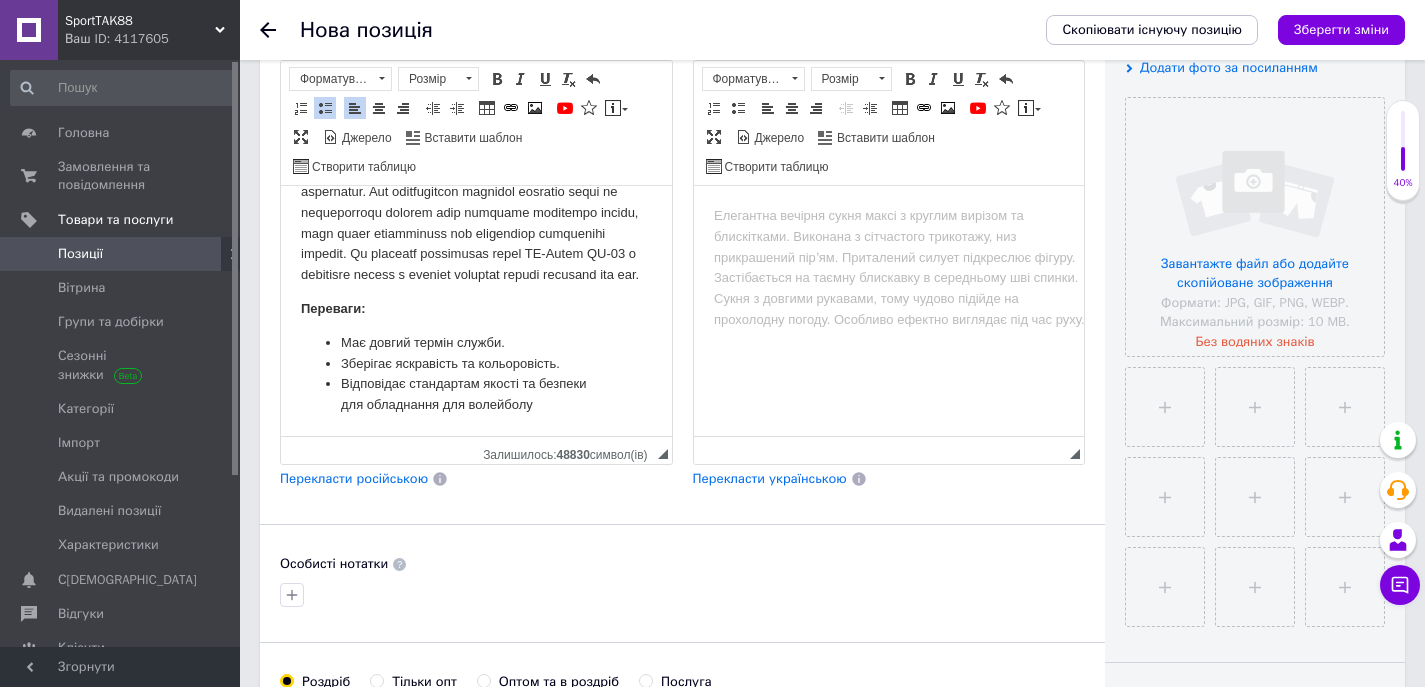 click on "Перекласти російською" at bounding box center [354, 478] 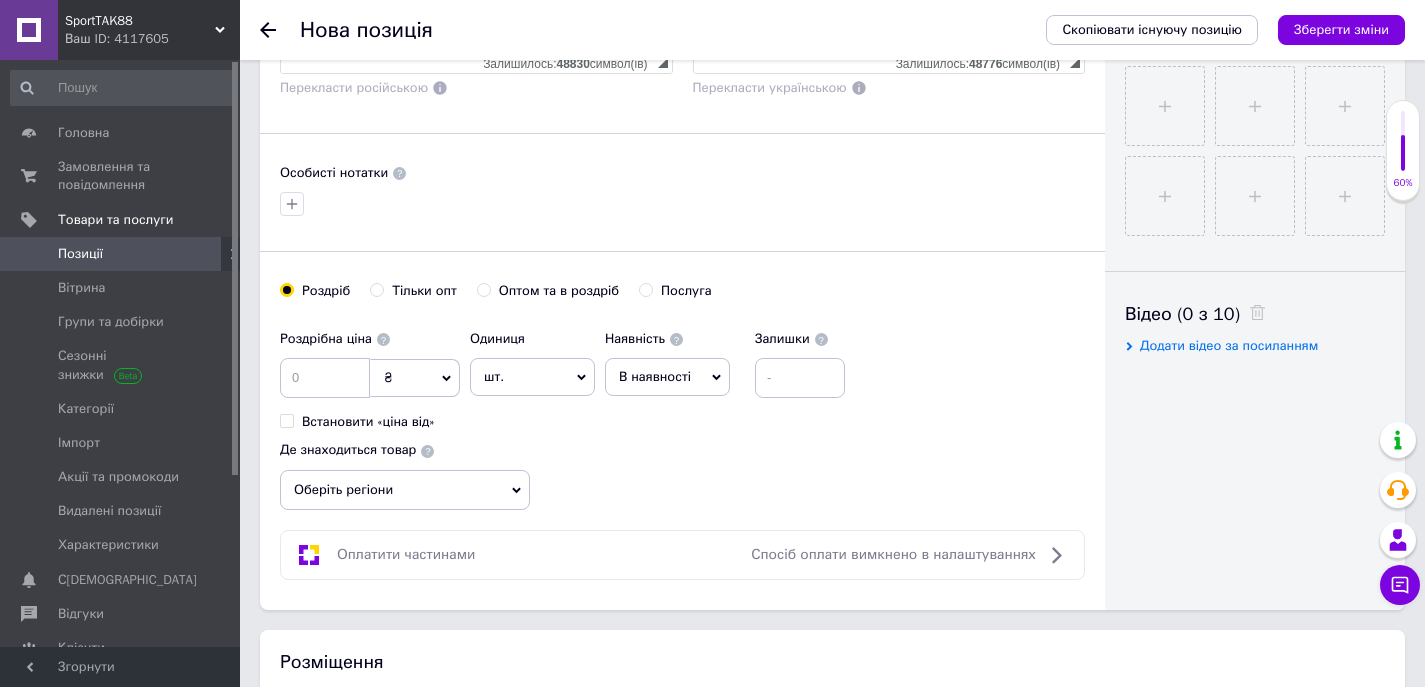 scroll, scrollTop: 800, scrollLeft: 0, axis: vertical 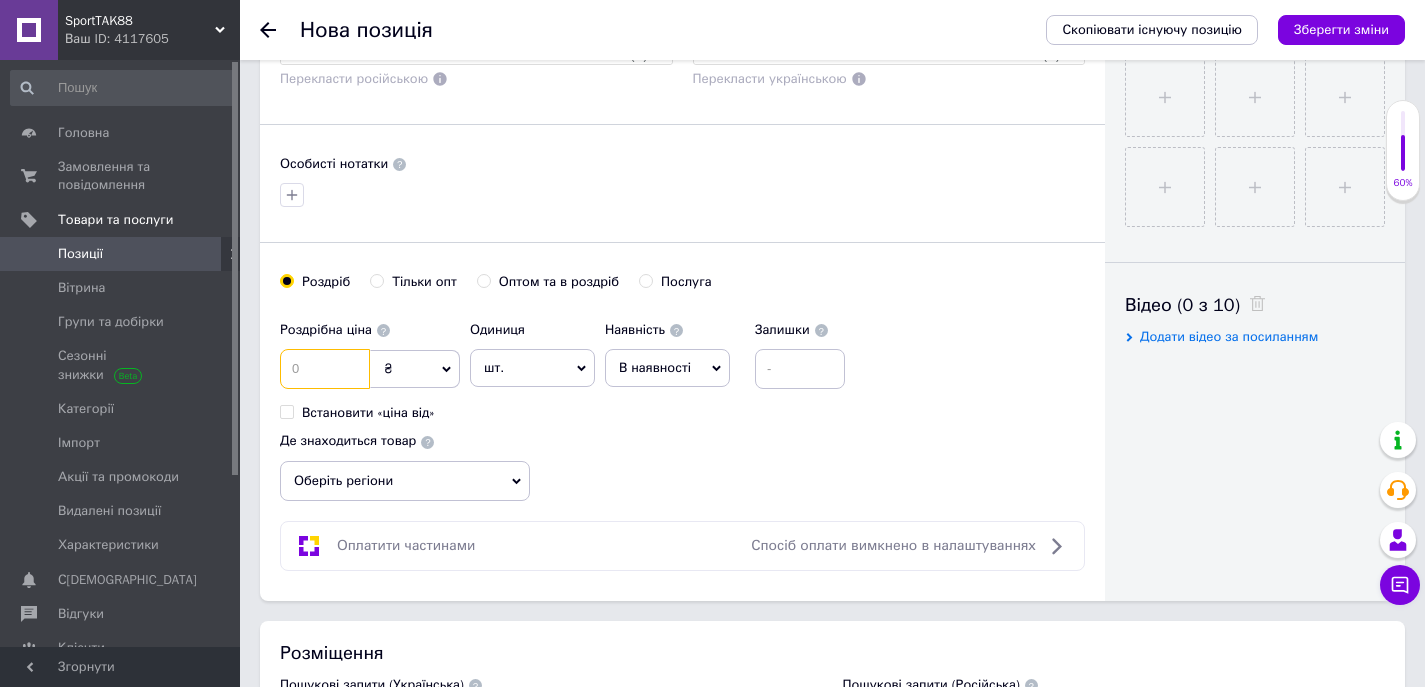 click at bounding box center [325, 369] 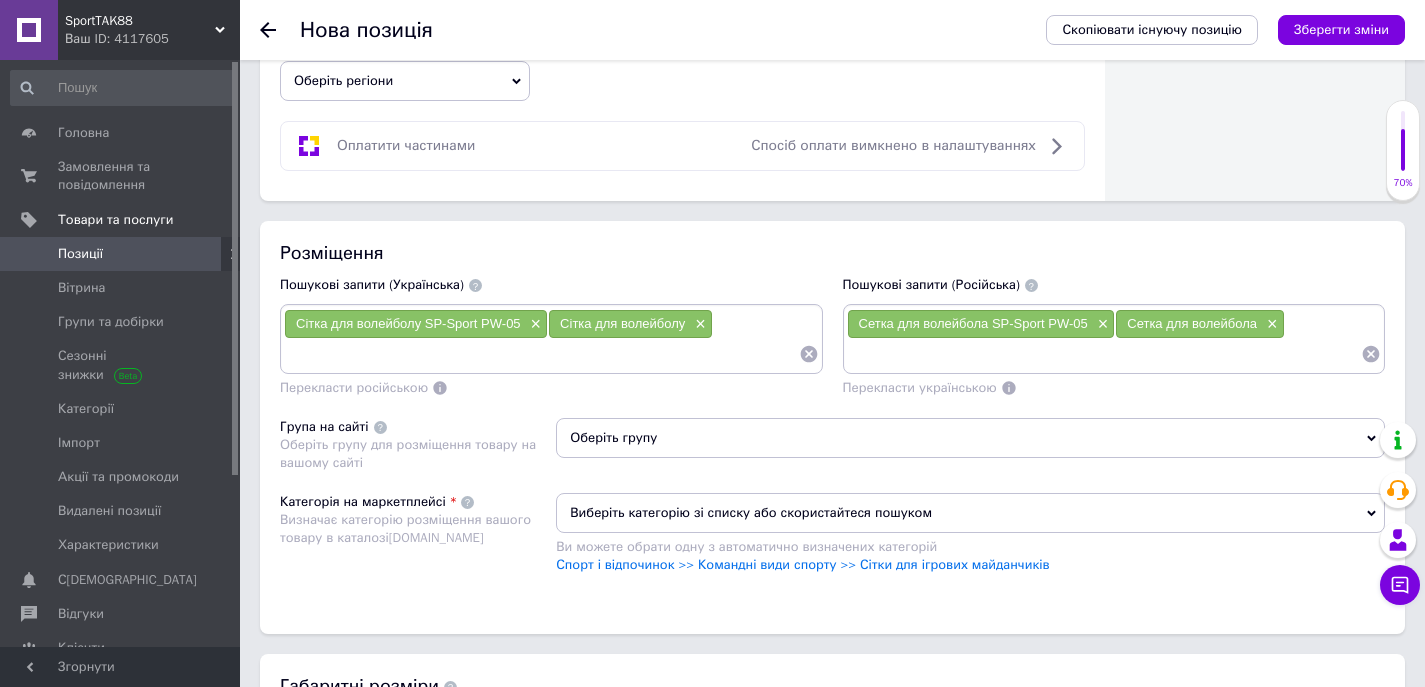 scroll, scrollTop: 1300, scrollLeft: 0, axis: vertical 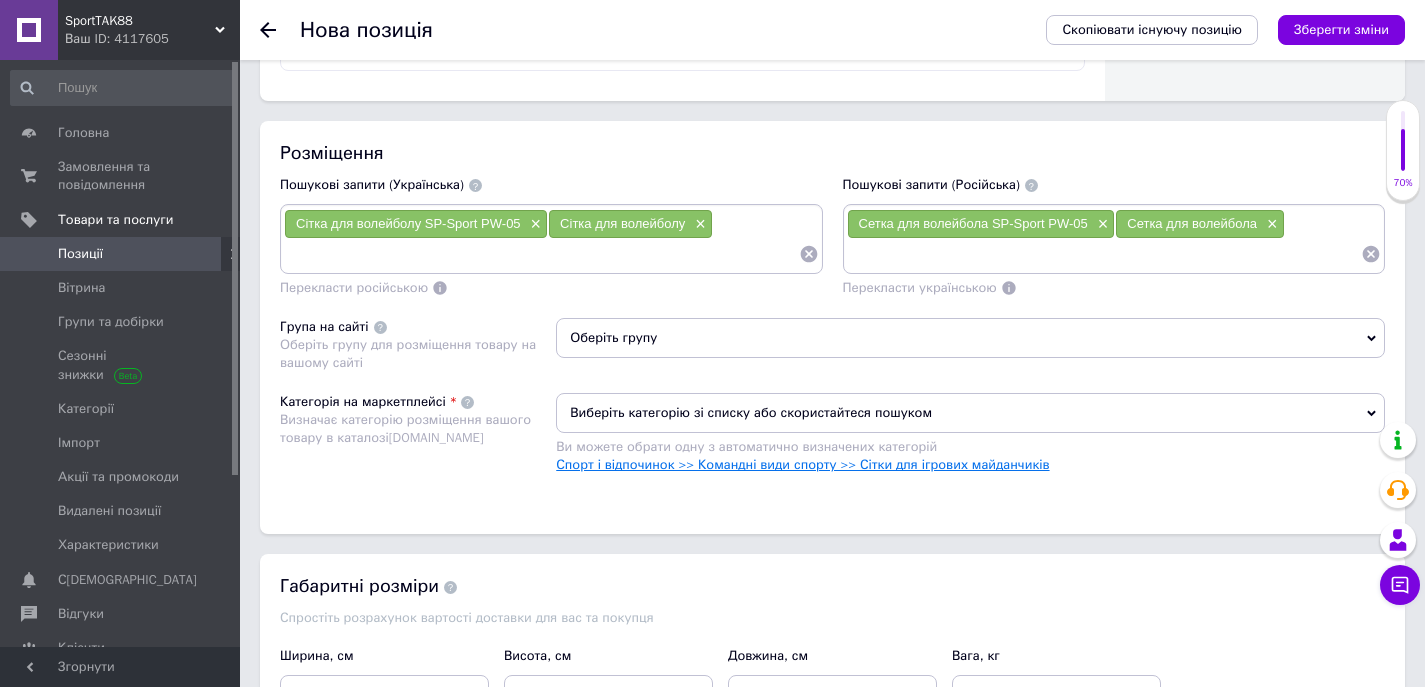 type on "1115" 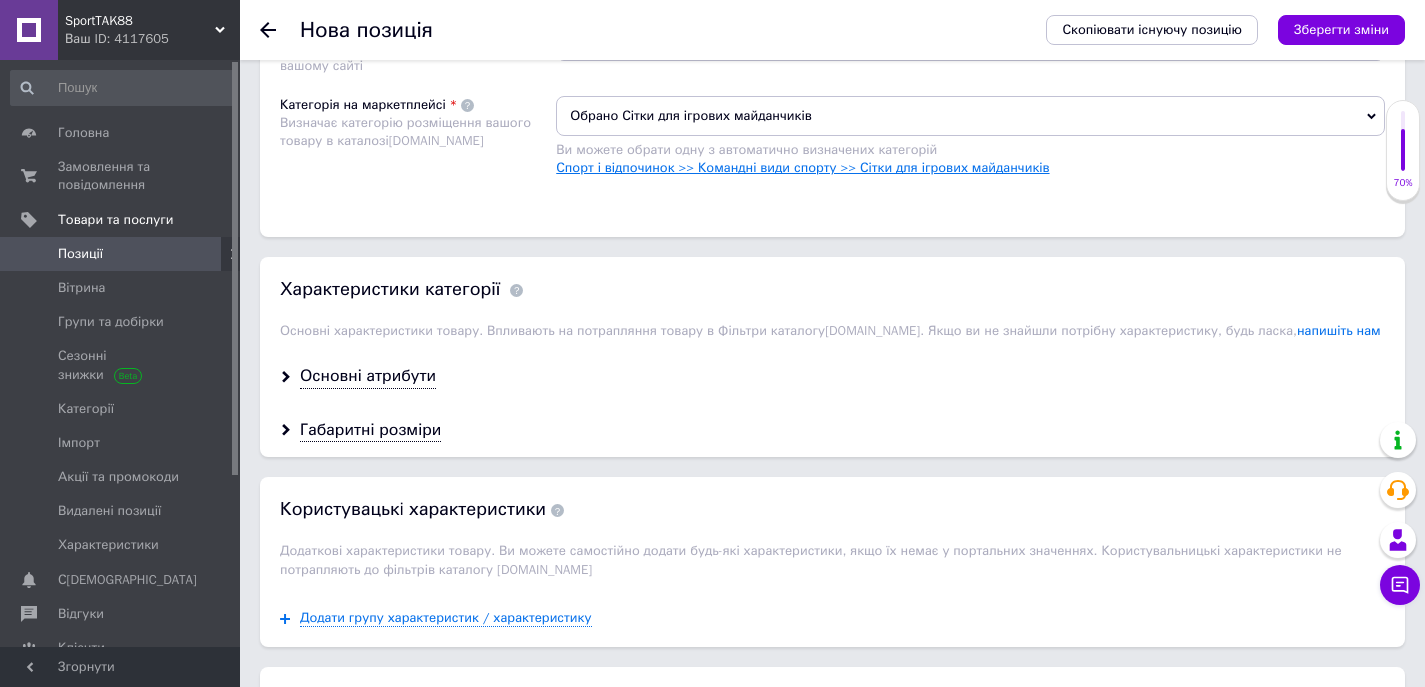 scroll, scrollTop: 1700, scrollLeft: 0, axis: vertical 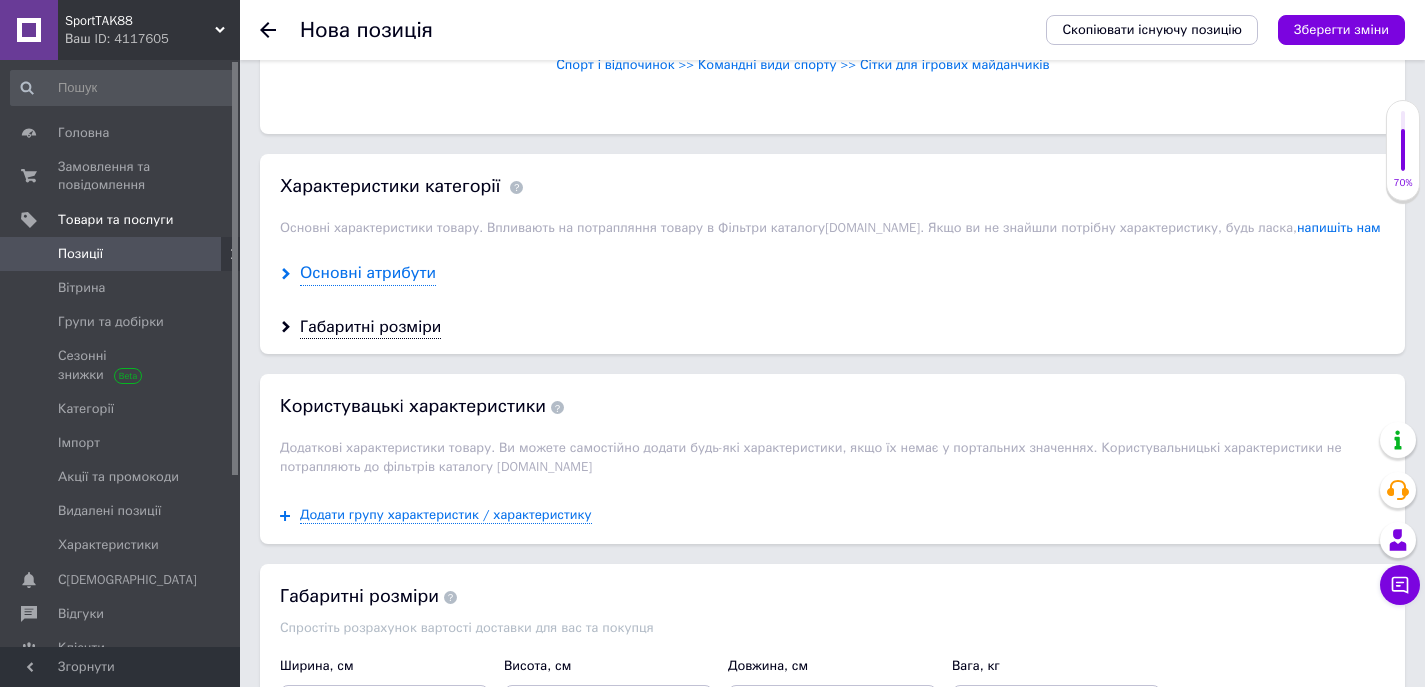click on "Основні атрибути" at bounding box center [368, 273] 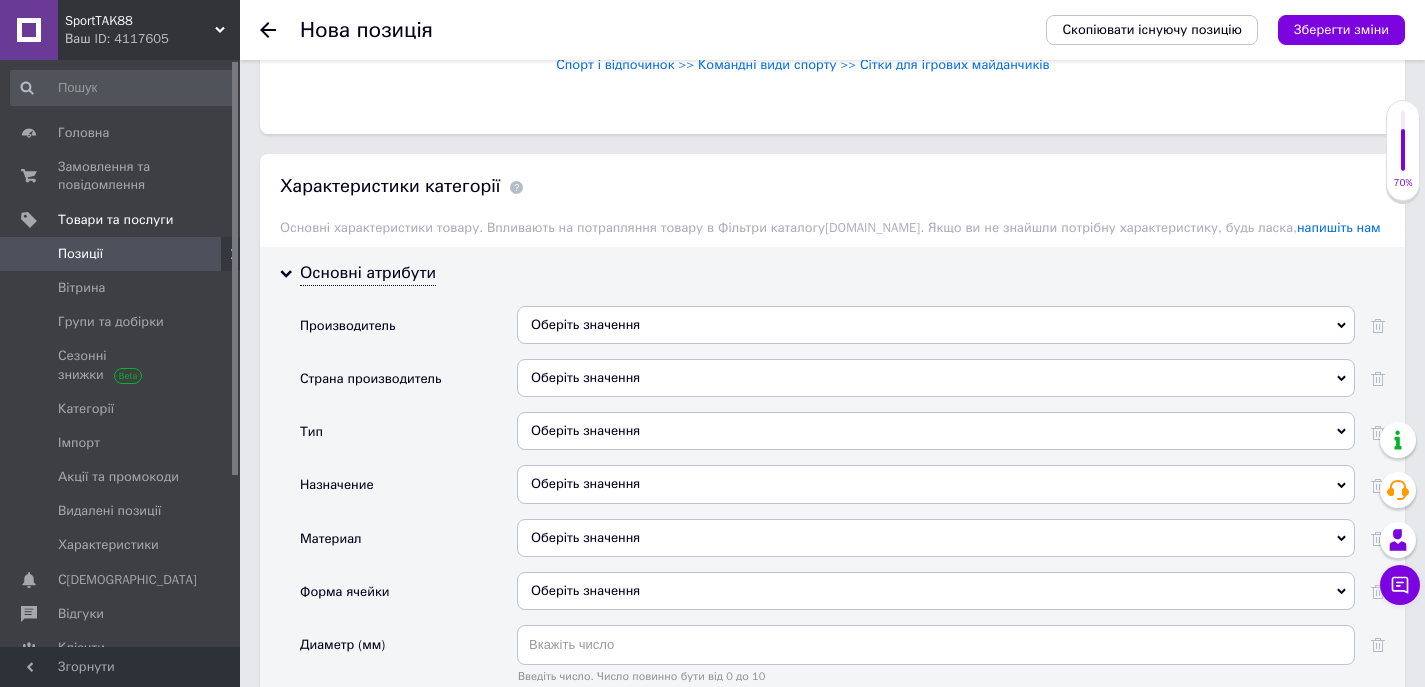 click on "Оберіть значення" at bounding box center (936, 378) 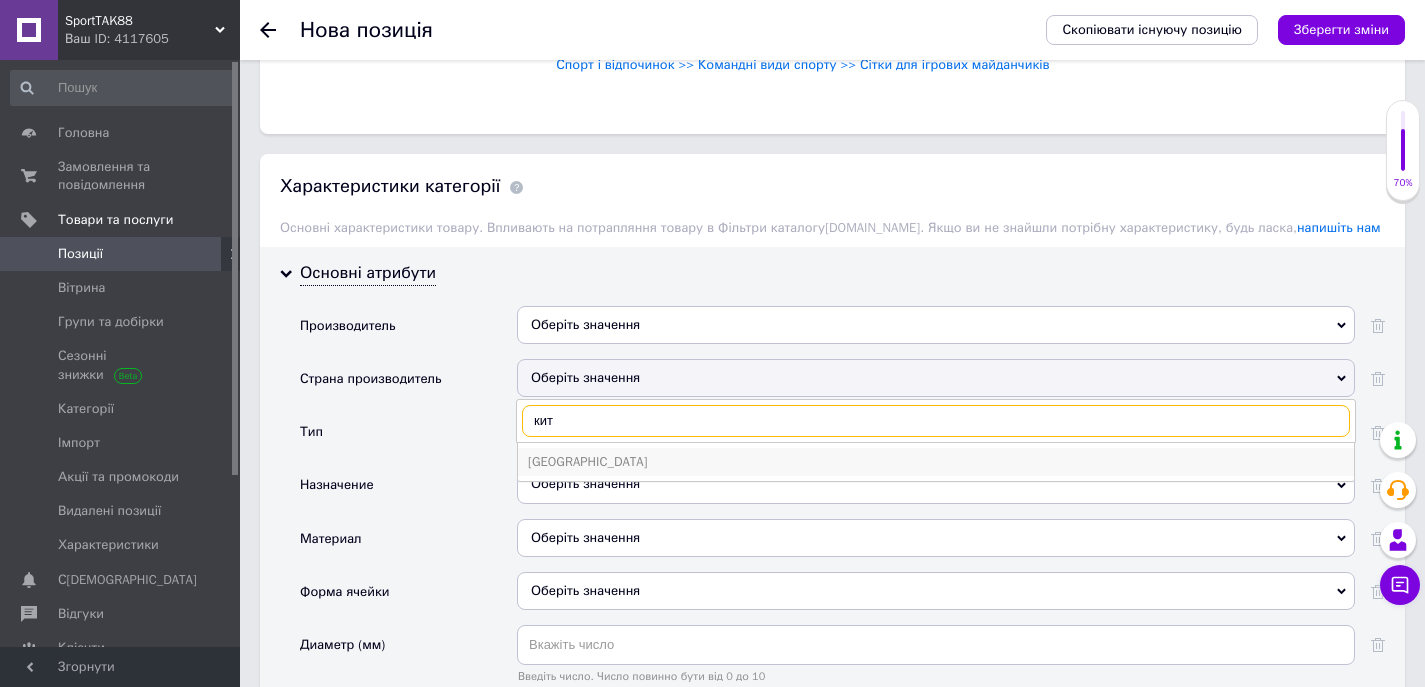 type on "кит" 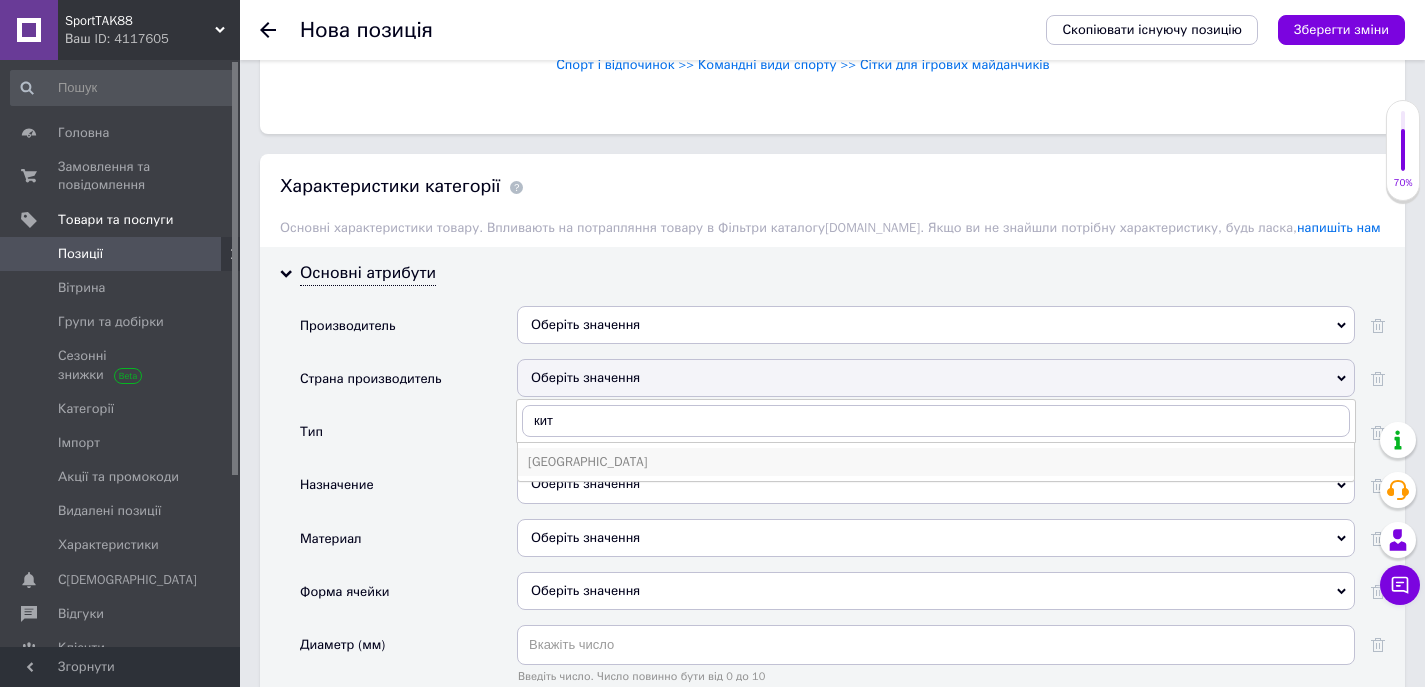 click on "[GEOGRAPHIC_DATA]" at bounding box center [936, 462] 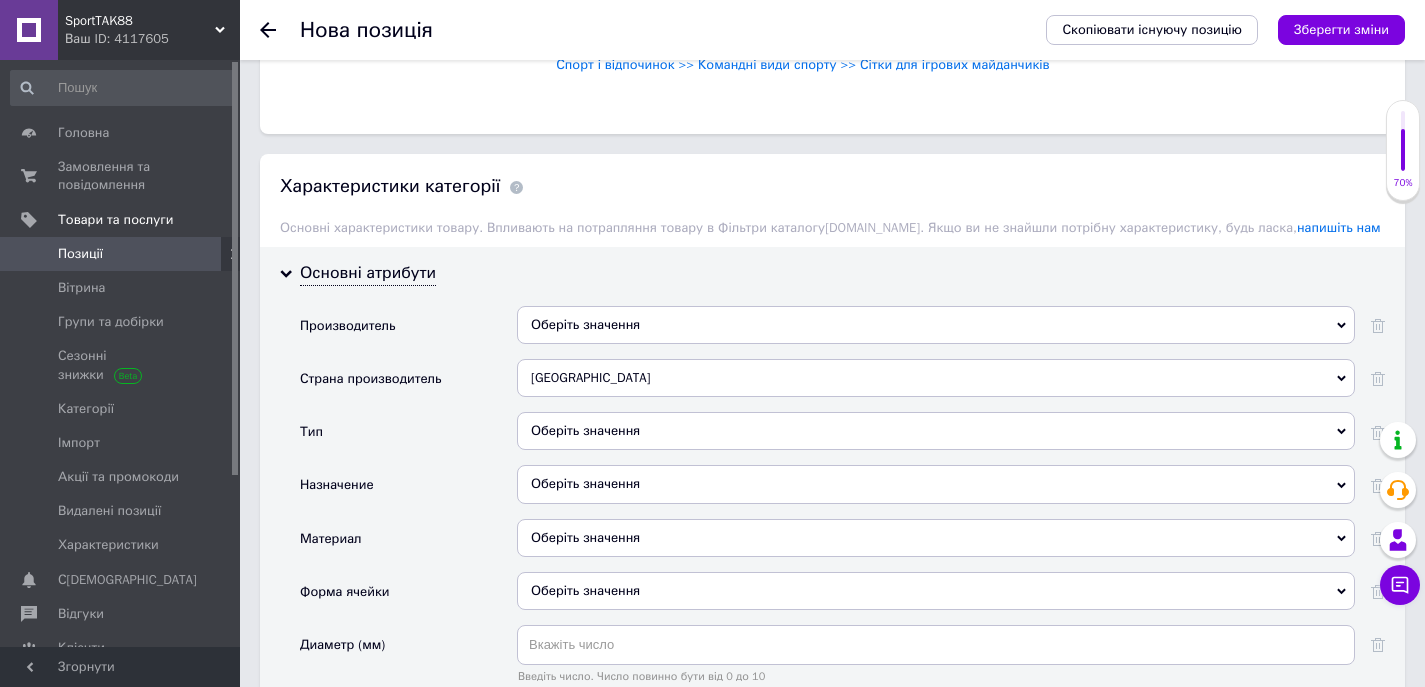 click on "Оберіть значення" at bounding box center [936, 431] 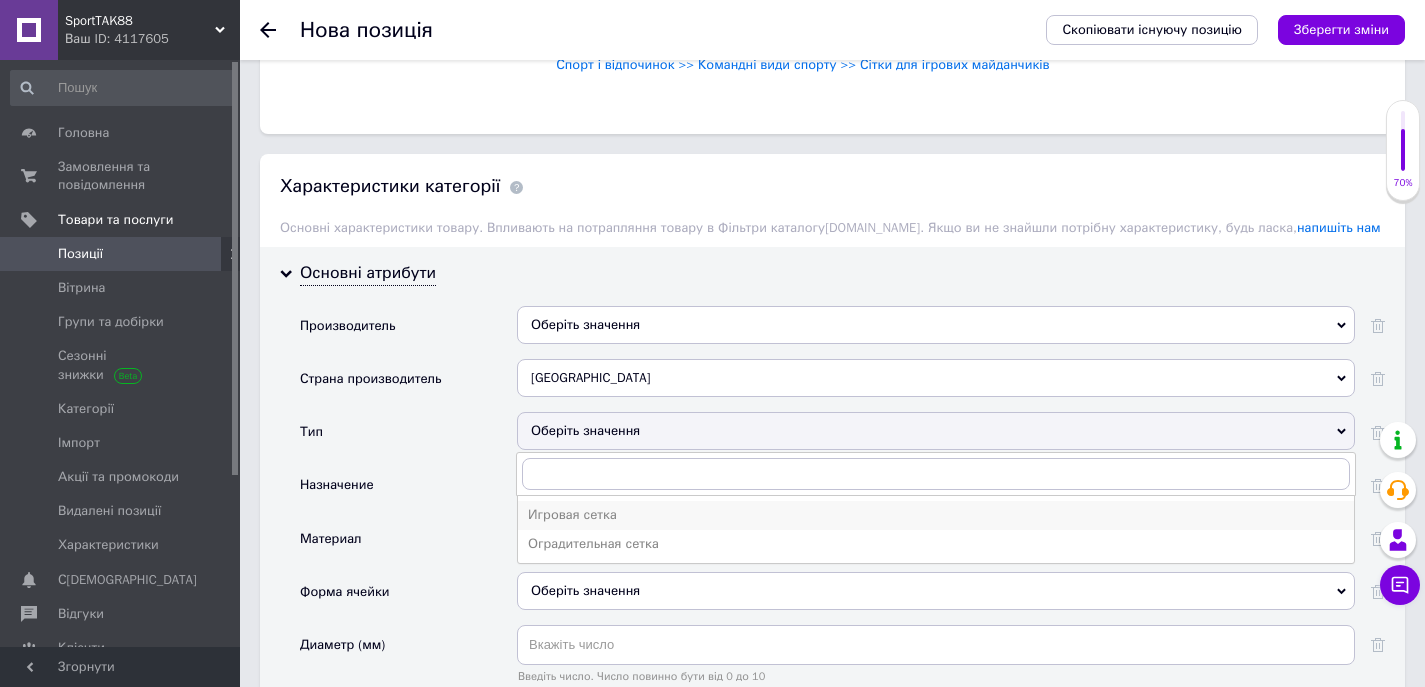 click on "Игровая сетка" at bounding box center (936, 515) 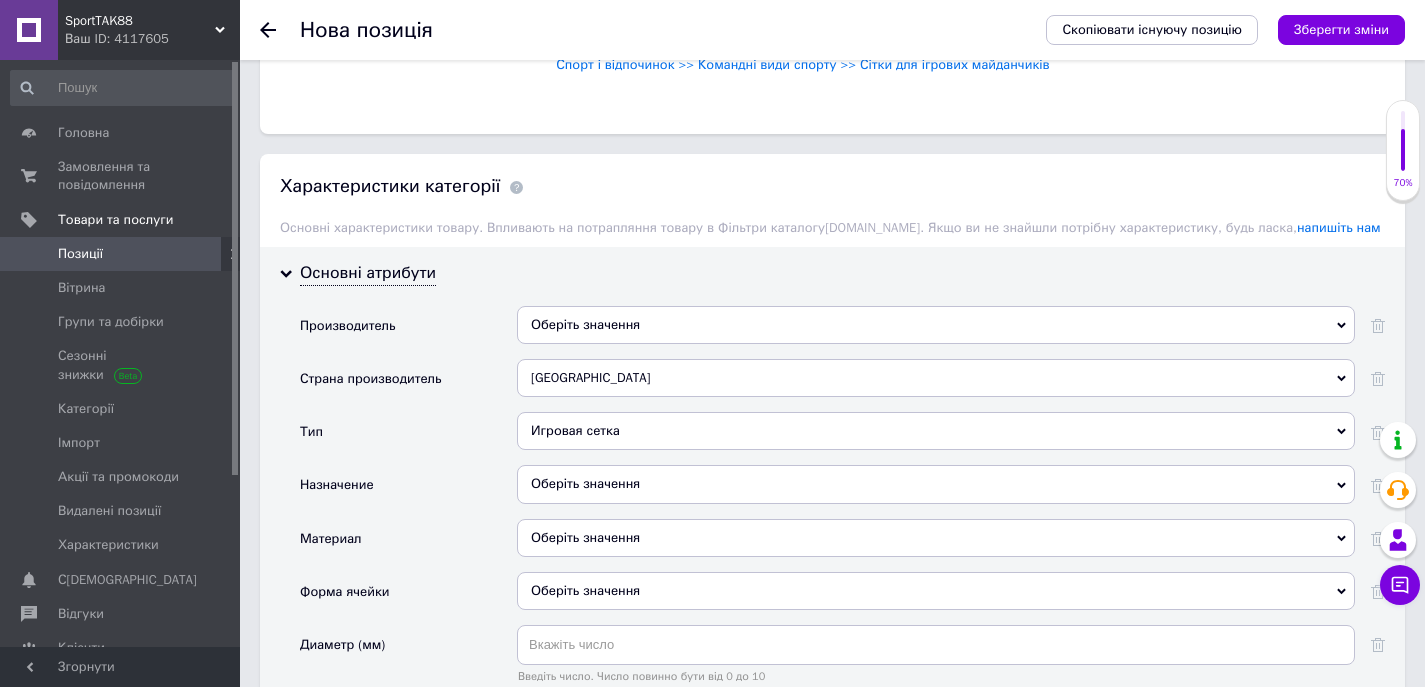click on "Оберіть значення" at bounding box center (936, 484) 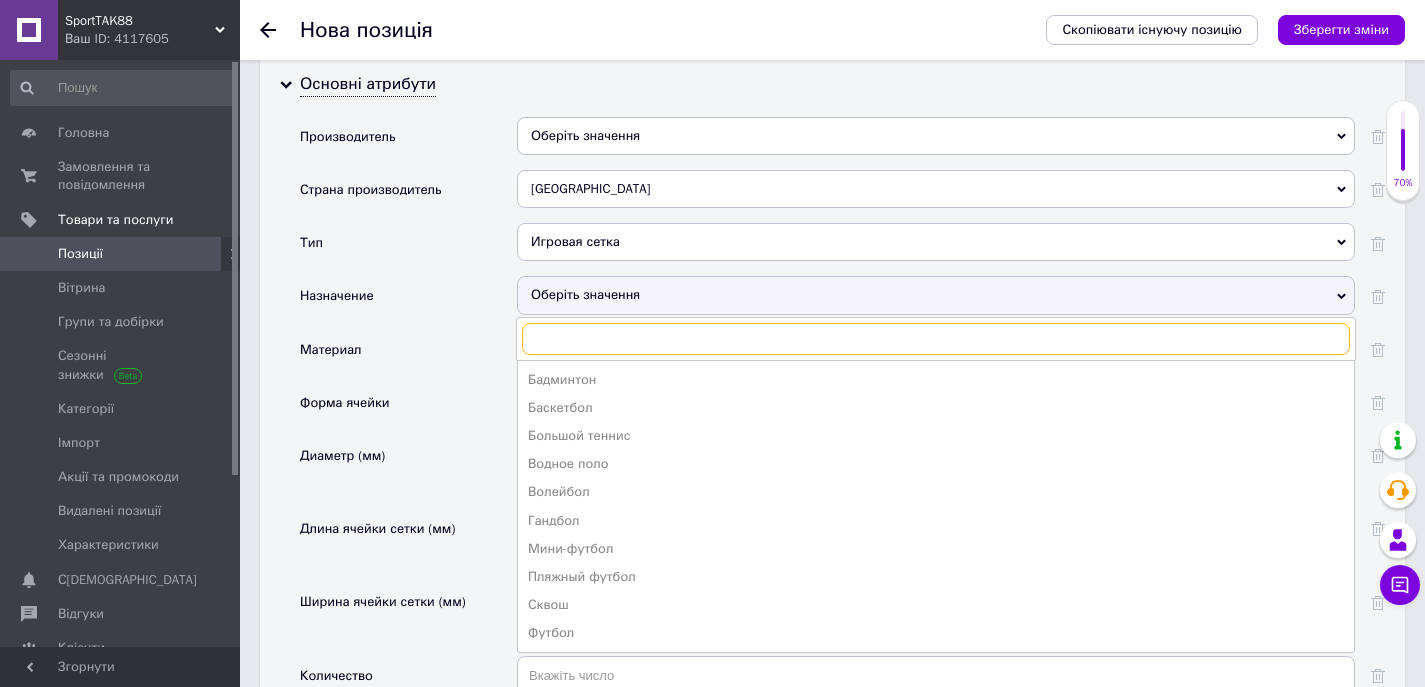 scroll, scrollTop: 1900, scrollLeft: 0, axis: vertical 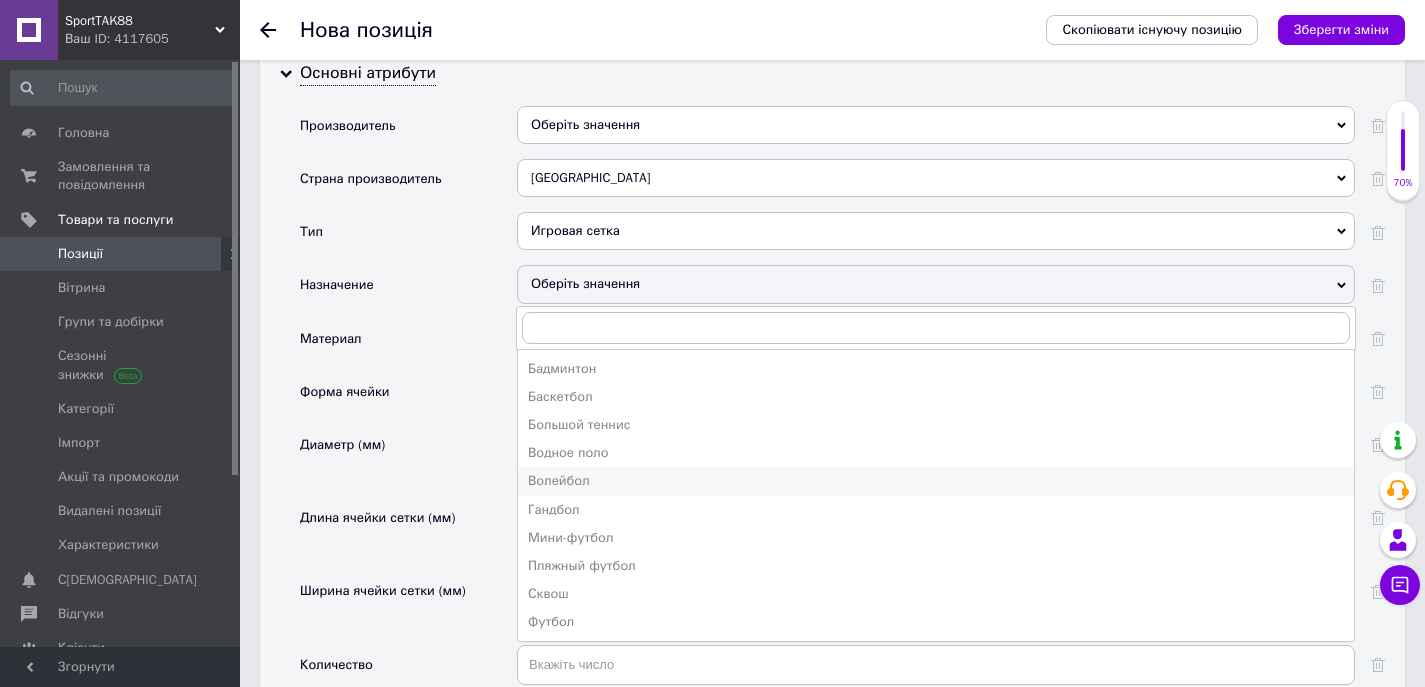 click on "Волейбол" at bounding box center [936, 481] 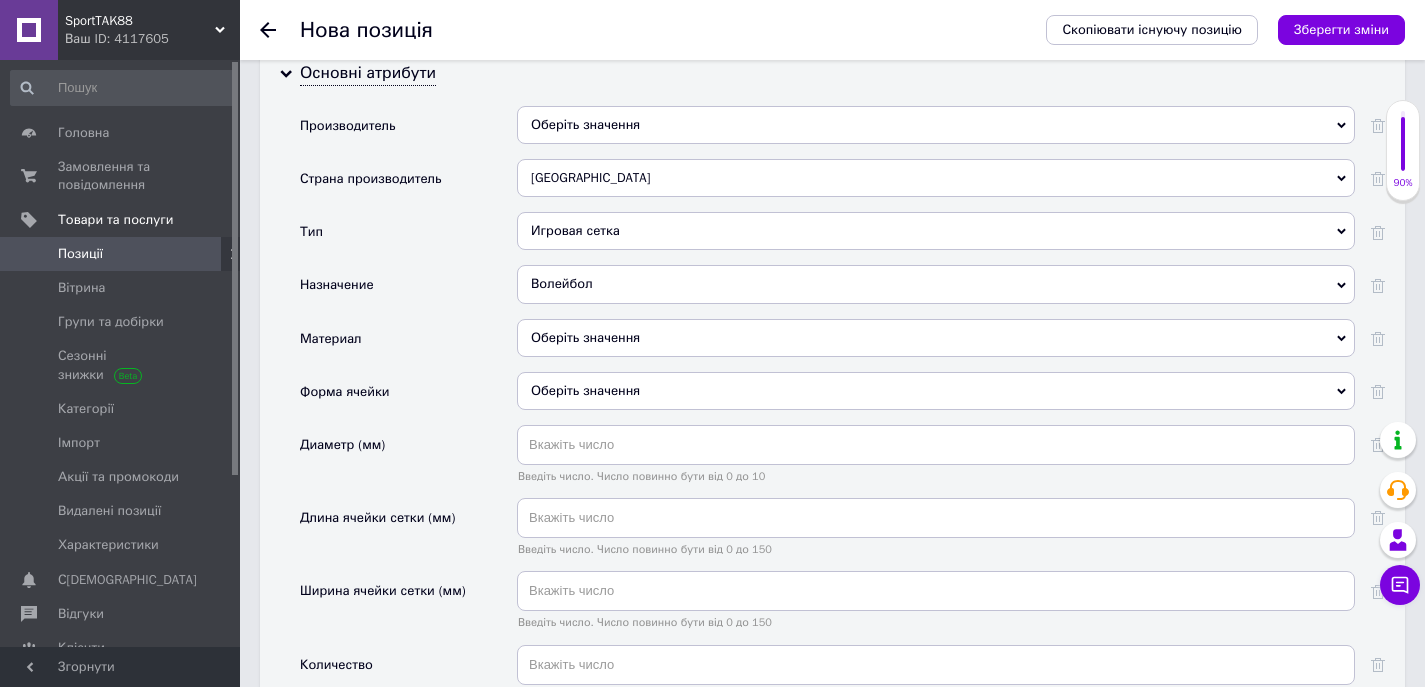 click on "Оберіть значення" at bounding box center (936, 338) 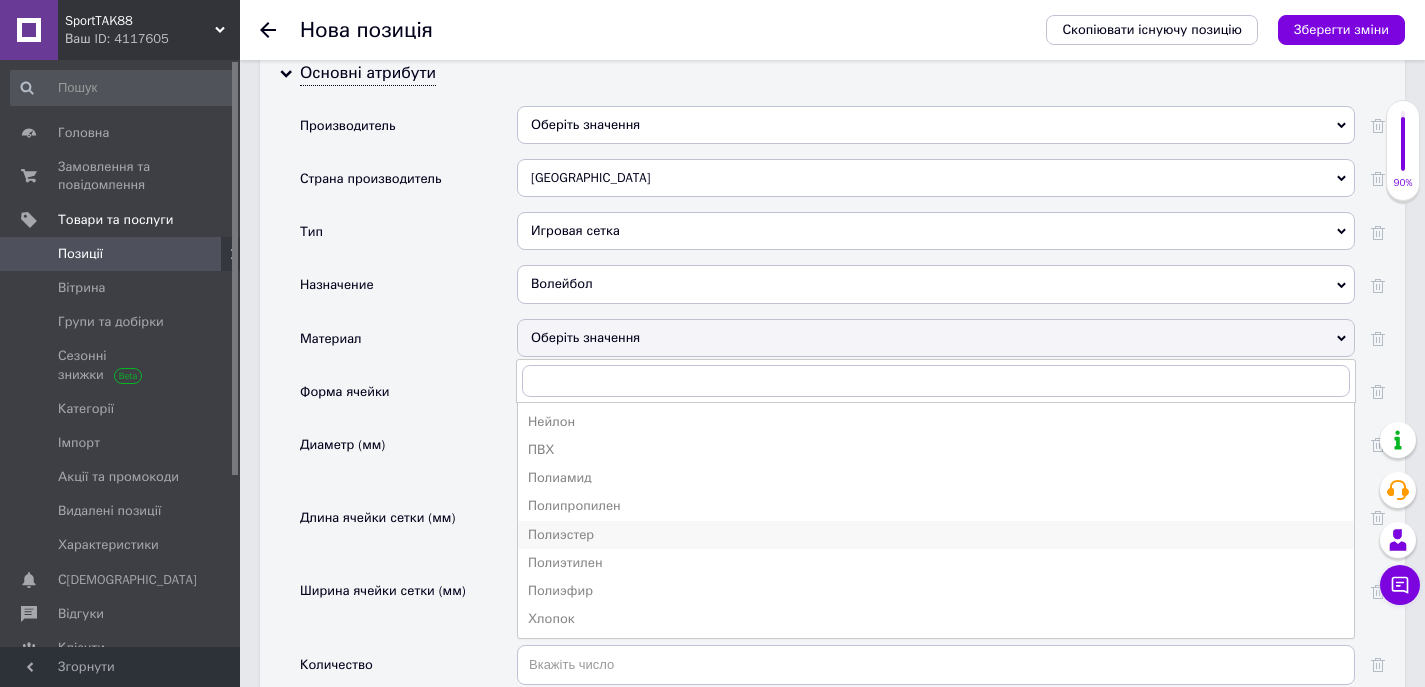 click on "Полиэстер" at bounding box center (936, 535) 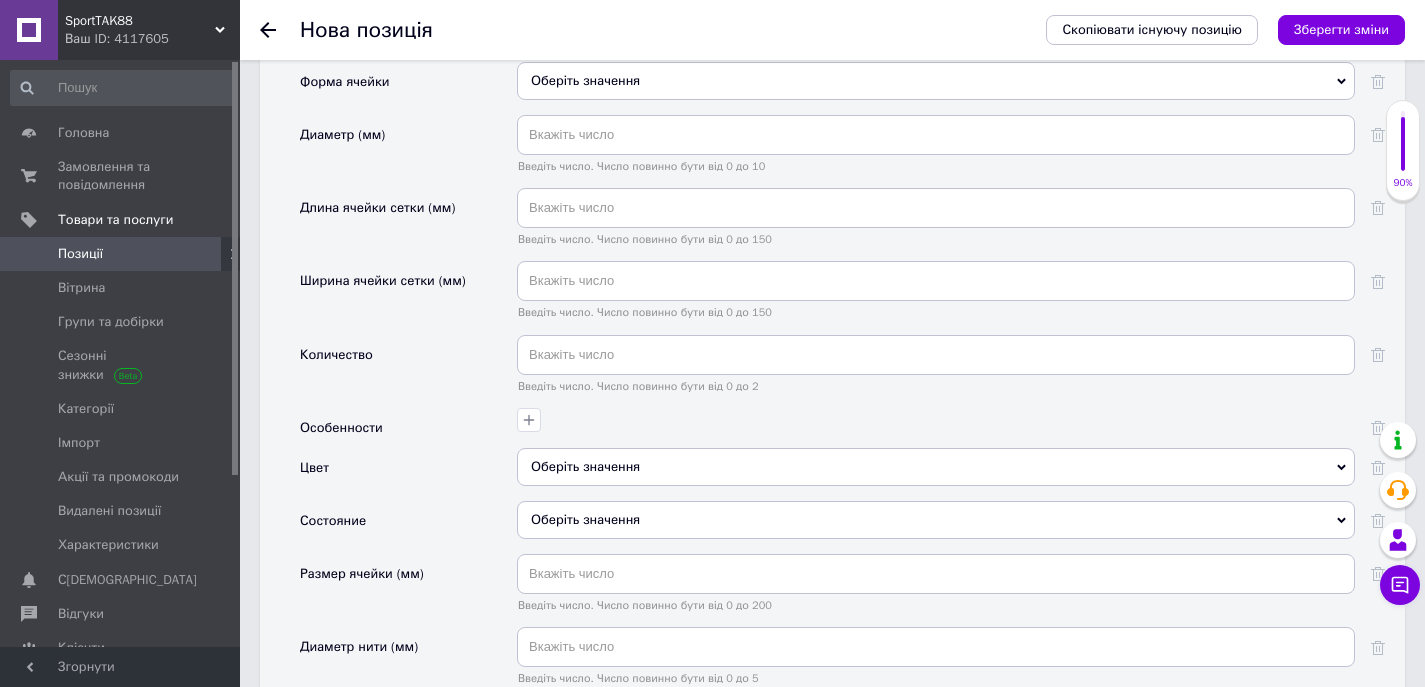 scroll, scrollTop: 2300, scrollLeft: 0, axis: vertical 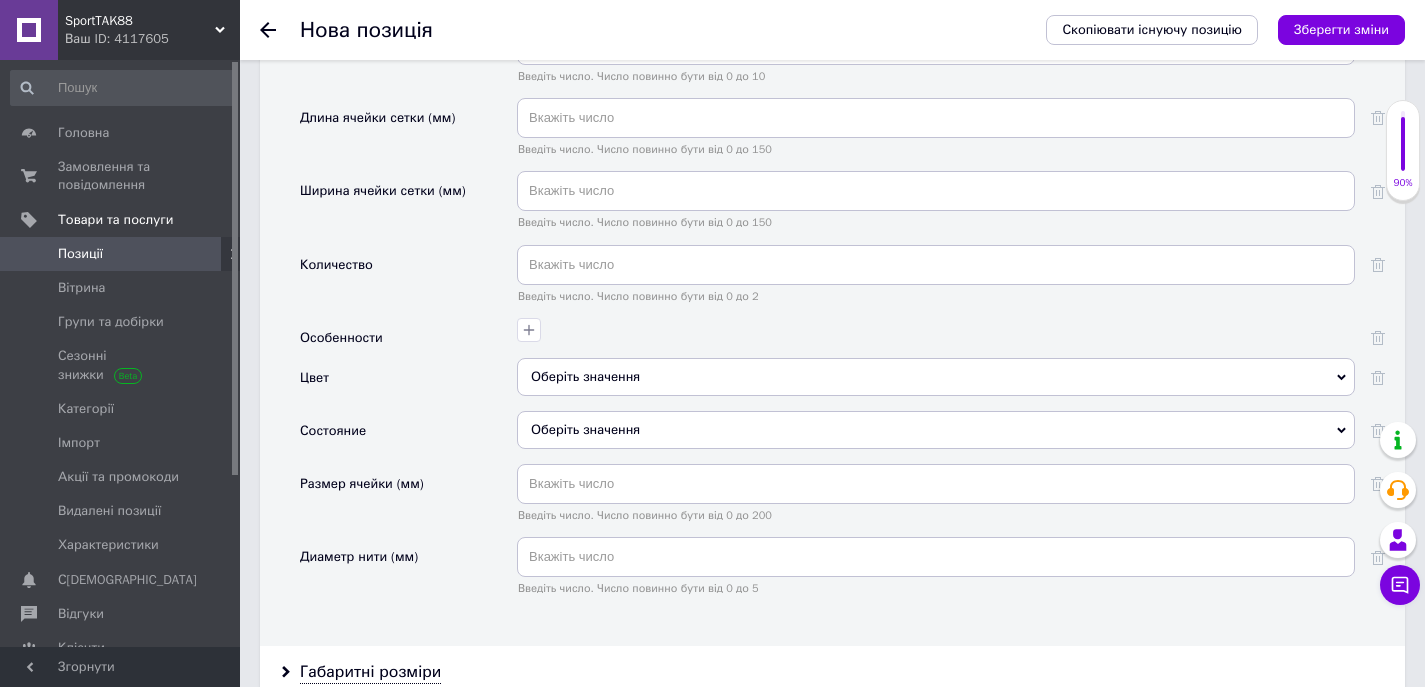 click on "Оберіть значення" at bounding box center [936, 430] 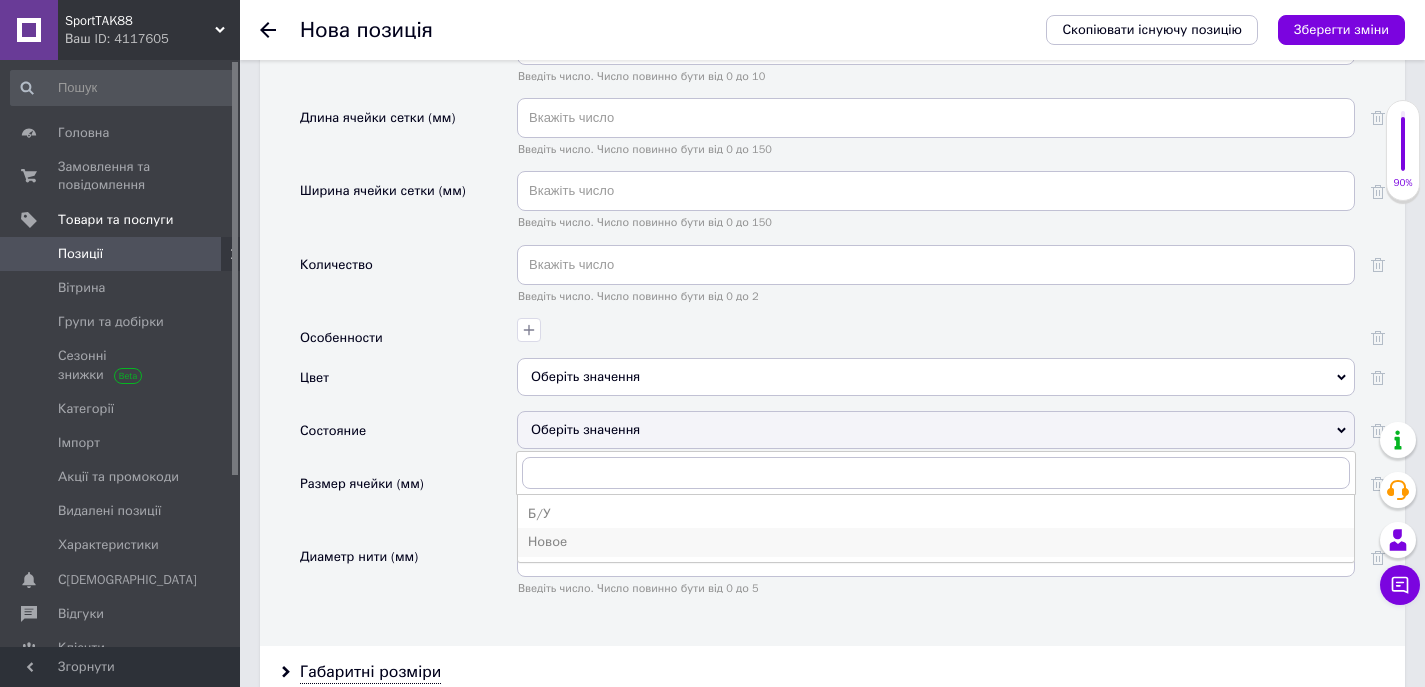 click on "Новое" at bounding box center [936, 542] 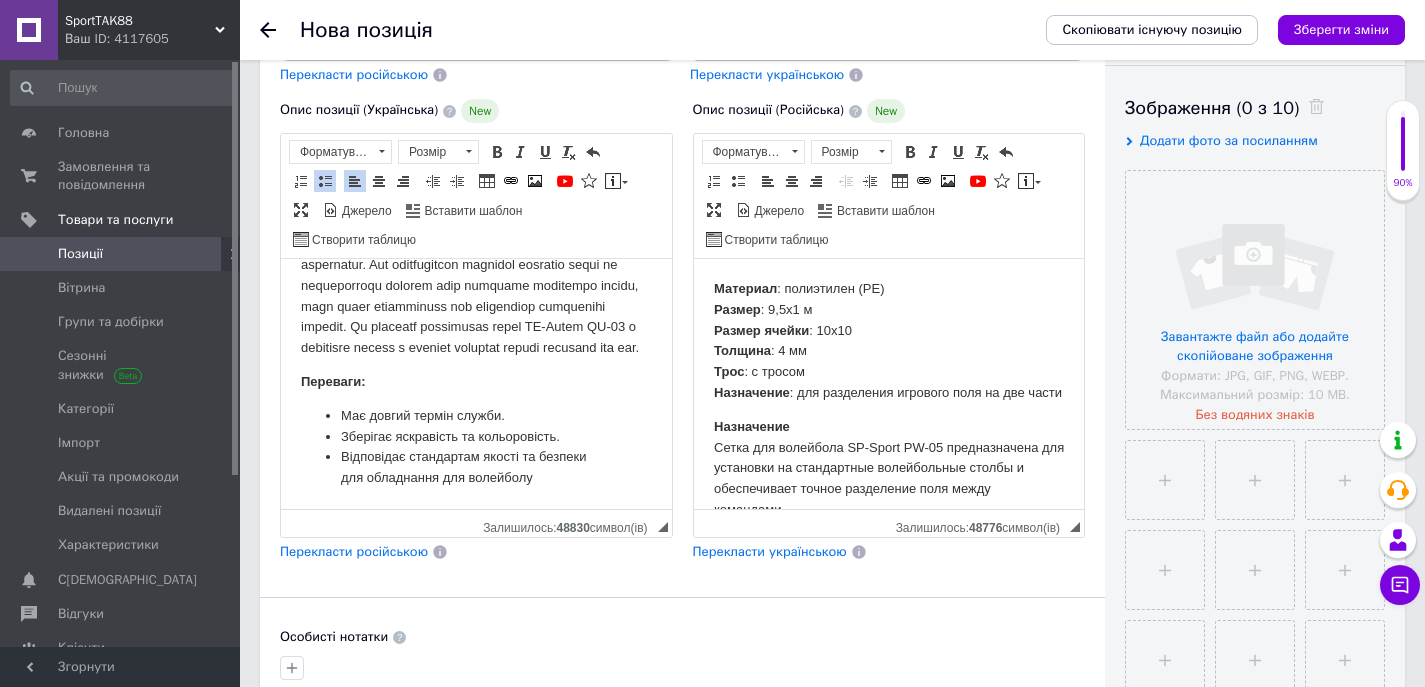 scroll, scrollTop: 94, scrollLeft: 0, axis: vertical 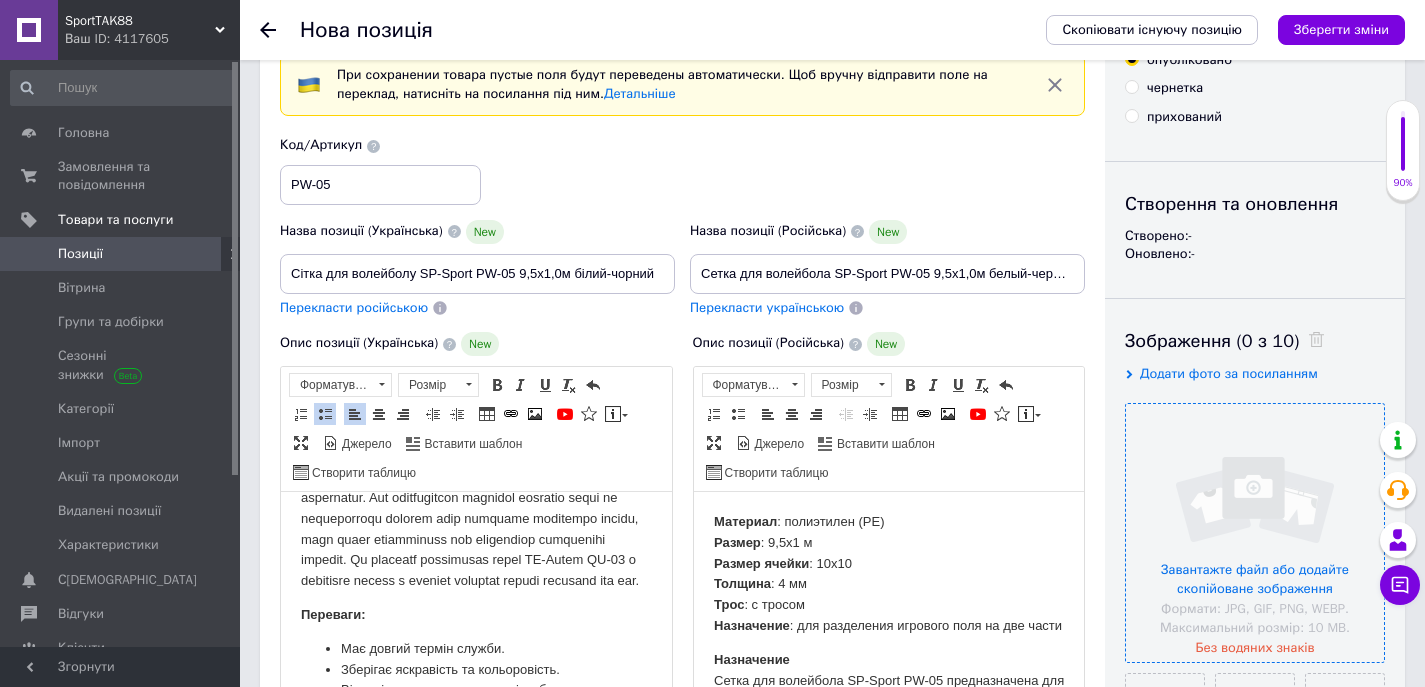 click at bounding box center [1255, 533] 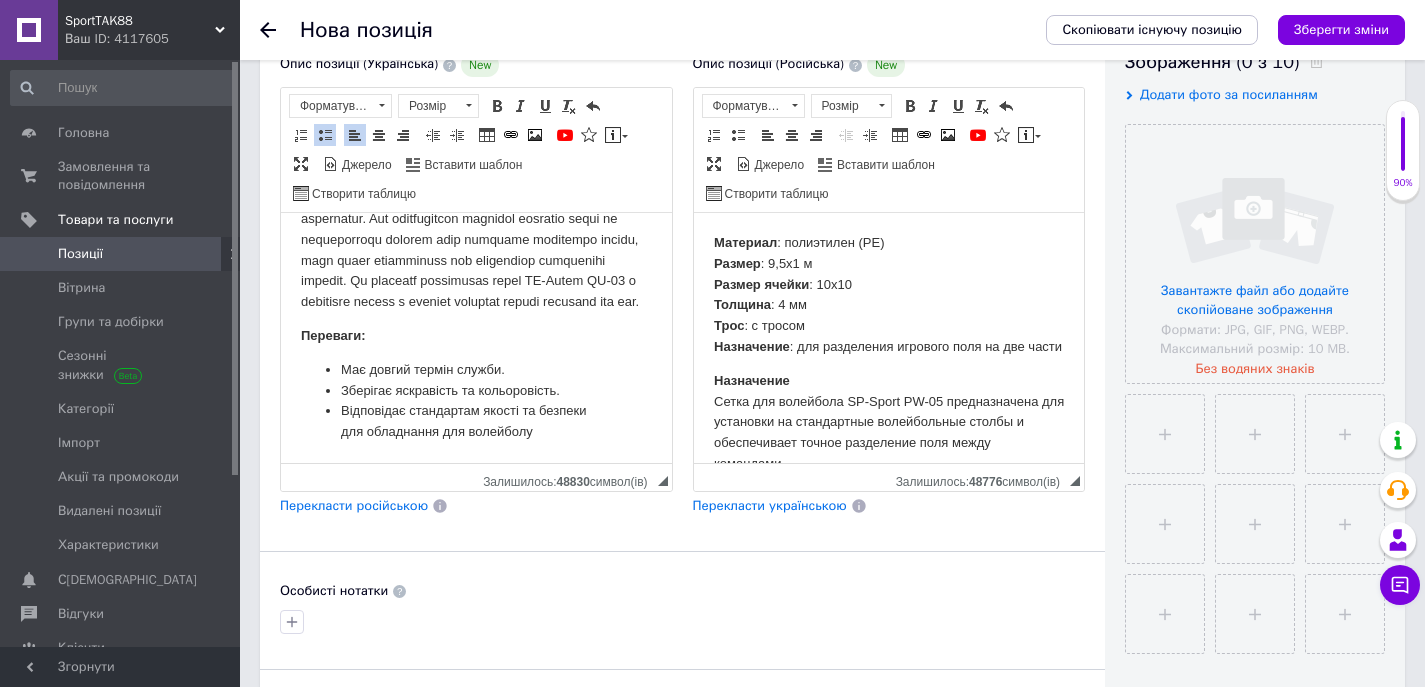 scroll, scrollTop: 394, scrollLeft: 0, axis: vertical 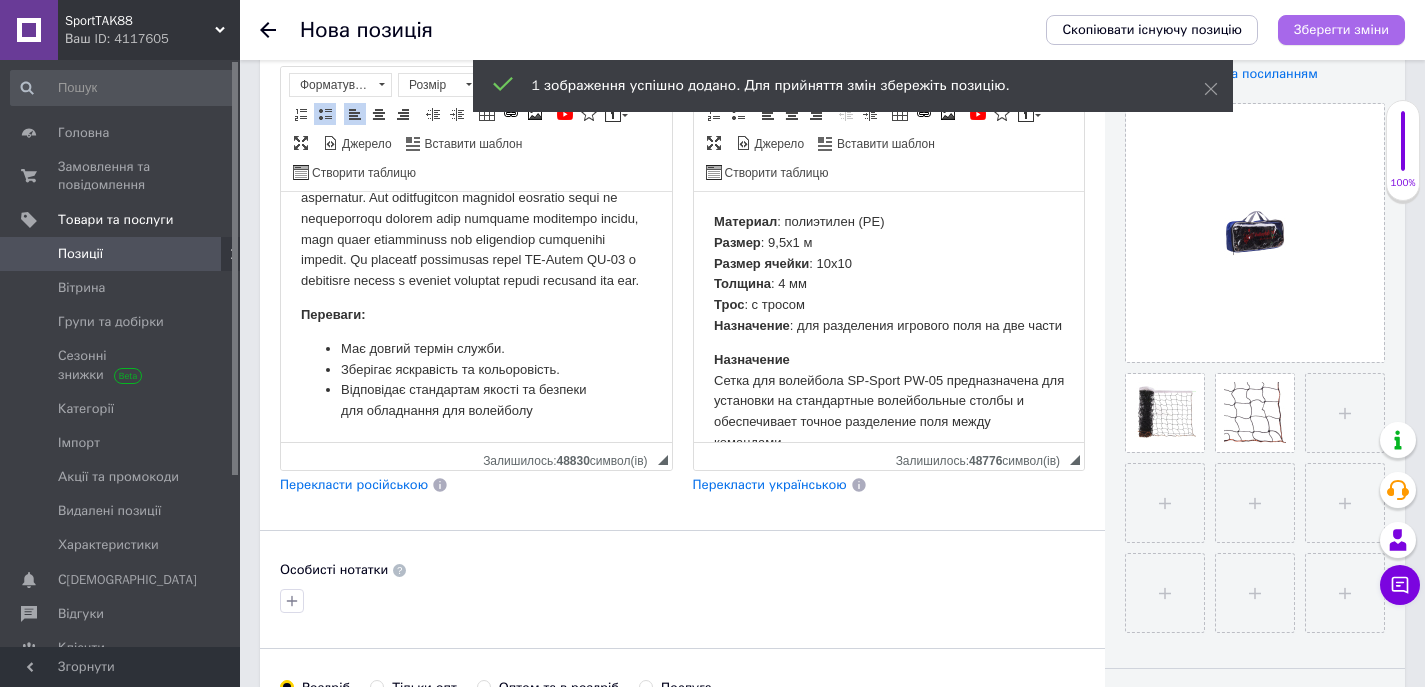 click on "Зберегти зміни" at bounding box center [1341, 29] 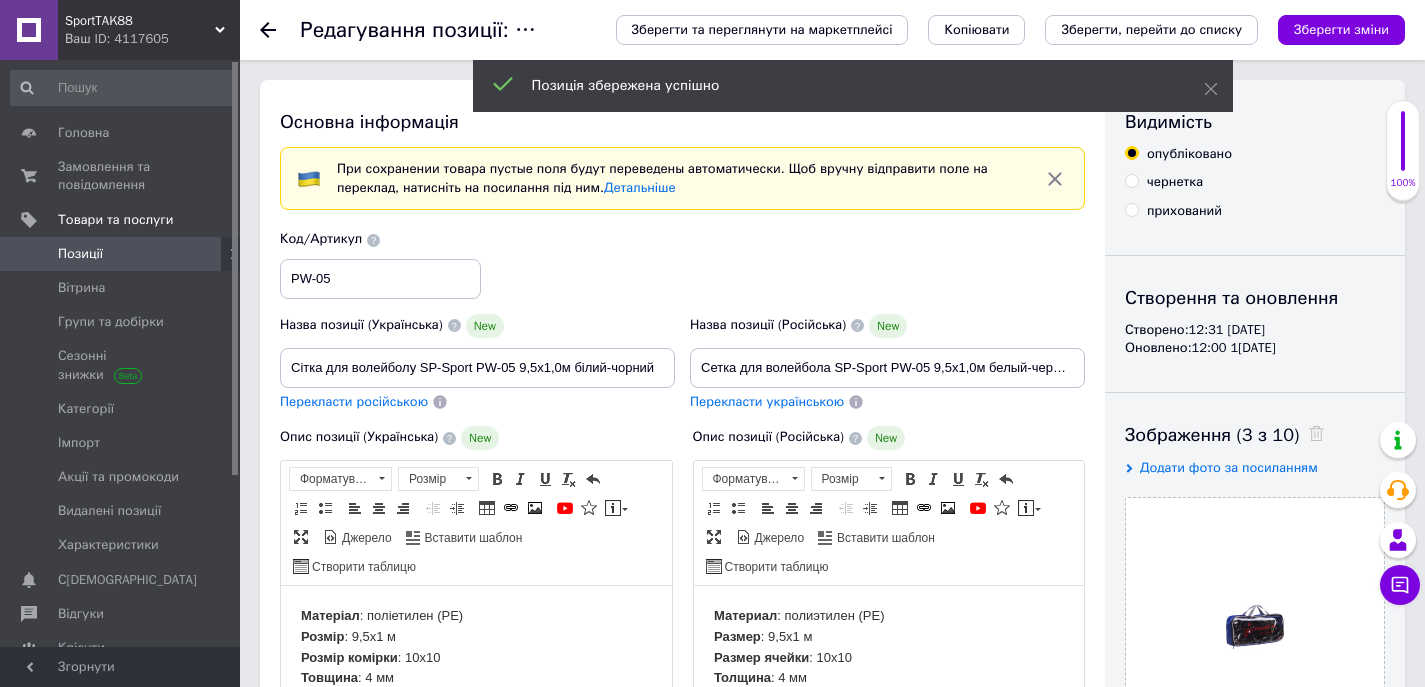 scroll, scrollTop: 0, scrollLeft: 0, axis: both 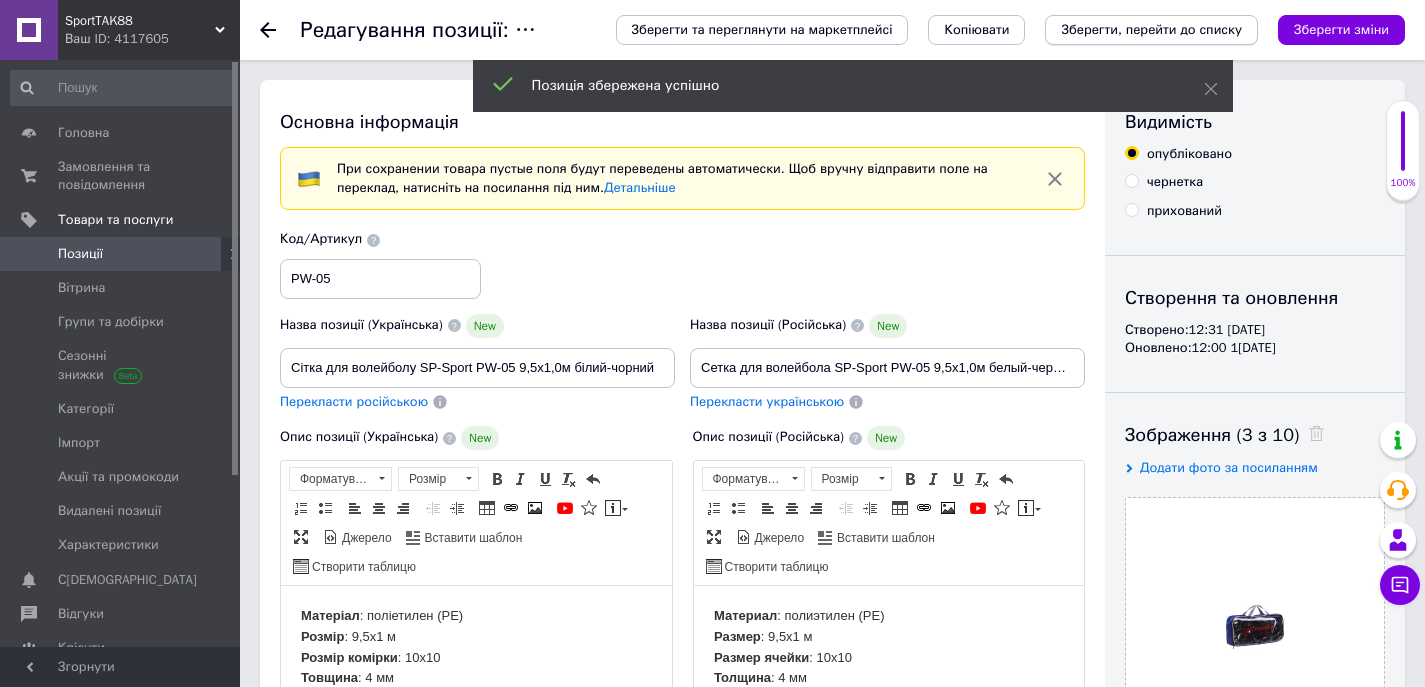 click on "Зберегти, перейти до списку" at bounding box center (1151, 29) 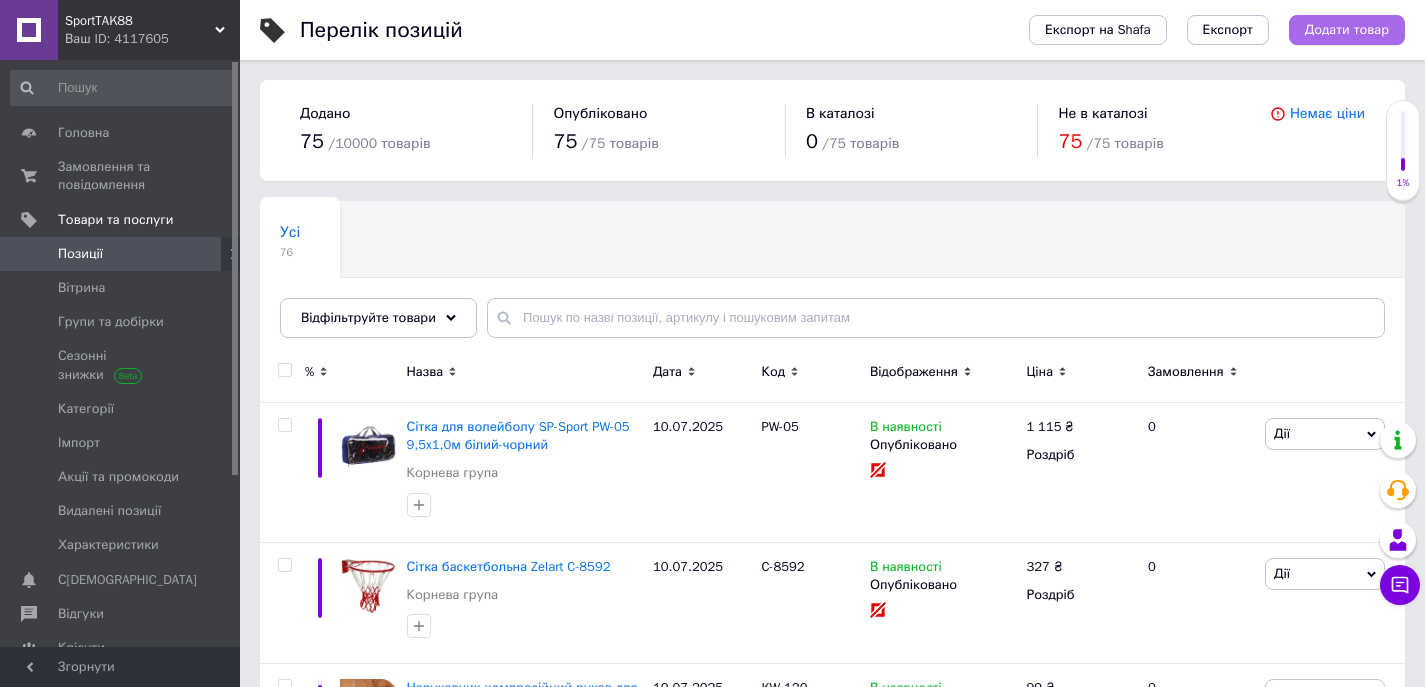 click on "Додати товар" at bounding box center [1347, 30] 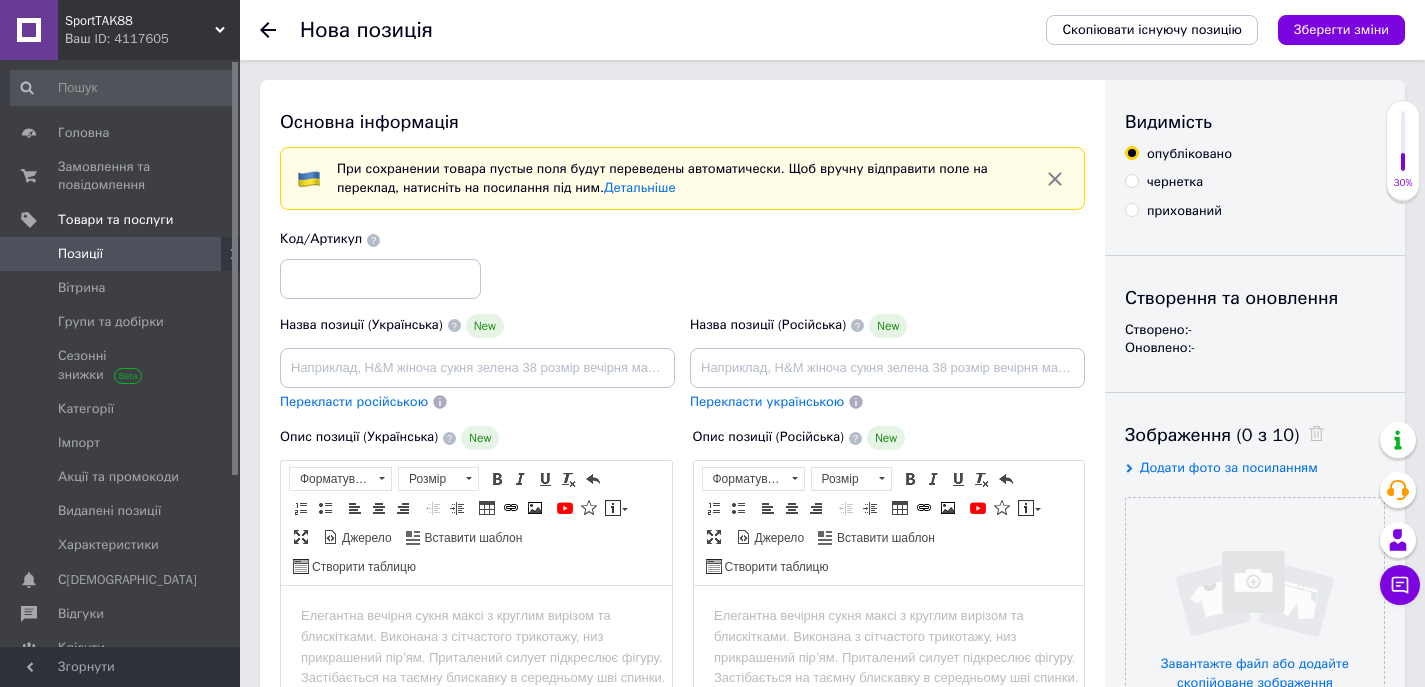 scroll, scrollTop: 0, scrollLeft: 0, axis: both 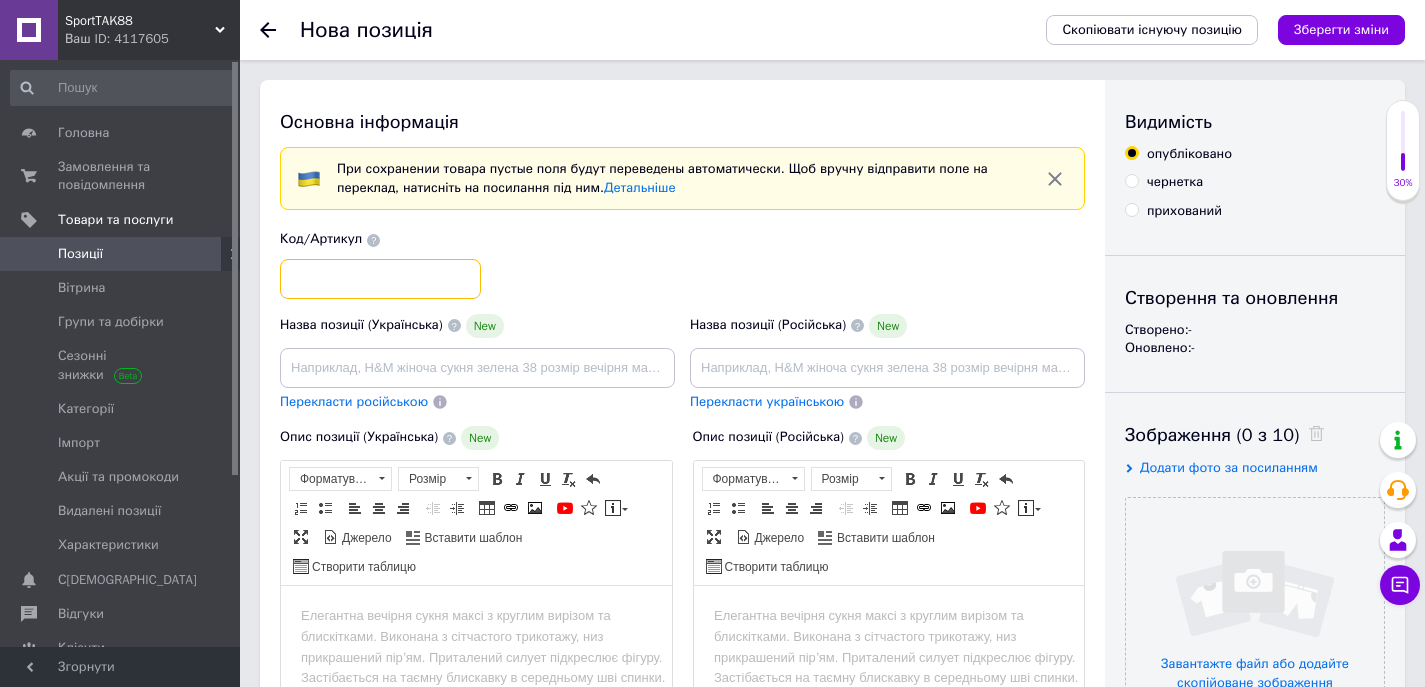 click at bounding box center (380, 279) 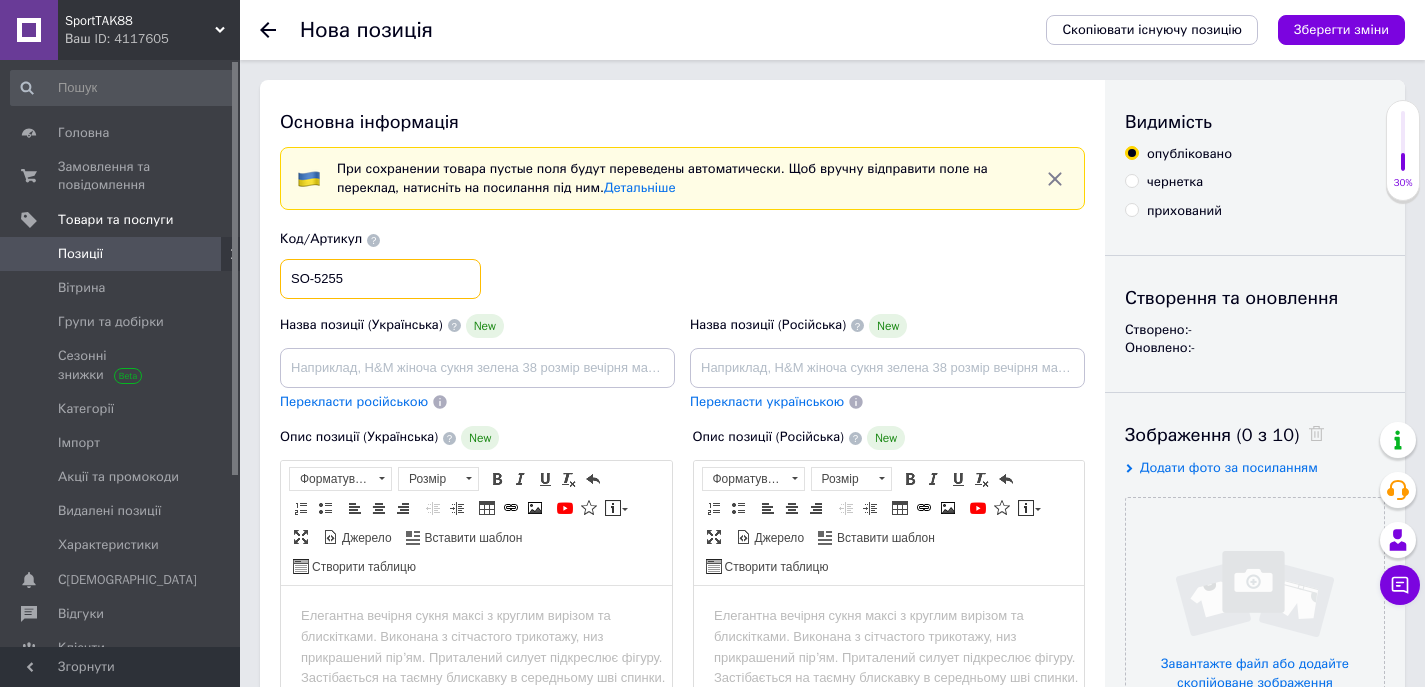 type on "SO-5255" 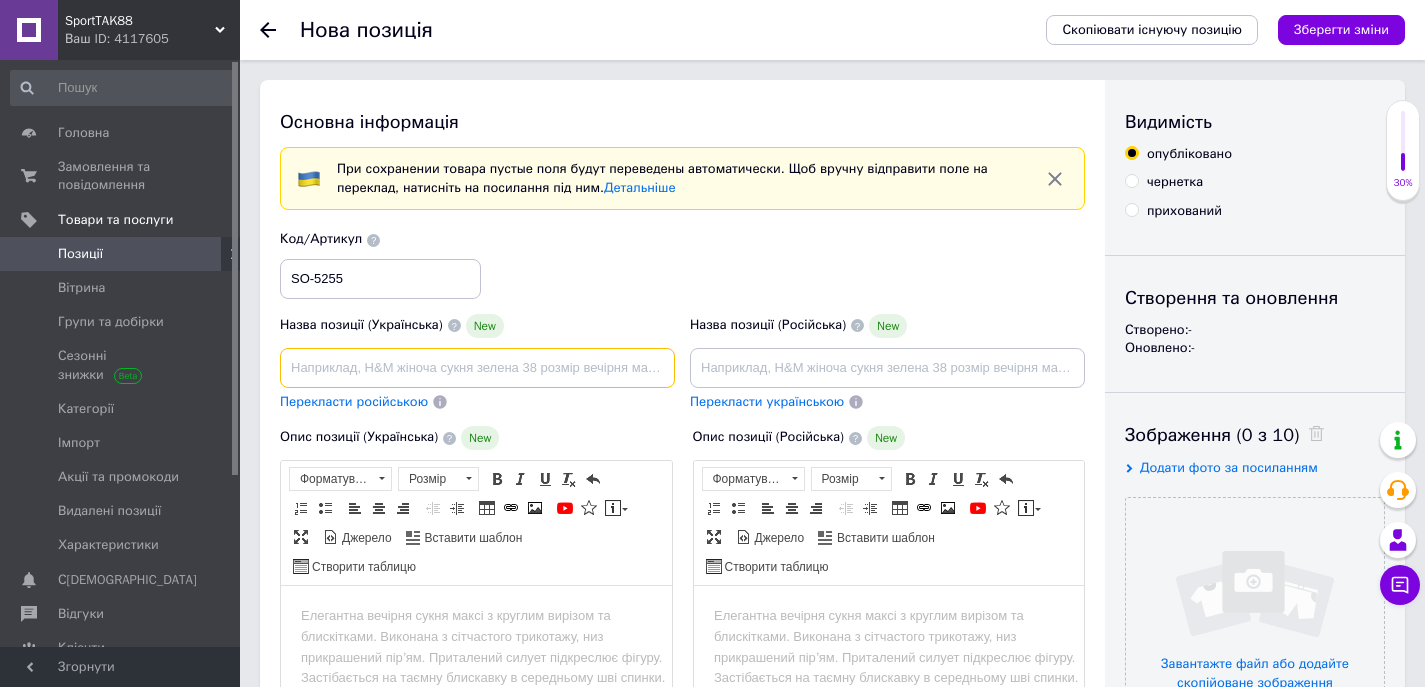 click at bounding box center [477, 368] 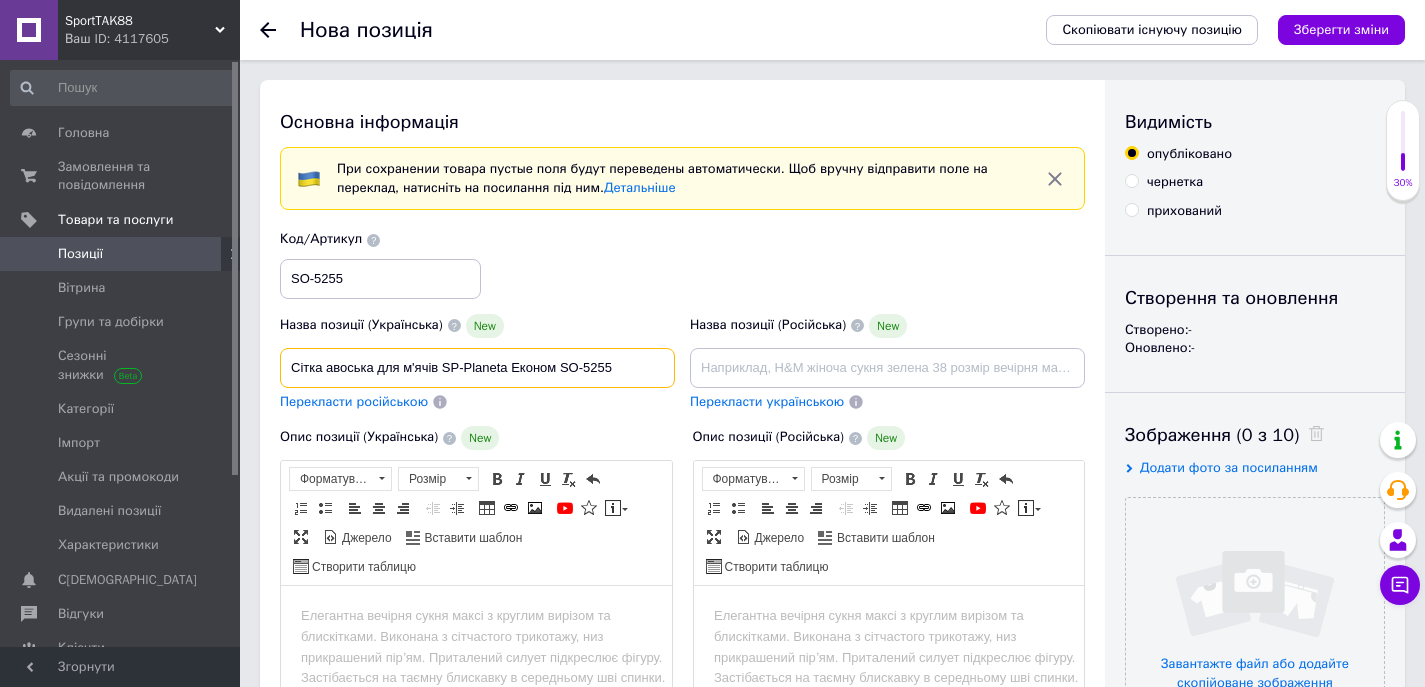 type on "Сітка авоська для м'ячів SP-Planeta Економ SO-5255" 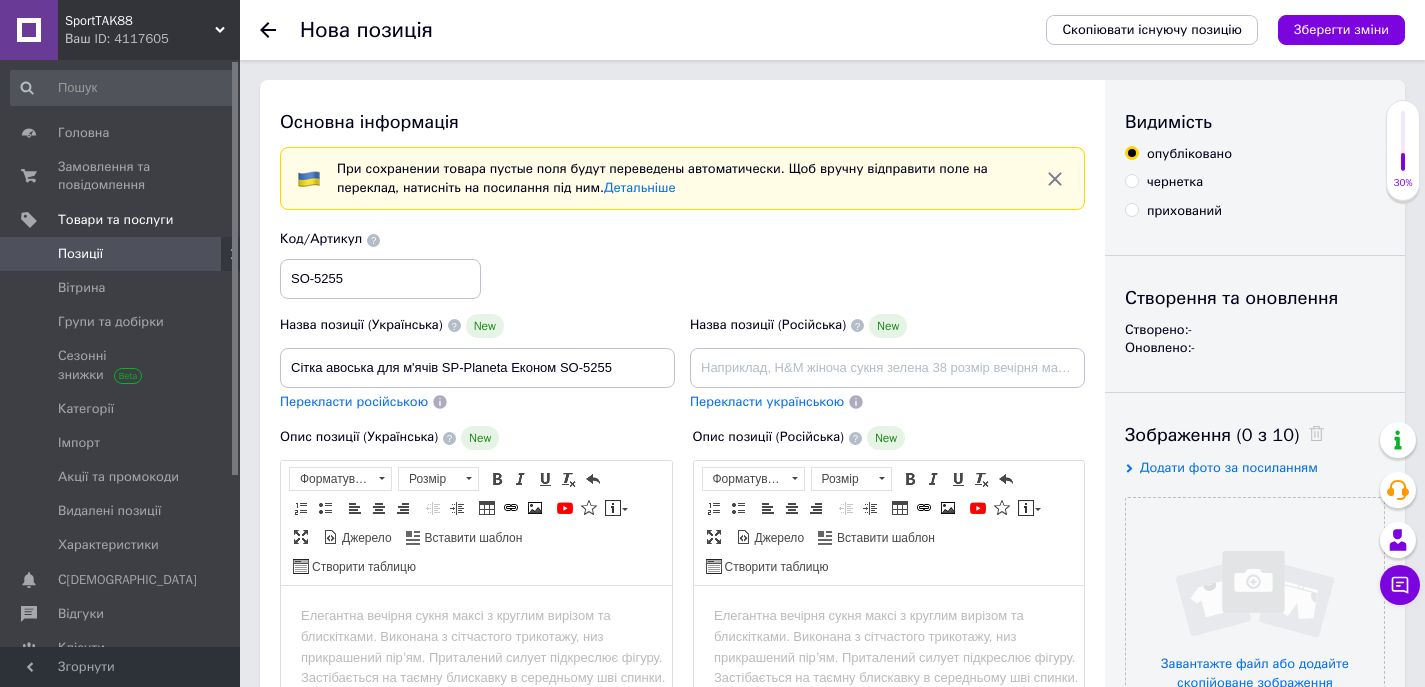 click on "Перекласти російською" at bounding box center [354, 401] 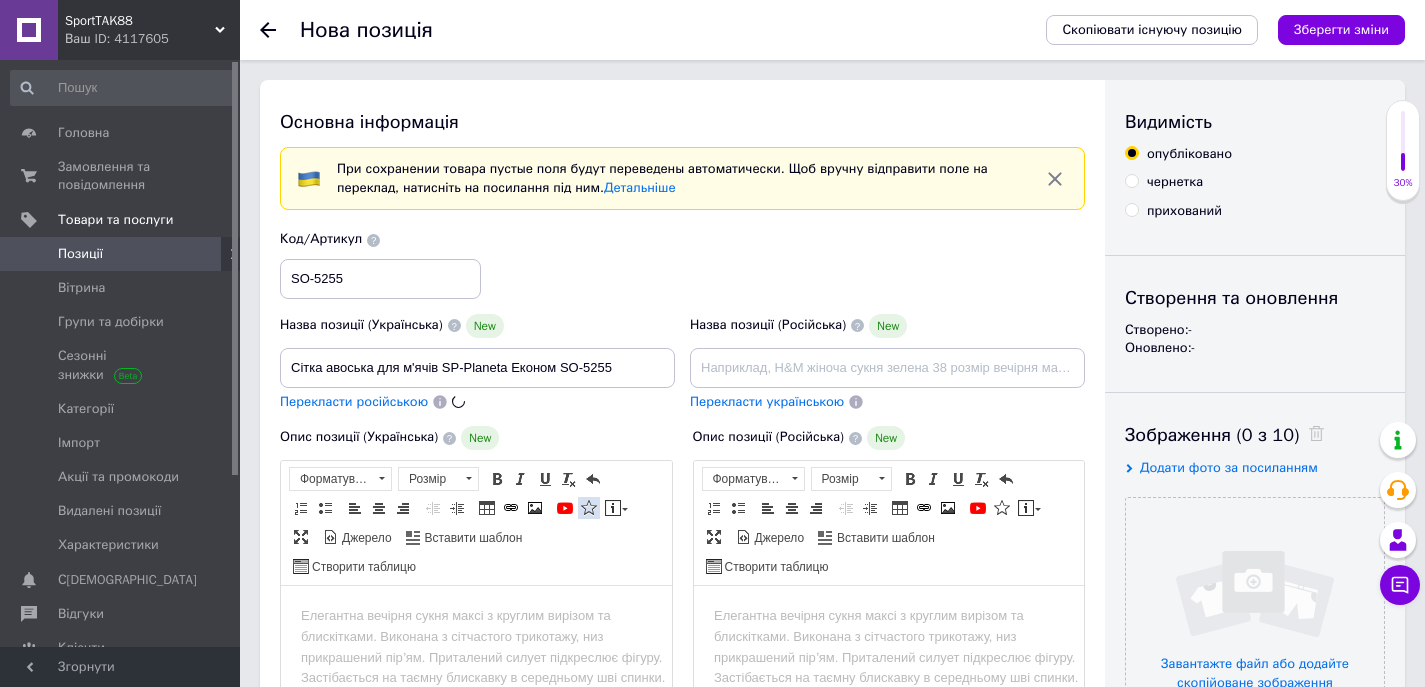type on "Сетка авоськая для мячей SP-Planeta Эконом SO-5255" 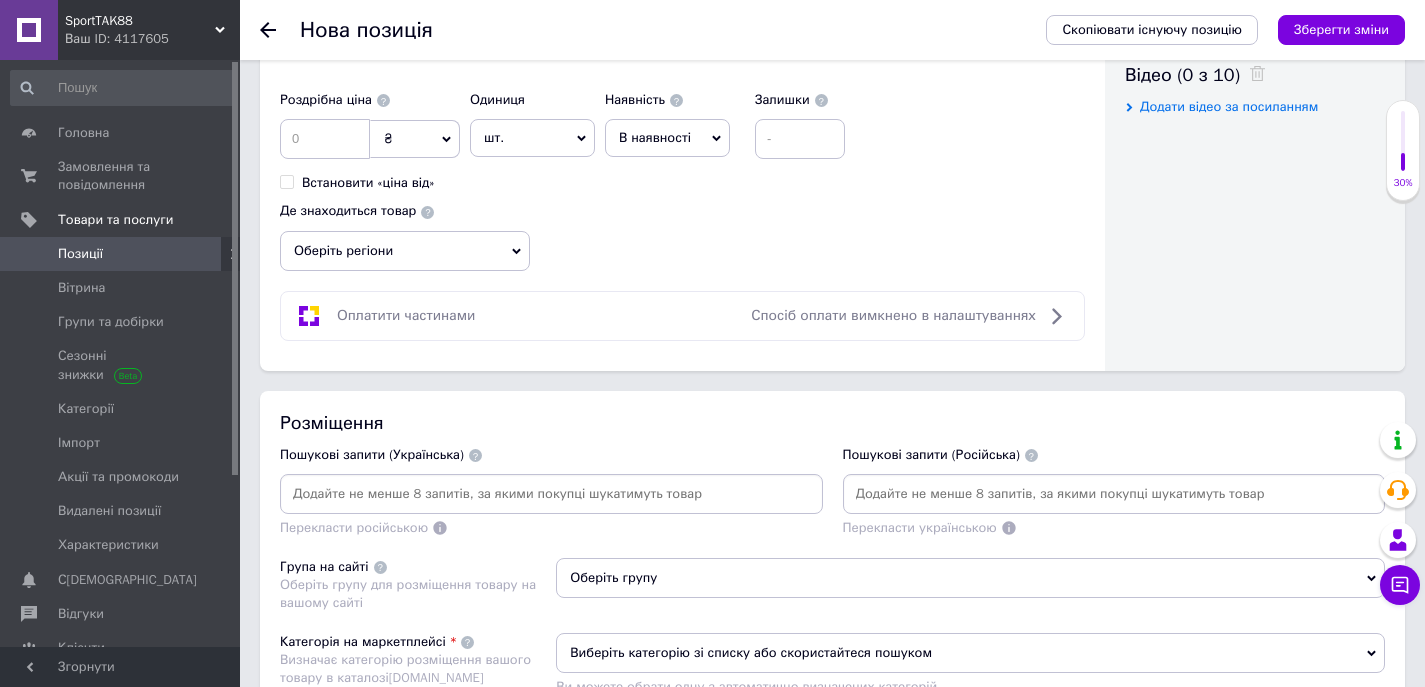 scroll, scrollTop: 1100, scrollLeft: 0, axis: vertical 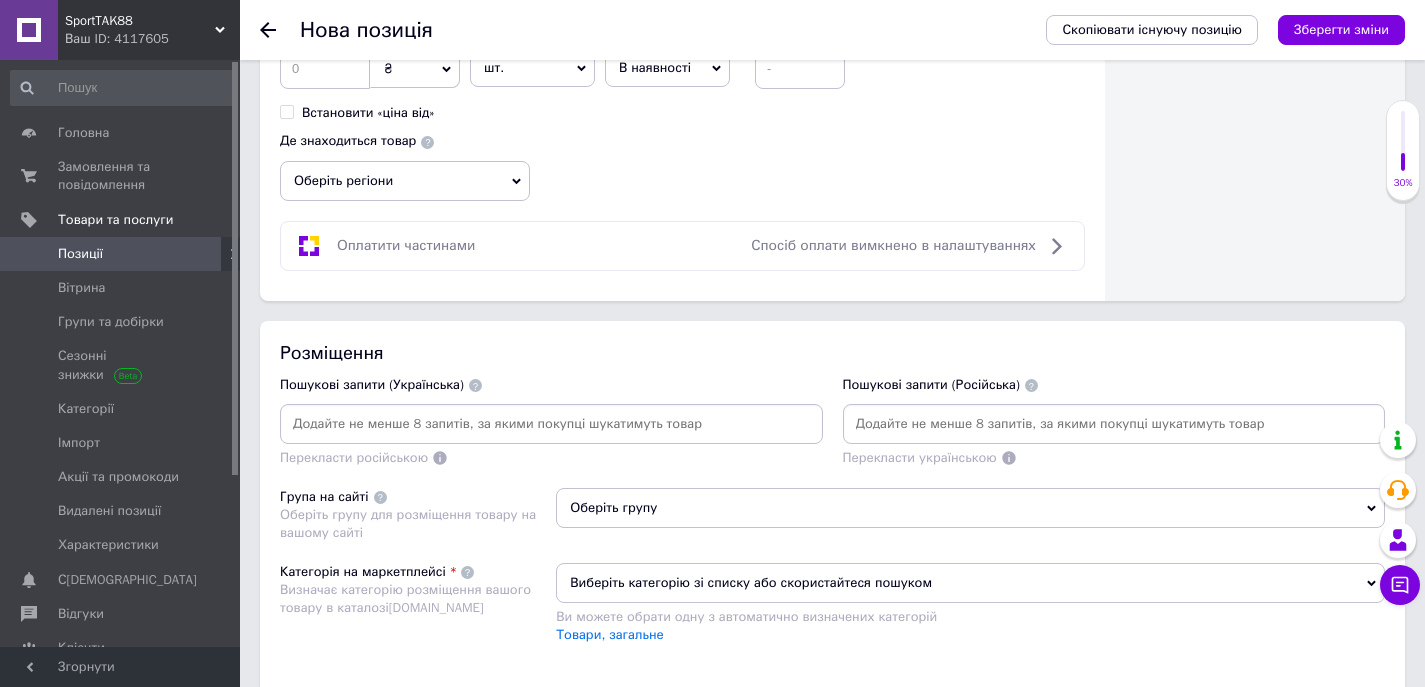 click at bounding box center [551, 424] 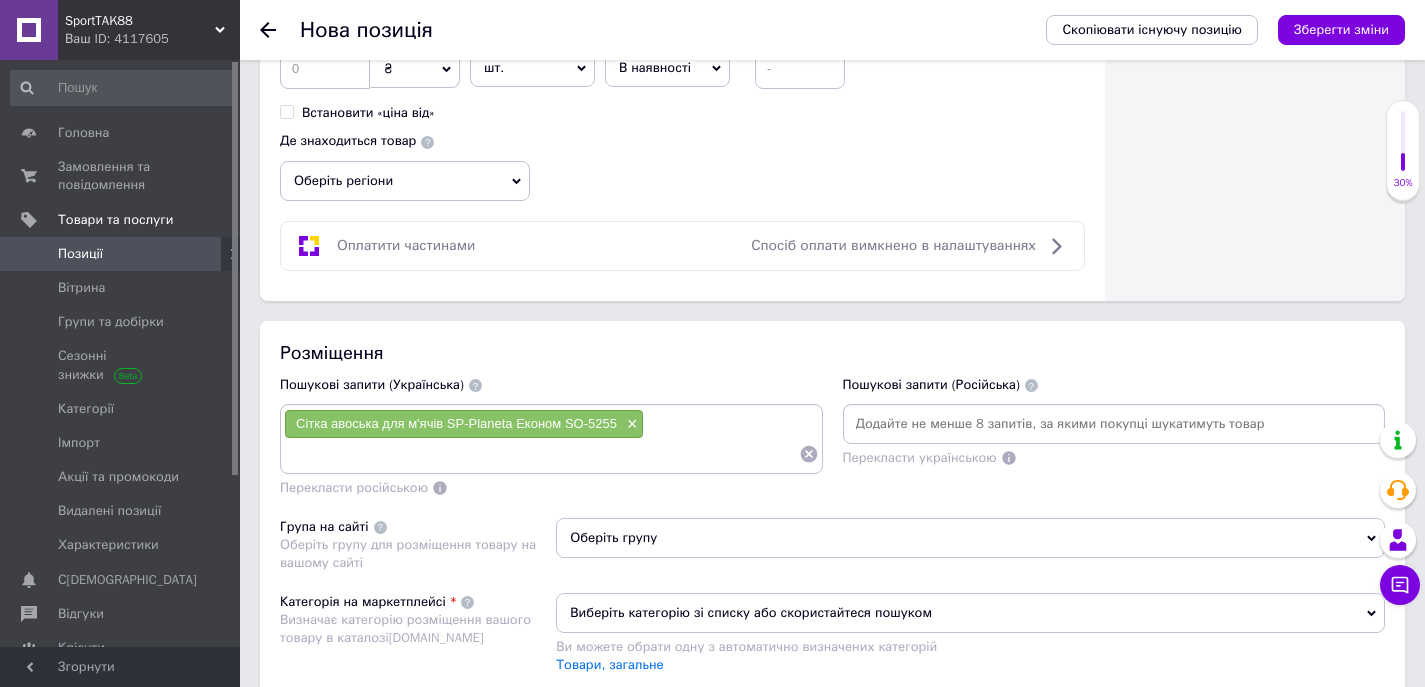 paste on "Сітка авоська для м'ячів SP-Planeta Економ SO-5255" 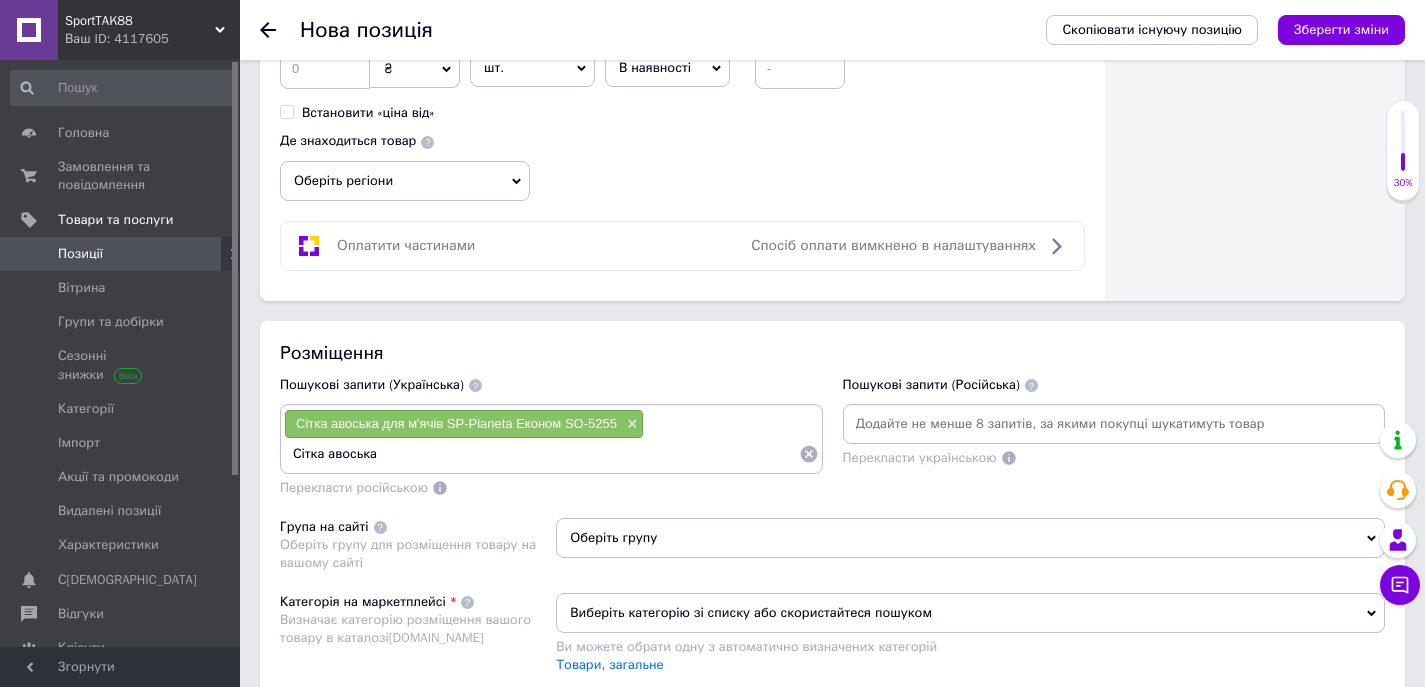 type on "Сітка авоська" 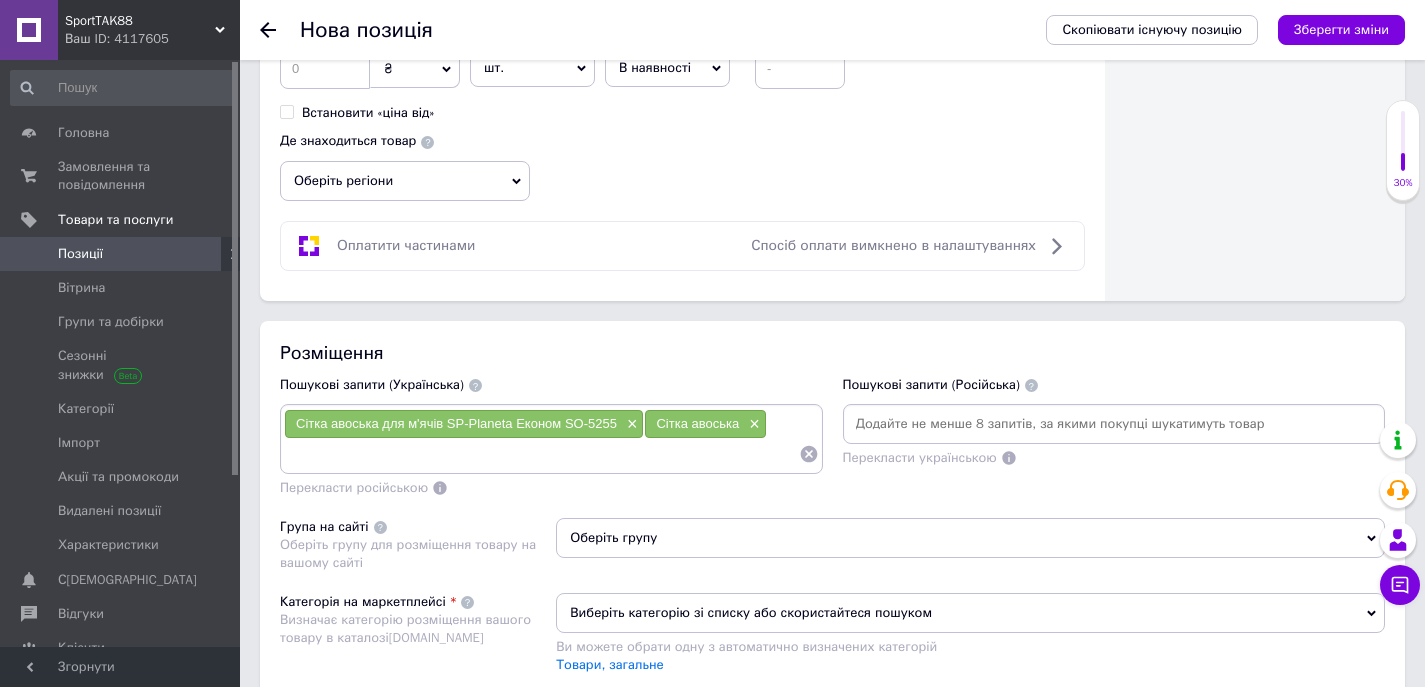 paste on "Сітка авоська для м'ячів SP-Planeta Економ SO-5255" 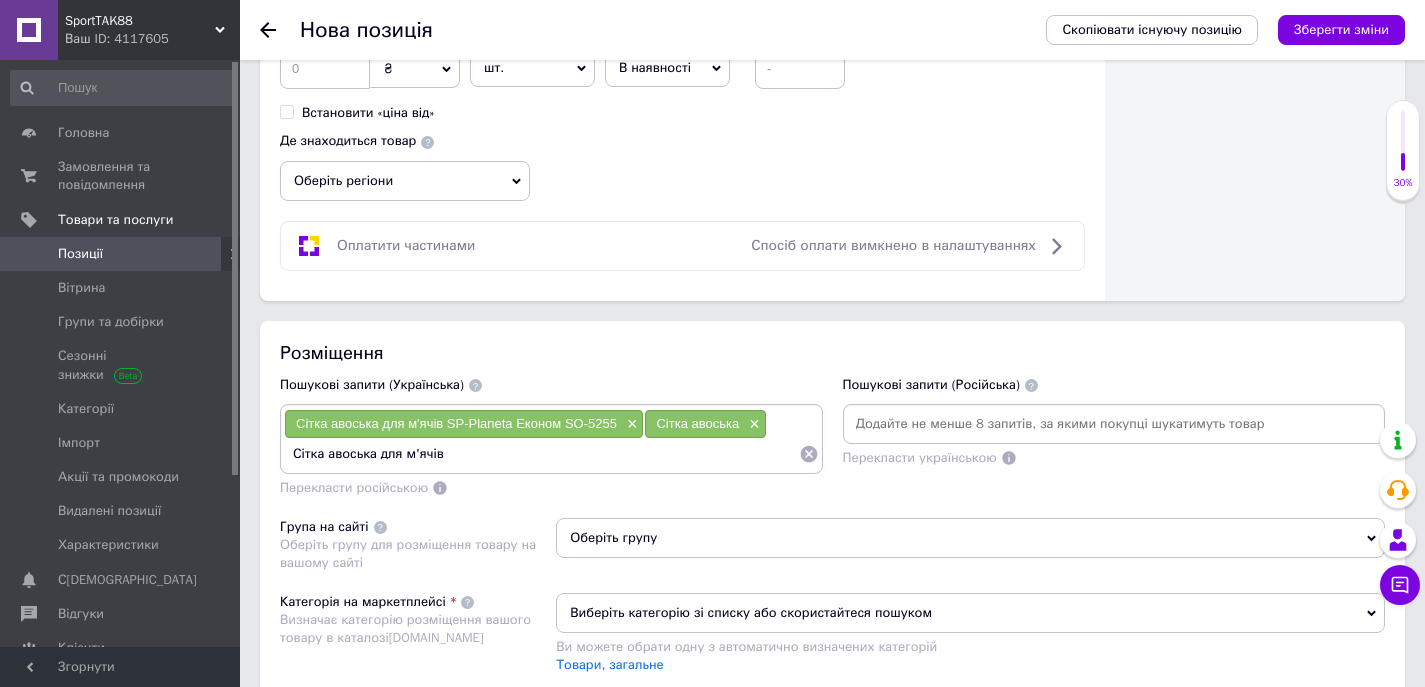 type on "Сітка авоська для м'ячів" 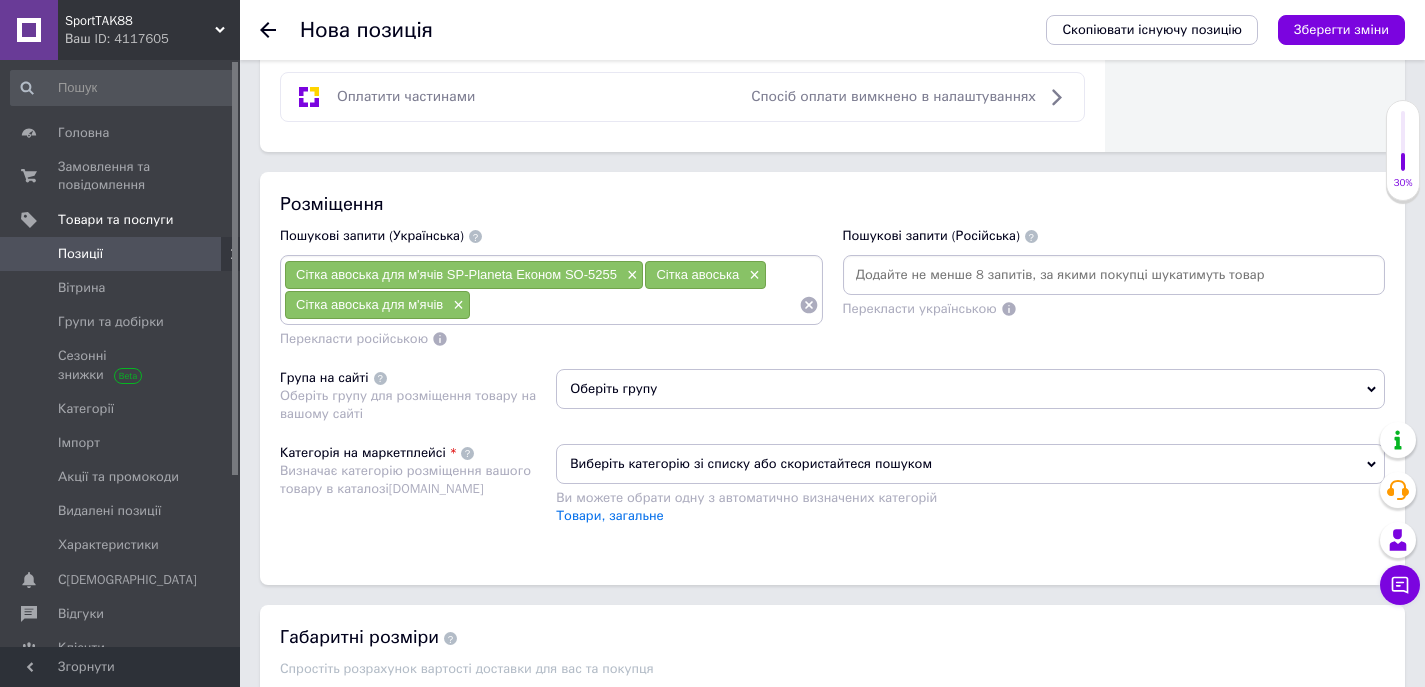 scroll, scrollTop: 1300, scrollLeft: 0, axis: vertical 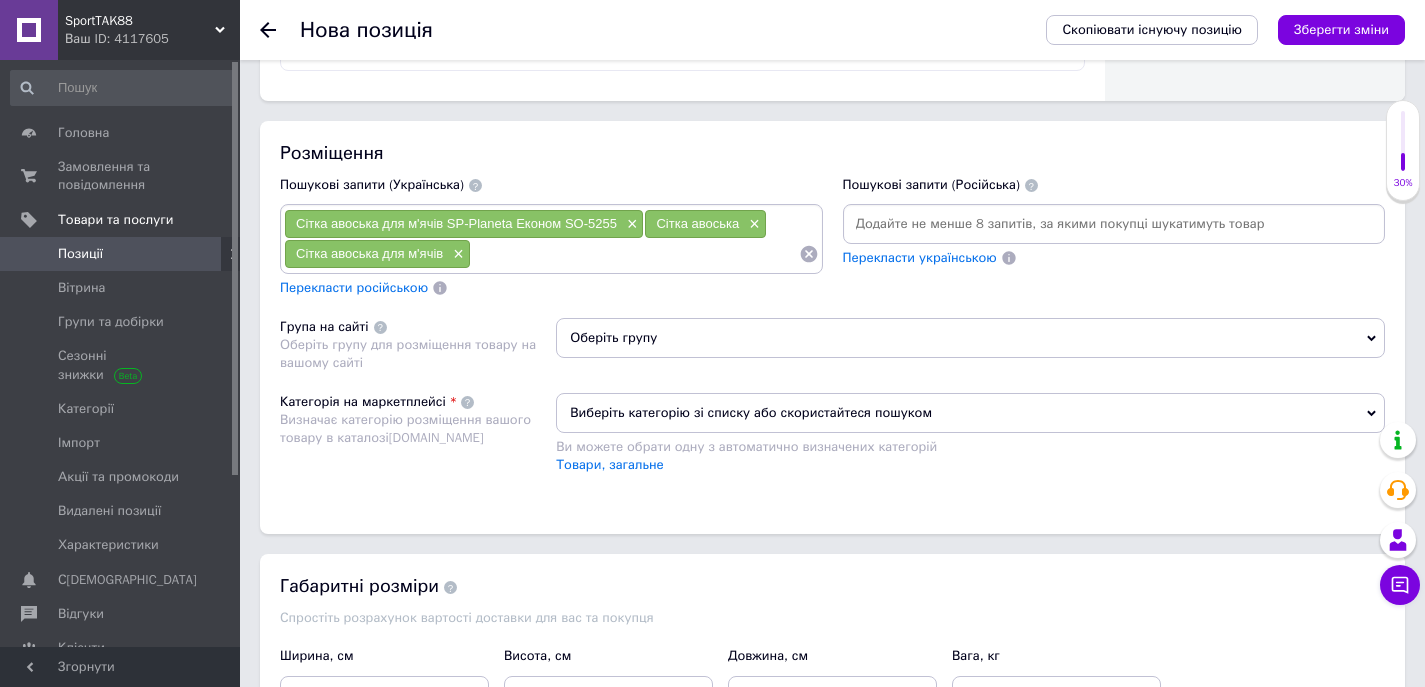 click on "Перекласти російською" at bounding box center [354, 287] 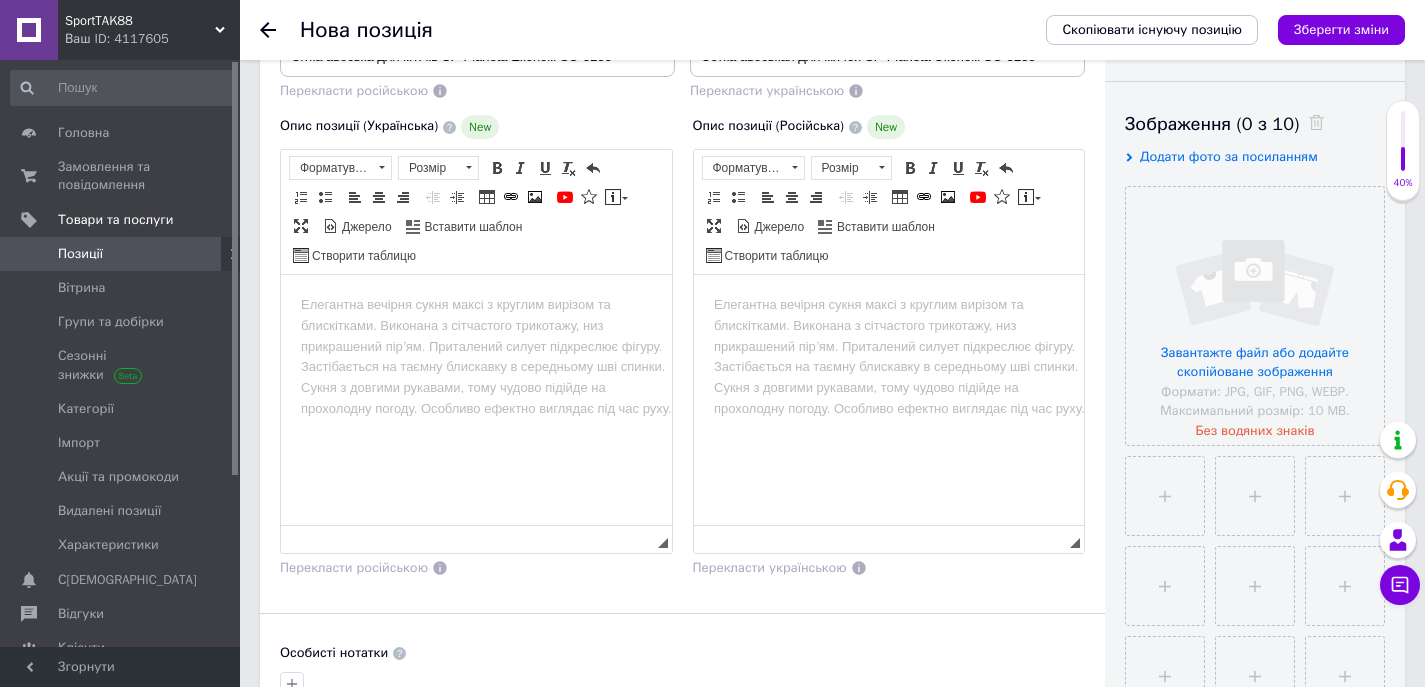 scroll, scrollTop: 300, scrollLeft: 0, axis: vertical 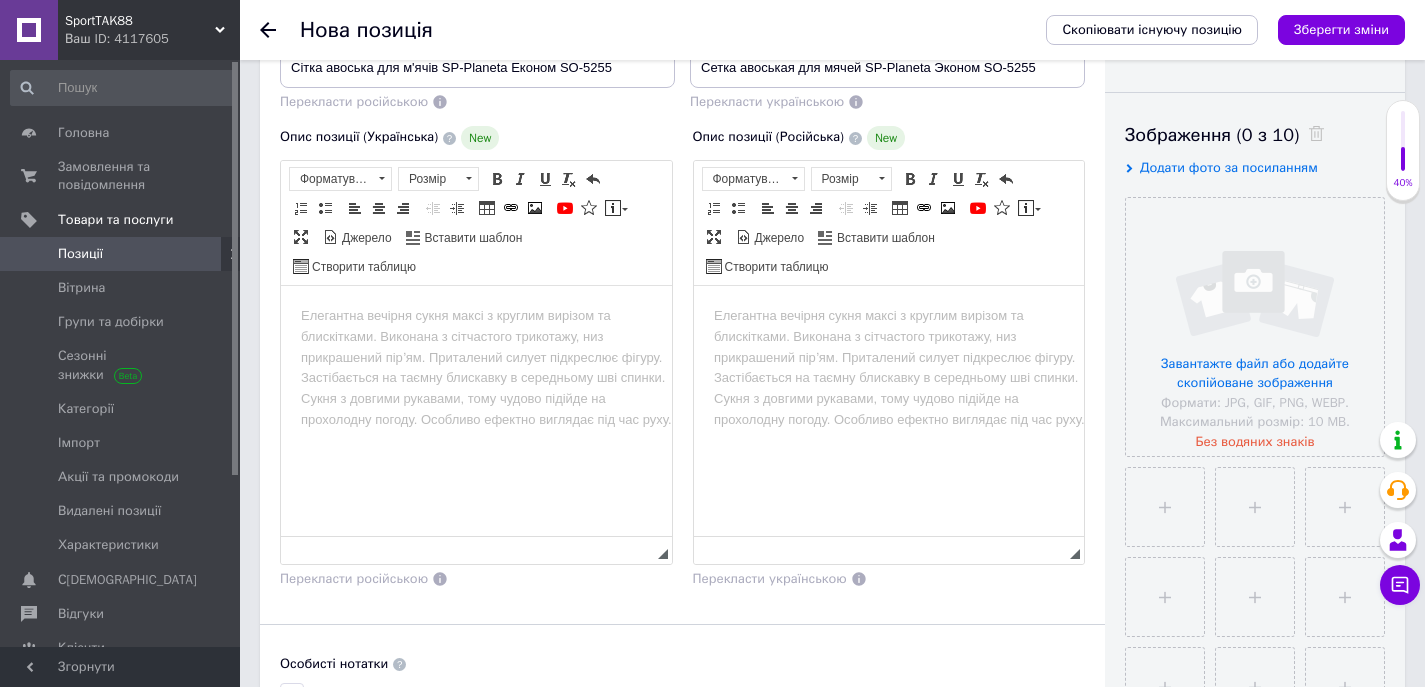click at bounding box center (476, 316) 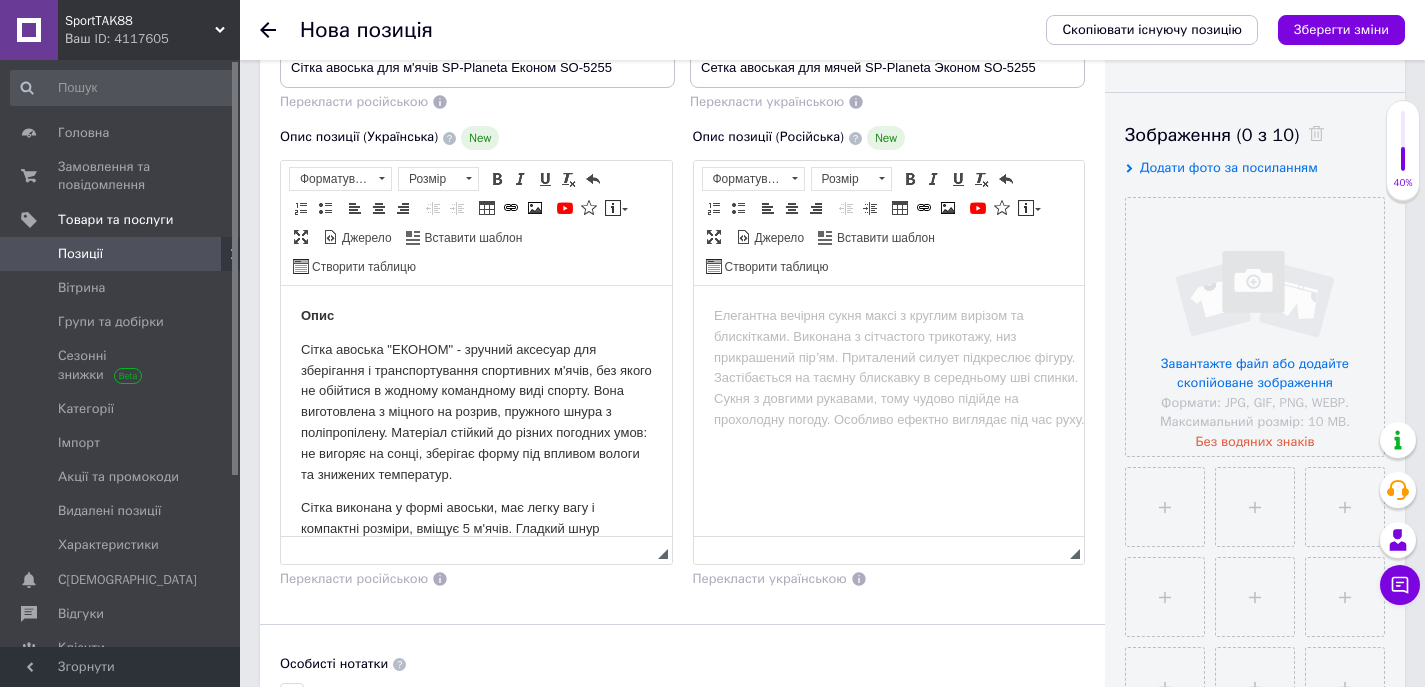 scroll, scrollTop: 447, scrollLeft: 0, axis: vertical 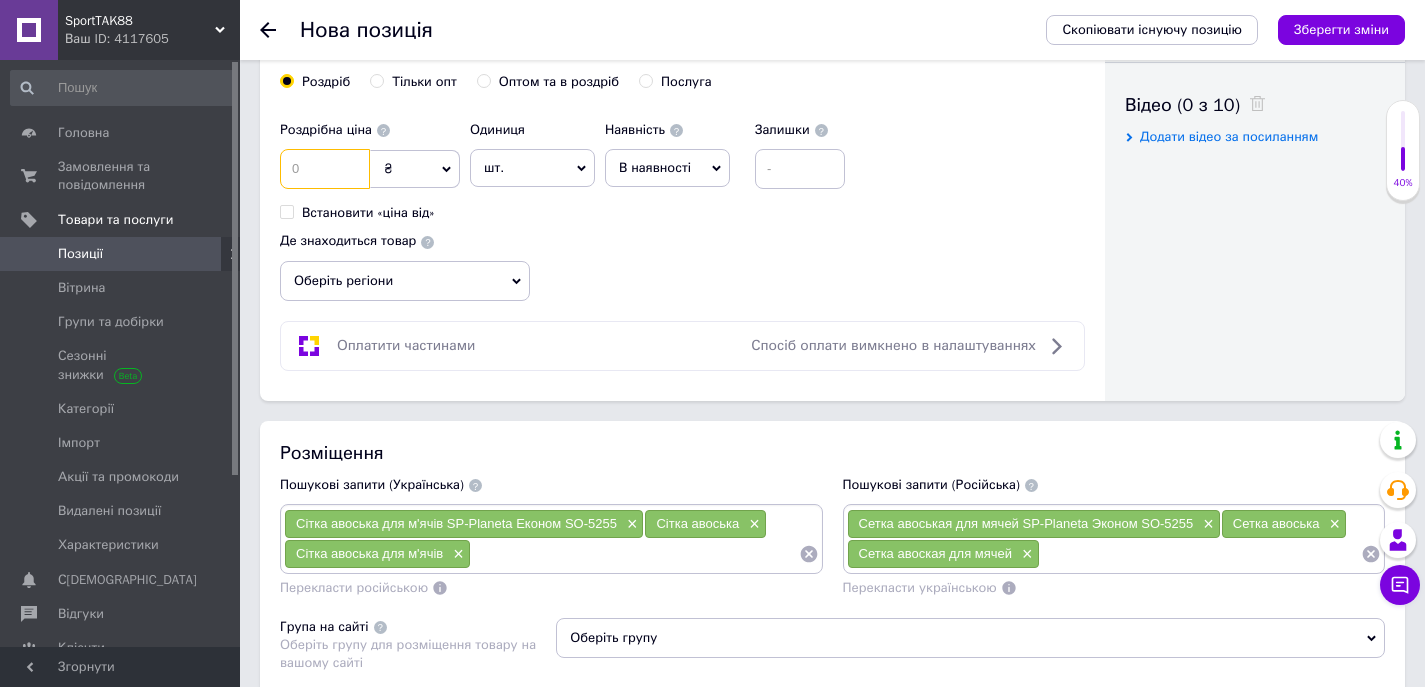 click at bounding box center [325, 169] 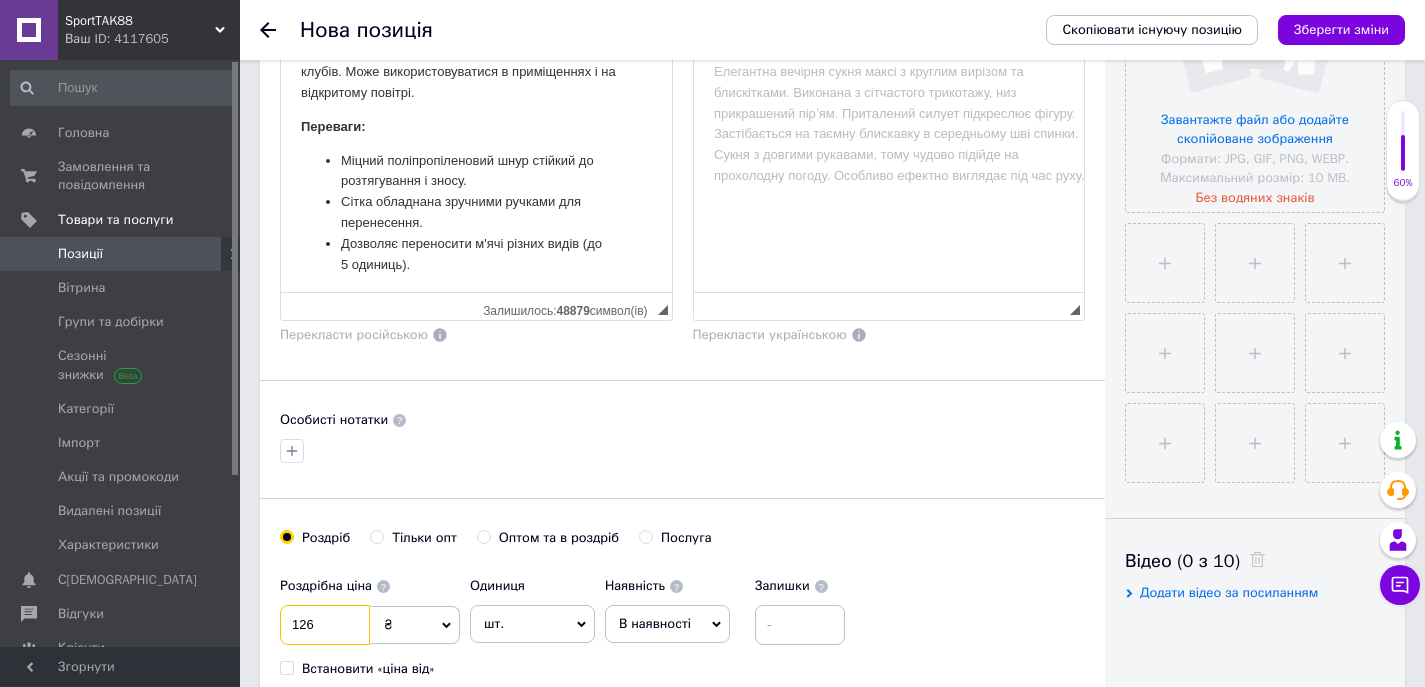 scroll, scrollTop: 500, scrollLeft: 0, axis: vertical 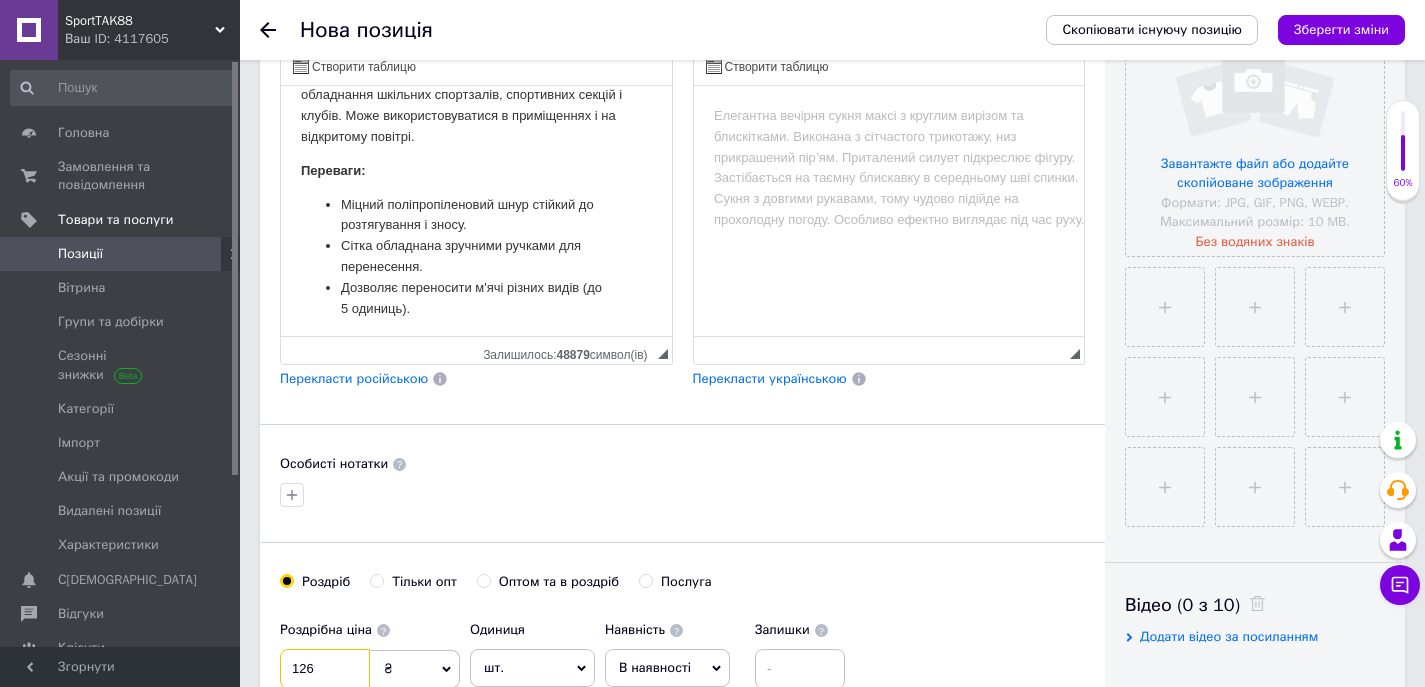 type on "126" 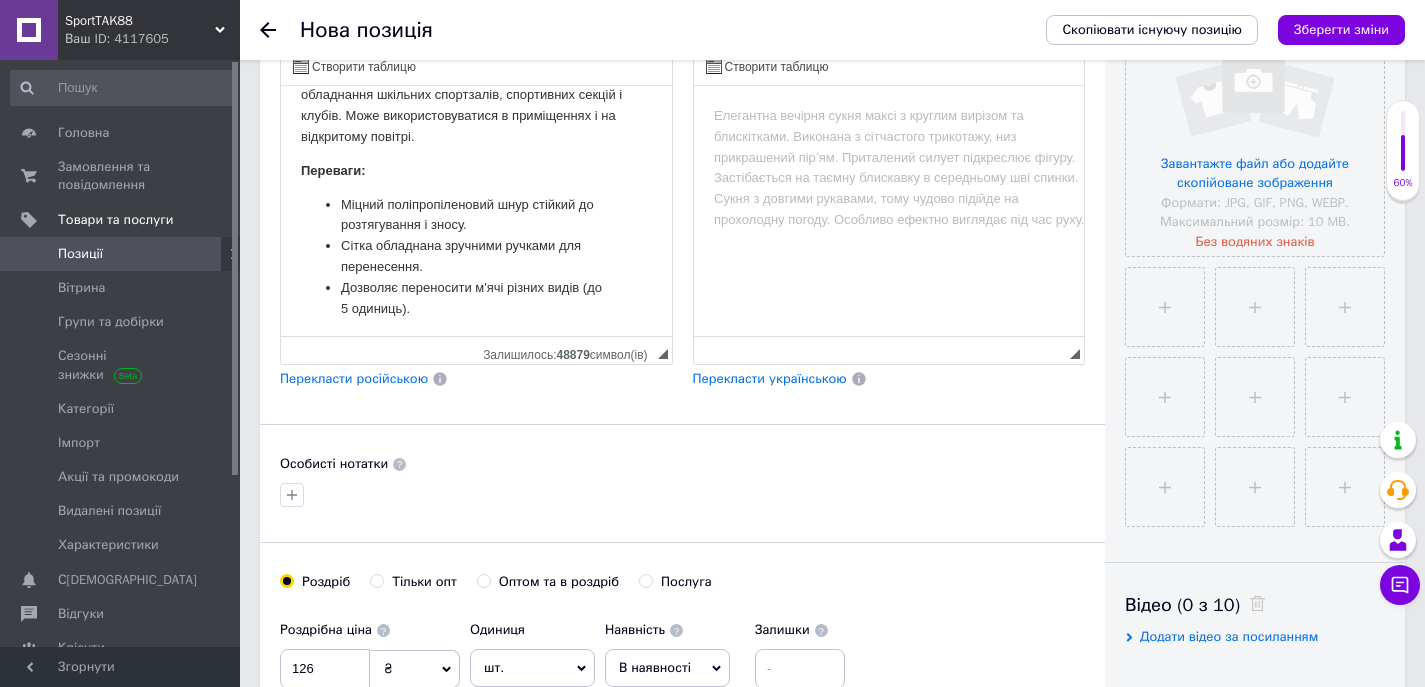 click on "Перекласти російською" at bounding box center [354, 378] 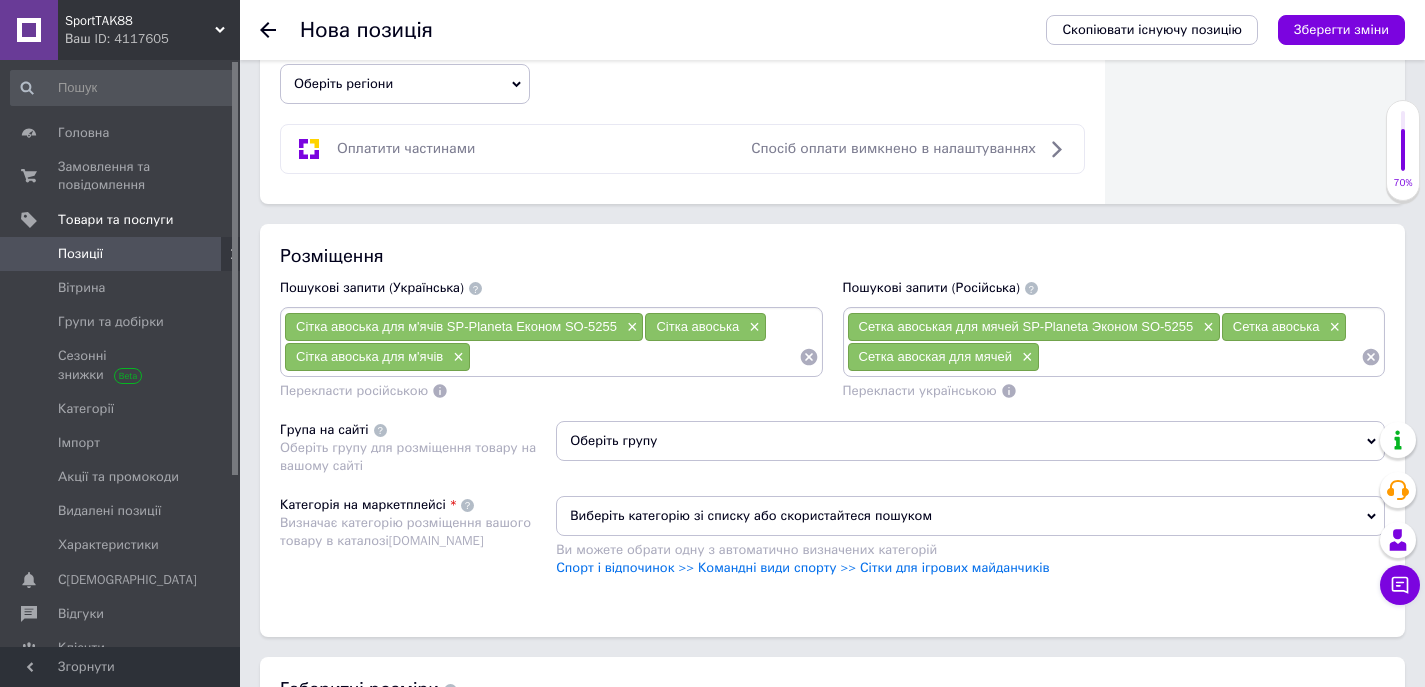 scroll, scrollTop: 1200, scrollLeft: 0, axis: vertical 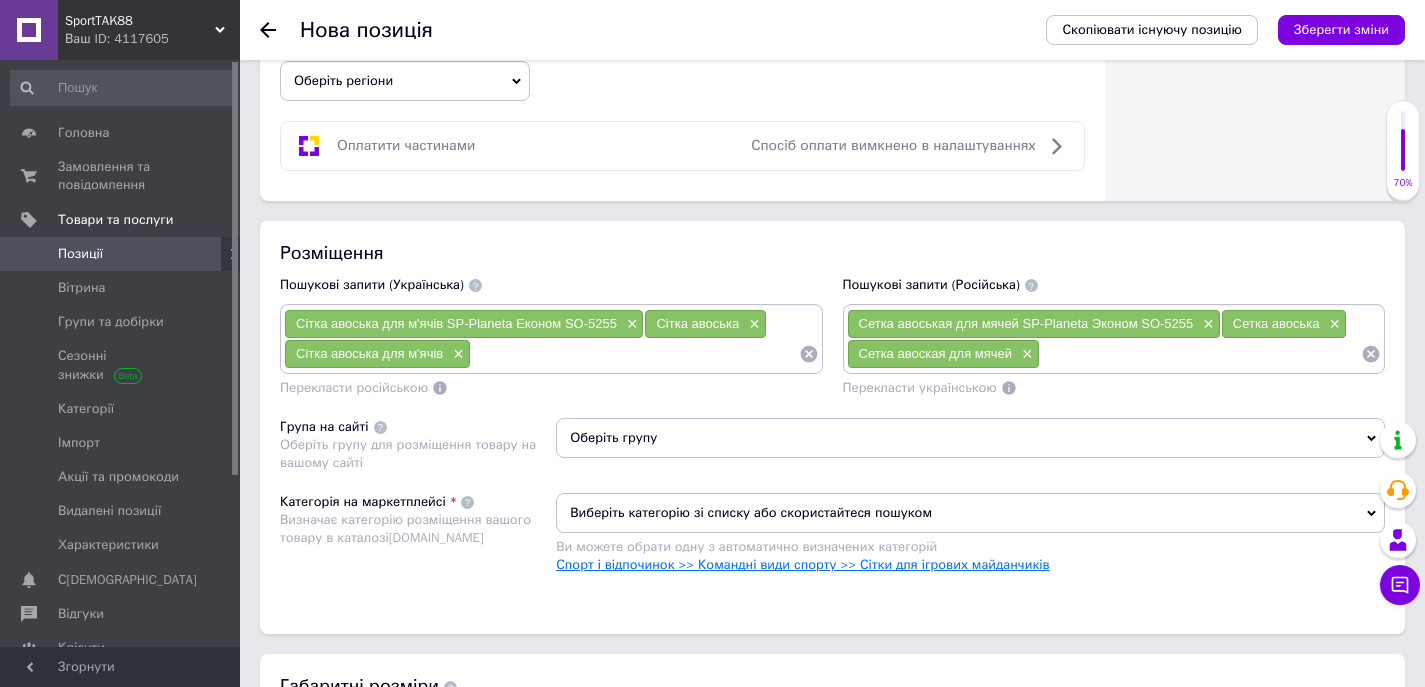 click on "Спорт і відпочинок >> Командні види спорту >> Сітки для ігрових майданчиків" at bounding box center (802, 564) 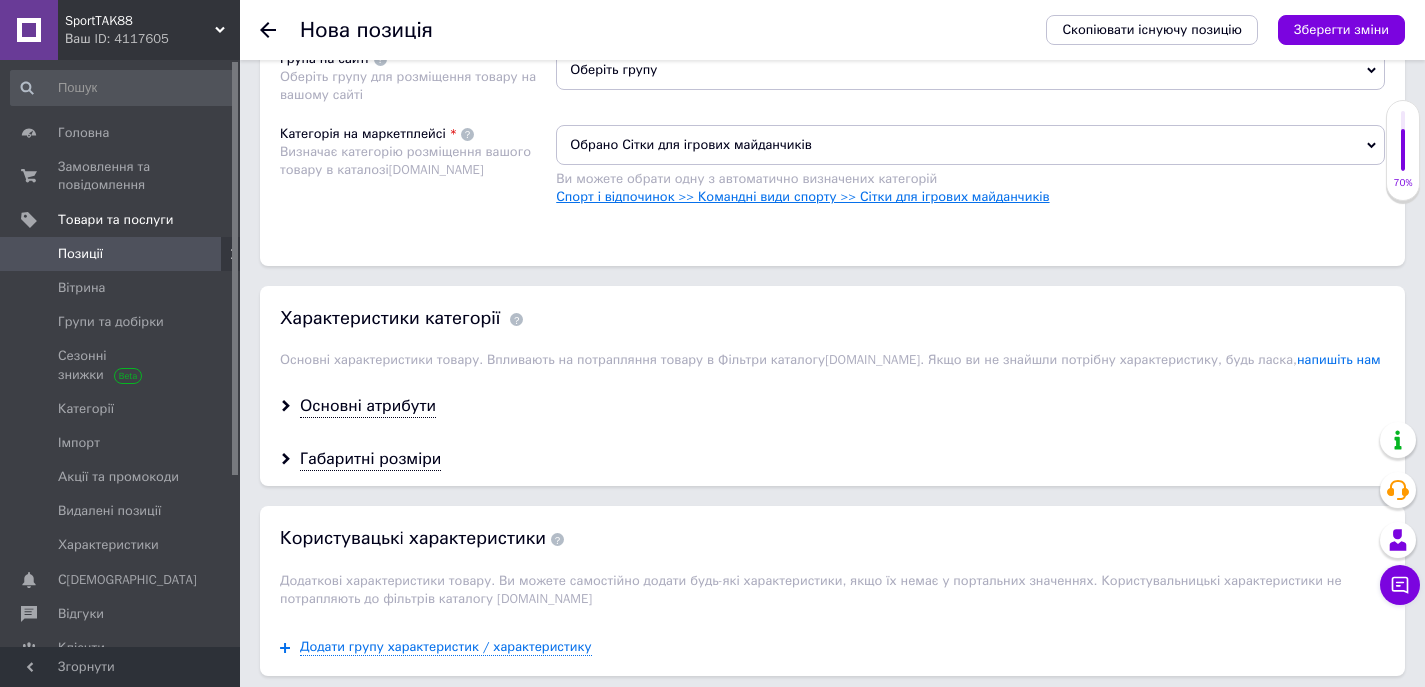 scroll, scrollTop: 1600, scrollLeft: 0, axis: vertical 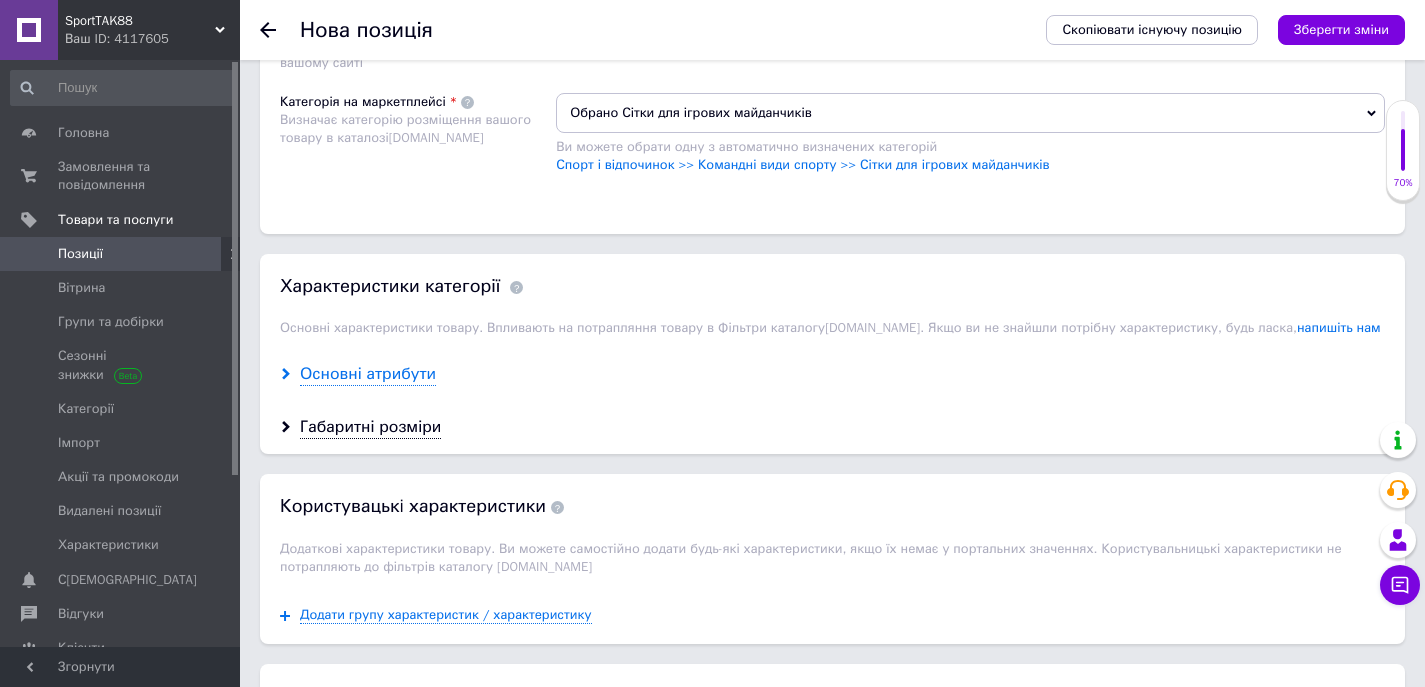click on "Основні атрибути" at bounding box center (368, 374) 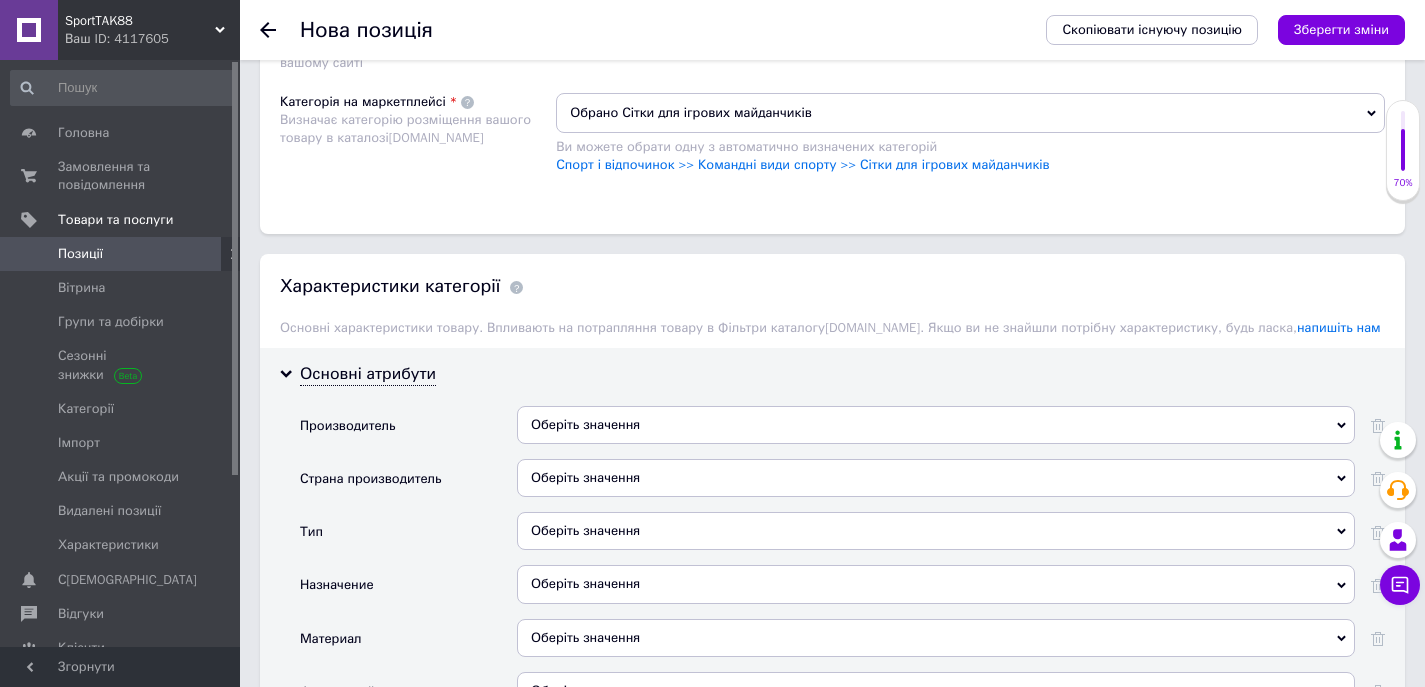 click on "Оберіть значення" at bounding box center [936, 478] 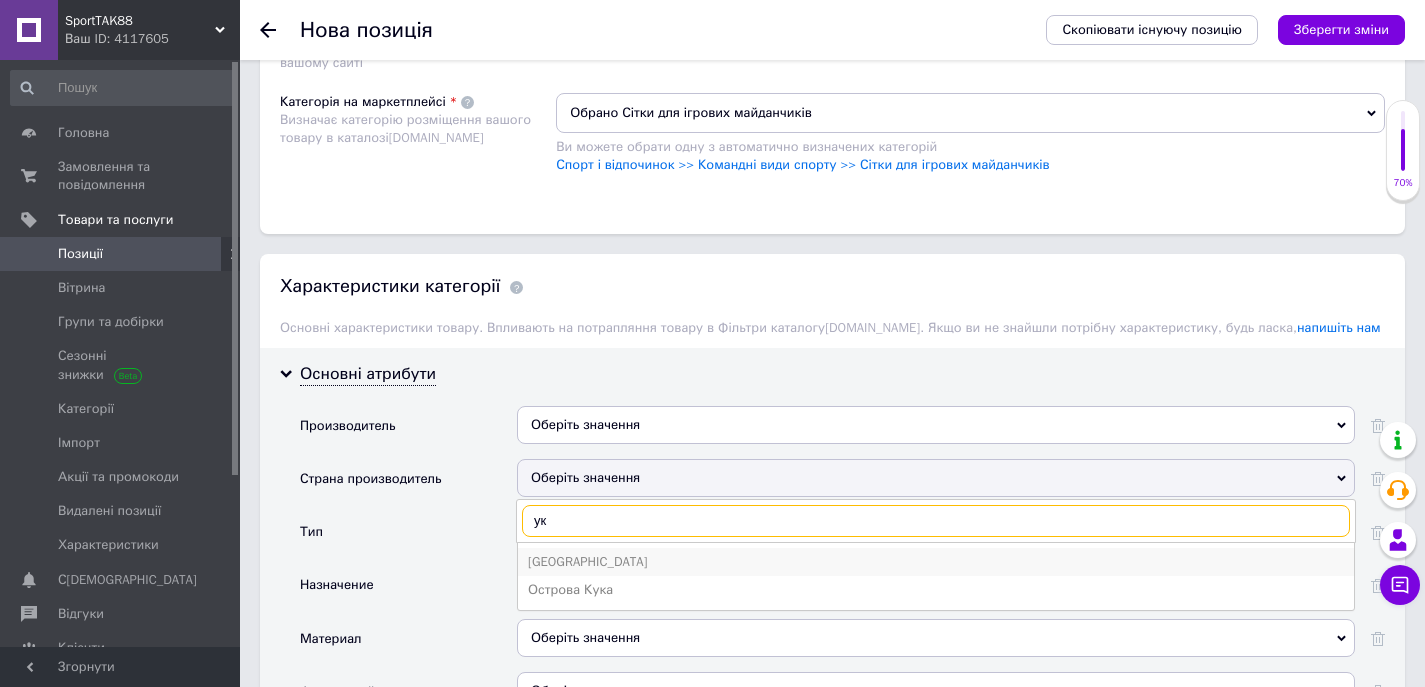 type on "ук" 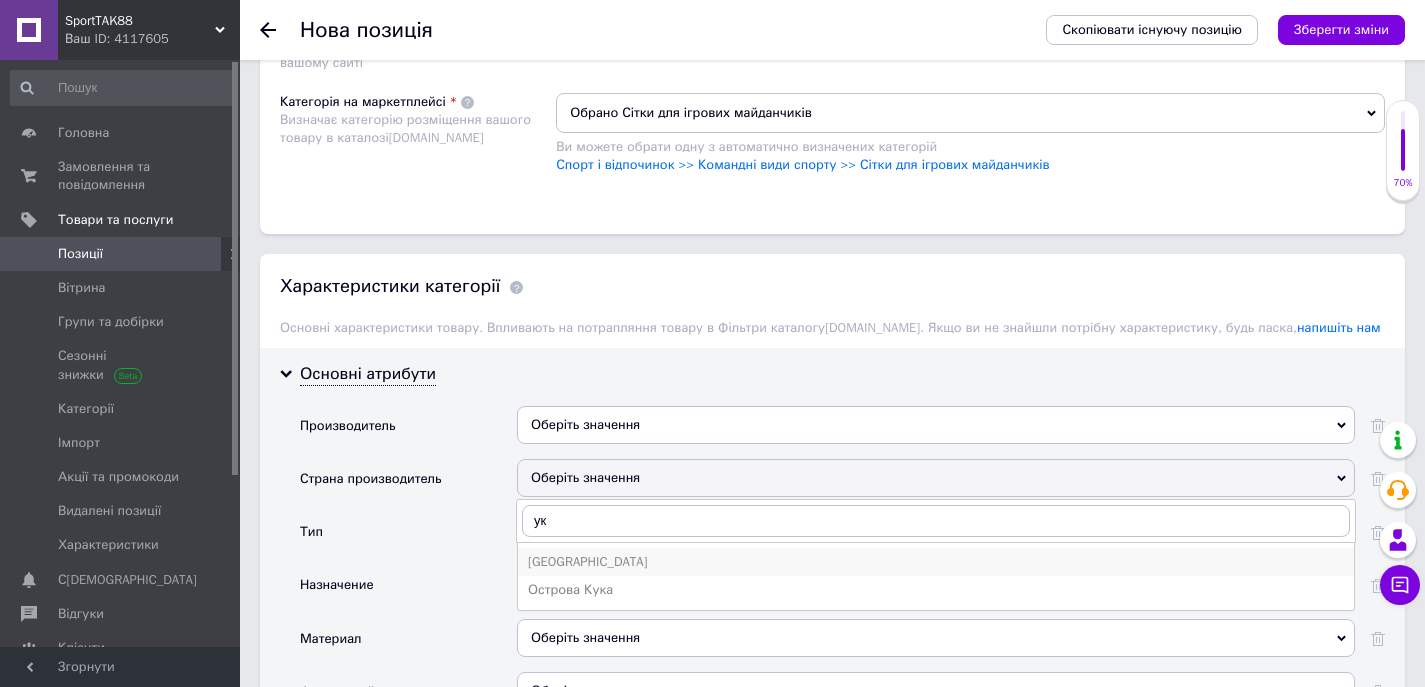 click on "[GEOGRAPHIC_DATA]" at bounding box center [936, 562] 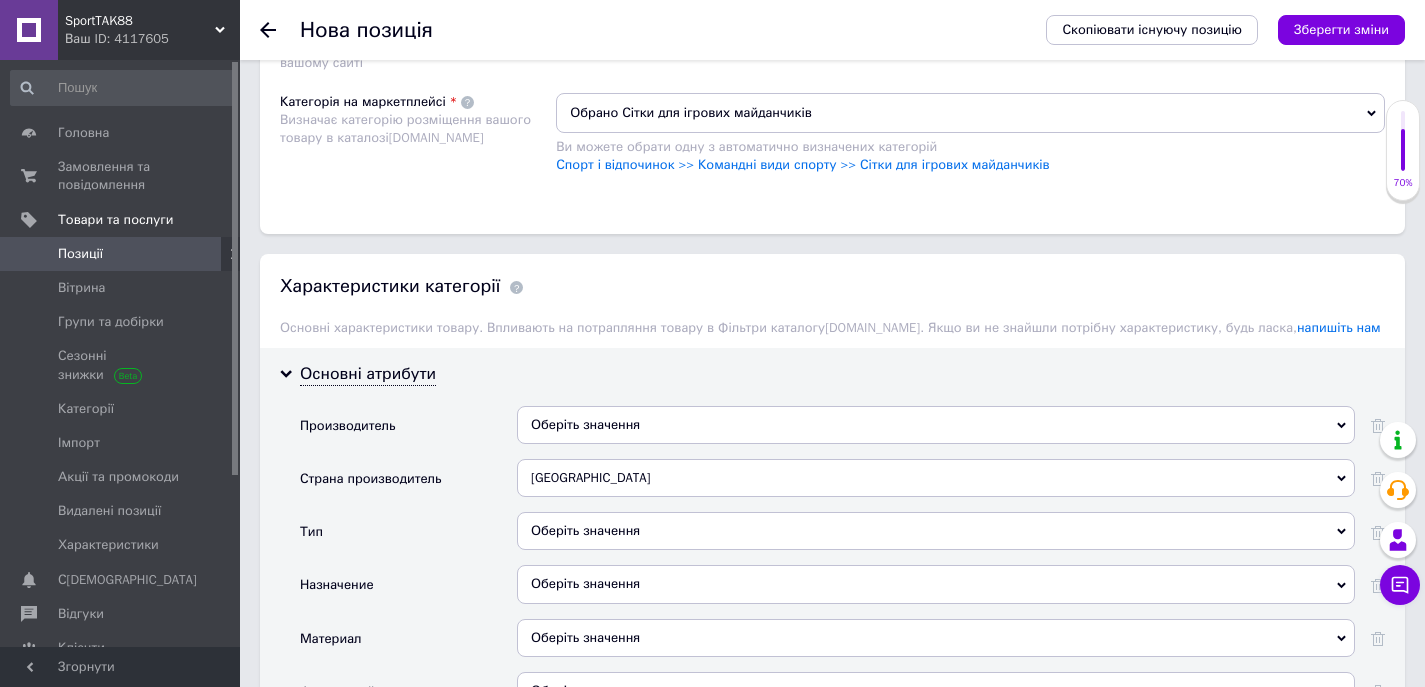 scroll, scrollTop: 1700, scrollLeft: 0, axis: vertical 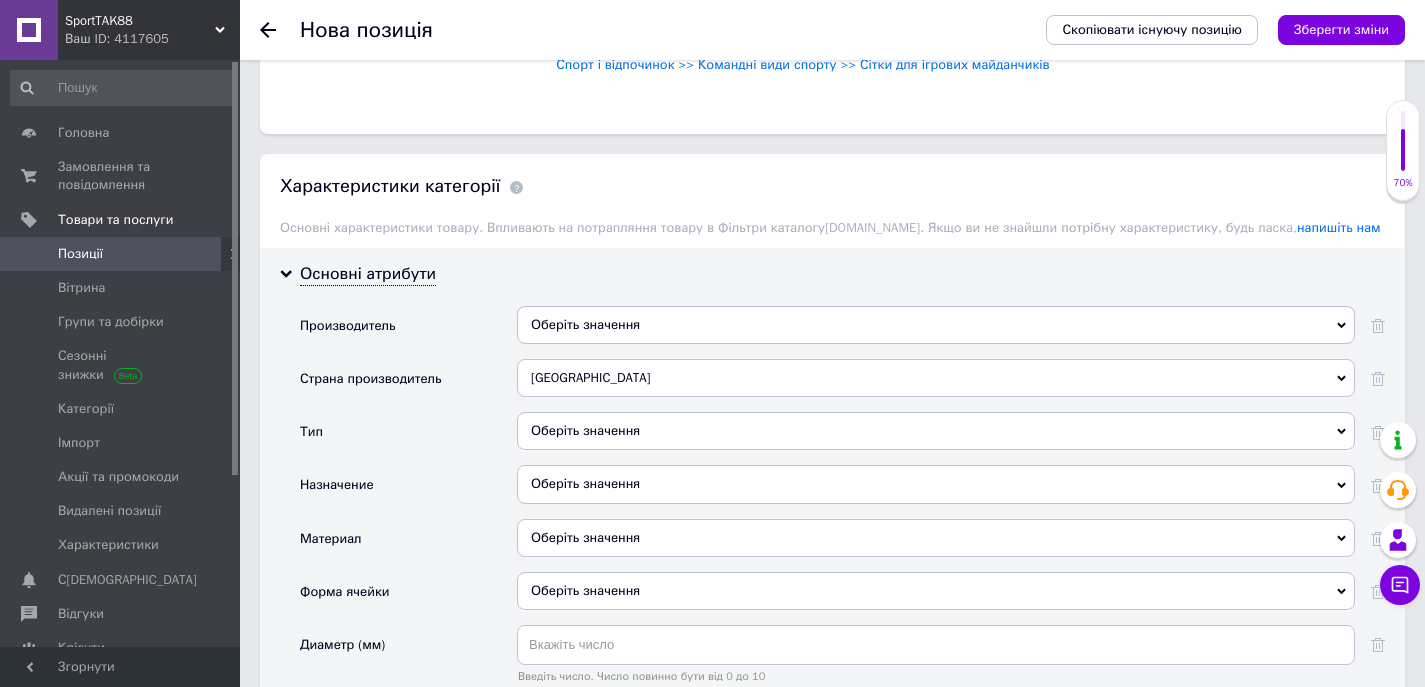click on "Оберіть значення" at bounding box center (936, 431) 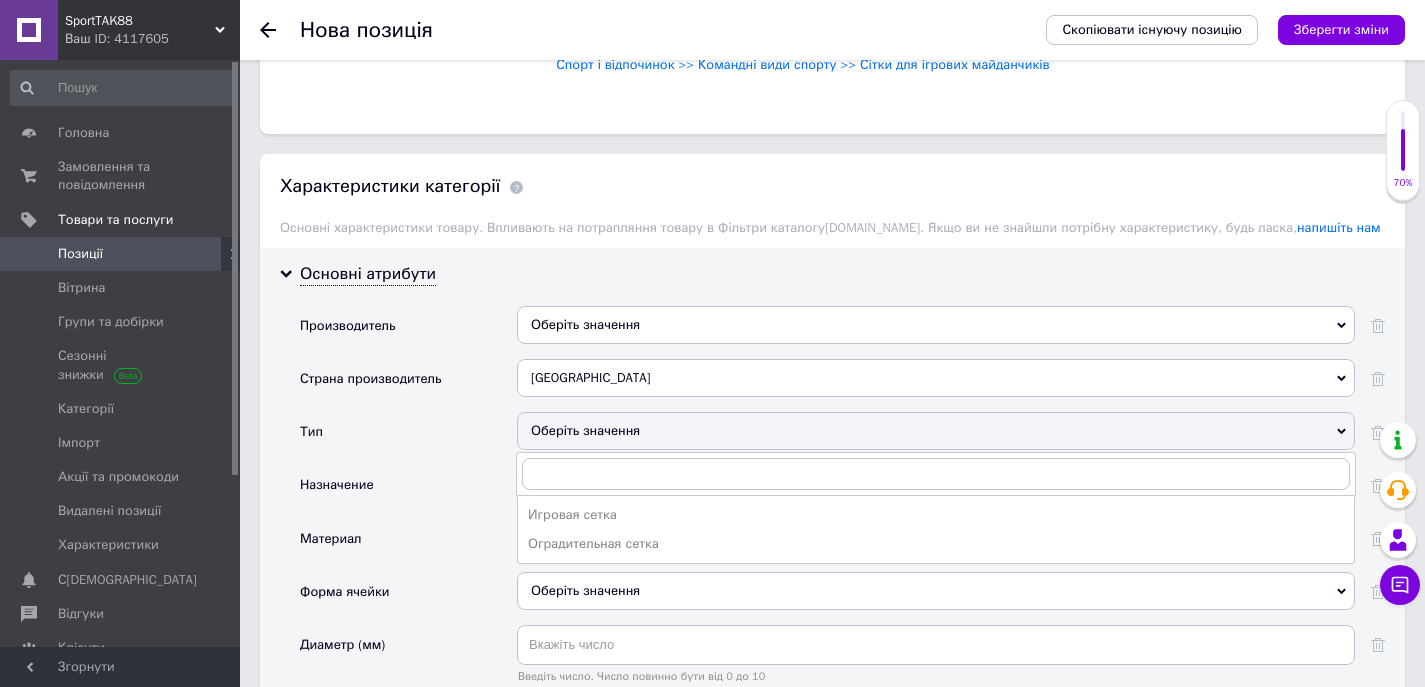 click on "Оберіть значення" at bounding box center (936, 431) 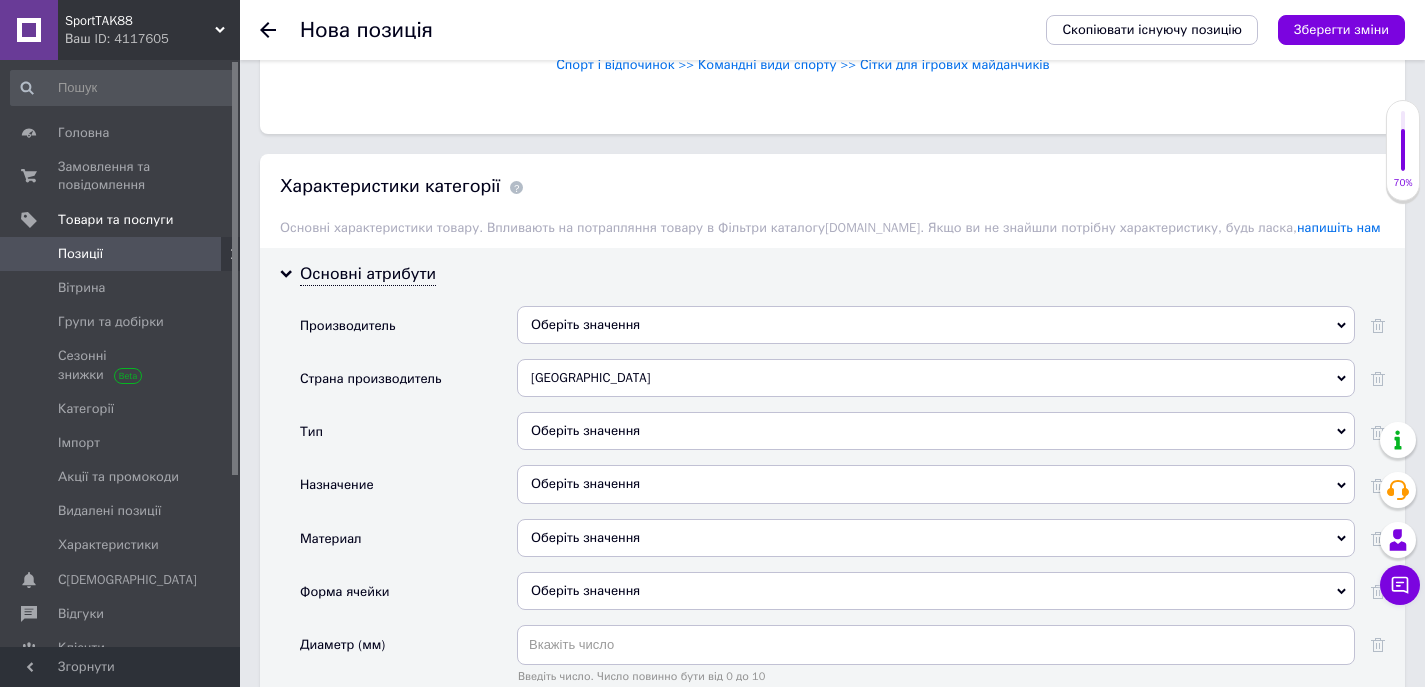 click on "Оберіть значення" at bounding box center (936, 484) 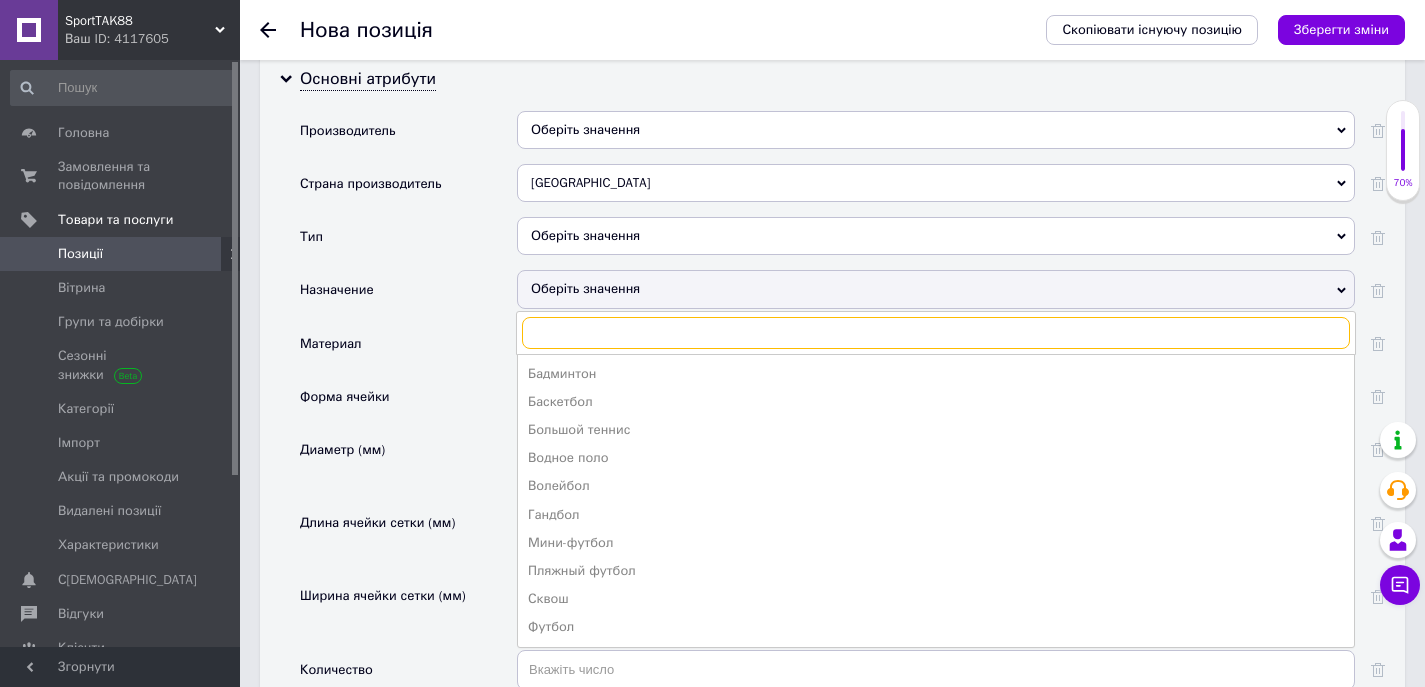 scroll, scrollTop: 1900, scrollLeft: 0, axis: vertical 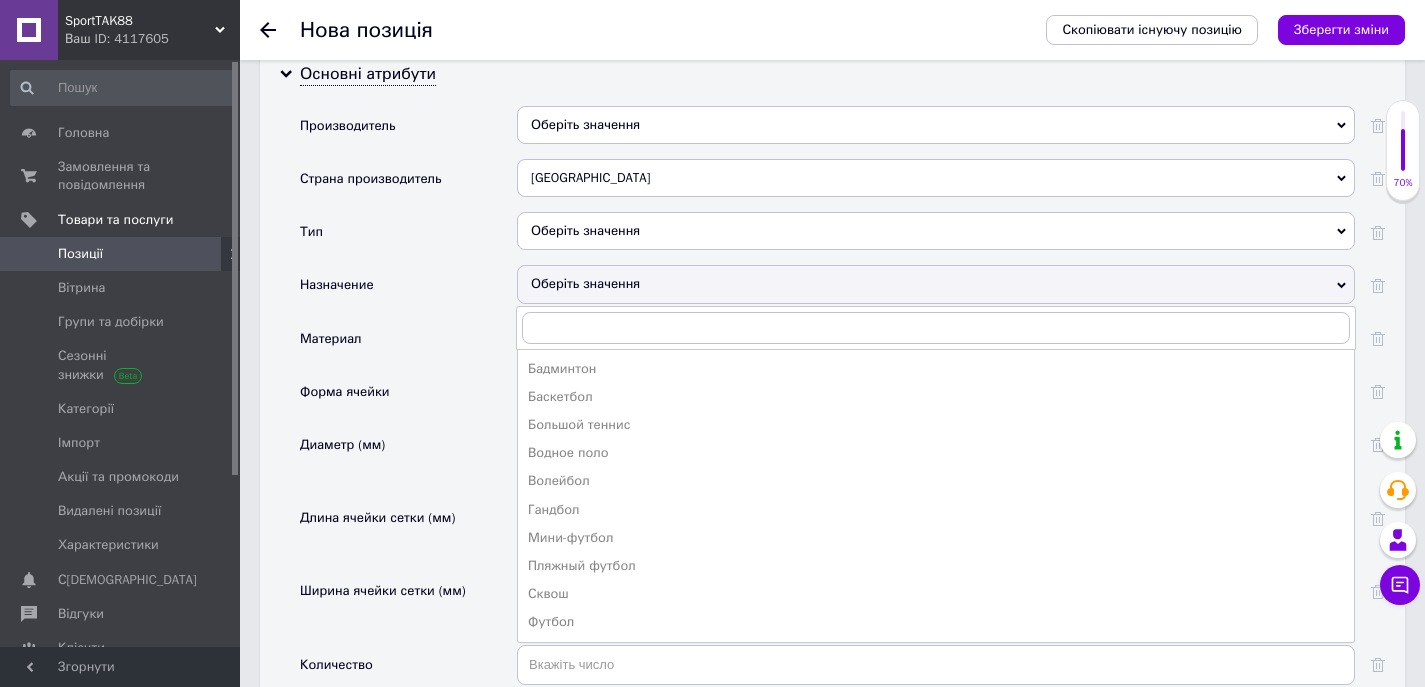click on "Оберіть значення" at bounding box center (936, 284) 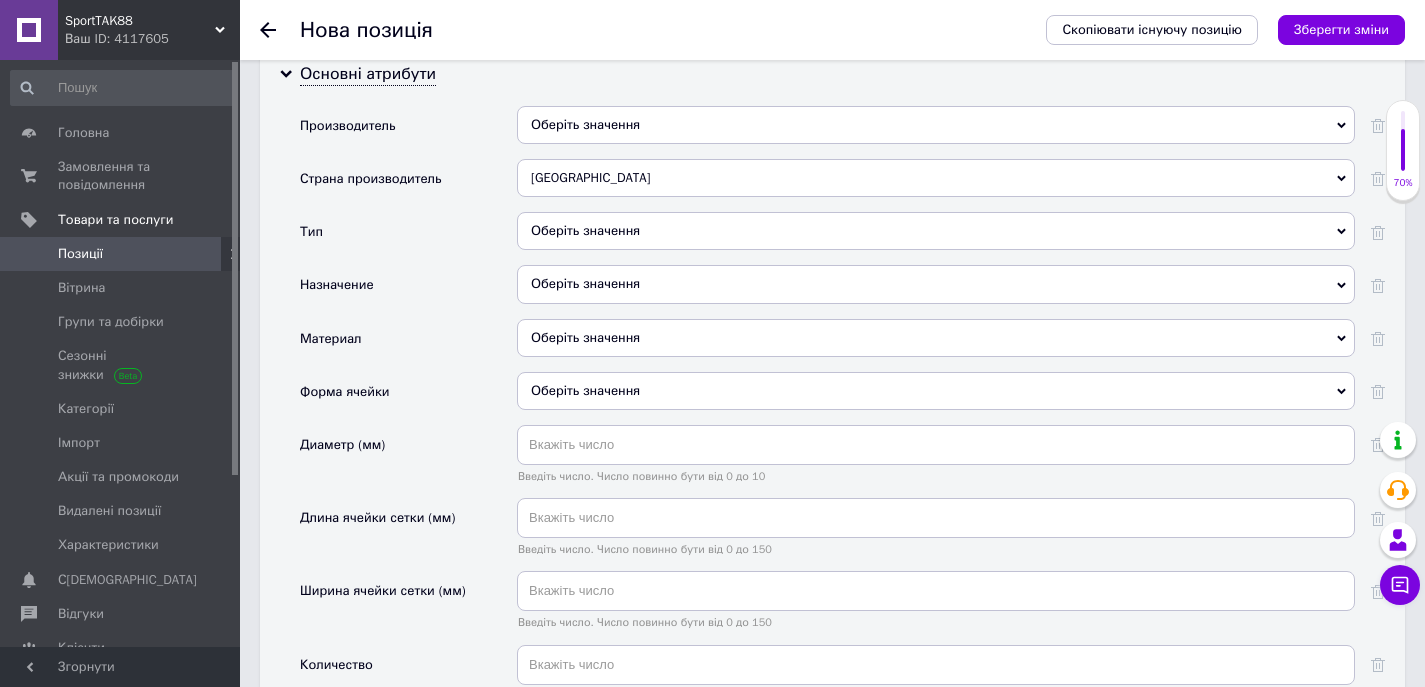 click on "Оберіть значення" at bounding box center (936, 338) 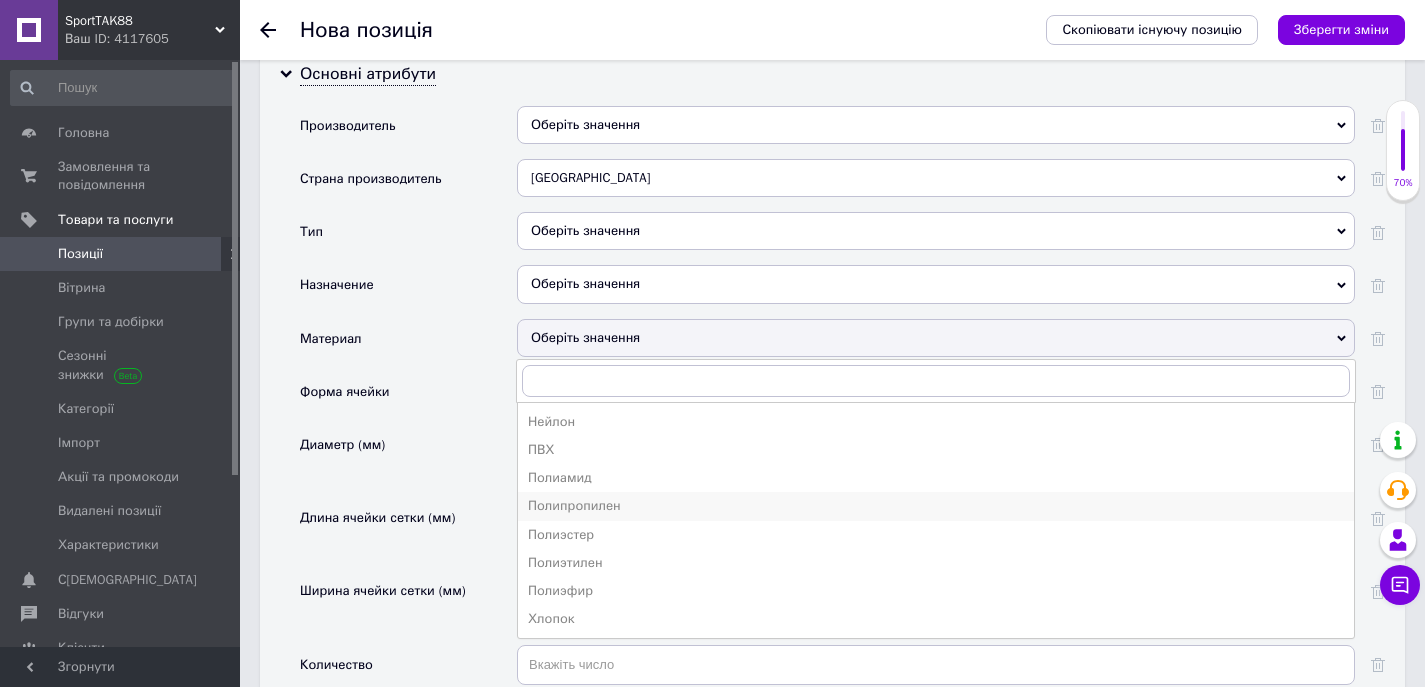 click on "Полипропилен" at bounding box center [936, 506] 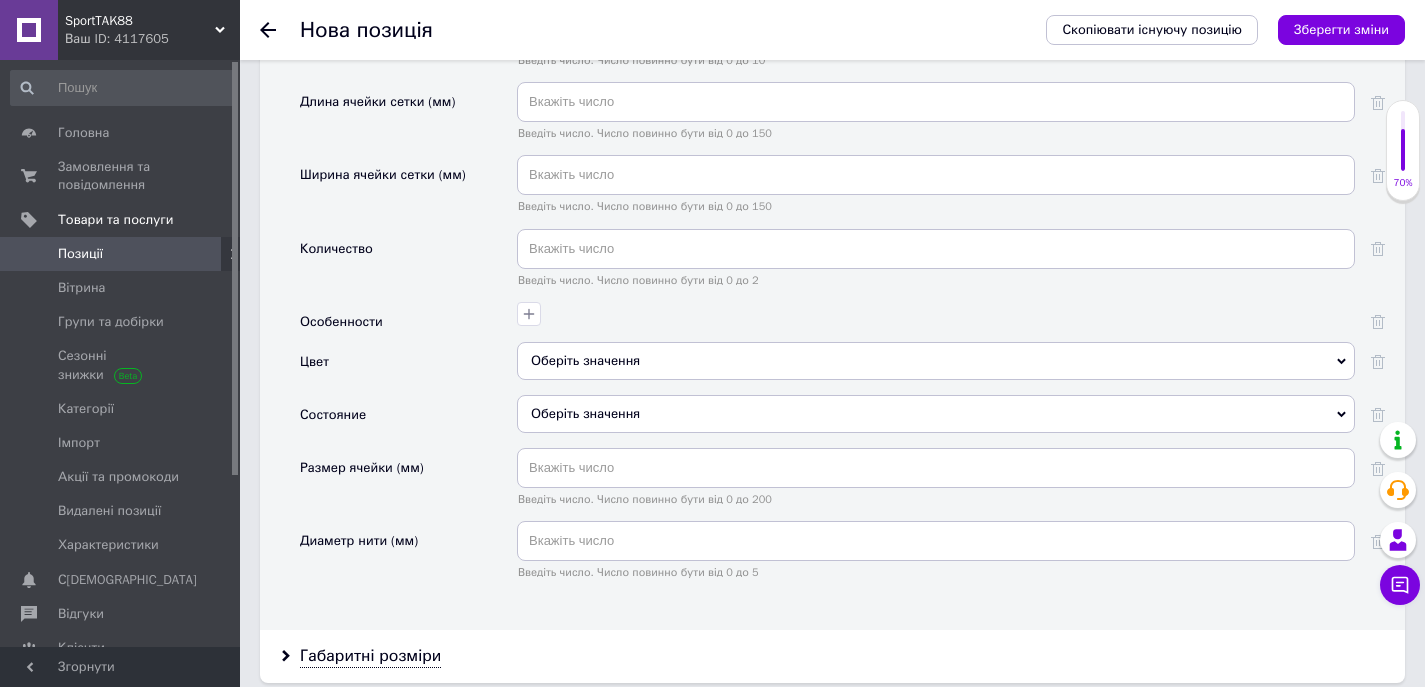 scroll, scrollTop: 2300, scrollLeft: 0, axis: vertical 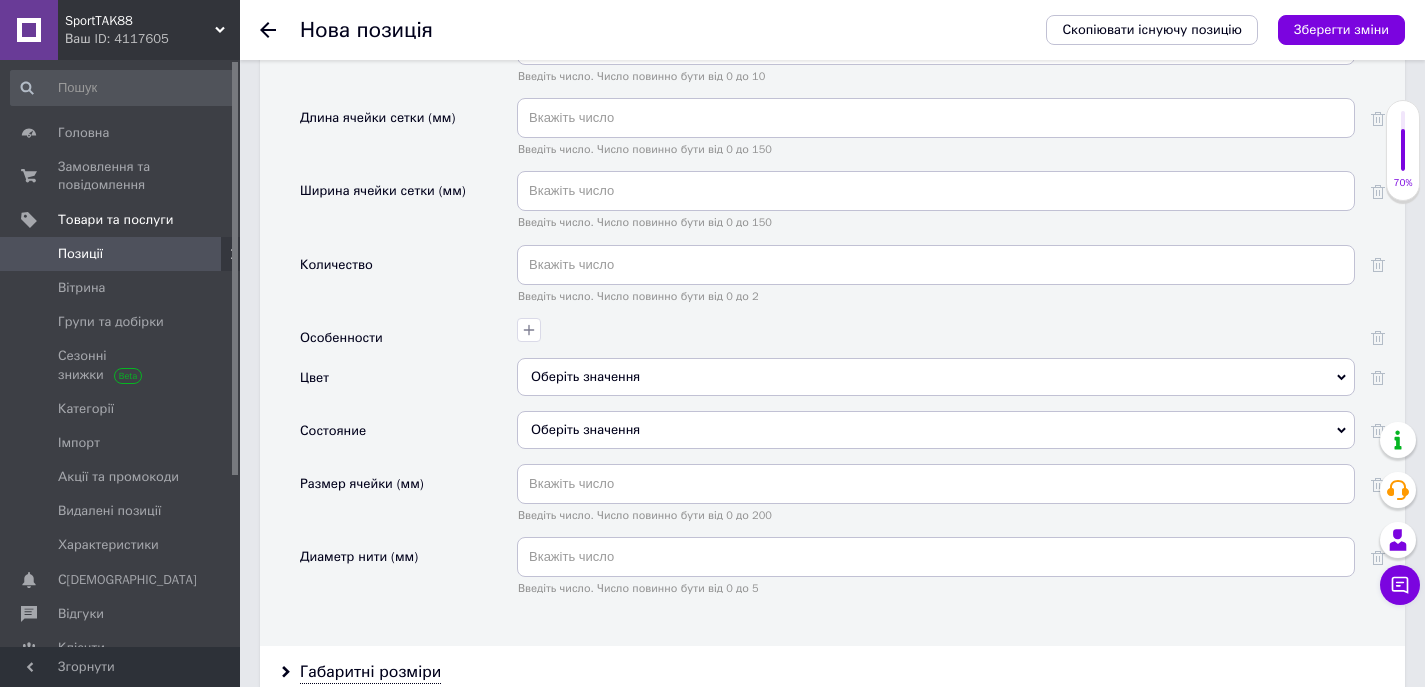 click on "Оберіть значення" at bounding box center (936, 430) 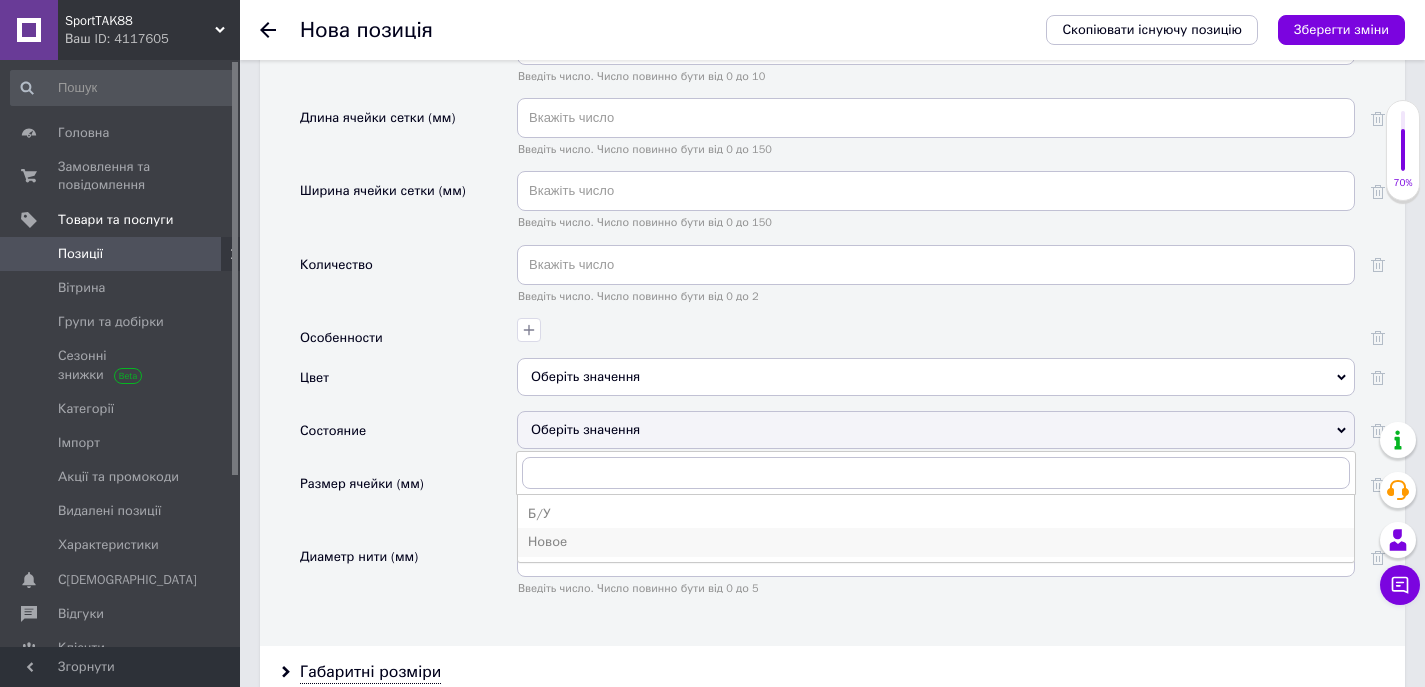 click on "Новое" at bounding box center [936, 542] 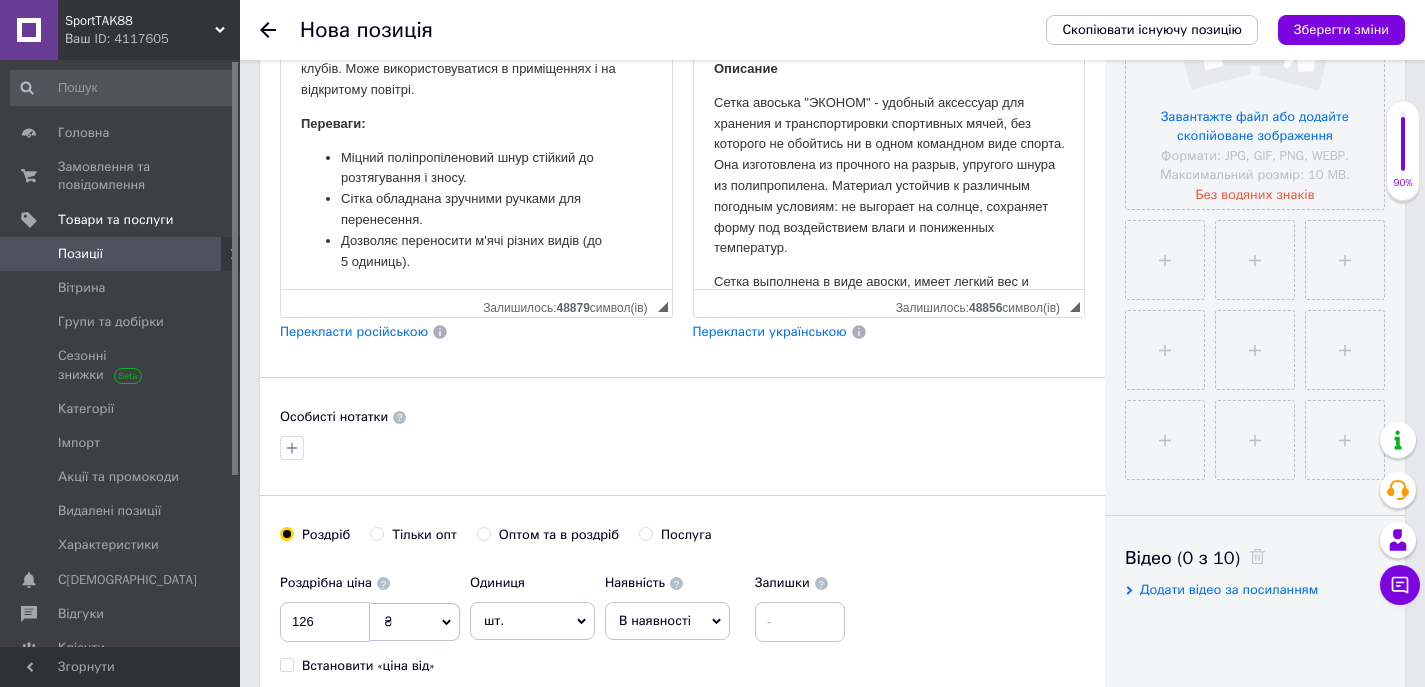 scroll, scrollTop: 395, scrollLeft: 0, axis: vertical 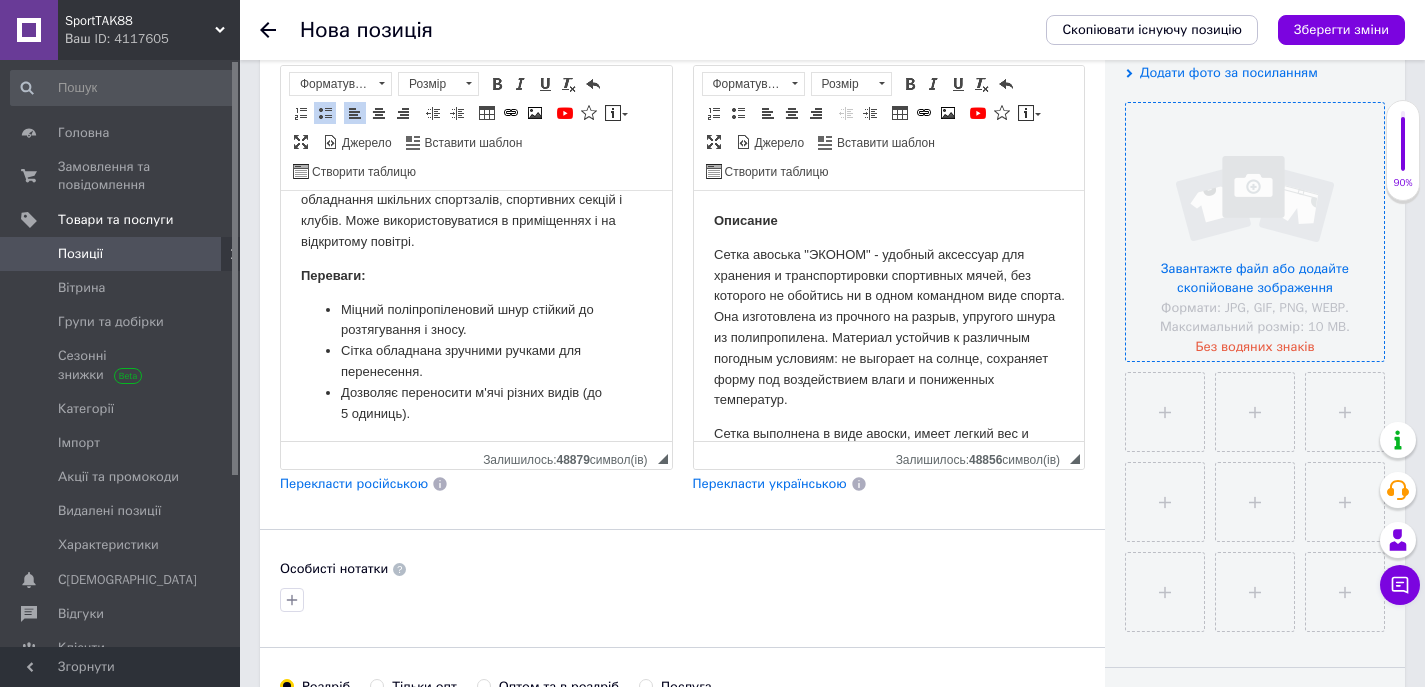 click at bounding box center (1255, 232) 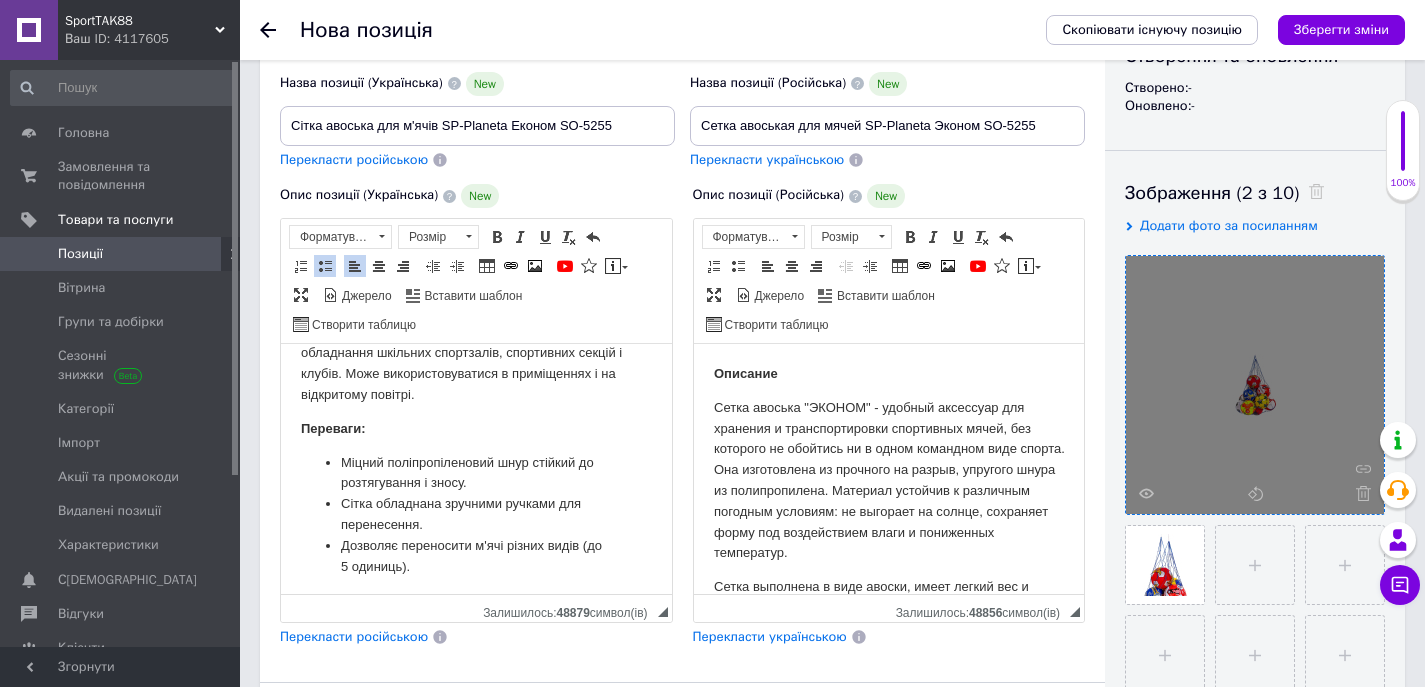 scroll, scrollTop: 0, scrollLeft: 0, axis: both 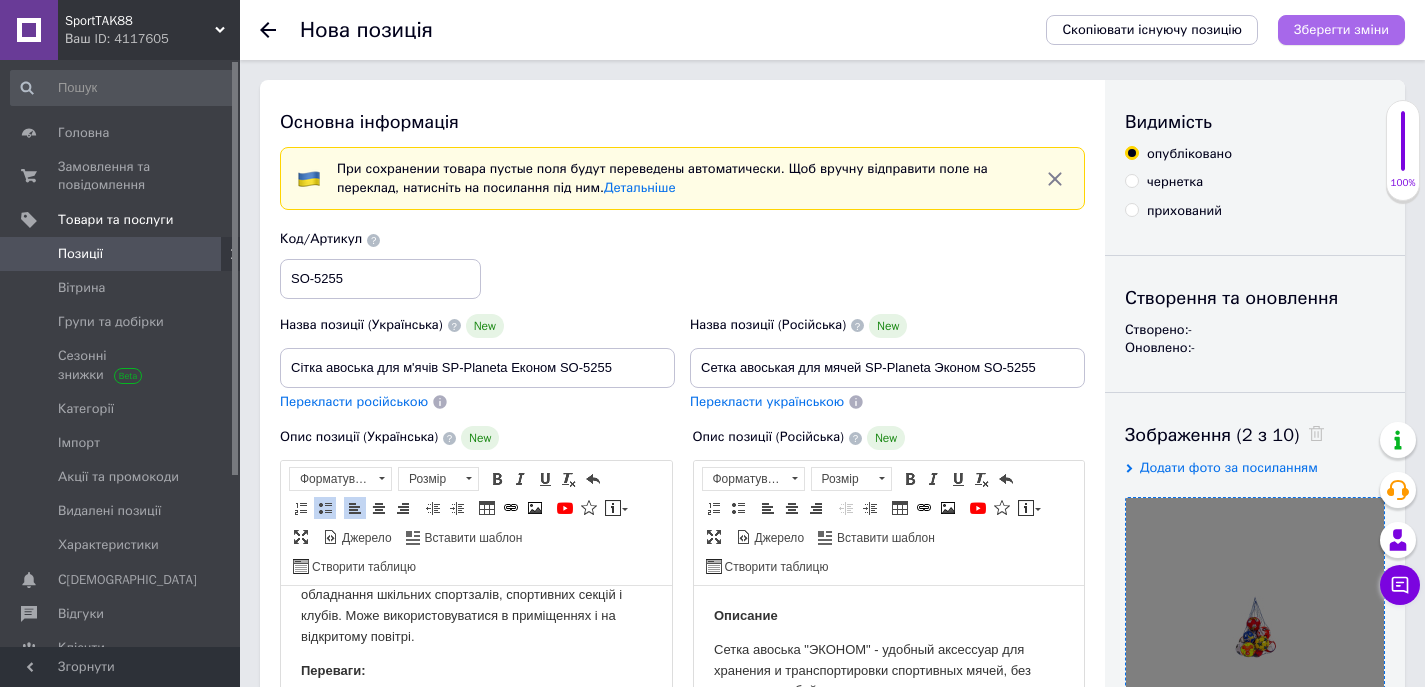 click on "Зберегти зміни" at bounding box center [1341, 29] 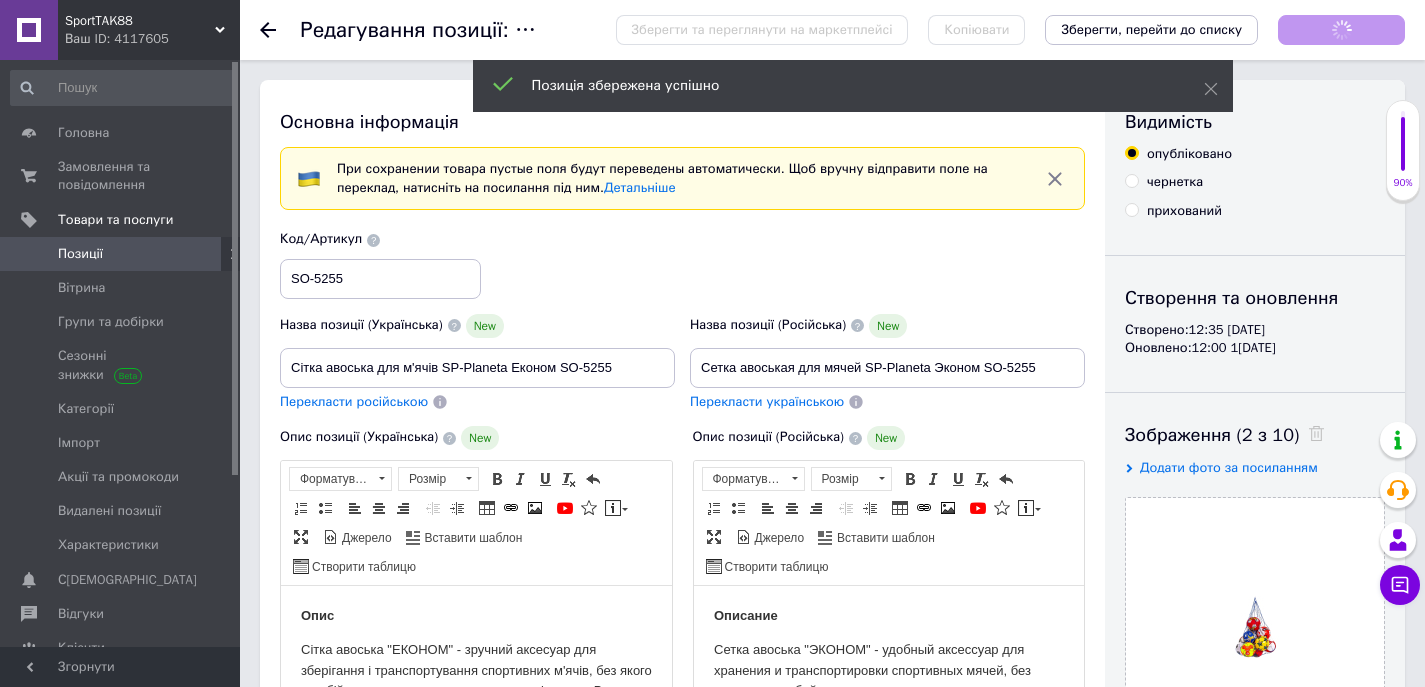 scroll, scrollTop: 0, scrollLeft: 0, axis: both 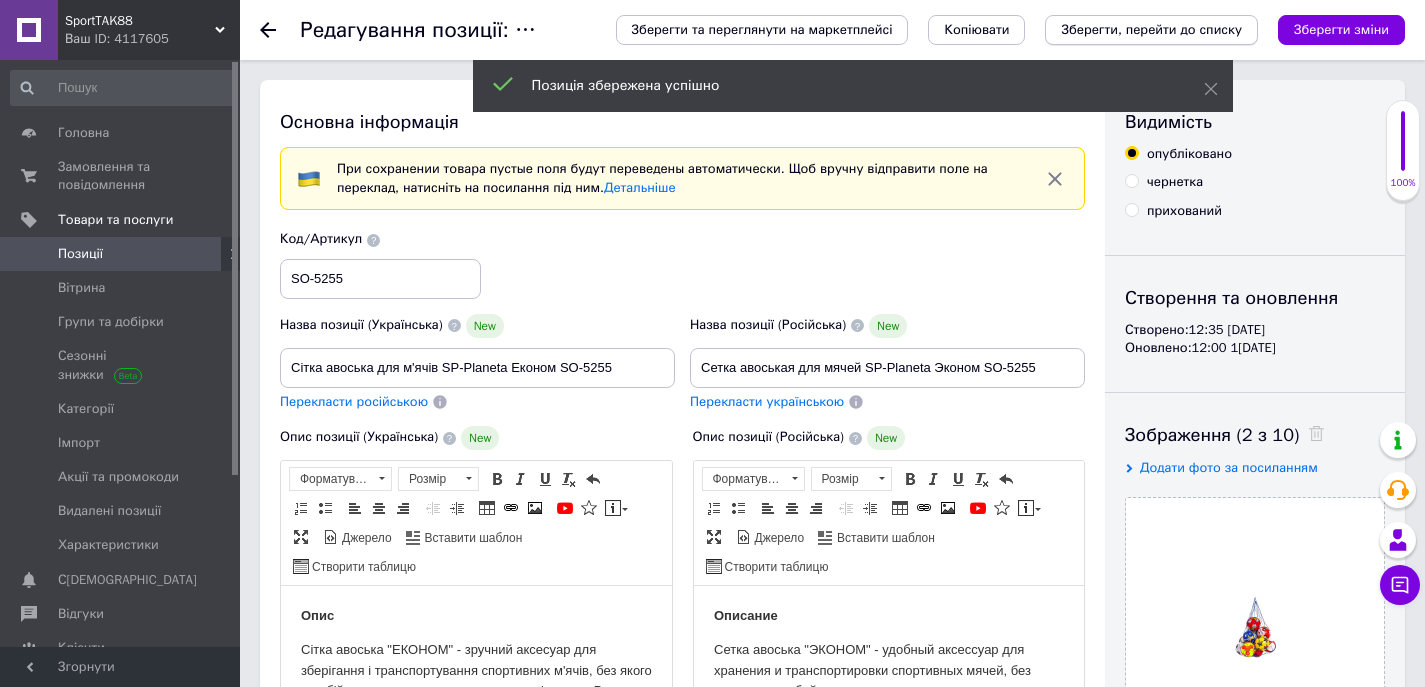 click on "Зберегти, перейти до списку" at bounding box center (1151, 29) 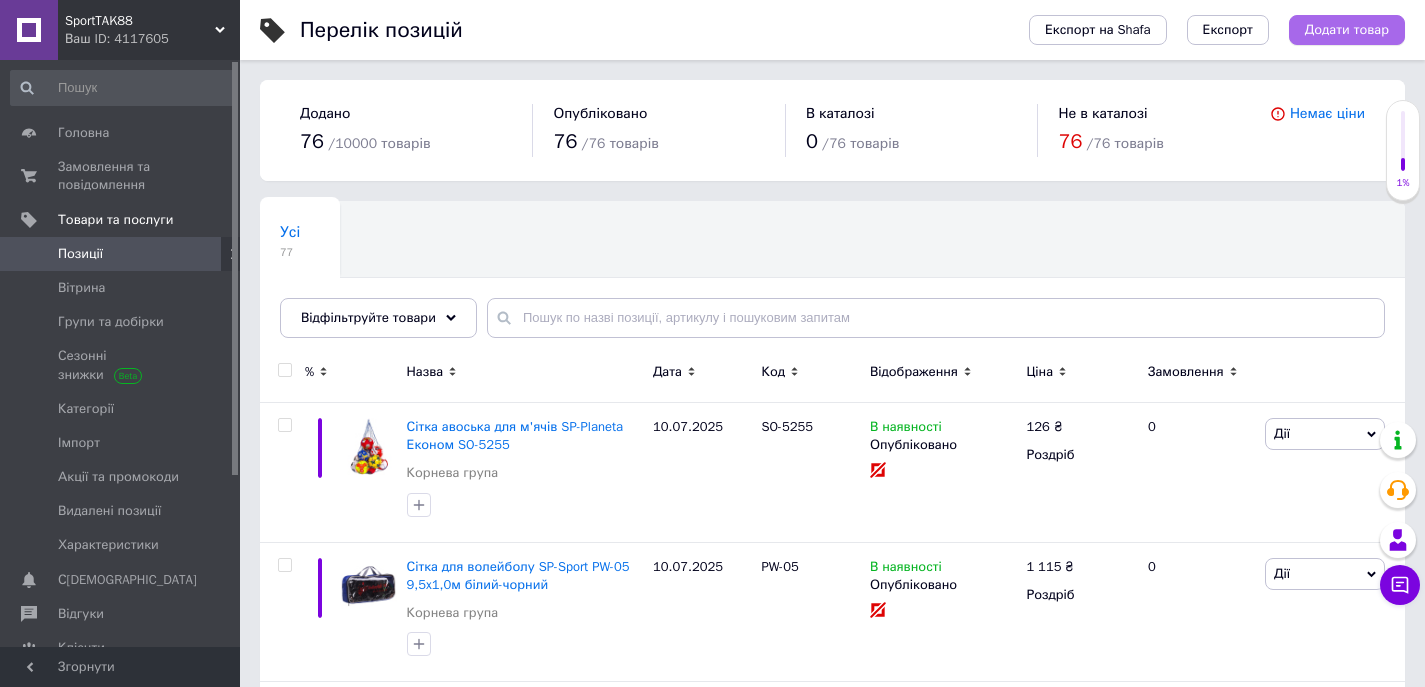 click on "Додати товар" at bounding box center (1347, 30) 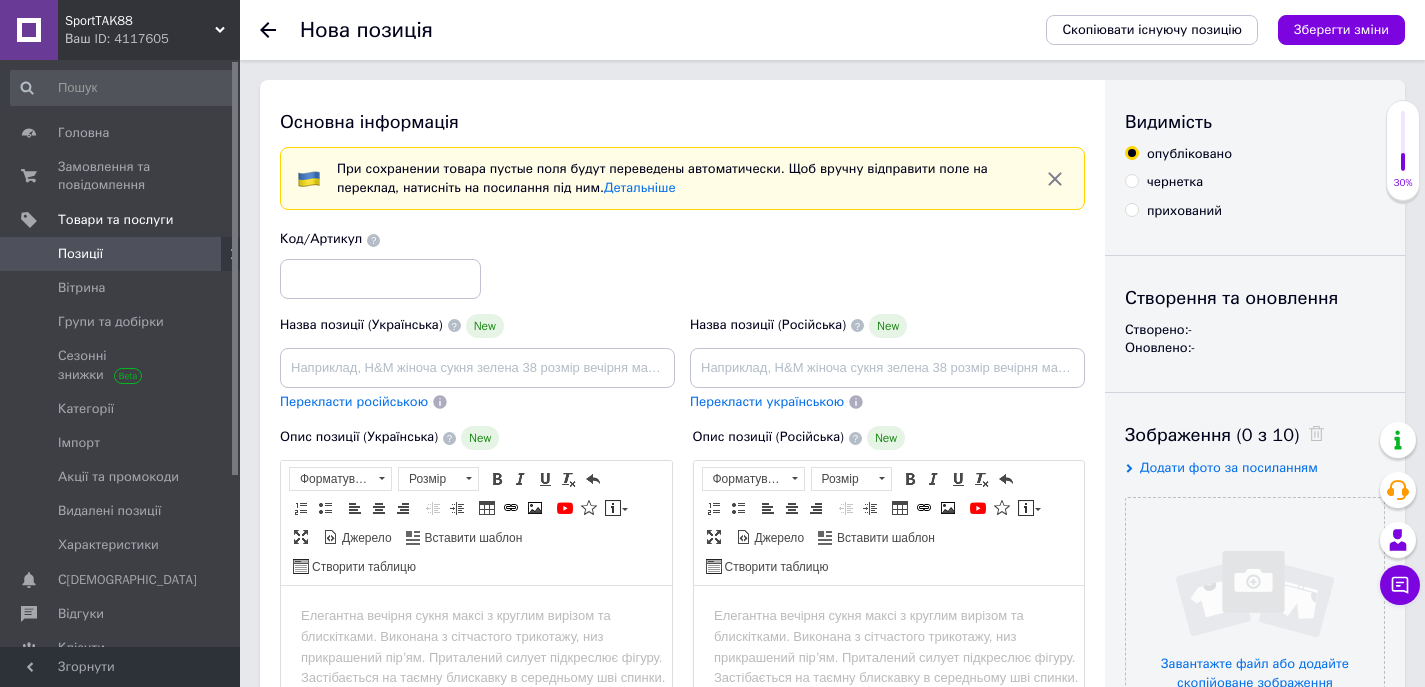scroll, scrollTop: 0, scrollLeft: 0, axis: both 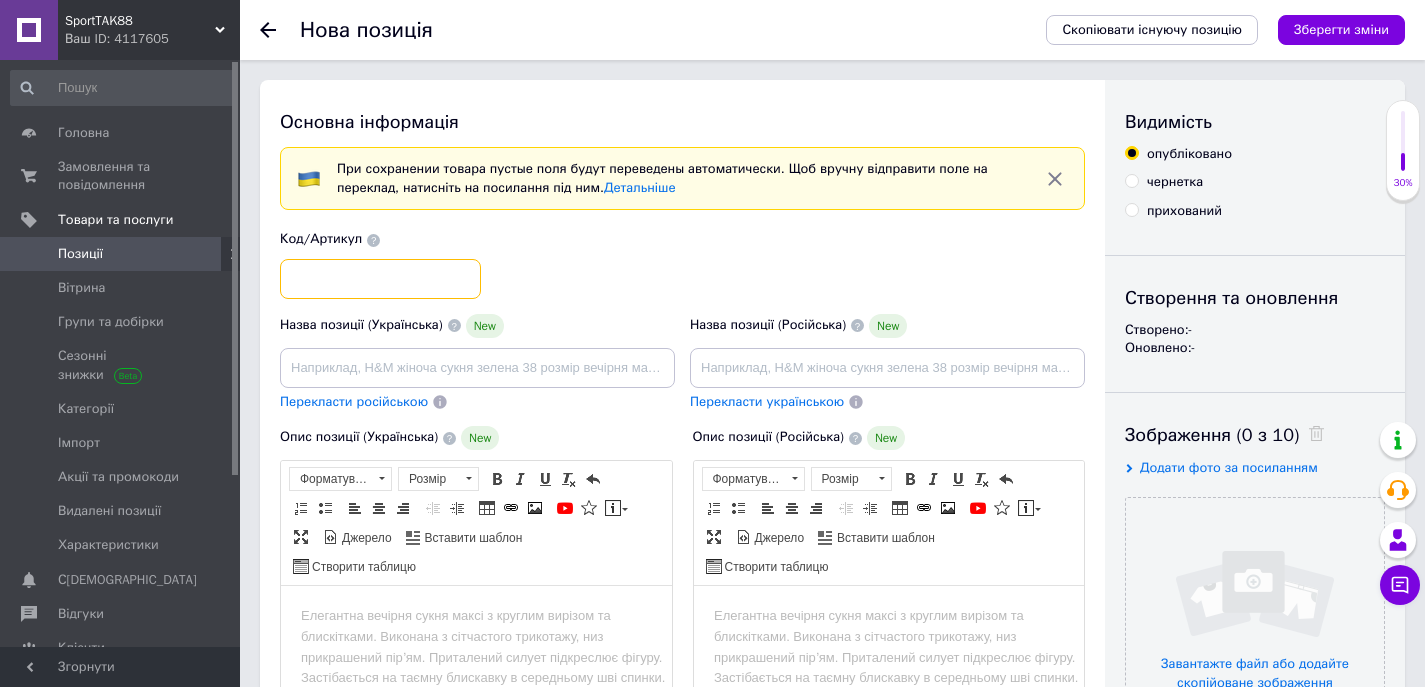 click at bounding box center [380, 279] 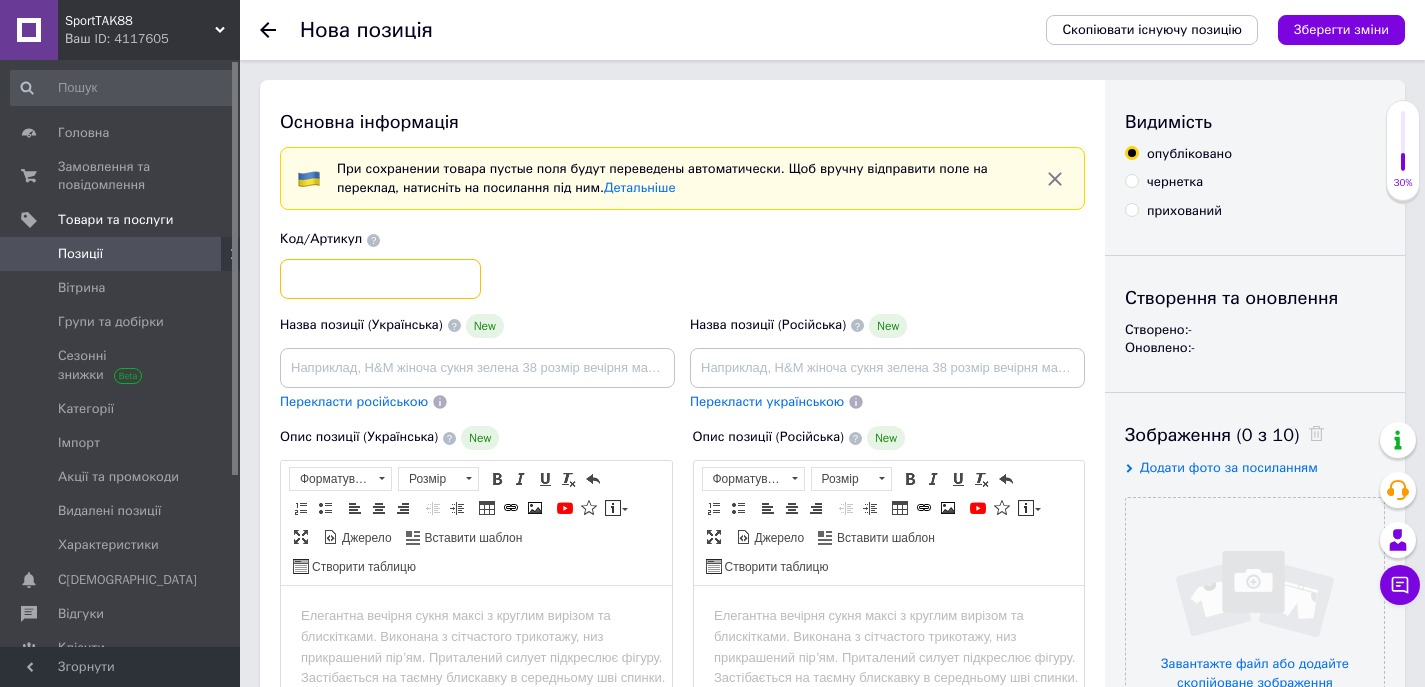 type on "М" 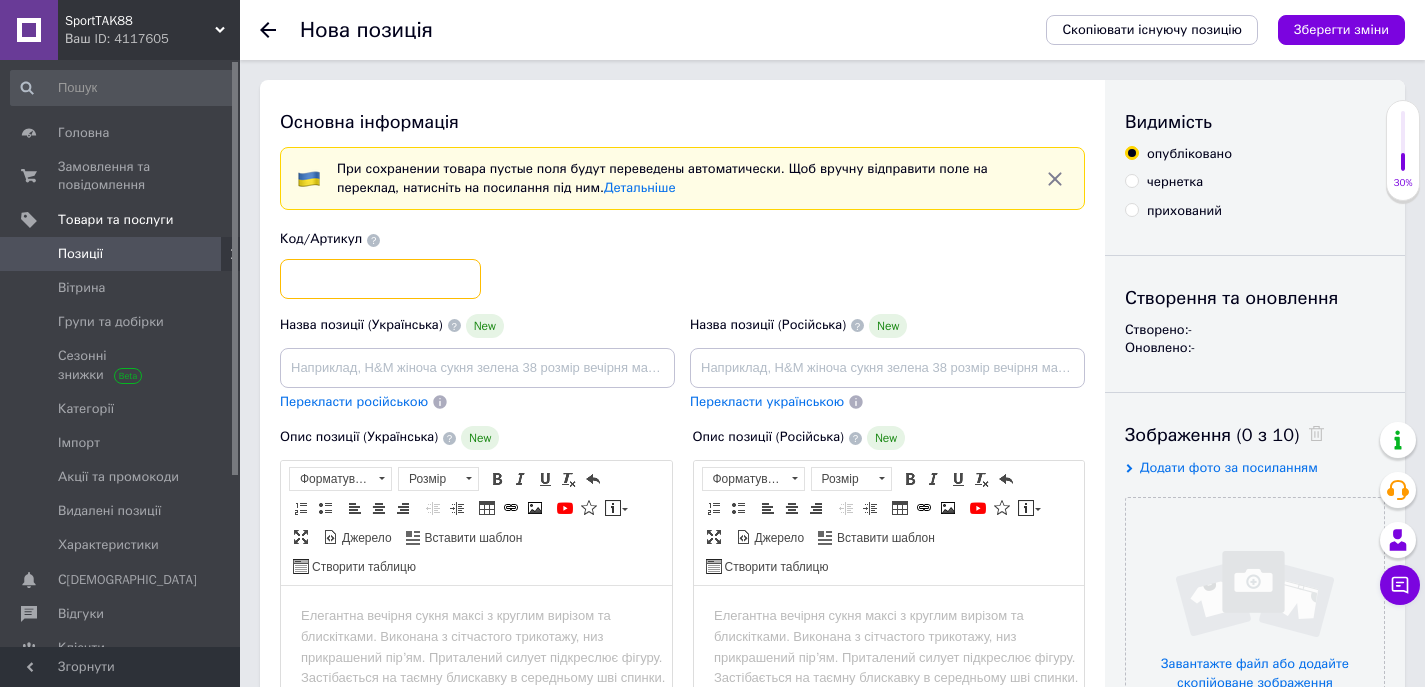 paste on "10[DATE]0[DATE]" 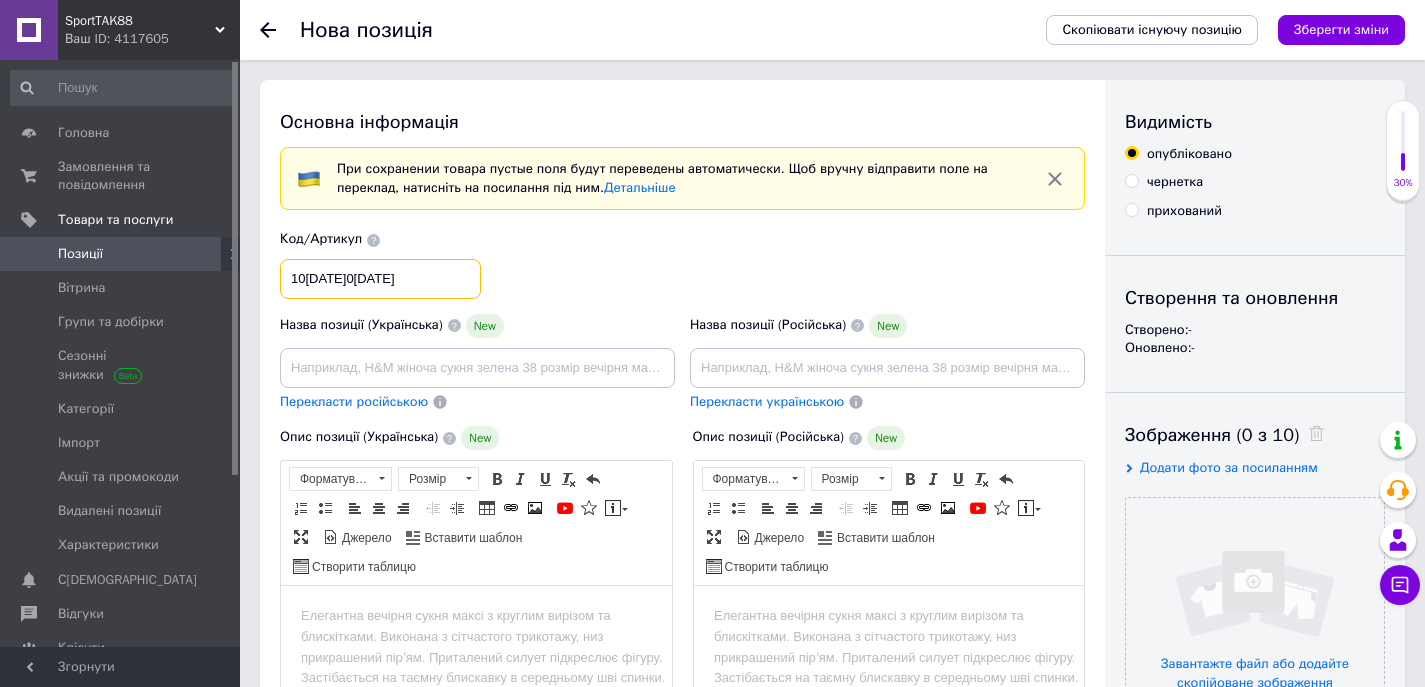 type on "10[DATE]0[DATE]" 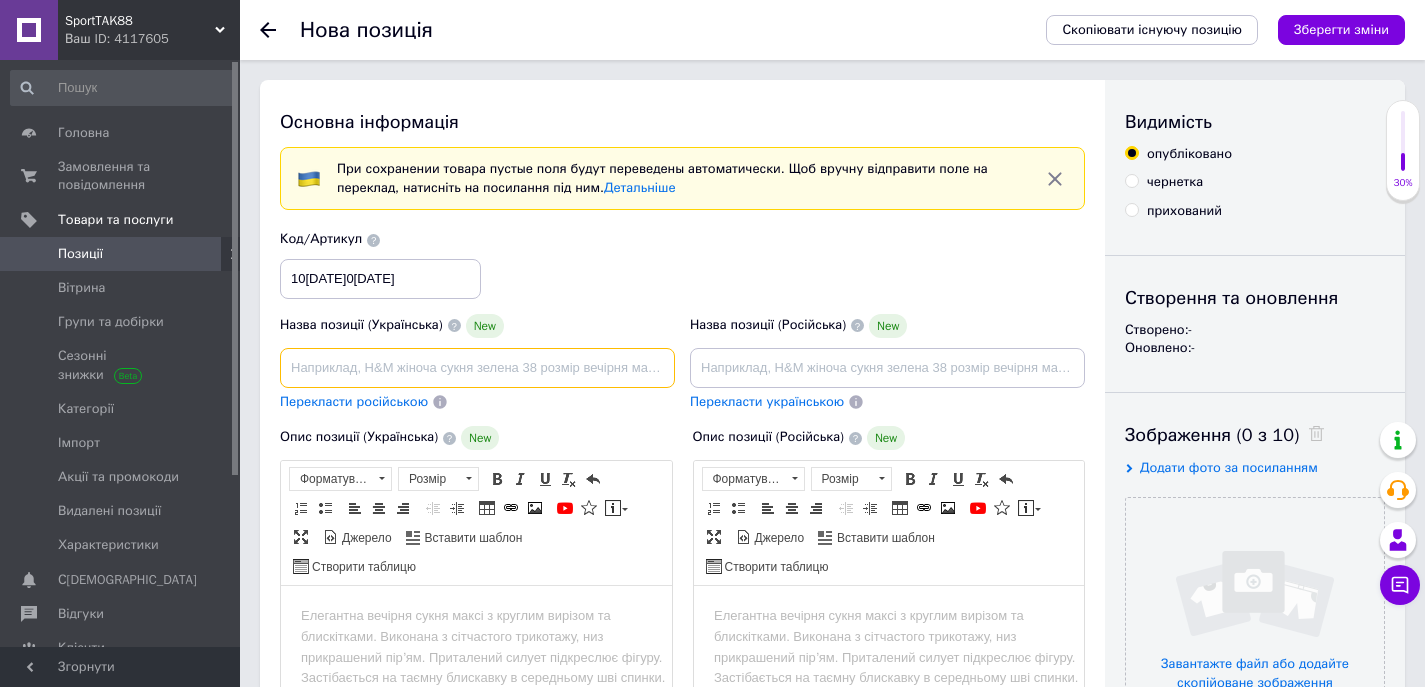 click at bounding box center (477, 368) 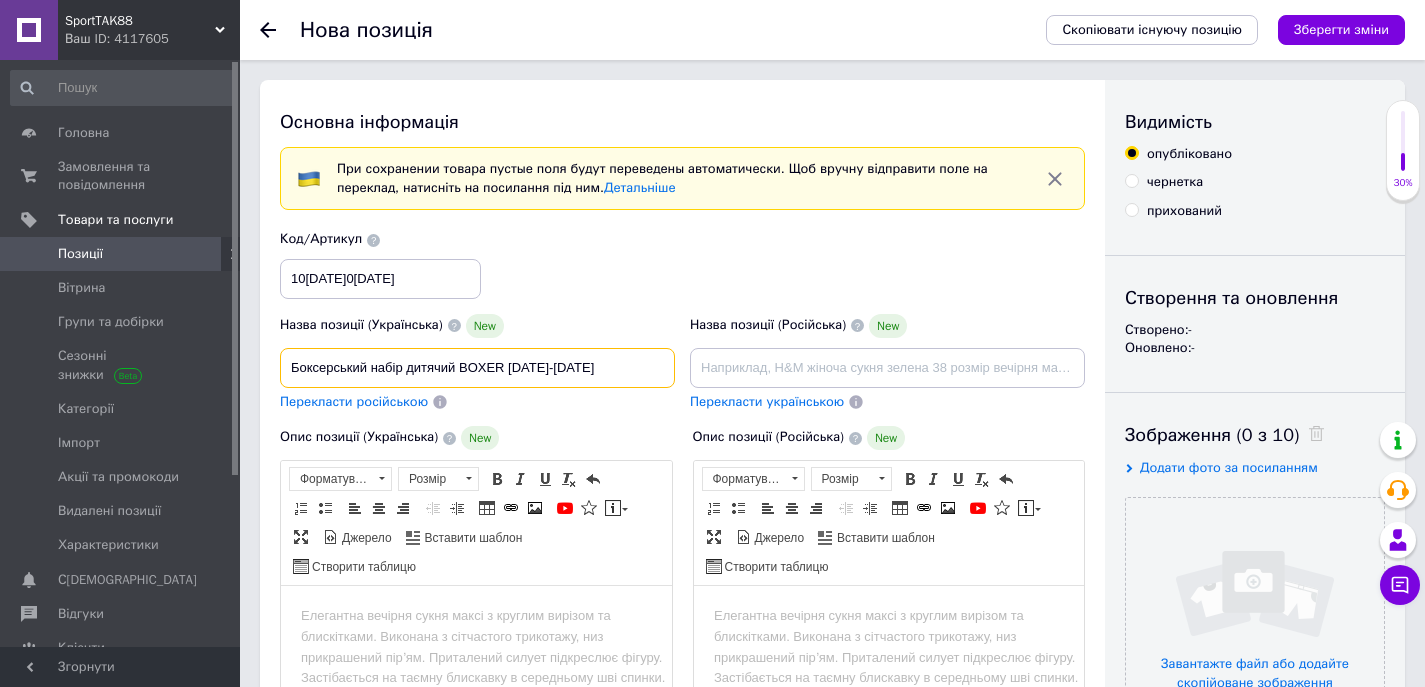 type on "Боксерський набір дитячий BOXER [DATE]-[DATE]" 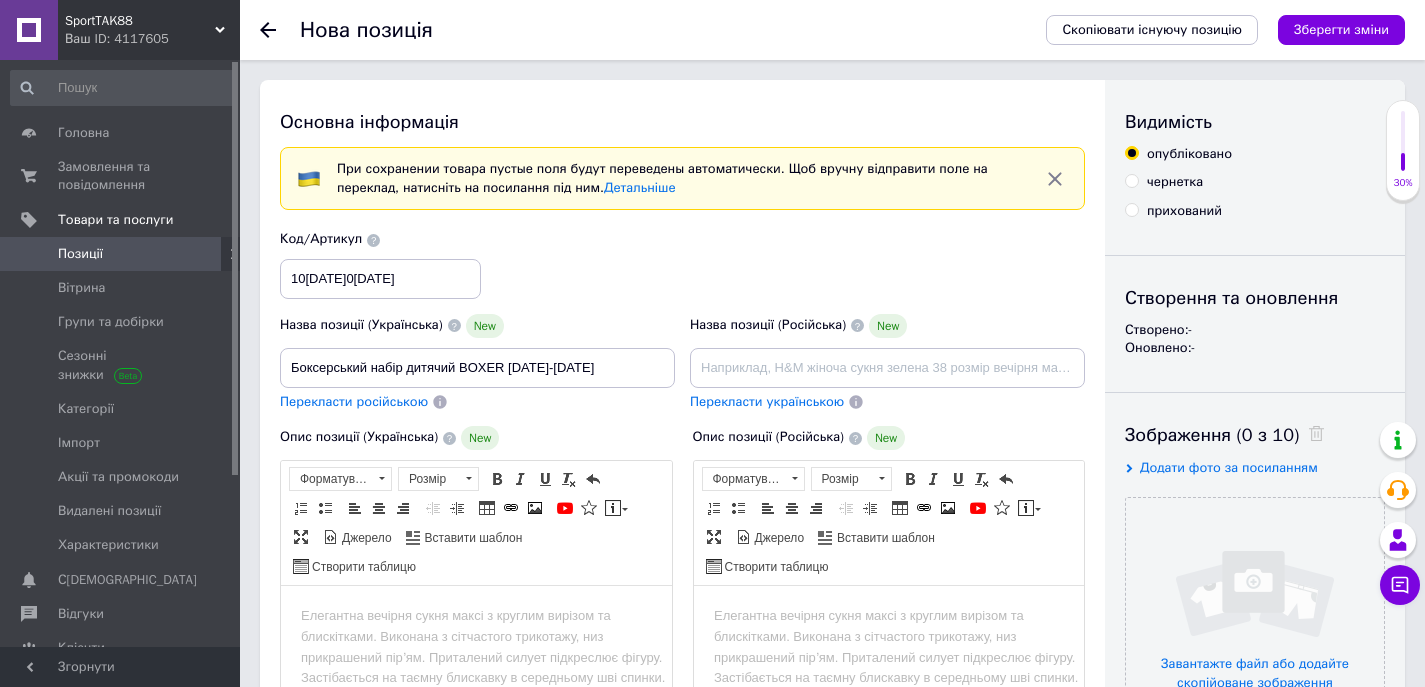 click on "Перекласти російською" at bounding box center [354, 401] 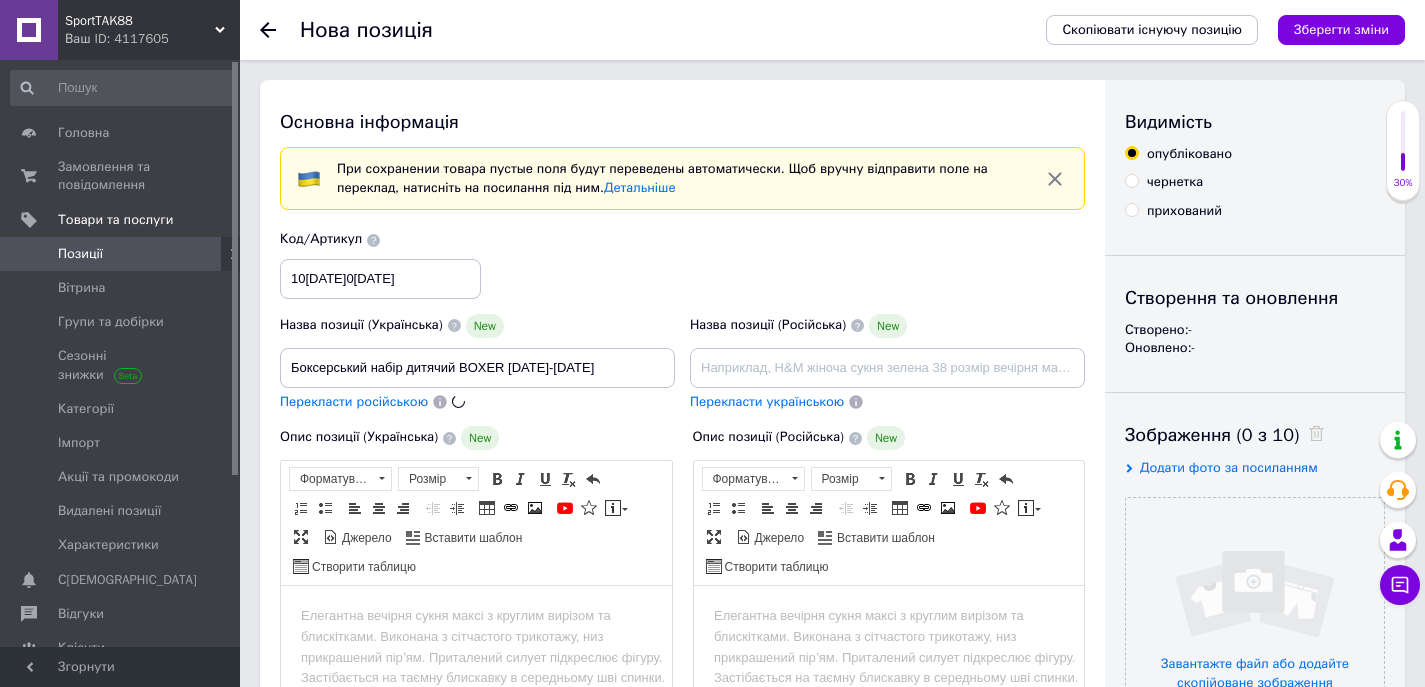 type on "Боксерский набор детский BOXER [DATE]-[DATE]" 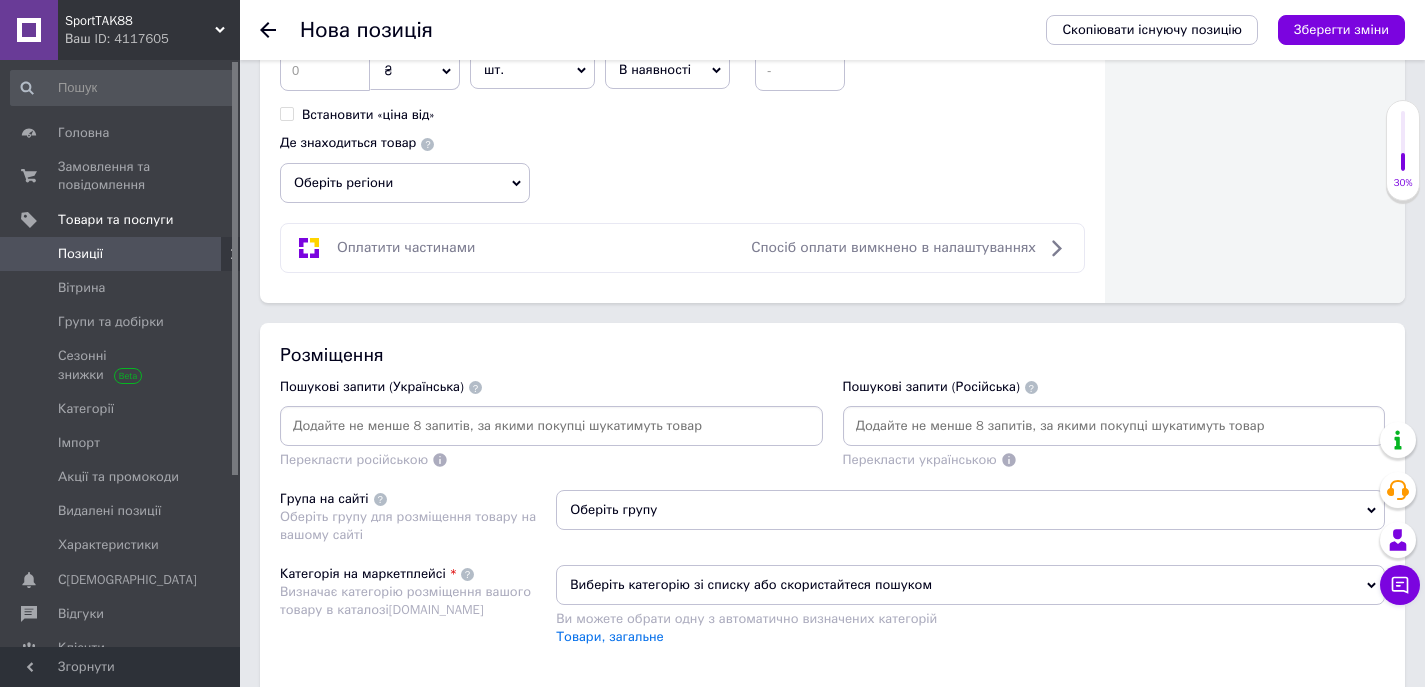 scroll, scrollTop: 1100, scrollLeft: 0, axis: vertical 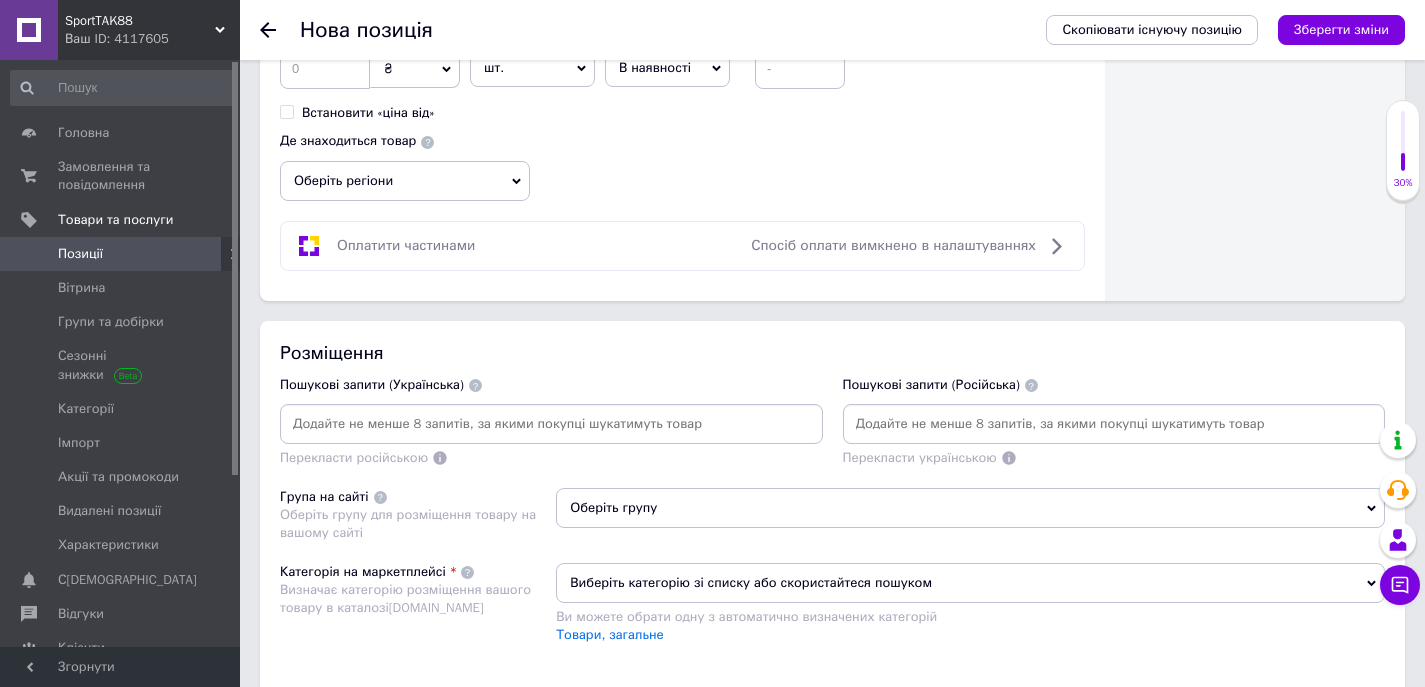 click at bounding box center [551, 424] 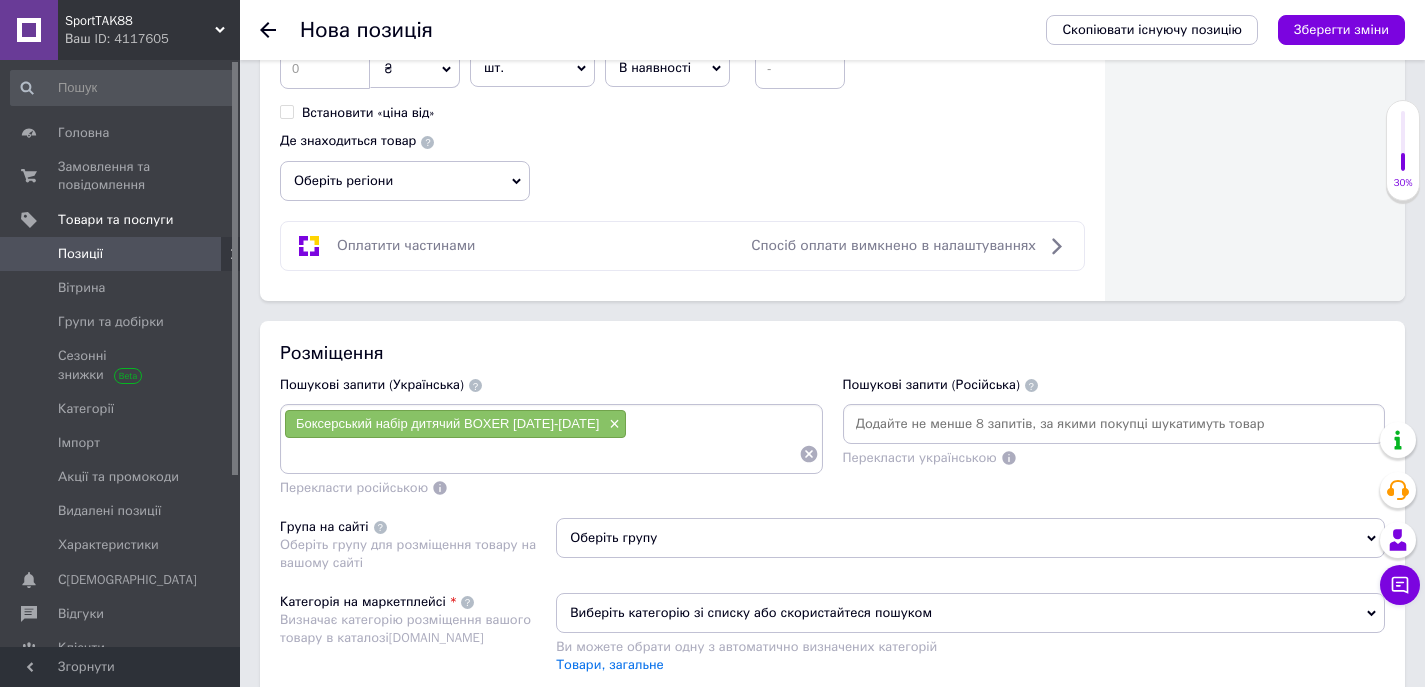 paste on "Боксерський набір дитячий BOXER [DATE]-[DATE]" 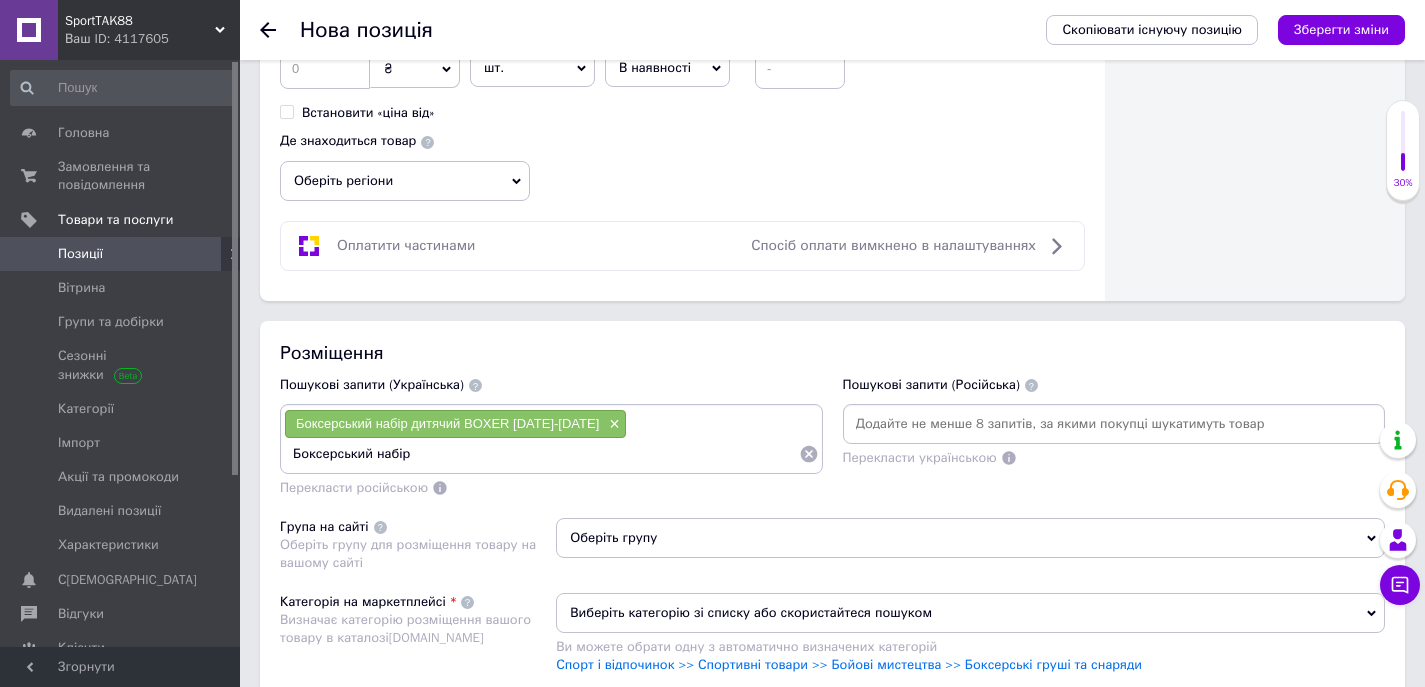 type on "Боксерський набір" 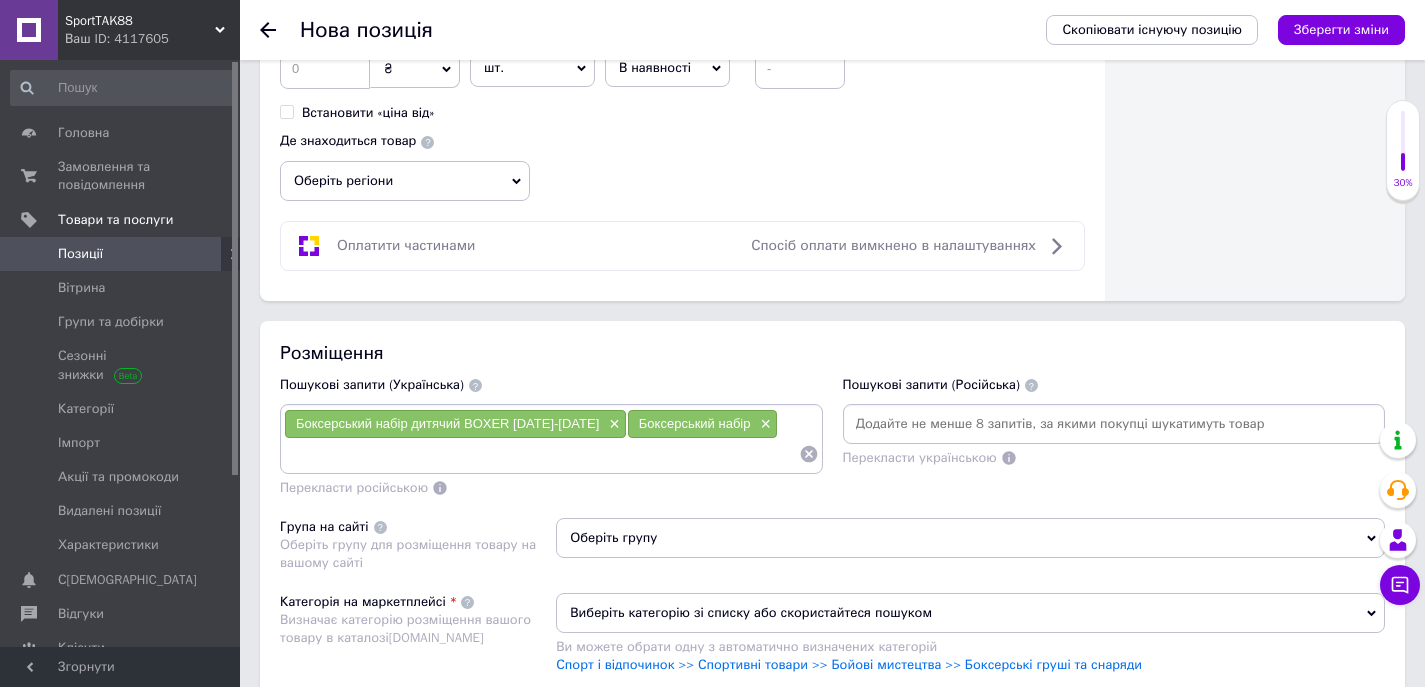 paste on "Боксерський набір дитячий BOXER [DATE]-[DATE]" 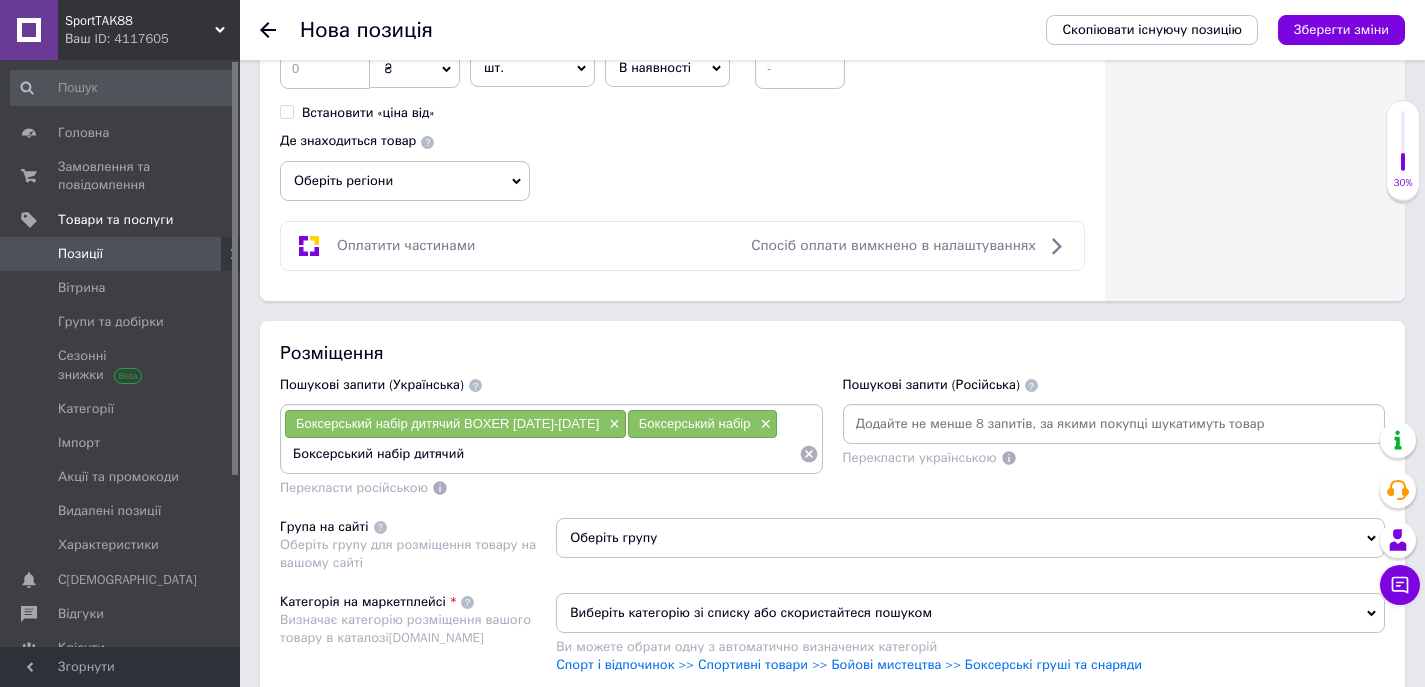 type on "Боксерський набір дитячий" 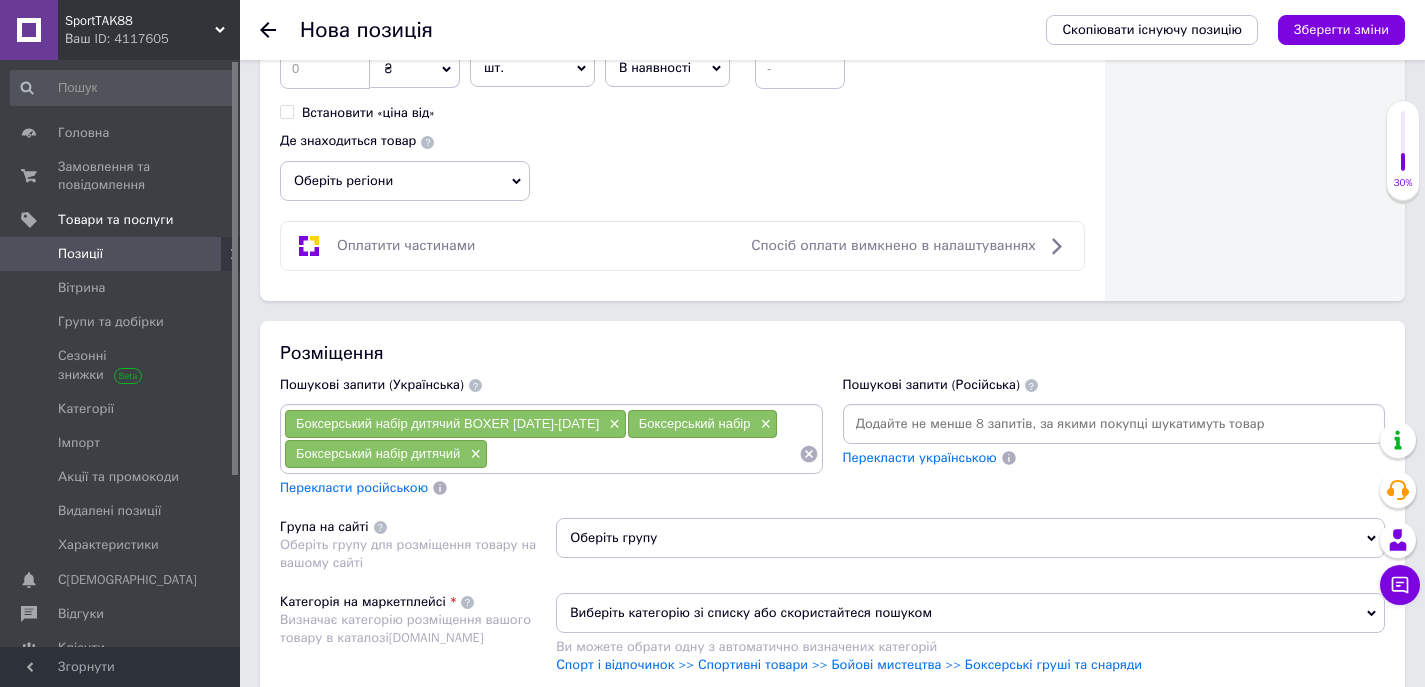 click on "Перекласти російською" at bounding box center [354, 487] 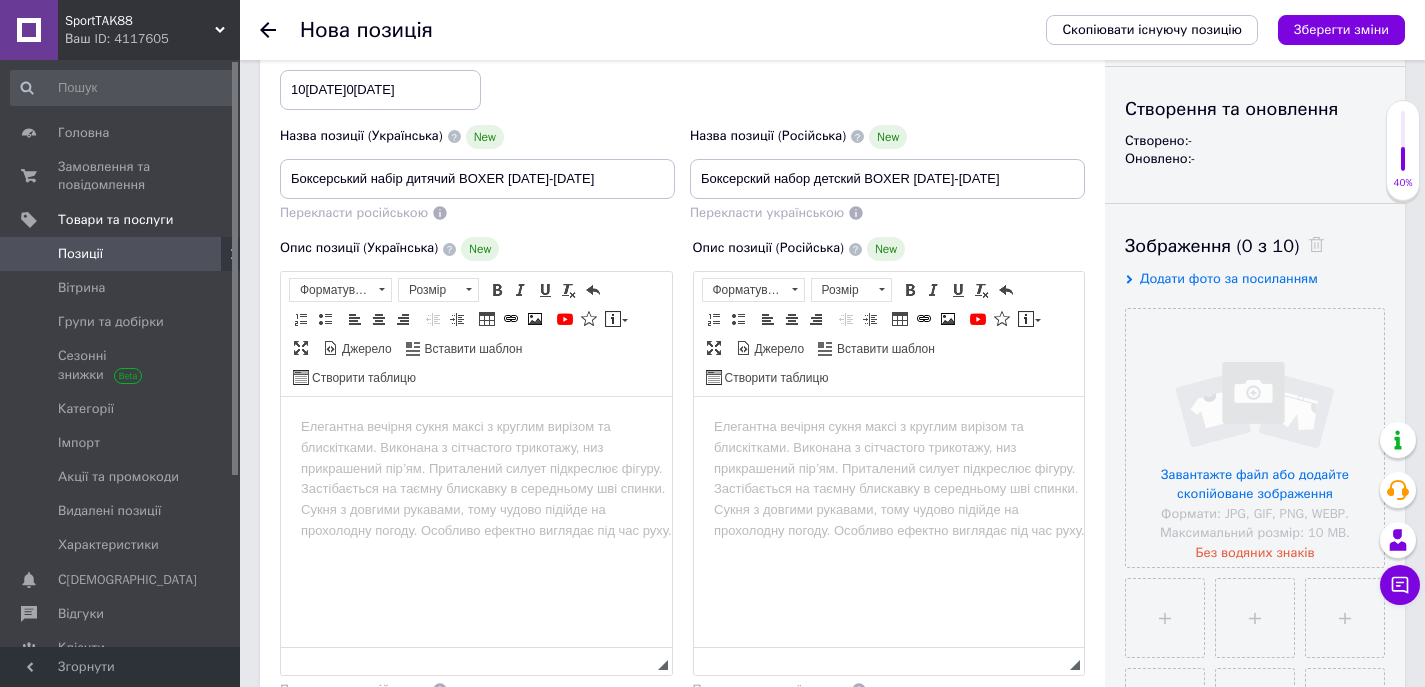 scroll, scrollTop: 300, scrollLeft: 0, axis: vertical 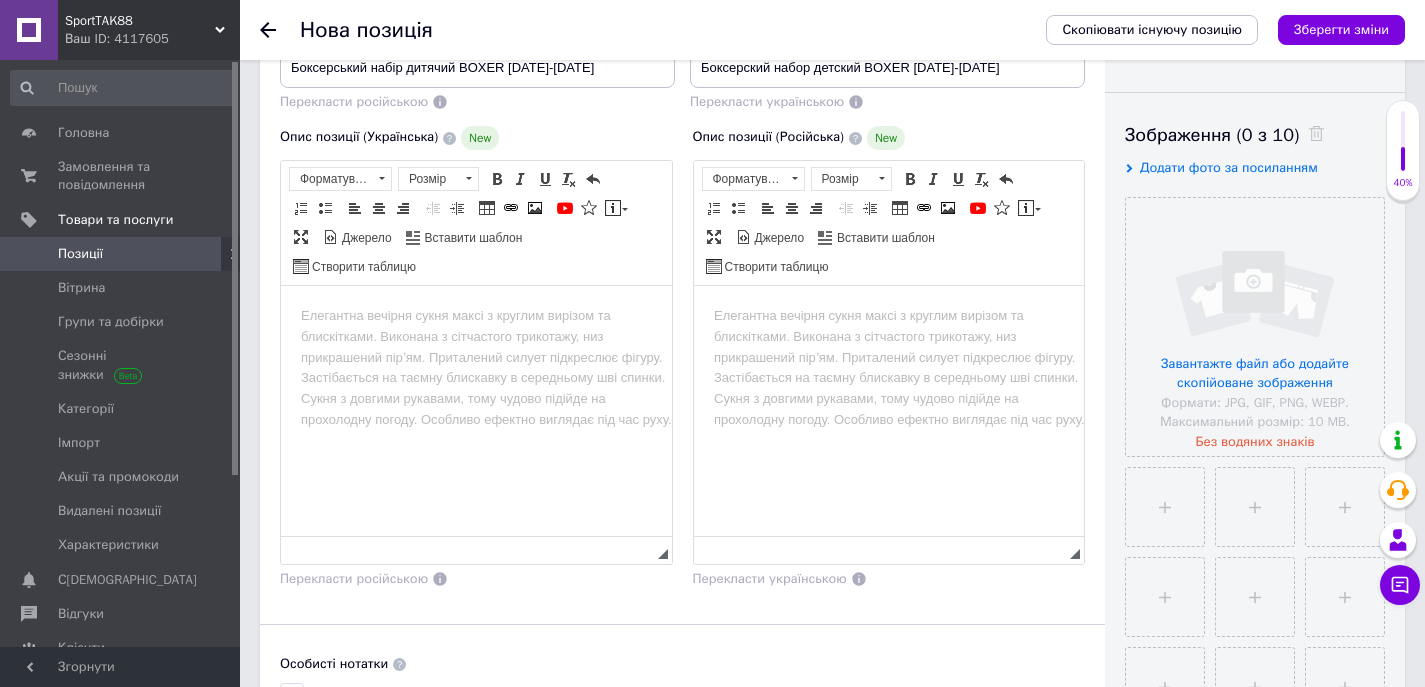 click at bounding box center [476, 316] 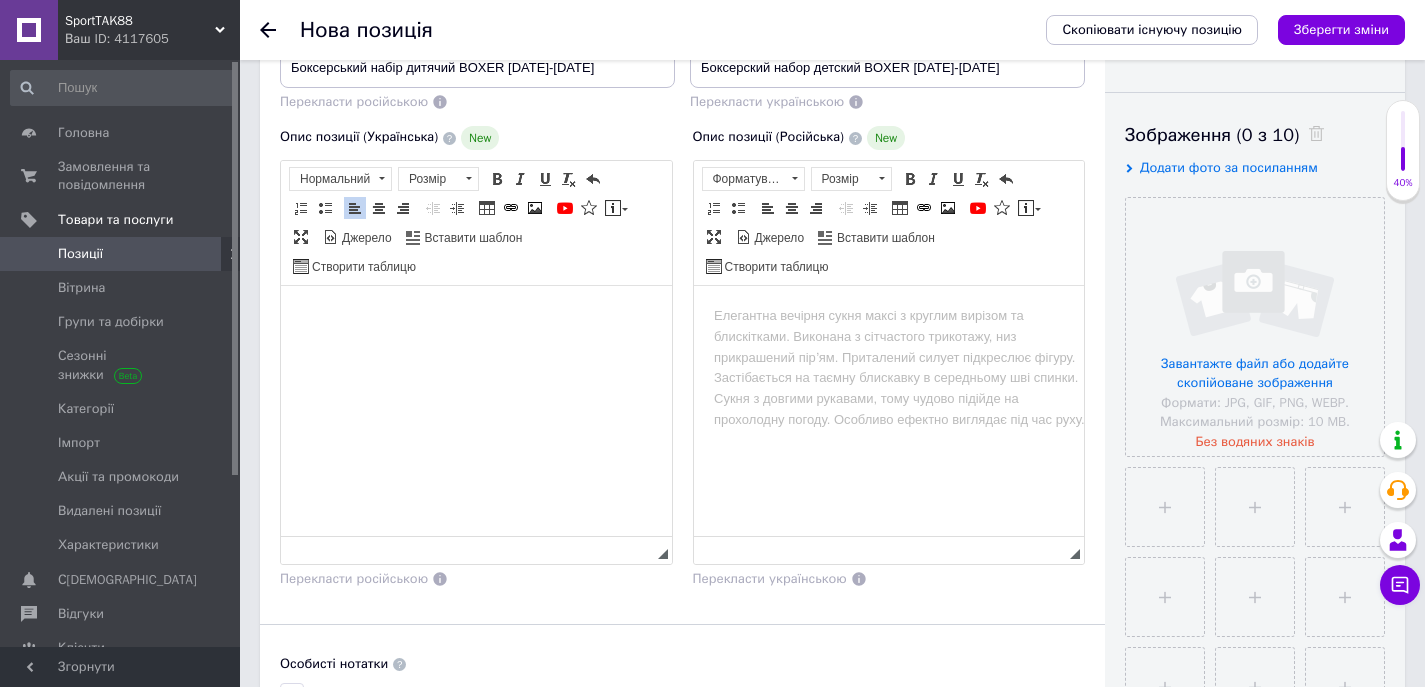 scroll, scrollTop: 785, scrollLeft: 0, axis: vertical 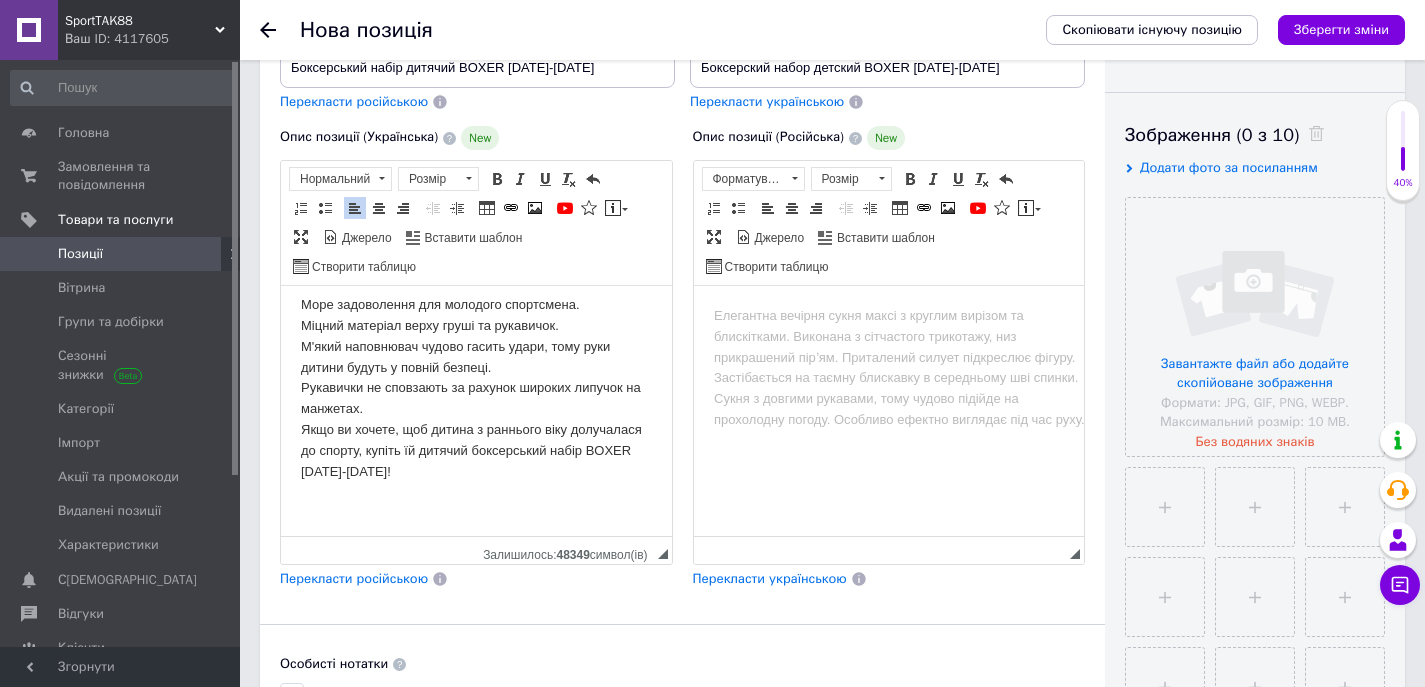 click on "Перекласти російською" at bounding box center (354, 578) 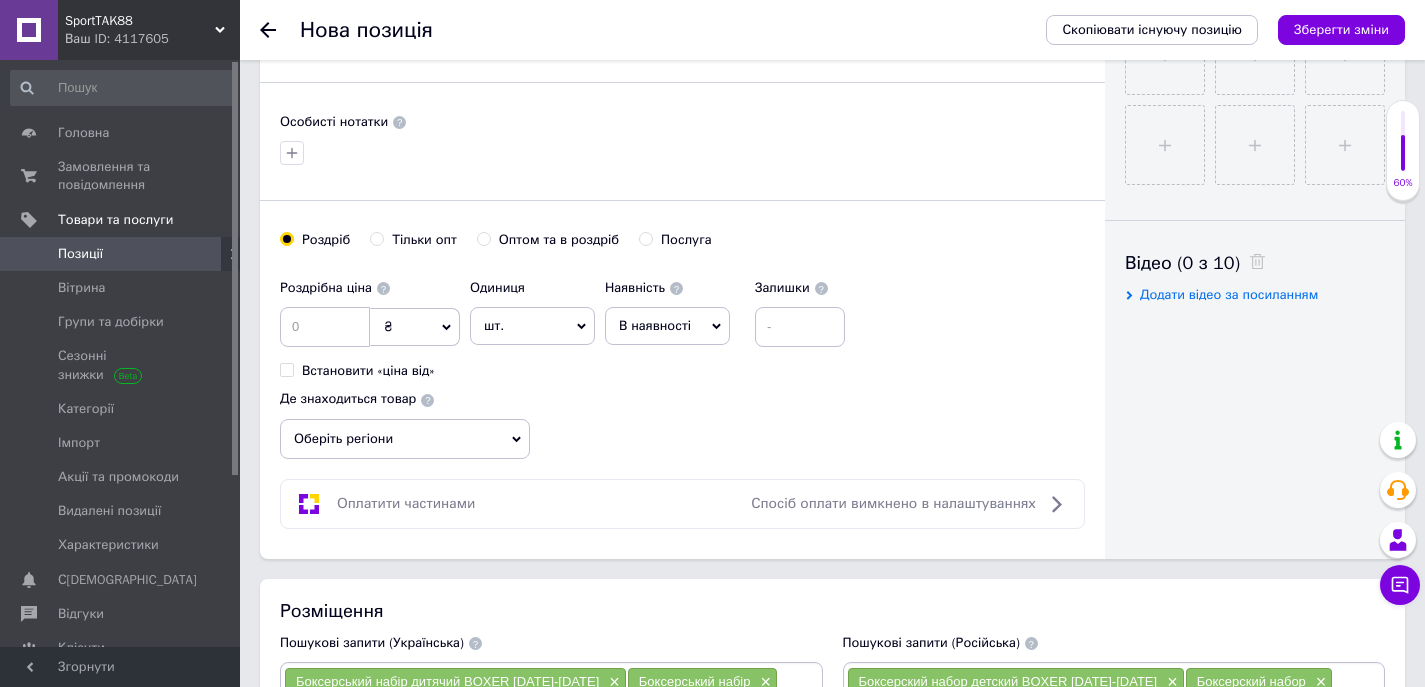 scroll, scrollTop: 900, scrollLeft: 0, axis: vertical 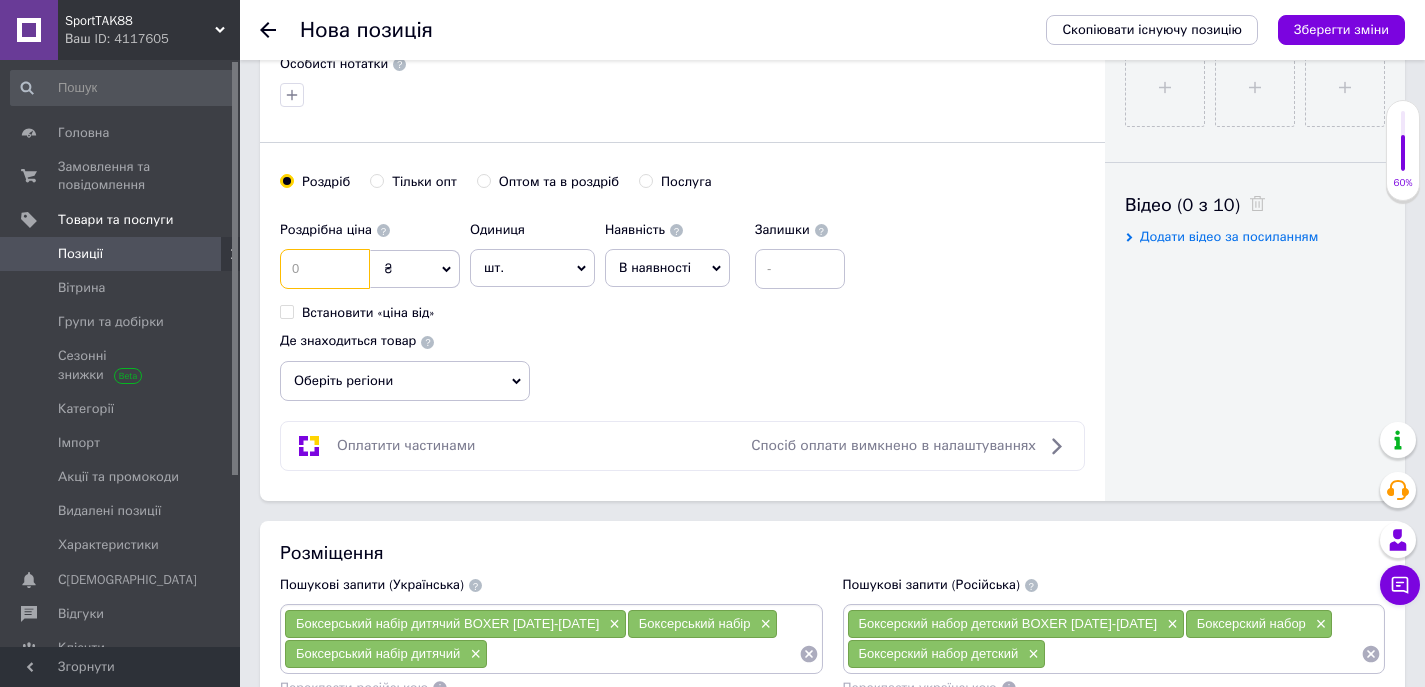 click at bounding box center [325, 269] 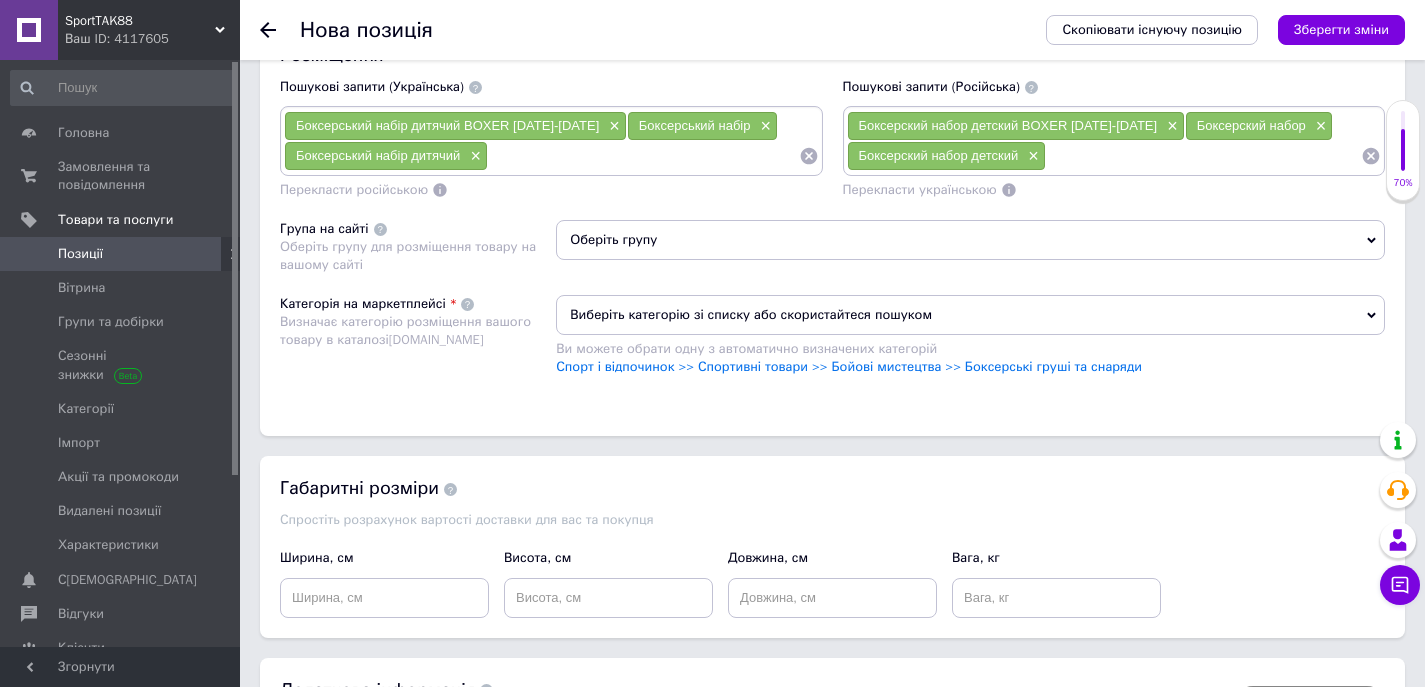scroll, scrollTop: 1400, scrollLeft: 0, axis: vertical 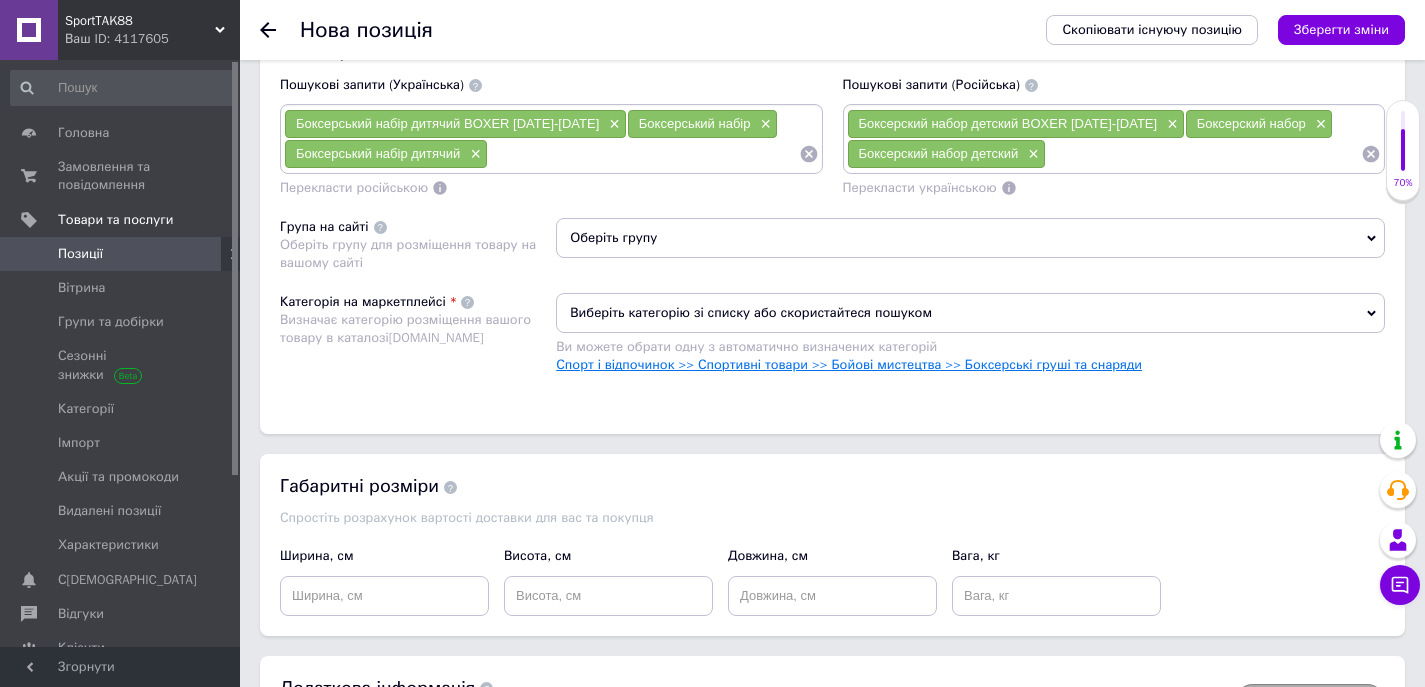 type on "747" 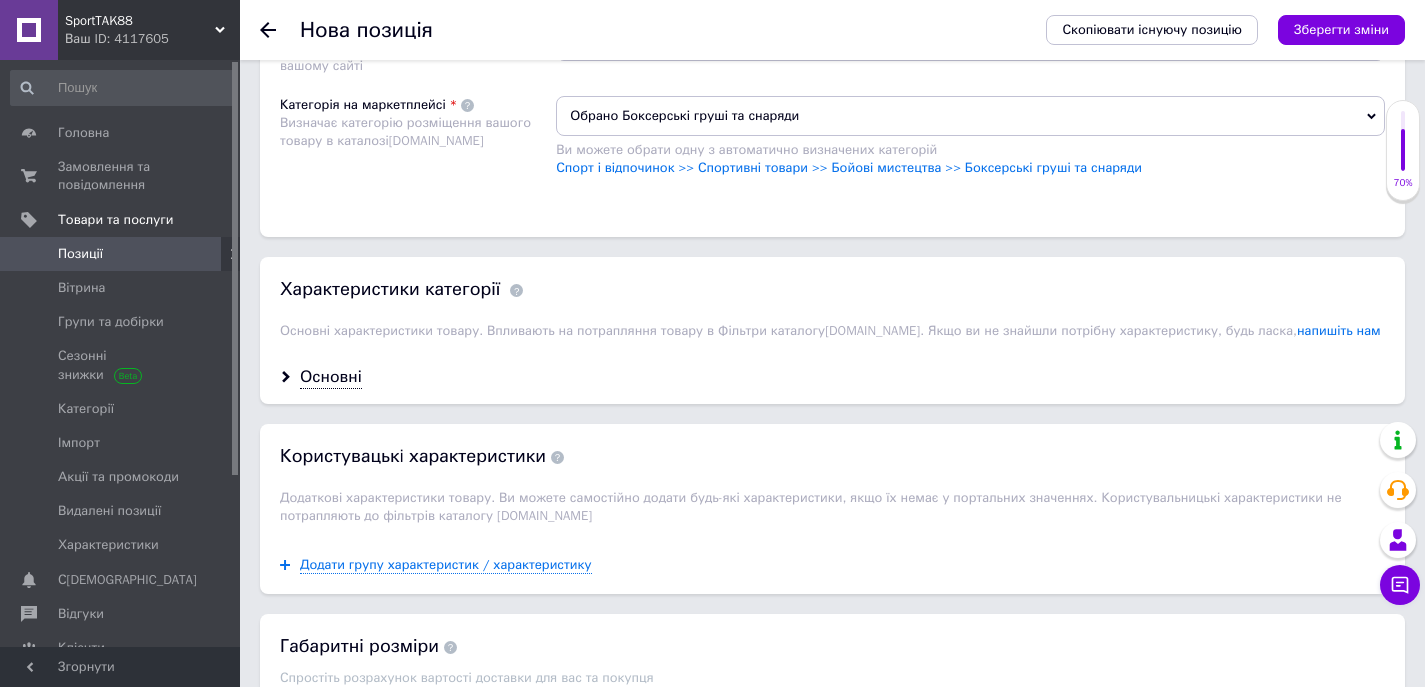 scroll, scrollTop: 1600, scrollLeft: 0, axis: vertical 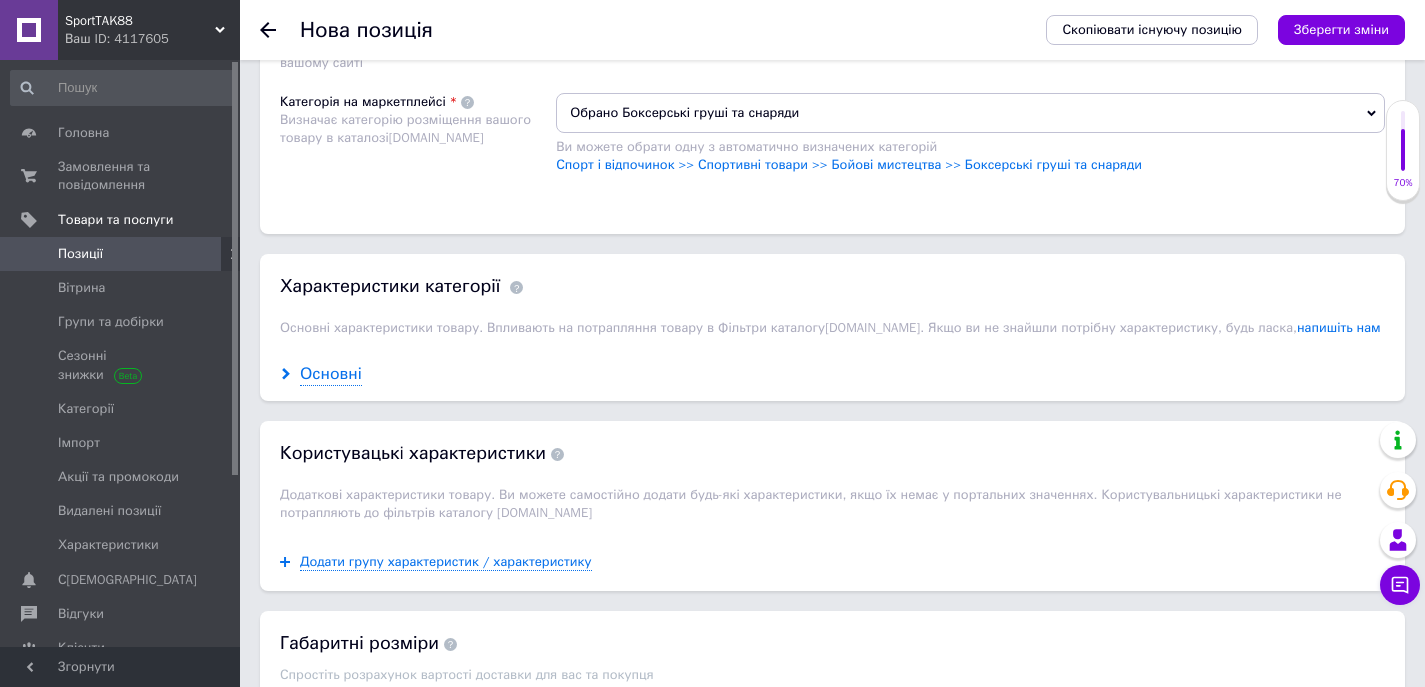 click on "Основні" at bounding box center (331, 374) 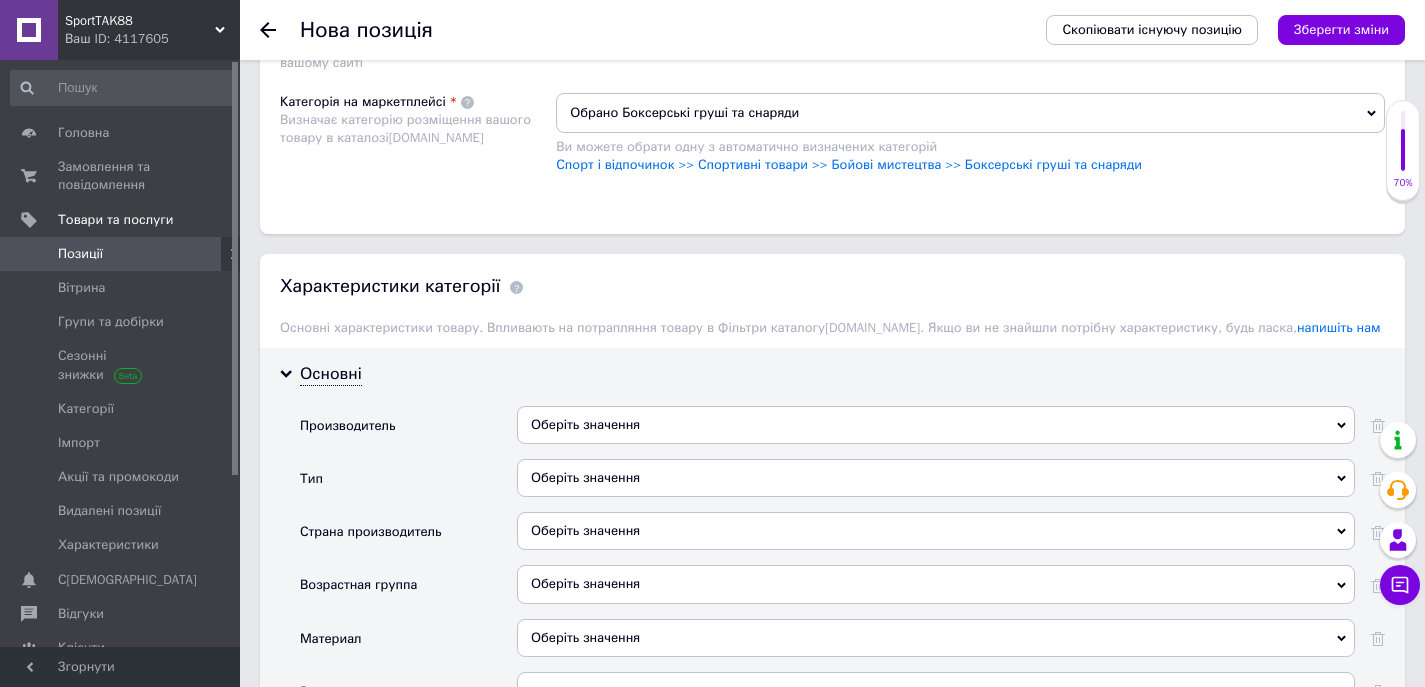 click on "Оберіть значення" at bounding box center (936, 478) 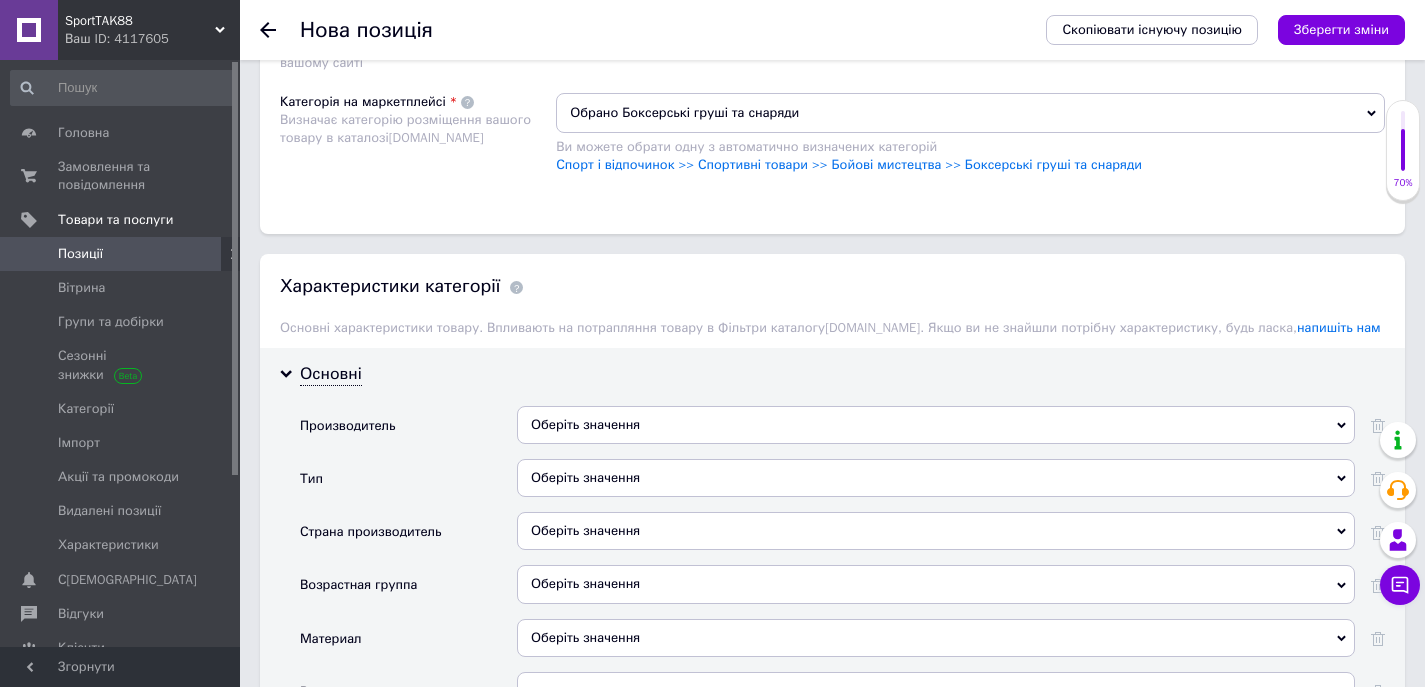 click on "Оберіть значення" at bounding box center (936, 425) 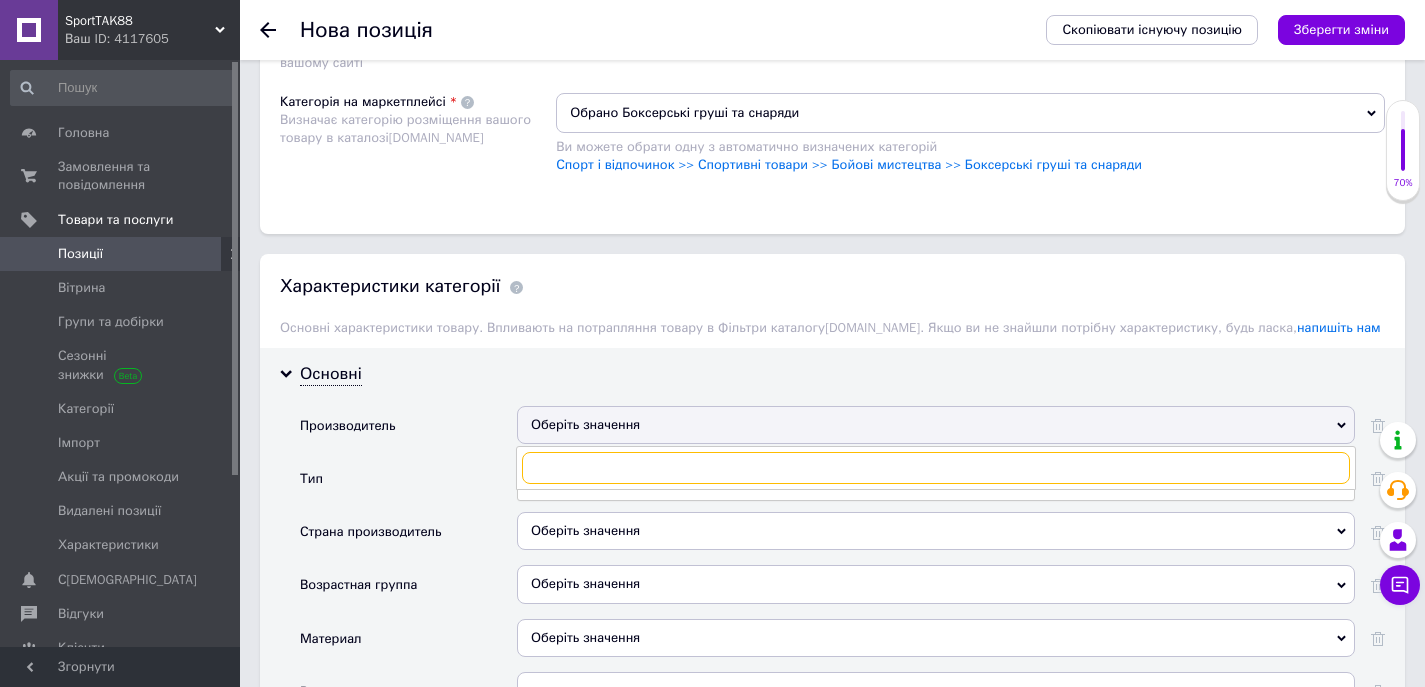 click at bounding box center [936, 468] 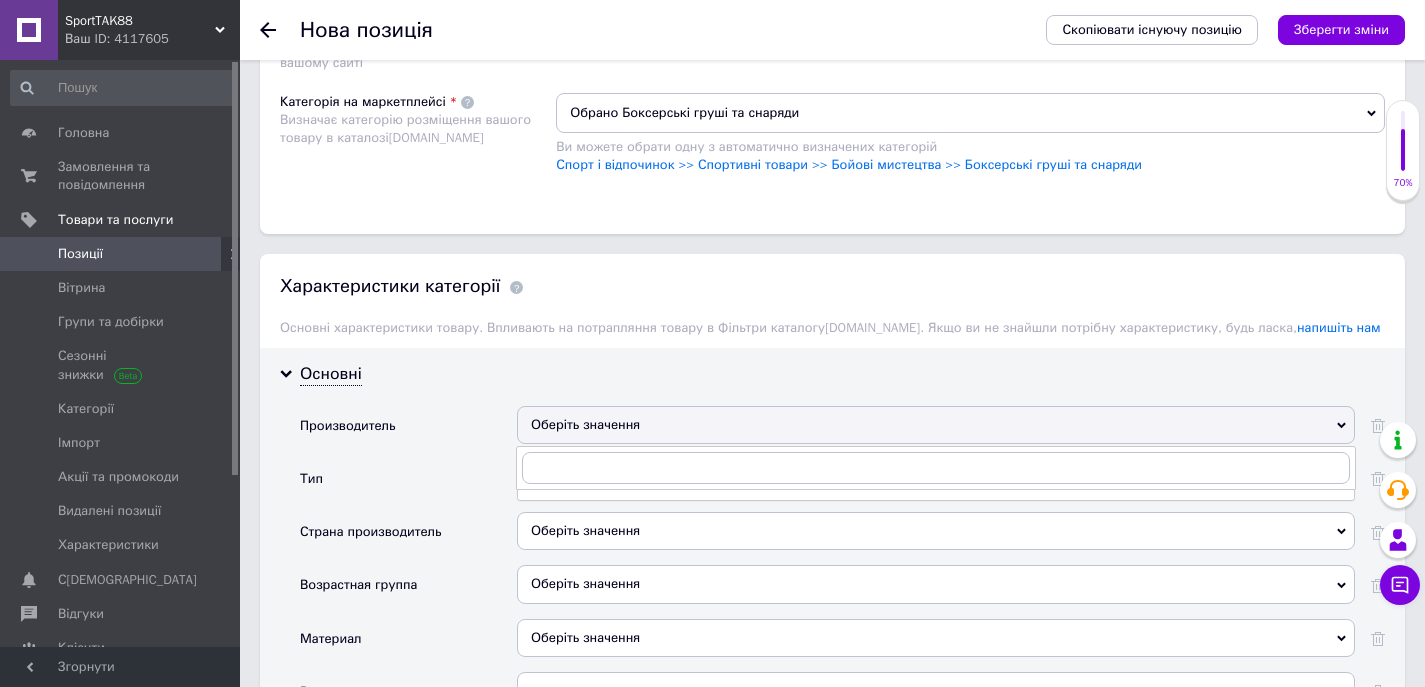 click on "Оберіть значення" at bounding box center (936, 531) 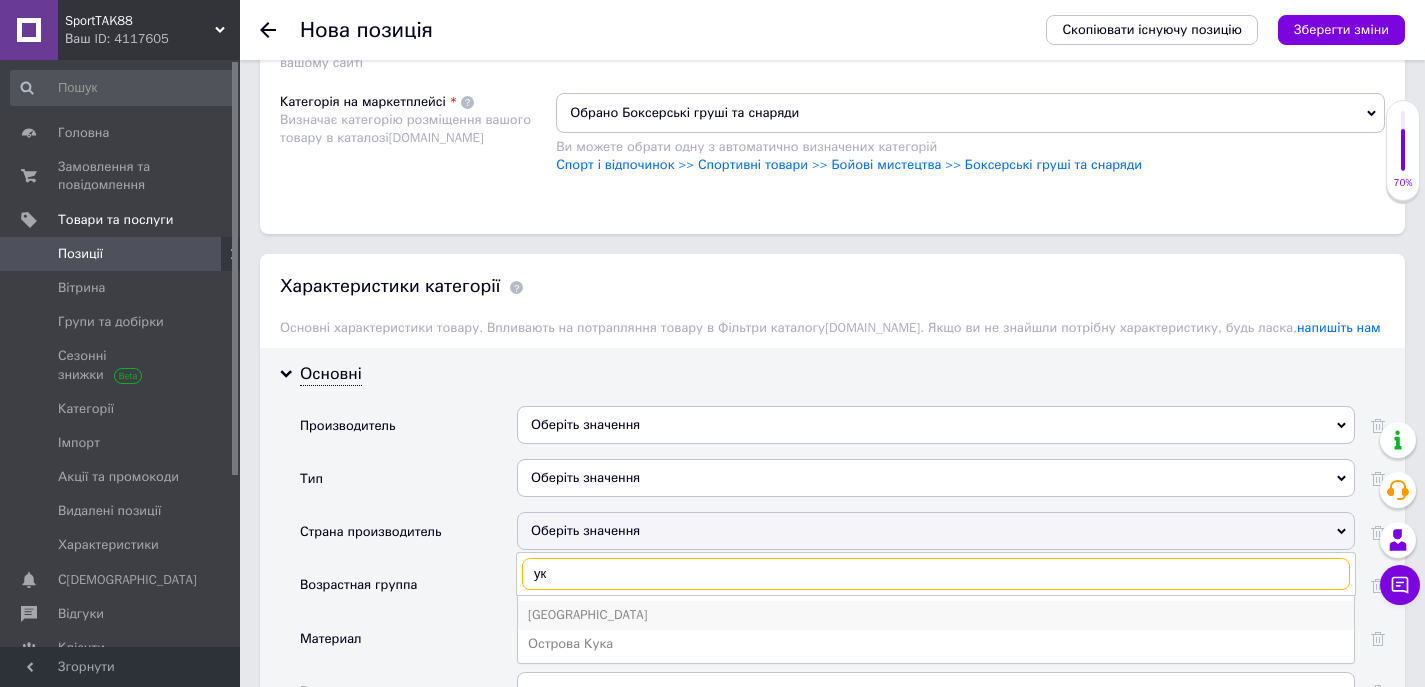 type on "ук" 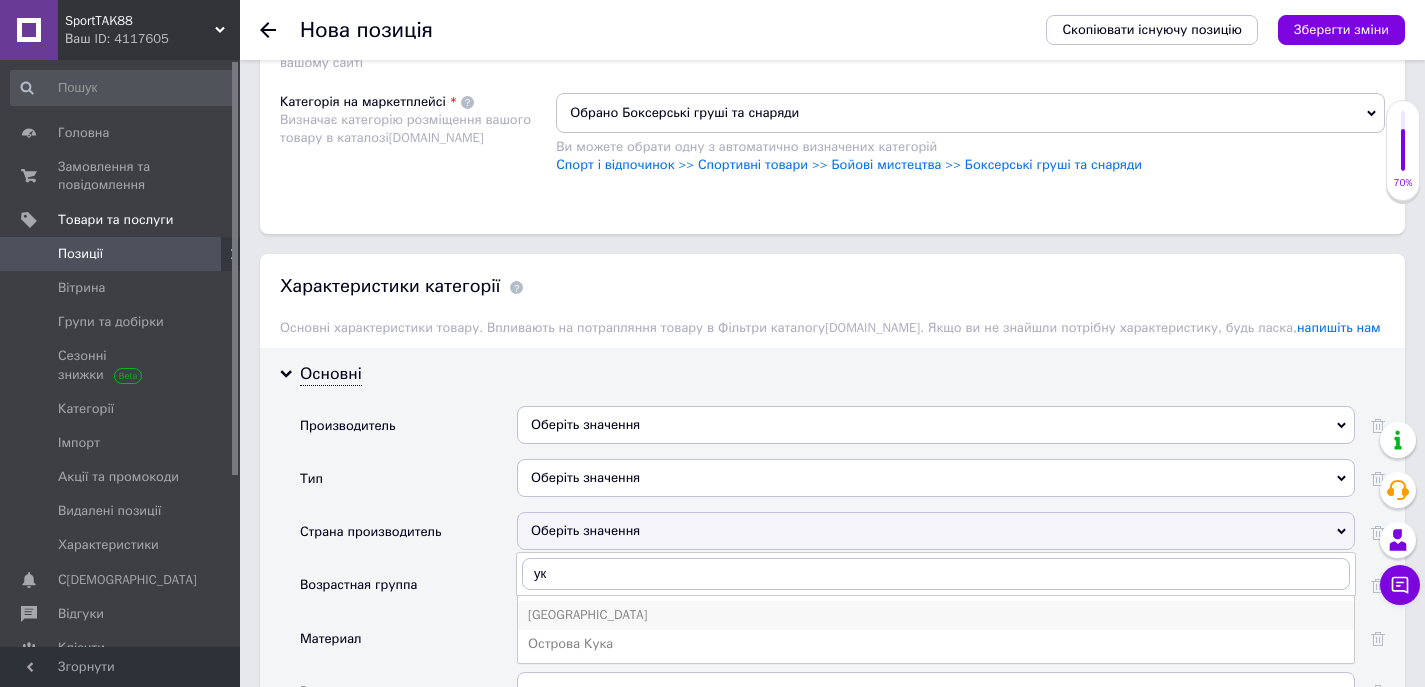 click on "[GEOGRAPHIC_DATA]" at bounding box center [936, 615] 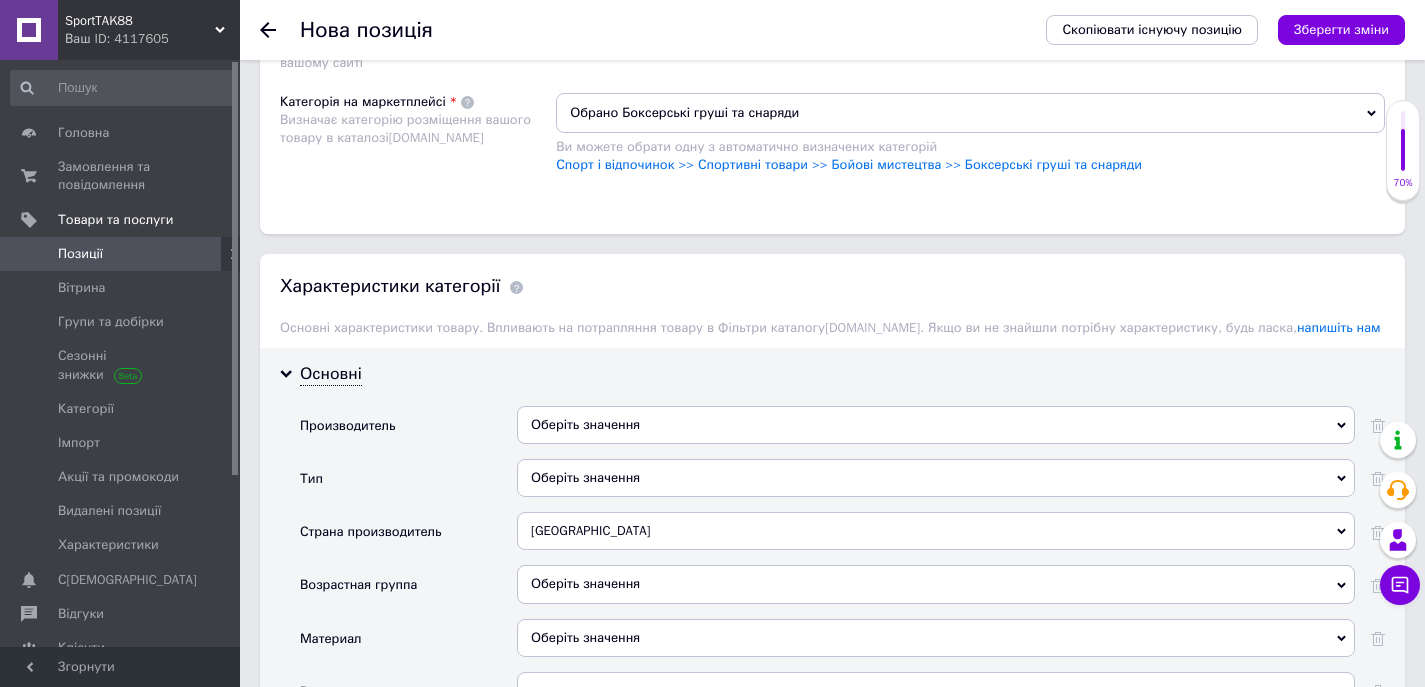 click on "Оберіть значення" at bounding box center (936, 478) 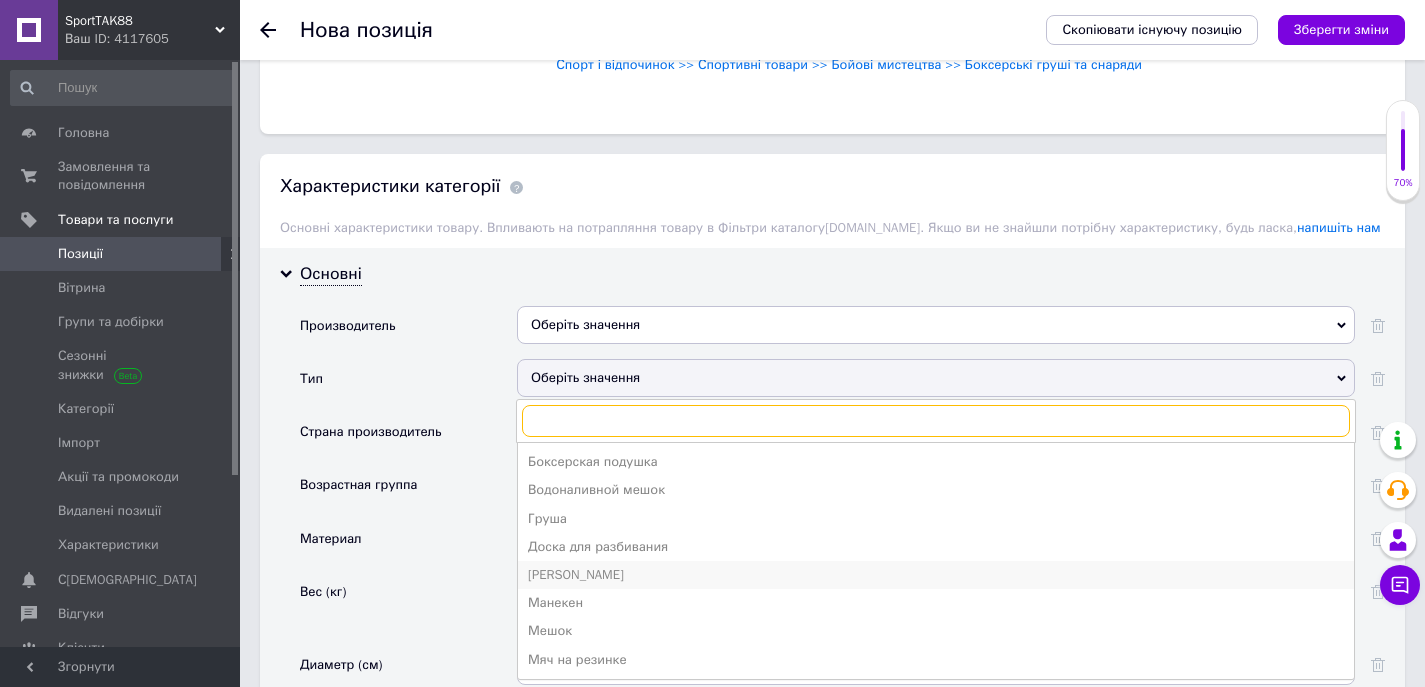 scroll, scrollTop: 1800, scrollLeft: 0, axis: vertical 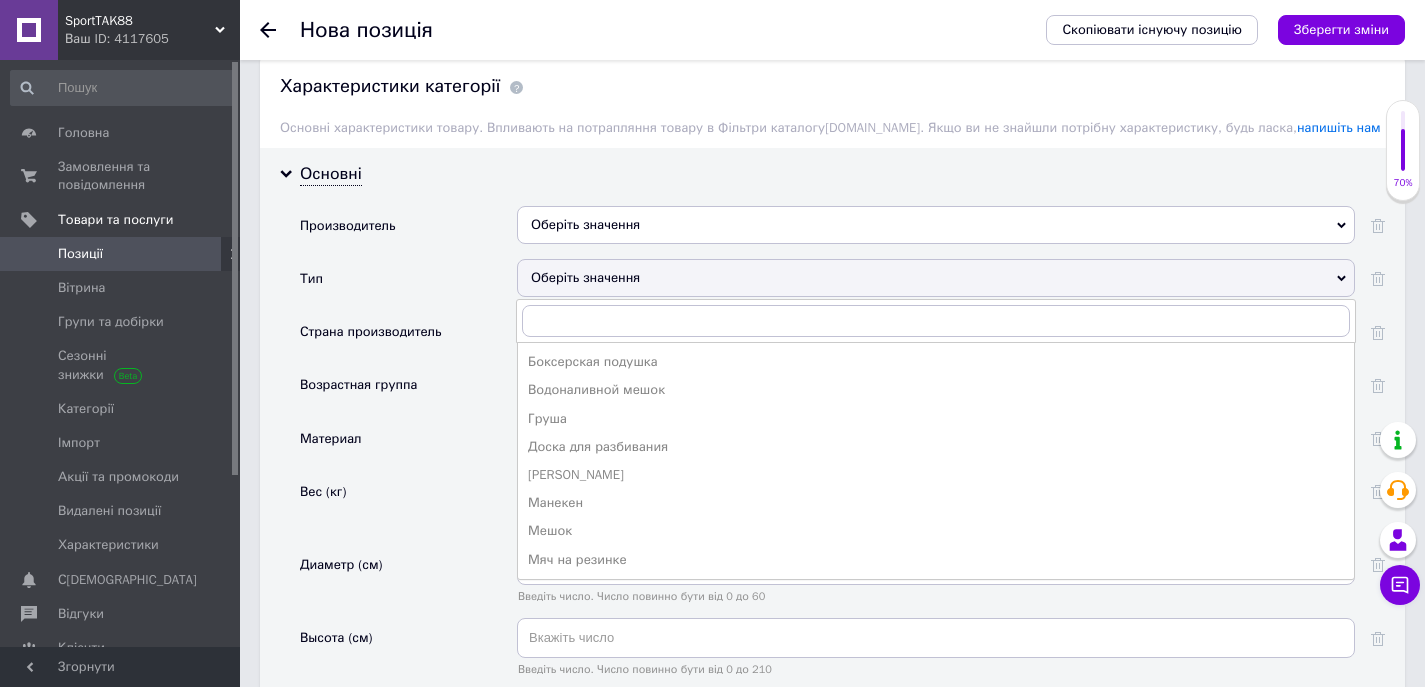 click on "Оберіть значення" at bounding box center [936, 278] 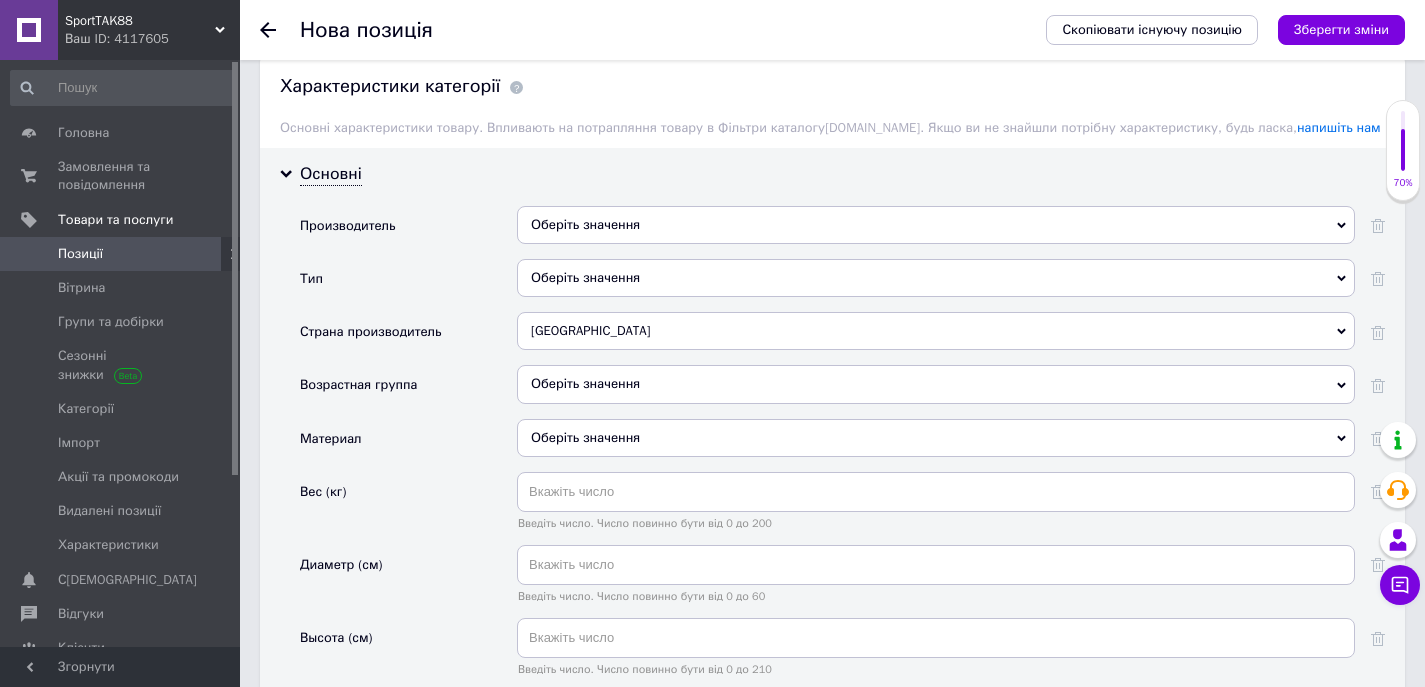click on "Оберіть значення" at bounding box center (936, 384) 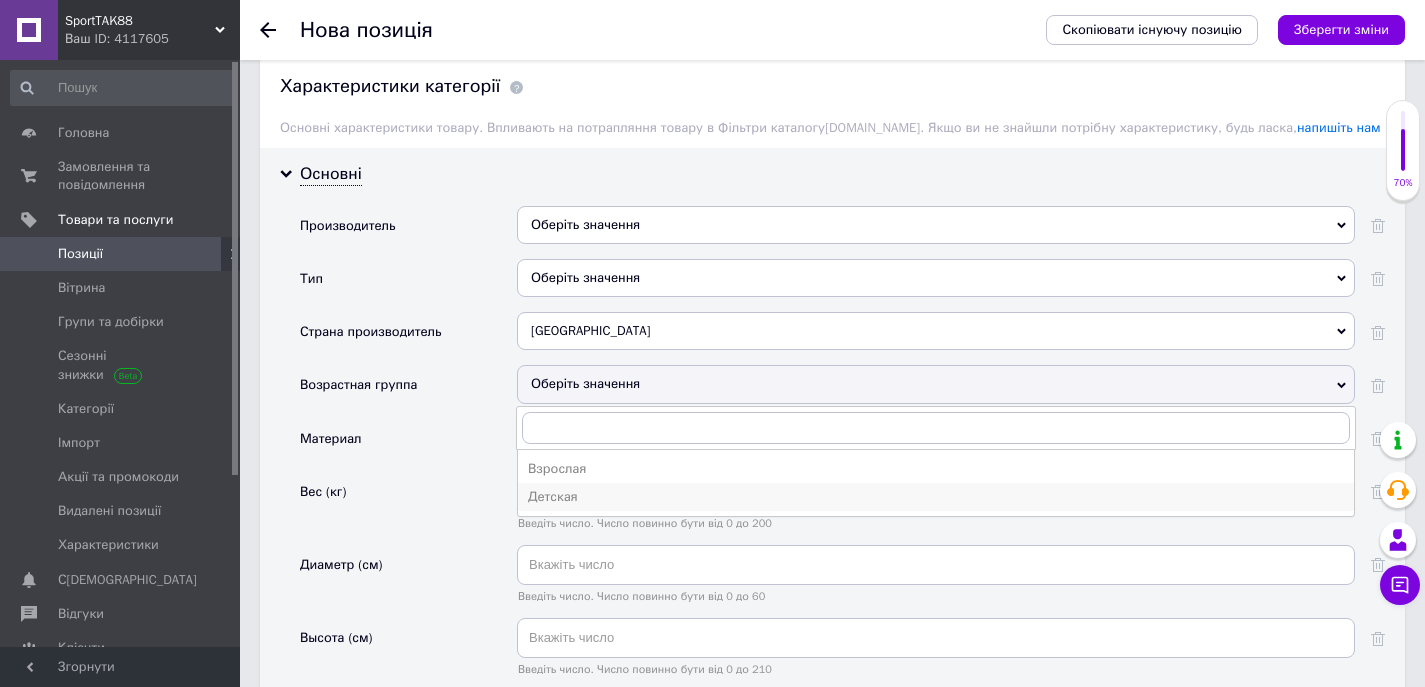 click on "Детская" at bounding box center [936, 497] 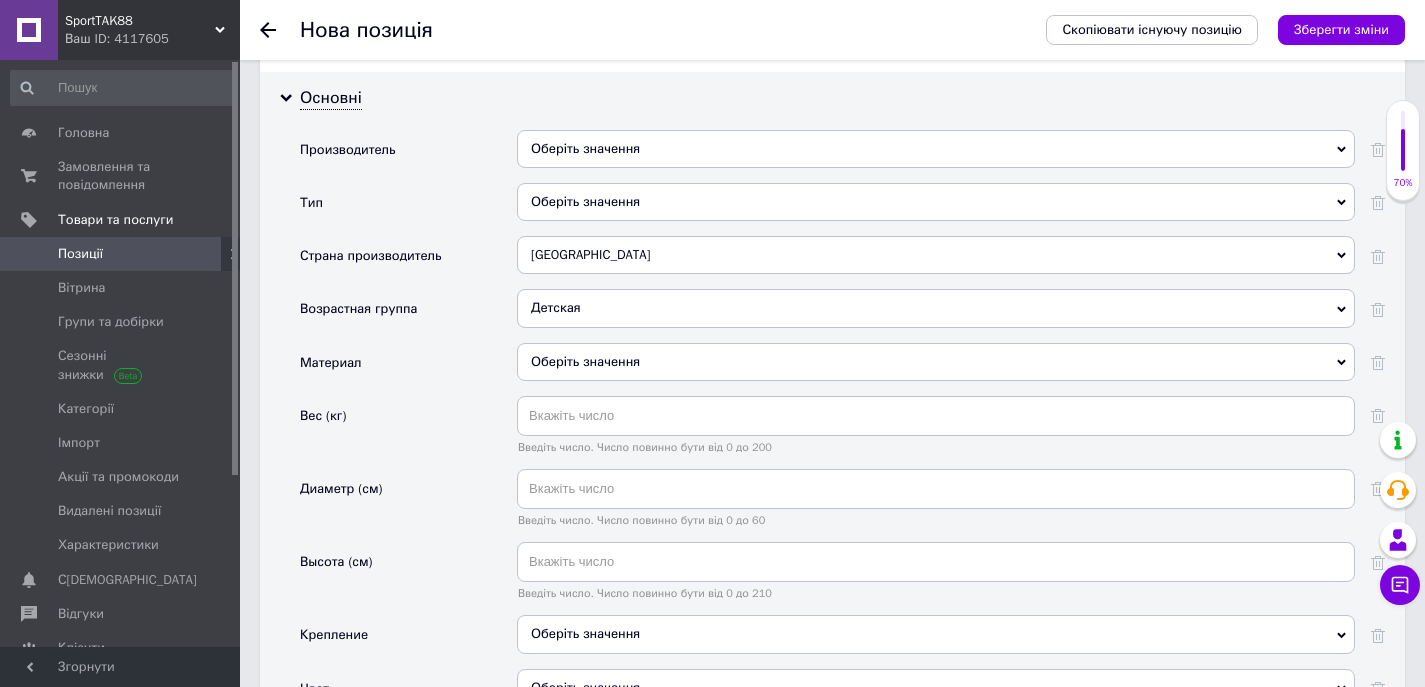 scroll, scrollTop: 1900, scrollLeft: 0, axis: vertical 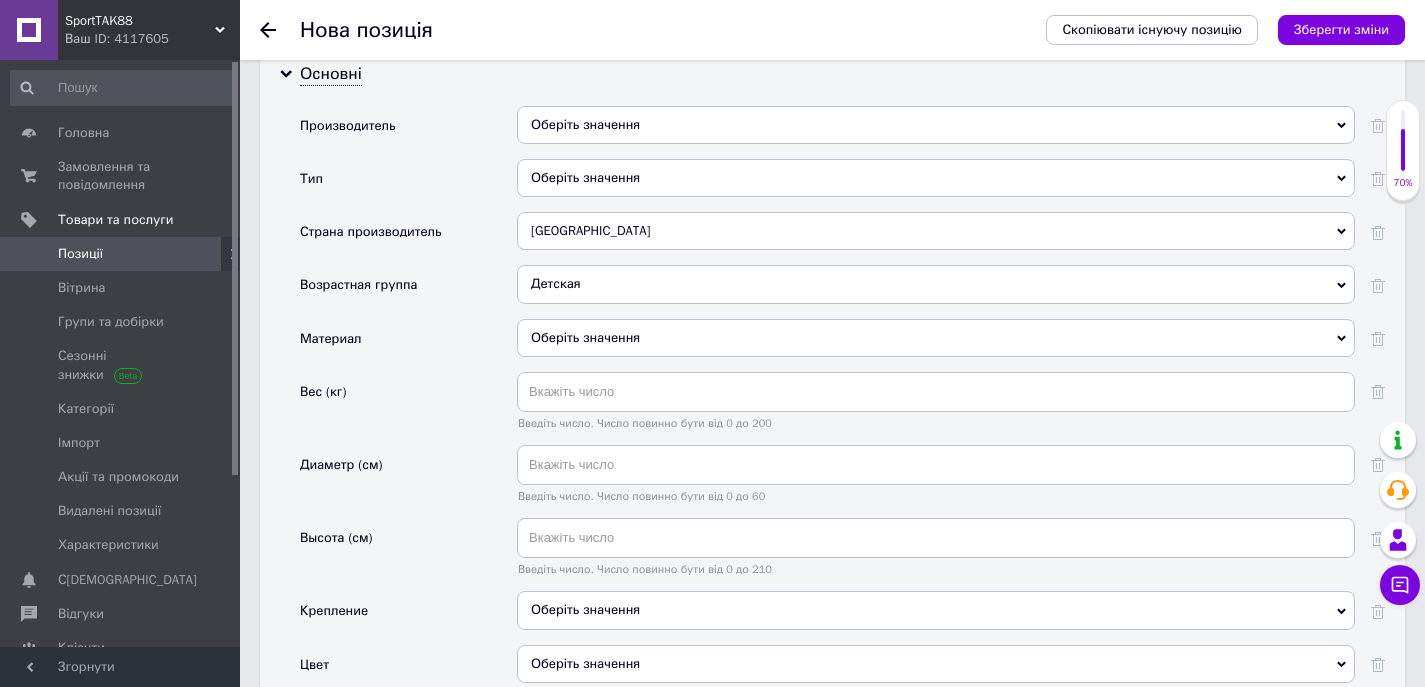click on "Оберіть значення" at bounding box center [936, 338] 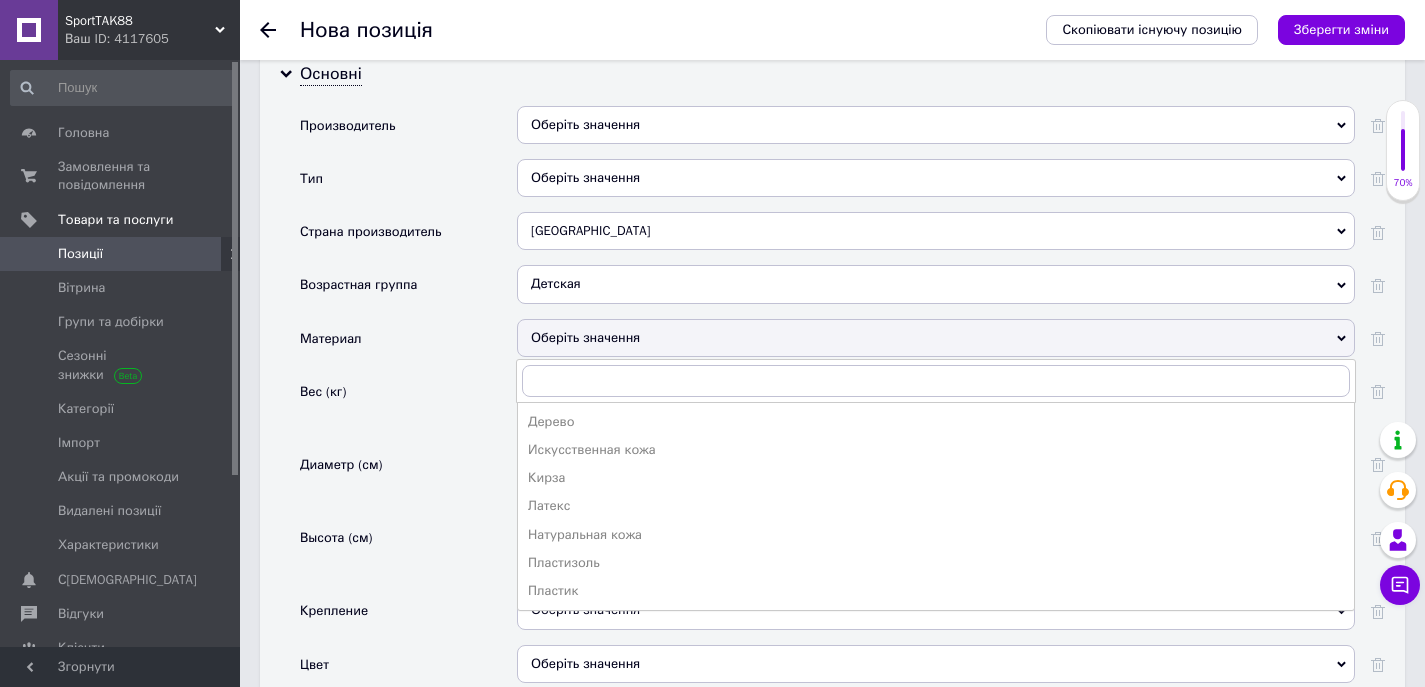 click on "Оберіть значення" at bounding box center [936, 338] 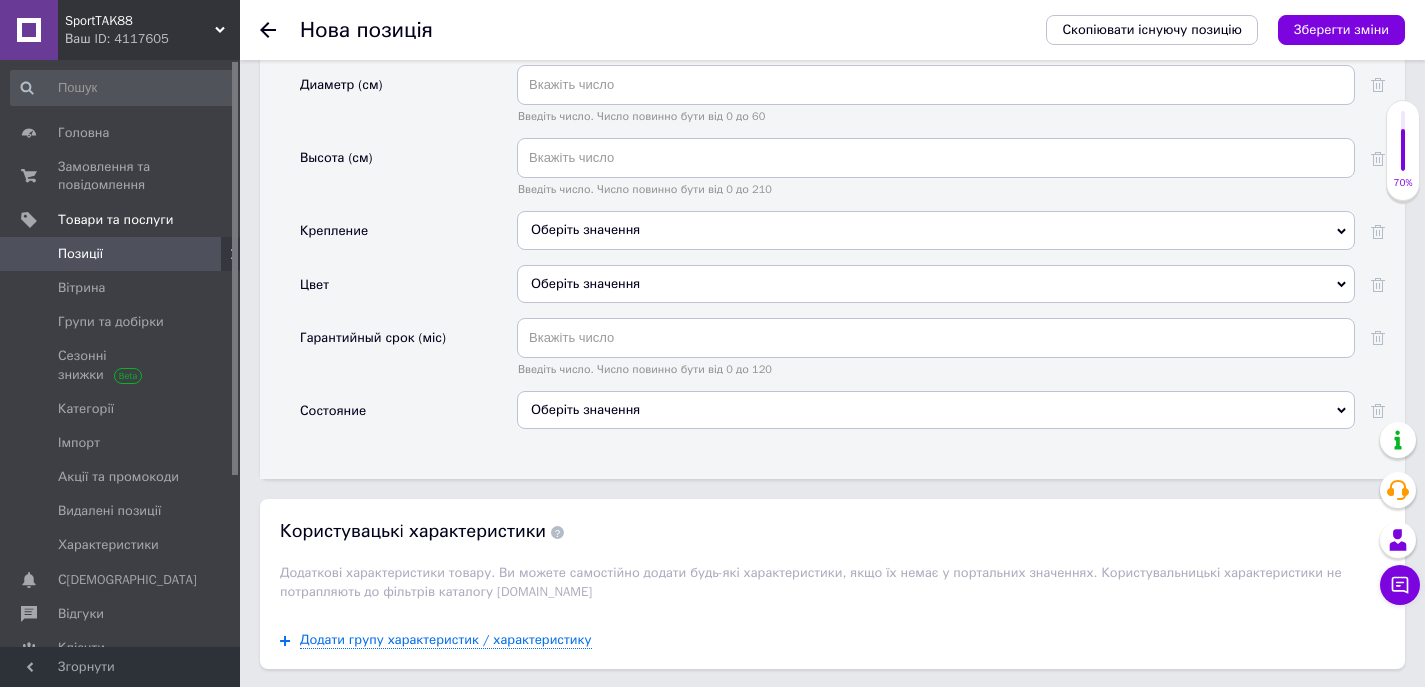 scroll, scrollTop: 2300, scrollLeft: 0, axis: vertical 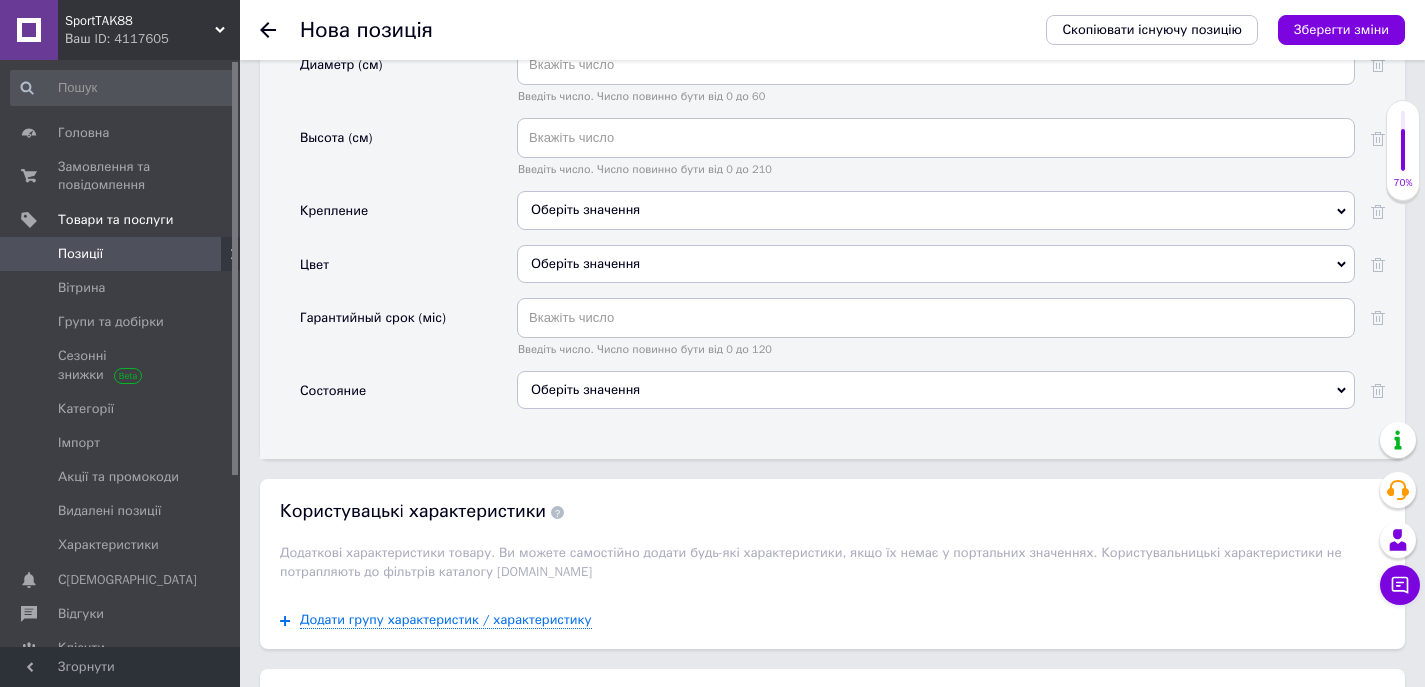 click on "Оберіть значення" at bounding box center [936, 390] 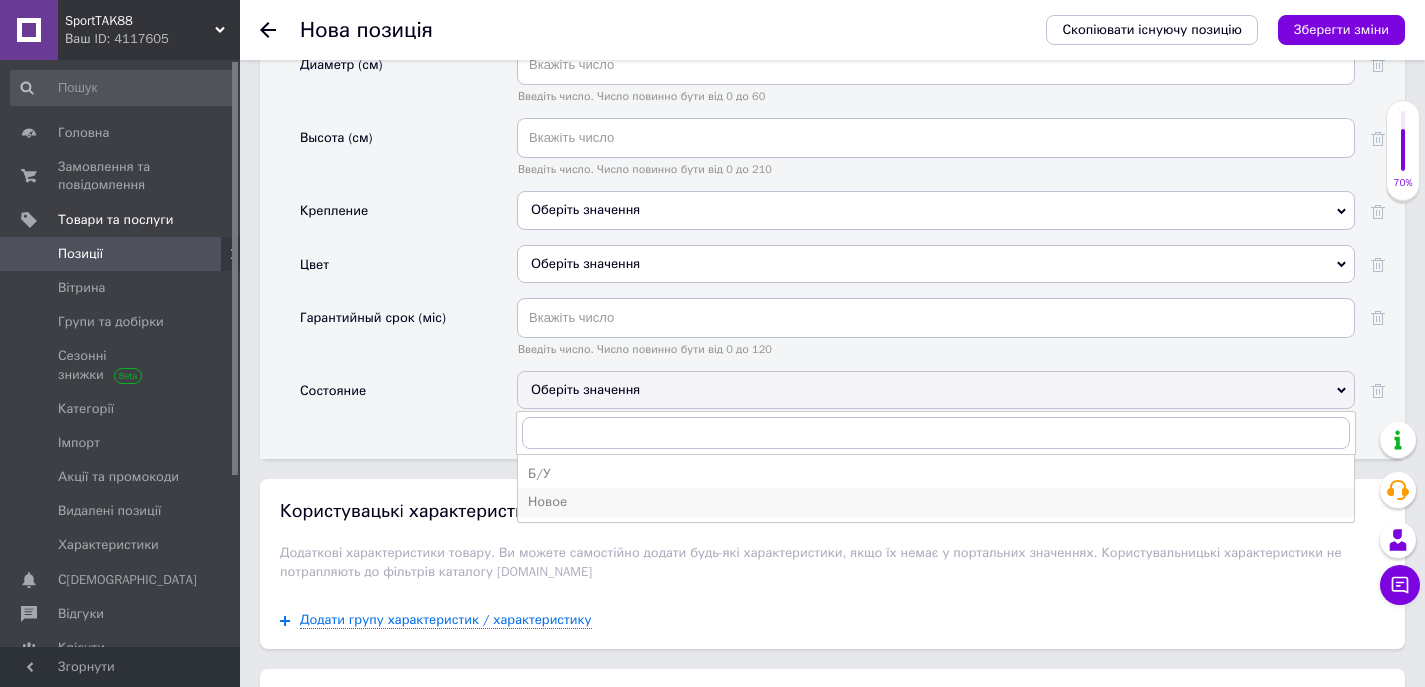 click on "Новое" at bounding box center [936, 502] 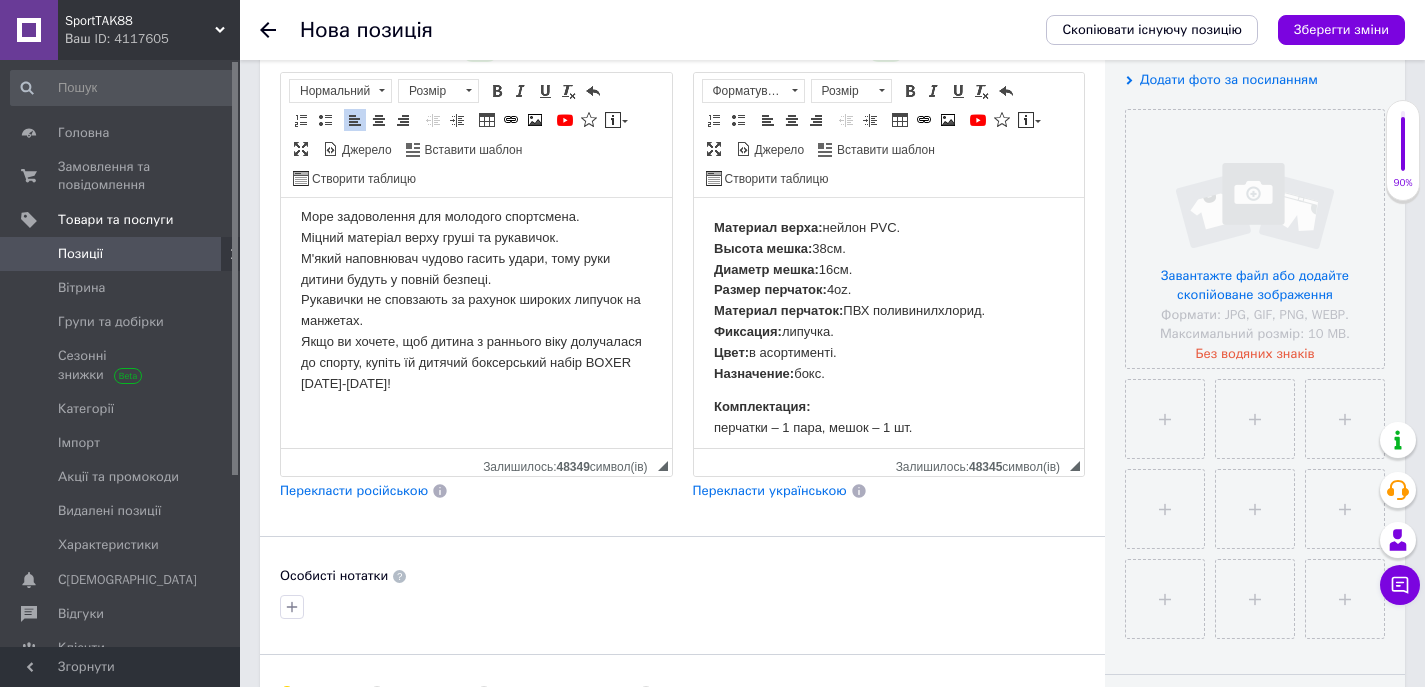 scroll, scrollTop: 355, scrollLeft: 0, axis: vertical 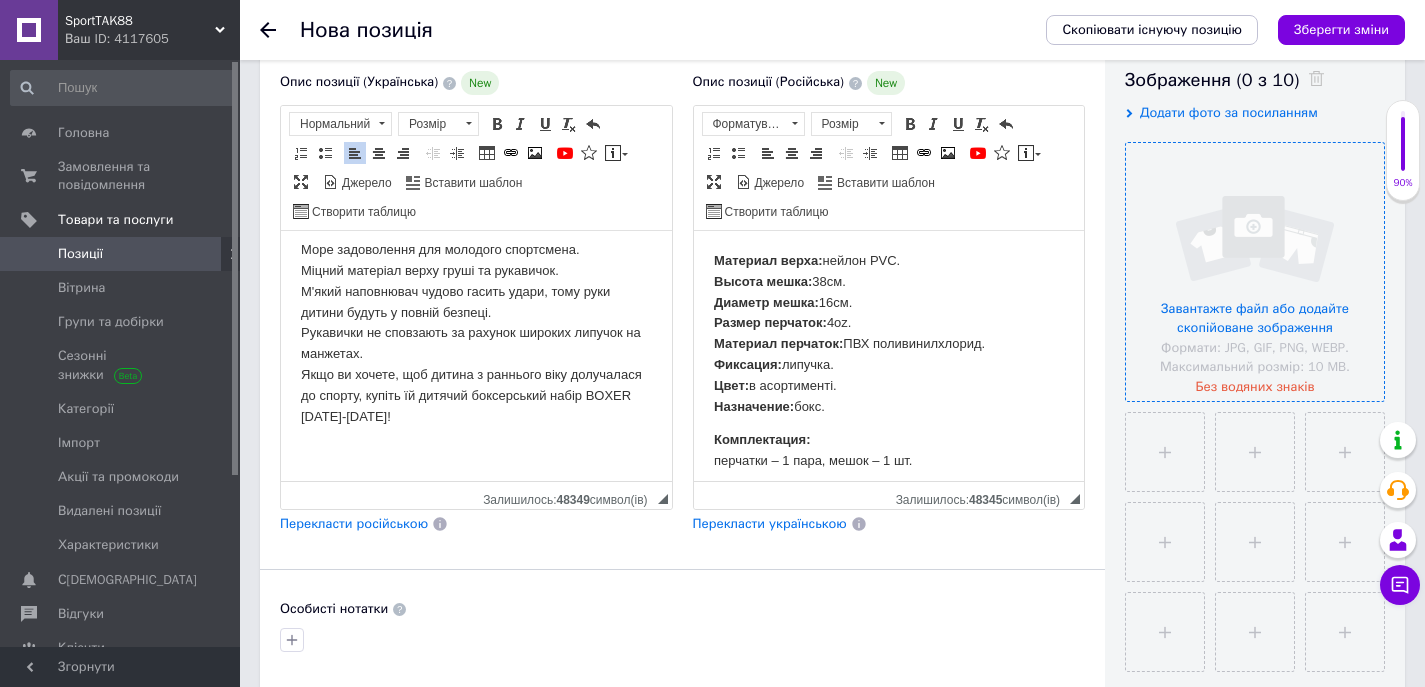 click at bounding box center (1255, 272) 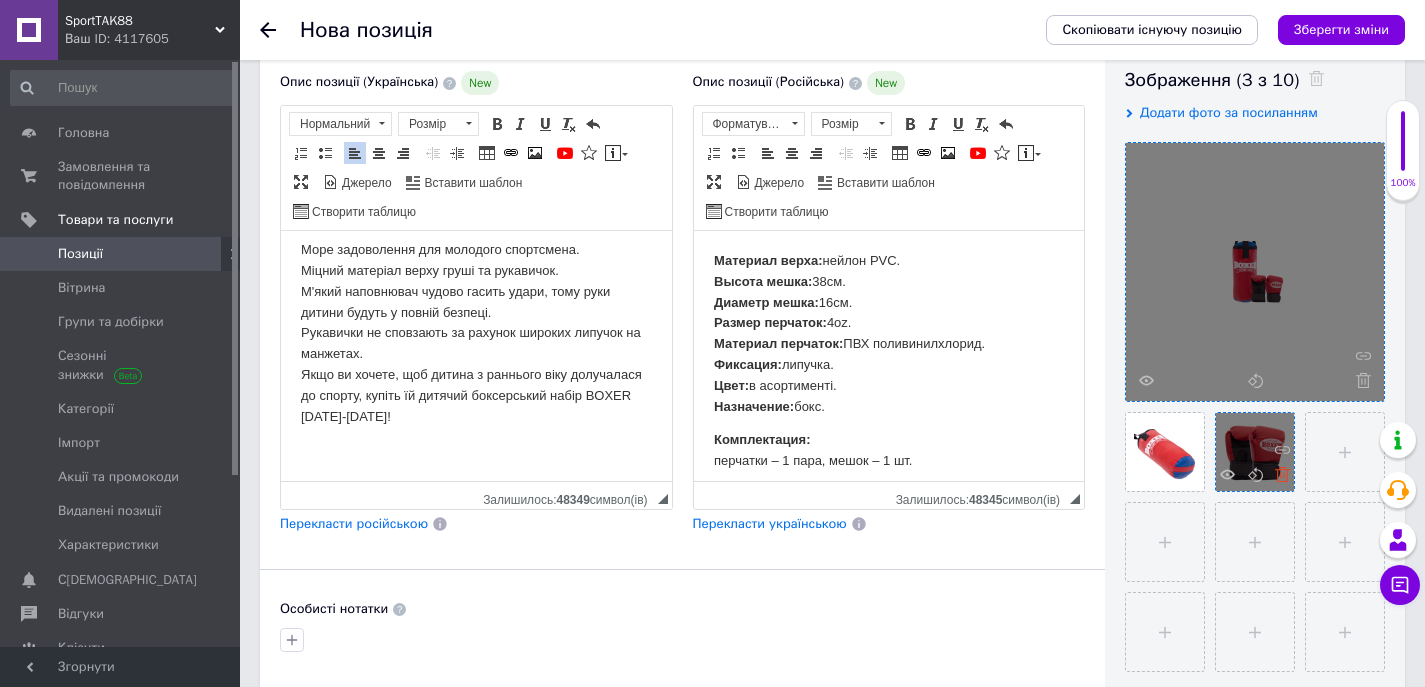 click 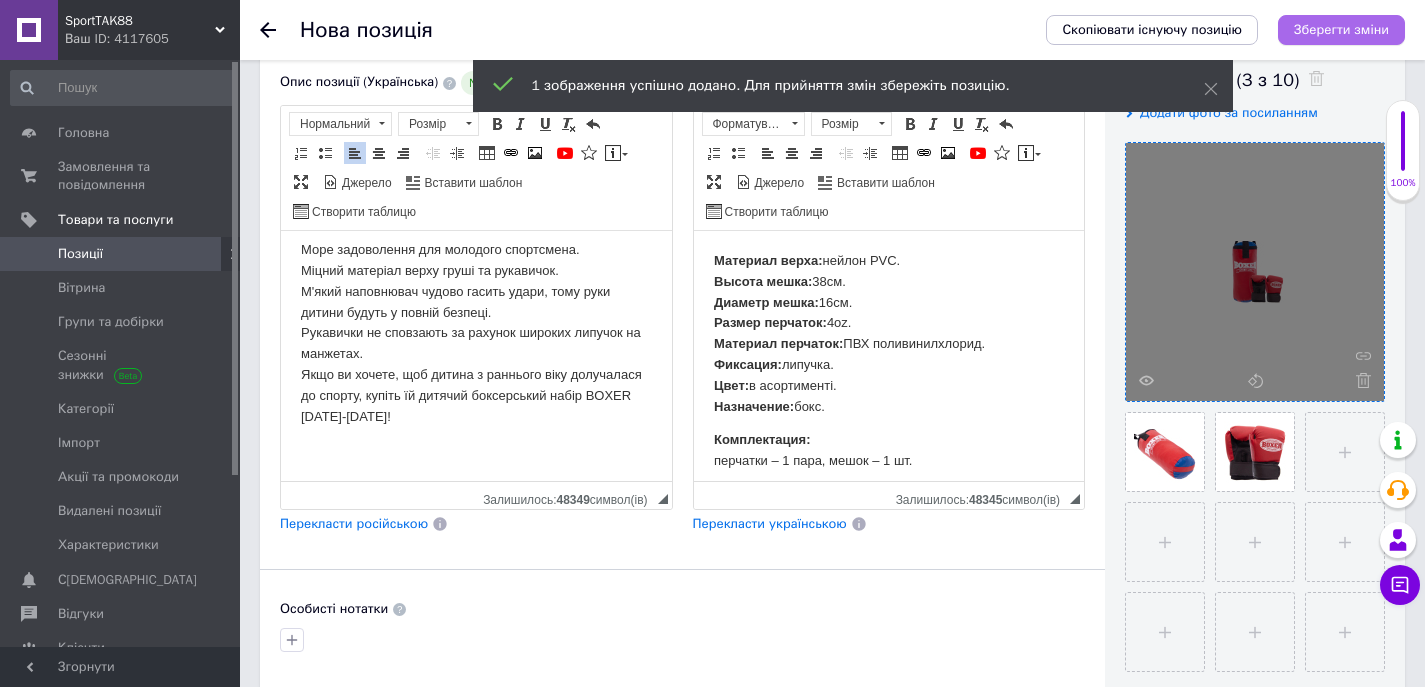 click on "Зберегти зміни" at bounding box center [1341, 29] 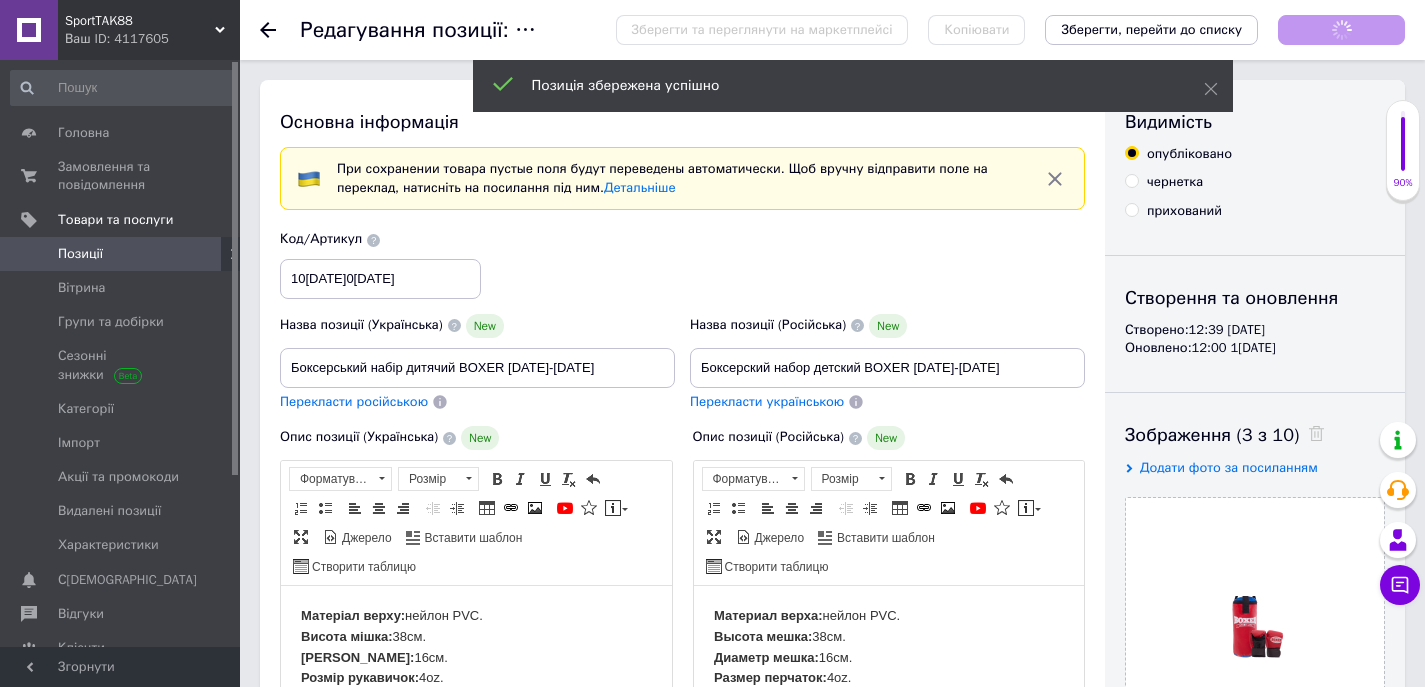 scroll, scrollTop: 0, scrollLeft: 0, axis: both 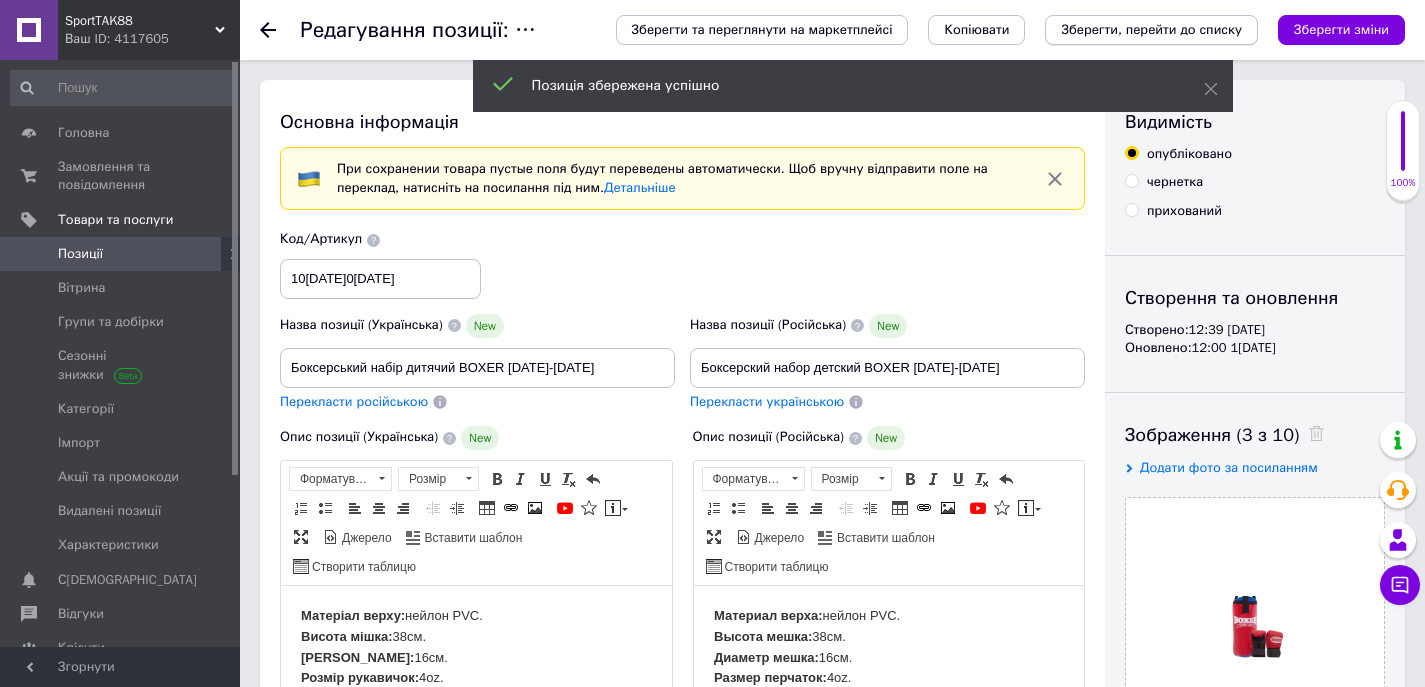 click on "Зберегти, перейти до списку" at bounding box center [1151, 29] 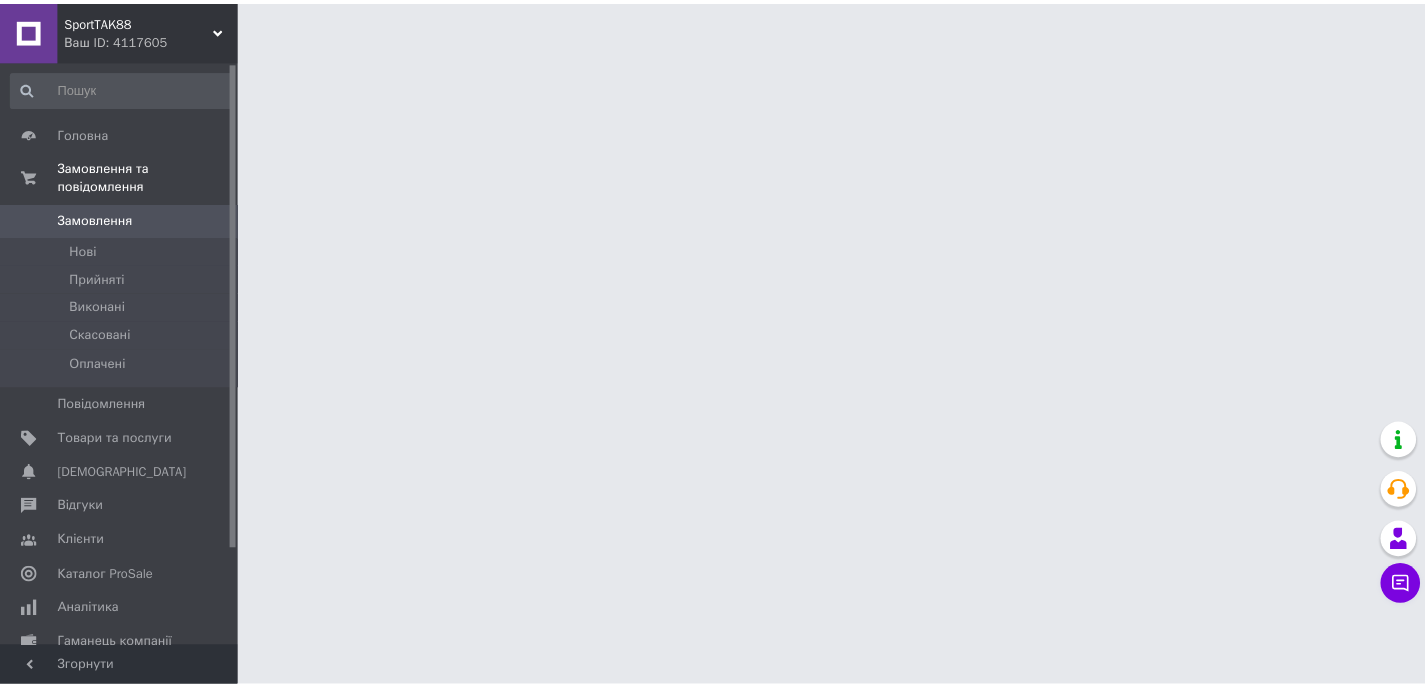scroll, scrollTop: 0, scrollLeft: 0, axis: both 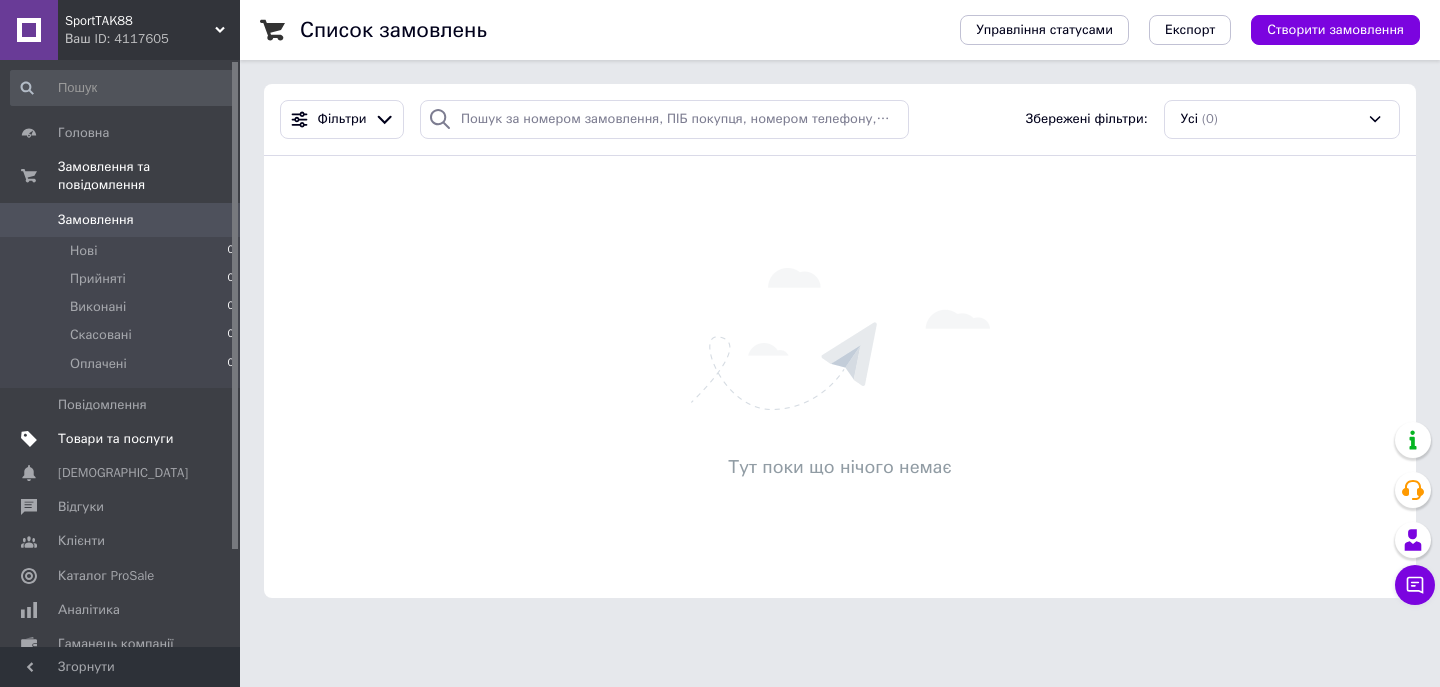 click on "Товари та послуги" at bounding box center (115, 439) 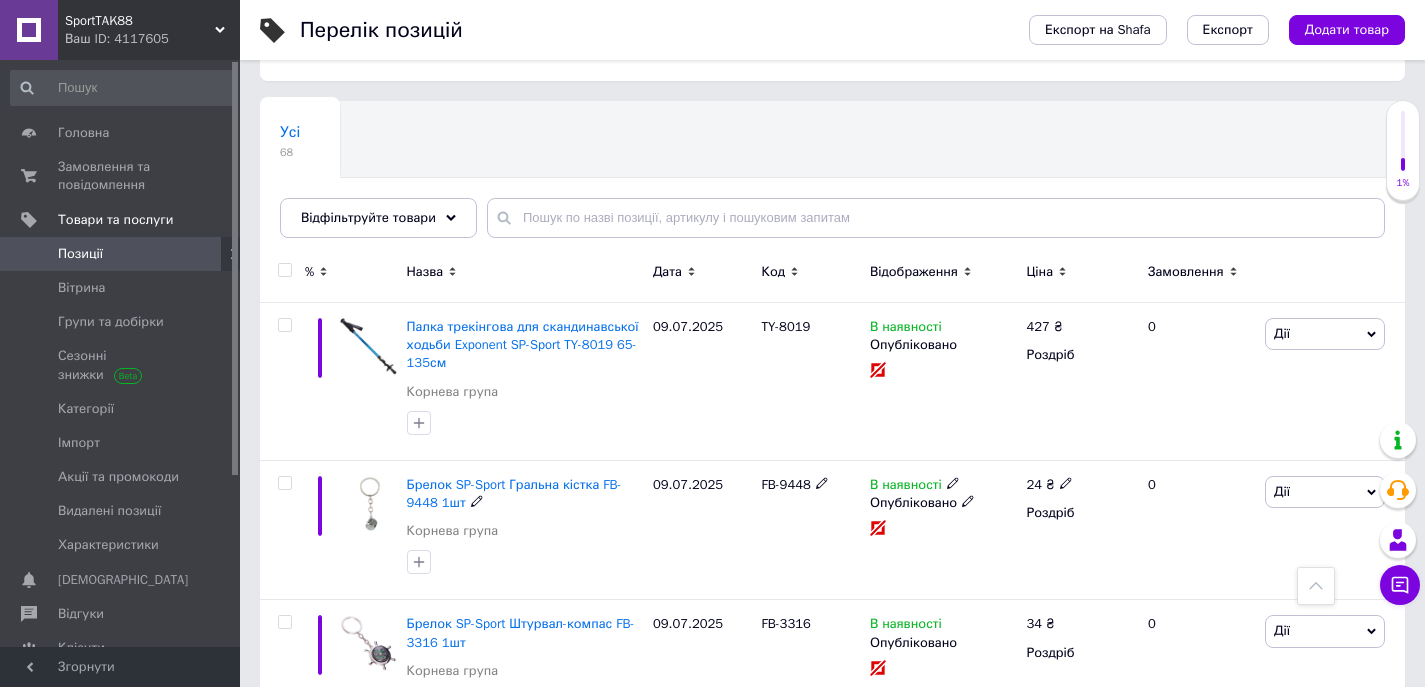 scroll, scrollTop: 0, scrollLeft: 0, axis: both 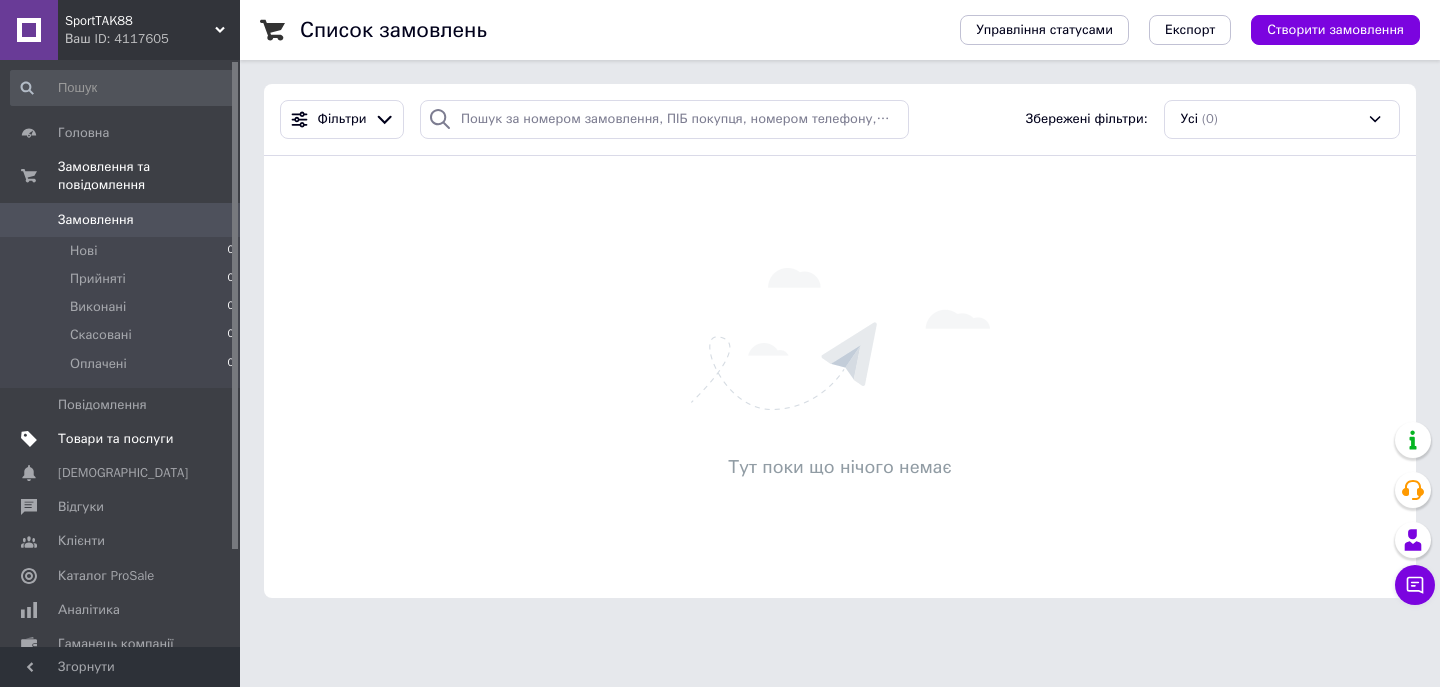 click on "Товари та послуги" at bounding box center (115, 439) 